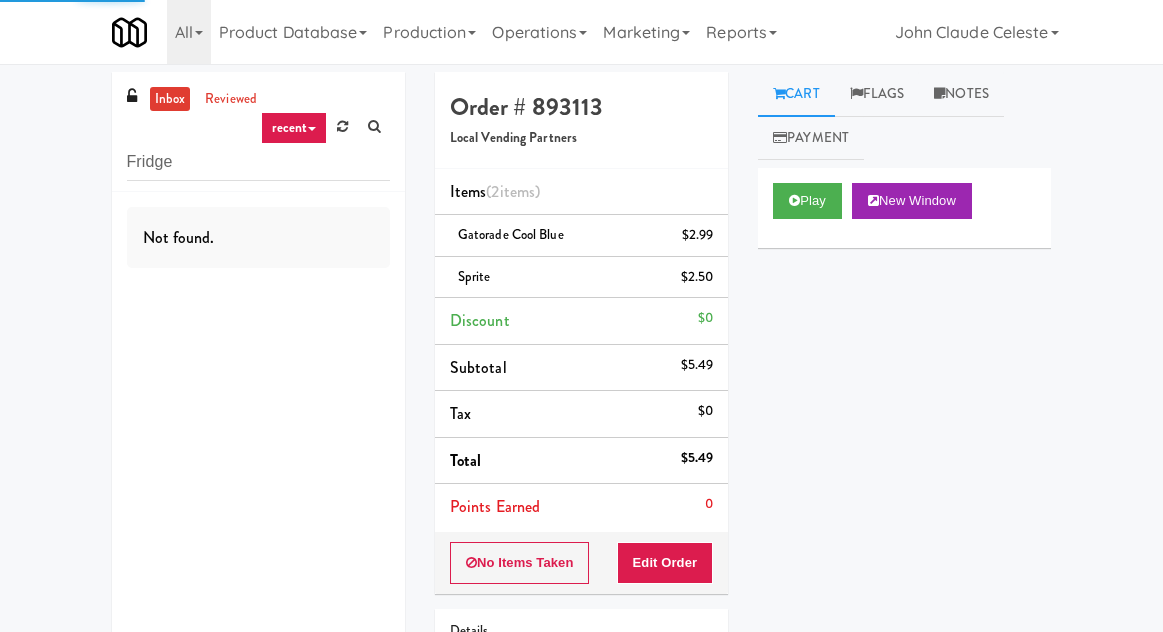 scroll, scrollTop: 0, scrollLeft: 0, axis: both 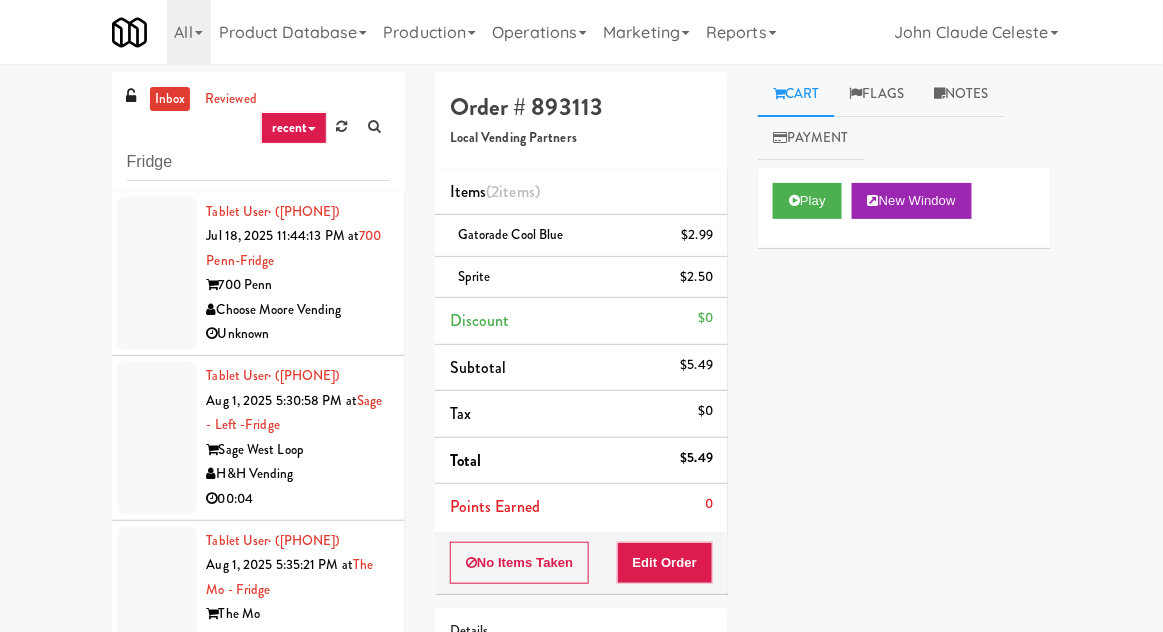 click on "inbox" at bounding box center (170, 99) 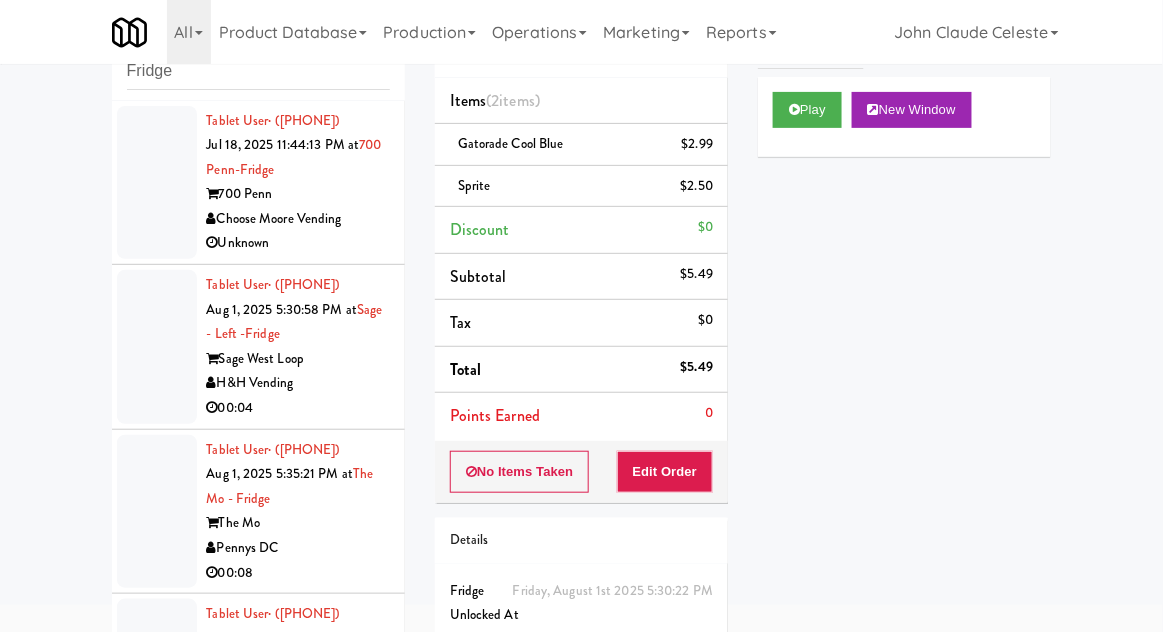 click at bounding box center [157, 347] 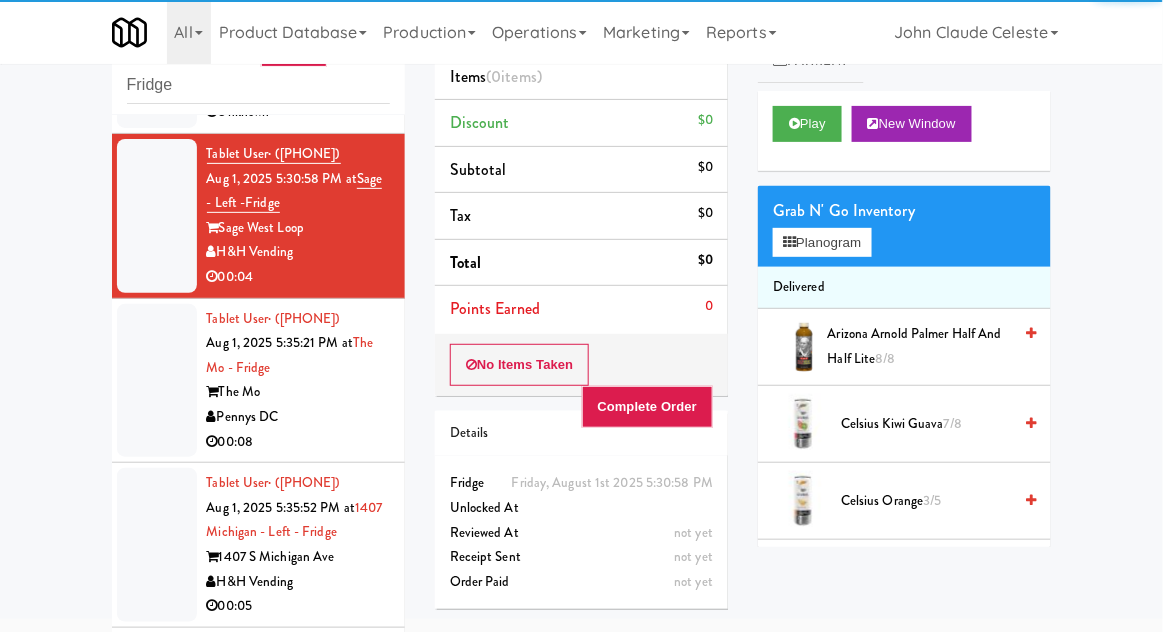 scroll, scrollTop: 181, scrollLeft: 0, axis: vertical 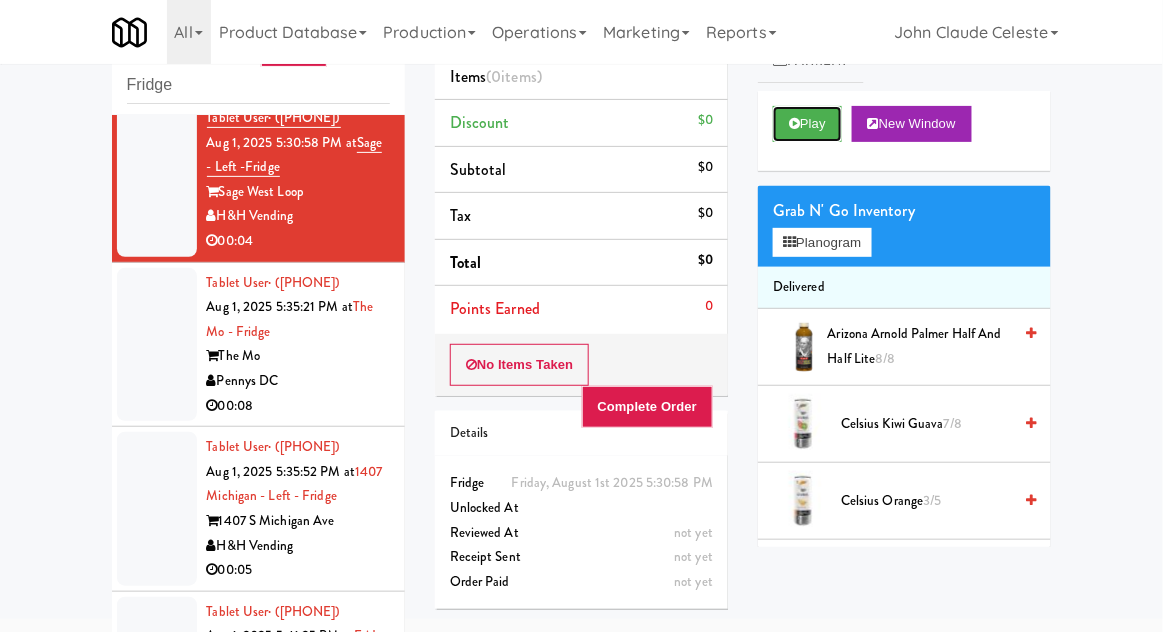click on "Play" at bounding box center [807, 124] 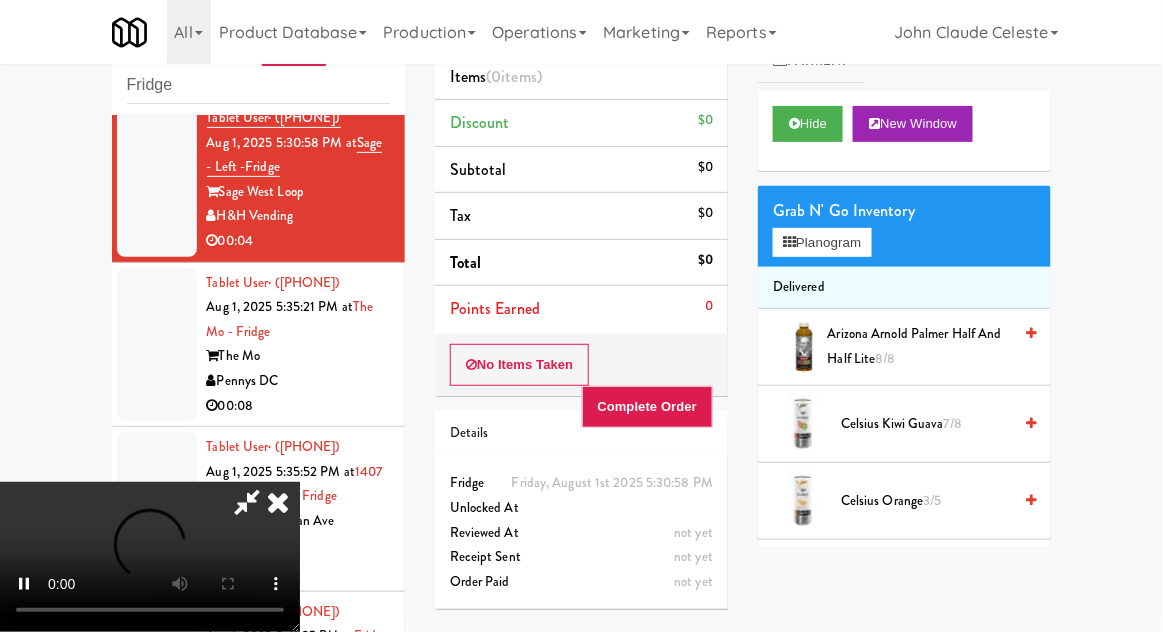 type 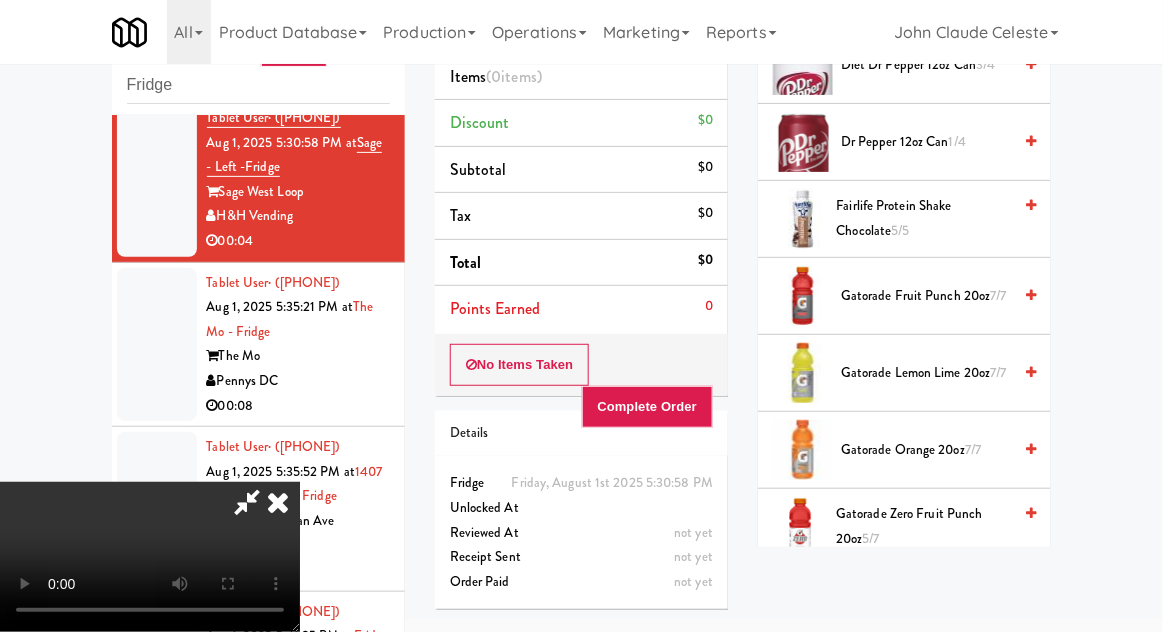 scroll, scrollTop: 1141, scrollLeft: 0, axis: vertical 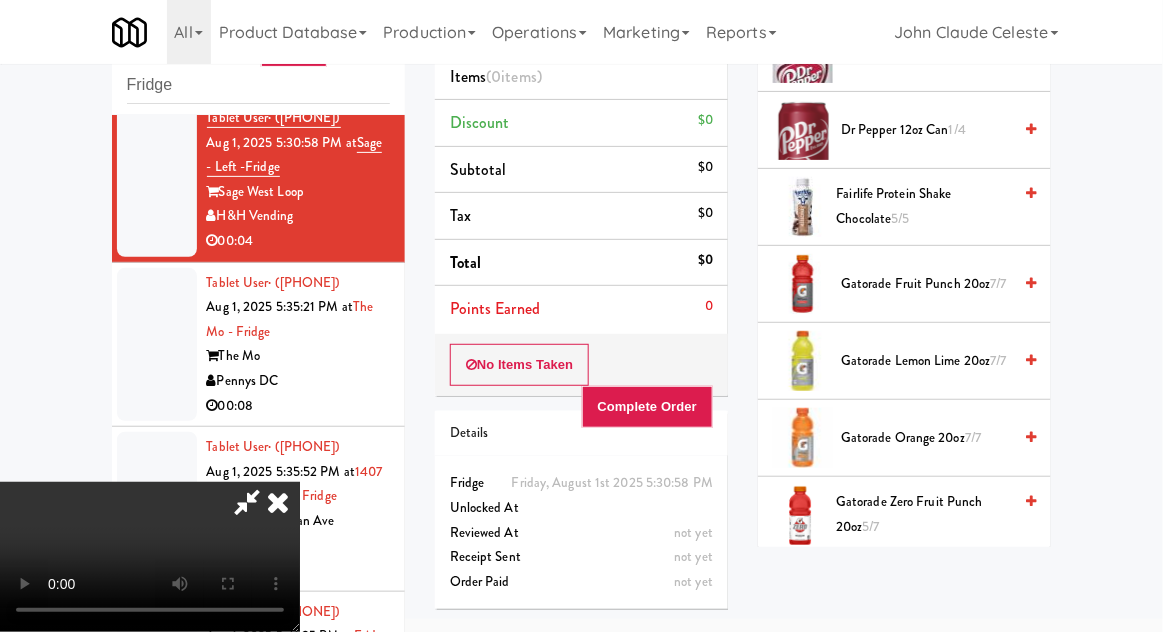 click on "Gatorade Lemon Lime 20oz  7/7" at bounding box center [926, 361] 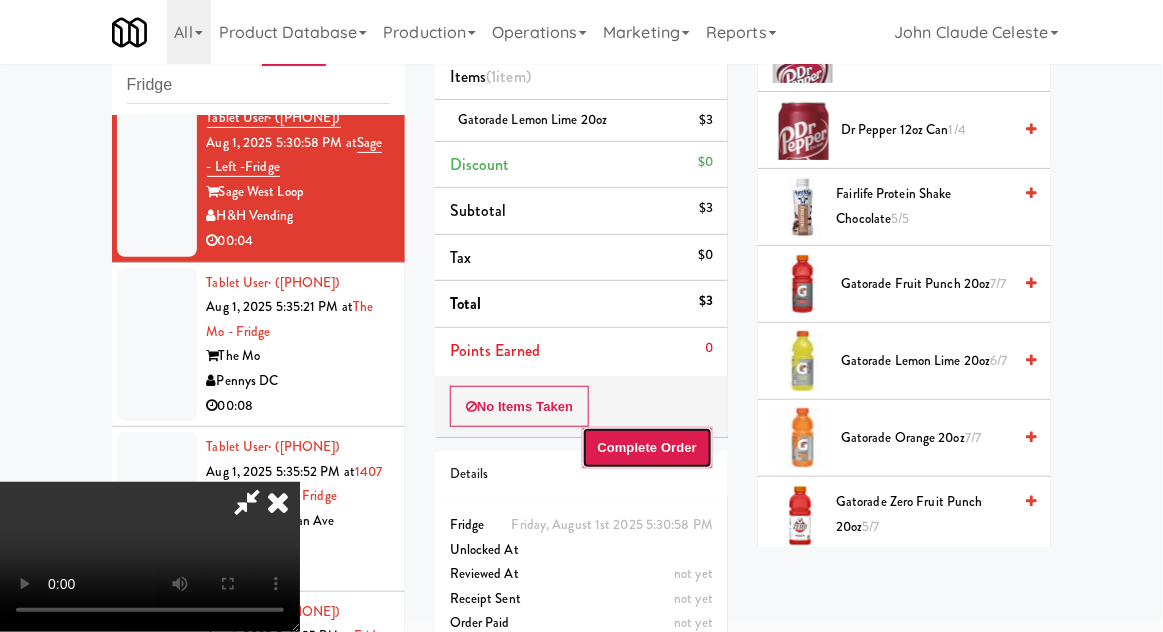 click on "Complete Order" at bounding box center (648, 448) 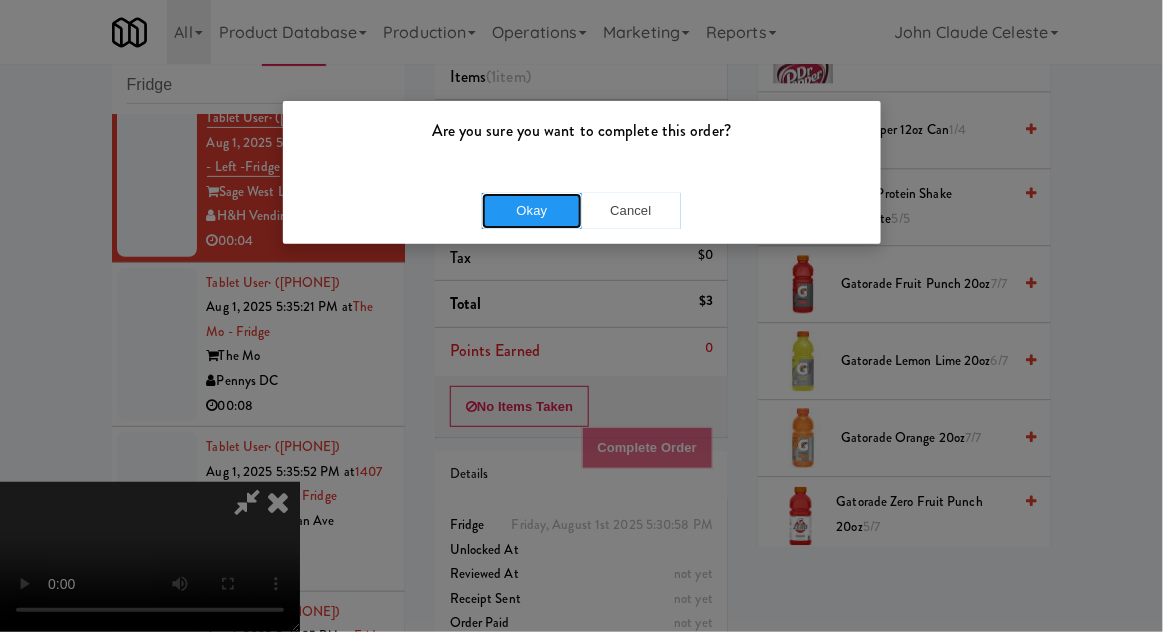 click on "Okay" at bounding box center [532, 211] 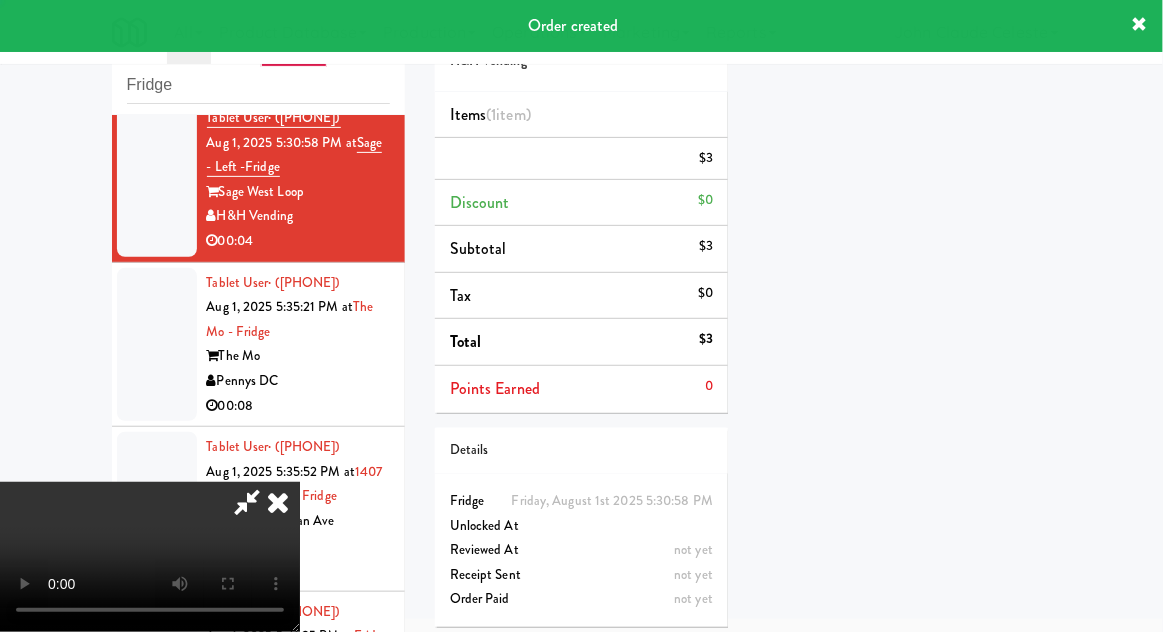 scroll, scrollTop: 197, scrollLeft: 0, axis: vertical 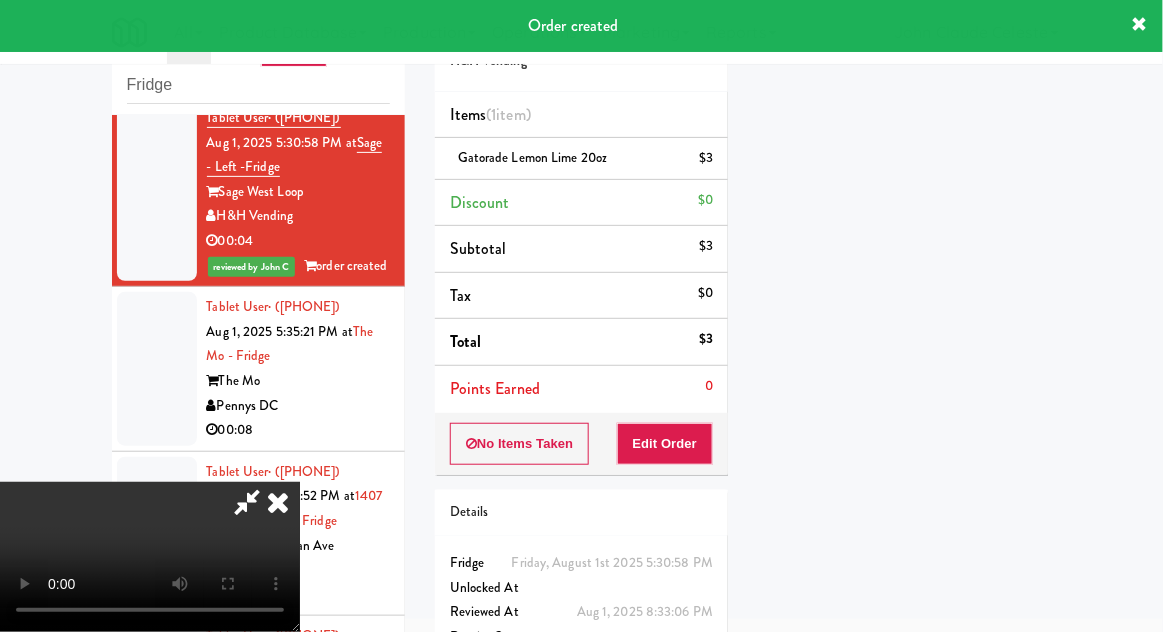 click at bounding box center [278, 502] 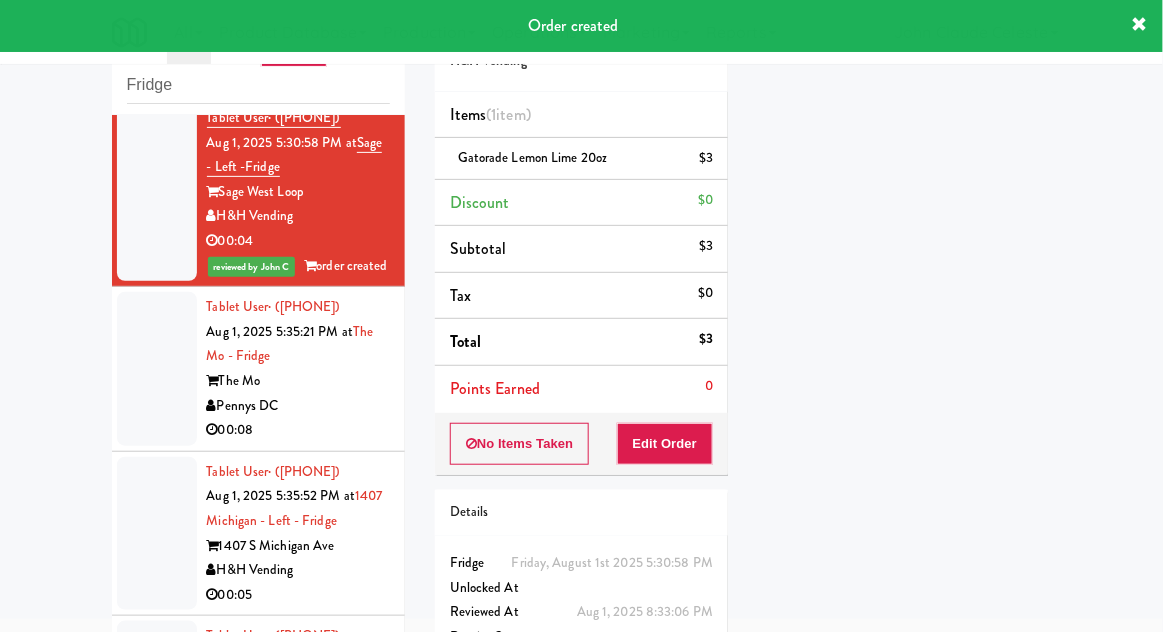 click at bounding box center [157, 369] 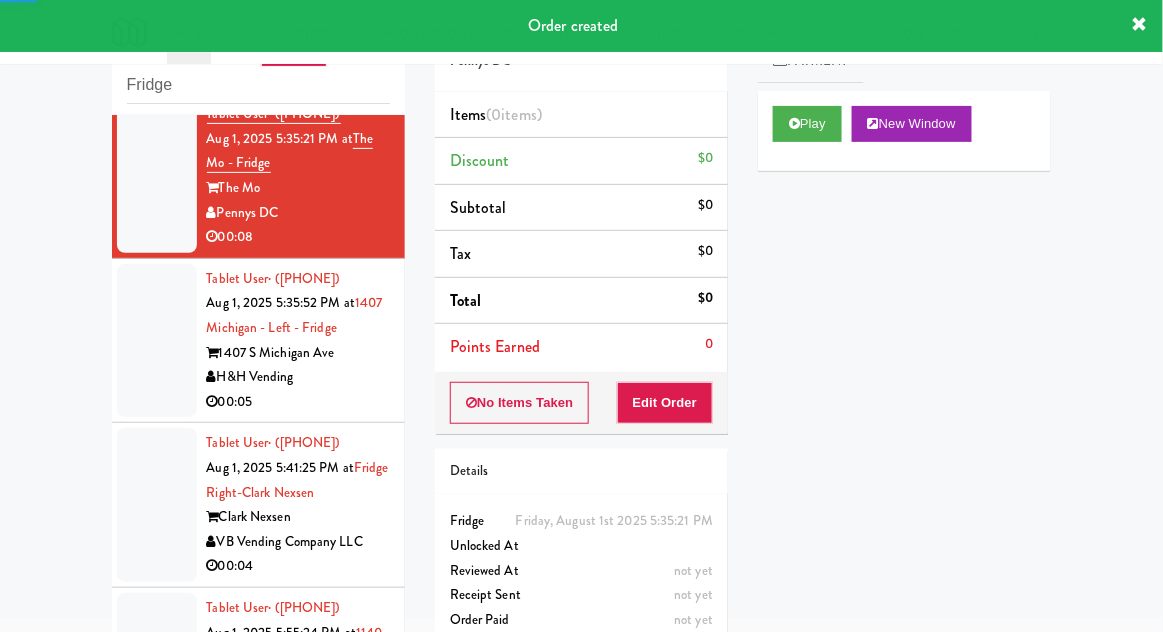scroll, scrollTop: 376, scrollLeft: 0, axis: vertical 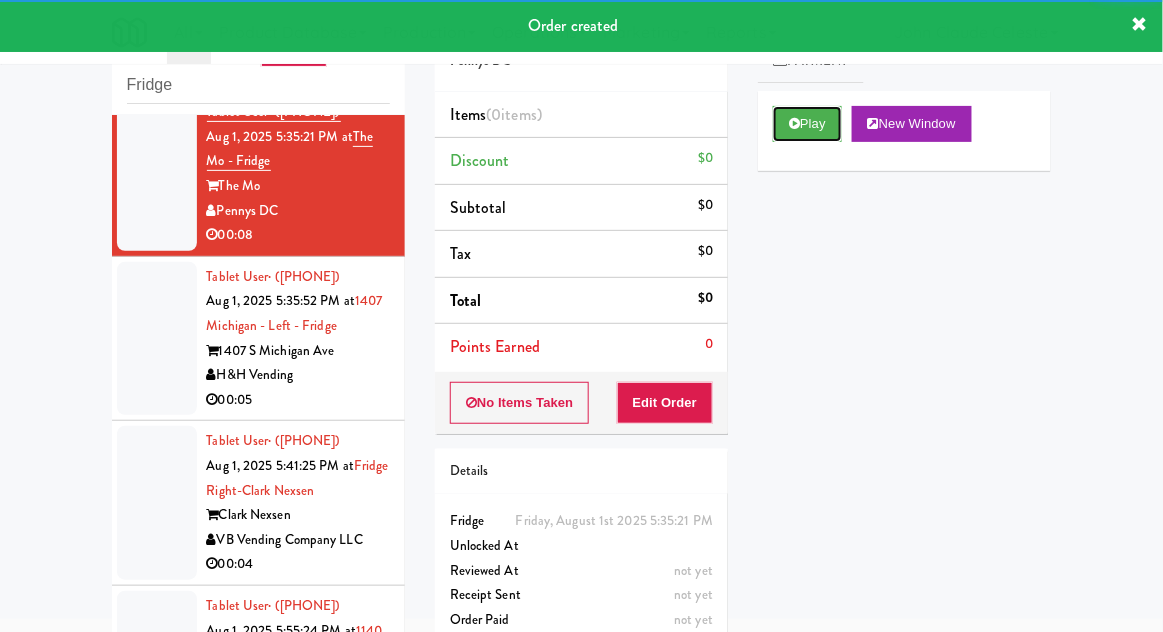 click on "Play" at bounding box center (807, 124) 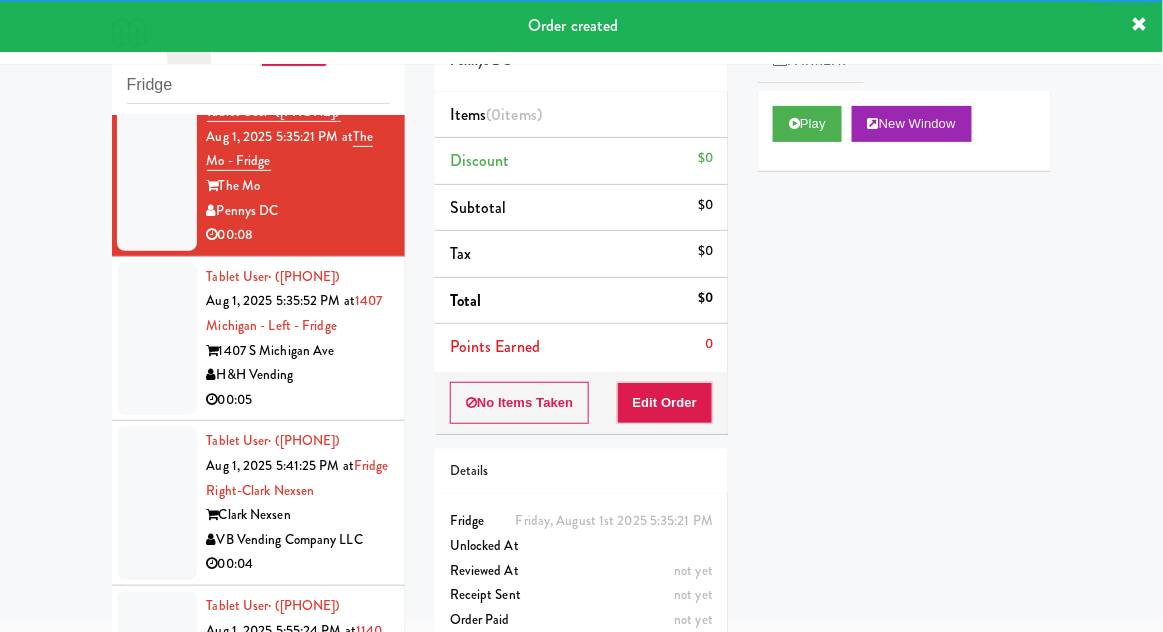 click on "Order # 758629 Pennys DC Items  (0  items )  Discount  $0 Subtotal $0 Tax $0 Total $0 Points Earned  0  No Items Taken Edit Order Details Friday, August 1st 2025 5:35:21 PM Fridge Unlocked At not yet Reviewed At not yet Receipt Sent not yet Order Paid" at bounding box center [581, 328] 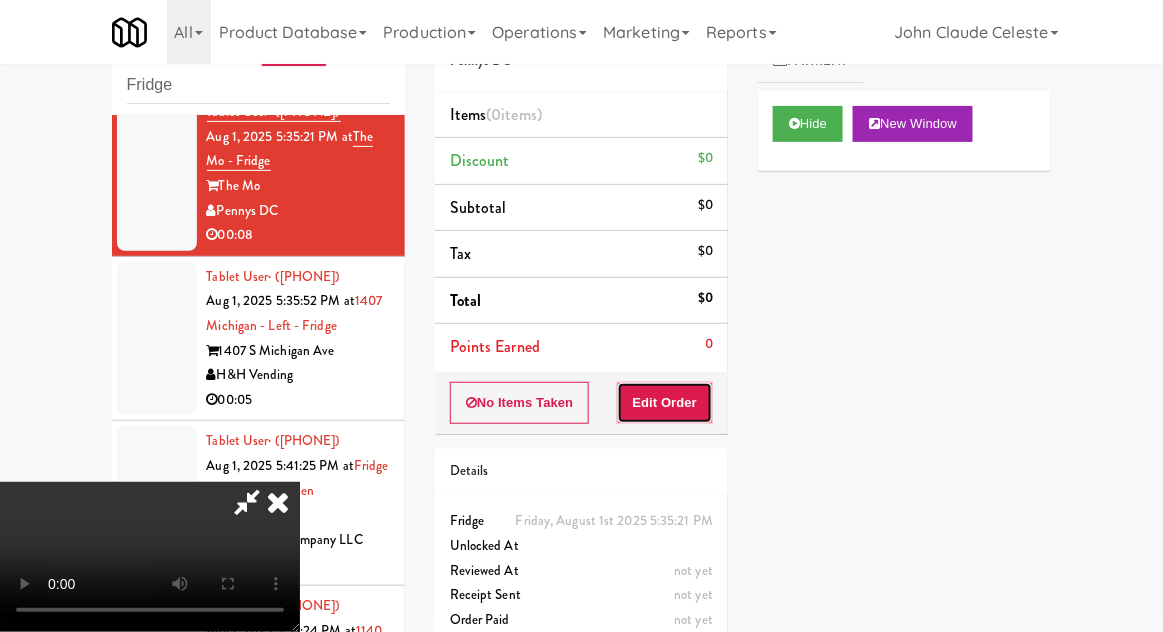 click on "Edit Order" at bounding box center (665, 403) 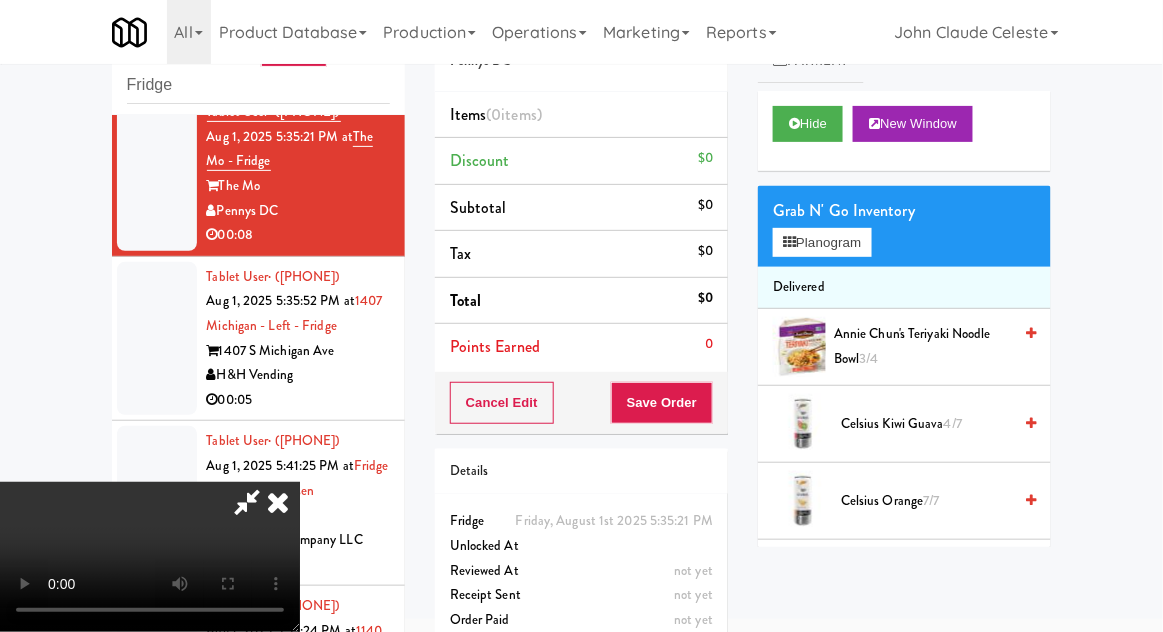 scroll, scrollTop: 73, scrollLeft: 0, axis: vertical 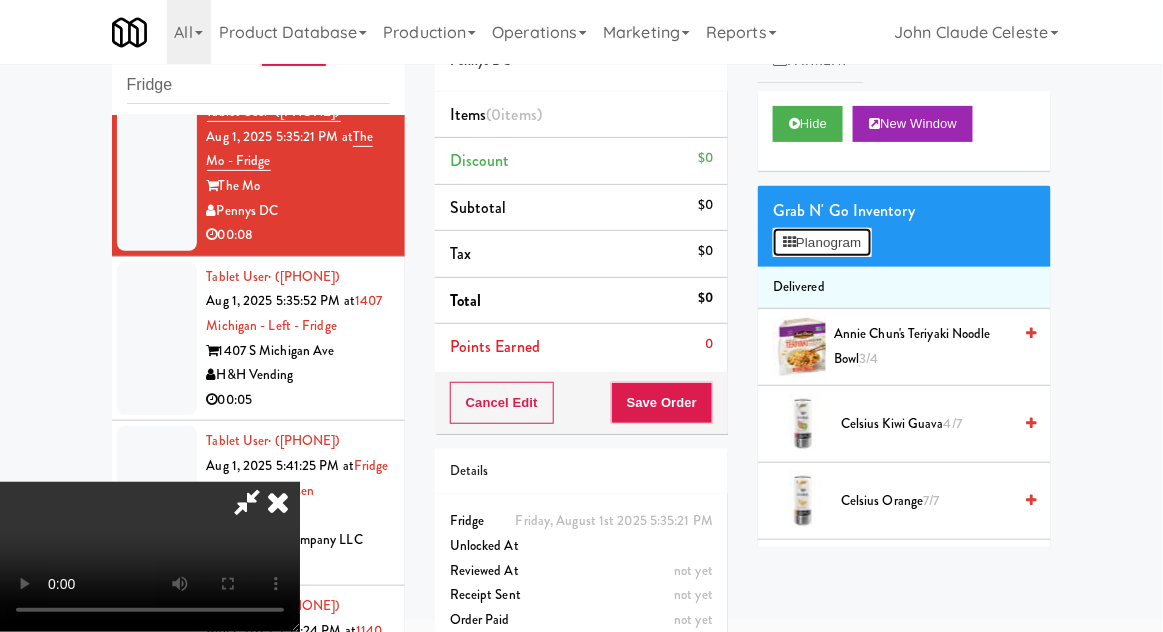 click on "Planogram" at bounding box center (822, 243) 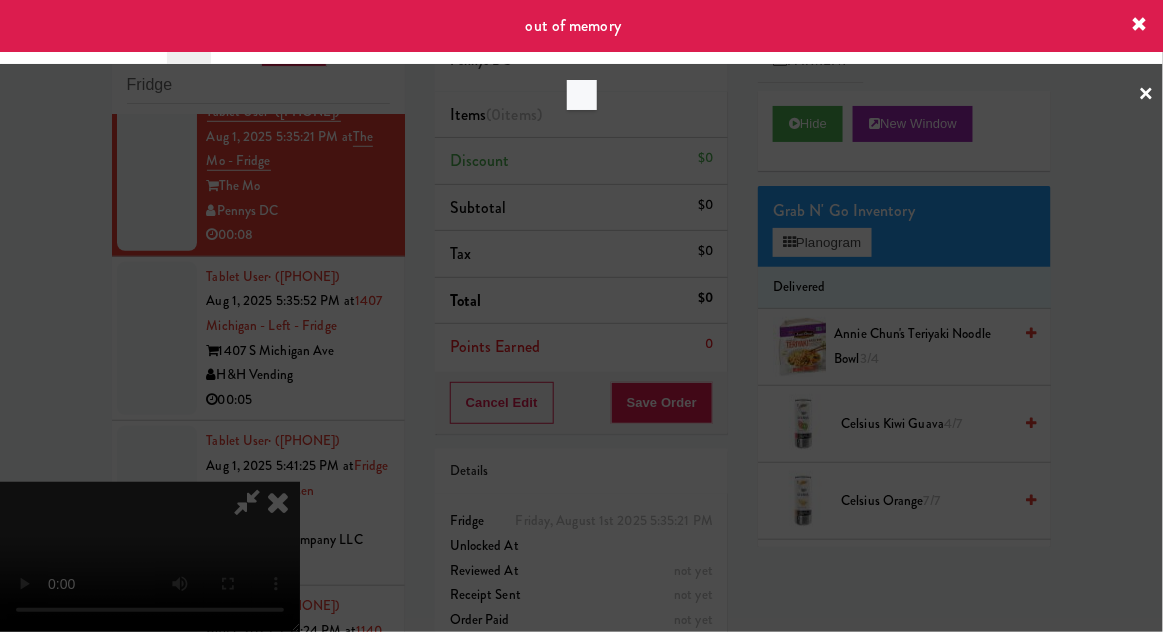 click at bounding box center [581, 316] 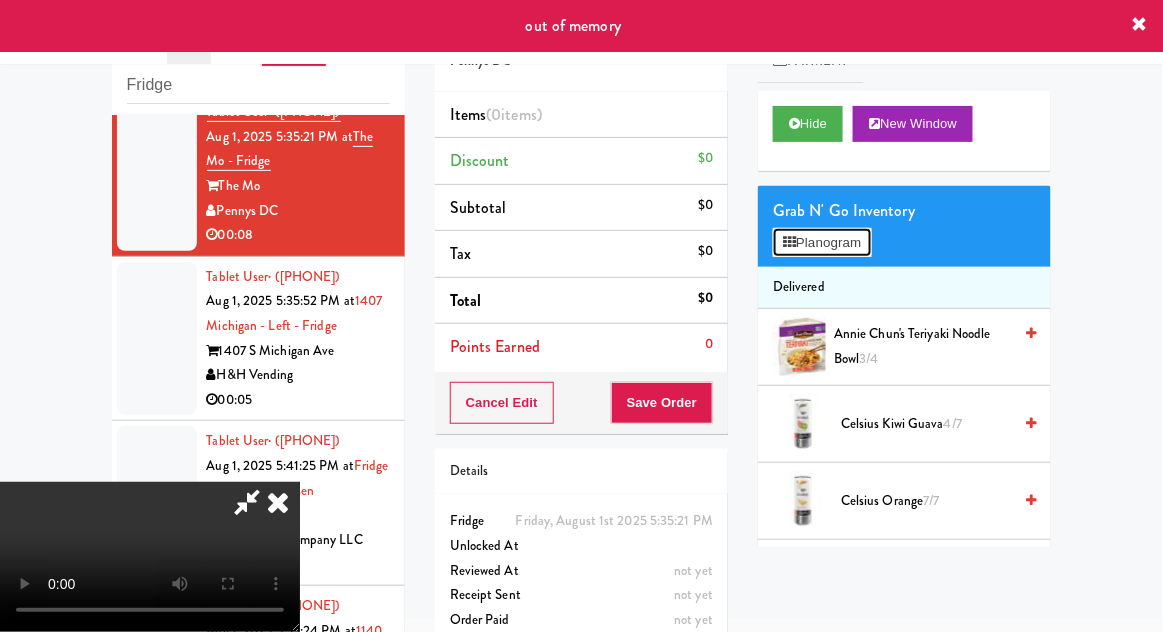 click on "Planogram" at bounding box center [822, 243] 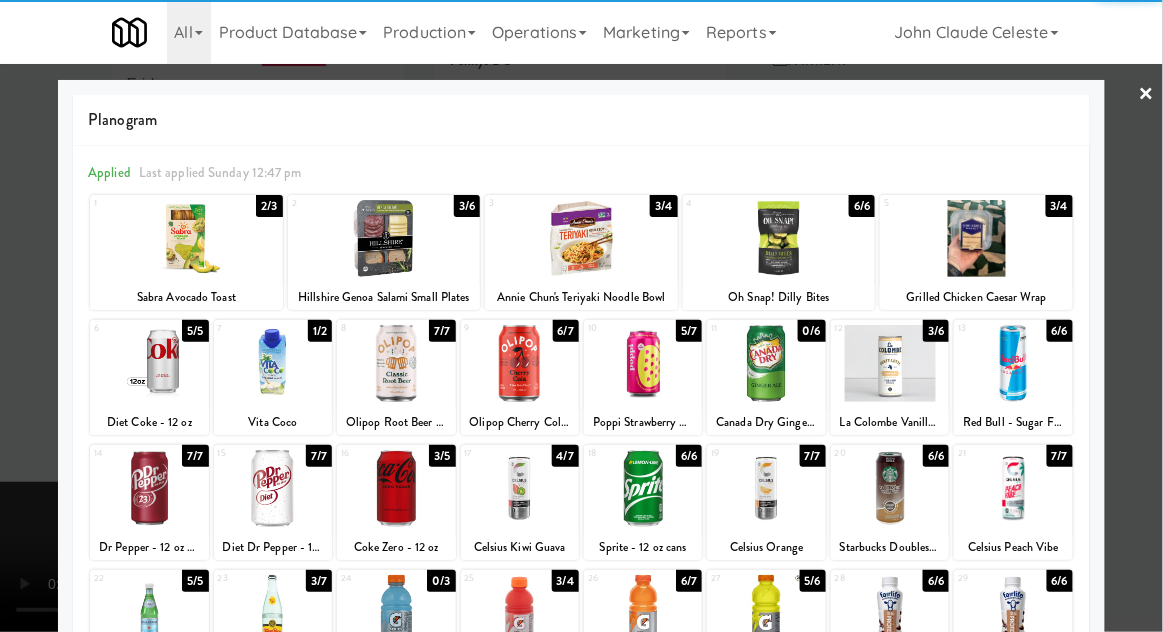 click at bounding box center (384, 238) 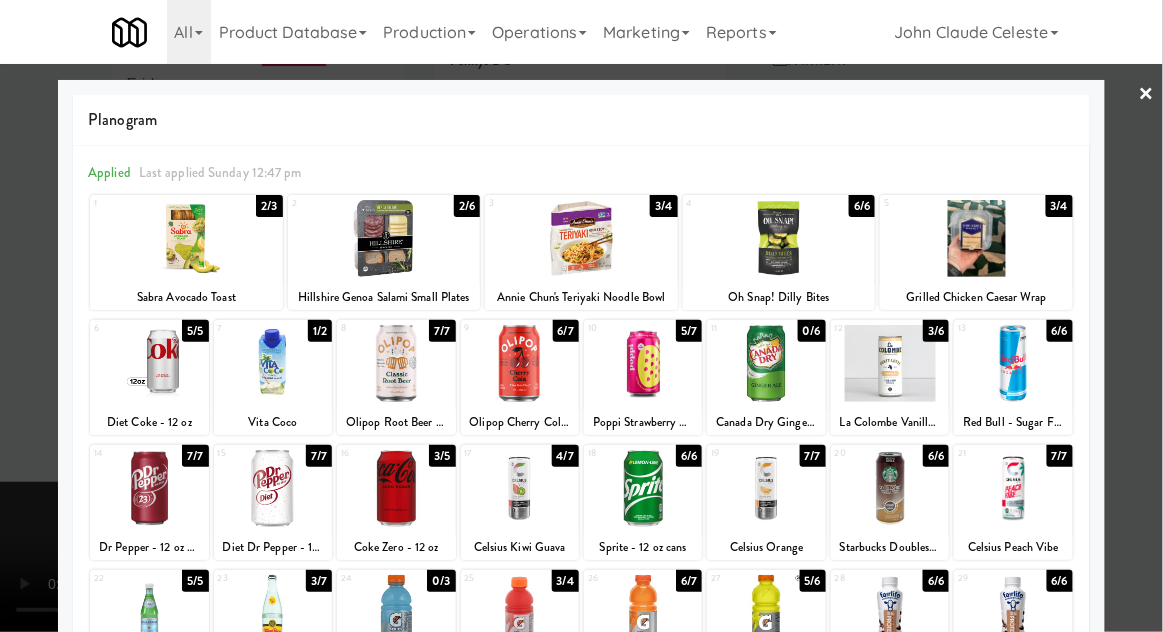 click at bounding box center (581, 238) 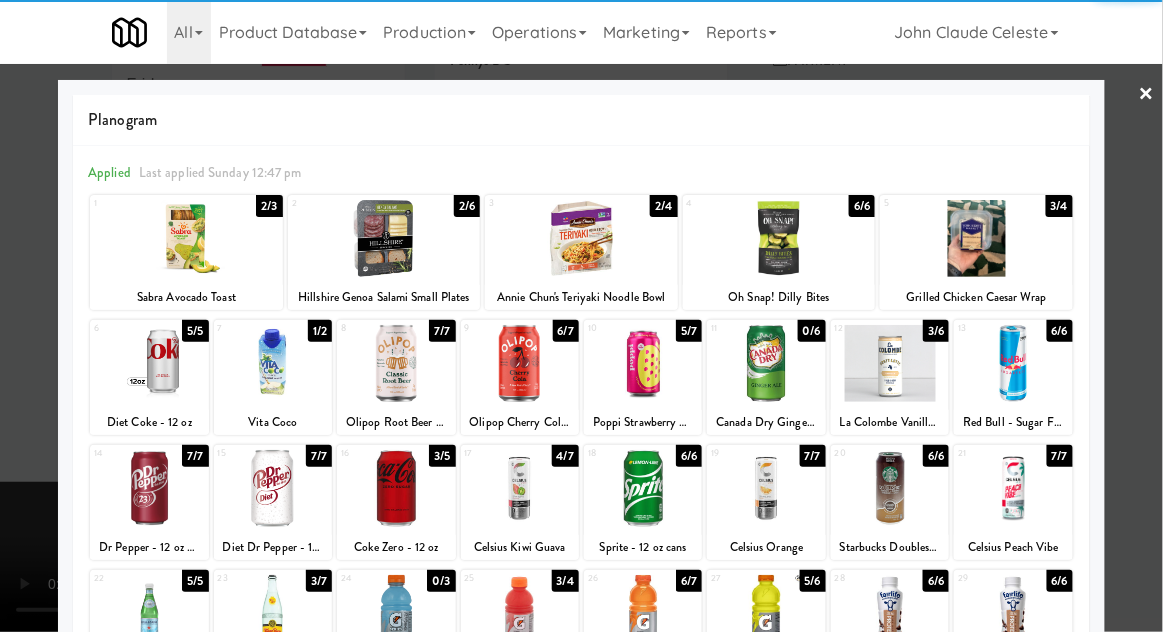 click at bounding box center [581, 316] 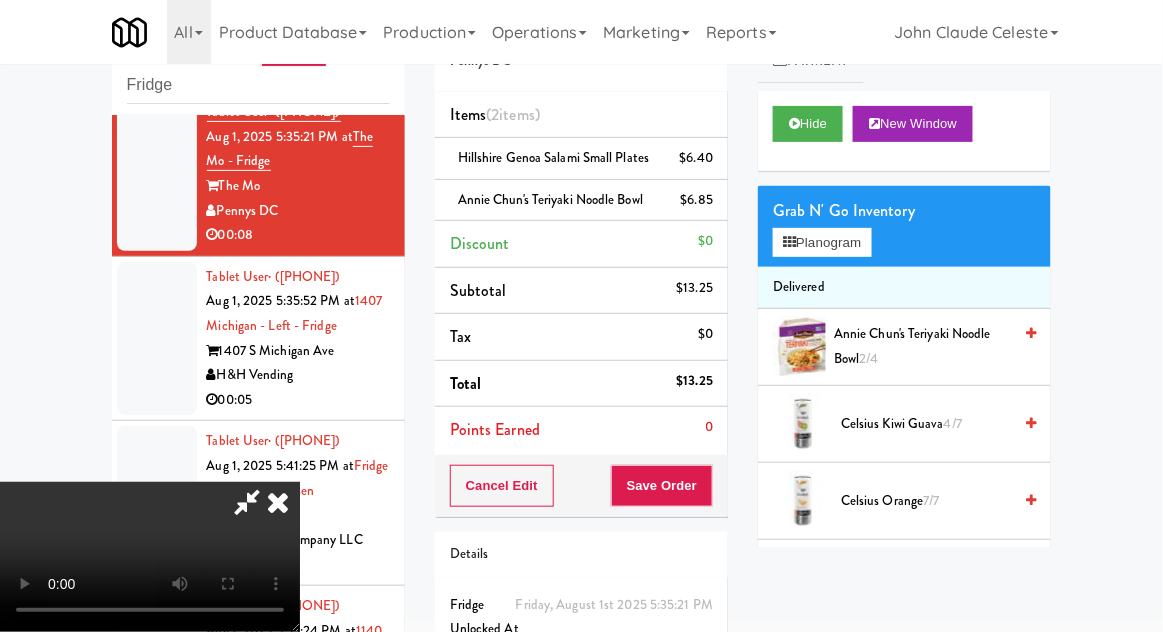 scroll, scrollTop: 73, scrollLeft: 0, axis: vertical 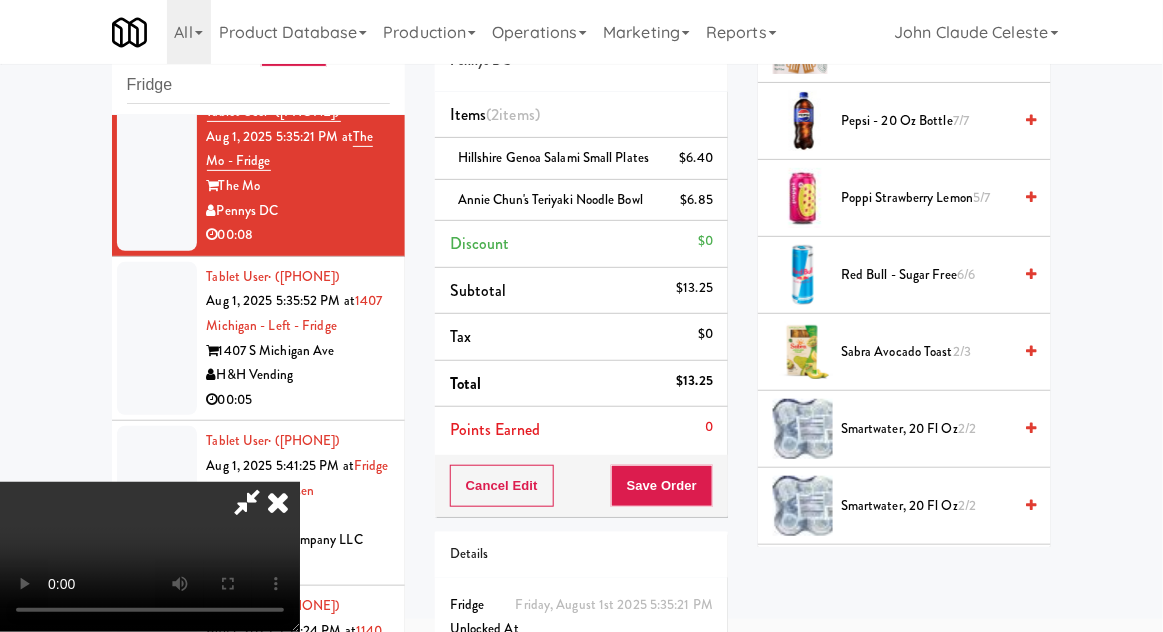 click on "Sabra Avocado Toast  2/3" at bounding box center (926, 352) 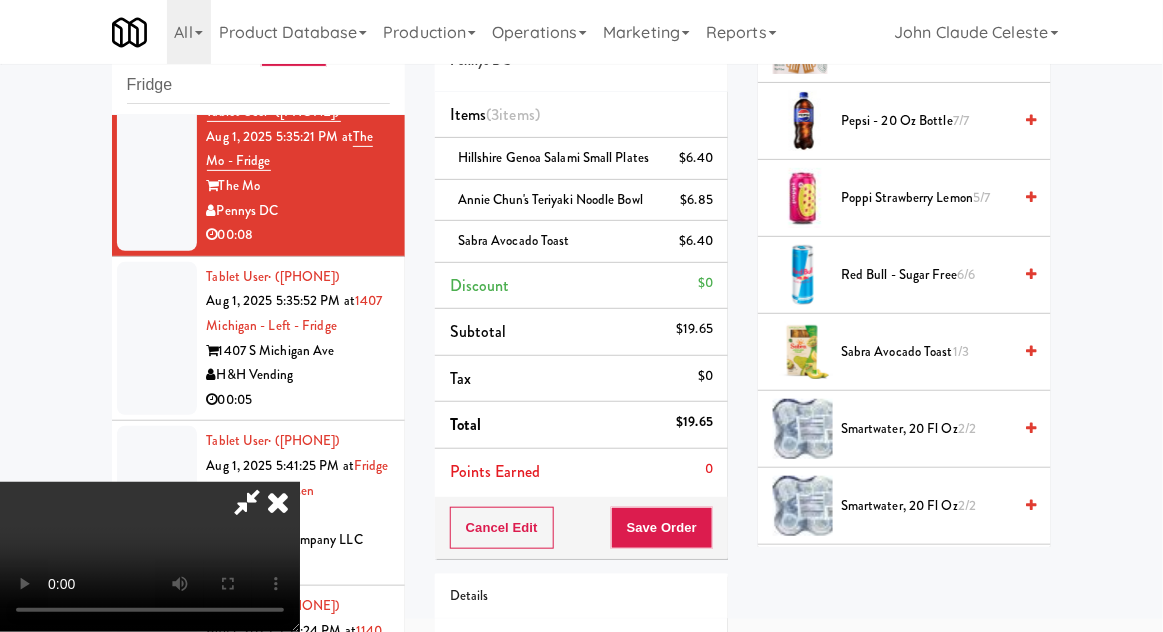 scroll, scrollTop: 73, scrollLeft: 0, axis: vertical 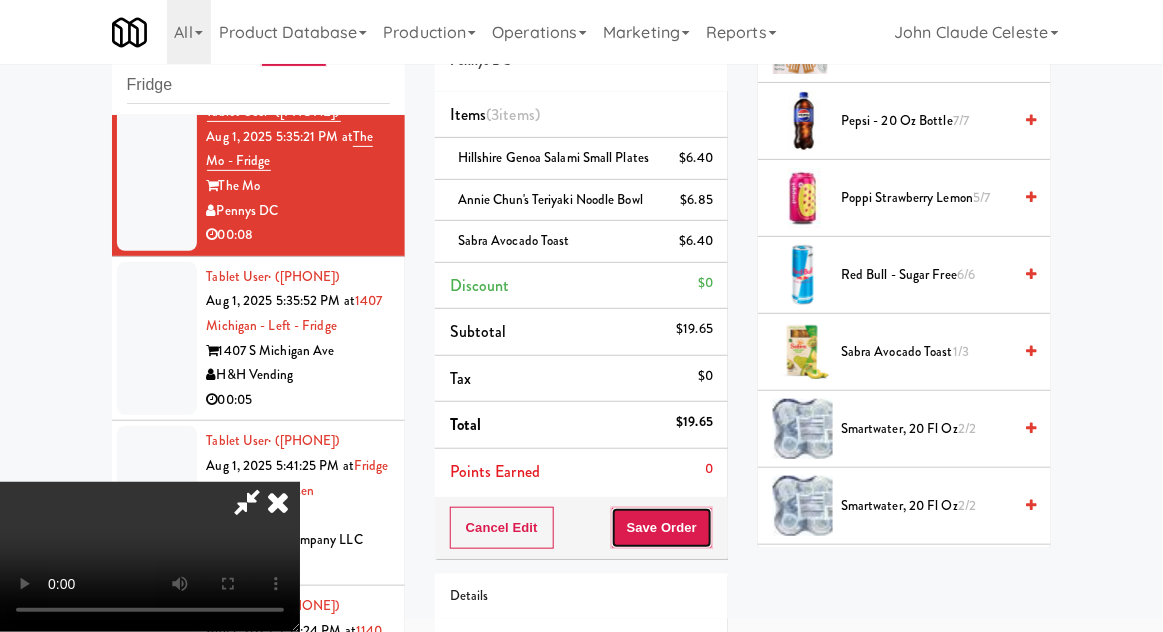 click on "Save Order" at bounding box center [662, 528] 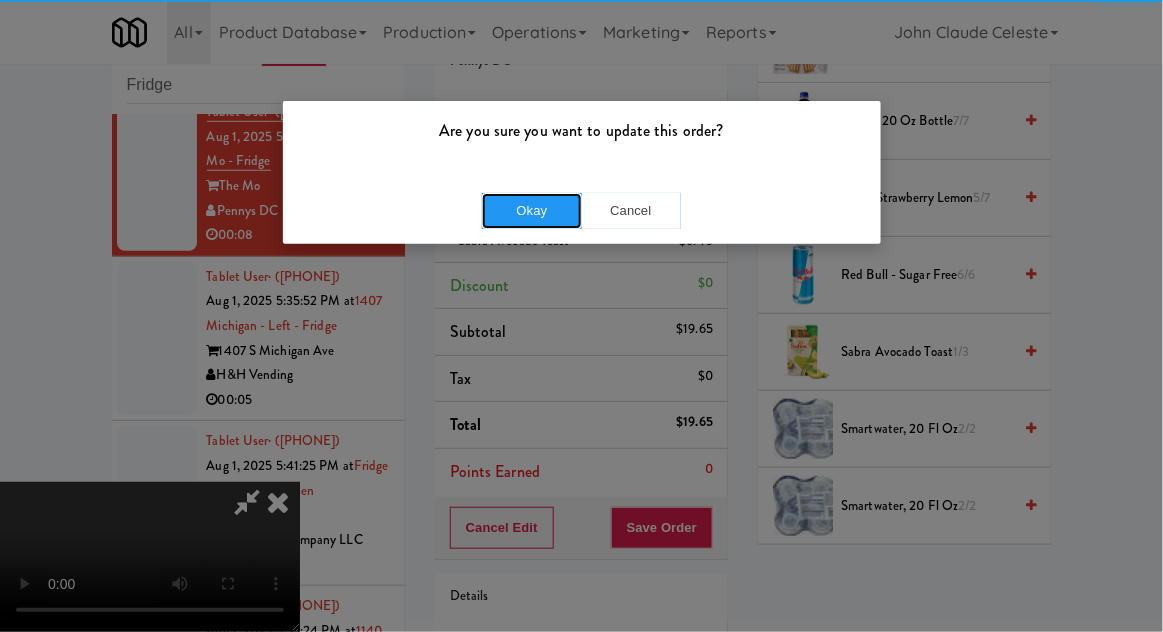click on "Okay" at bounding box center (532, 211) 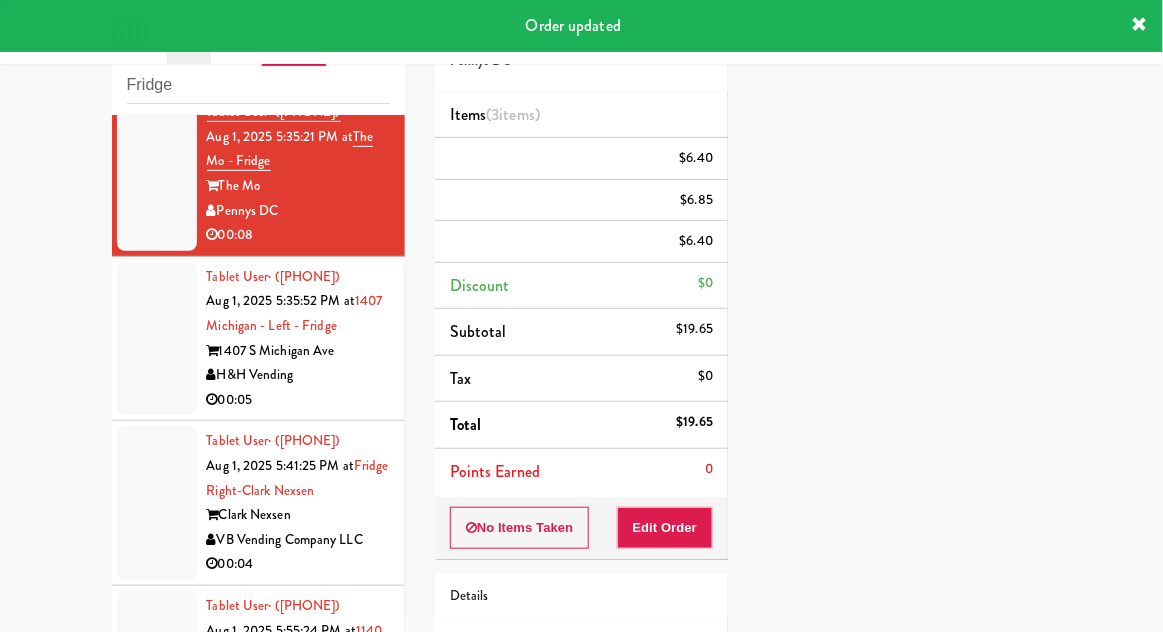 scroll, scrollTop: 197, scrollLeft: 0, axis: vertical 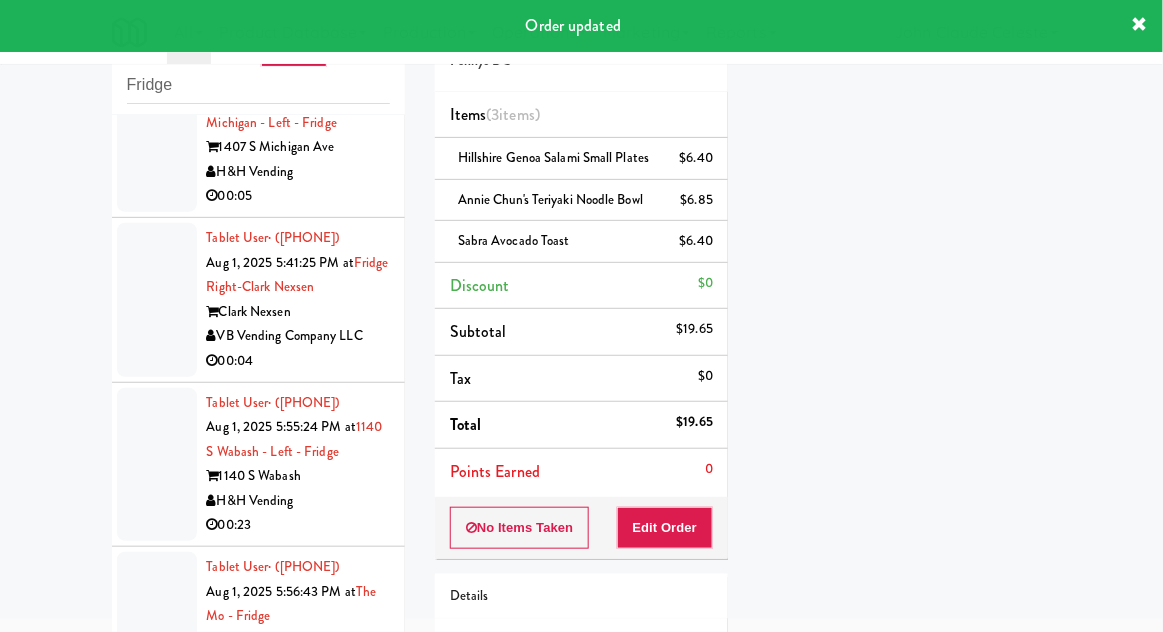 click at bounding box center [157, 135] 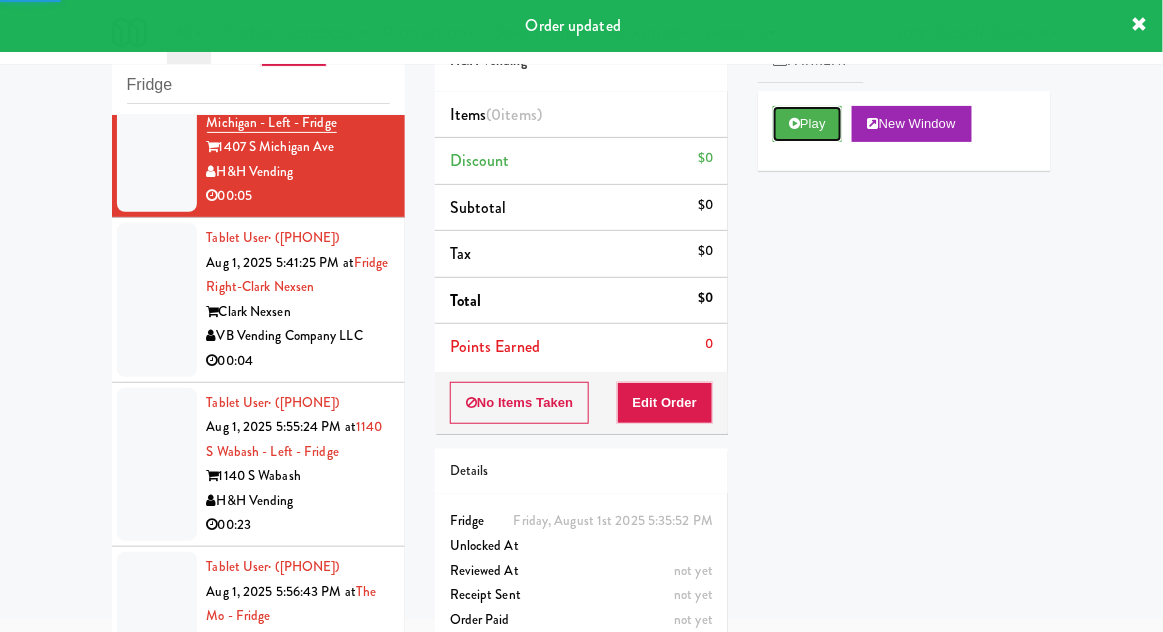 click on "Play" at bounding box center (807, 124) 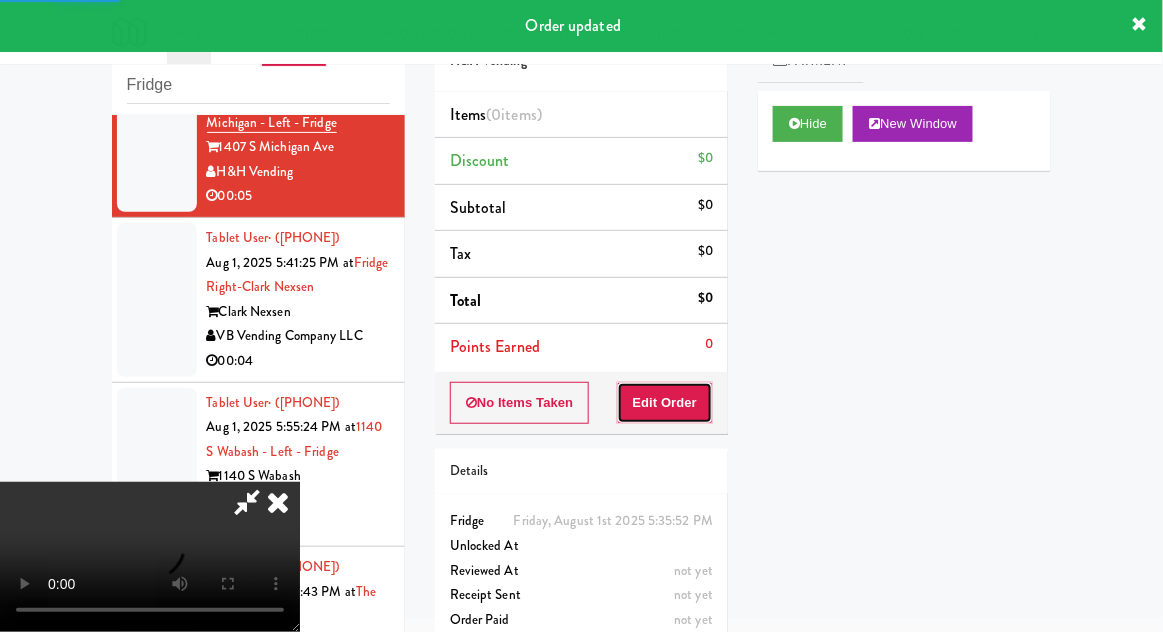 click on "Edit Order" at bounding box center [665, 403] 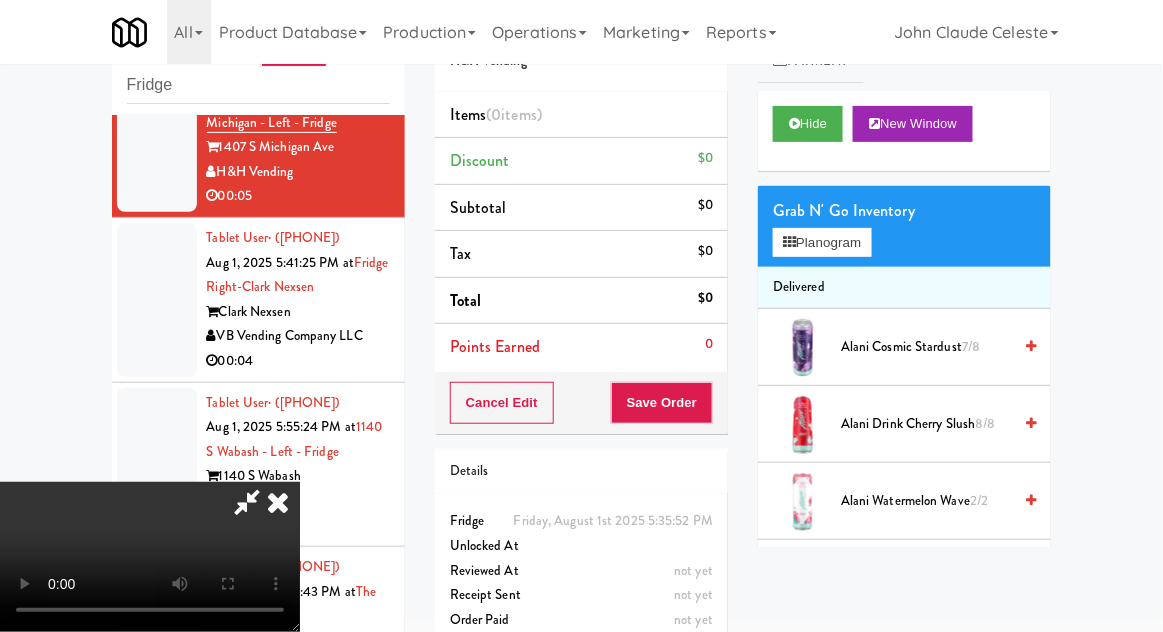 type 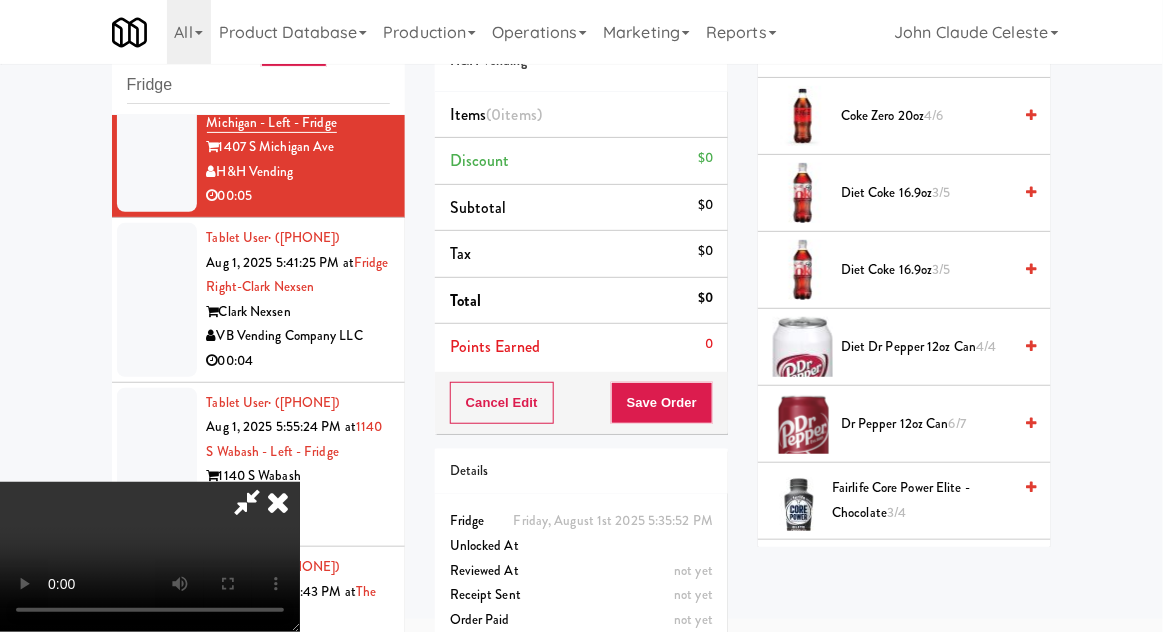 scroll, scrollTop: 1034, scrollLeft: 0, axis: vertical 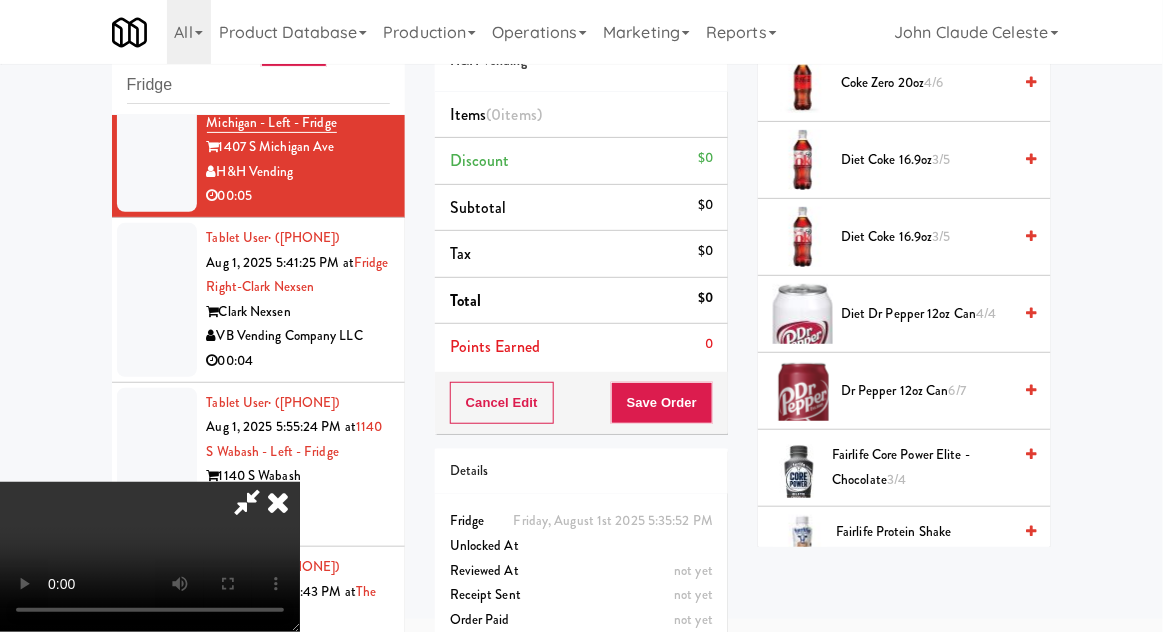 click on "3/4" at bounding box center [896, 479] 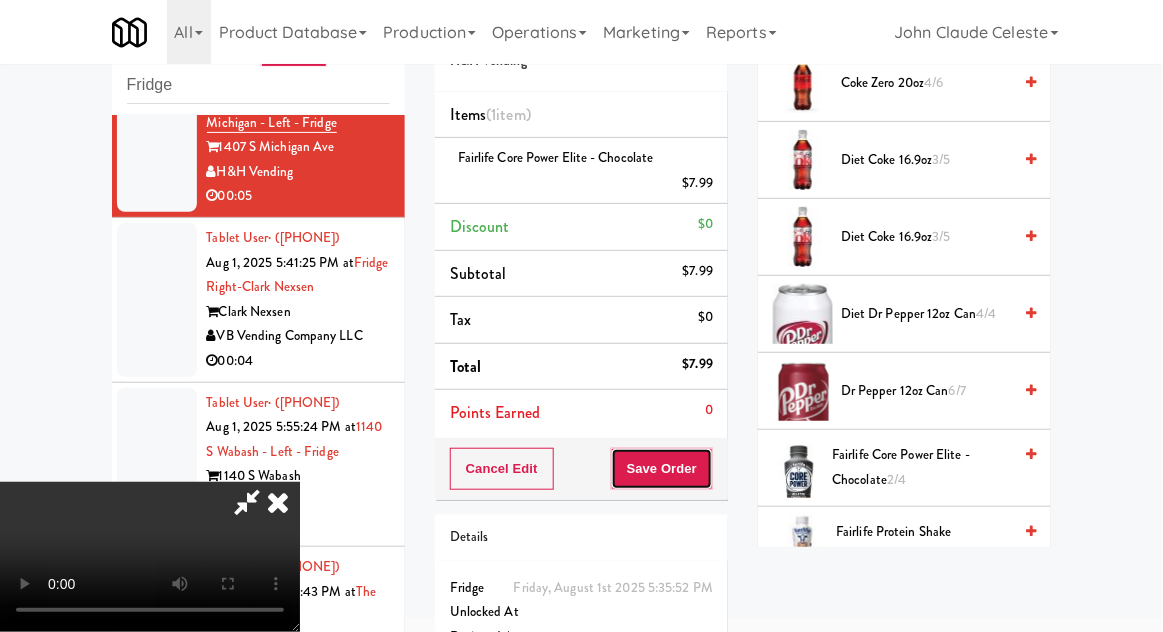 click on "Save Order" at bounding box center (662, 469) 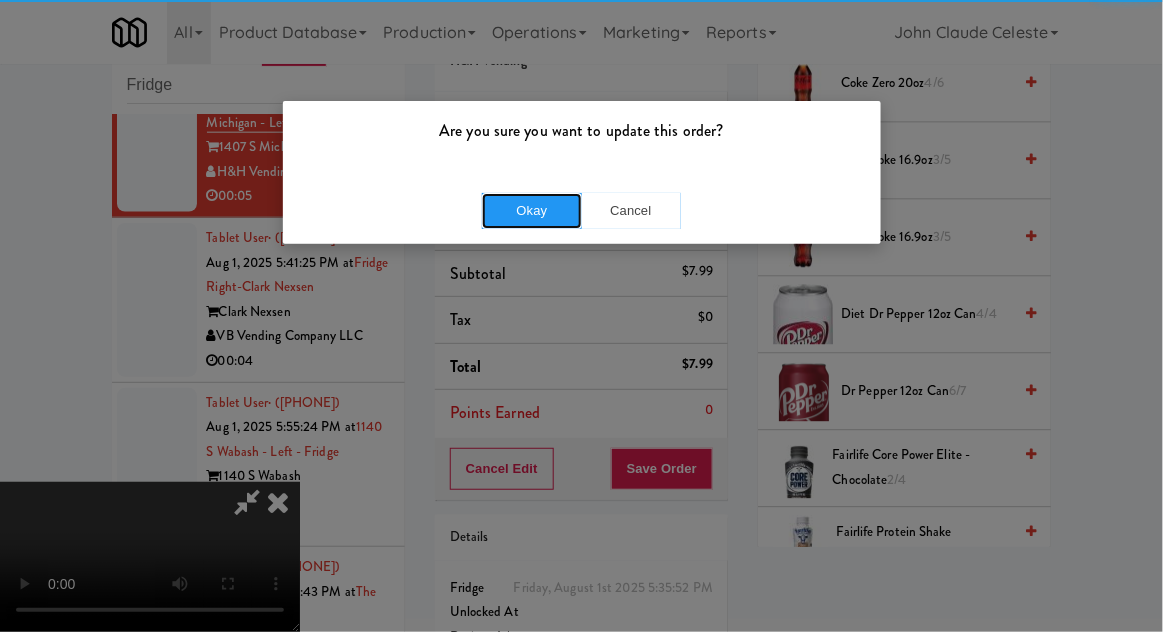 click on "Okay" at bounding box center (532, 211) 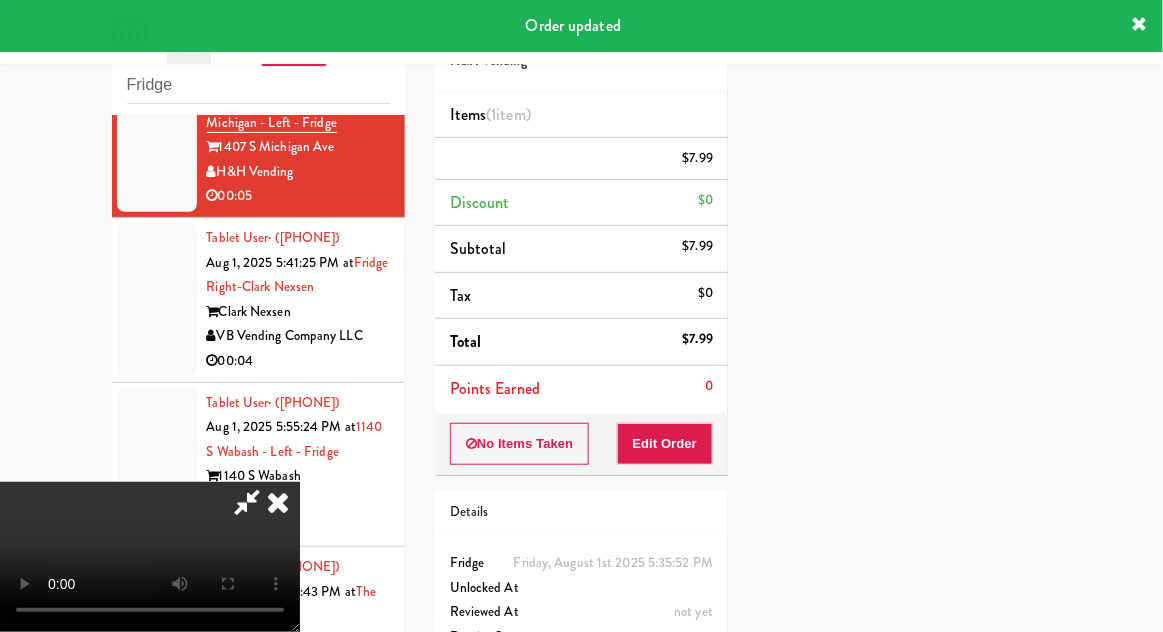 scroll, scrollTop: 197, scrollLeft: 0, axis: vertical 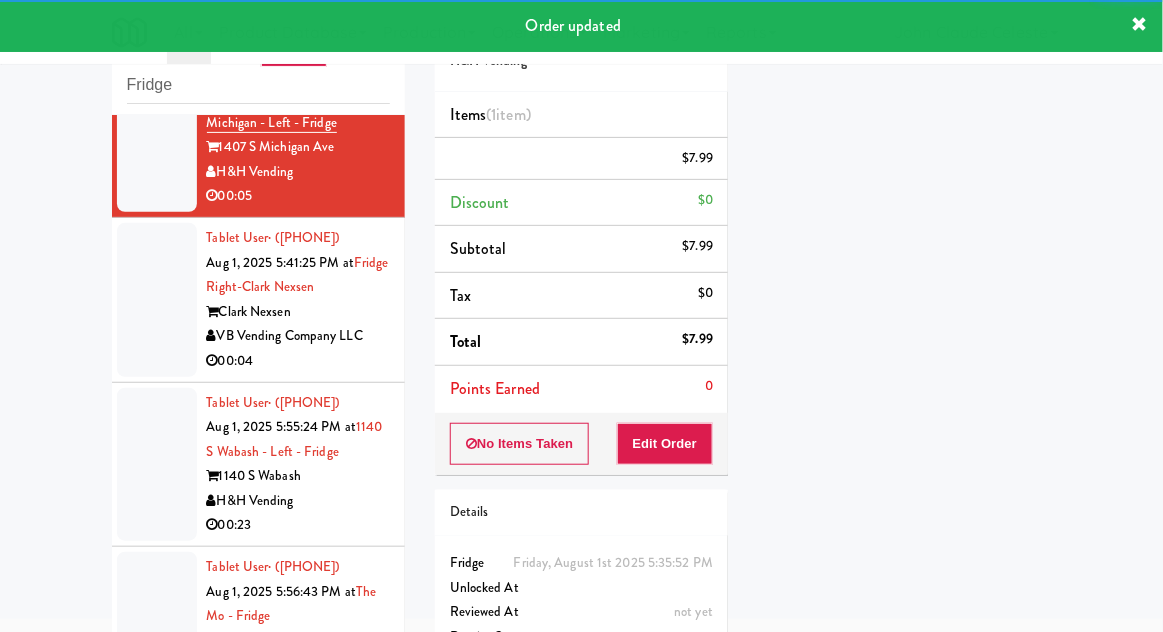 click at bounding box center [157, 300] 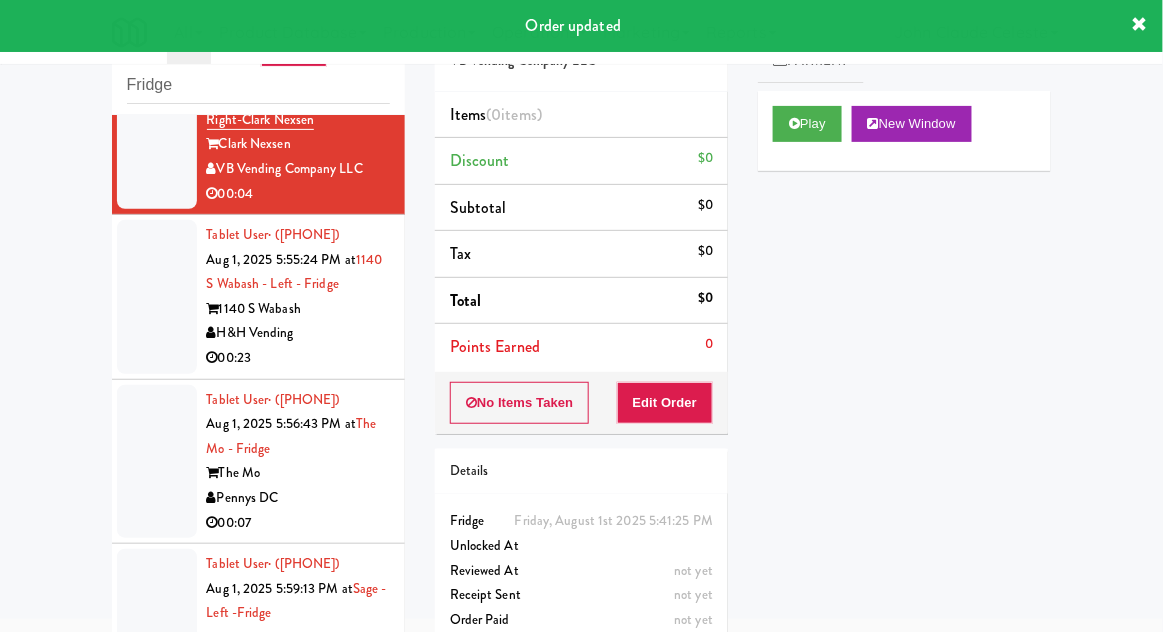 scroll, scrollTop: 802, scrollLeft: 0, axis: vertical 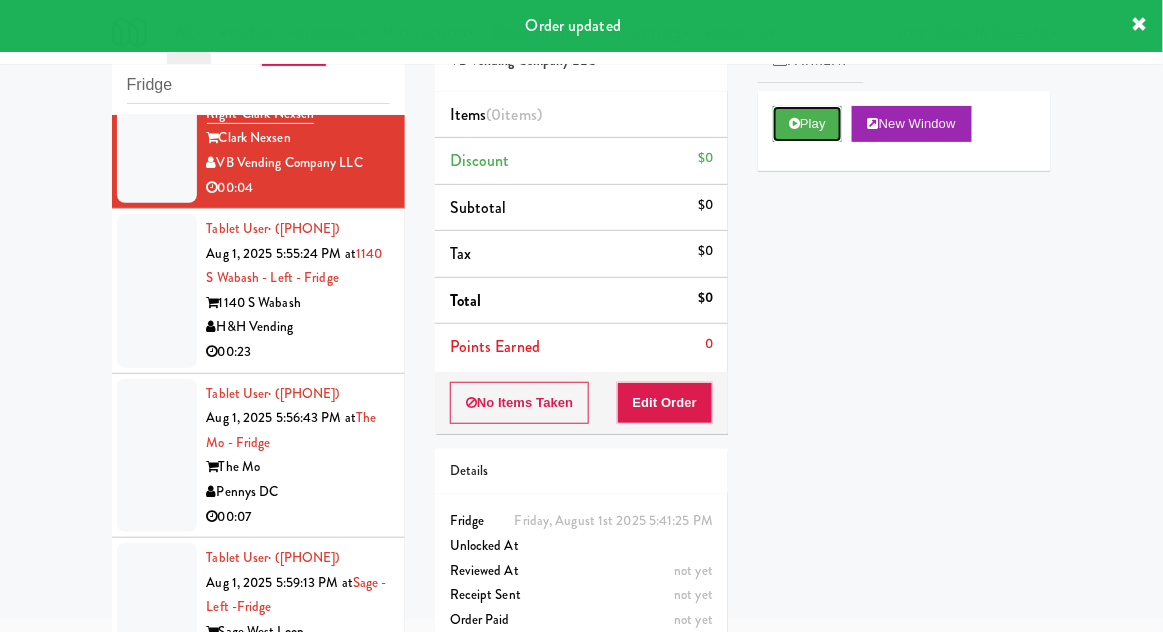 click on "Play" at bounding box center [807, 124] 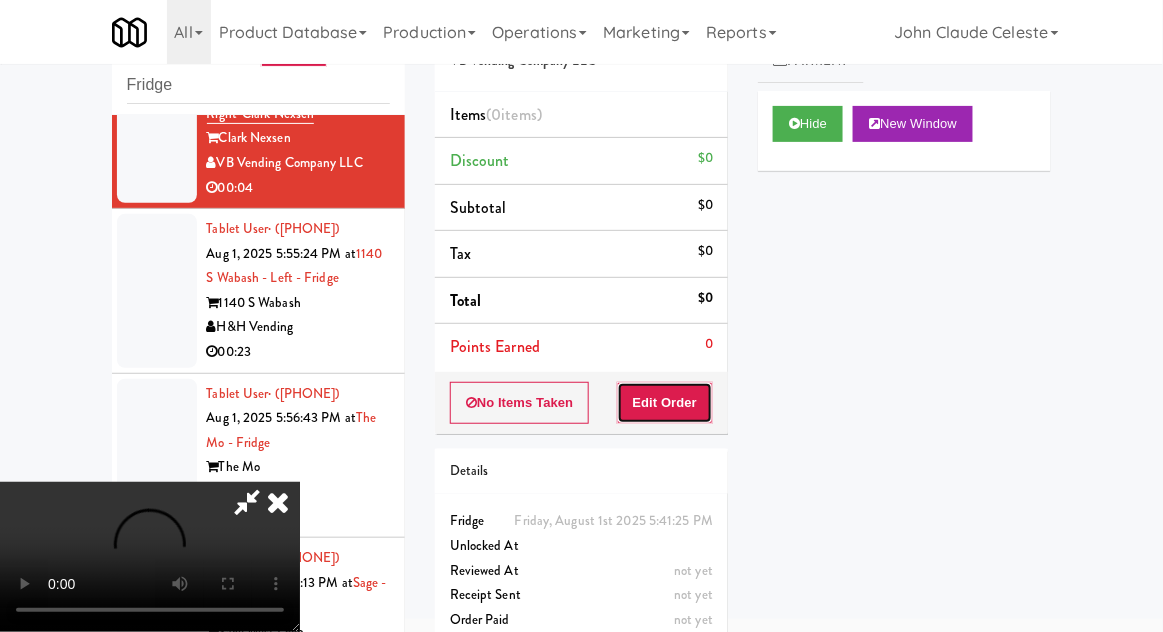 click on "Edit Order" at bounding box center (665, 403) 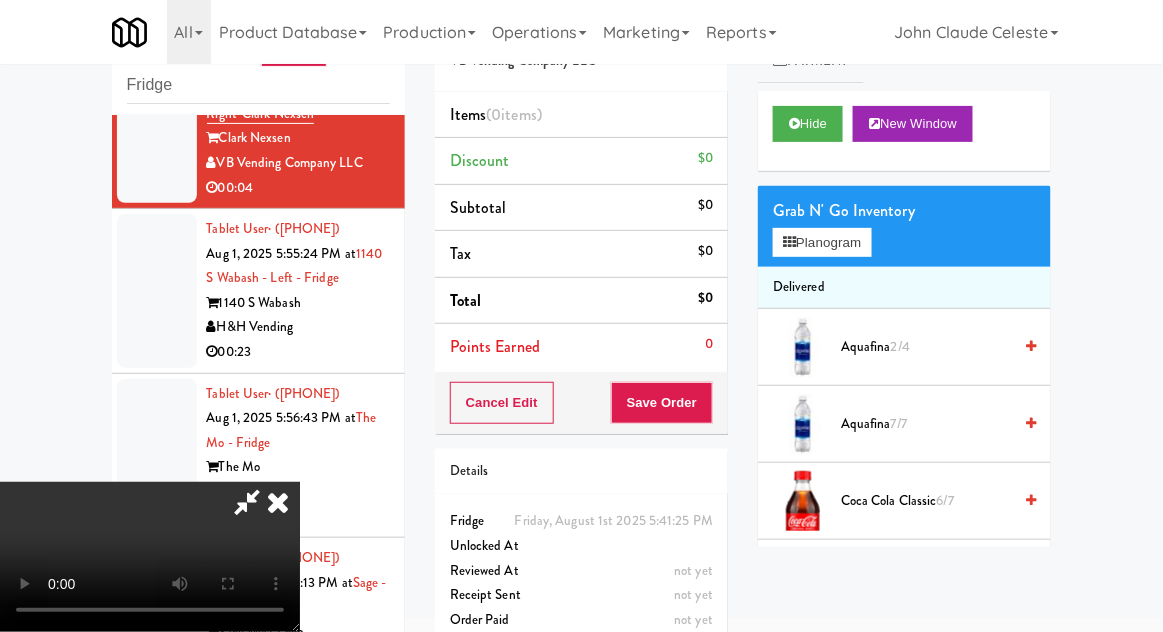 type 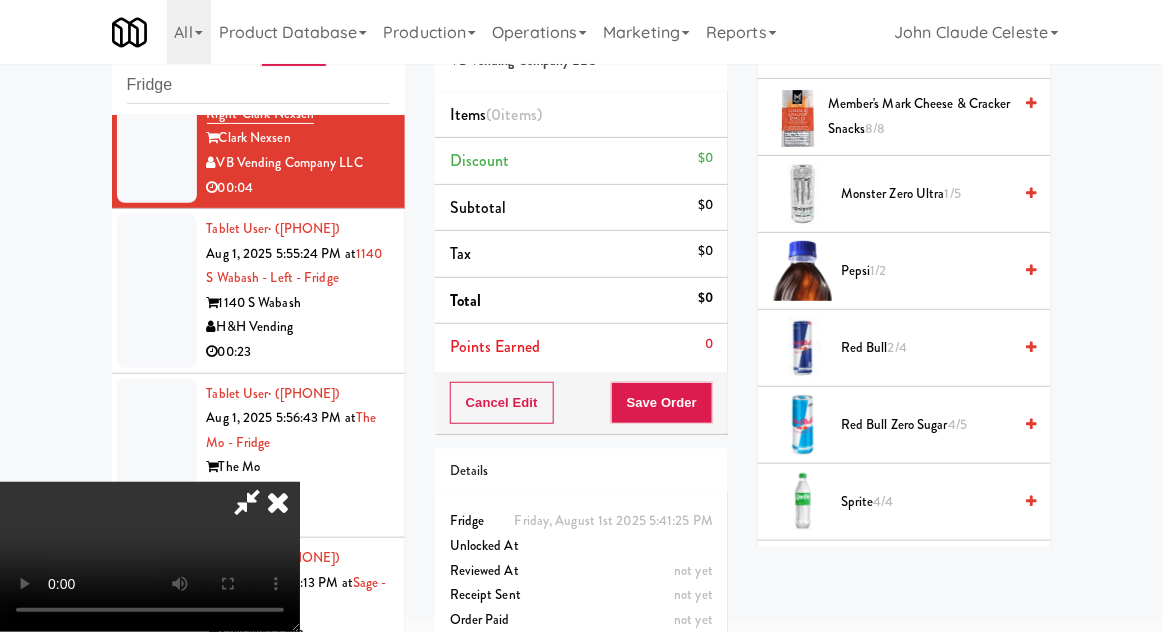 scroll, scrollTop: 1312, scrollLeft: 0, axis: vertical 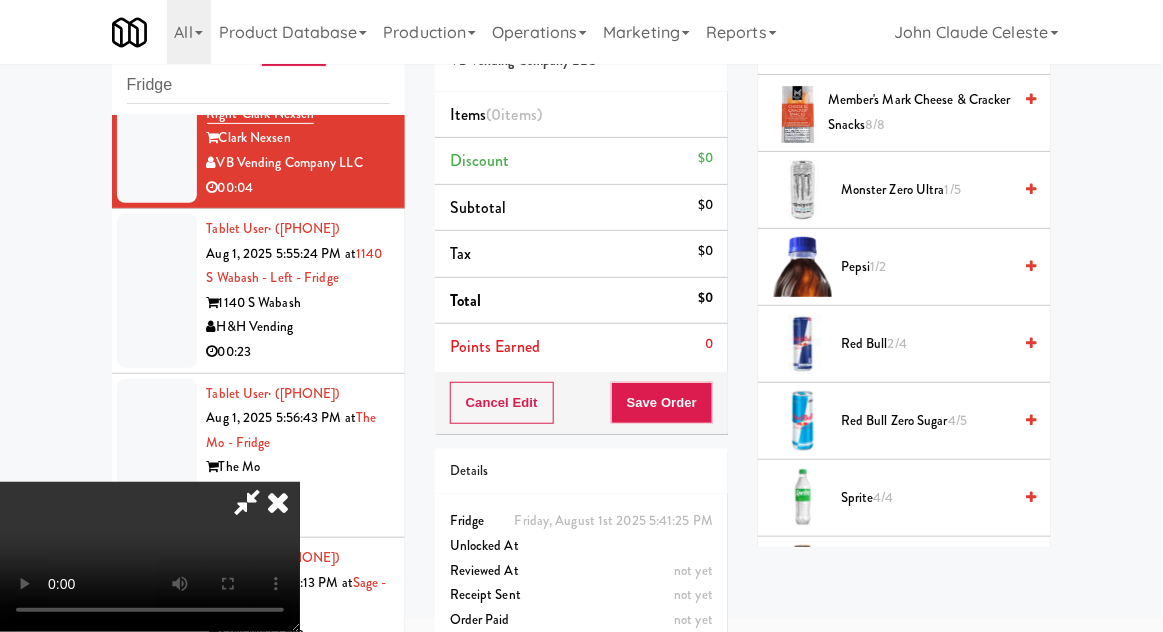 click on "Red Bull  2/4" at bounding box center (926, 344) 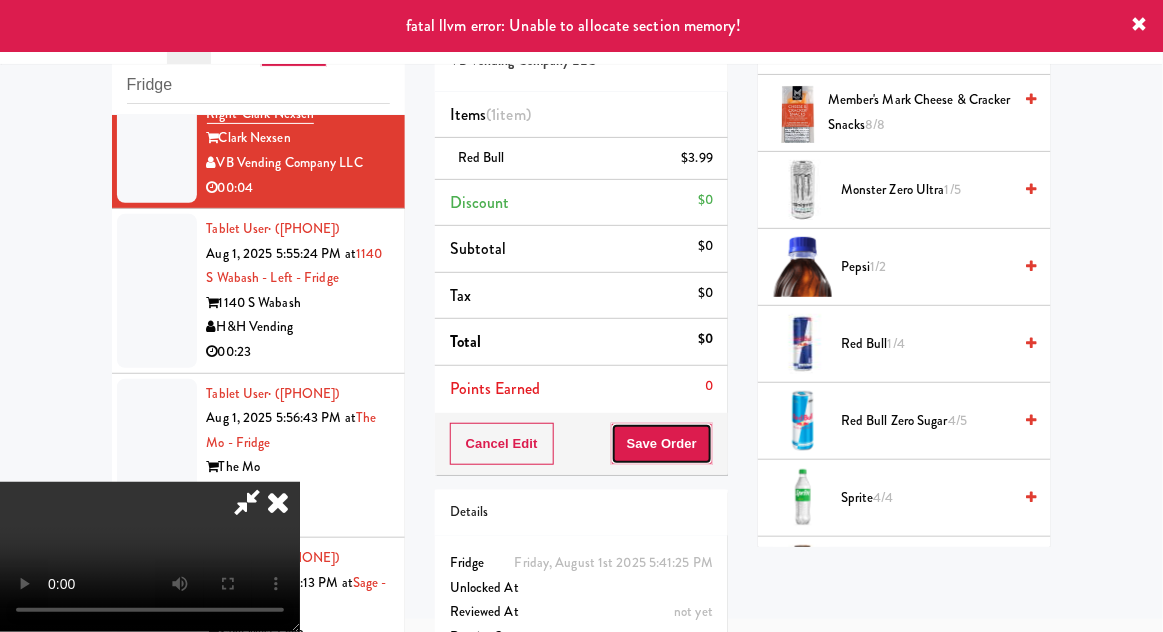 click on "Save Order" at bounding box center [662, 444] 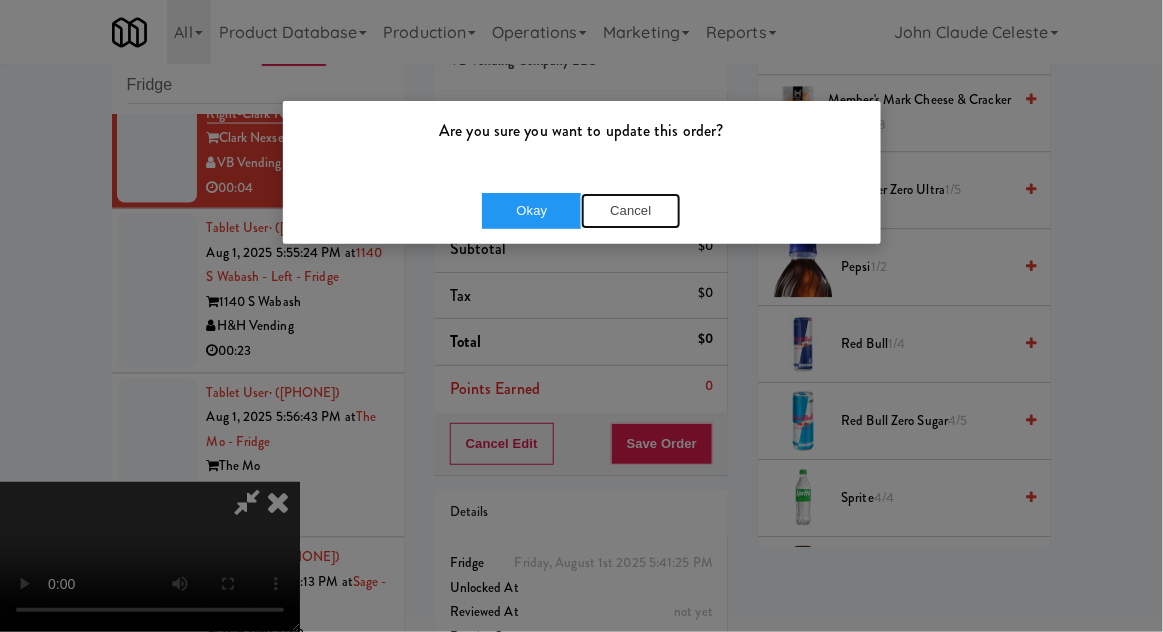 click on "Cancel" at bounding box center (631, 211) 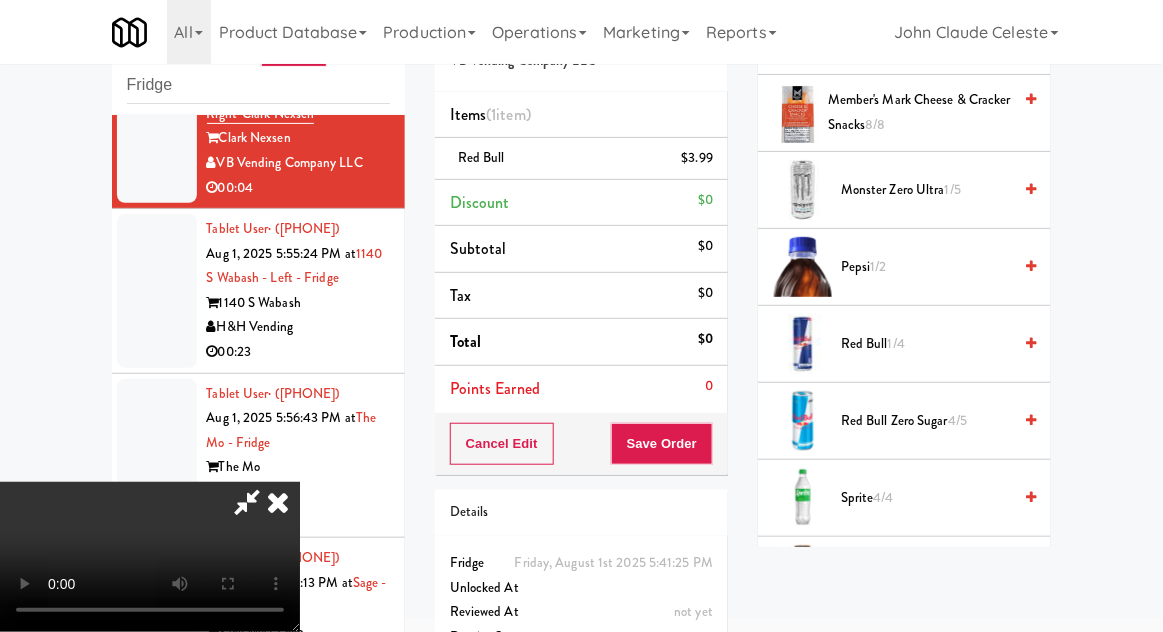 click at bounding box center (278, 502) 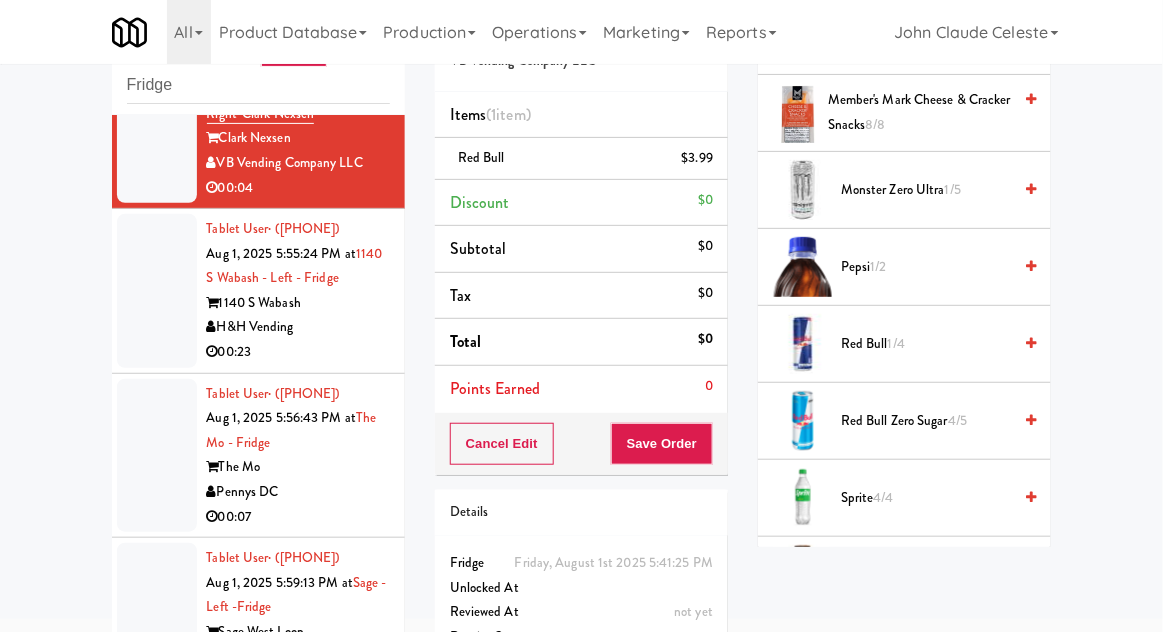 click on "00:23" at bounding box center (298, 352) 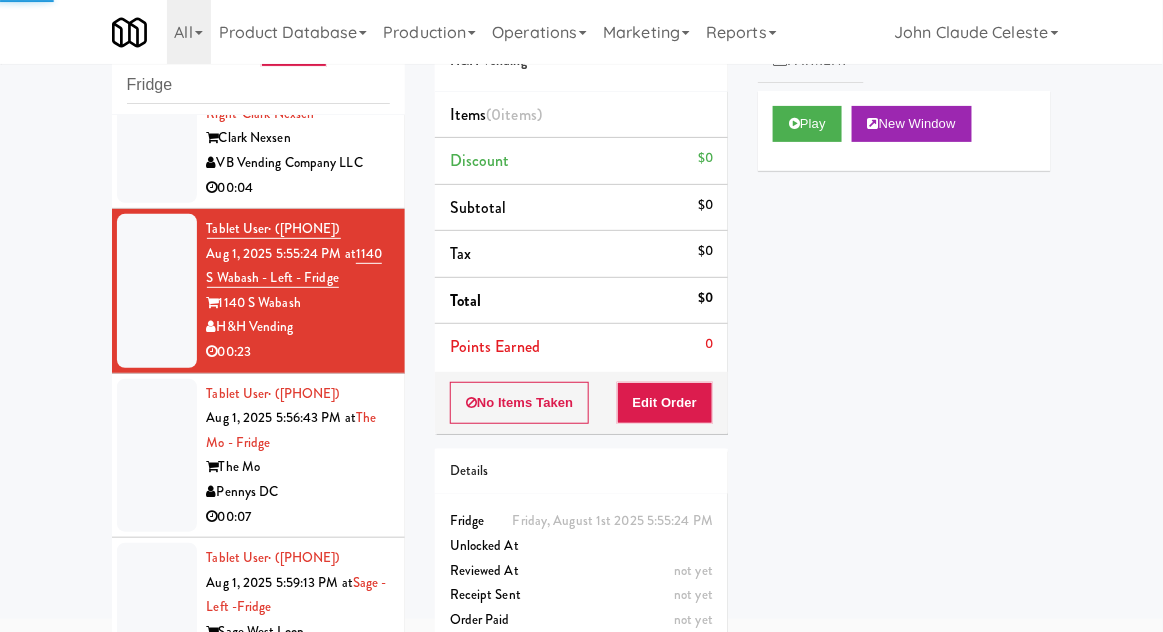 click on "Clark Nexsen" at bounding box center (298, 138) 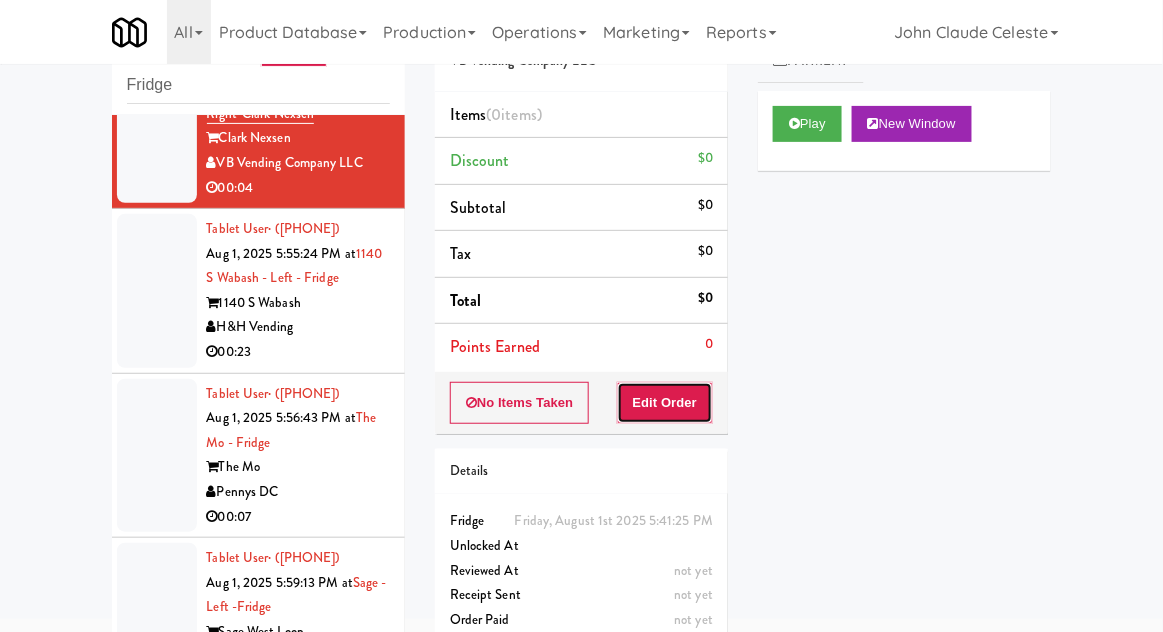 click on "Edit Order" at bounding box center [665, 403] 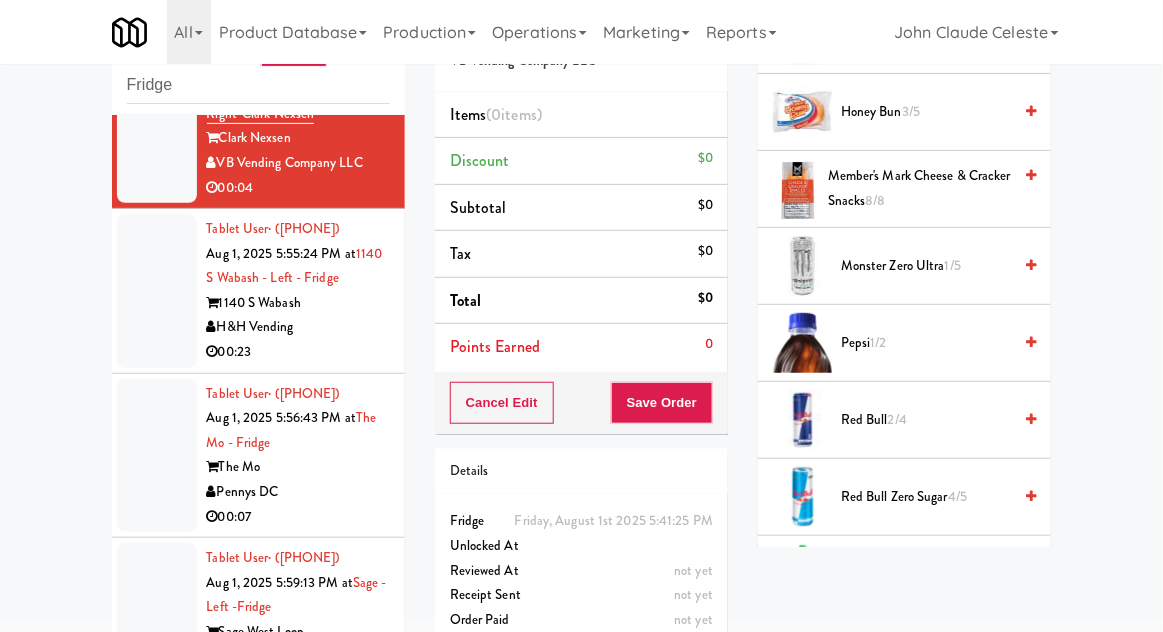 scroll, scrollTop: 1235, scrollLeft: 0, axis: vertical 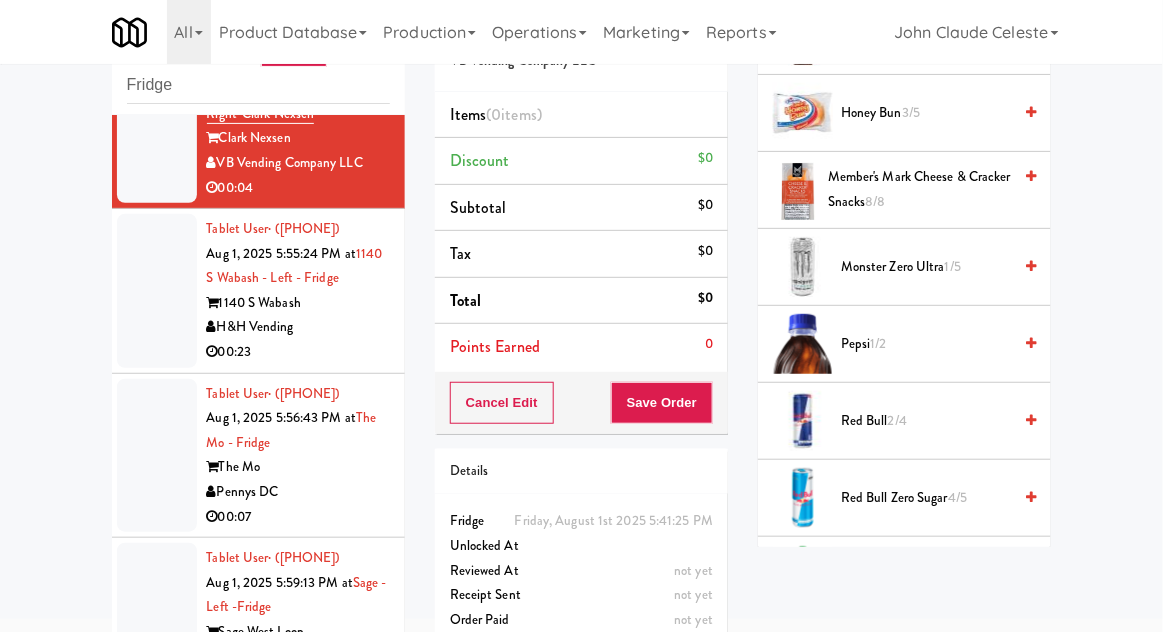 click on "Red Bull  2/4" at bounding box center (926, 421) 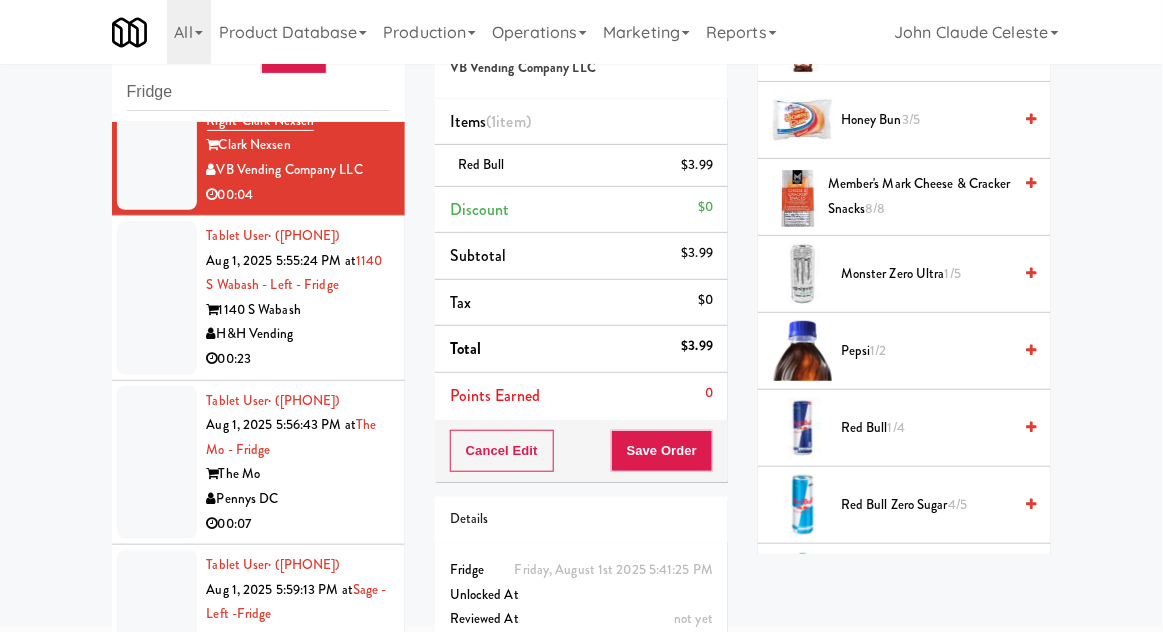 scroll, scrollTop: 0, scrollLeft: 0, axis: both 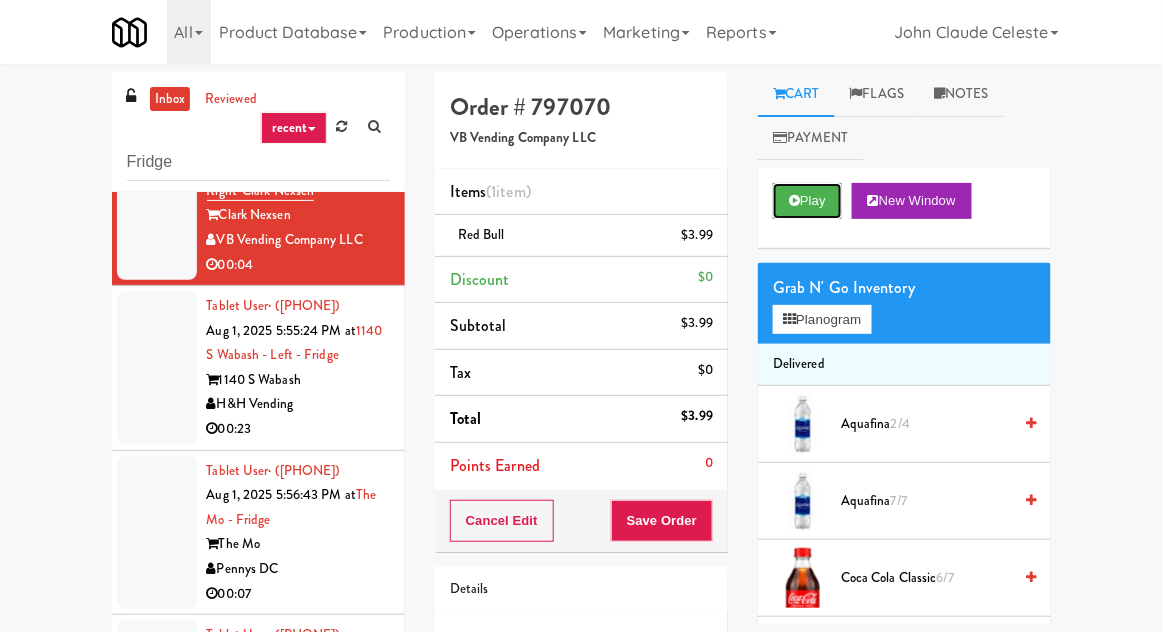click on "Play" at bounding box center (807, 201) 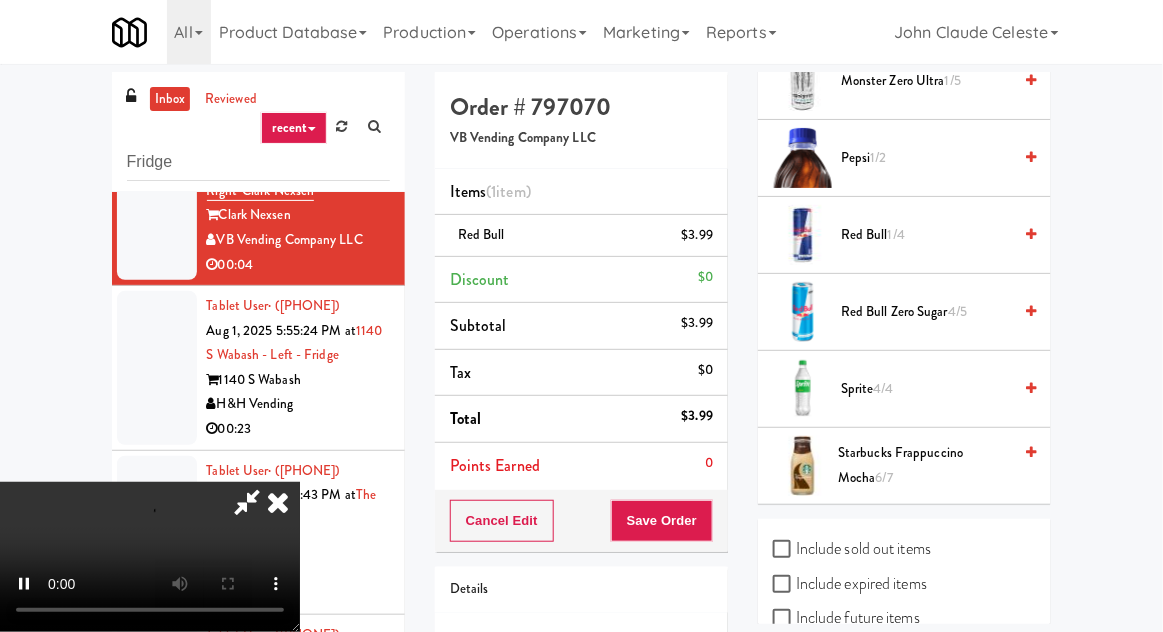scroll, scrollTop: 1508, scrollLeft: 0, axis: vertical 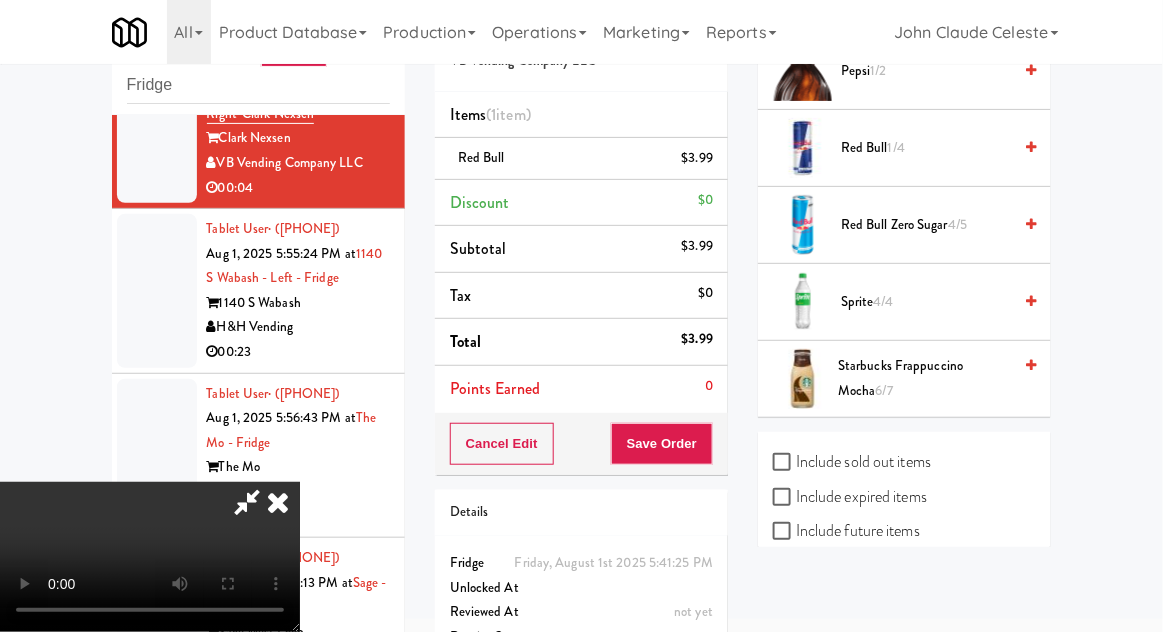 type 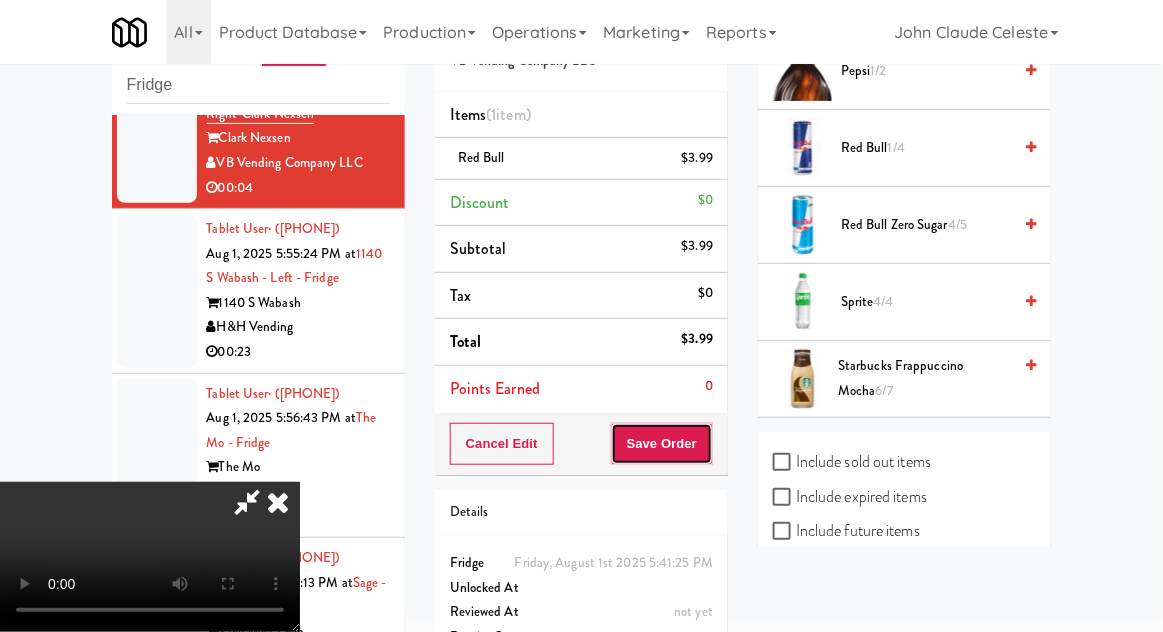 click on "Save Order" at bounding box center [662, 444] 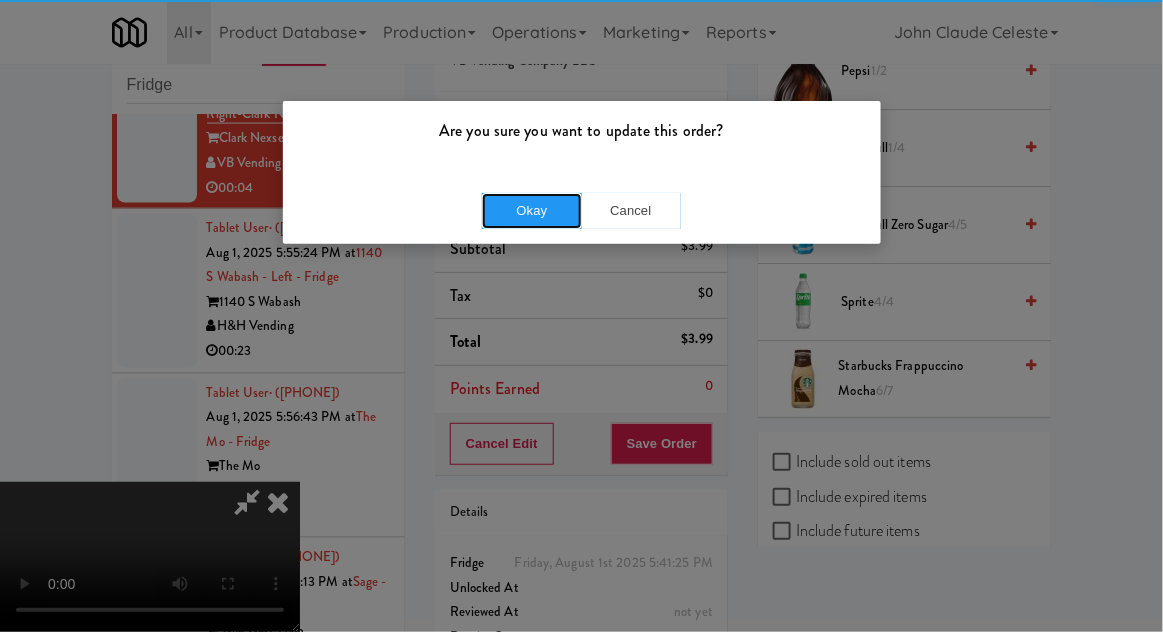 click on "Okay" at bounding box center (532, 211) 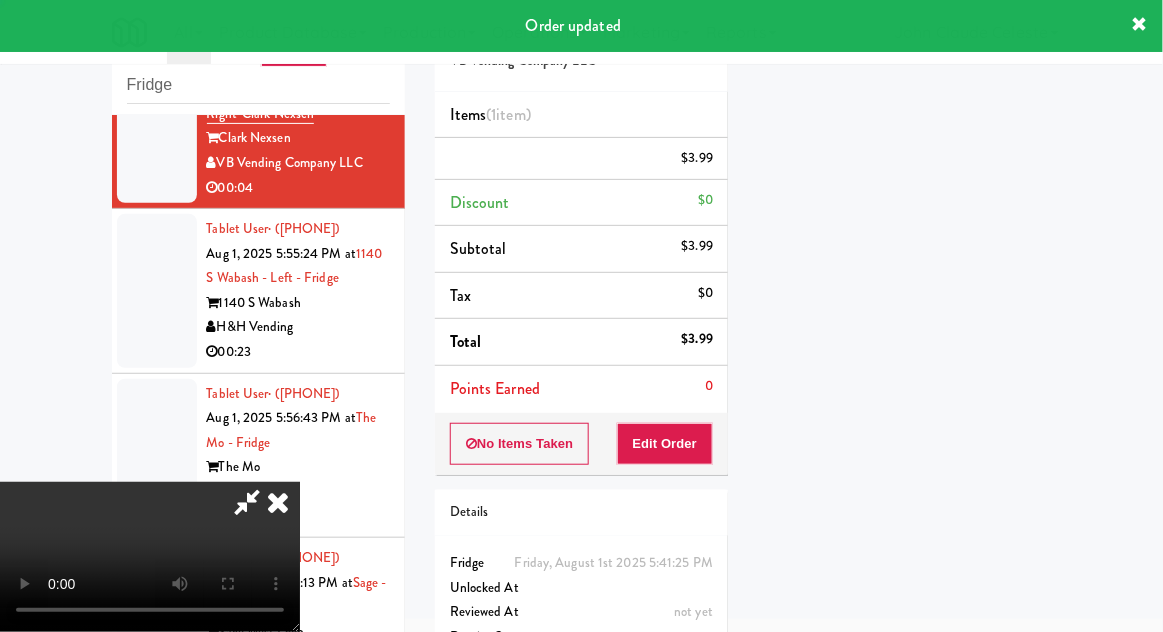scroll, scrollTop: 197, scrollLeft: 0, axis: vertical 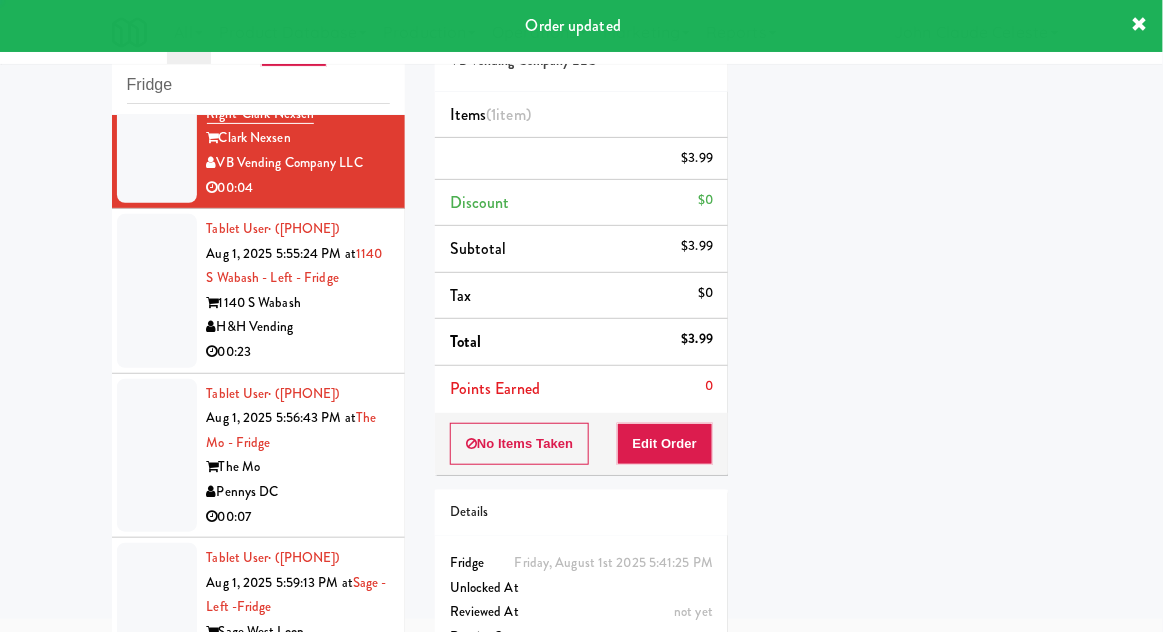 click at bounding box center [157, 291] 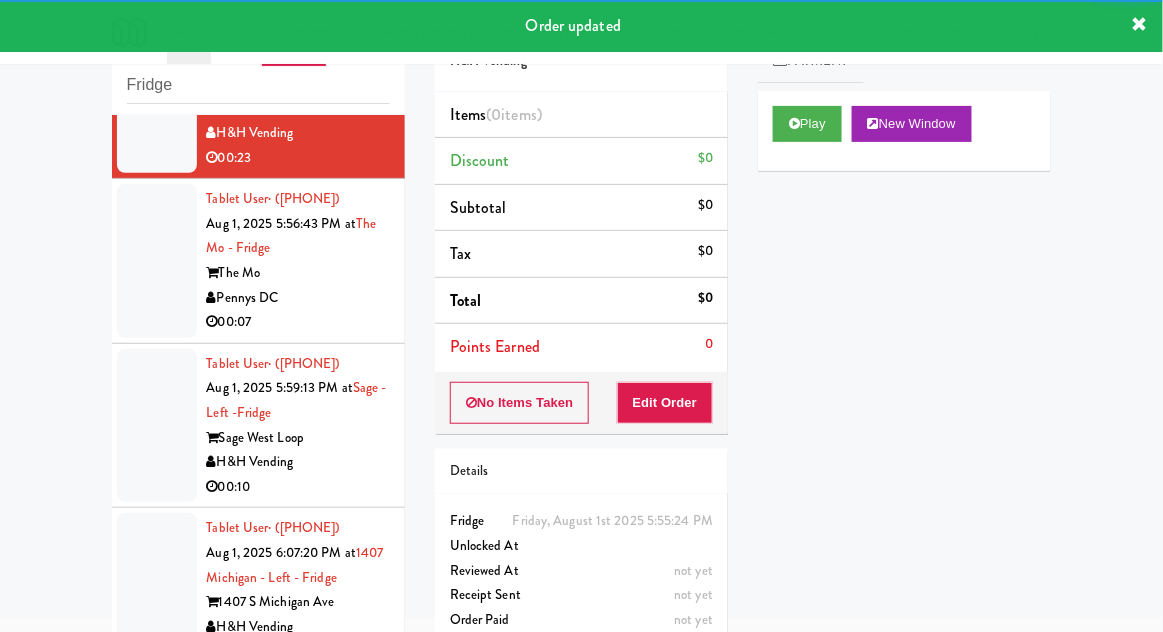 scroll, scrollTop: 1021, scrollLeft: 0, axis: vertical 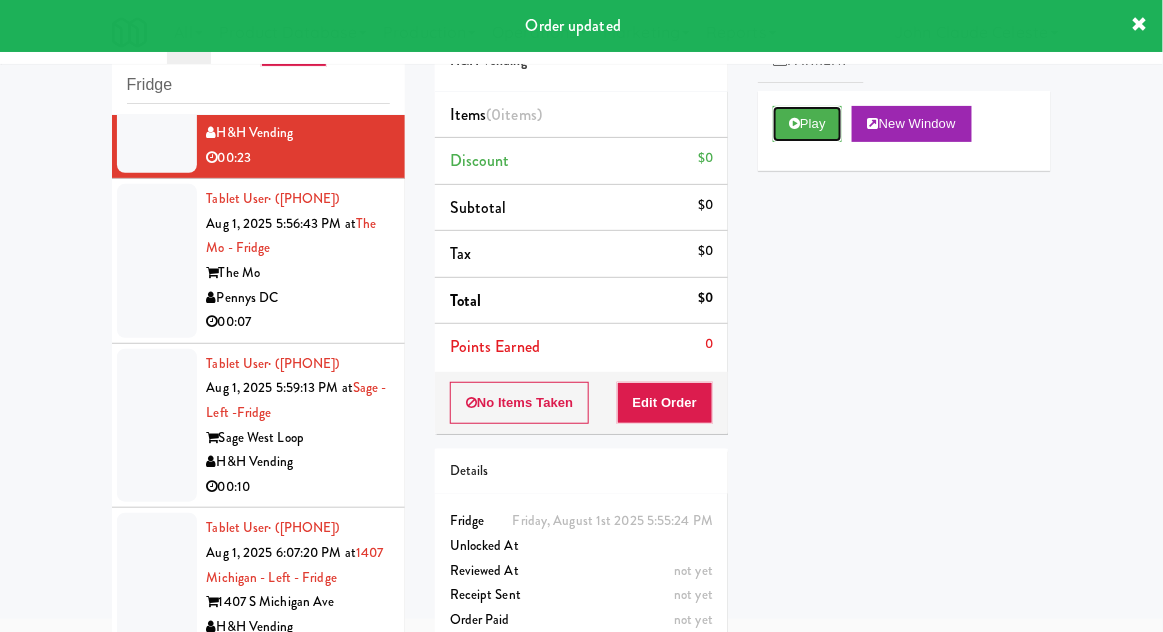 click on "Play" at bounding box center (807, 124) 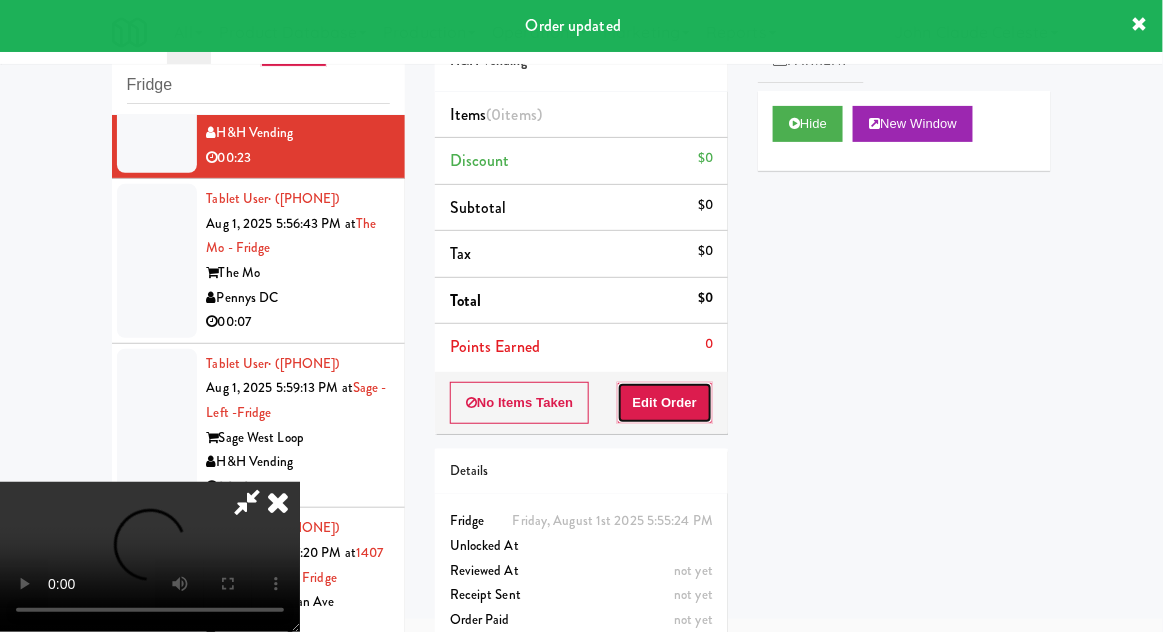 click on "Edit Order" at bounding box center [665, 403] 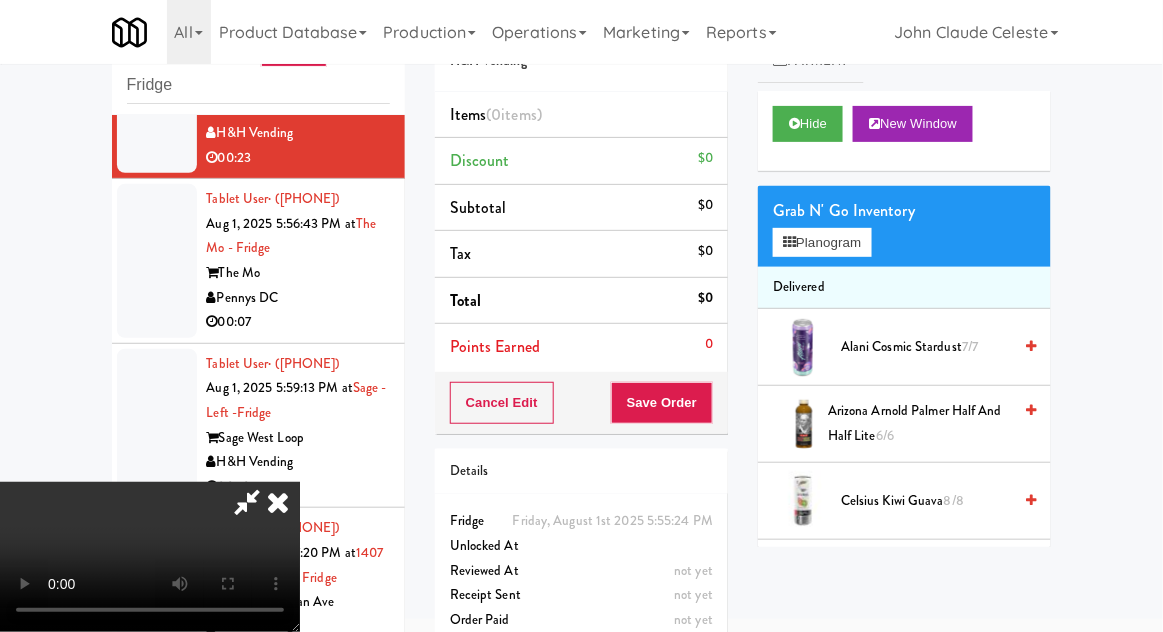 type 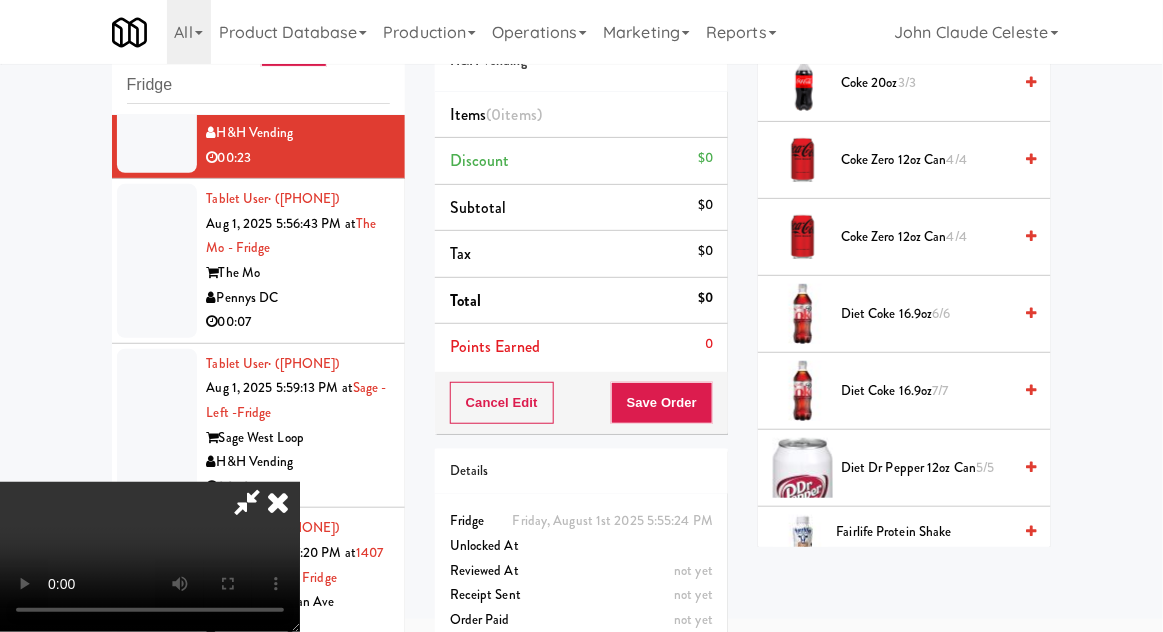 scroll, scrollTop: 698, scrollLeft: 0, axis: vertical 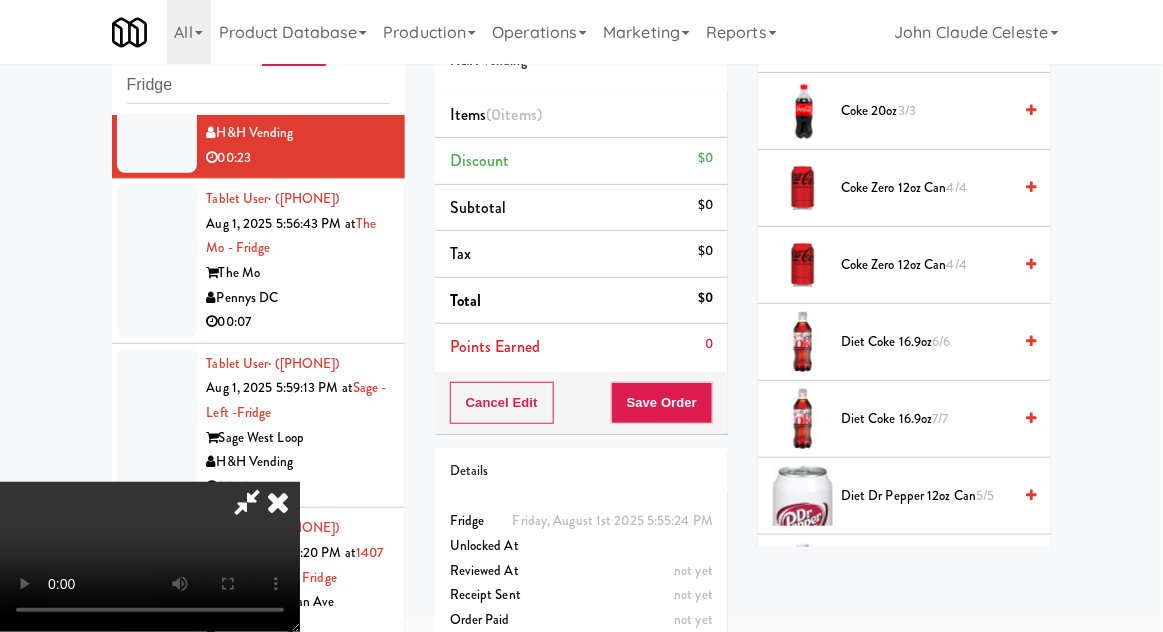 click on "7/7" at bounding box center [941, 418] 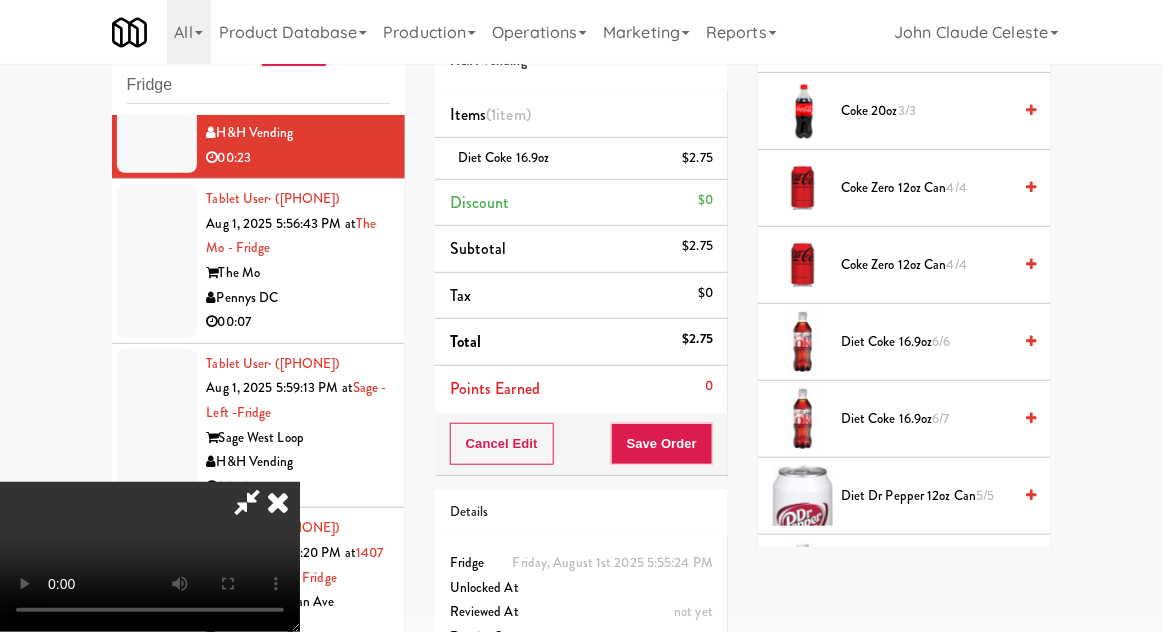 click on "Diet Dr Pepper 12oz can  5/5" at bounding box center (926, 496) 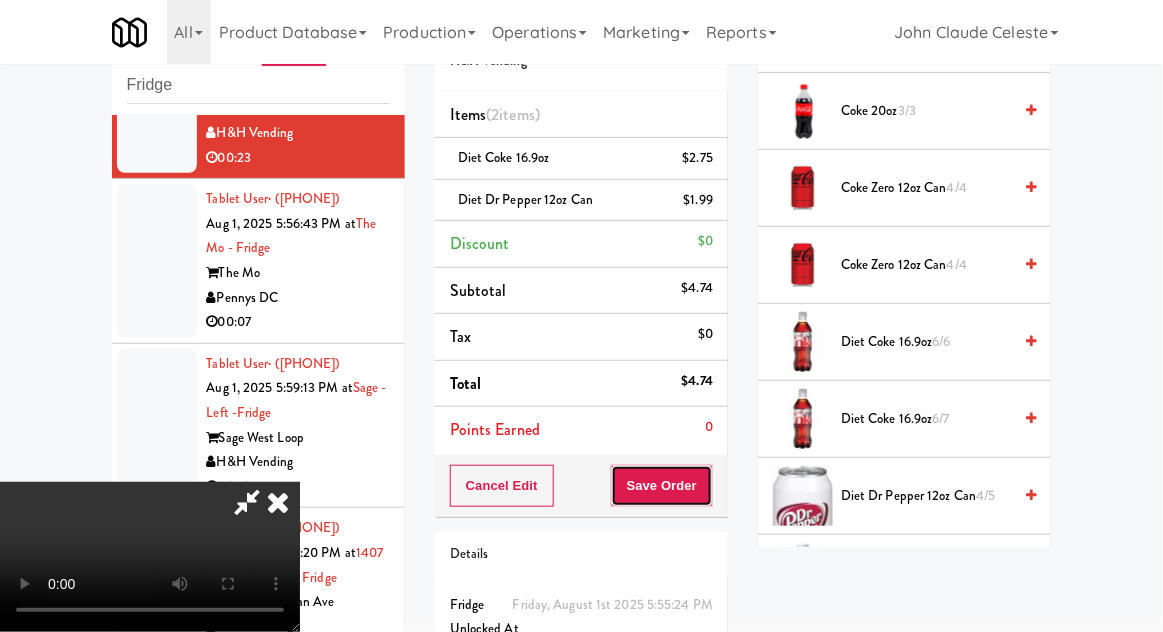 click on "Save Order" at bounding box center (662, 486) 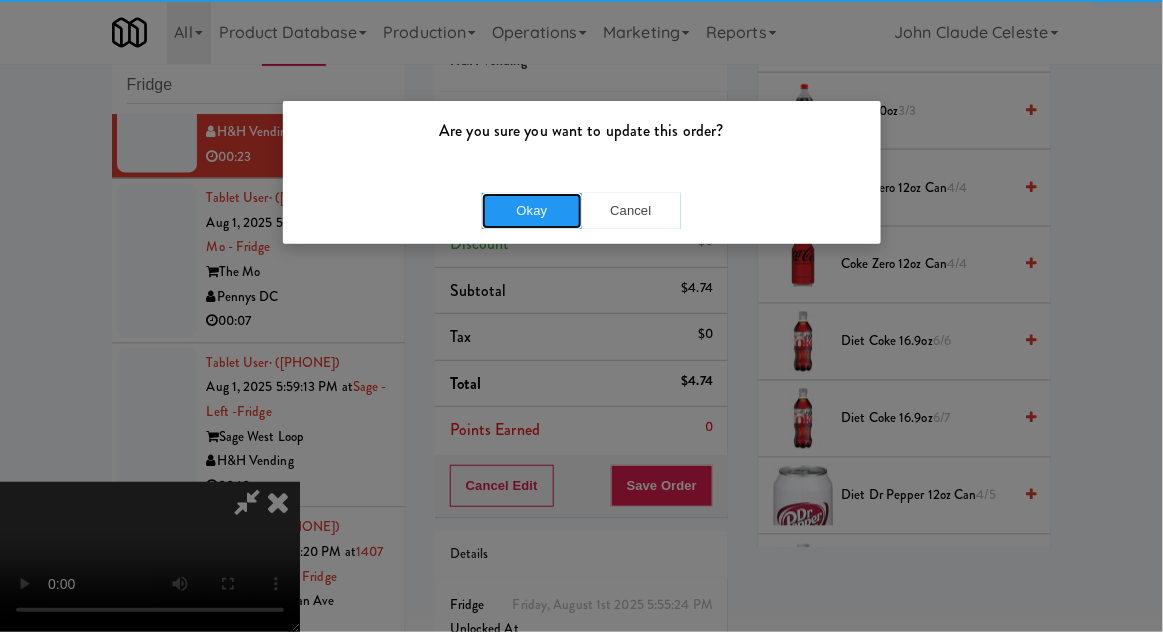 click on "Okay" at bounding box center [532, 211] 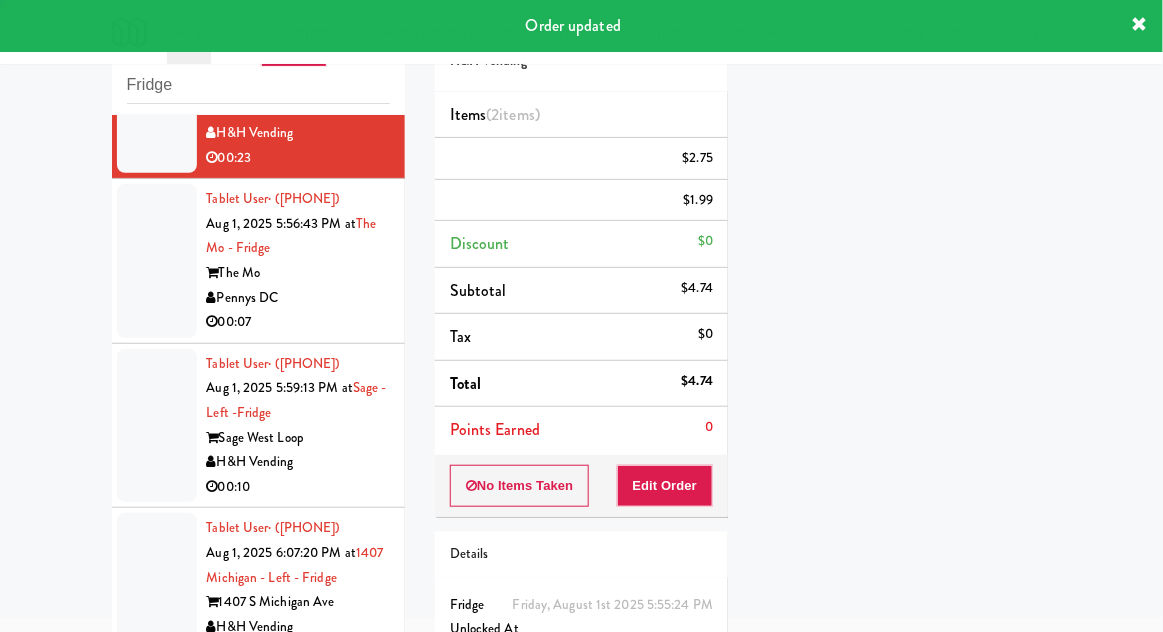 scroll, scrollTop: 197, scrollLeft: 0, axis: vertical 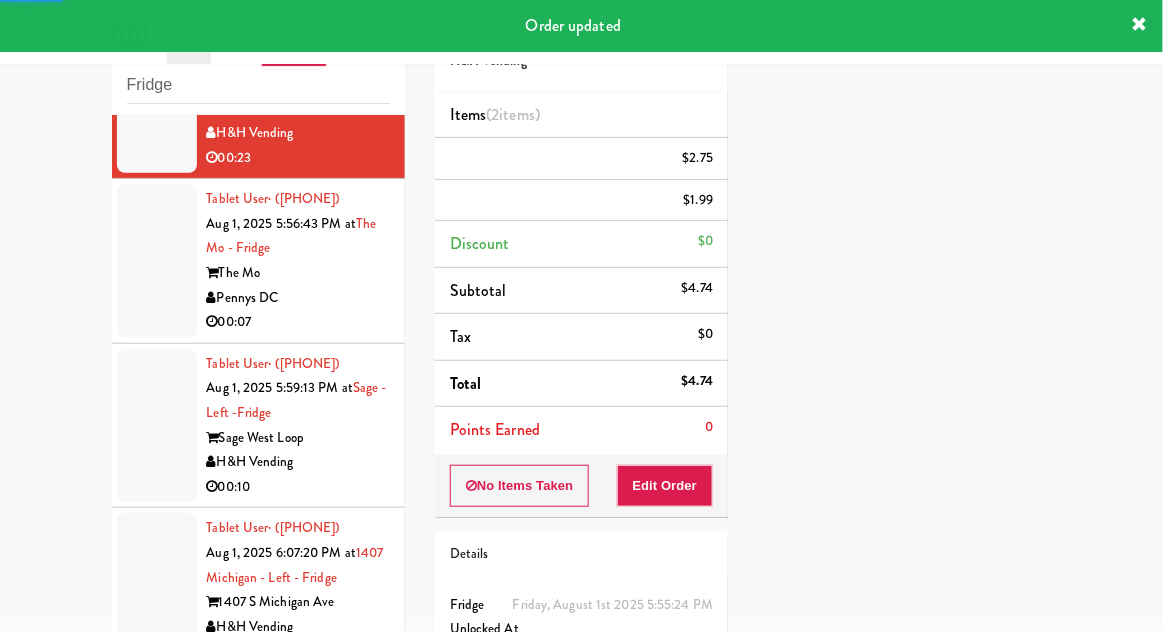 click at bounding box center [157, 261] 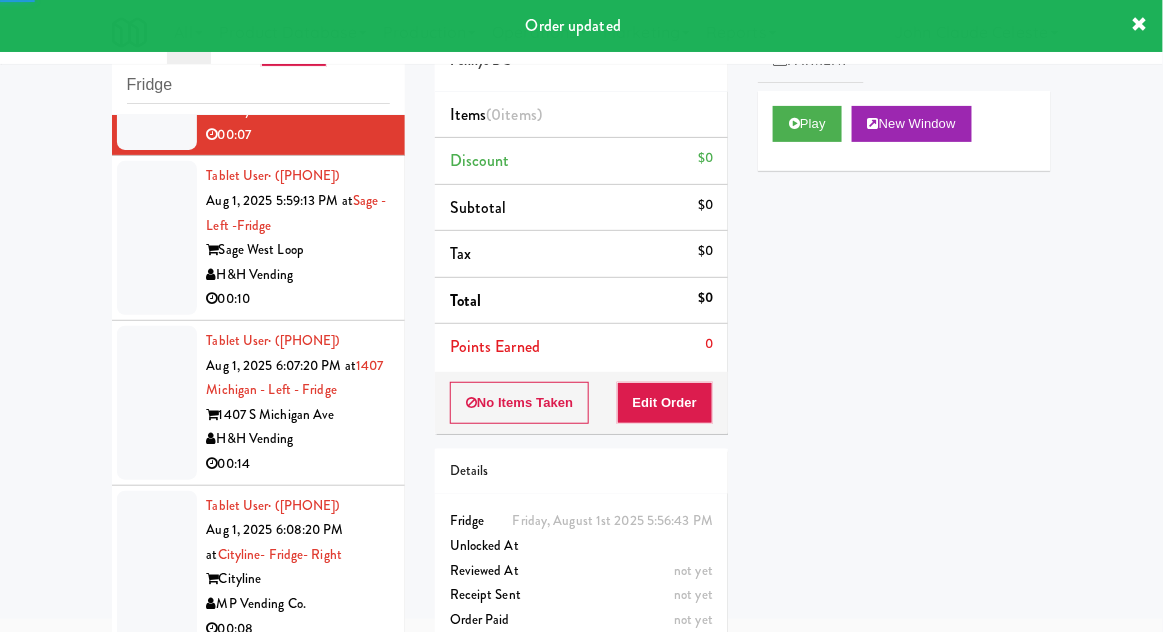 scroll, scrollTop: 1233, scrollLeft: 0, axis: vertical 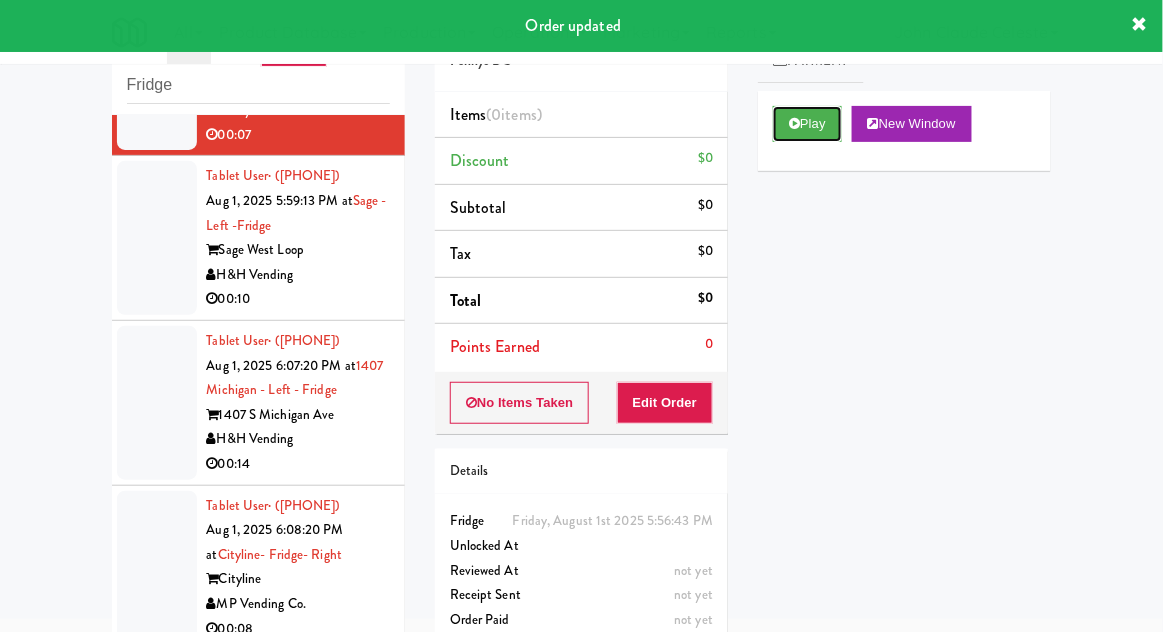 click on "Play" at bounding box center (807, 124) 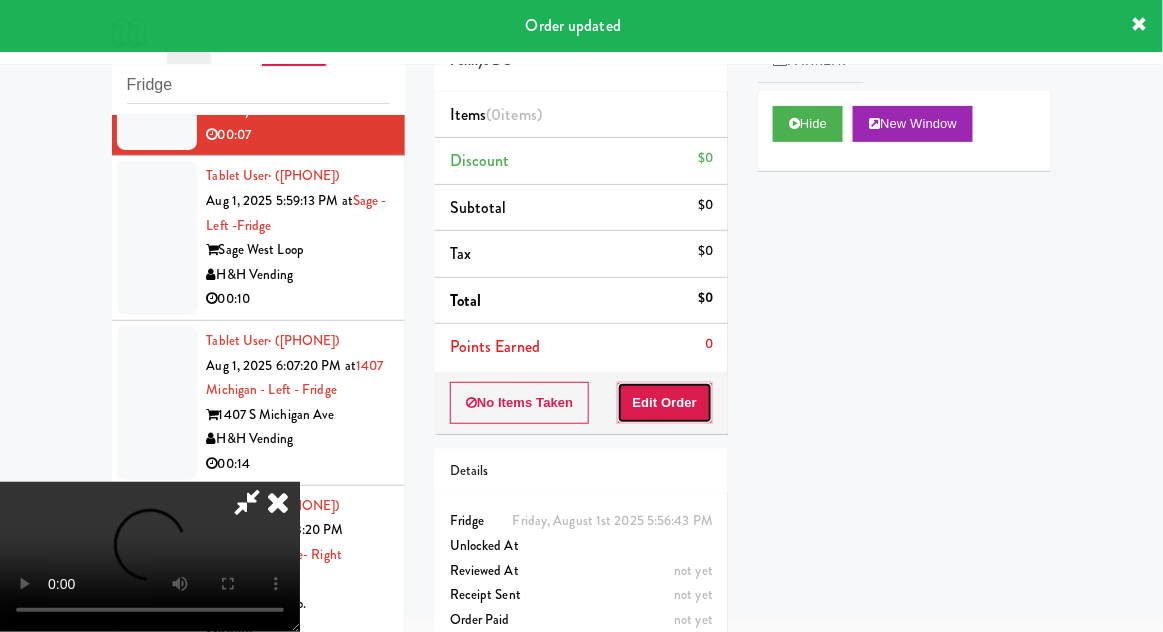 click on "Edit Order" at bounding box center [665, 403] 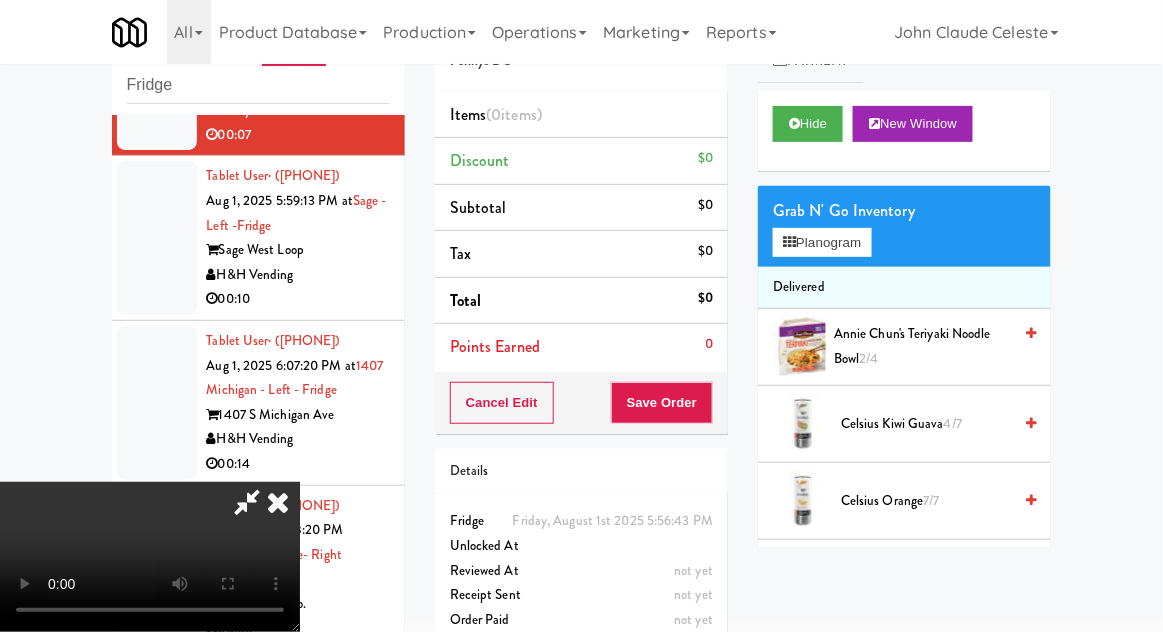 scroll, scrollTop: 73, scrollLeft: 0, axis: vertical 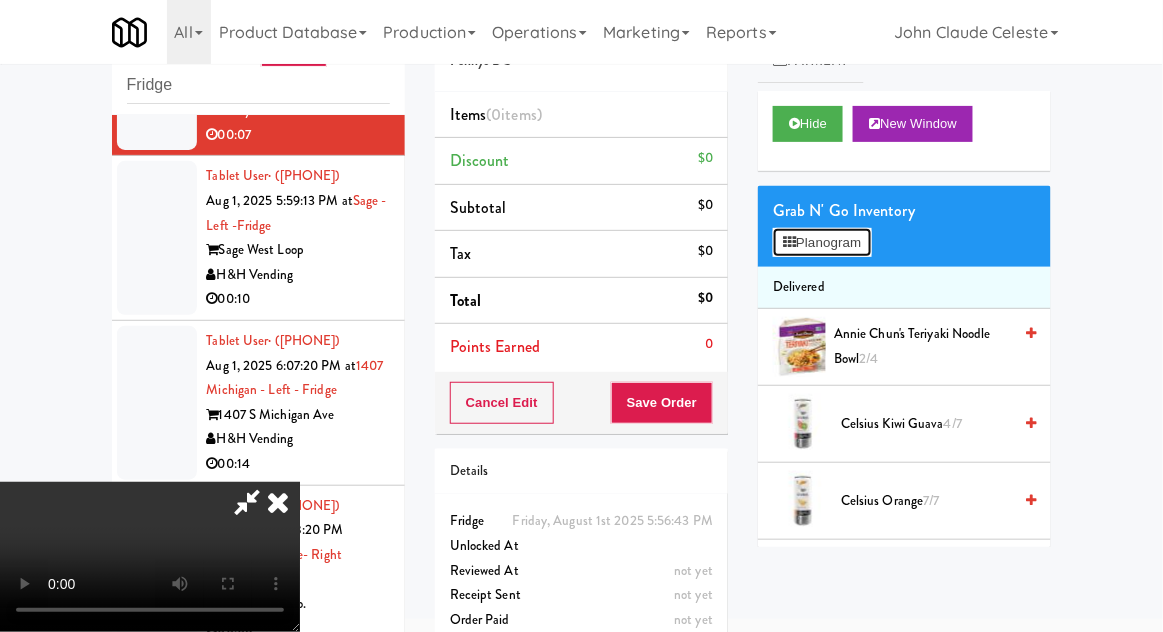 click on "Planogram" at bounding box center [822, 243] 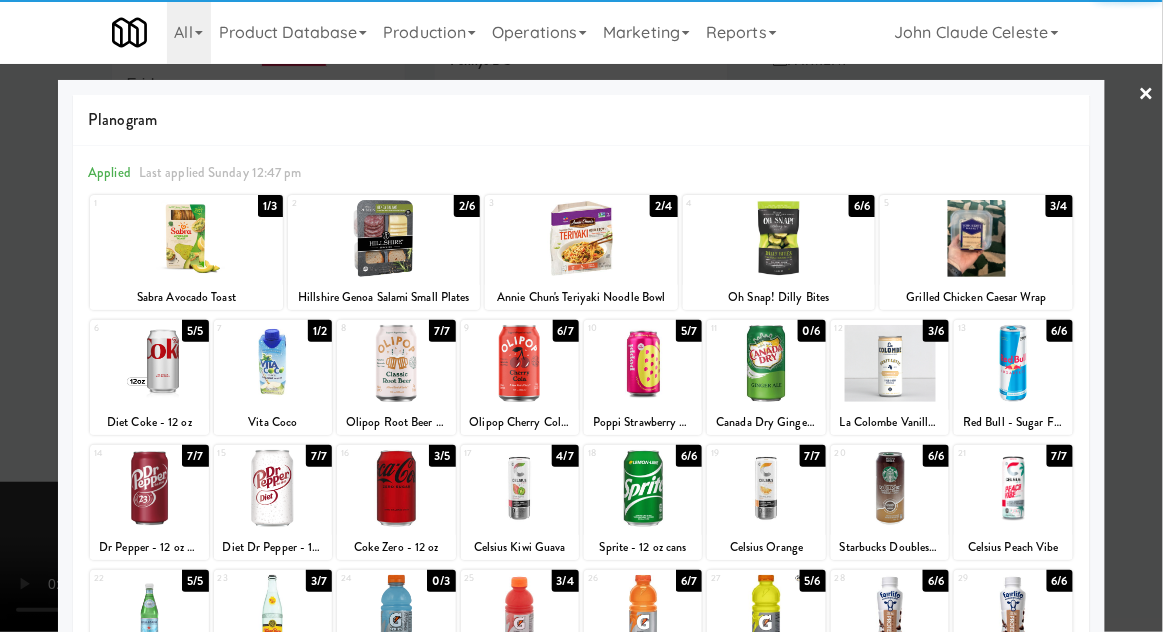 click at bounding box center (890, 363) 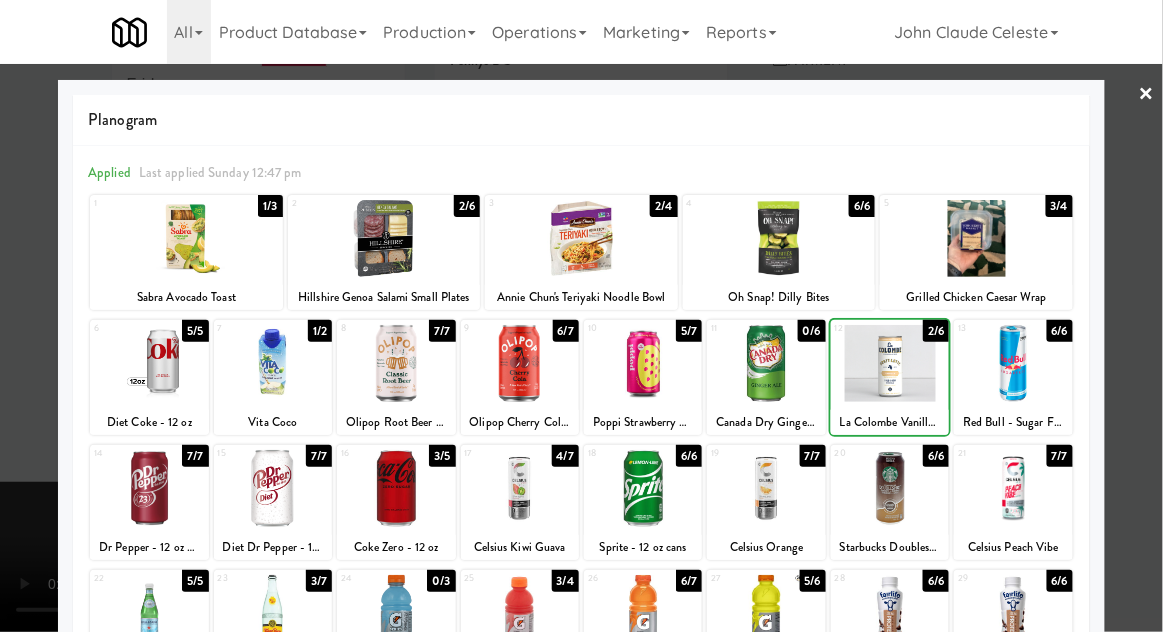 click at bounding box center [890, 363] 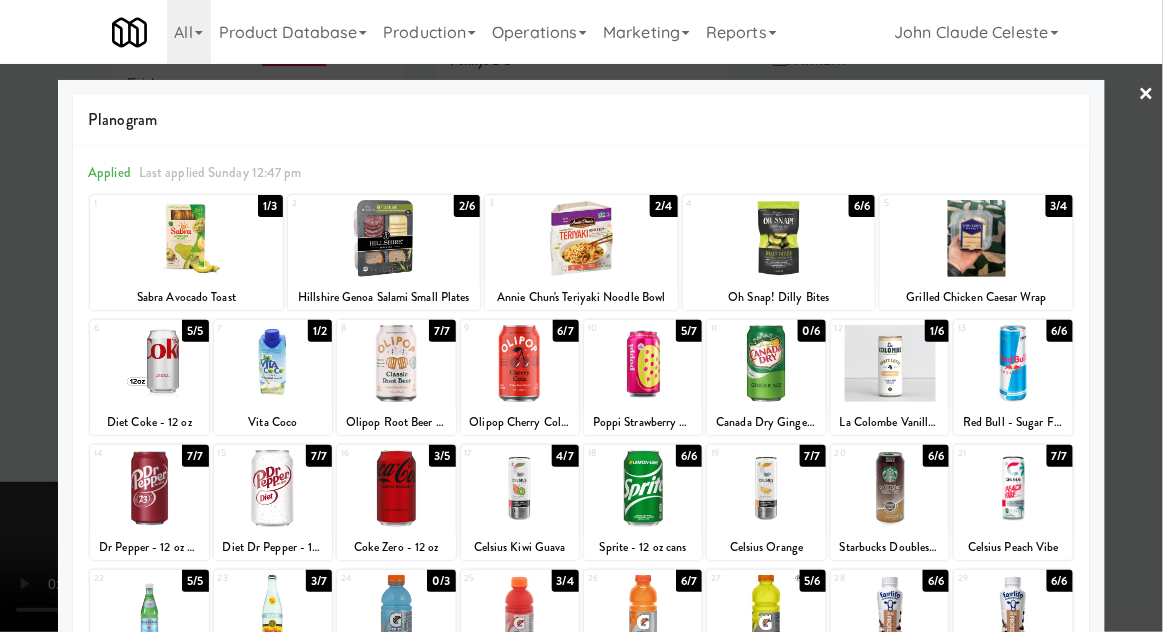 click at bounding box center (581, 316) 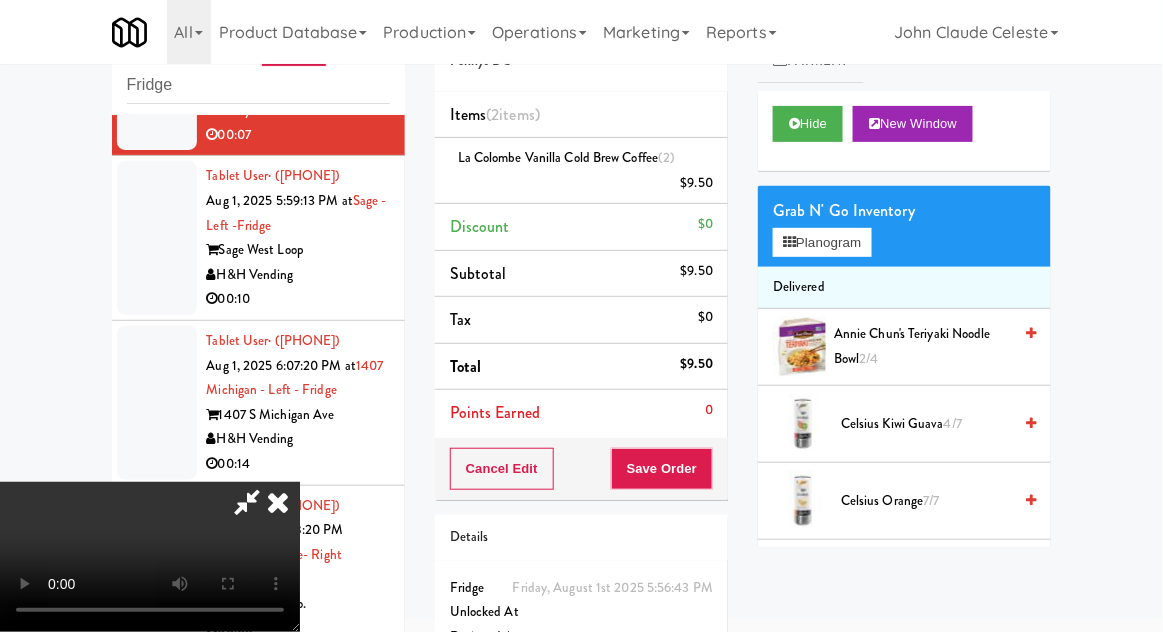 scroll, scrollTop: 73, scrollLeft: 0, axis: vertical 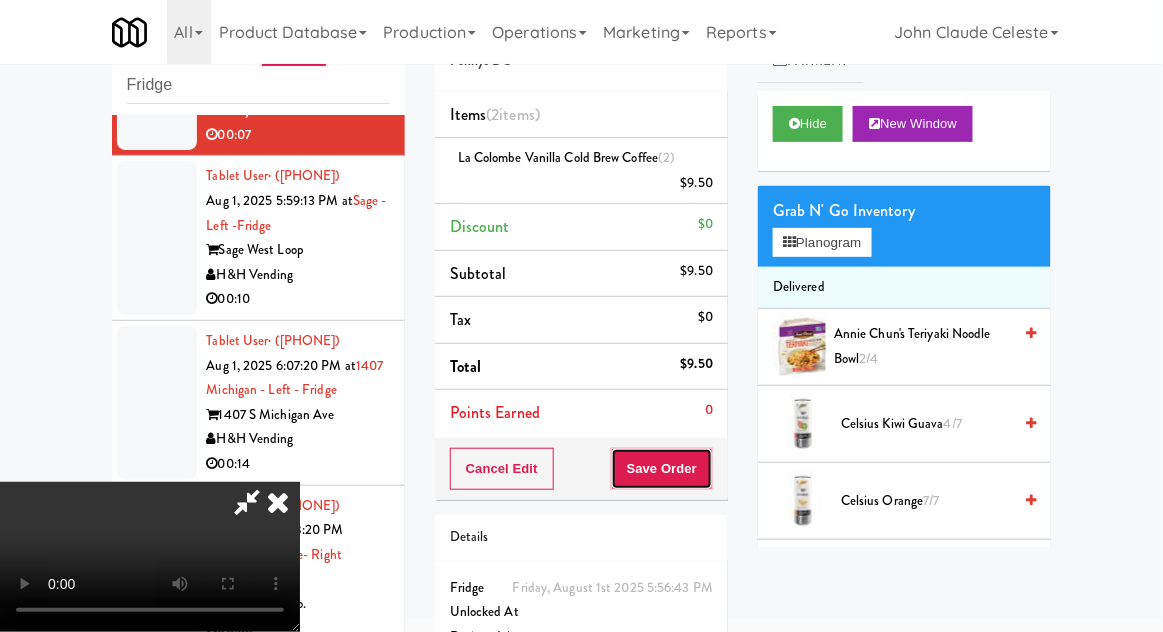 click on "Save Order" at bounding box center (662, 469) 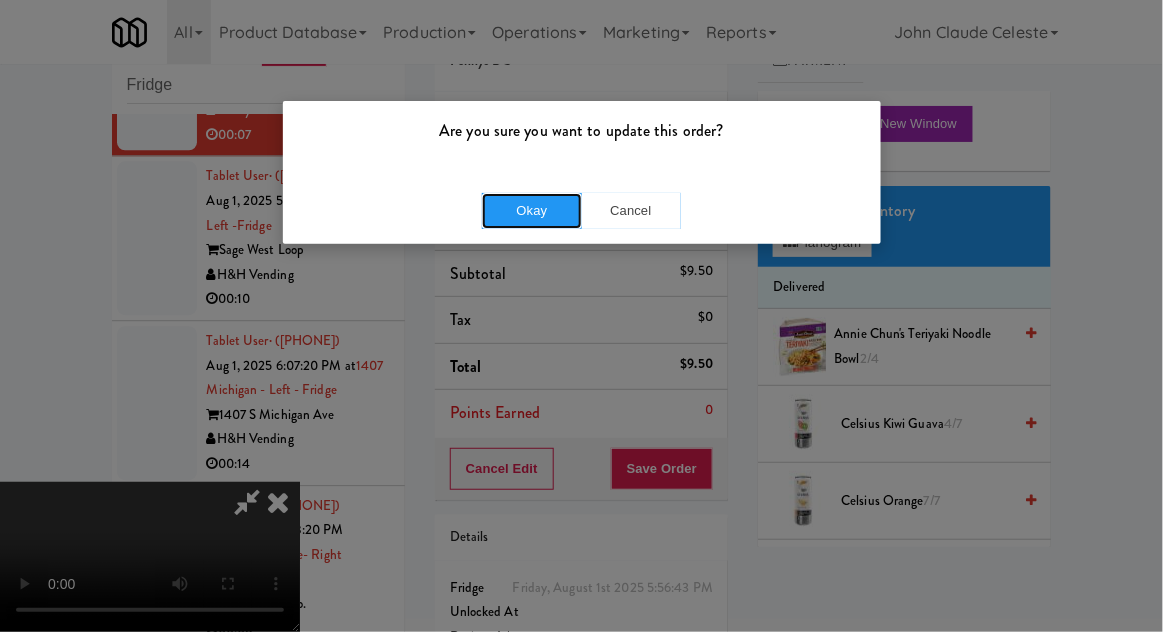 click on "Okay" at bounding box center (532, 211) 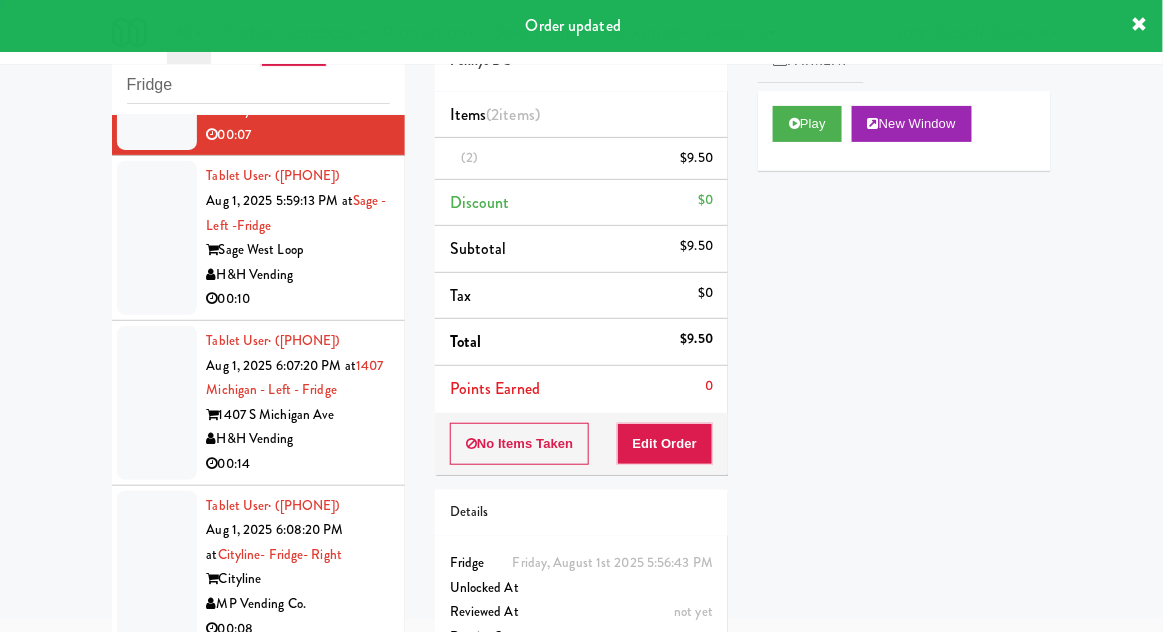 scroll, scrollTop: 0, scrollLeft: 0, axis: both 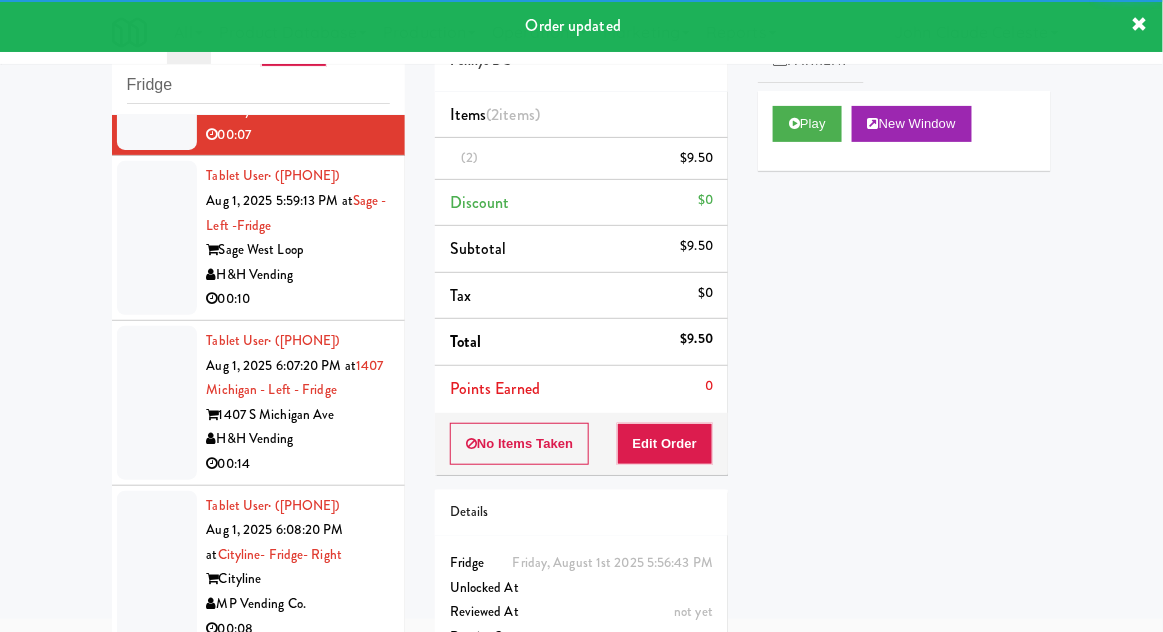 click at bounding box center (157, 238) 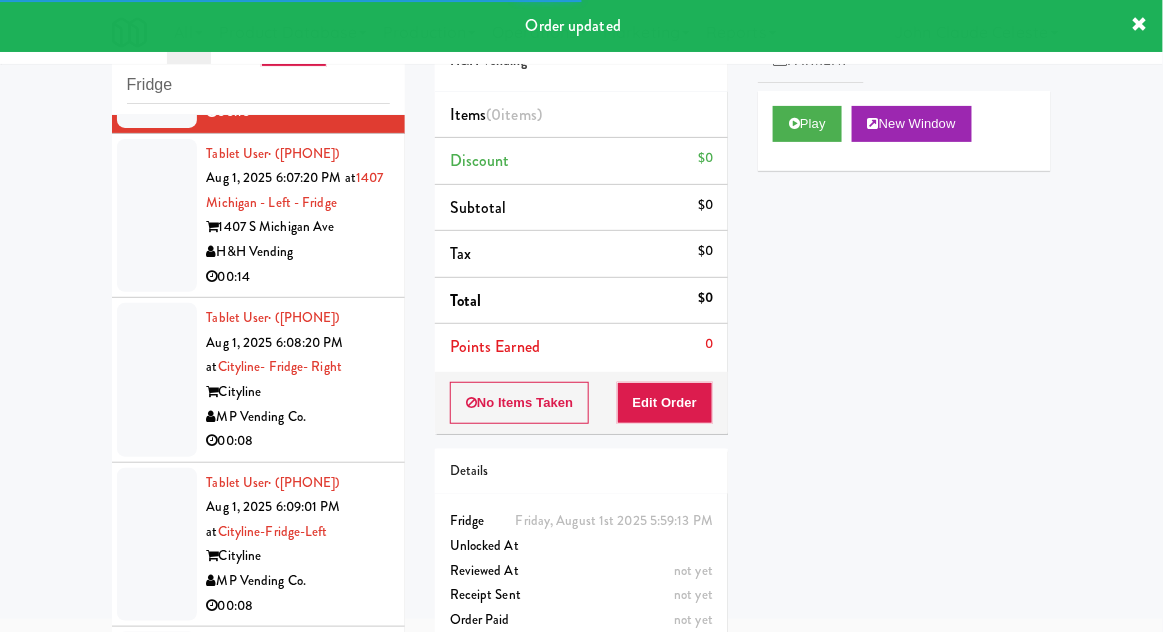 scroll, scrollTop: 1456, scrollLeft: 0, axis: vertical 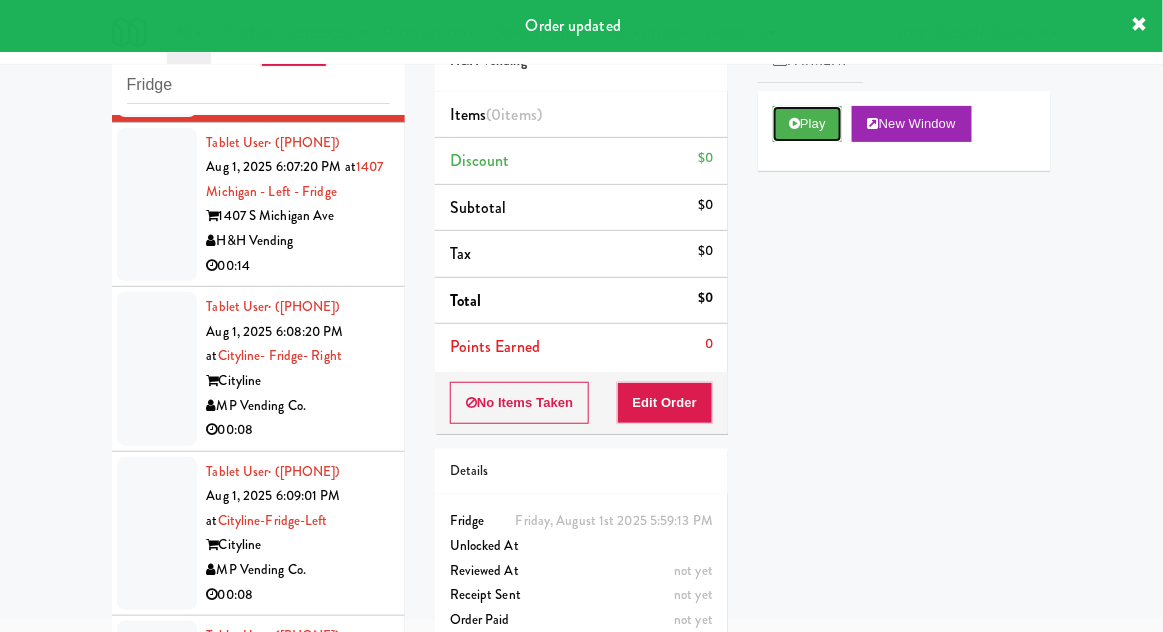 click on "Play" at bounding box center (807, 124) 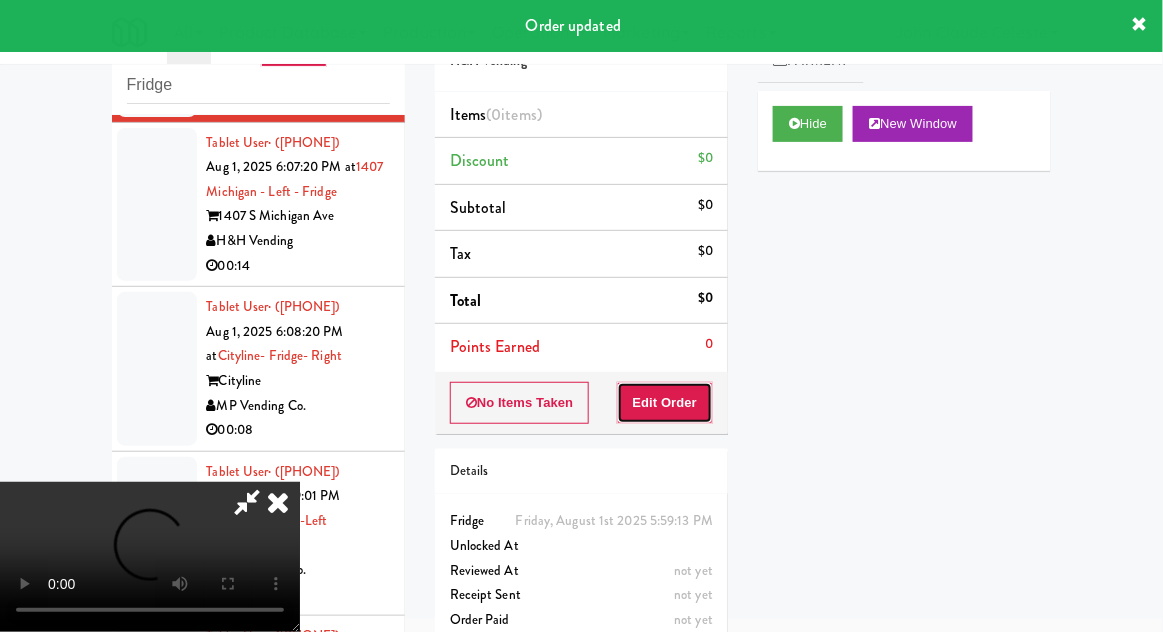 click on "Edit Order" at bounding box center [665, 403] 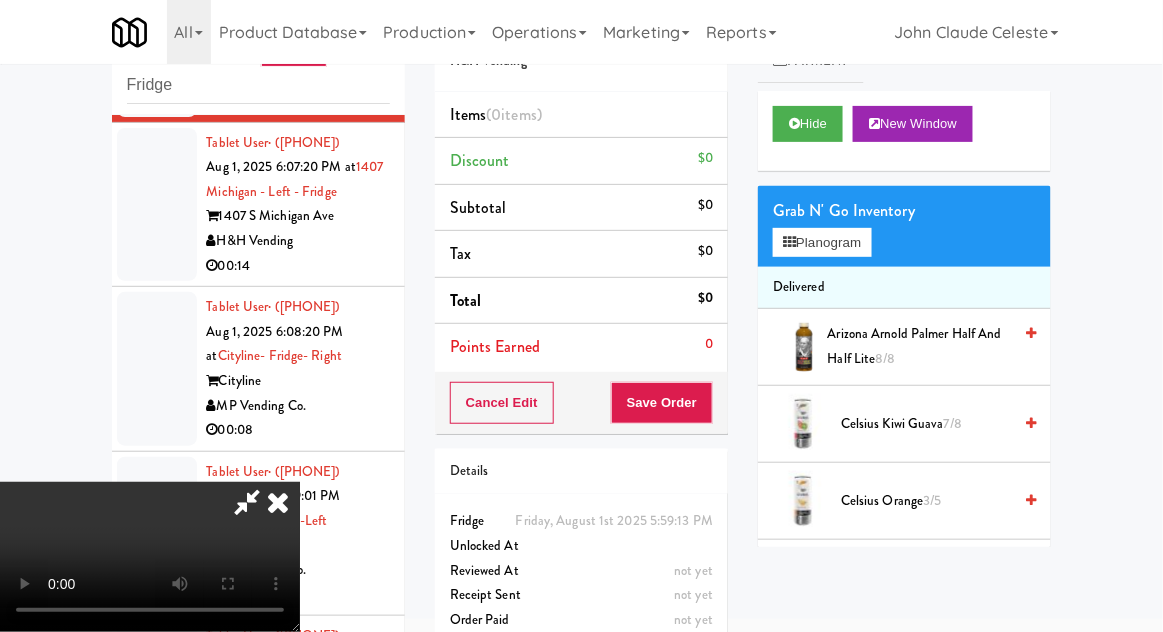 type 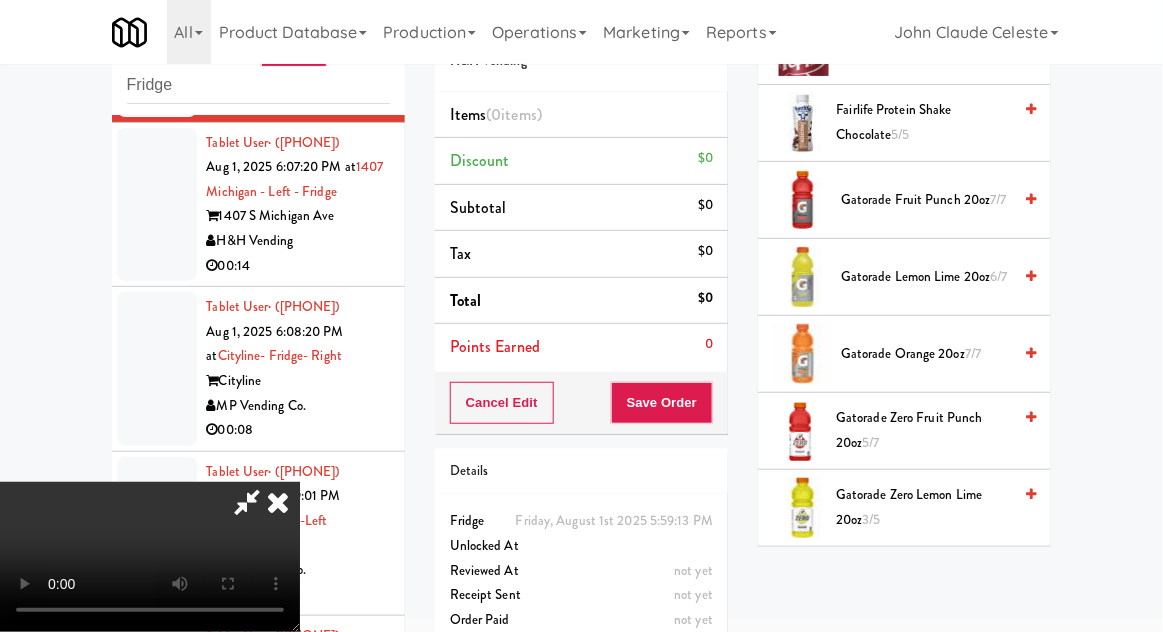 scroll, scrollTop: 1228, scrollLeft: 0, axis: vertical 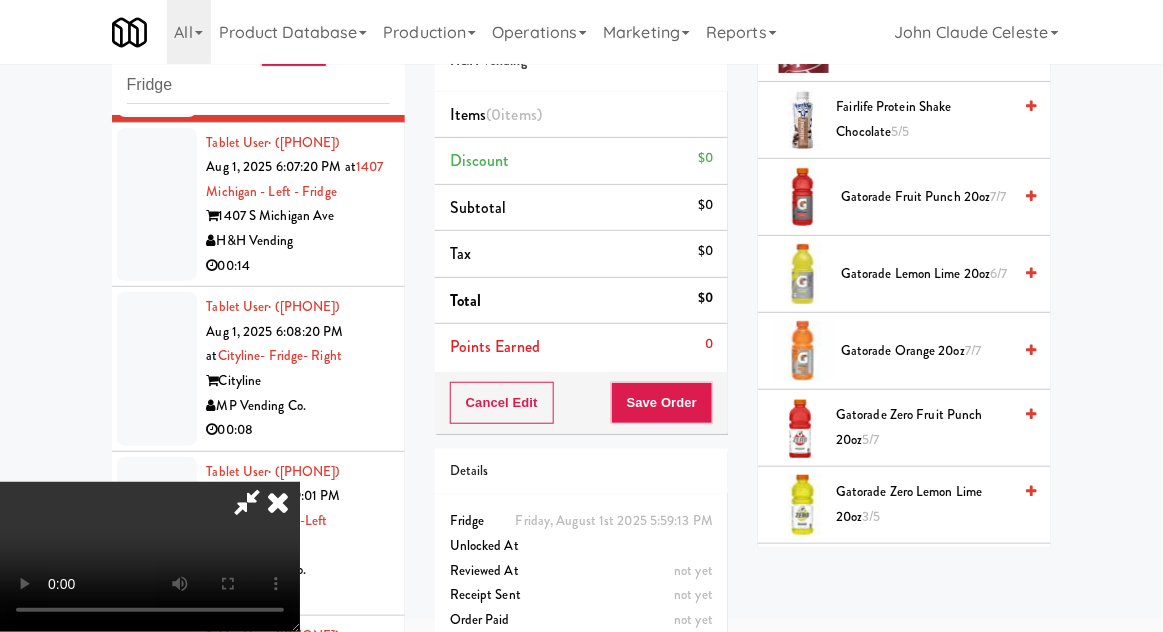 click on "Gatorade Zero Lemon Lime 20oz  3/5" at bounding box center [923, 504] 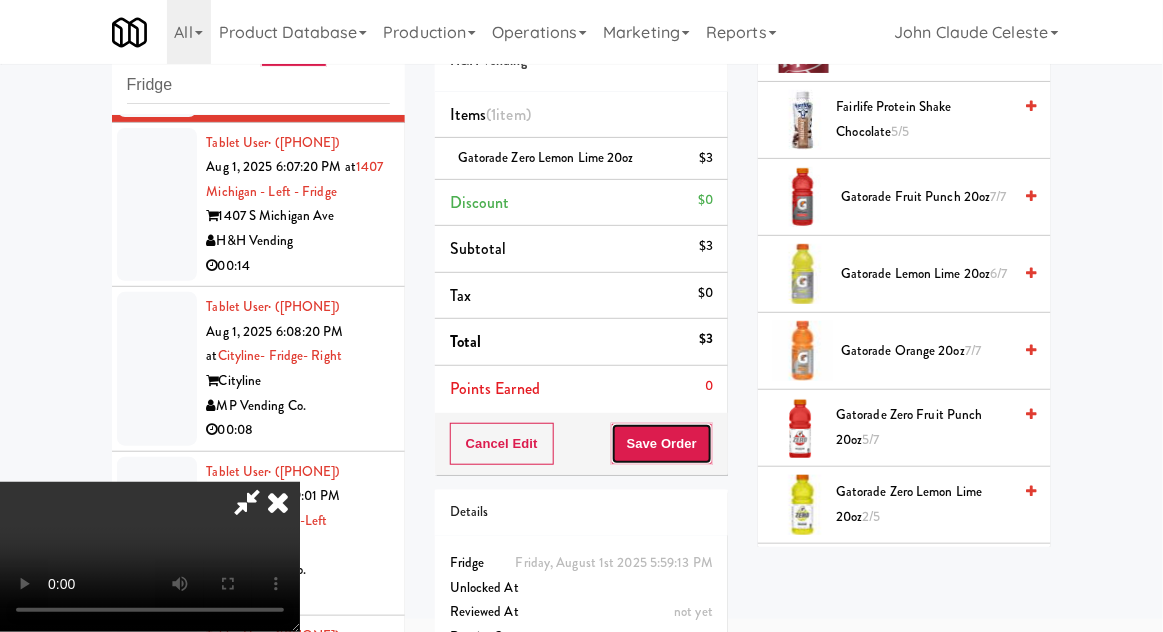 click on "Save Order" at bounding box center (662, 444) 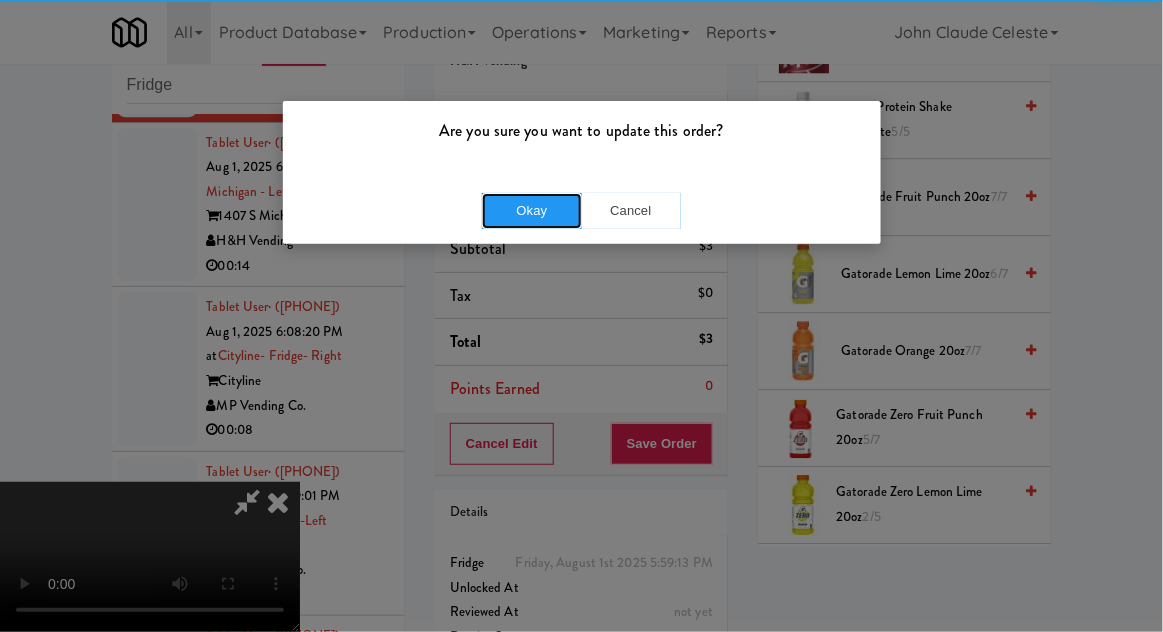 click on "Okay" at bounding box center (532, 211) 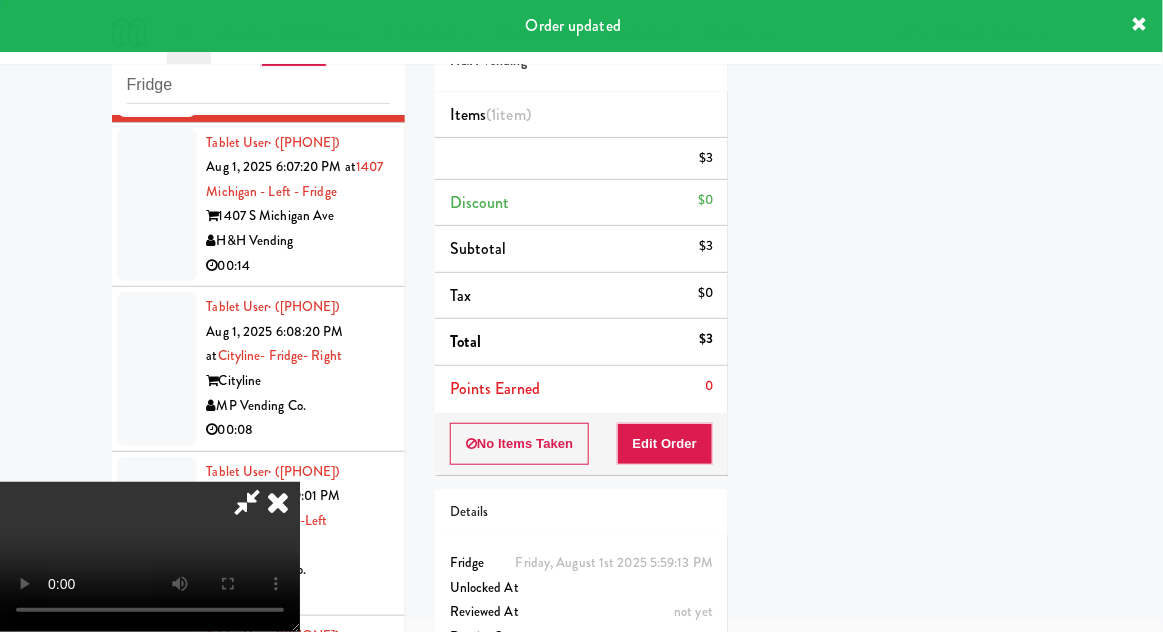 scroll, scrollTop: 197, scrollLeft: 0, axis: vertical 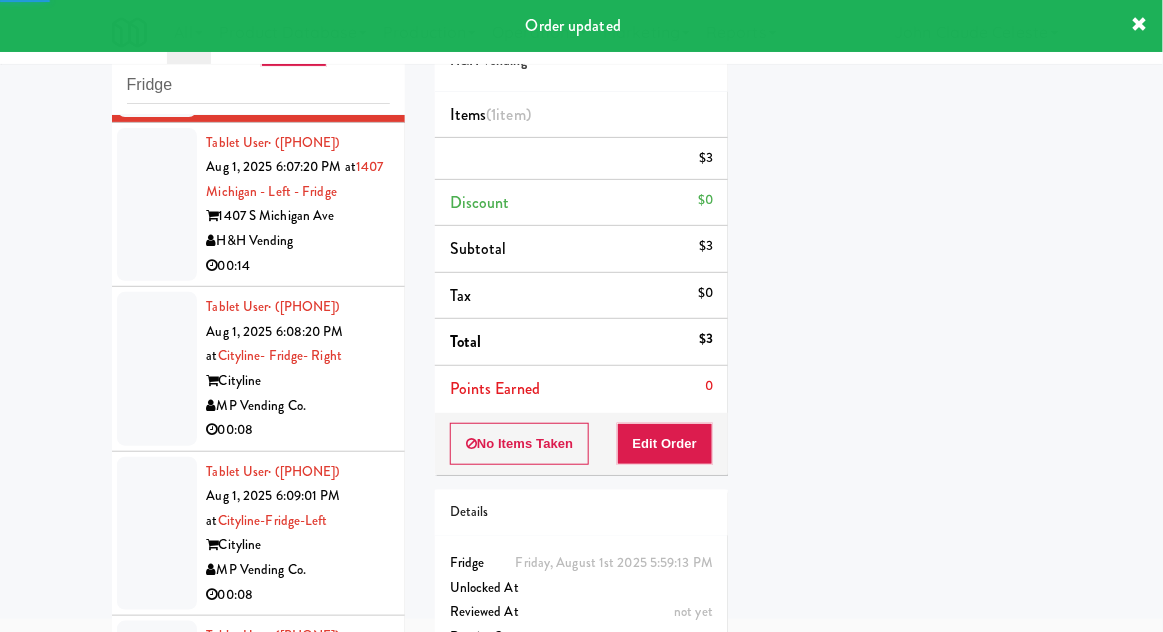click at bounding box center [157, 205] 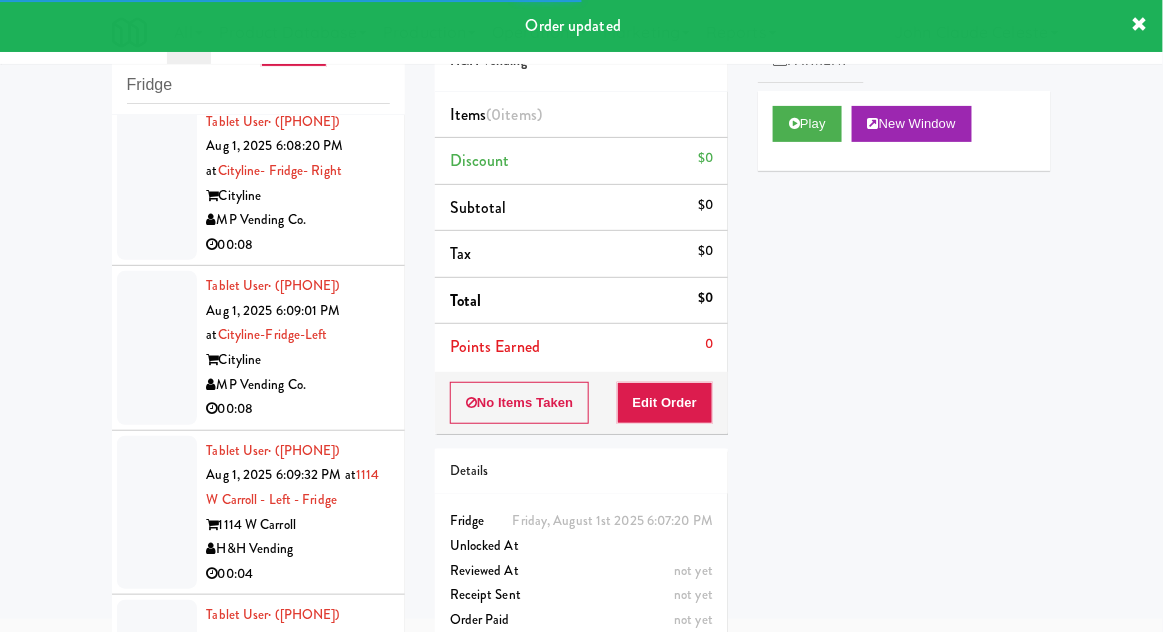 scroll, scrollTop: 1675, scrollLeft: 0, axis: vertical 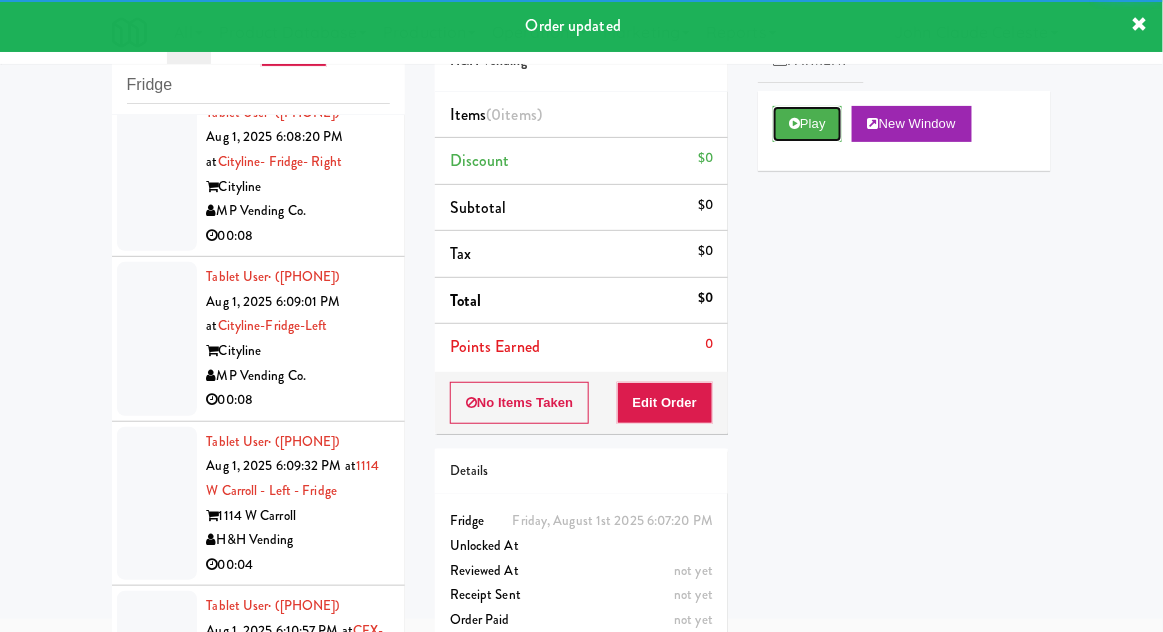 click on "Play" at bounding box center [807, 124] 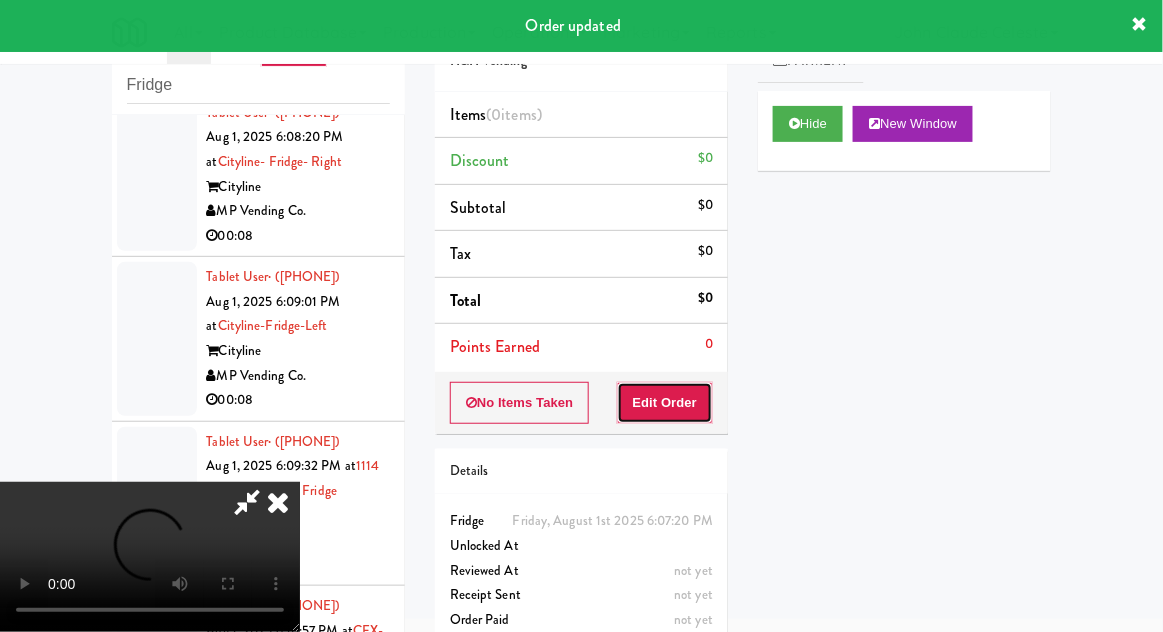 click on "Edit Order" at bounding box center [665, 403] 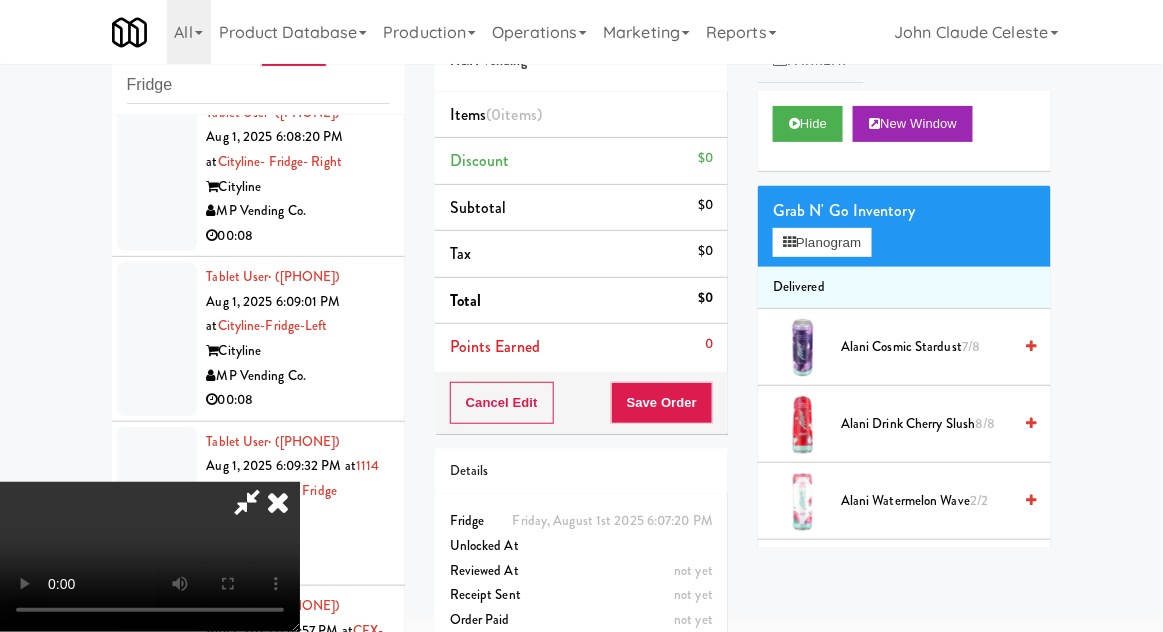 type 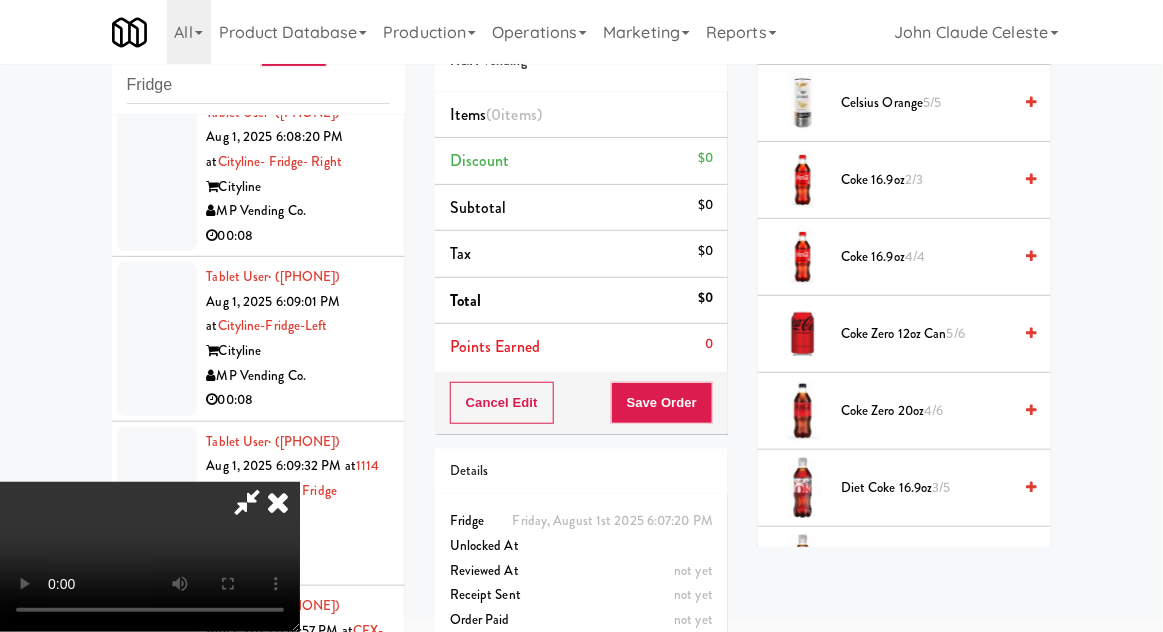 scroll, scrollTop: 708, scrollLeft: 0, axis: vertical 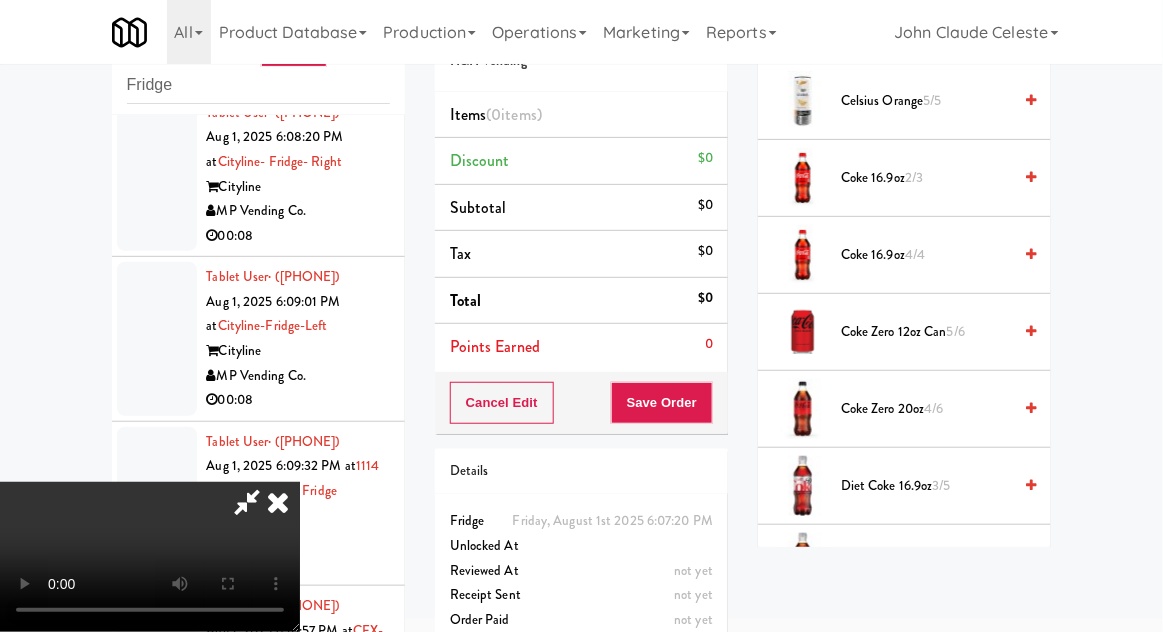 click on "Diet Coke 16.9oz  3/5" at bounding box center (926, 486) 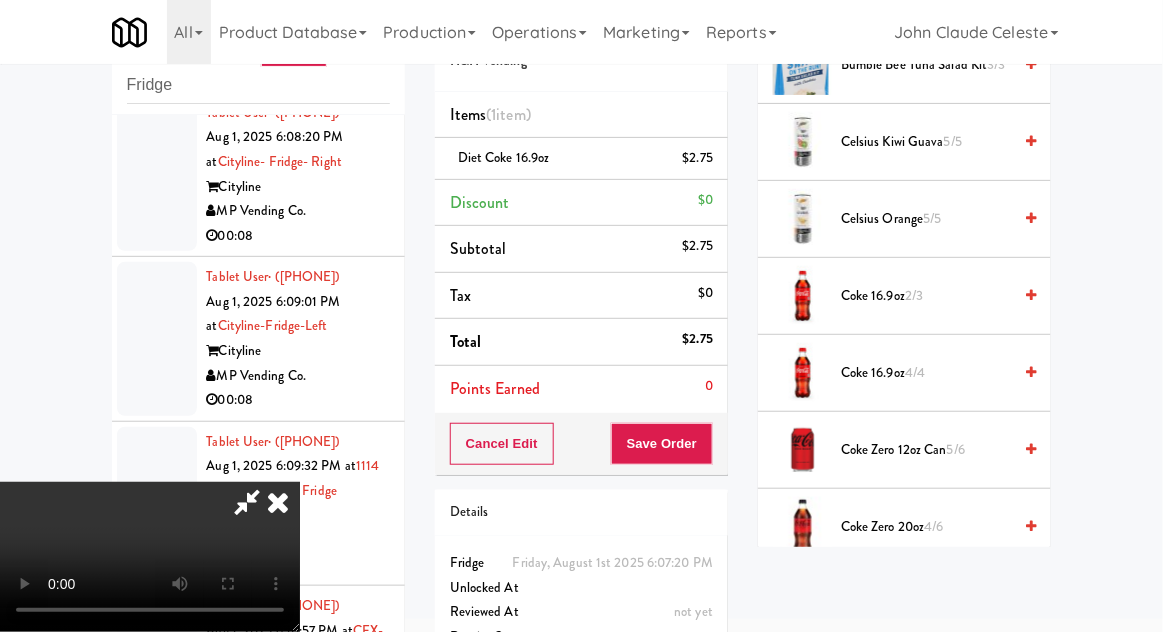 scroll, scrollTop: 589, scrollLeft: 0, axis: vertical 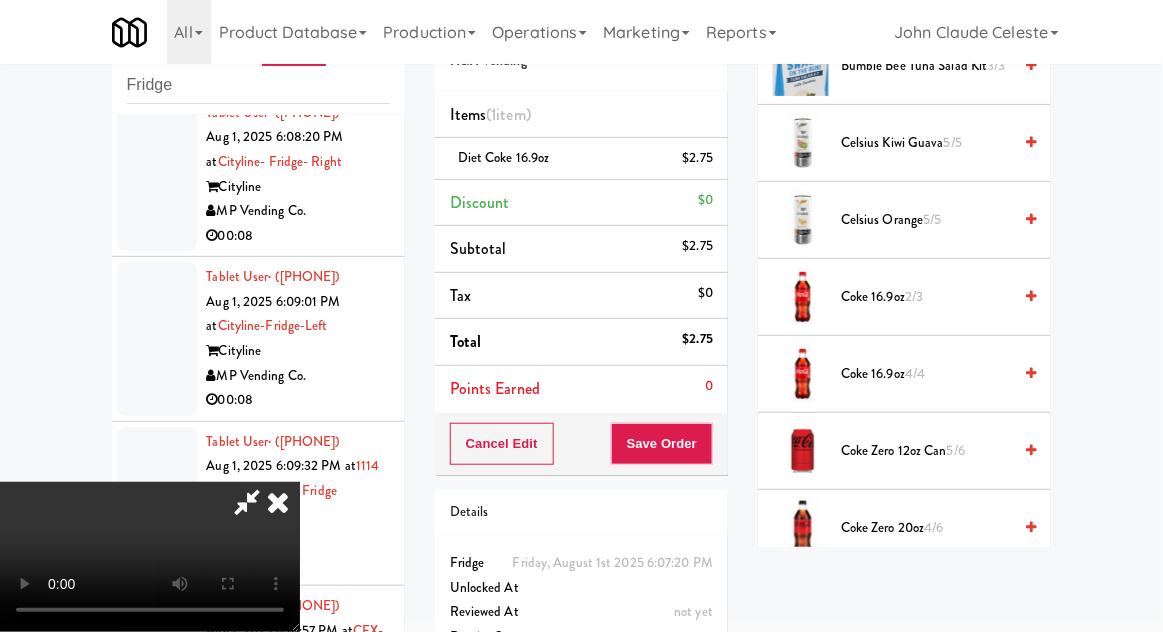 click on "5/6" at bounding box center (956, 450) 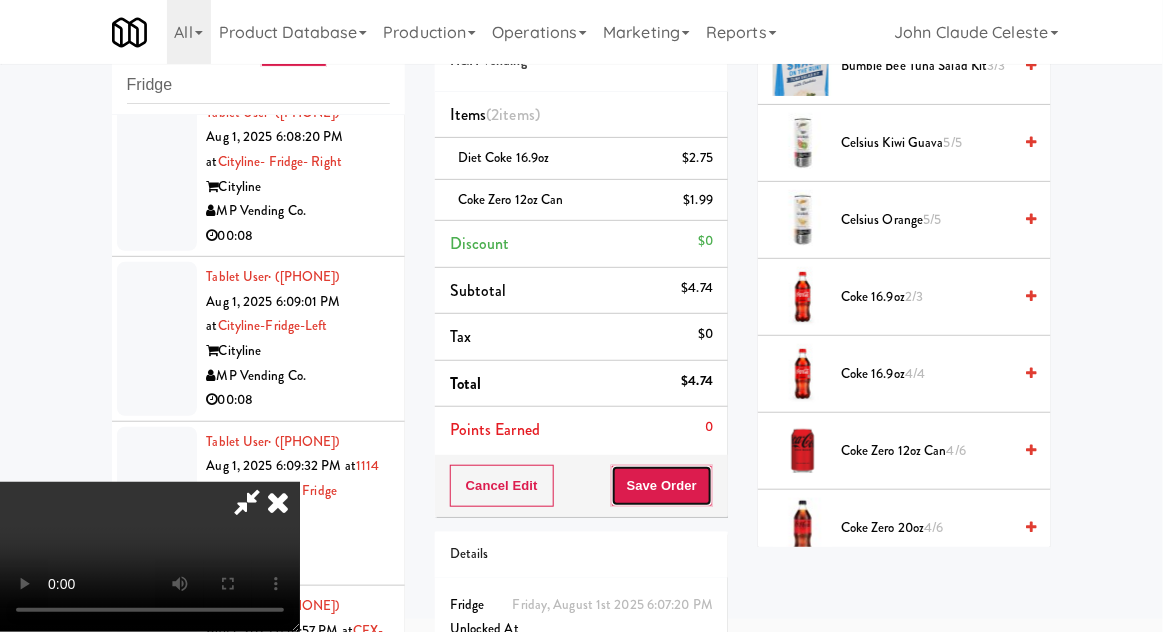 click on "Save Order" at bounding box center (662, 486) 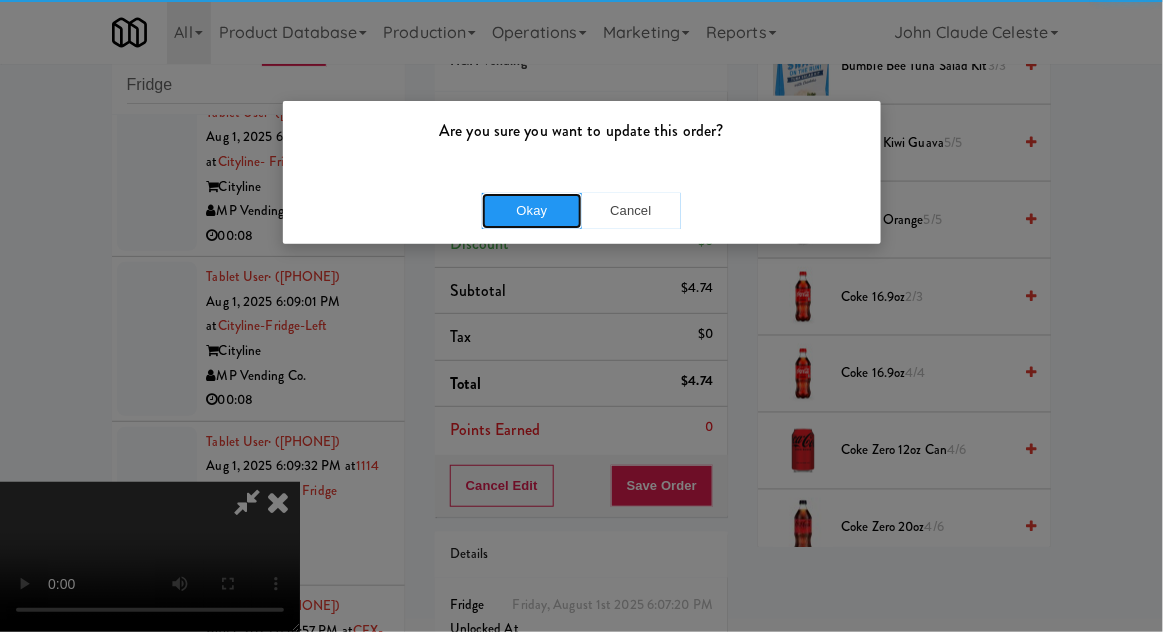 click on "Okay" at bounding box center (532, 211) 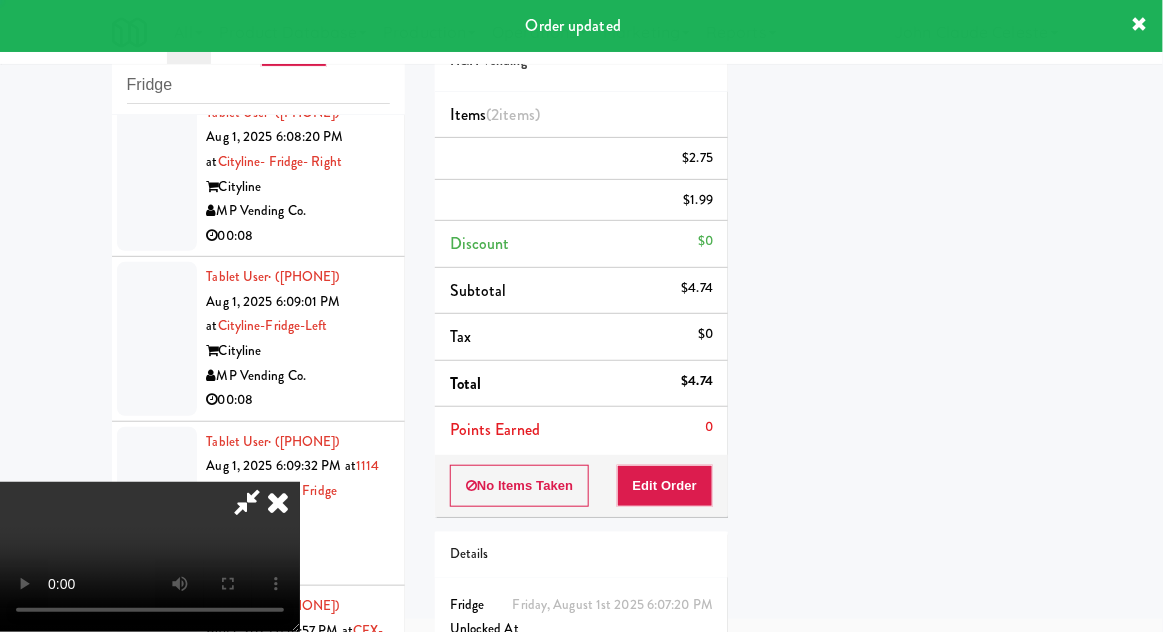 scroll, scrollTop: 197, scrollLeft: 0, axis: vertical 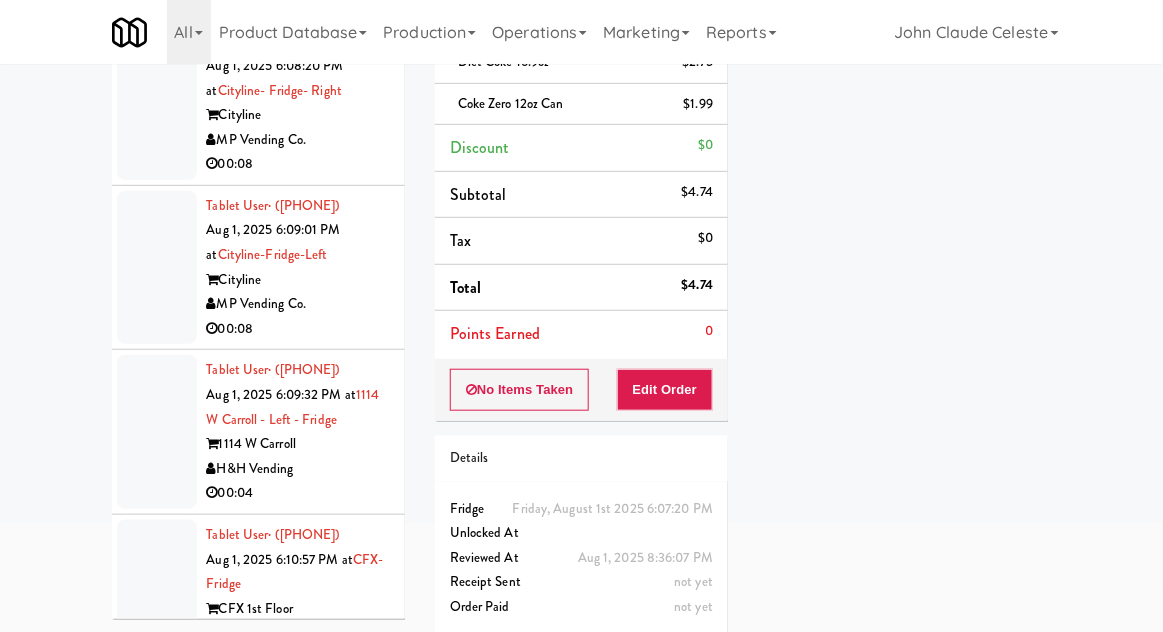 click at bounding box center (157, 103) 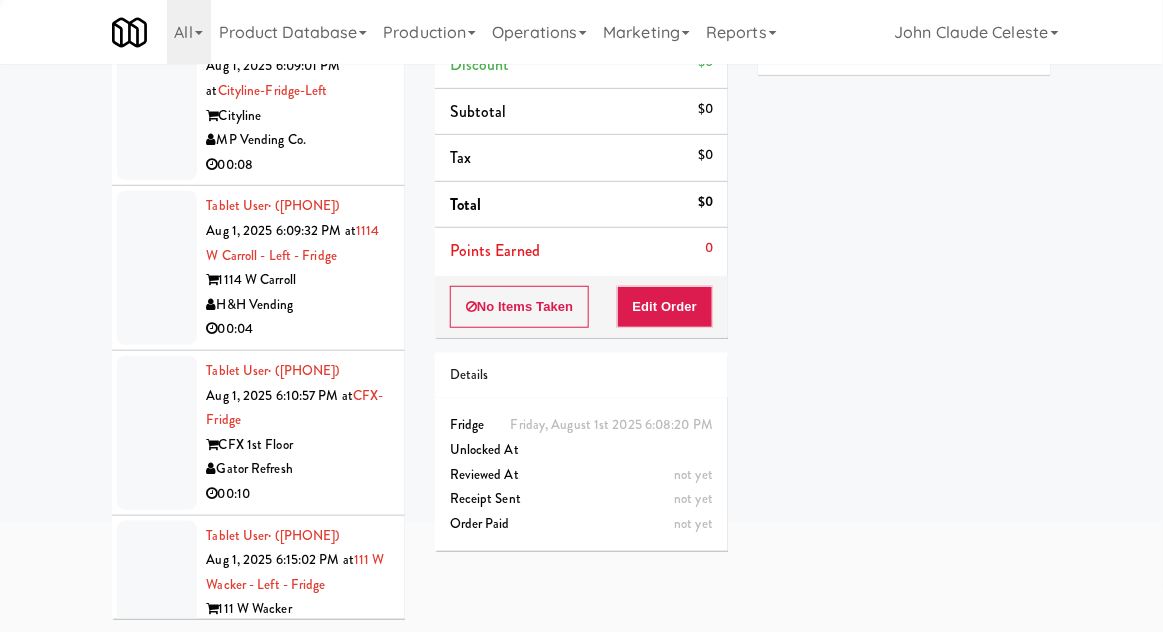 scroll, scrollTop: 1846, scrollLeft: 0, axis: vertical 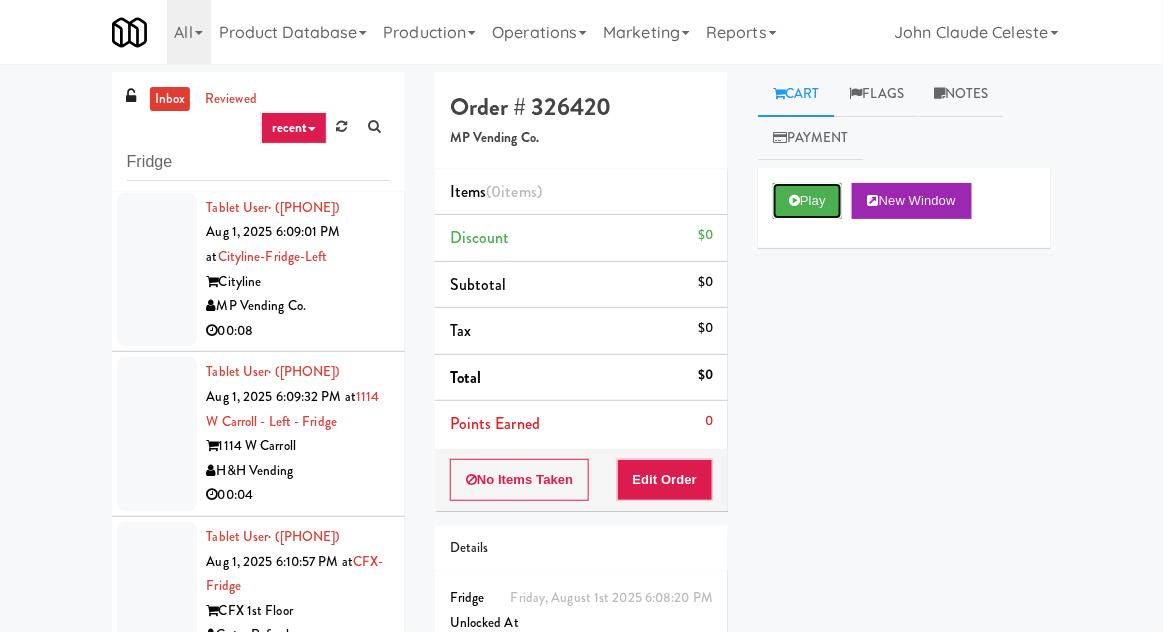 click on "Play" at bounding box center [807, 201] 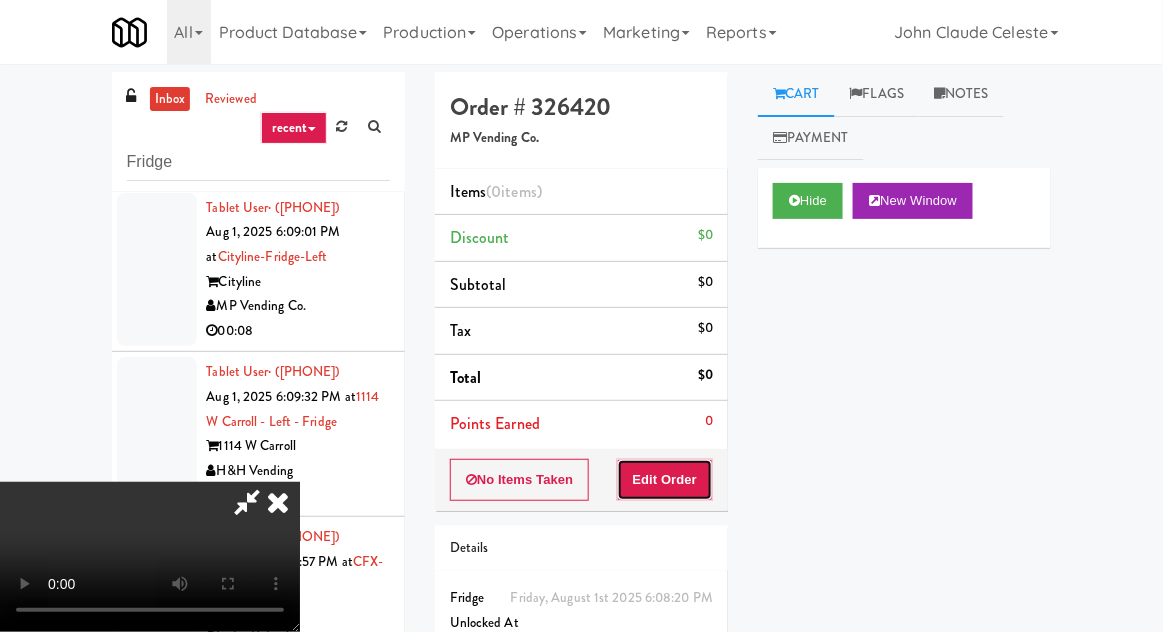 click on "Edit Order" at bounding box center [665, 480] 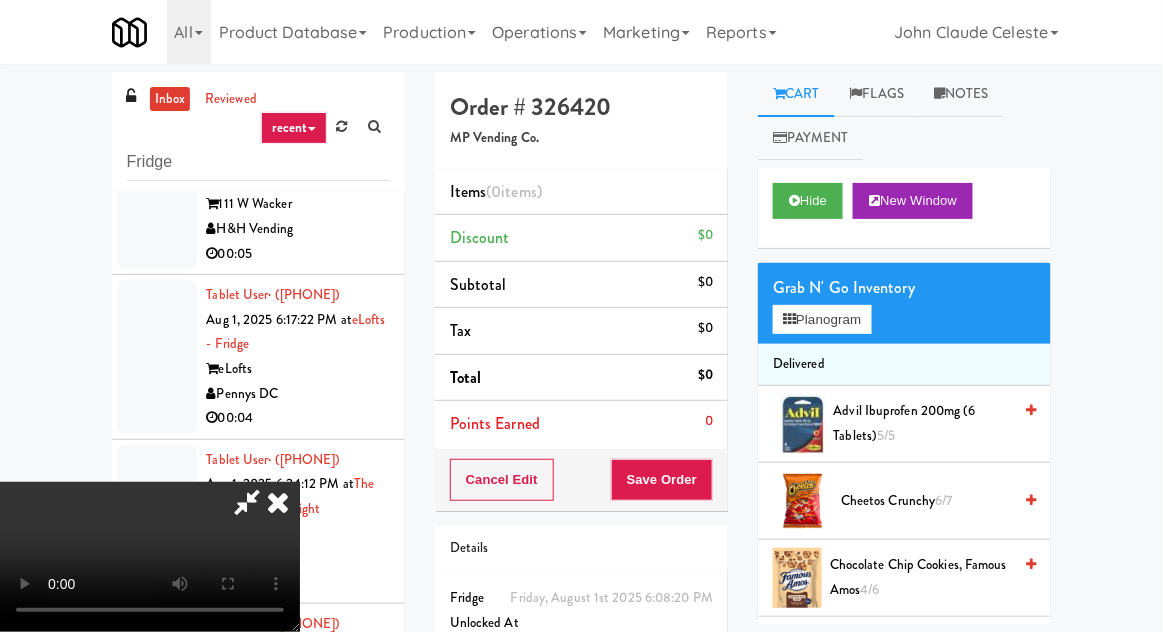 scroll, scrollTop: 2397, scrollLeft: 0, axis: vertical 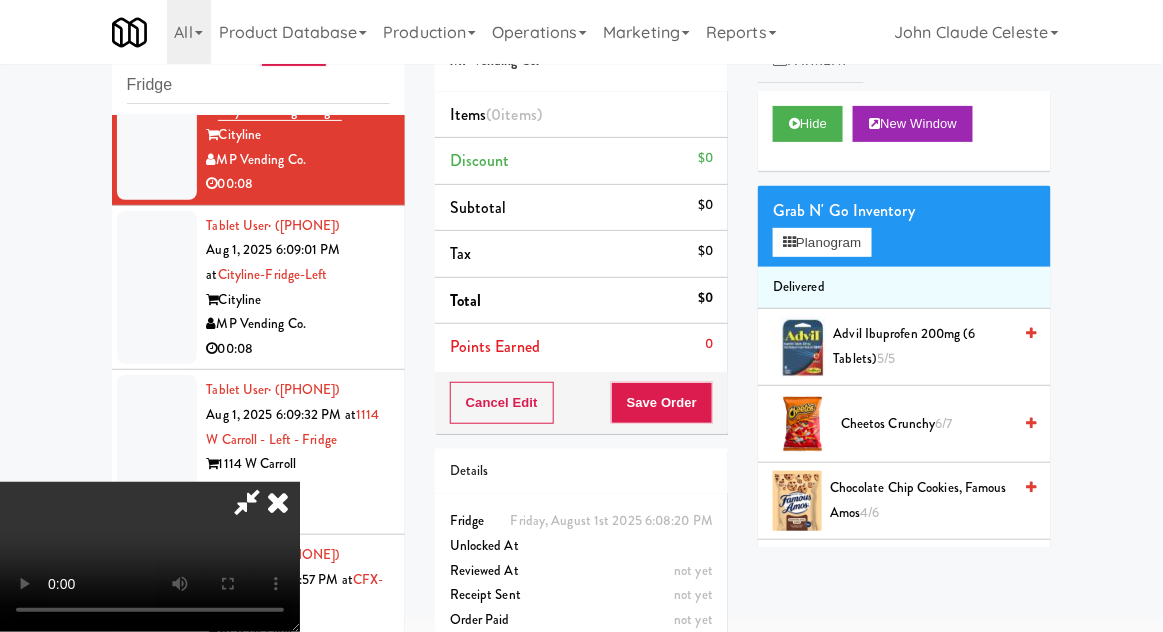 type 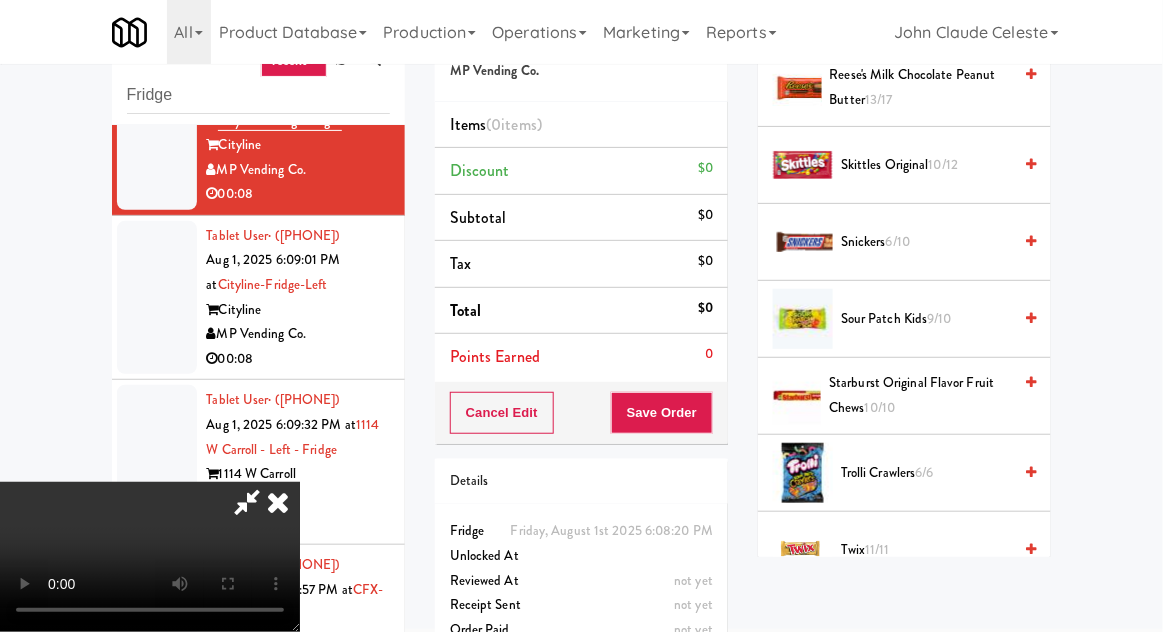 scroll, scrollTop: 1960, scrollLeft: 0, axis: vertical 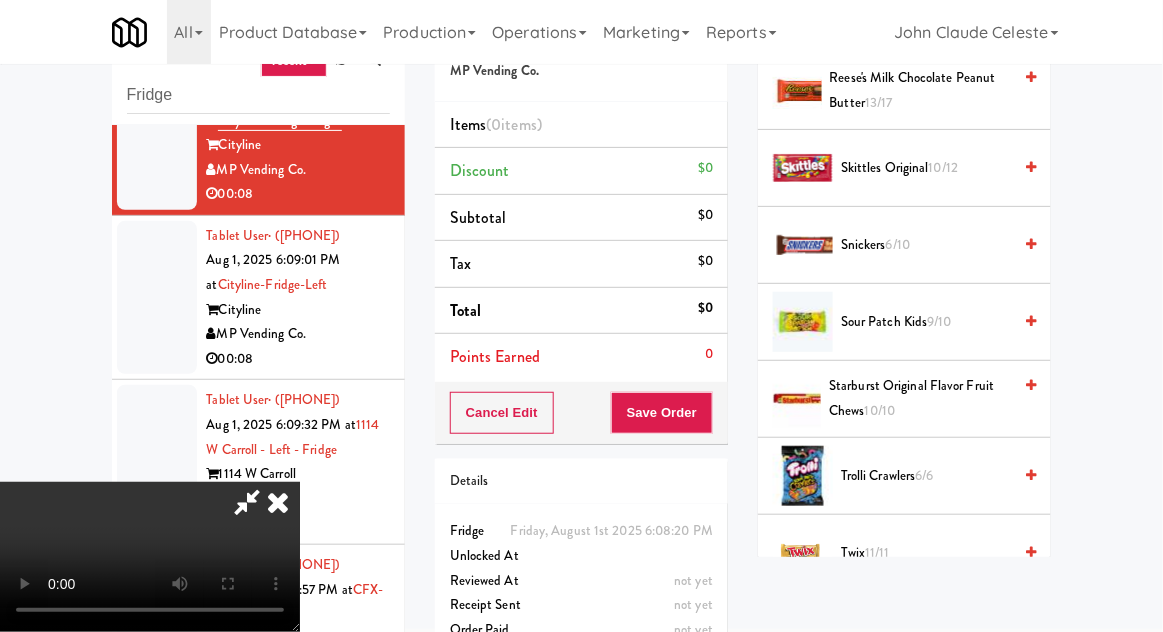 click on "Trolli Crawlers  6/6" at bounding box center [926, 476] 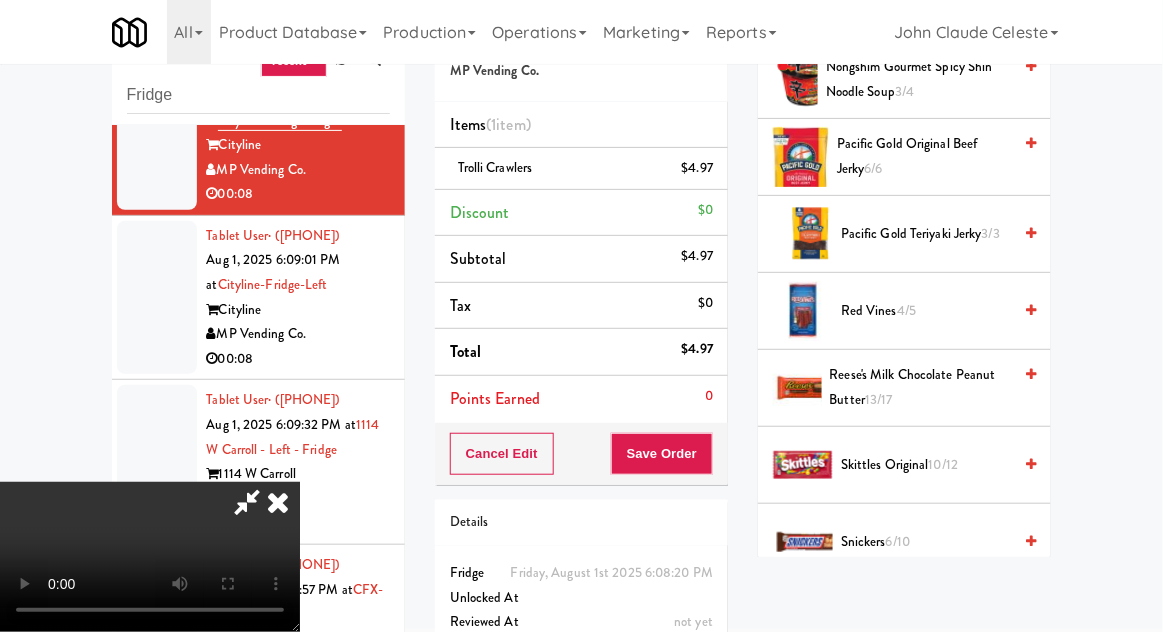 scroll, scrollTop: 1661, scrollLeft: 0, axis: vertical 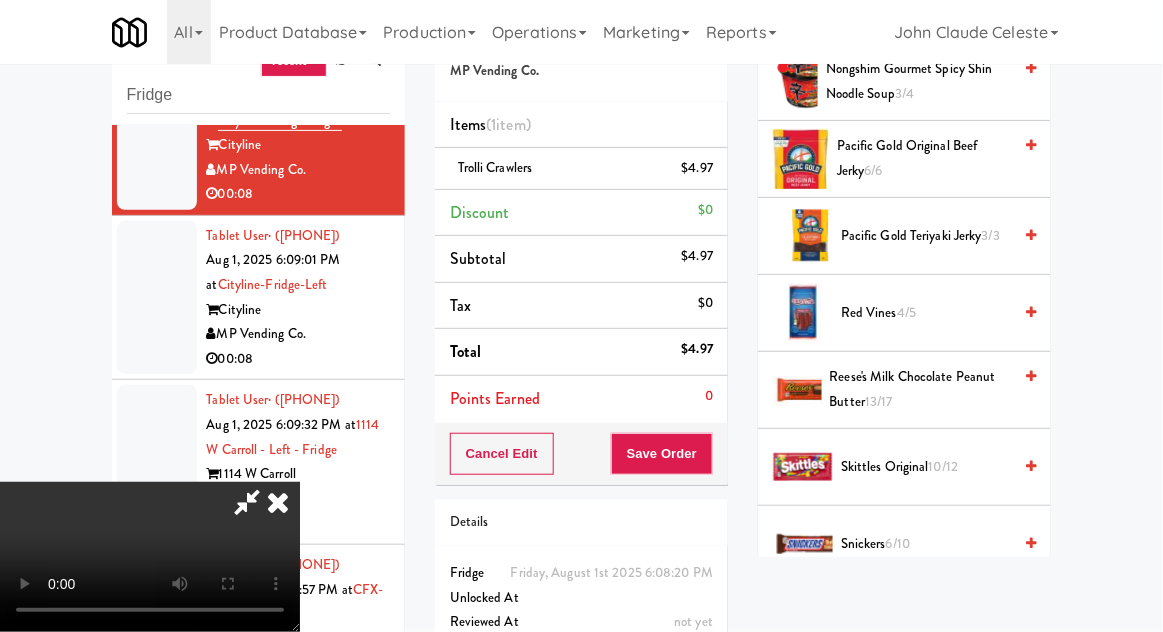 click on "Reese's Milk Chocolate Peanut Butter  13/17" at bounding box center [921, 389] 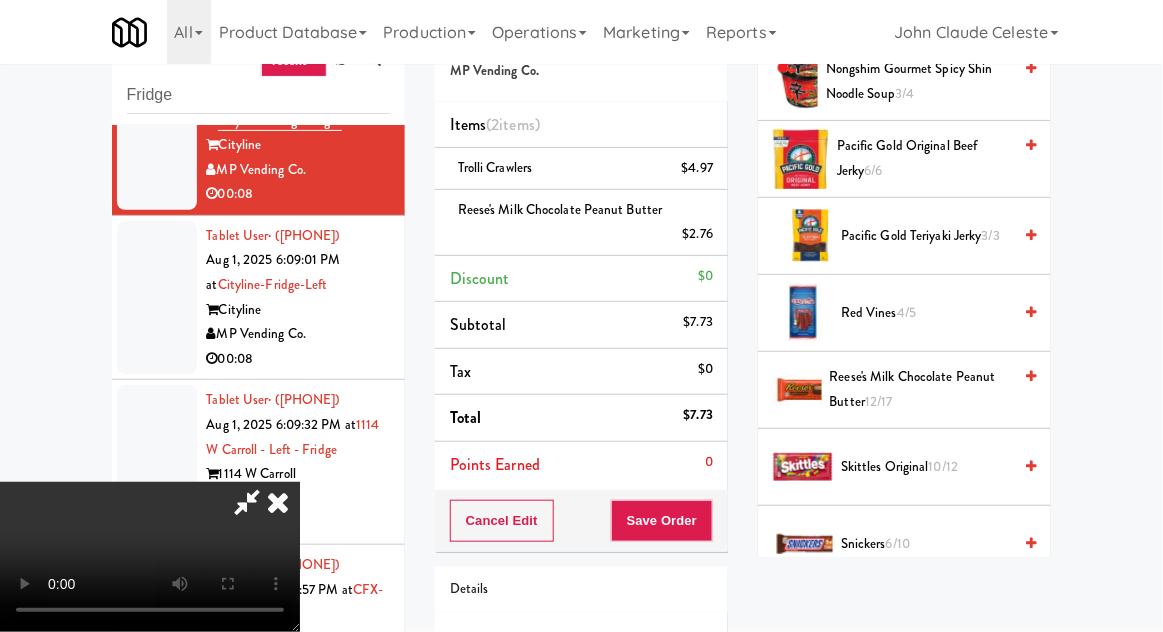 click on "Reese's Milk Chocolate Peanut Butter  12/17" at bounding box center (921, 389) 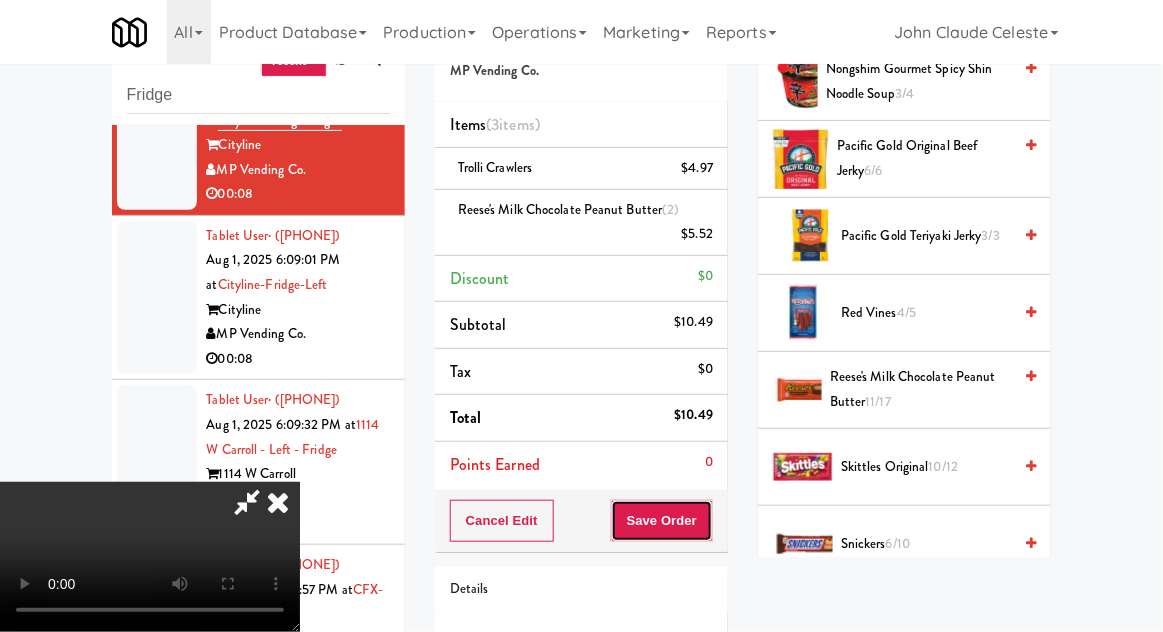 click on "Save Order" at bounding box center [662, 521] 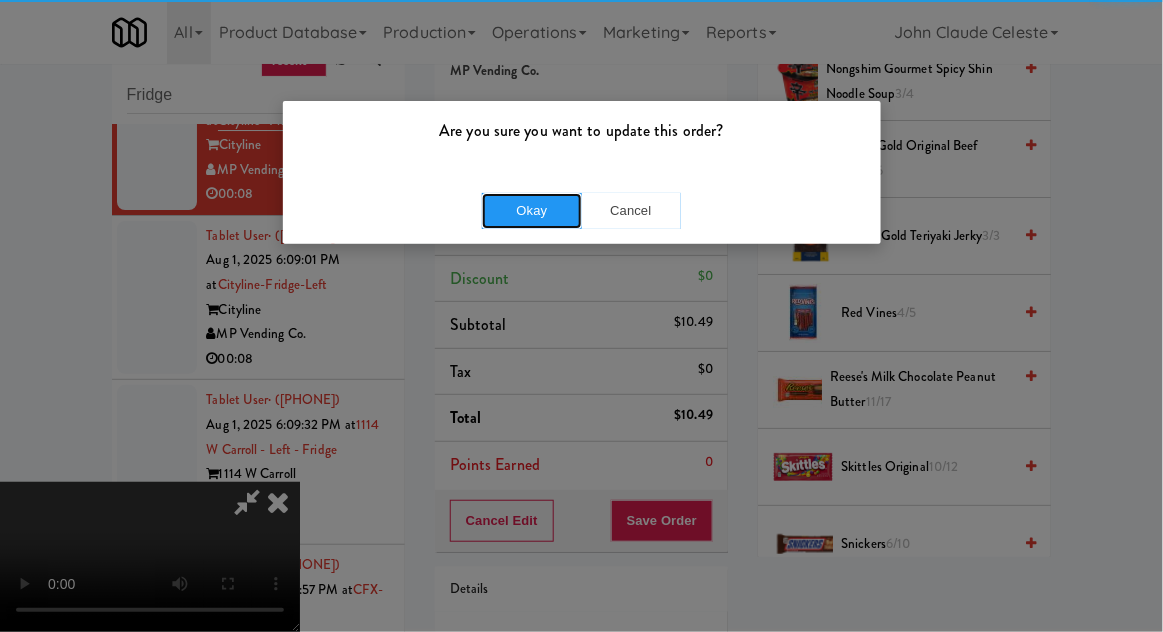 click on "Okay" at bounding box center (532, 211) 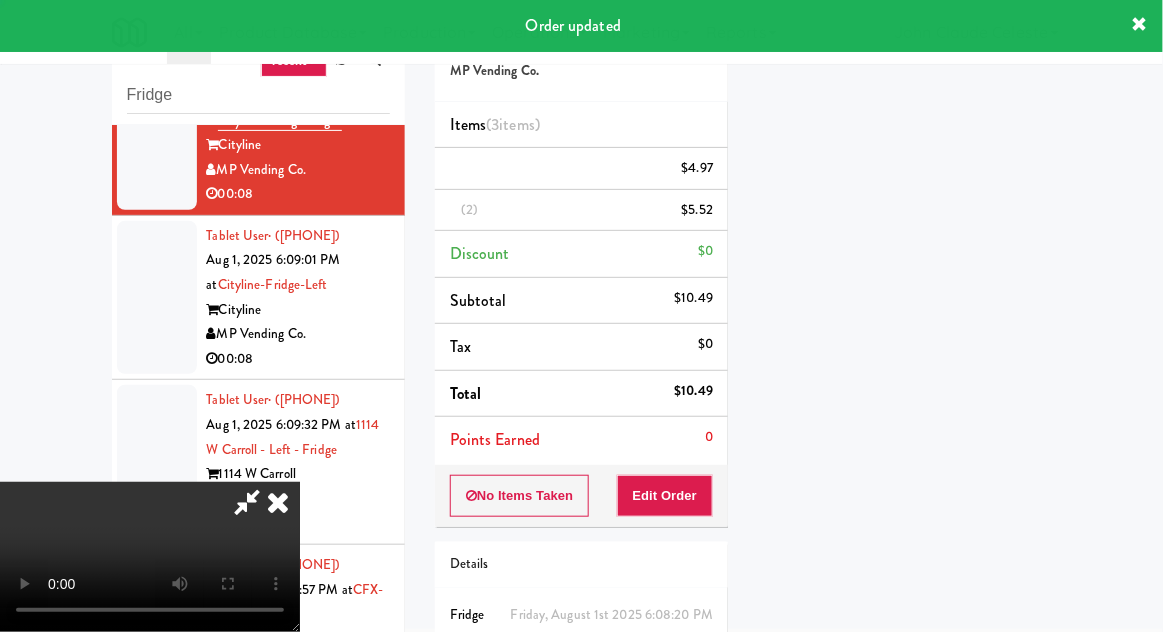 scroll, scrollTop: 197, scrollLeft: 0, axis: vertical 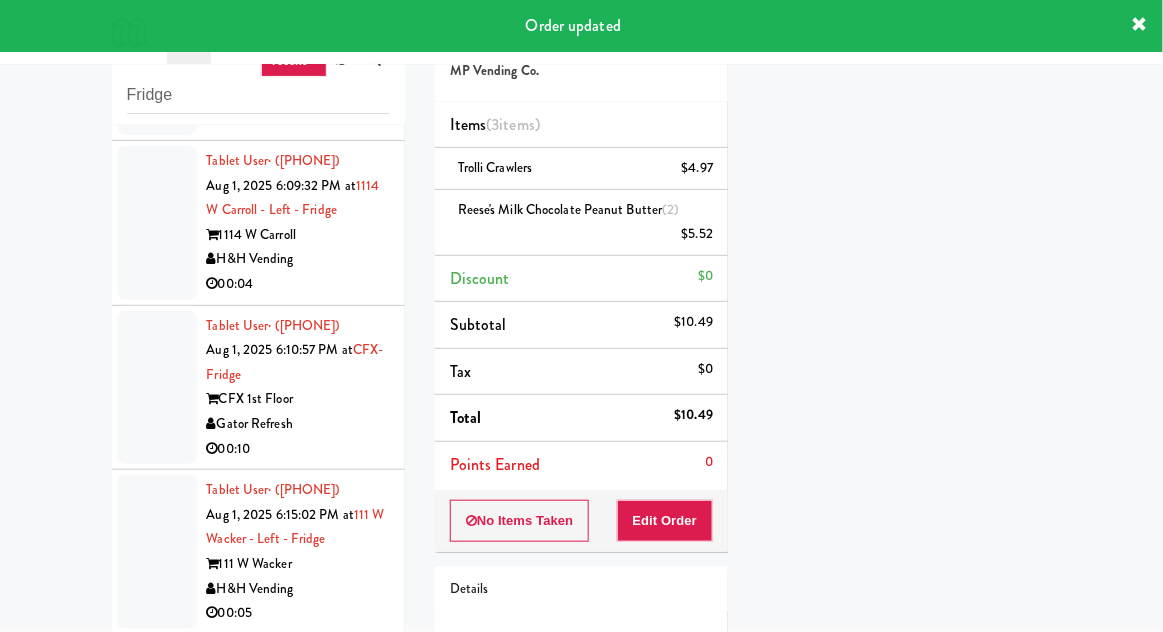 click at bounding box center (157, 58) 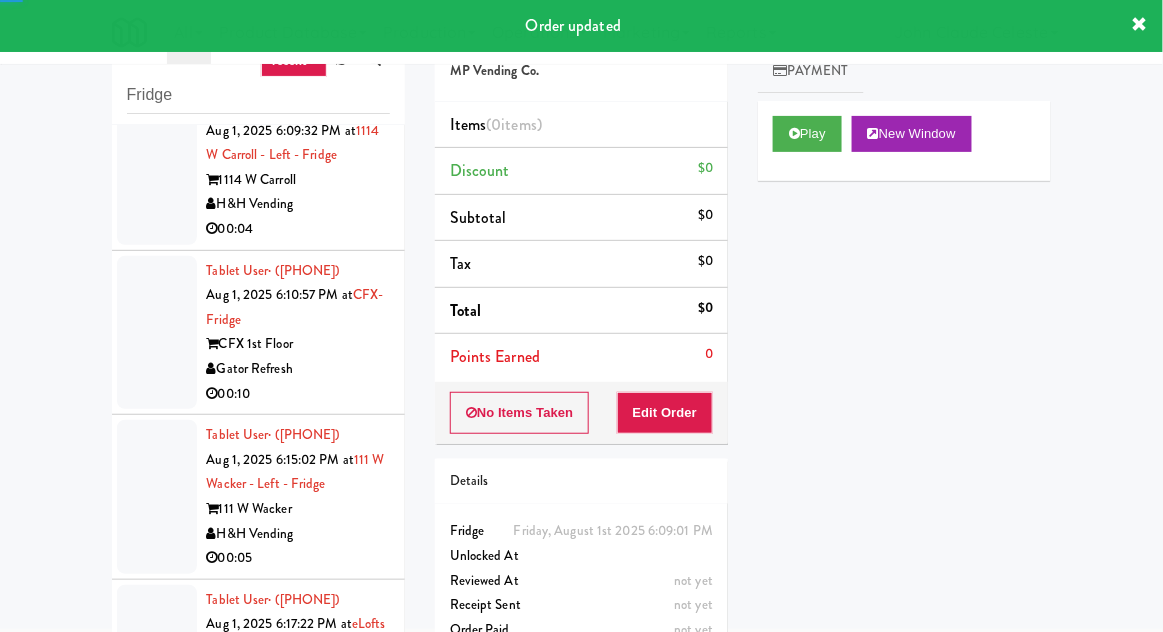 scroll, scrollTop: 2083, scrollLeft: 0, axis: vertical 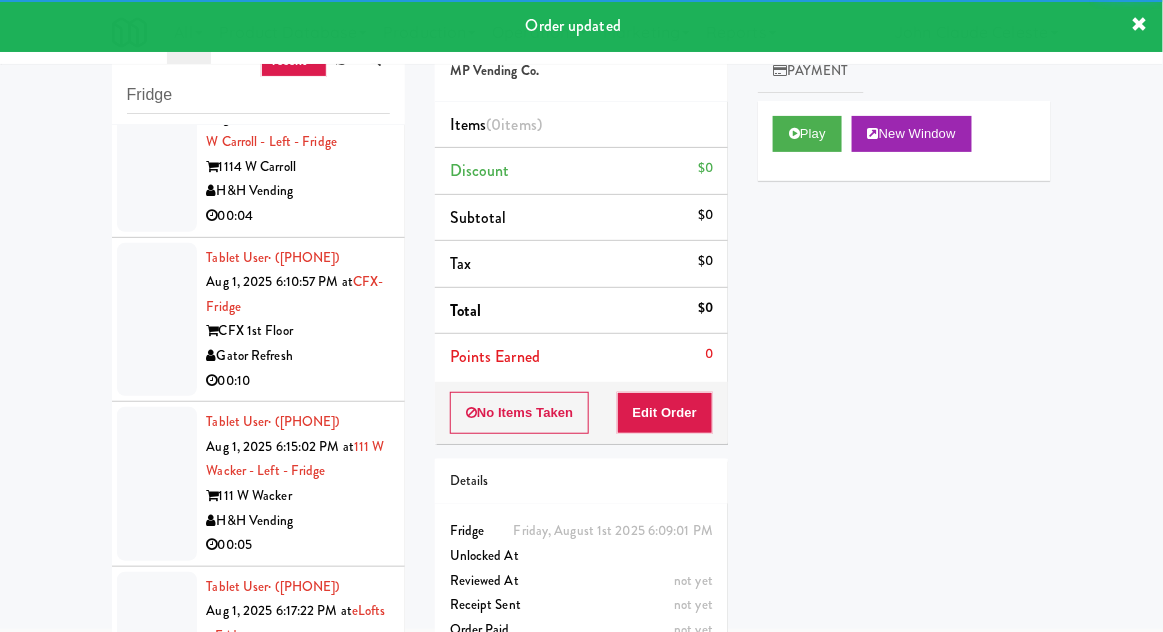 click on "Play" at bounding box center (807, 134) 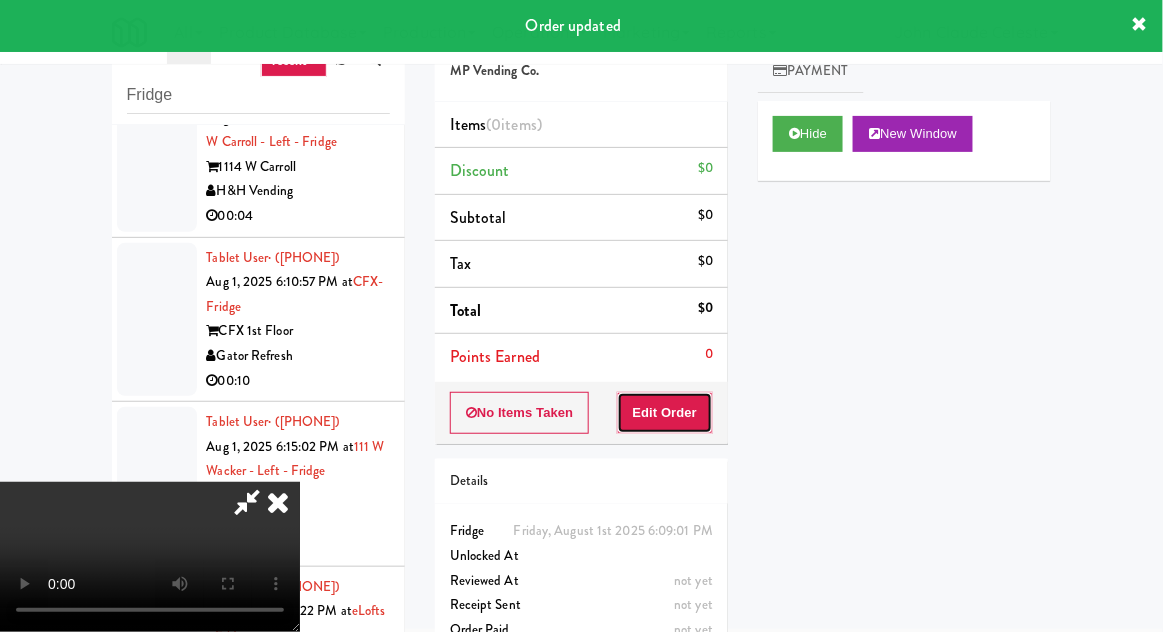click on "Edit Order" at bounding box center [665, 413] 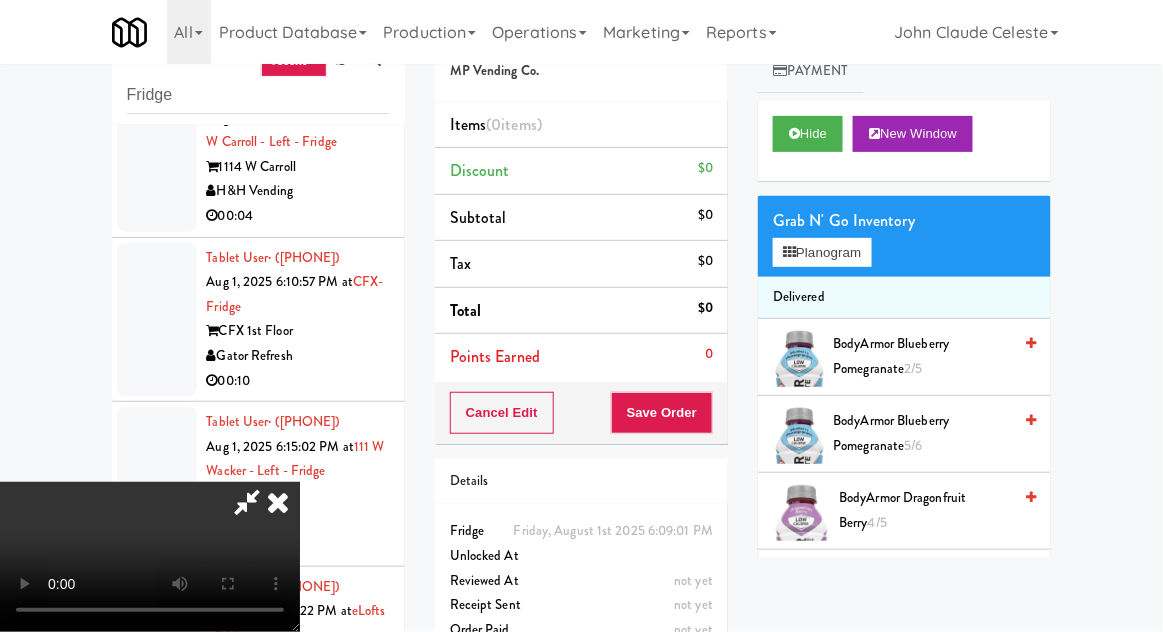 type 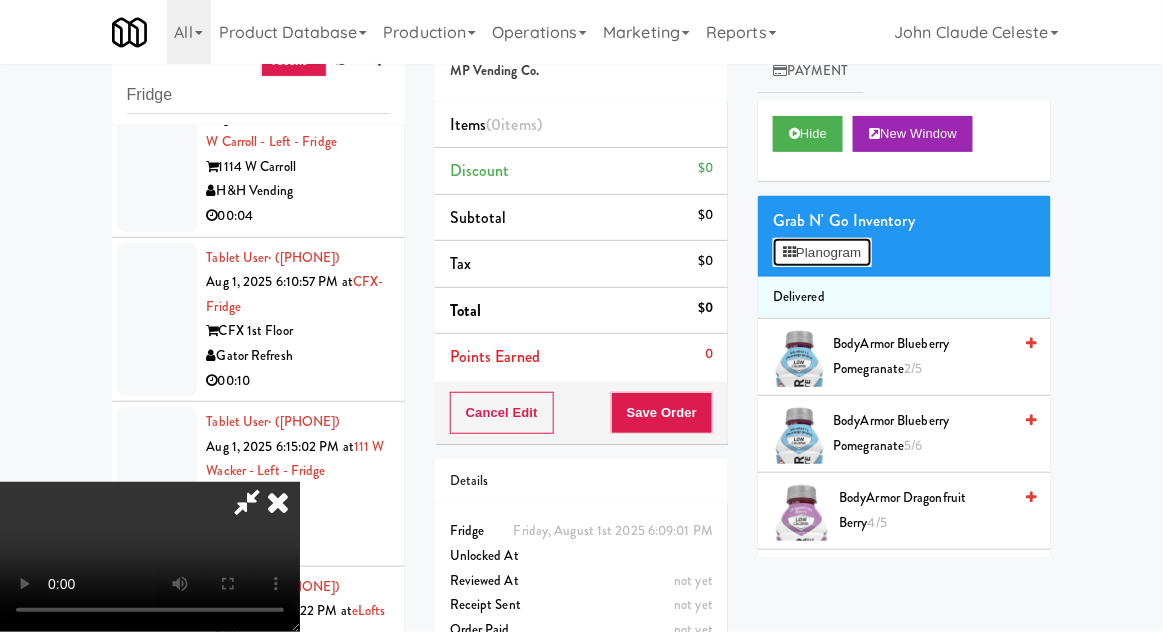 click on "Planogram" at bounding box center [822, 253] 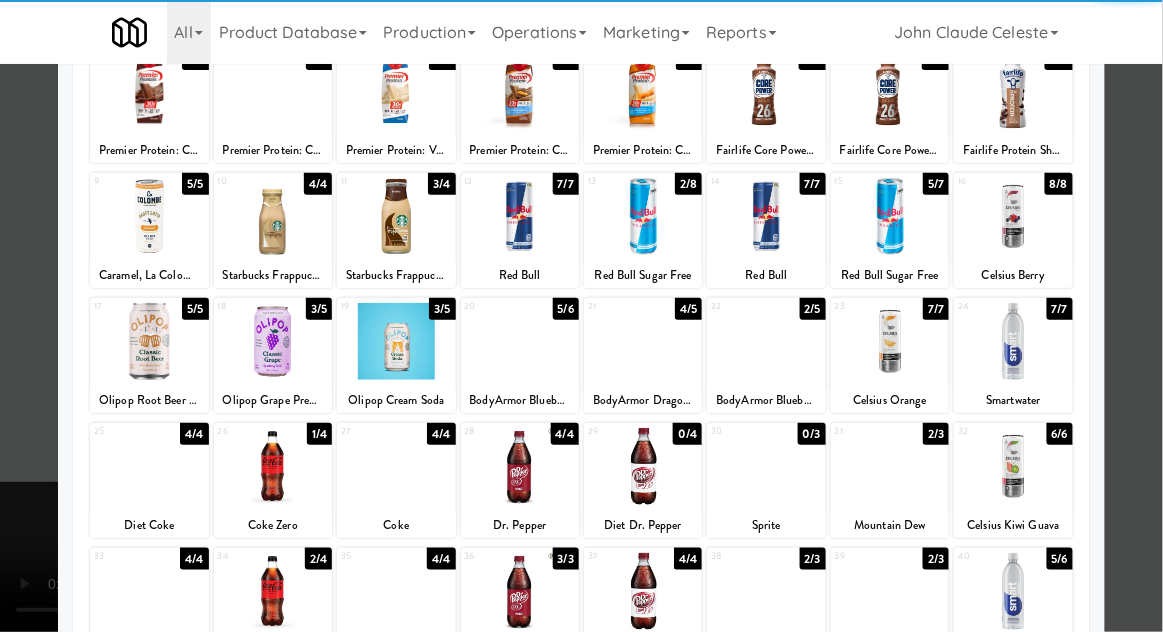 scroll, scrollTop: 145, scrollLeft: 0, axis: vertical 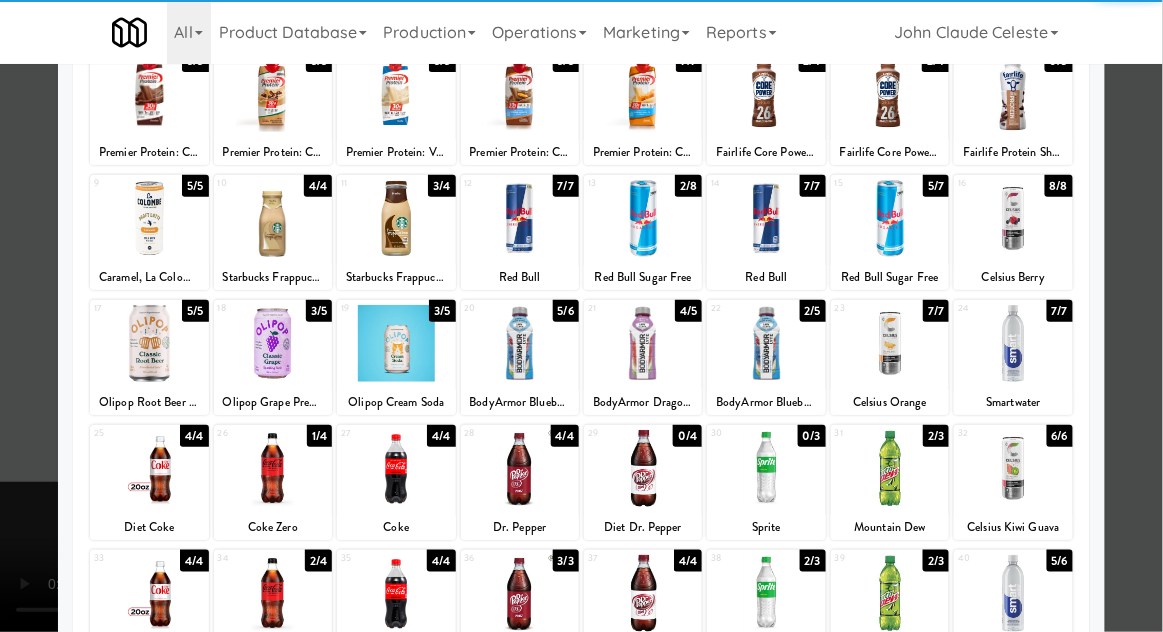 click at bounding box center [273, 468] 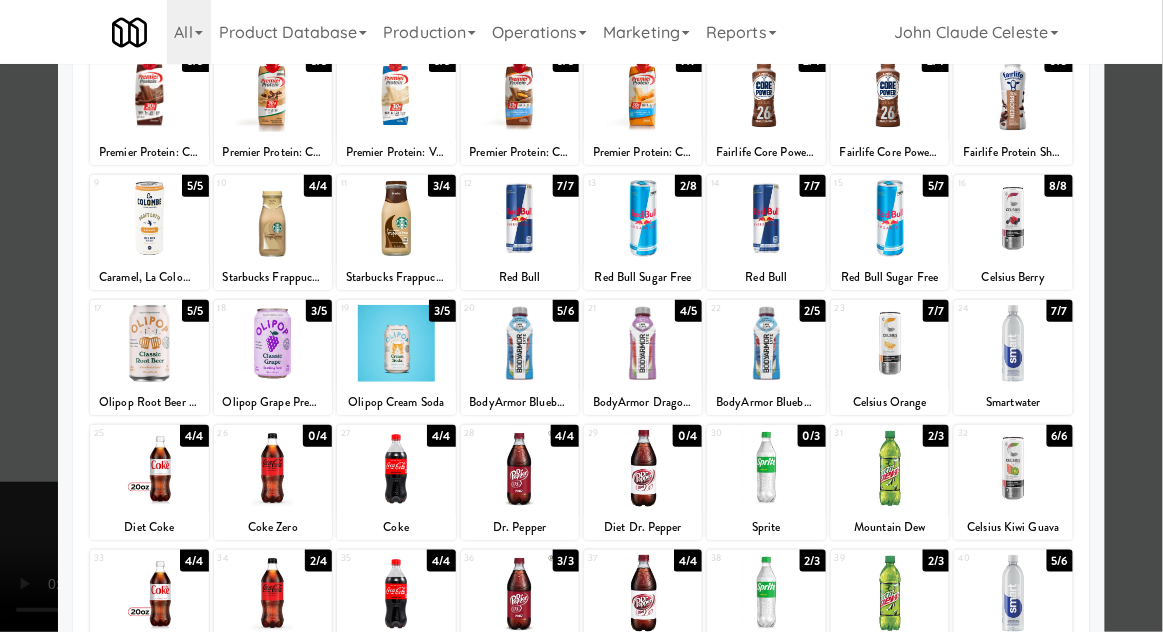 click at bounding box center [581, 316] 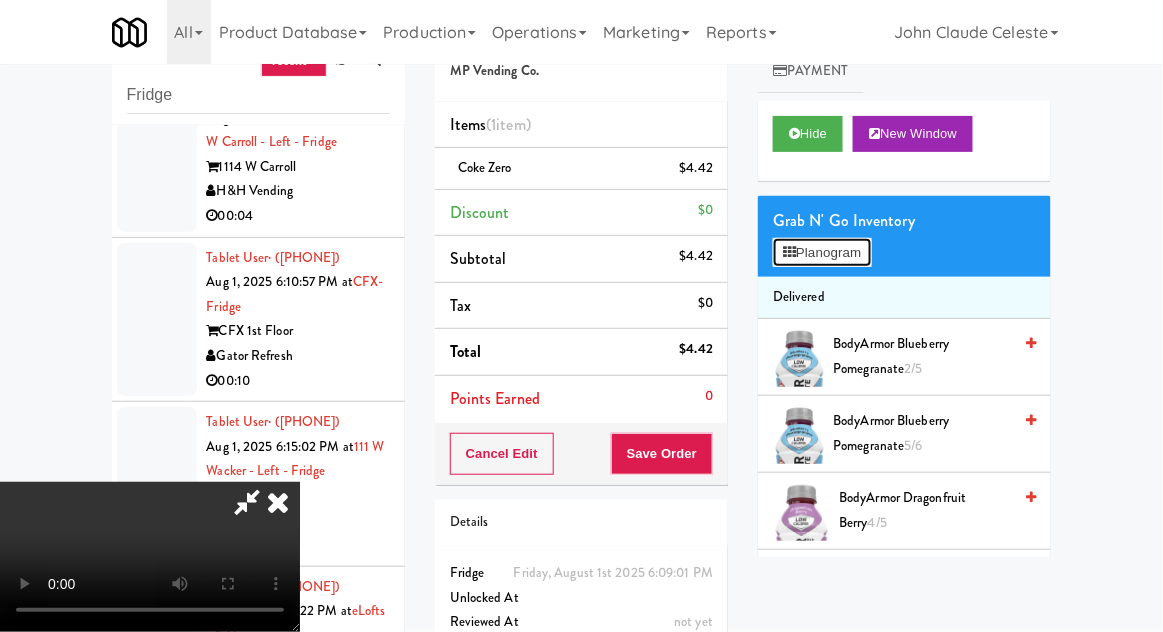click on "Planogram" at bounding box center (822, 253) 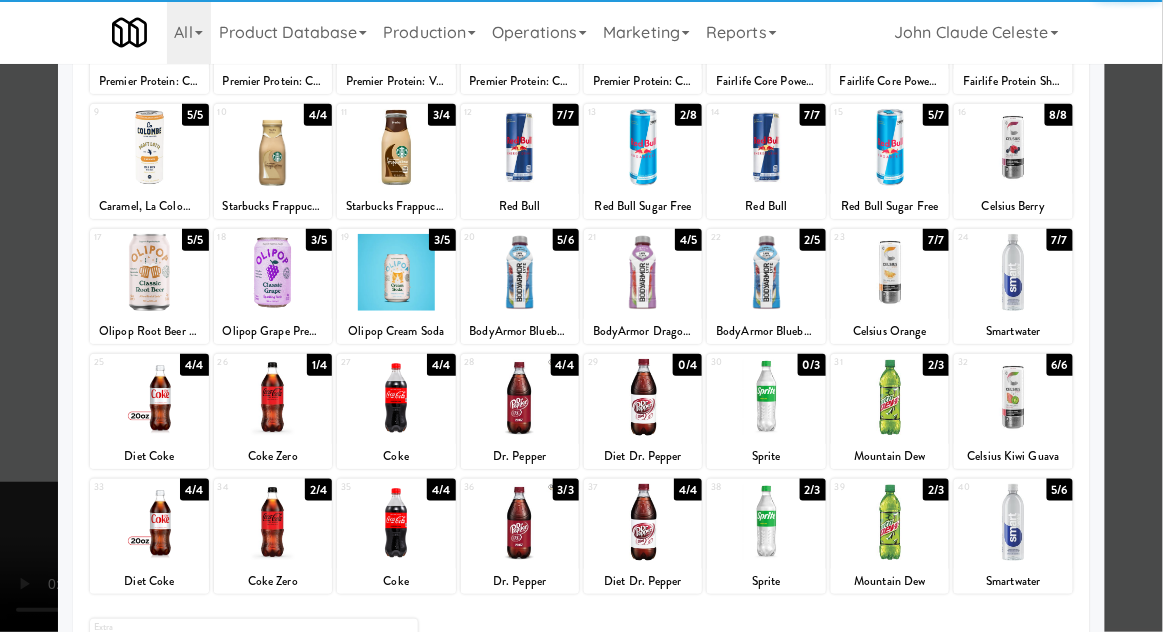 scroll, scrollTop: 216, scrollLeft: 0, axis: vertical 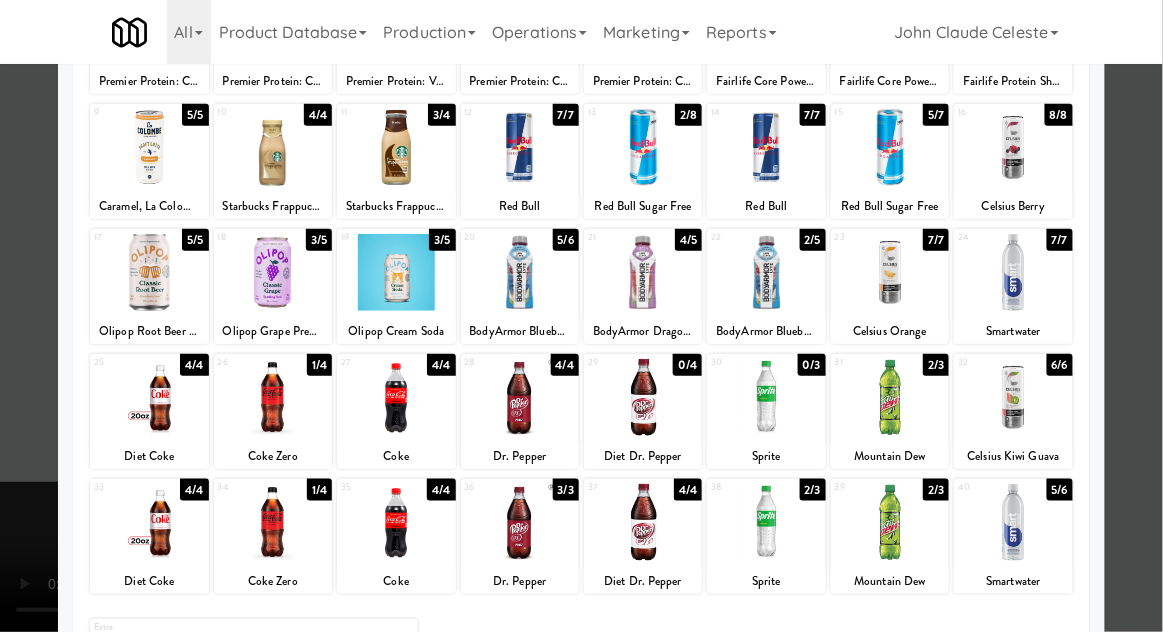 click at bounding box center (581, 316) 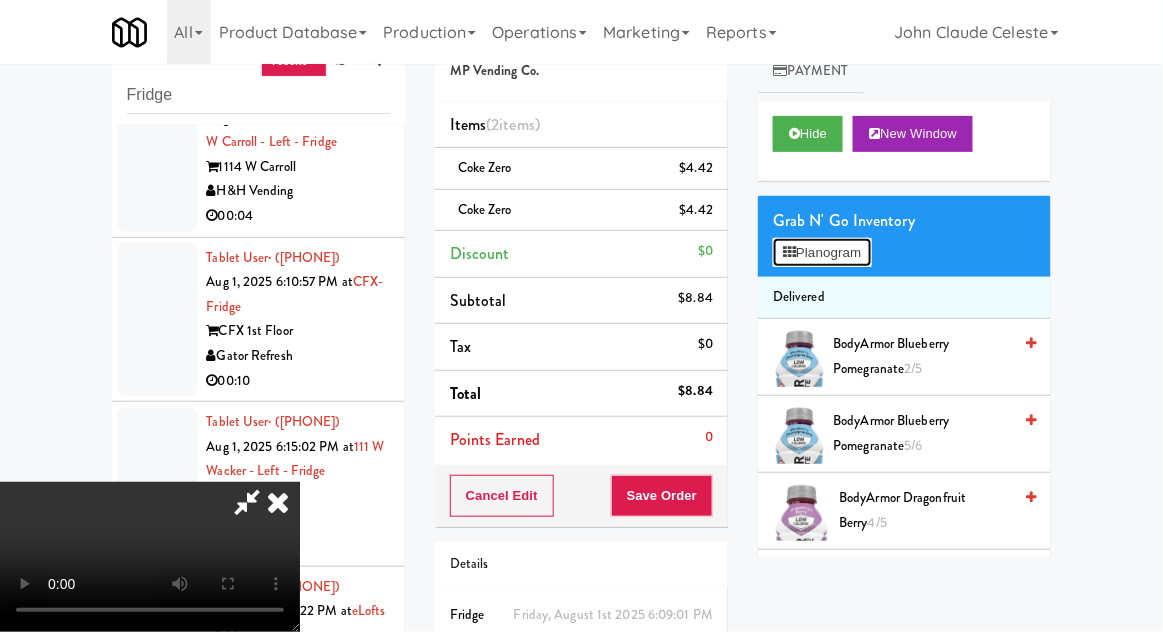 click on "Planogram" at bounding box center (822, 253) 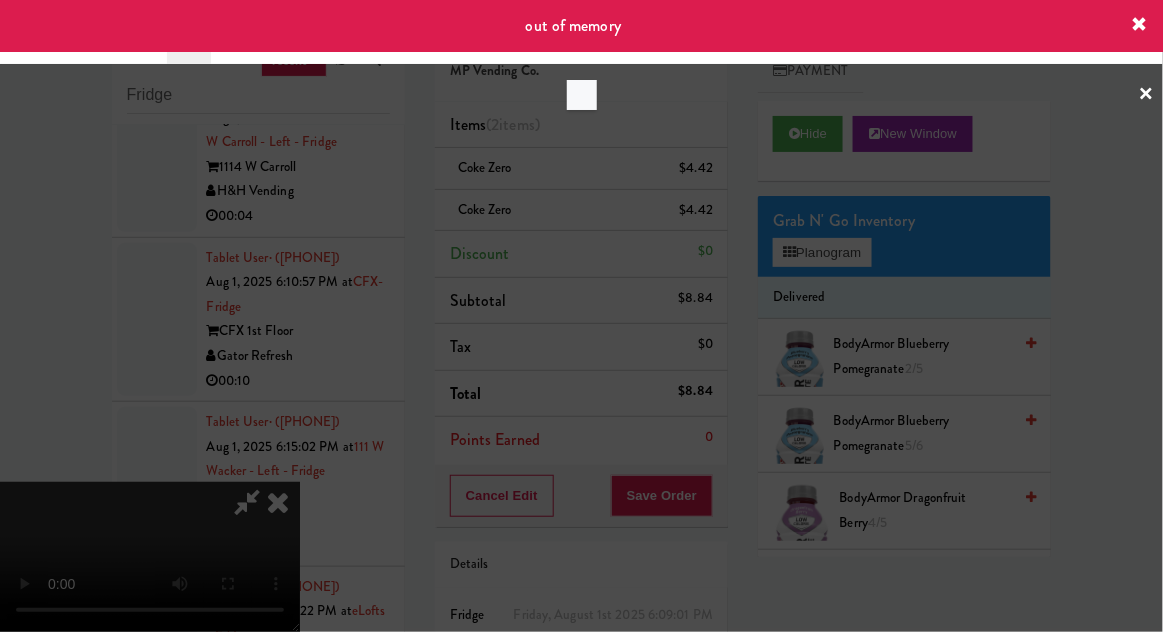 click at bounding box center (581, 316) 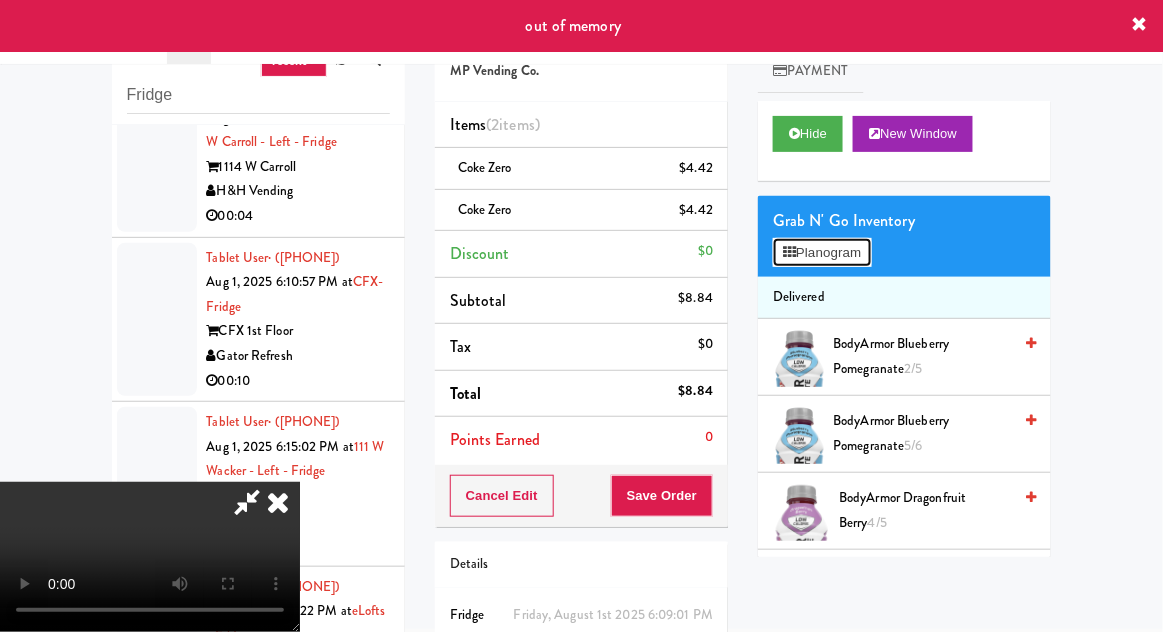 click on "Planogram" at bounding box center [822, 253] 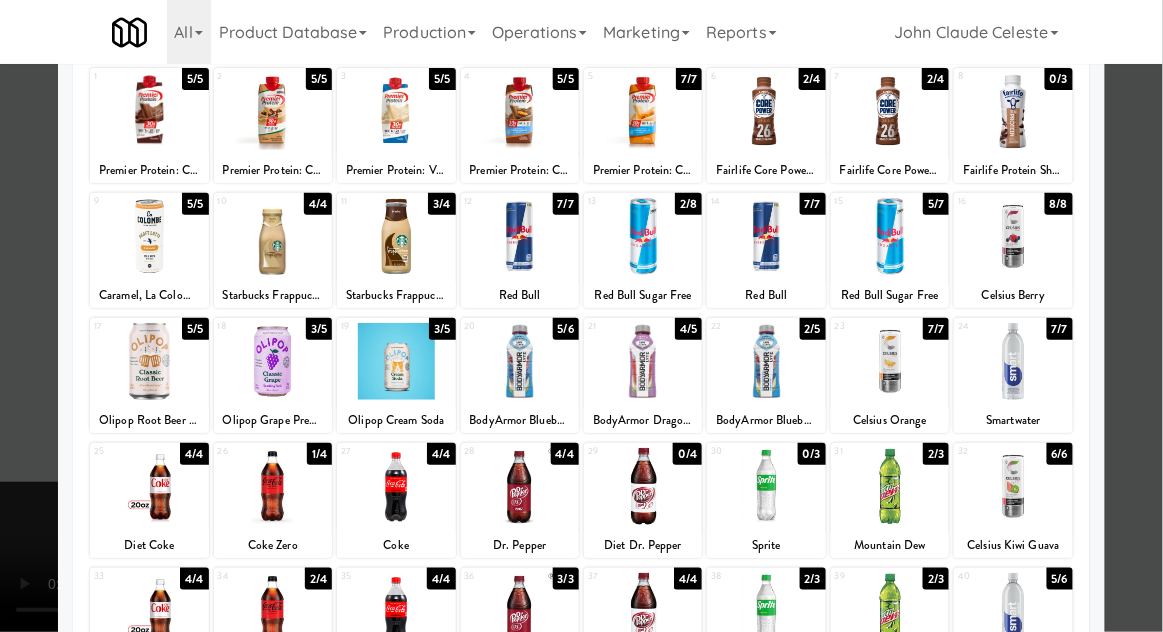 scroll, scrollTop: 129, scrollLeft: 0, axis: vertical 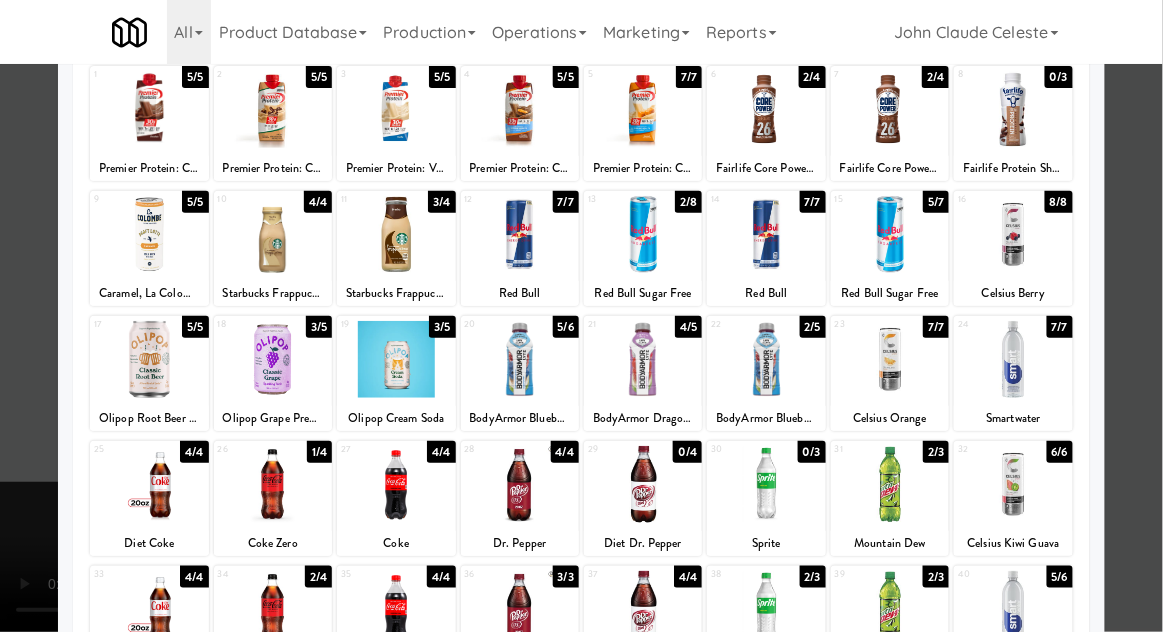 click at bounding box center (581, 316) 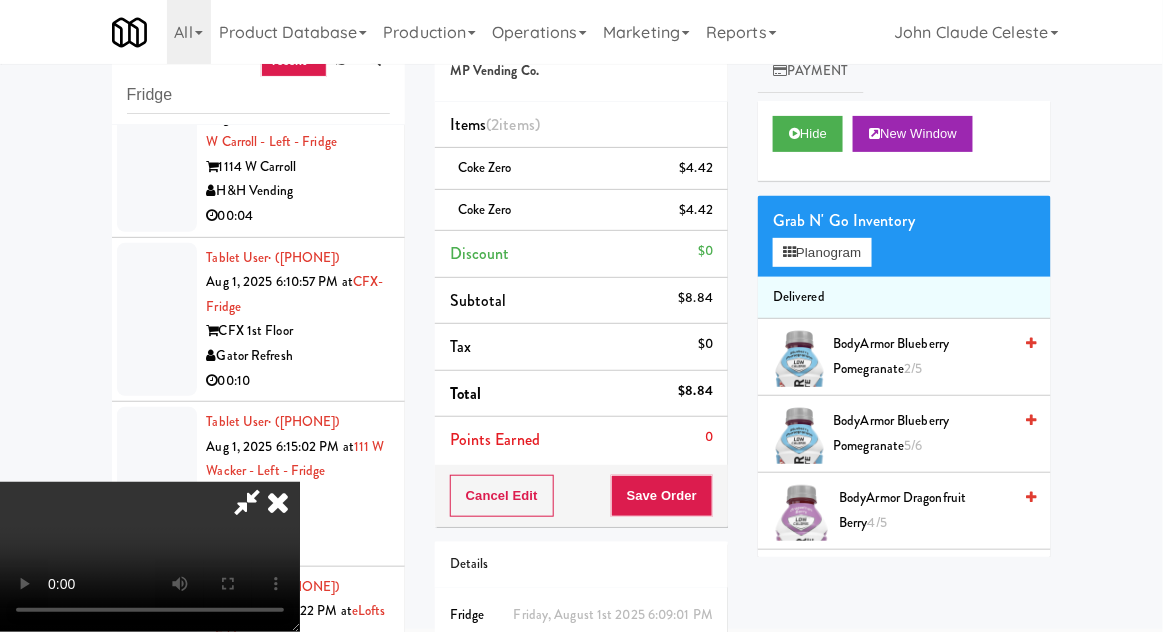 scroll, scrollTop: 91, scrollLeft: 0, axis: vertical 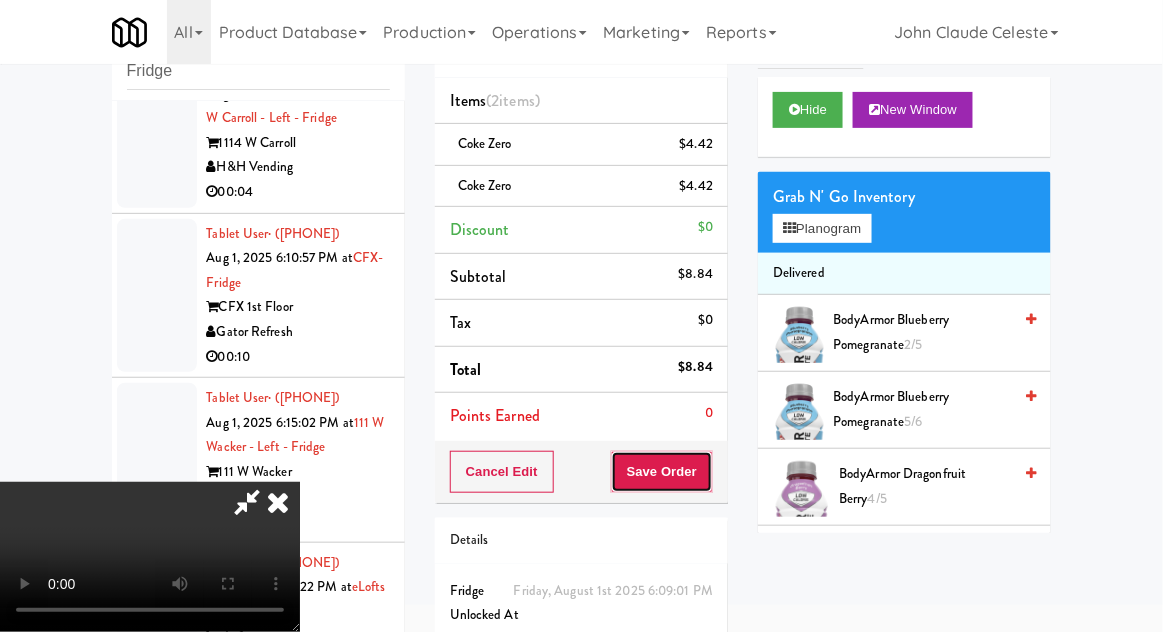 click on "Save Order" at bounding box center [662, 472] 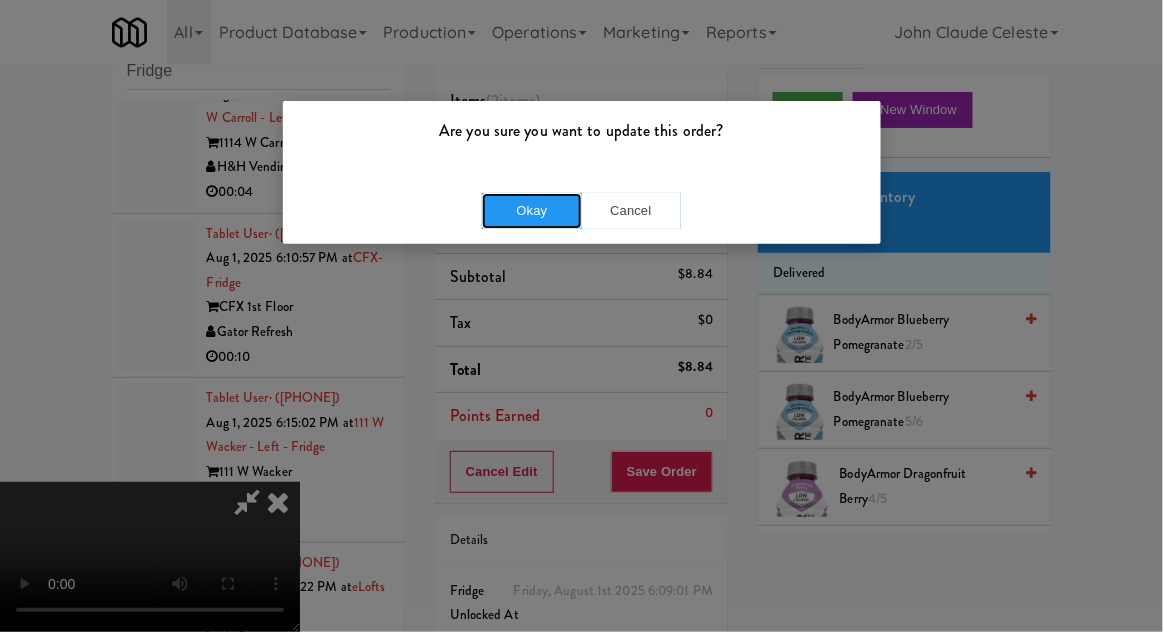 click on "Okay" at bounding box center (532, 211) 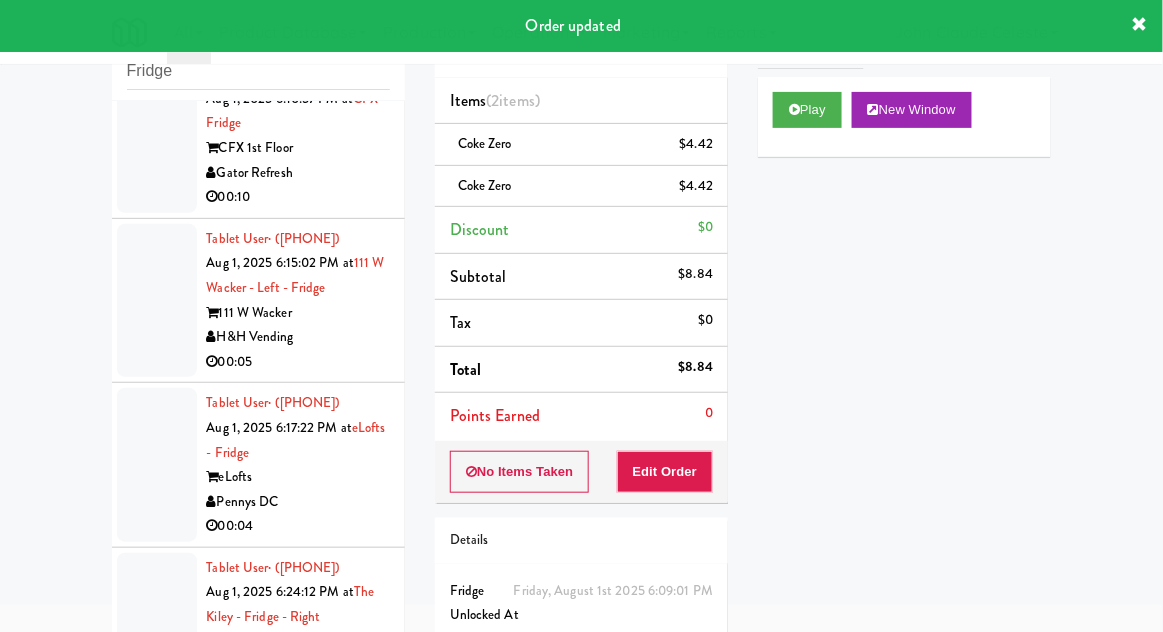 scroll, scrollTop: 2261, scrollLeft: 0, axis: vertical 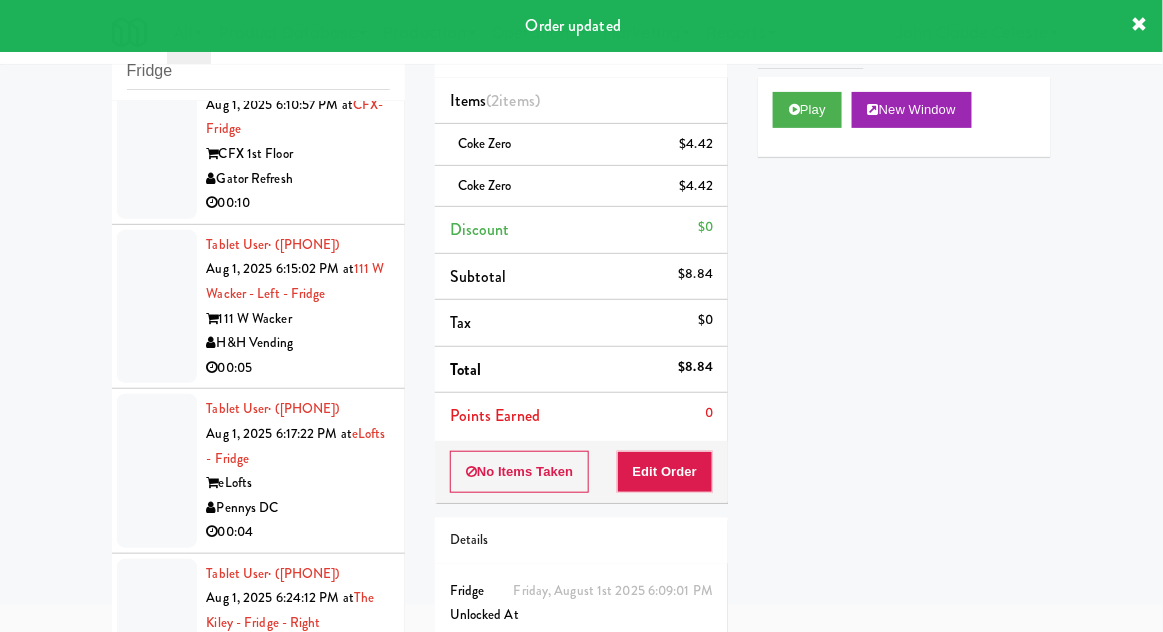 click at bounding box center (157, -22) 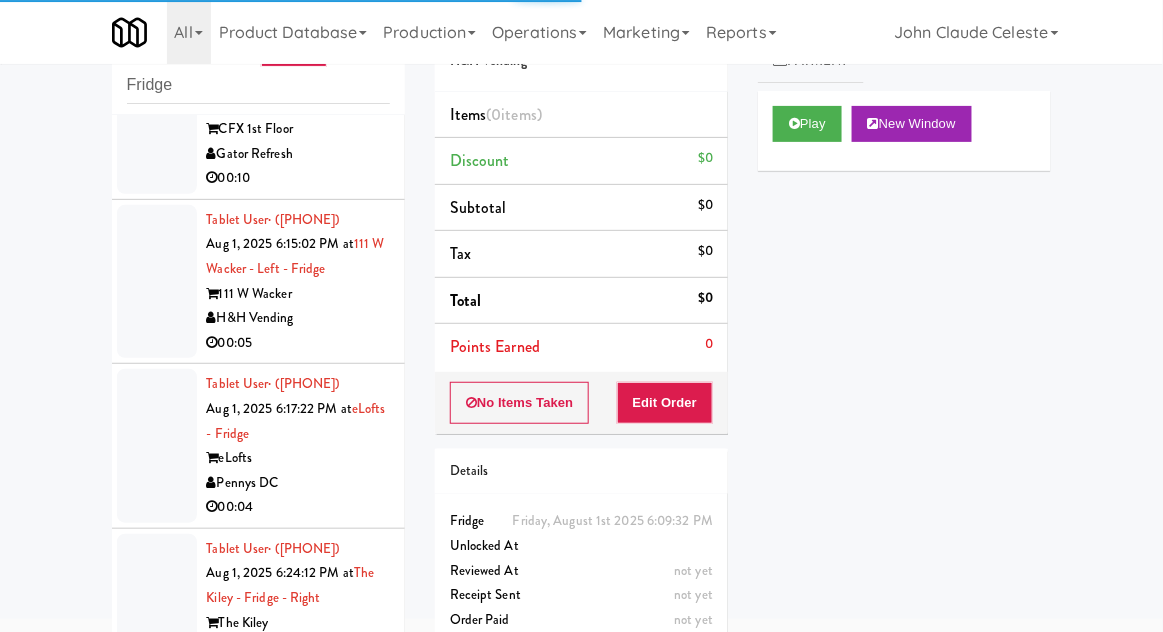 scroll, scrollTop: 2299, scrollLeft: 0, axis: vertical 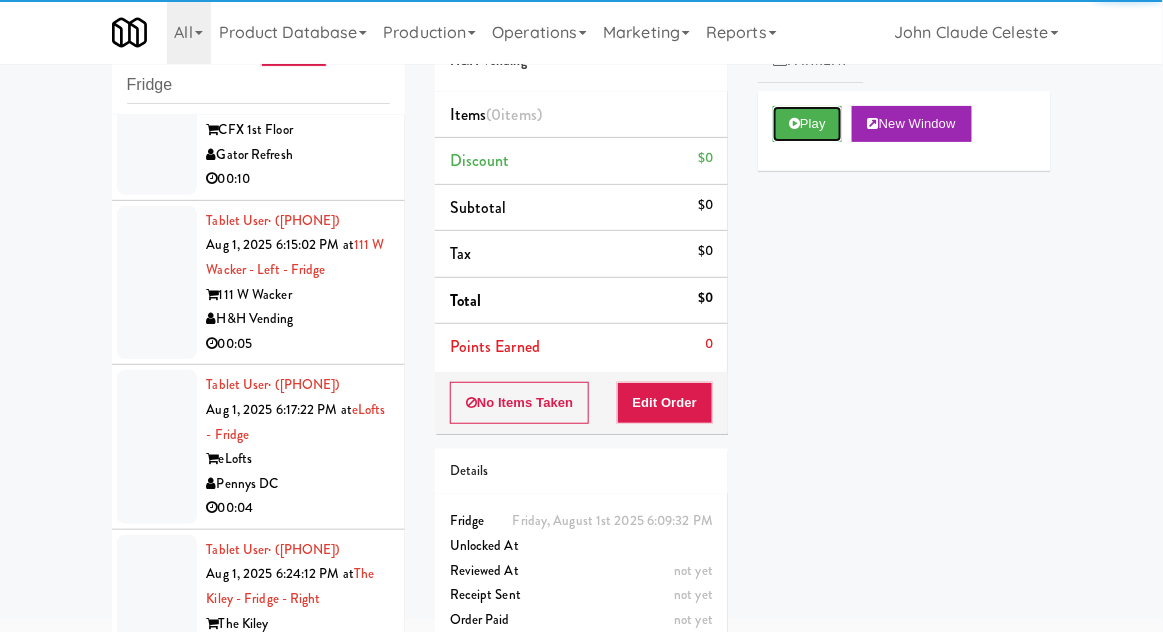 click at bounding box center [794, 123] 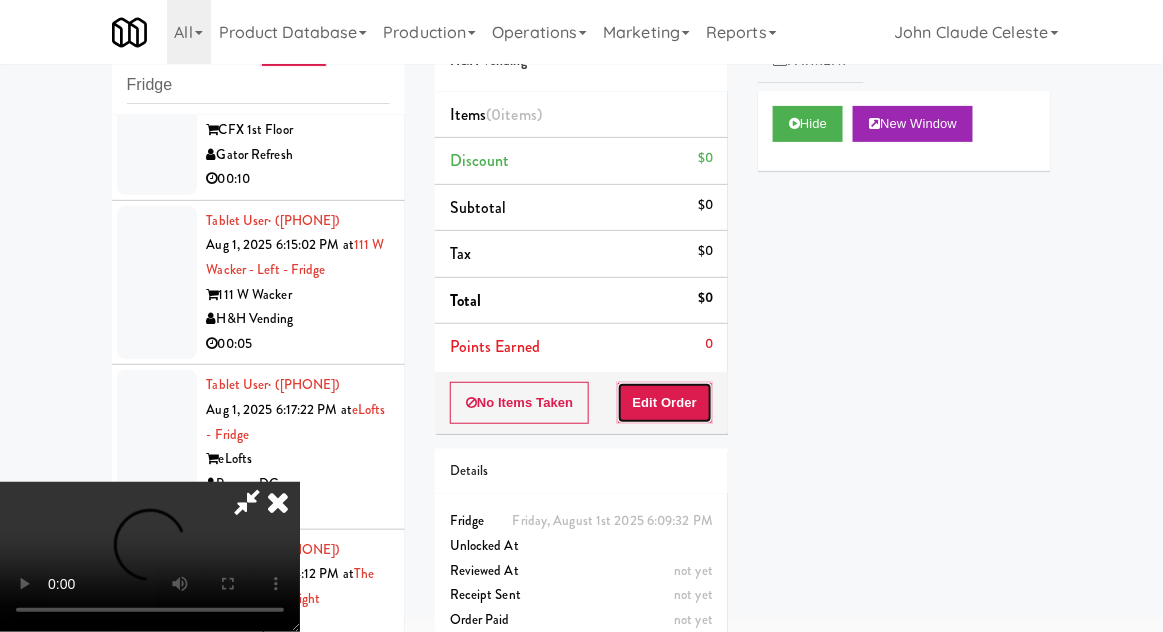 click on "Edit Order" at bounding box center [665, 403] 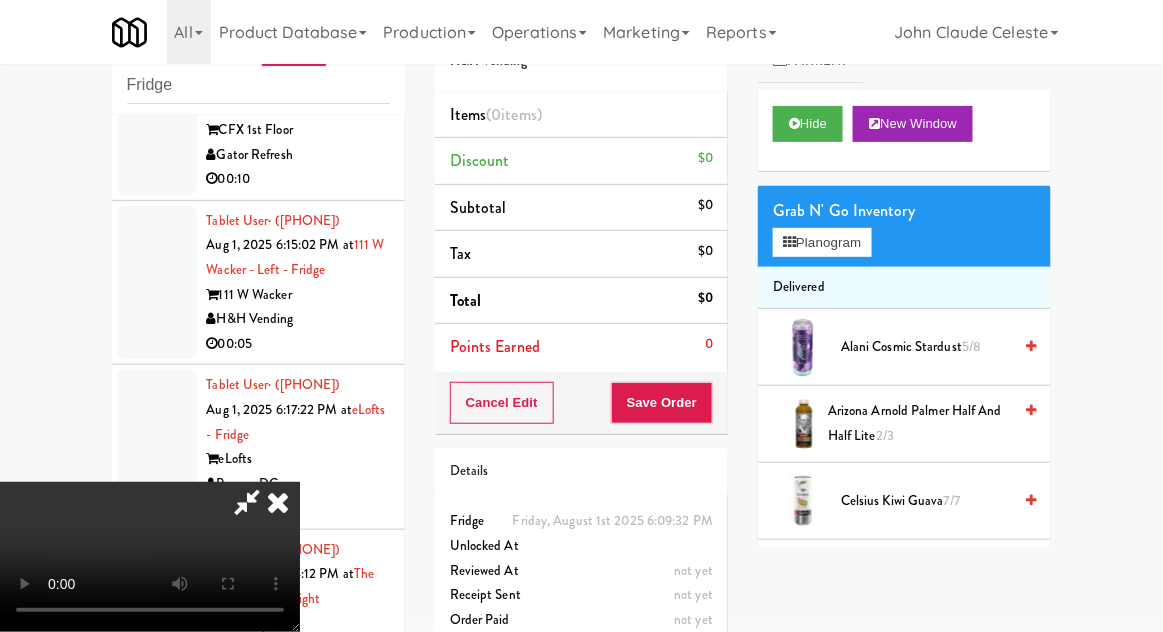 scroll, scrollTop: 73, scrollLeft: 0, axis: vertical 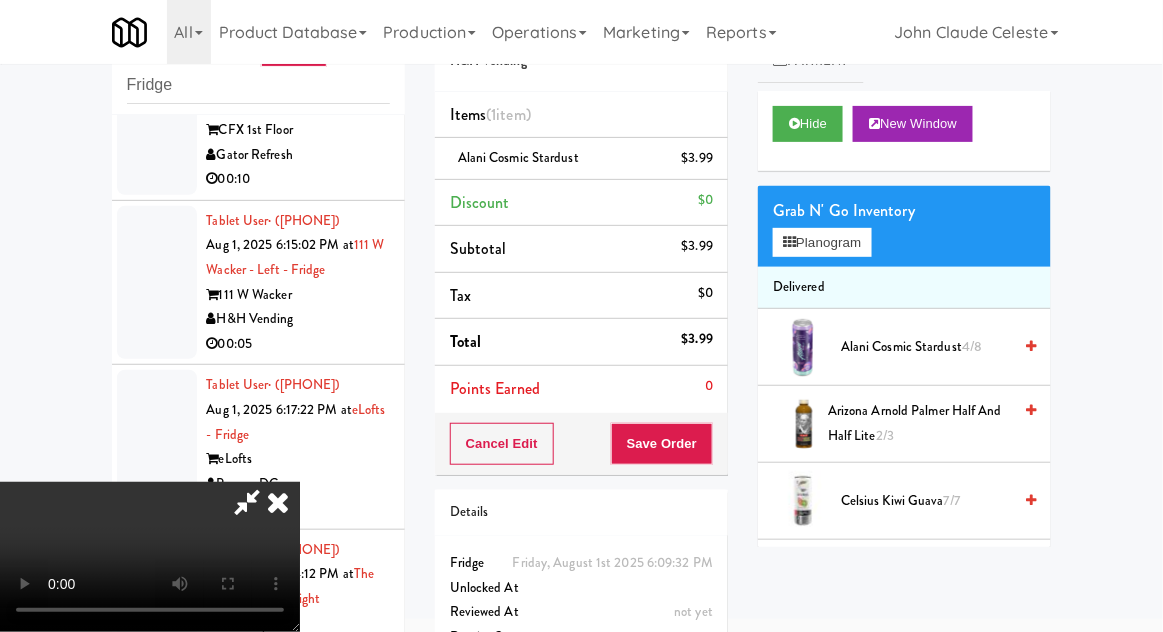 click on "Save Order" at bounding box center (662, 444) 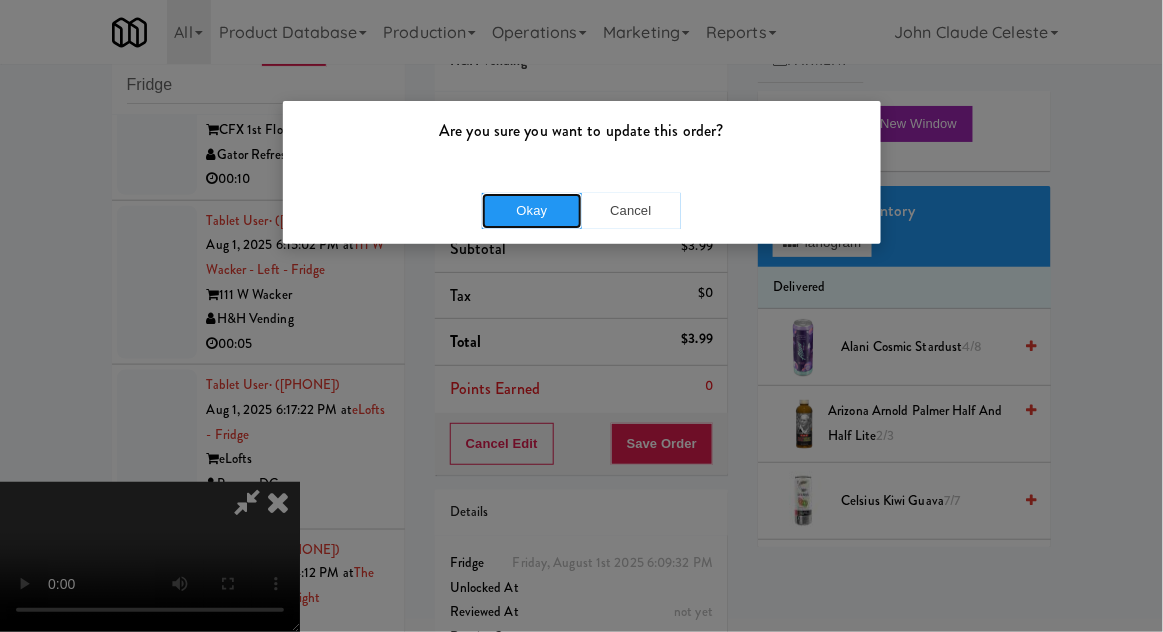 click on "Okay" at bounding box center (532, 211) 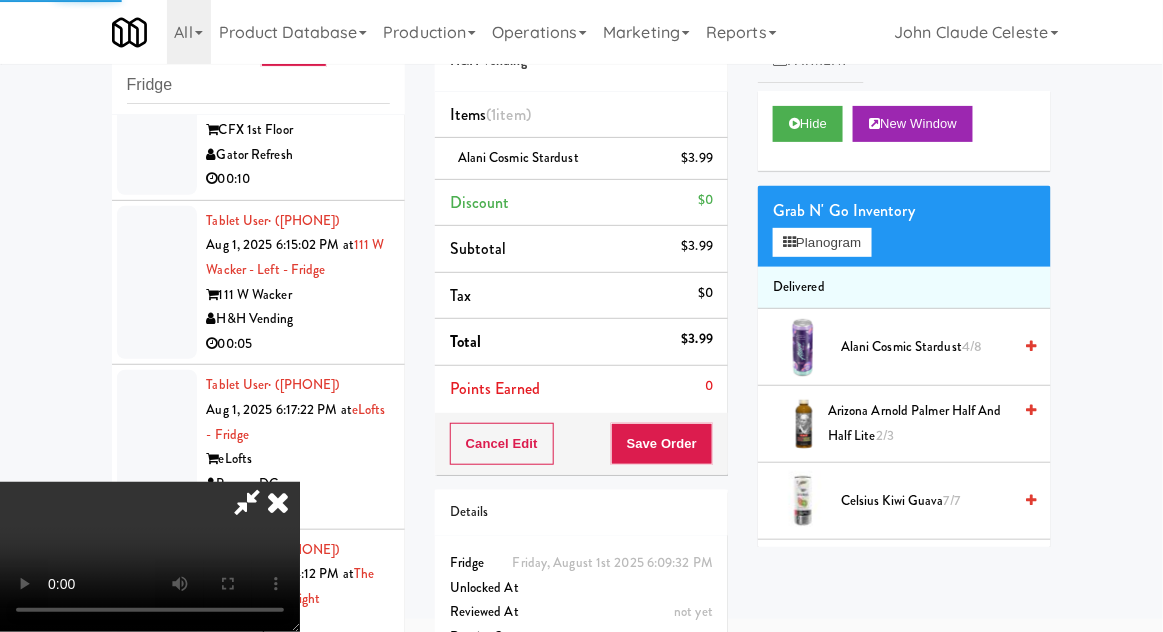 scroll, scrollTop: 0, scrollLeft: 0, axis: both 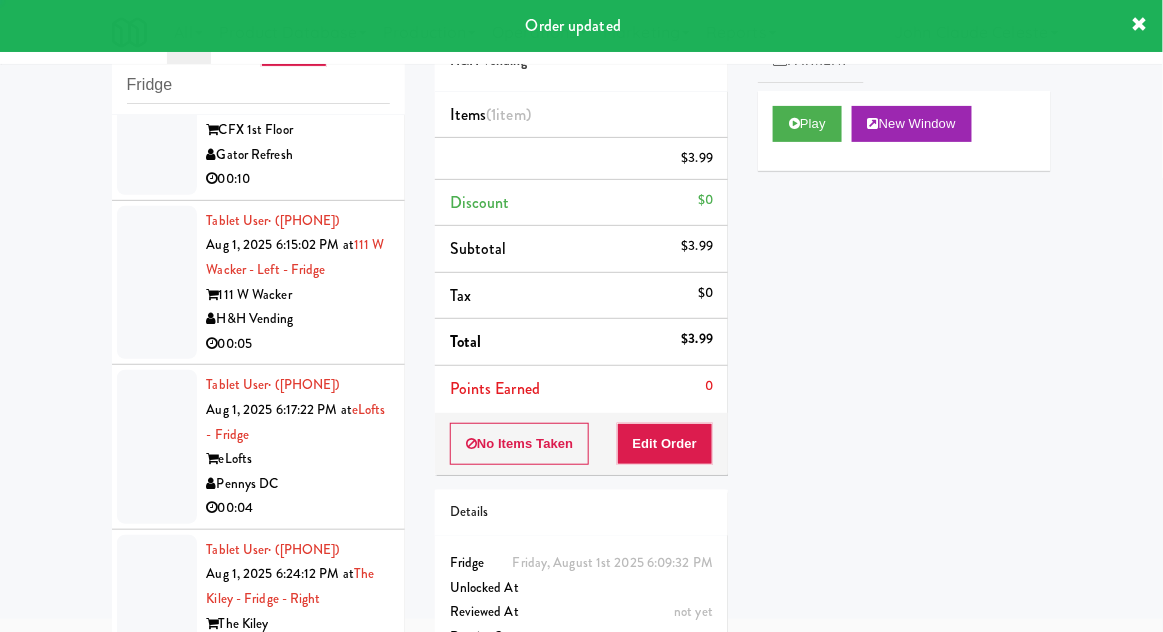 click at bounding box center (157, 118) 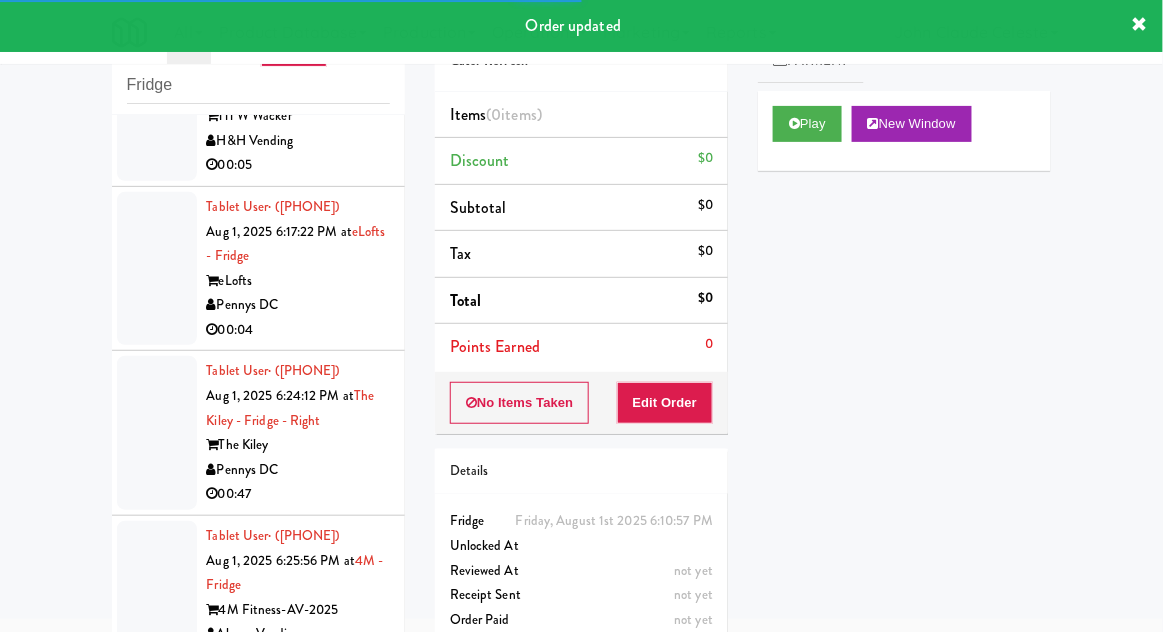 scroll, scrollTop: 2525, scrollLeft: 0, axis: vertical 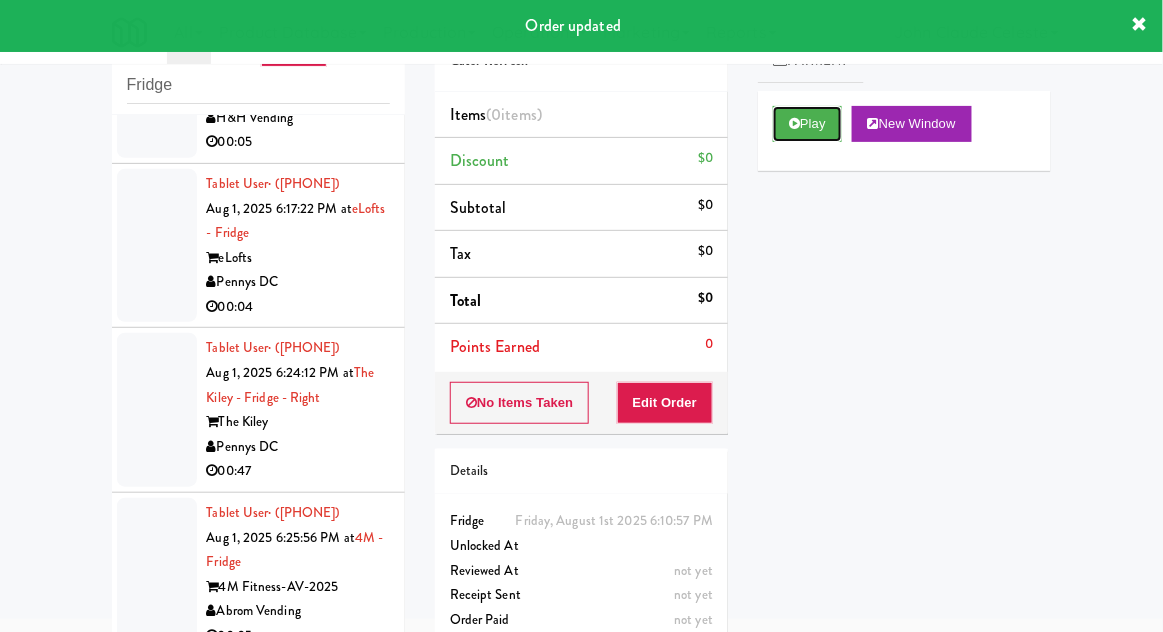 click on "Play" at bounding box center (807, 124) 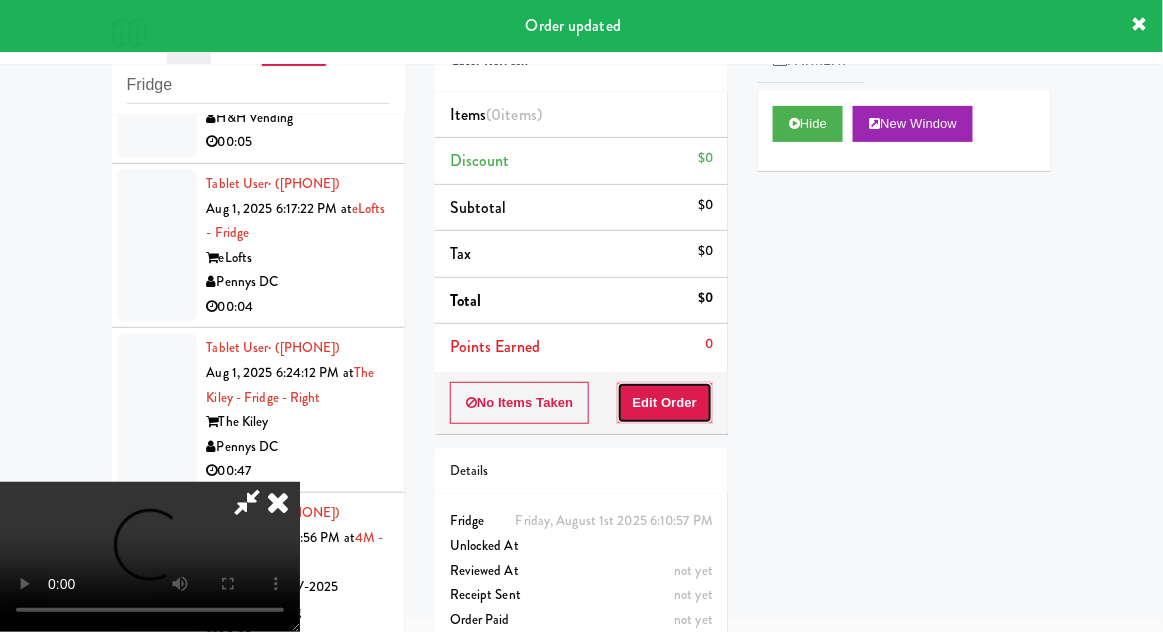 click on "Edit Order" at bounding box center [665, 403] 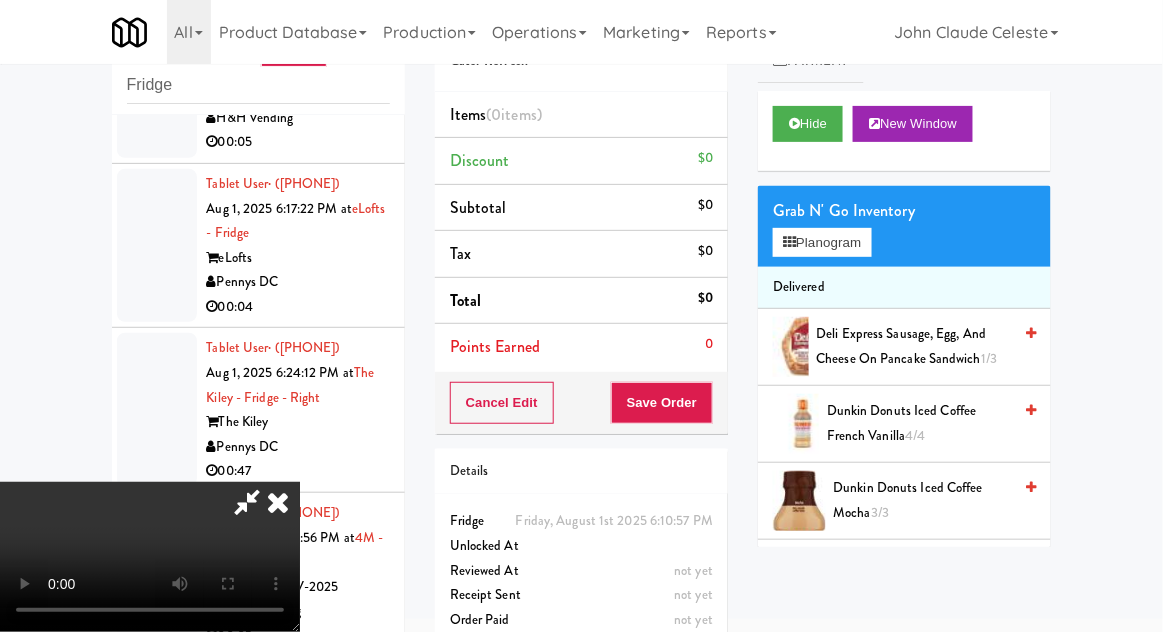 type 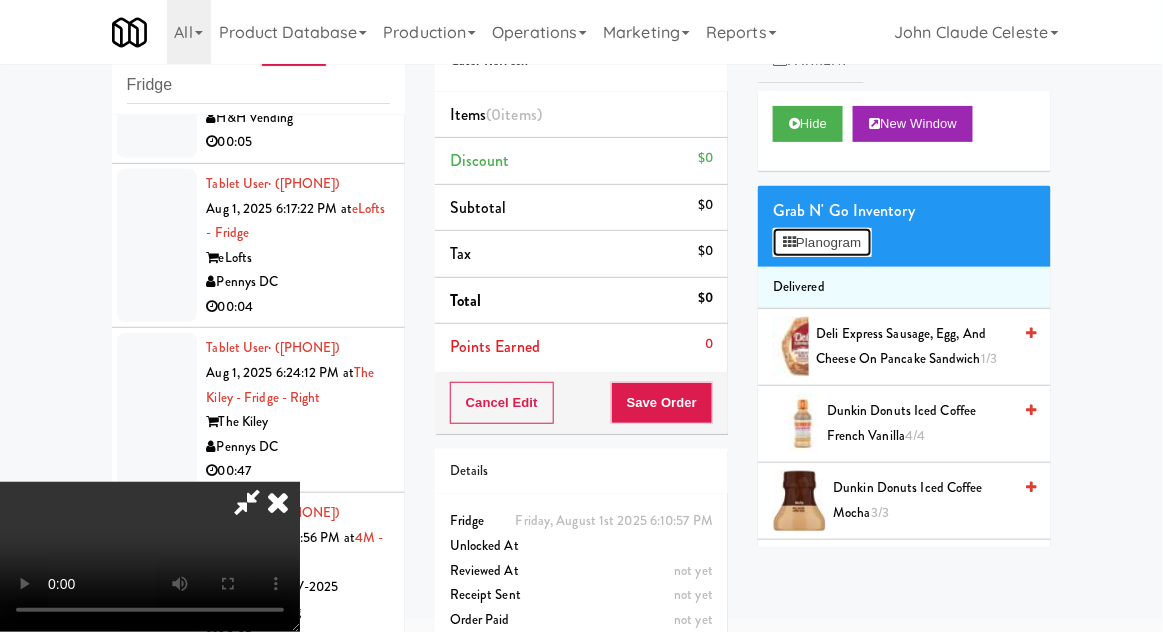 click on "Planogram" at bounding box center [822, 243] 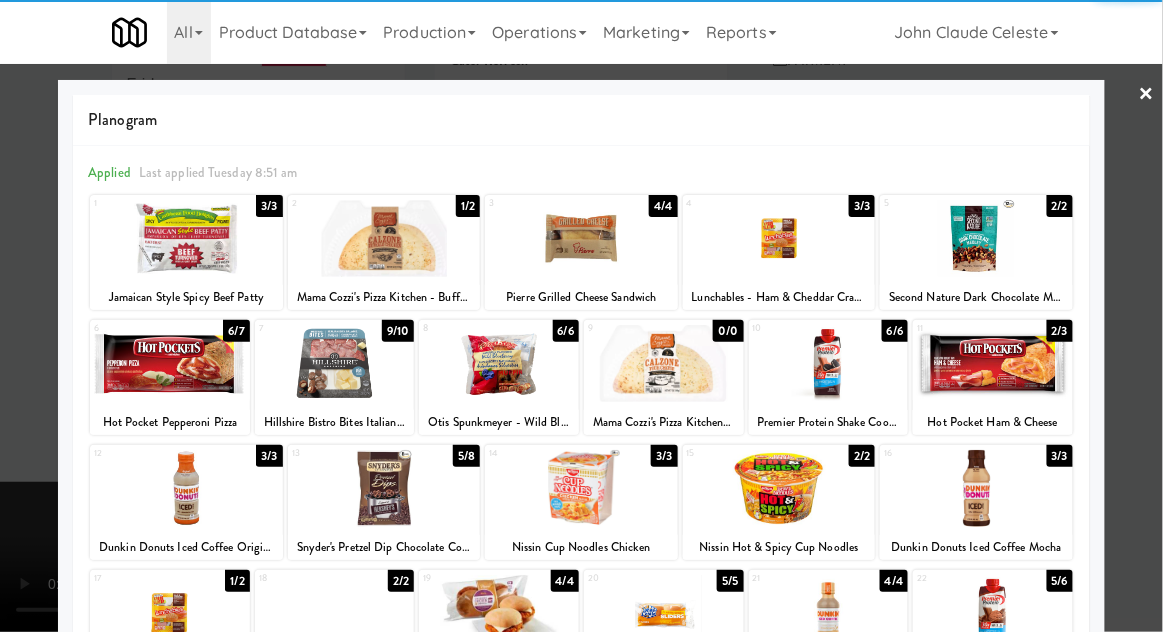 click at bounding box center [186, 238] 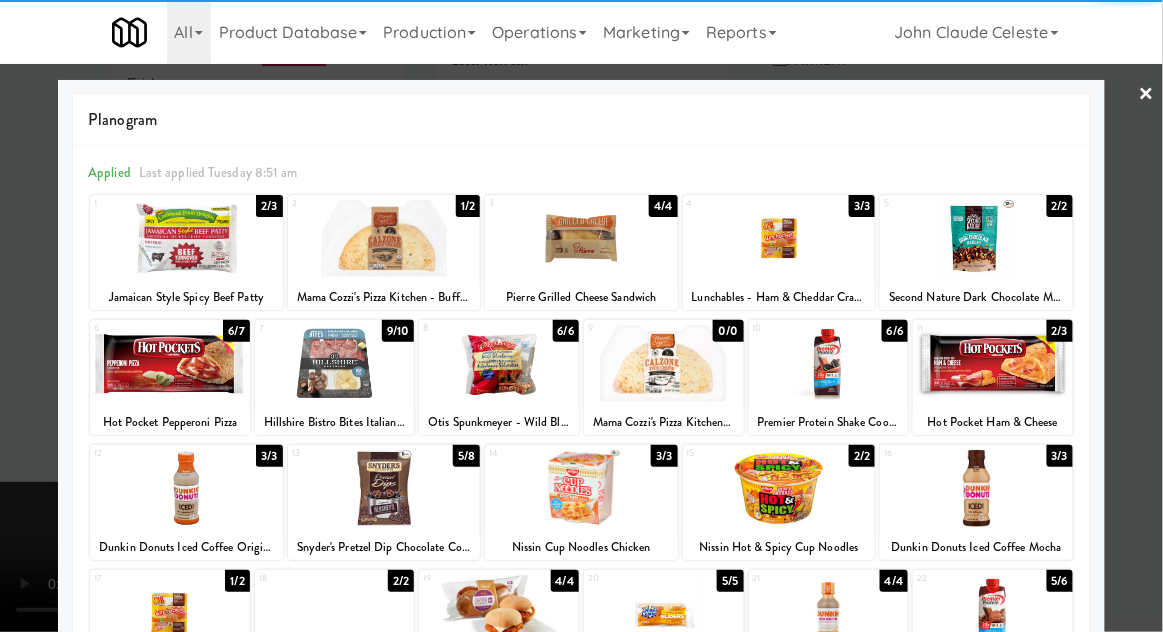 click at bounding box center (581, 316) 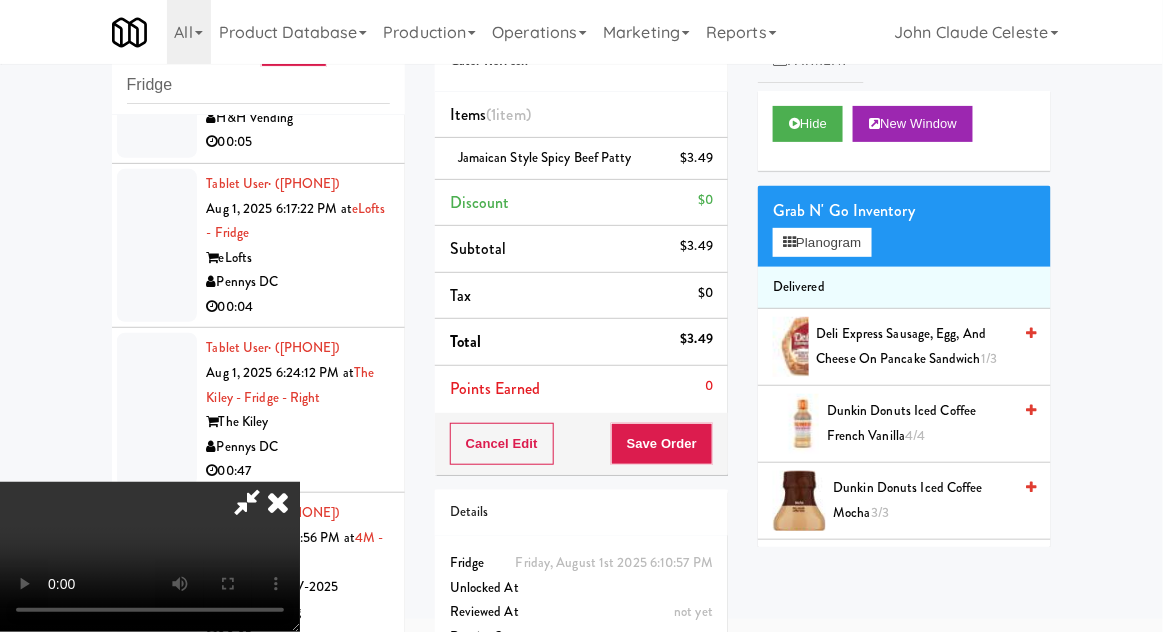 click on "Cancel Edit Save Order" at bounding box center (581, 444) 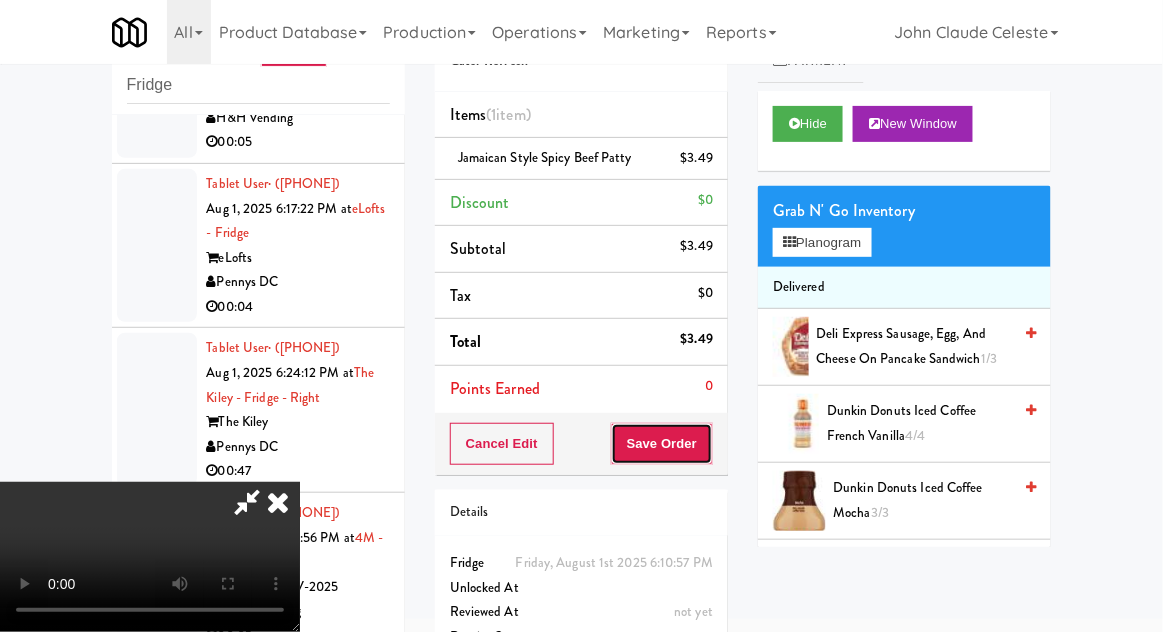 click on "Save Order" at bounding box center [662, 444] 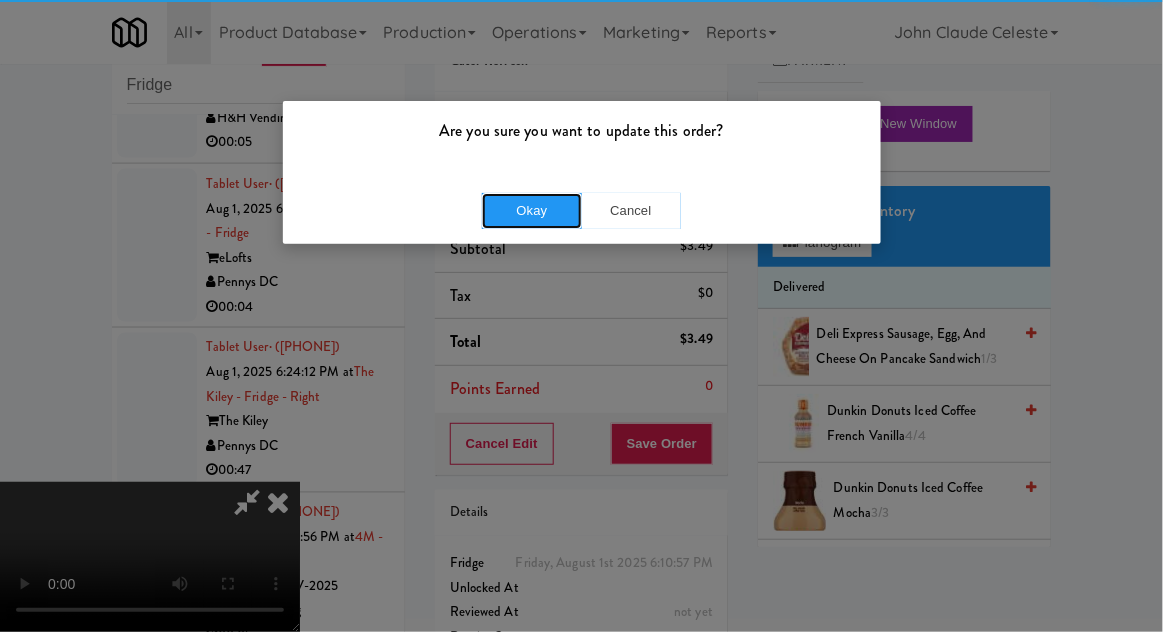 click on "Okay" at bounding box center [532, 211] 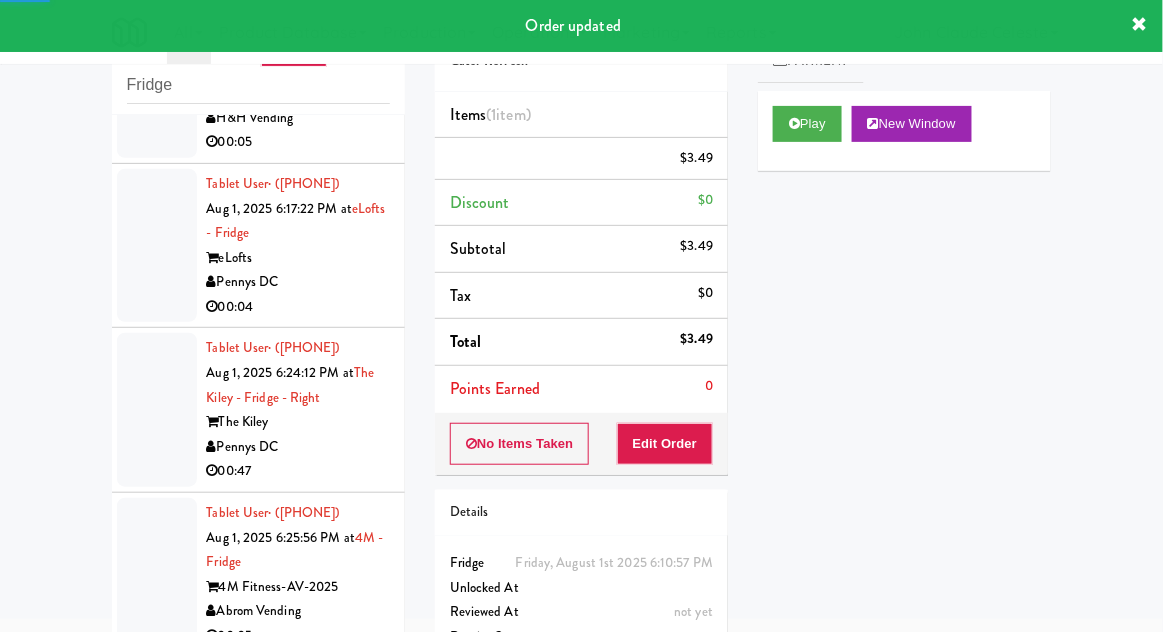 click at bounding box center (157, 81) 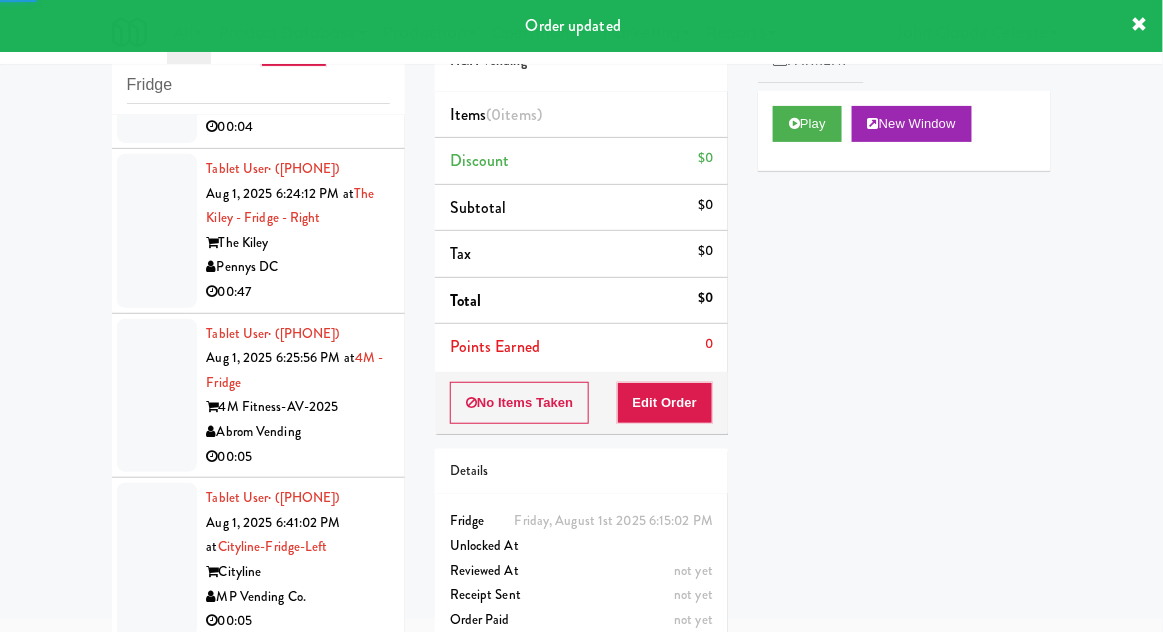 scroll, scrollTop: 2730, scrollLeft: 0, axis: vertical 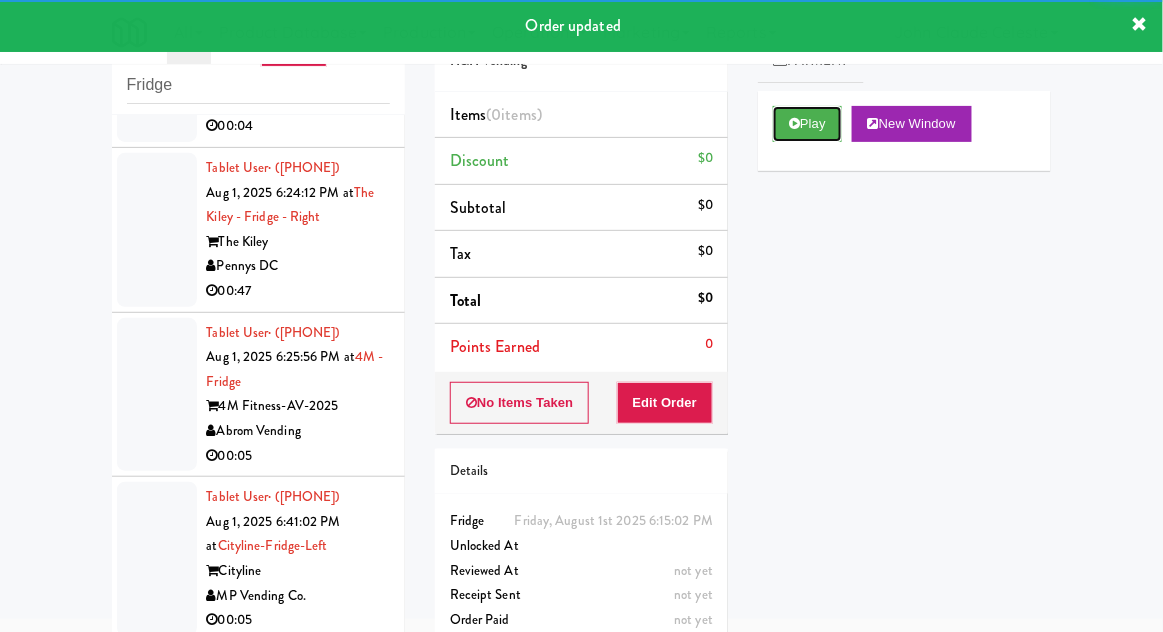 click on "Play" at bounding box center (807, 124) 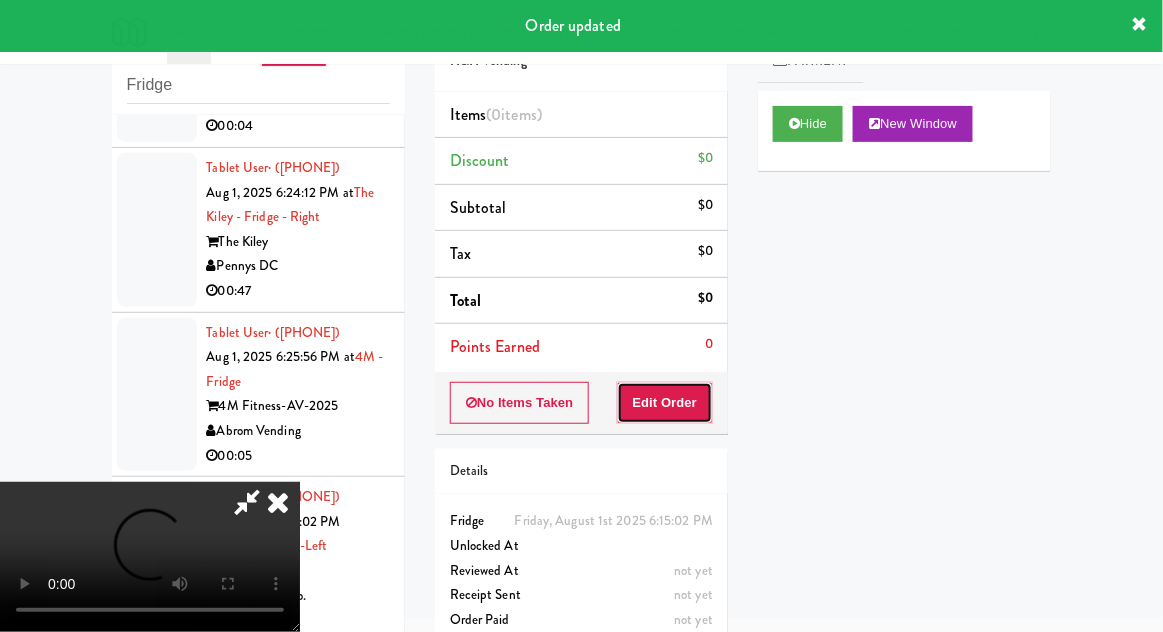 click on "Edit Order" at bounding box center (665, 403) 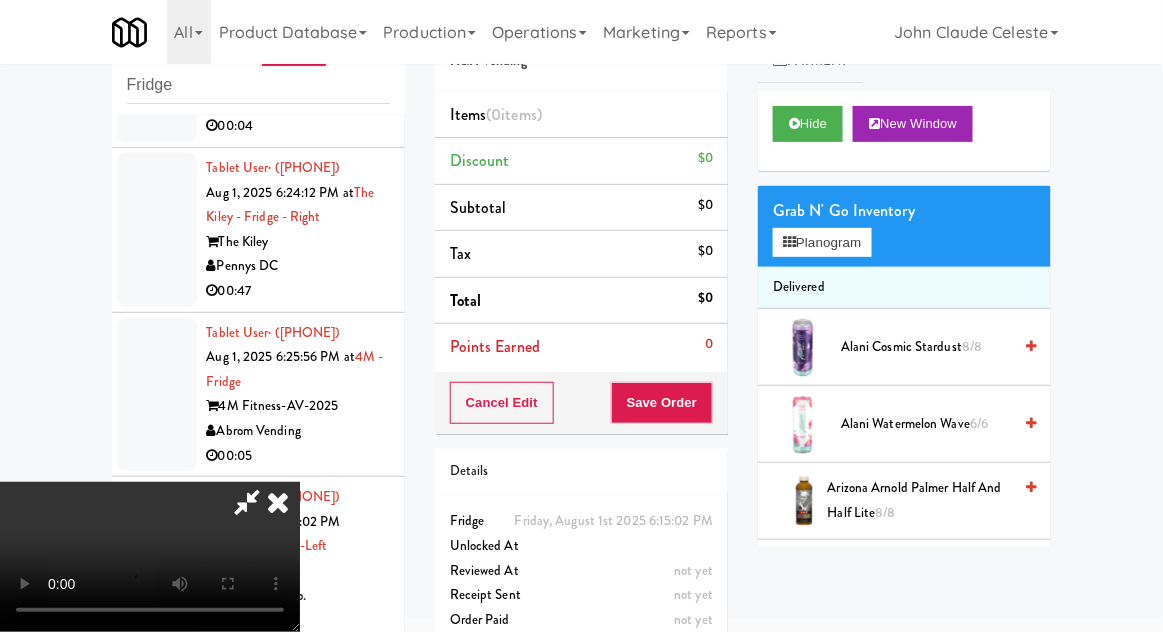 scroll, scrollTop: 73, scrollLeft: 0, axis: vertical 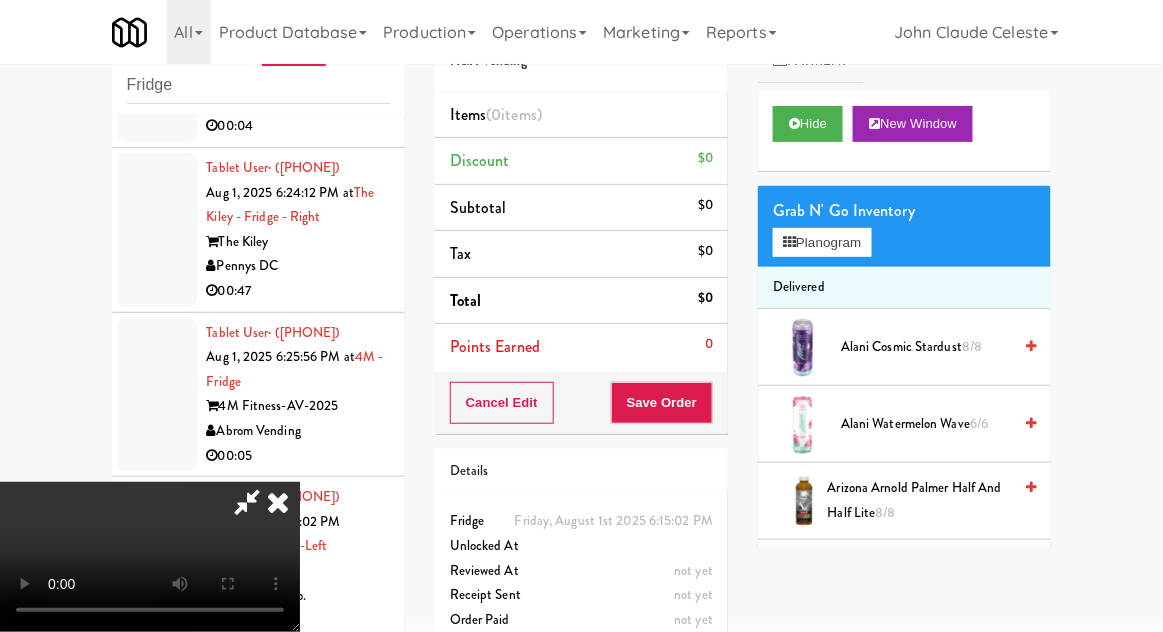 type 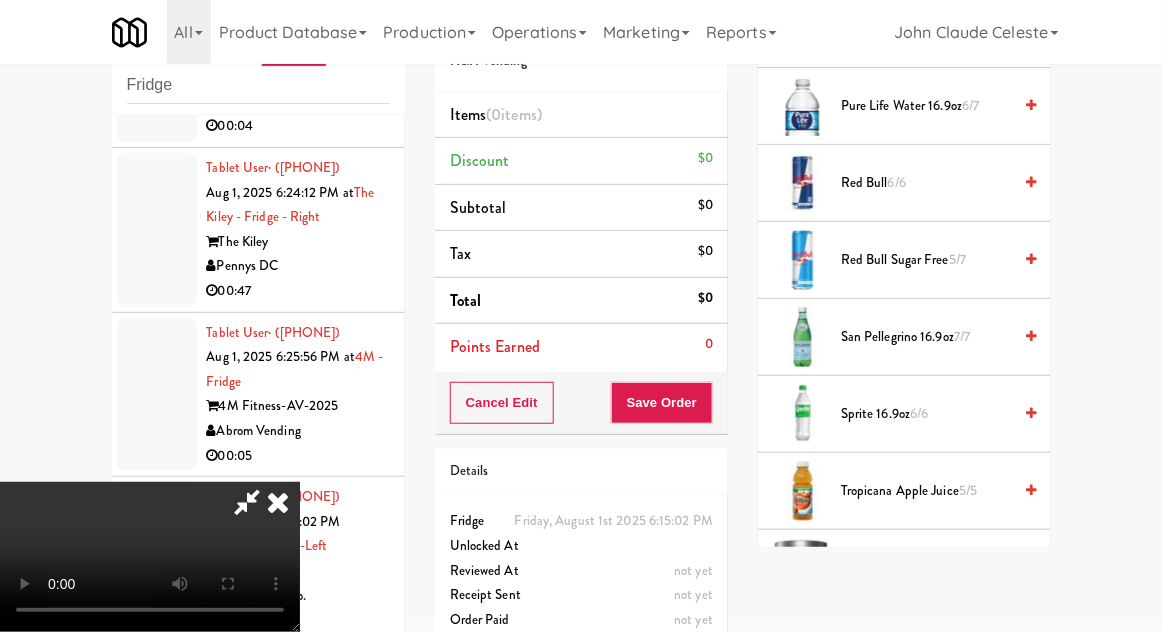 scroll, scrollTop: 2556, scrollLeft: 0, axis: vertical 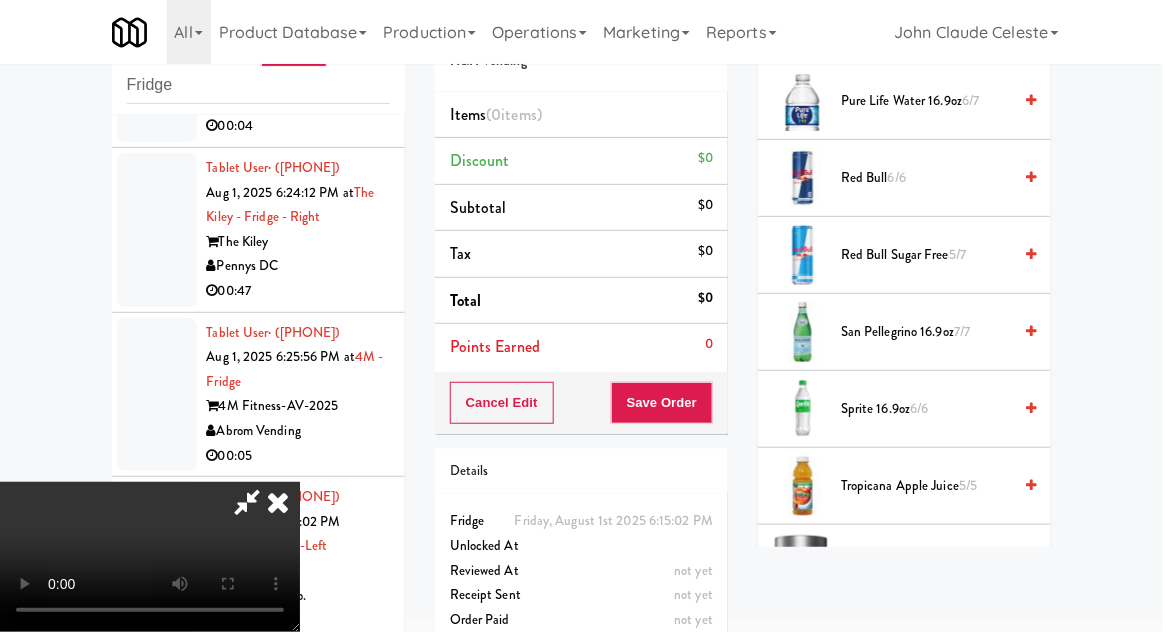 click on "Sprite 16.9oz  6/6" at bounding box center [926, 409] 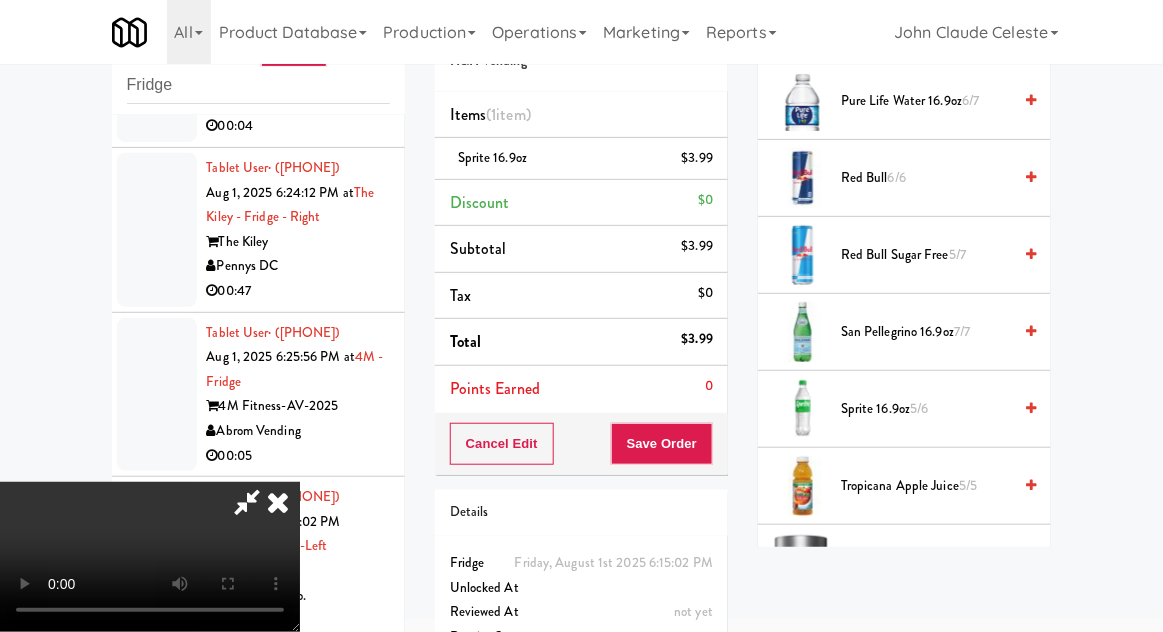 click on "Sprite 16.9oz  5/6" at bounding box center [926, 409] 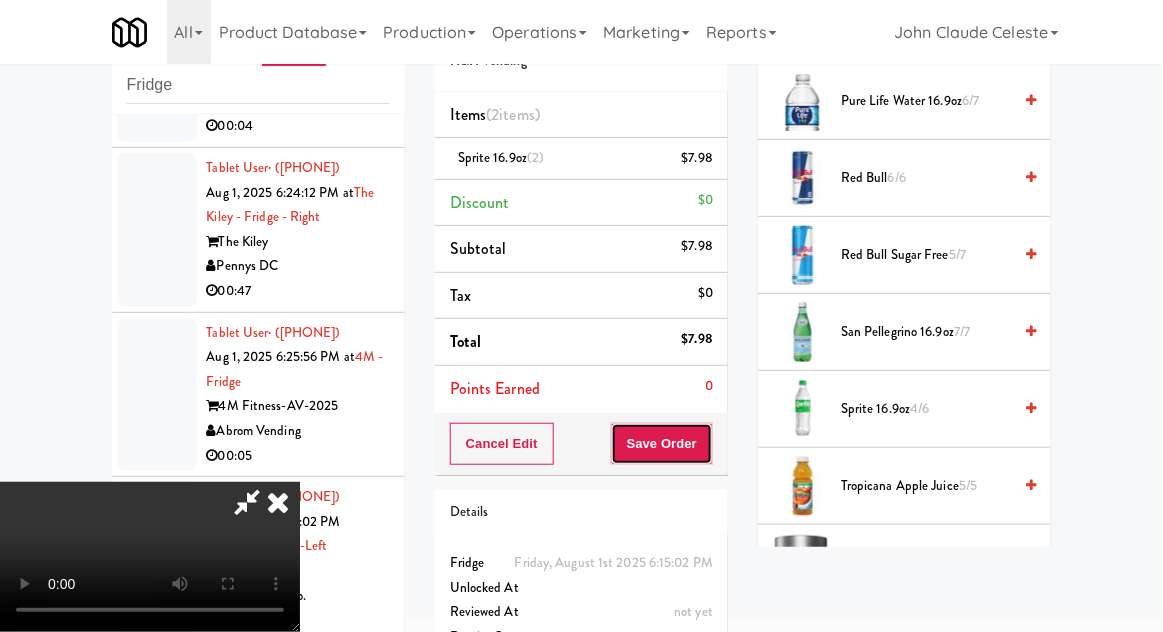 click on "Save Order" at bounding box center [662, 444] 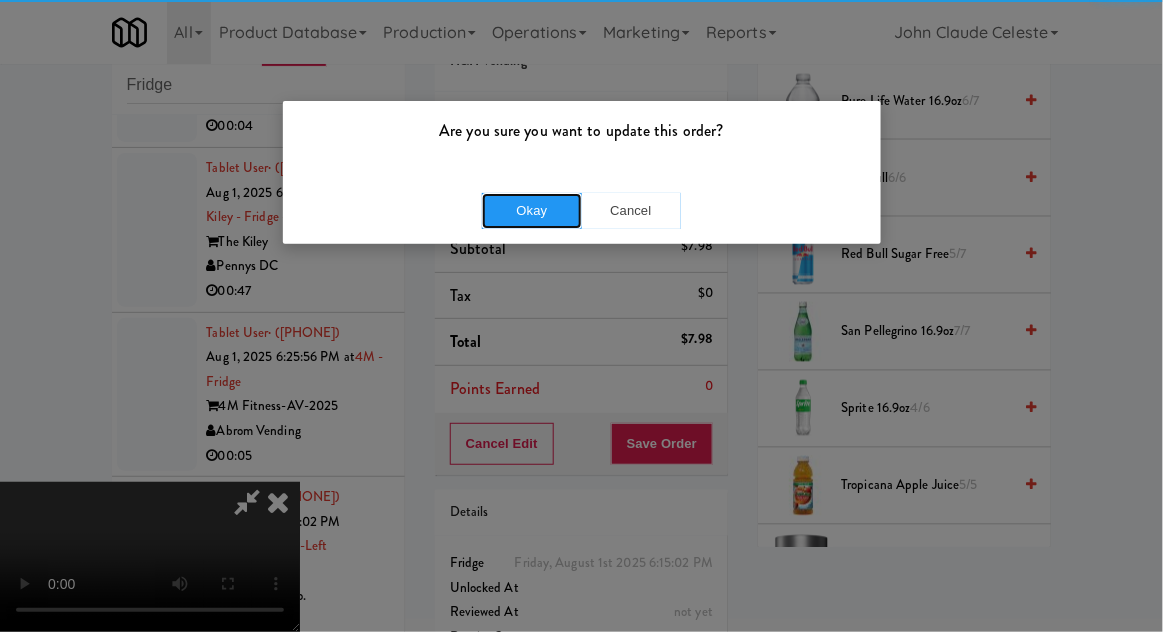 click on "Okay" at bounding box center [532, 211] 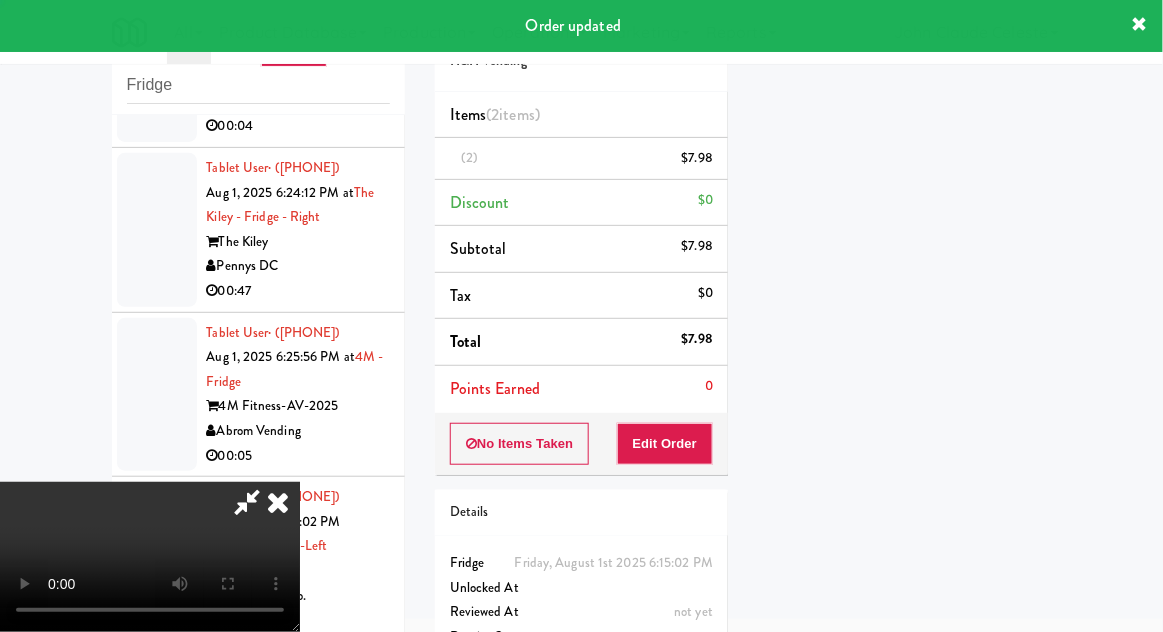 scroll, scrollTop: 197, scrollLeft: 0, axis: vertical 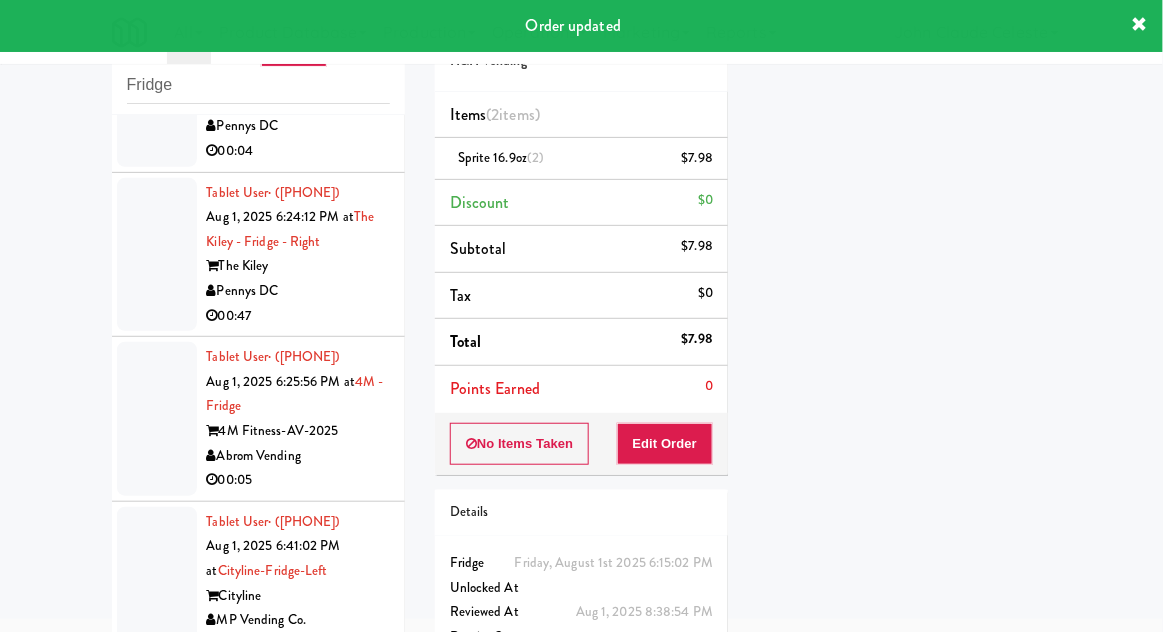 click at bounding box center [157, 90] 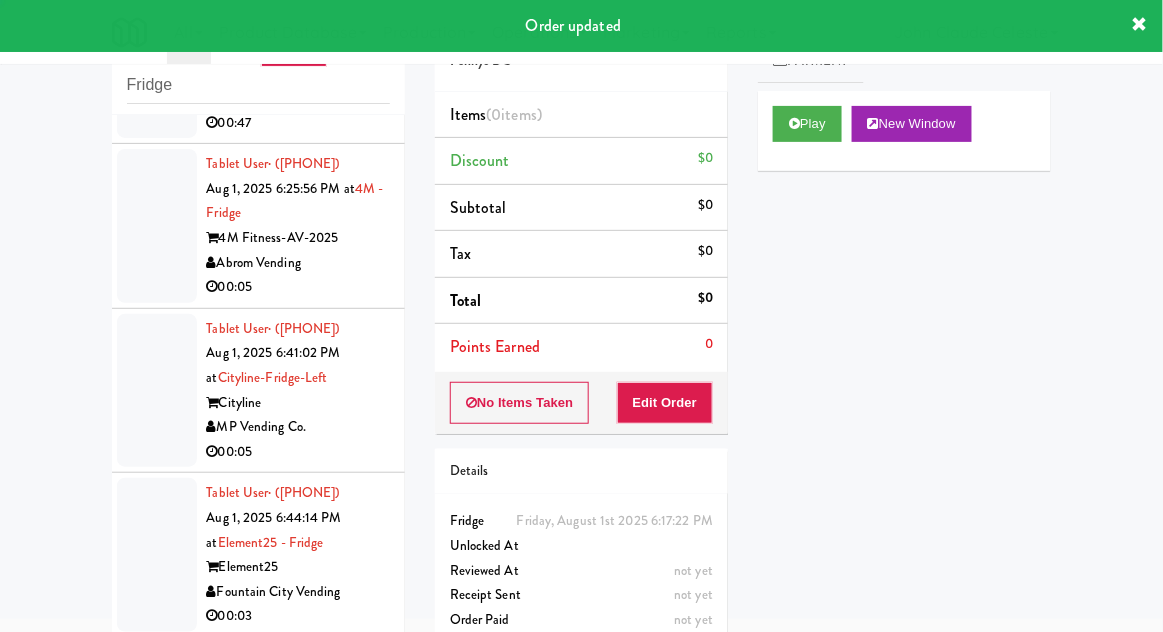 scroll, scrollTop: 2922, scrollLeft: 0, axis: vertical 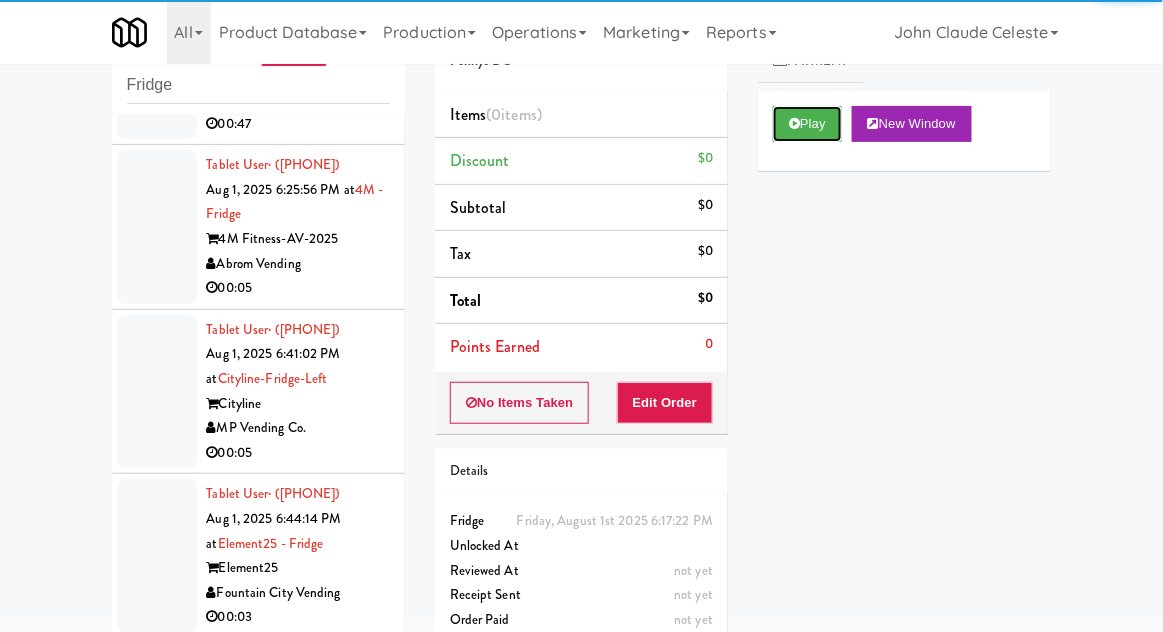 click on "Play" at bounding box center [807, 124] 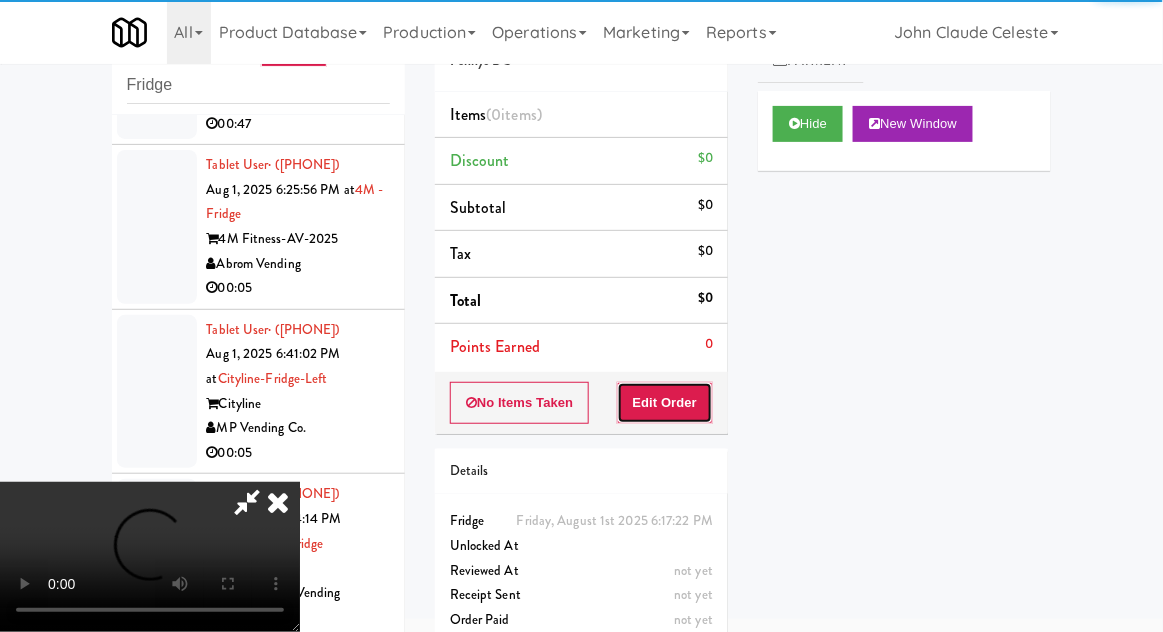 click on "Edit Order" at bounding box center [665, 403] 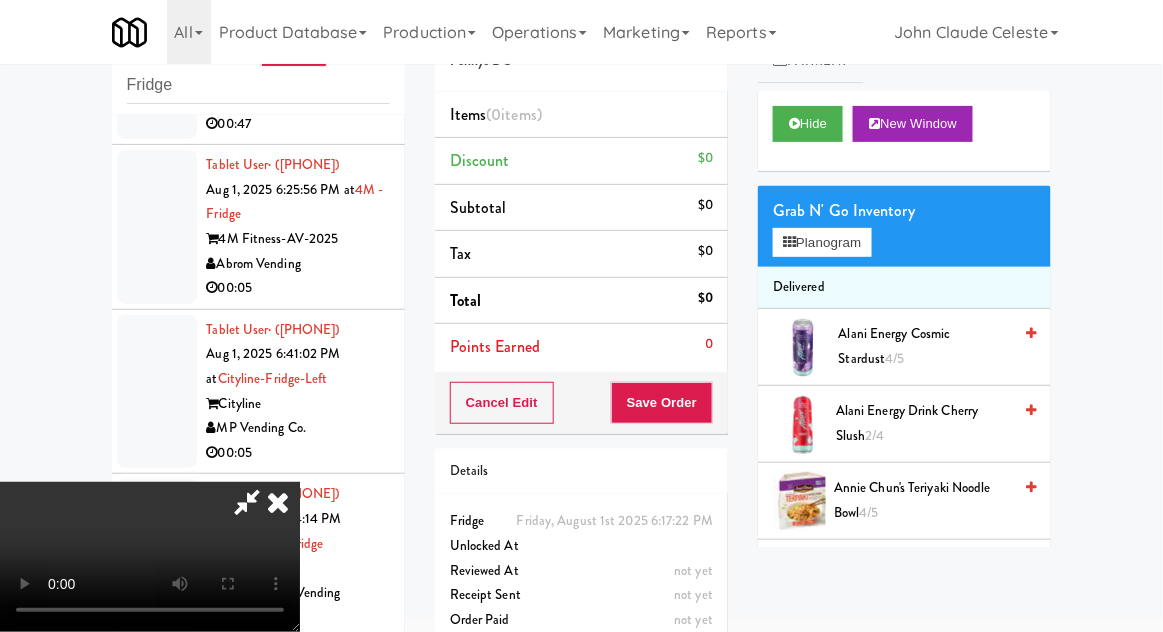 scroll, scrollTop: 73, scrollLeft: 0, axis: vertical 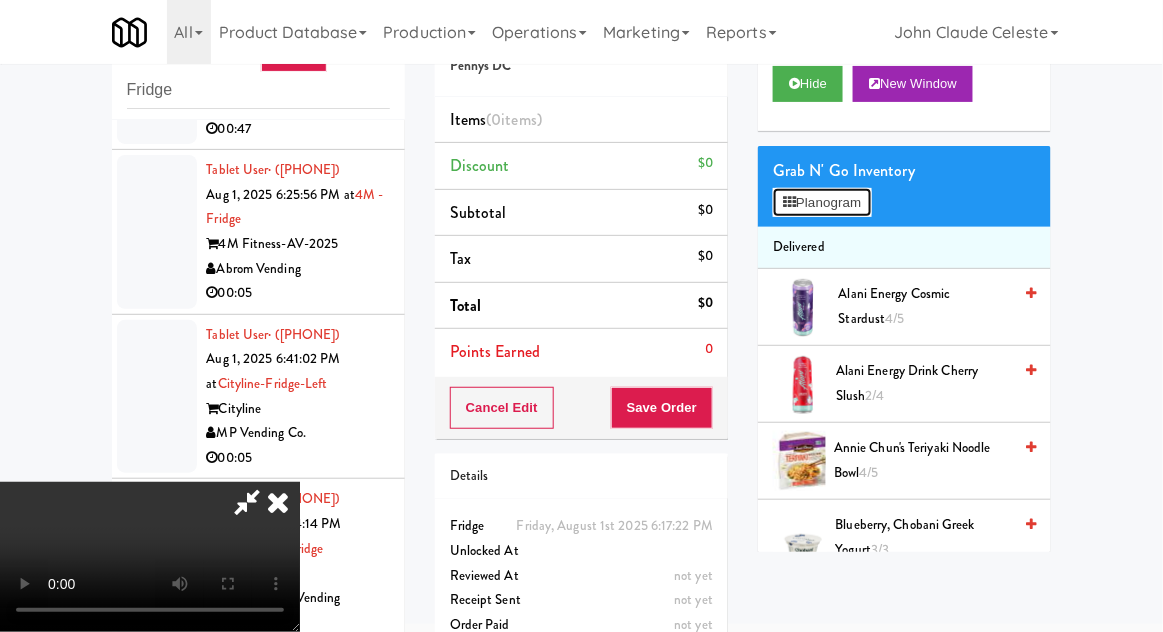 click on "Planogram" at bounding box center (822, 203) 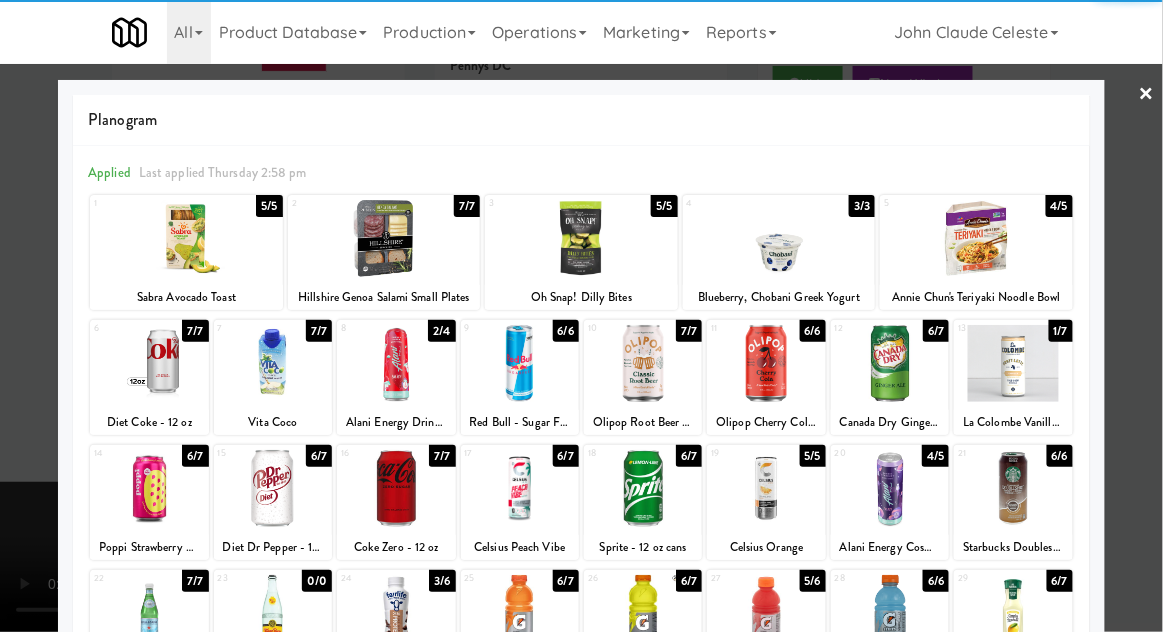 click at bounding box center [149, 363] 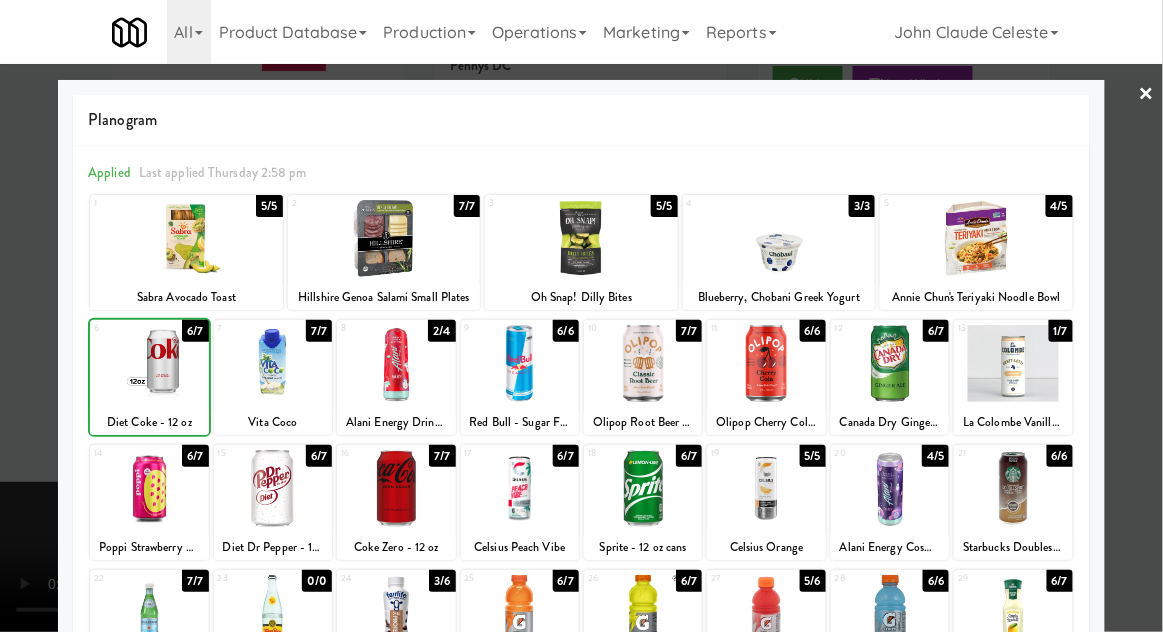 click at bounding box center (581, 316) 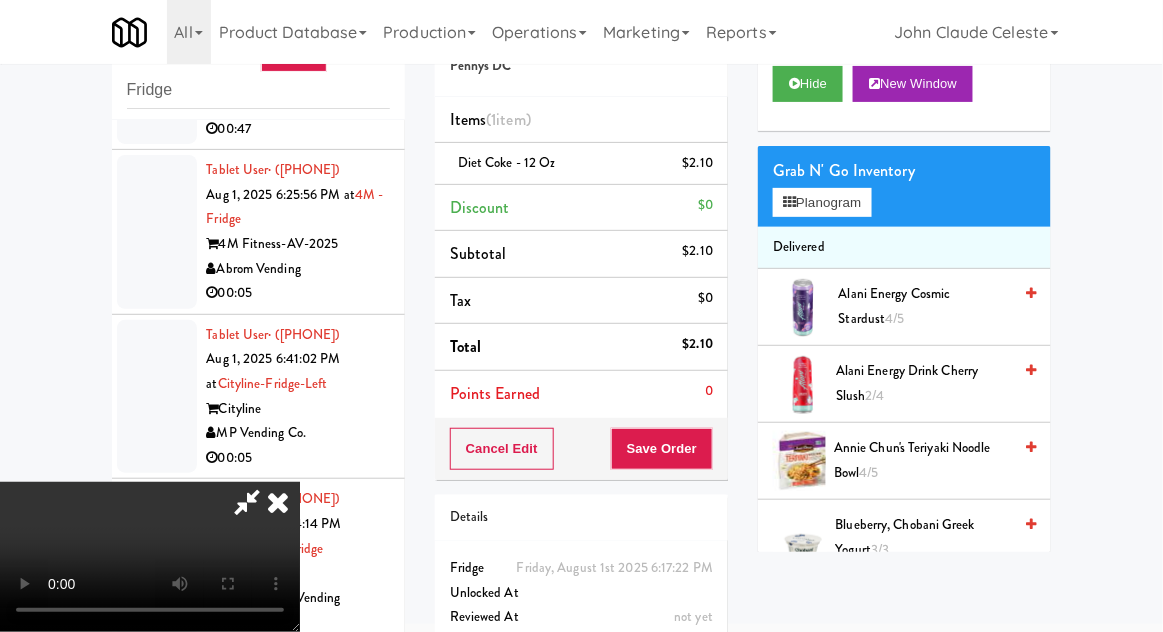 scroll, scrollTop: 77, scrollLeft: 0, axis: vertical 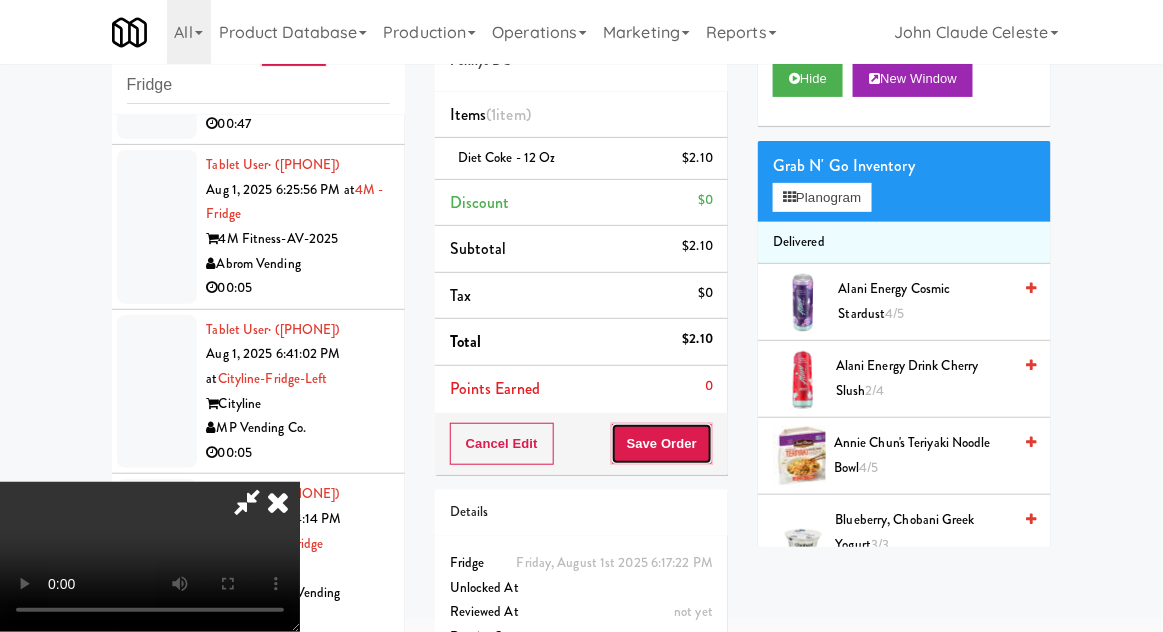 click on "Save Order" at bounding box center [662, 444] 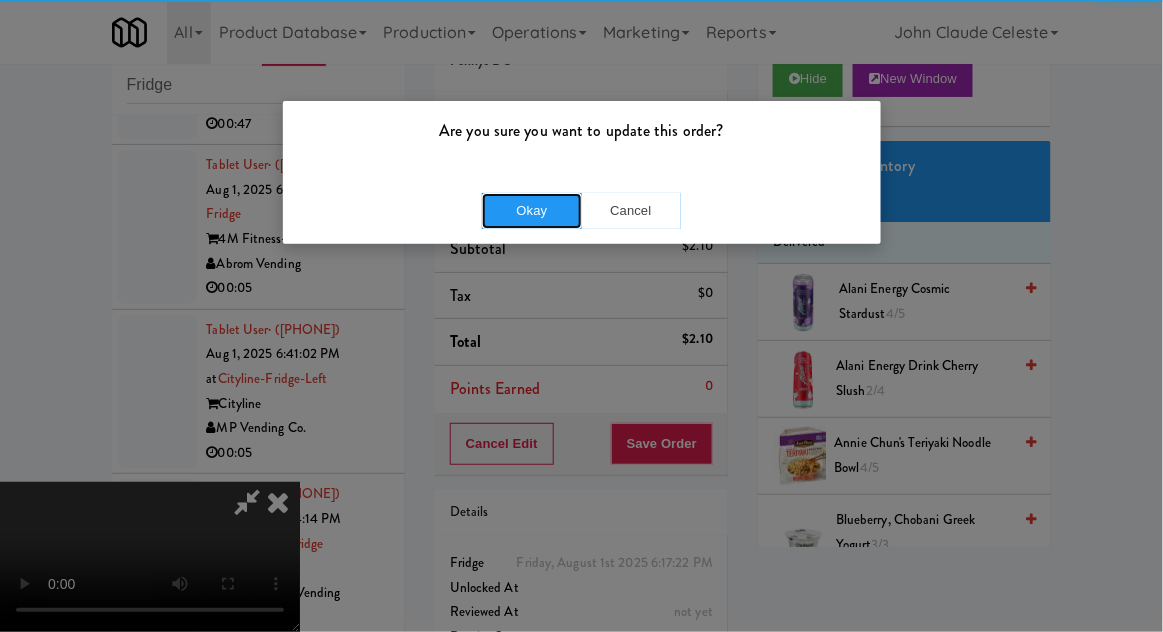 click on "Okay" at bounding box center (532, 211) 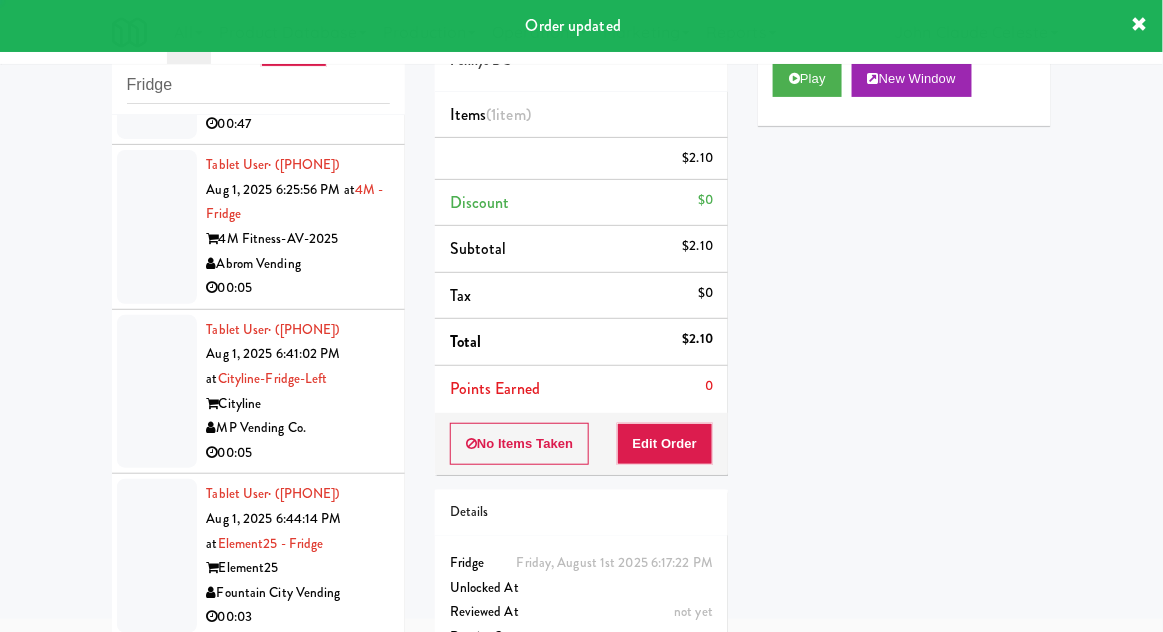 scroll, scrollTop: 0, scrollLeft: 0, axis: both 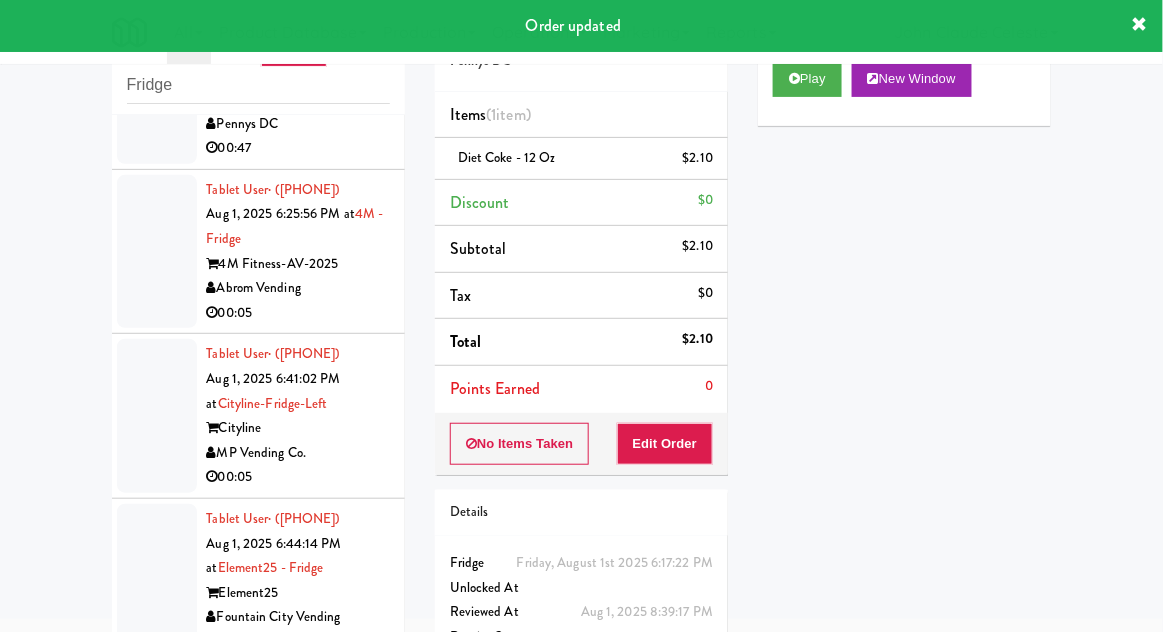 click at bounding box center (157, 87) 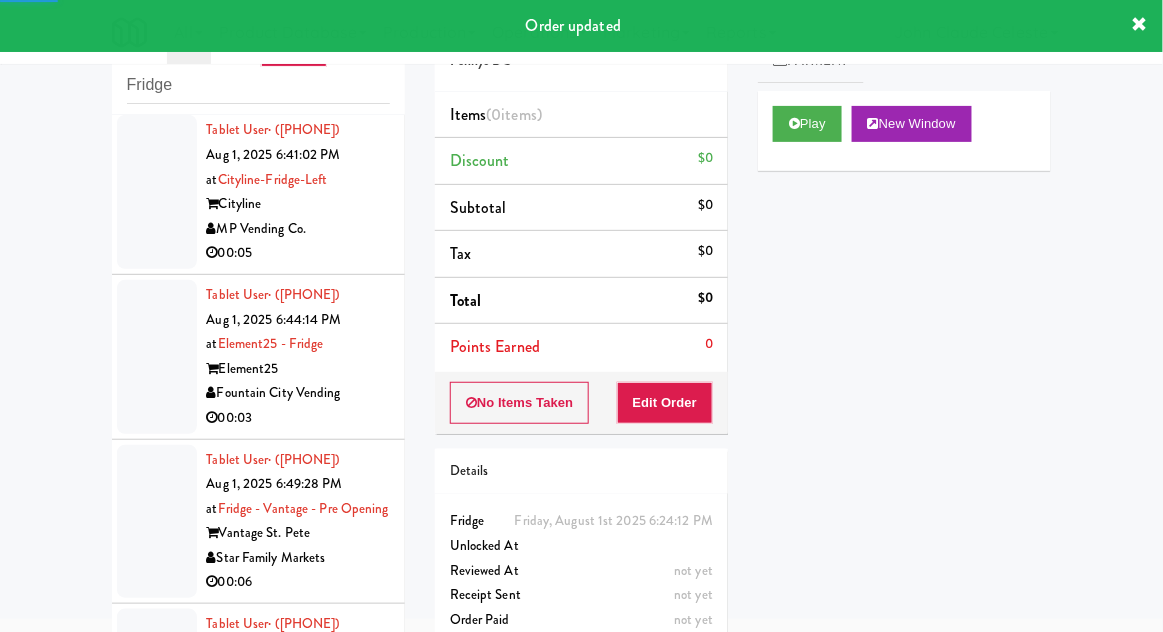 scroll, scrollTop: 3156, scrollLeft: 0, axis: vertical 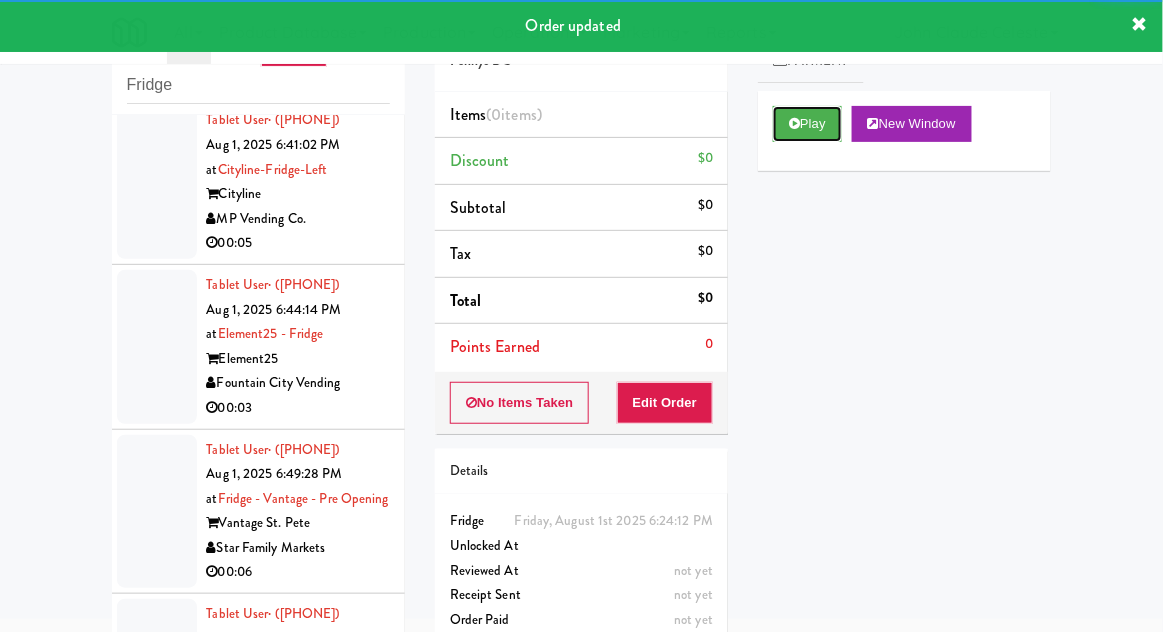 click on "Play" at bounding box center [807, 124] 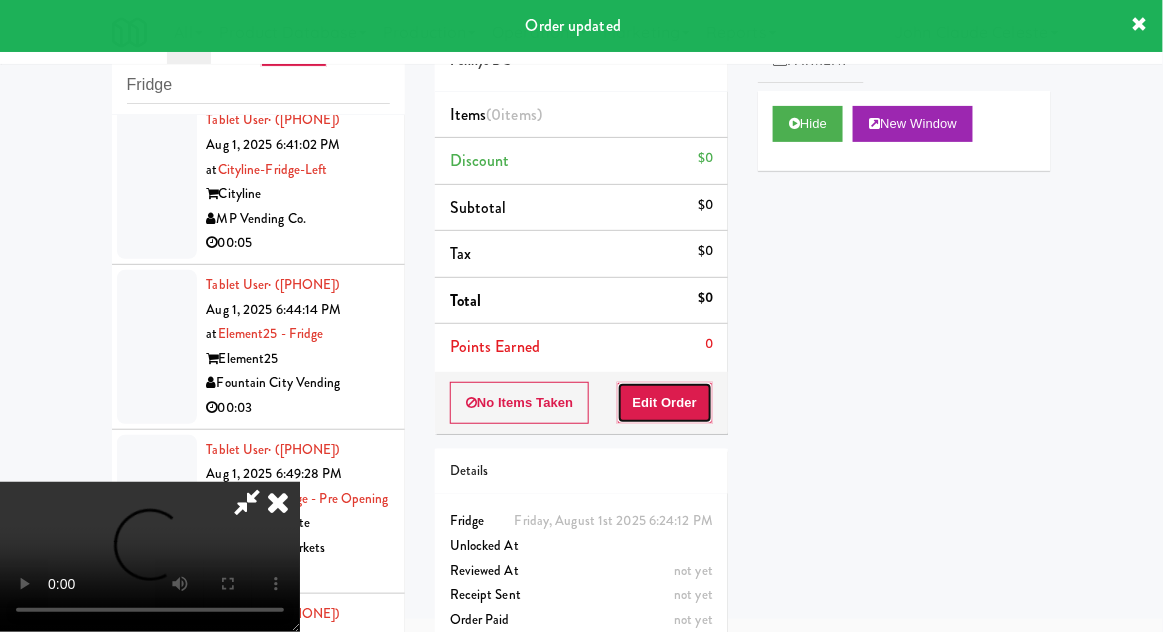 click on "Edit Order" at bounding box center [665, 403] 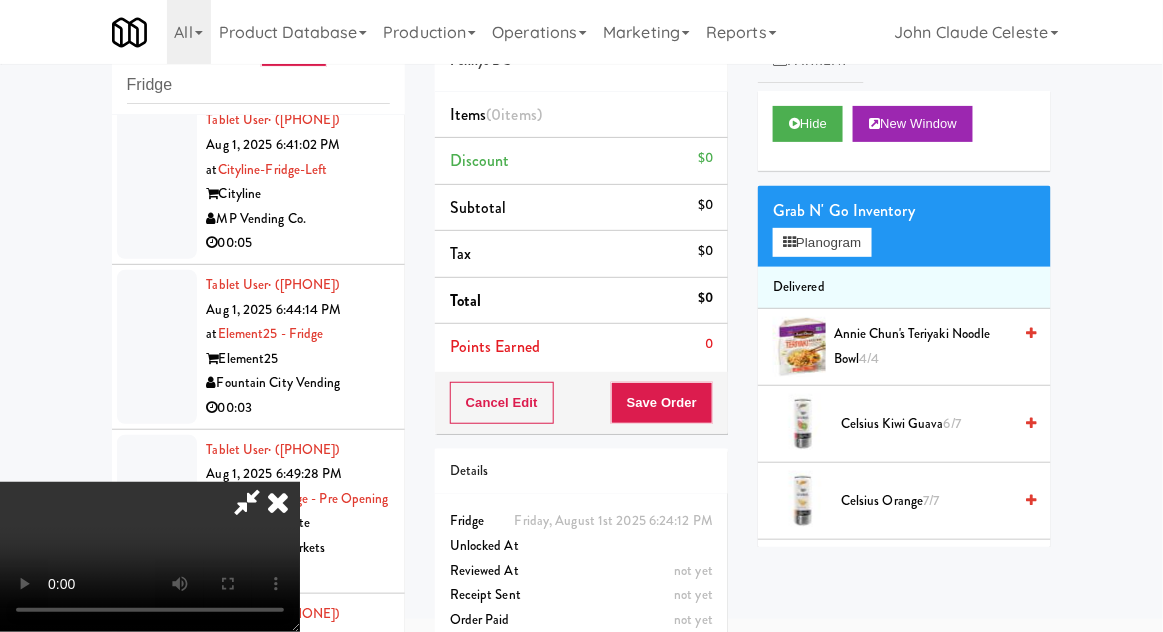 type 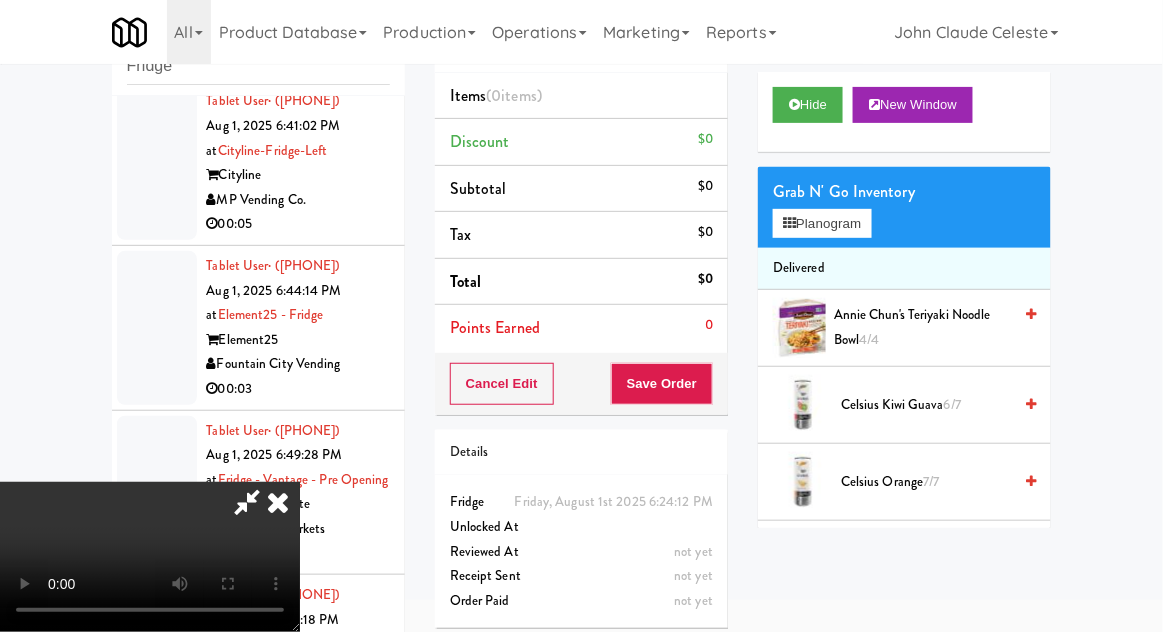 scroll, scrollTop: 77, scrollLeft: 0, axis: vertical 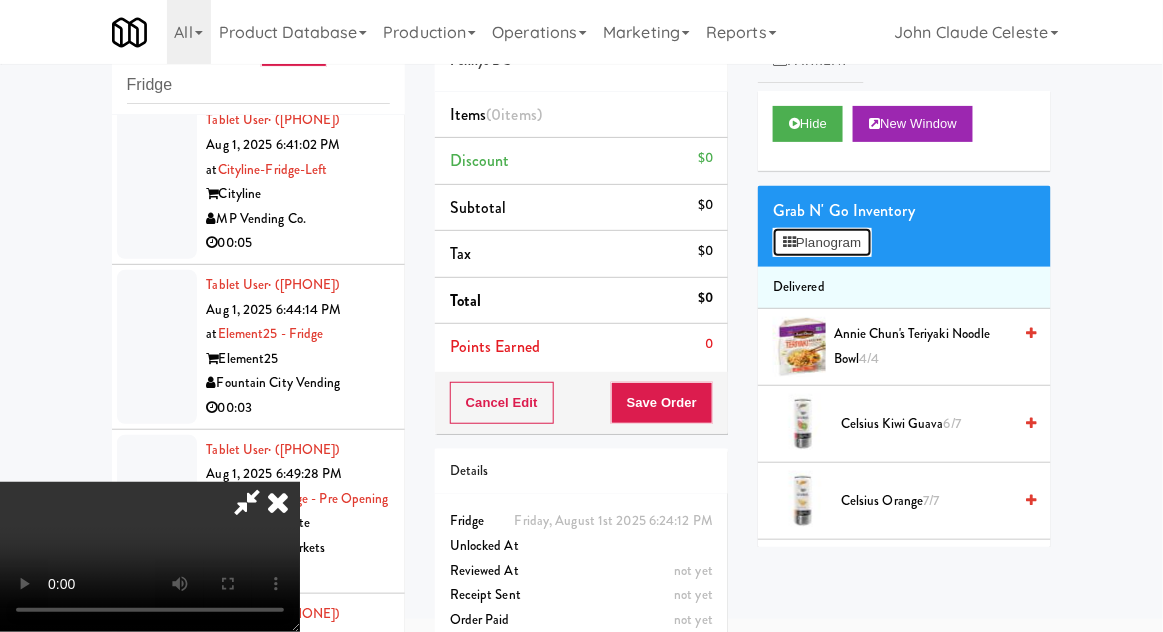 click on "Planogram" at bounding box center (822, 243) 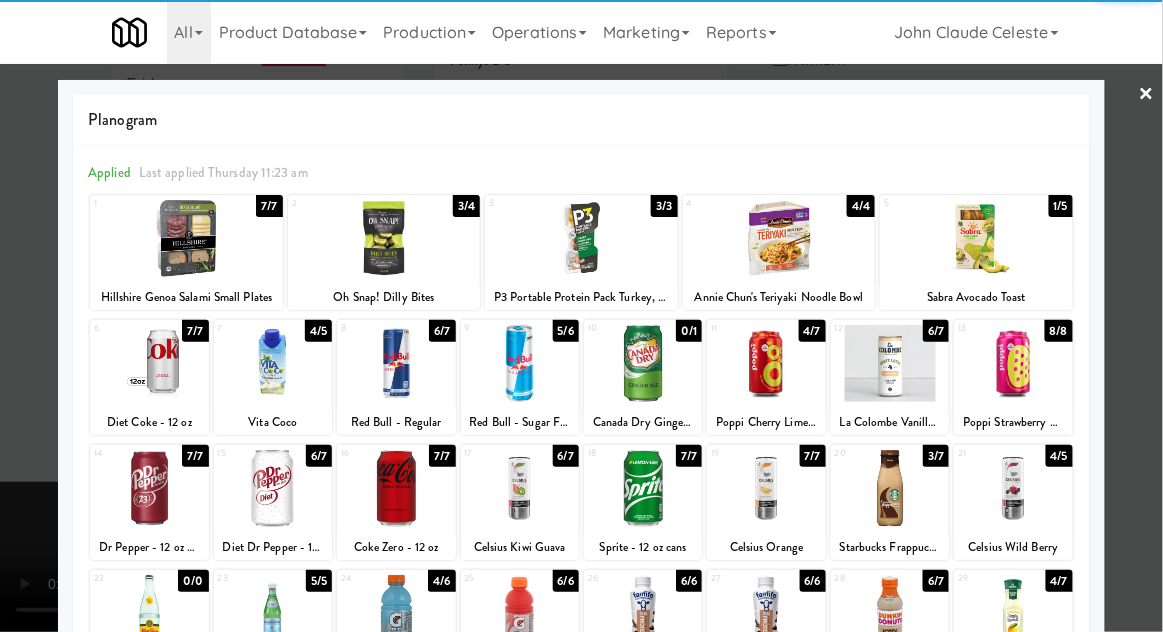 click at bounding box center [520, 363] 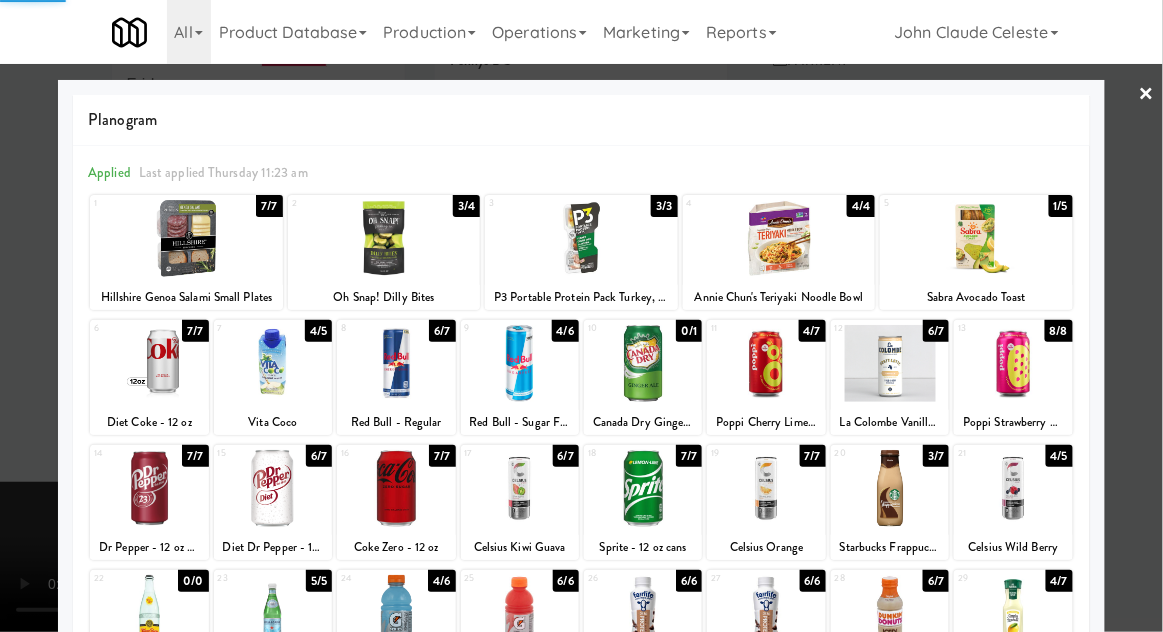click at bounding box center (581, 316) 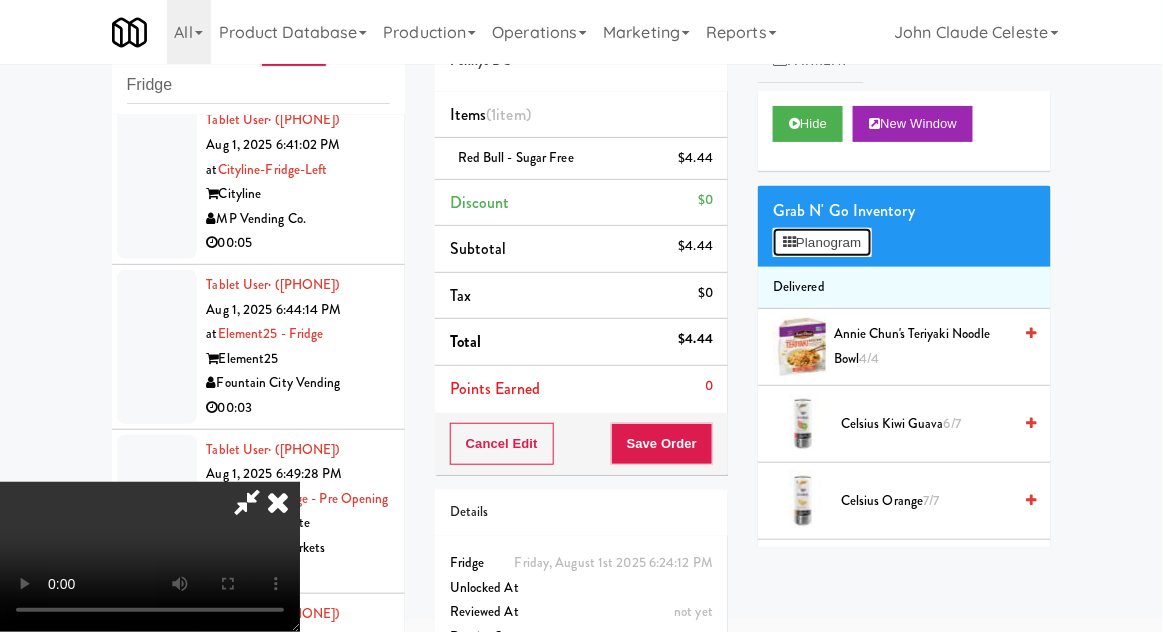 click on "Planogram" at bounding box center (822, 243) 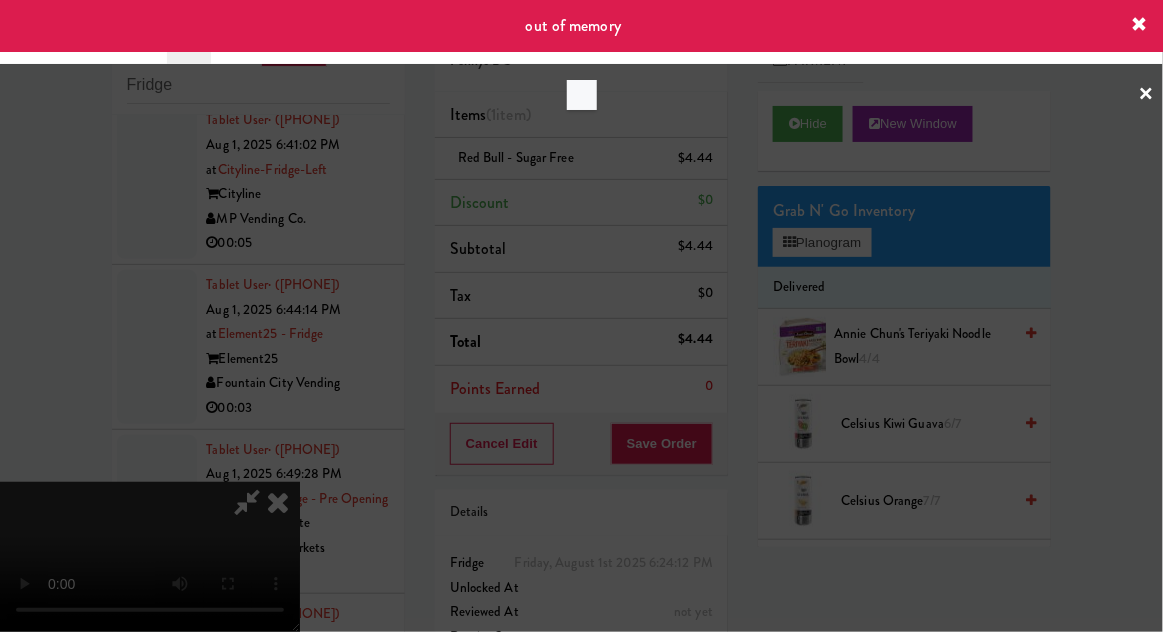 click at bounding box center [581, 316] 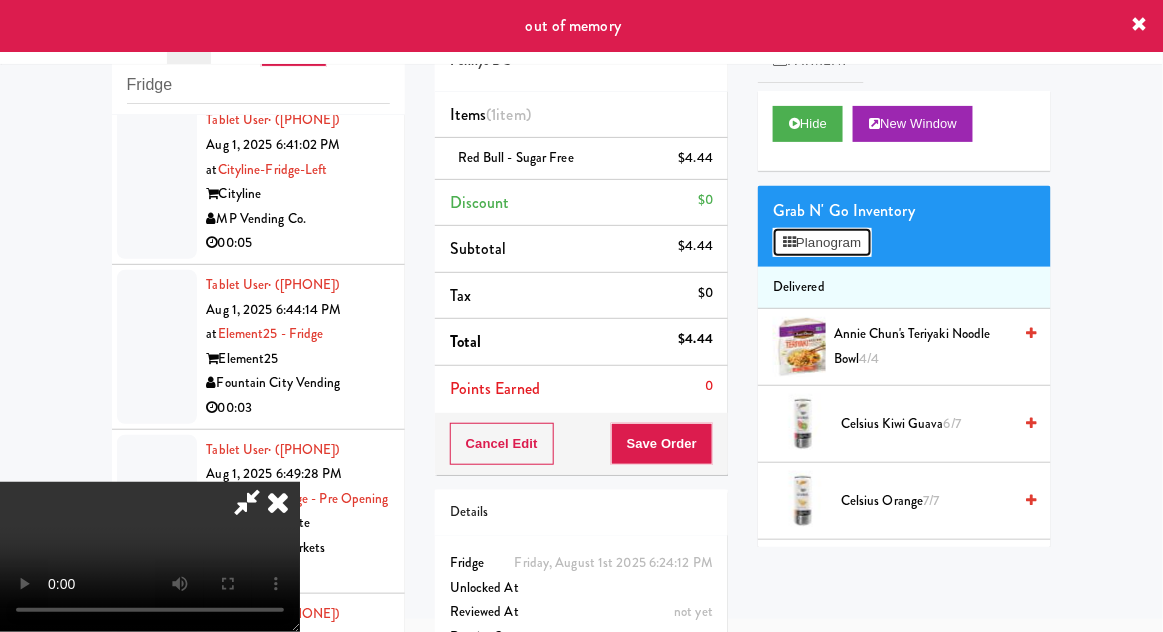click on "Planogram" at bounding box center (822, 243) 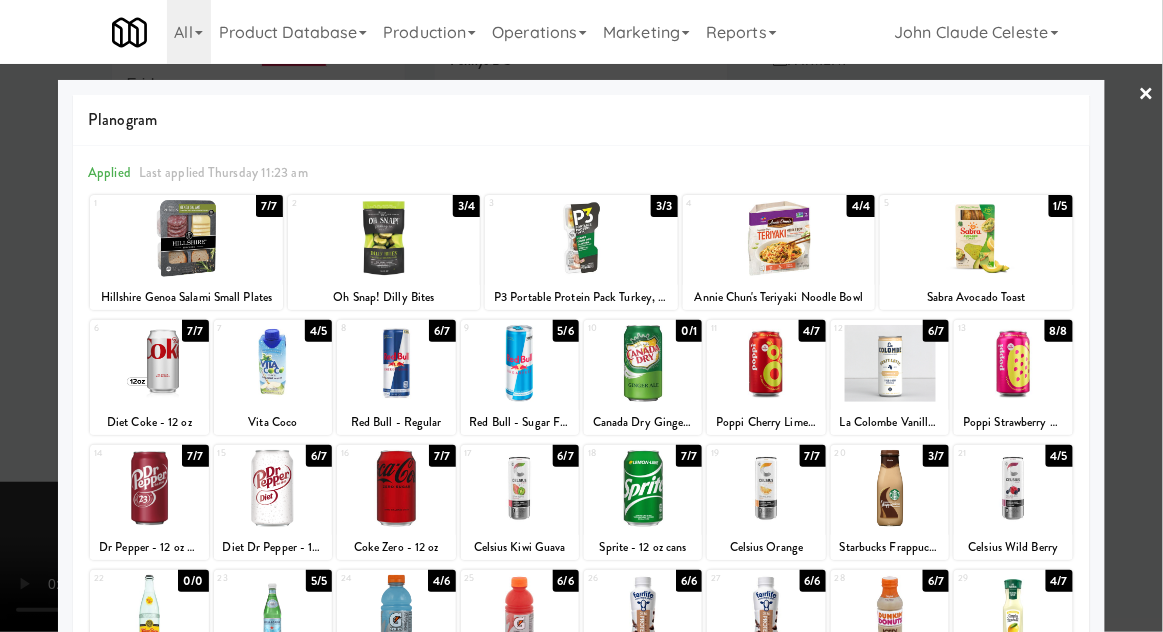 click at bounding box center (581, 316) 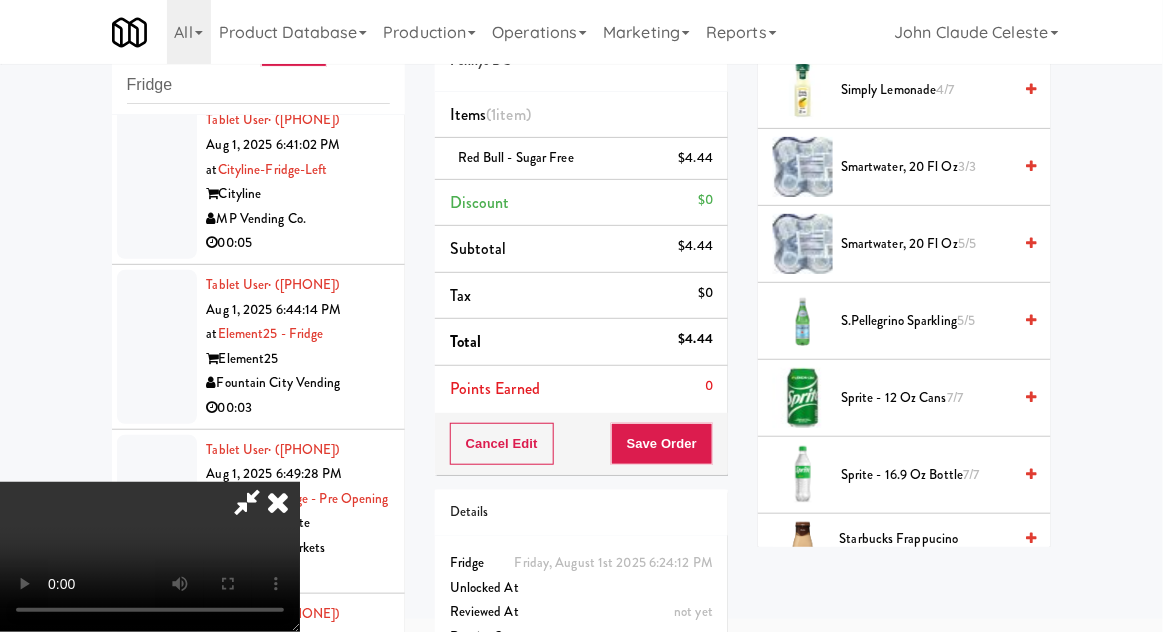 scroll, scrollTop: 2342, scrollLeft: 0, axis: vertical 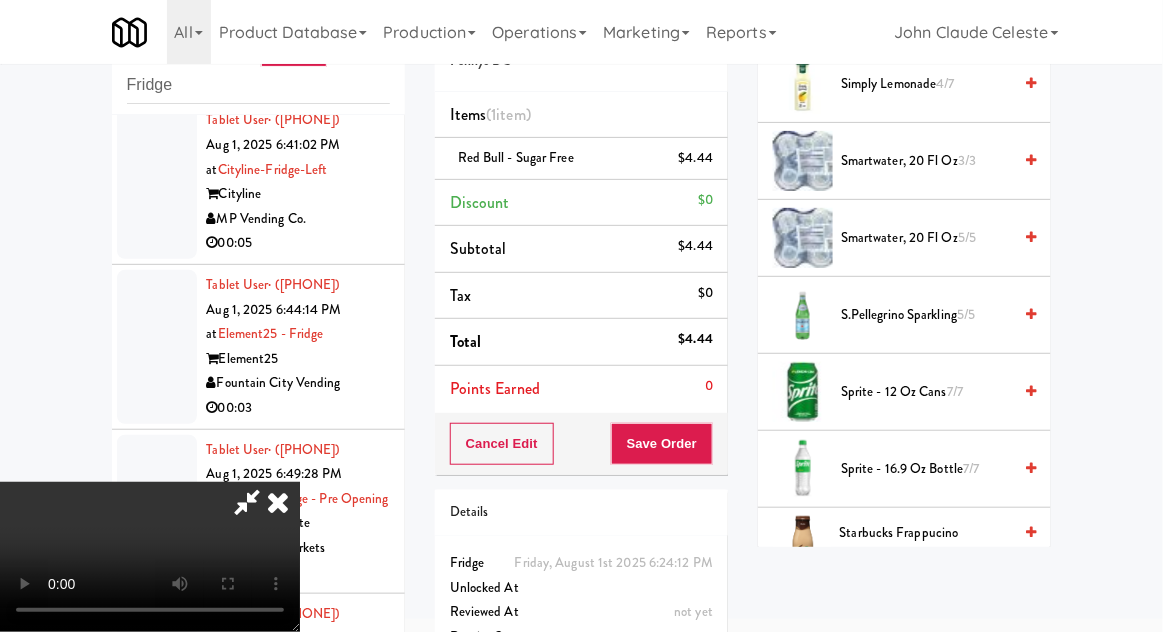 click on "S.Pellegrino Sparkling  5/5" at bounding box center [926, 315] 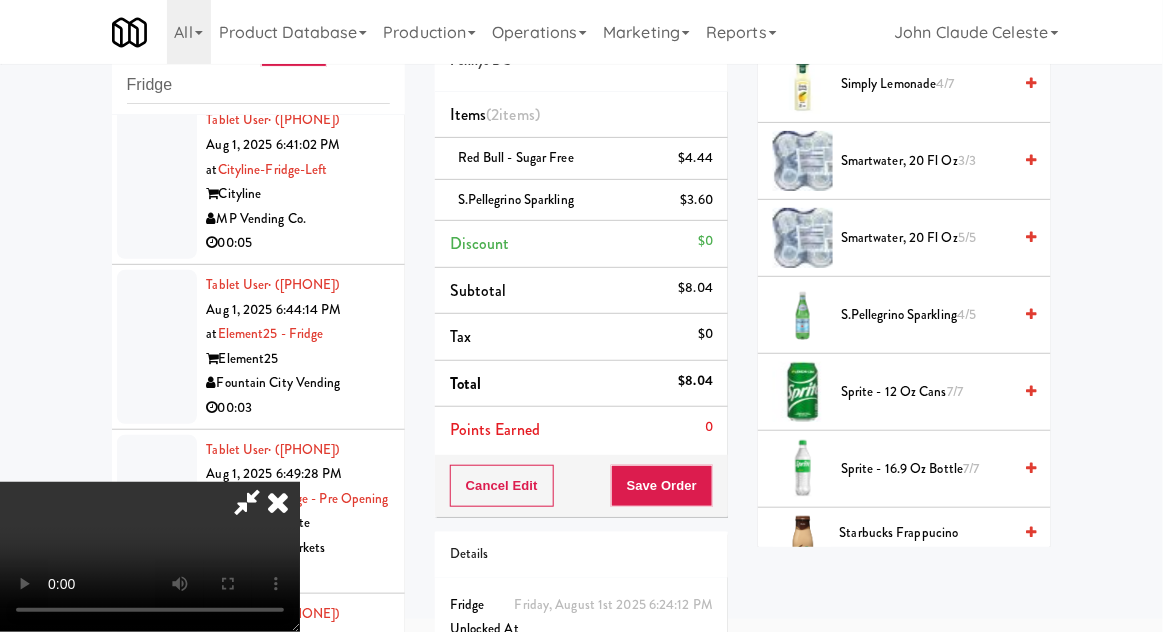 scroll, scrollTop: 2582, scrollLeft: 0, axis: vertical 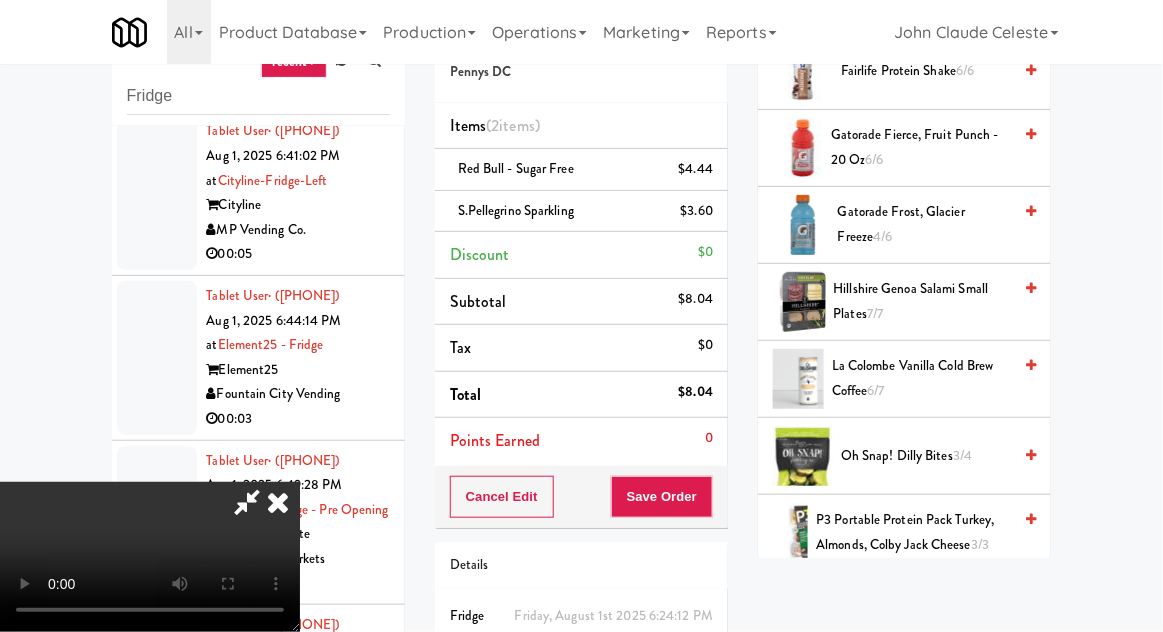 click on "Gatorade Frost, Glacier Freeze  4/6" at bounding box center (924, 224) 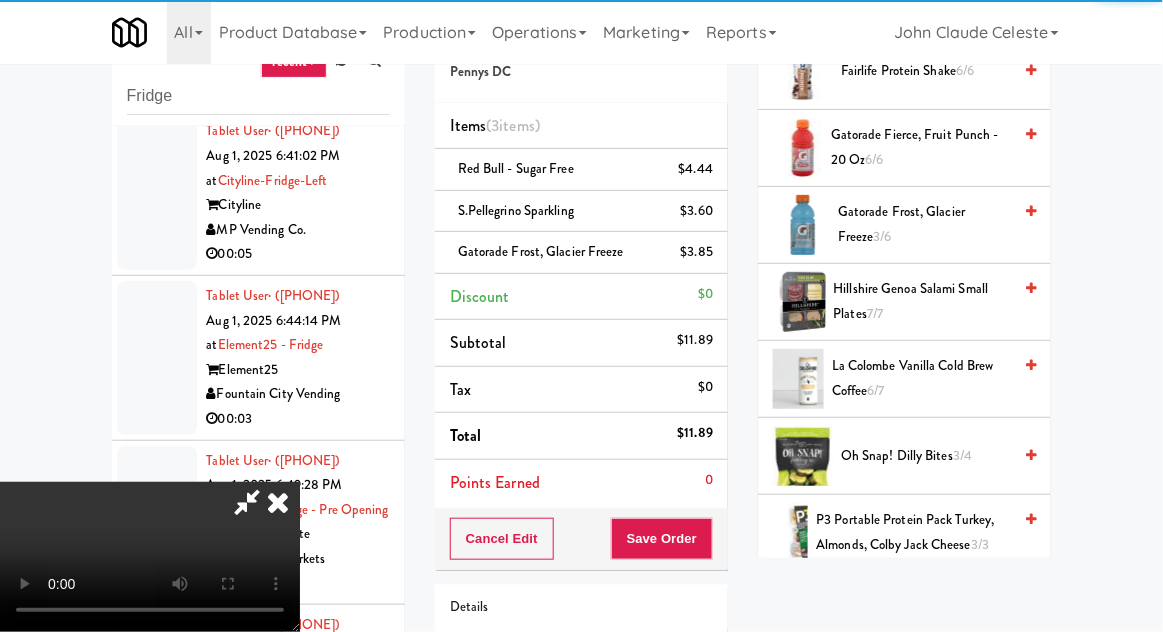 scroll, scrollTop: 133, scrollLeft: 0, axis: vertical 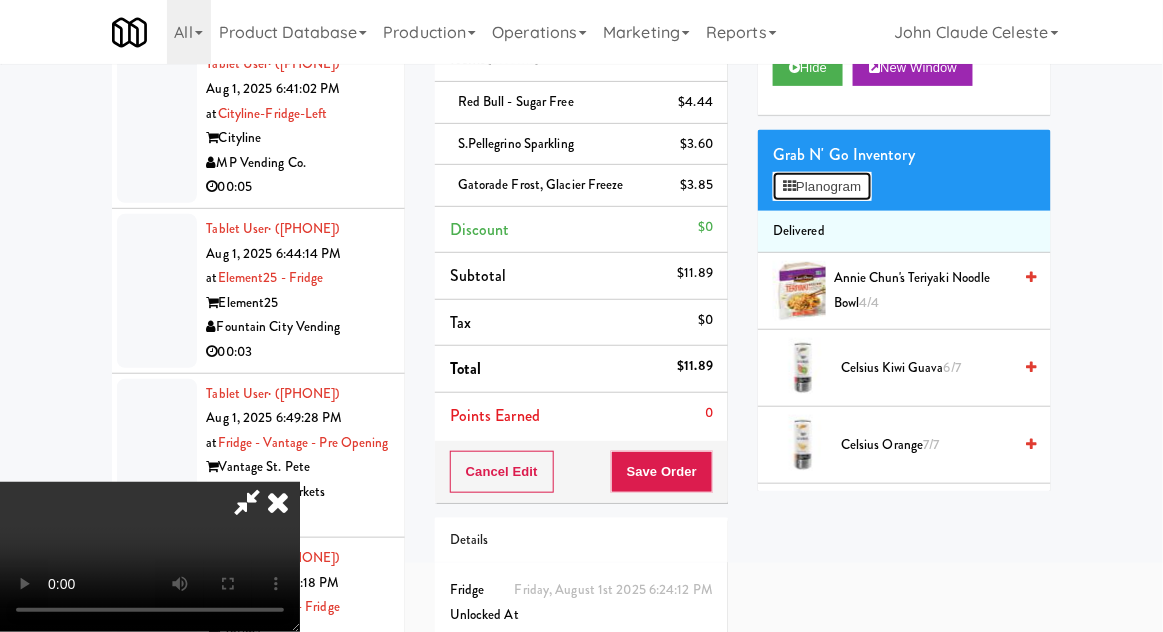 click on "Planogram" at bounding box center [822, 187] 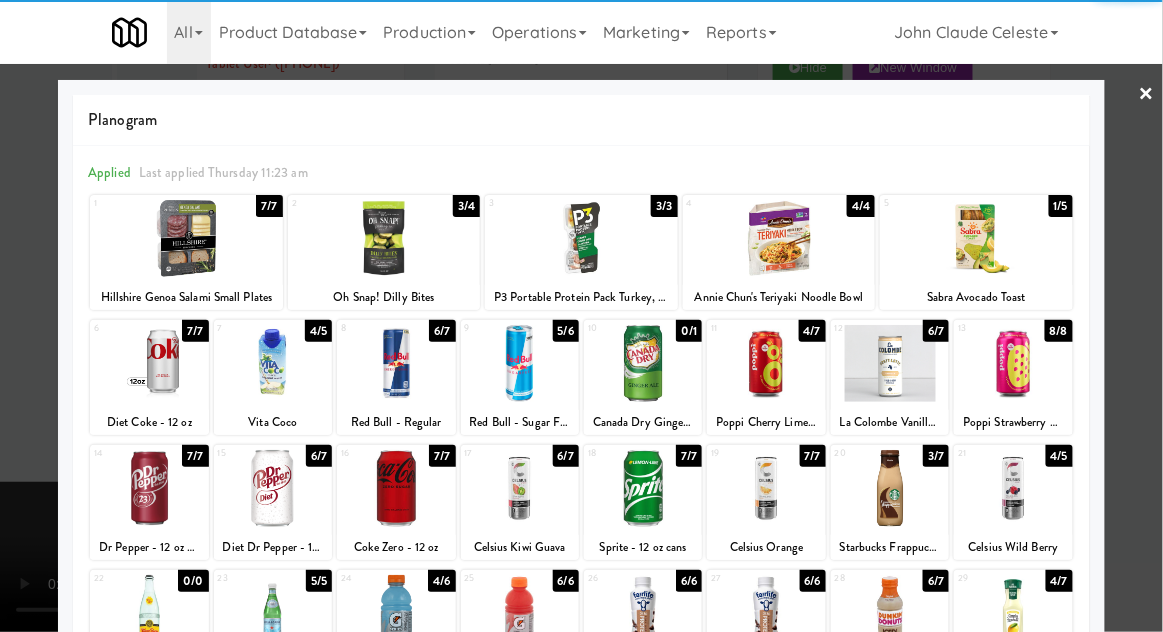 click at bounding box center (976, 238) 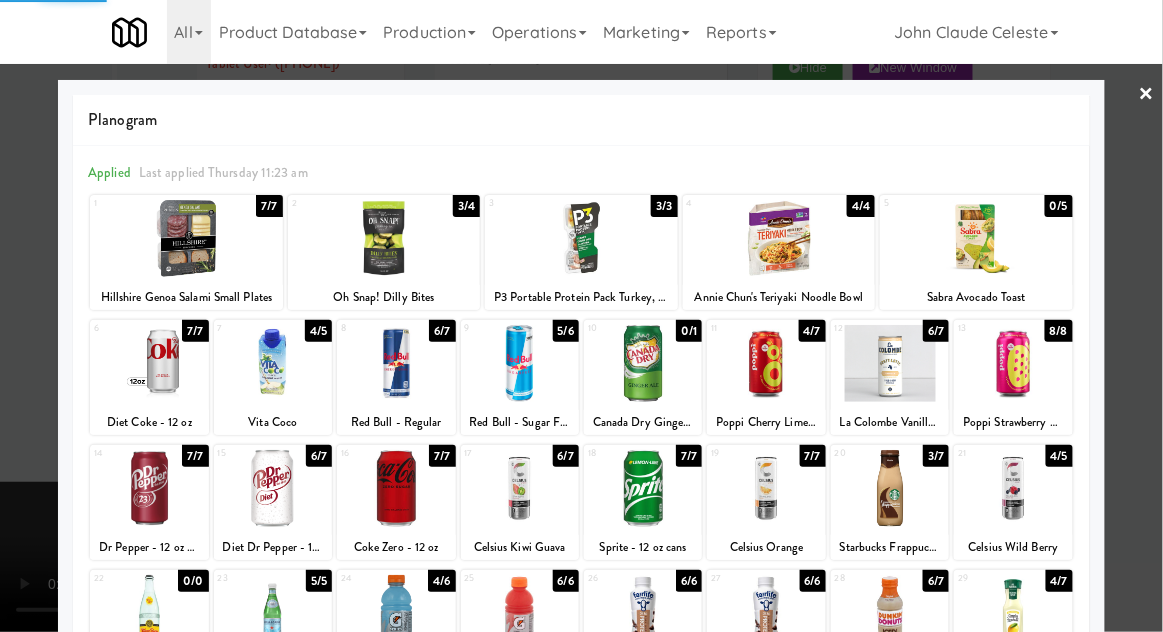 click at bounding box center (581, 316) 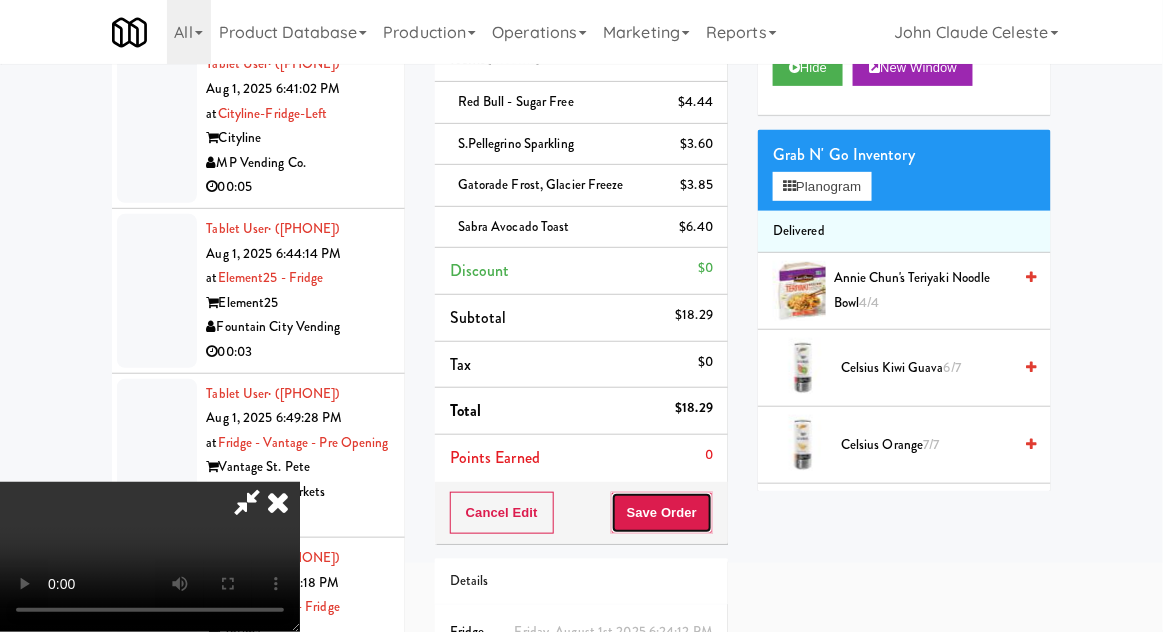 click on "Save Order" at bounding box center (662, 513) 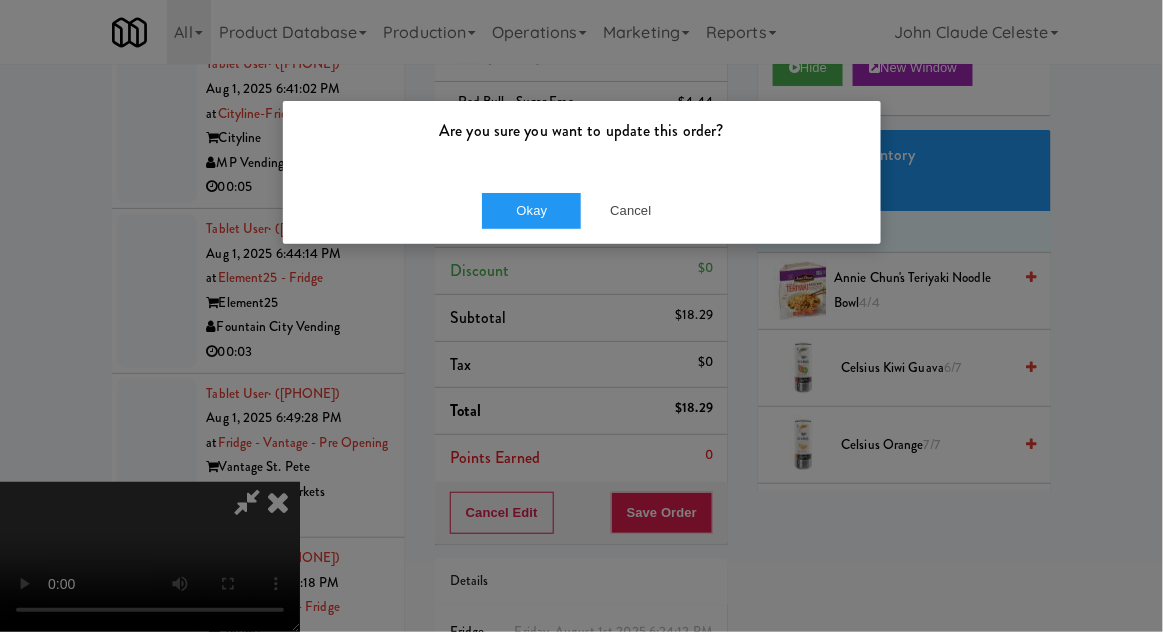 click on "Okay Cancel" at bounding box center (582, 210) 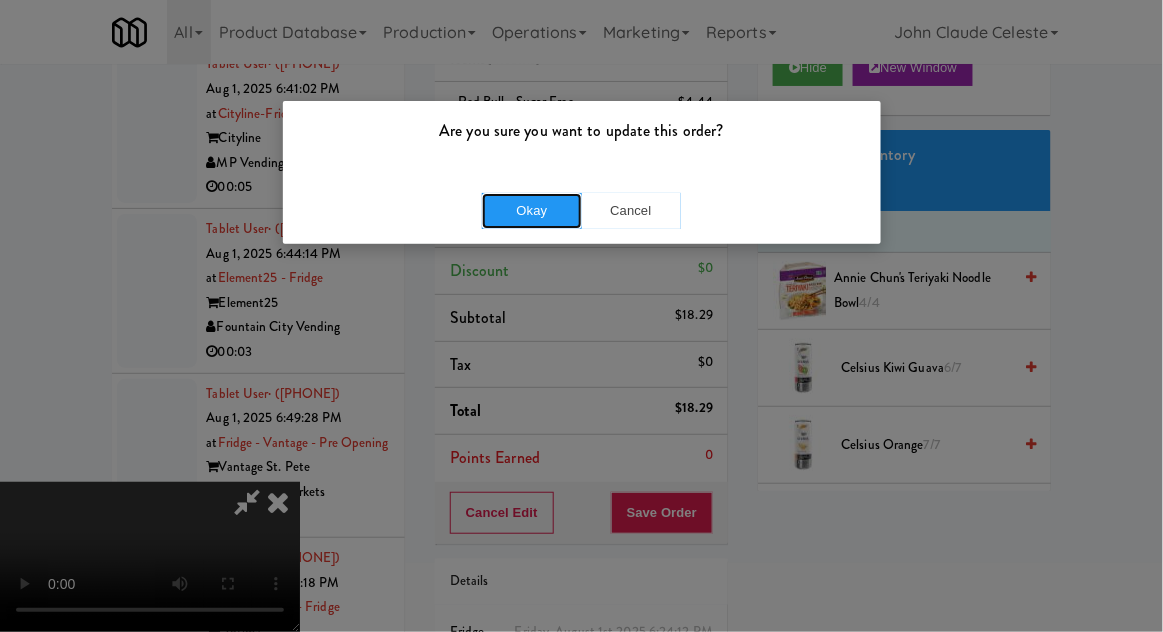 click on "Okay" at bounding box center [532, 211] 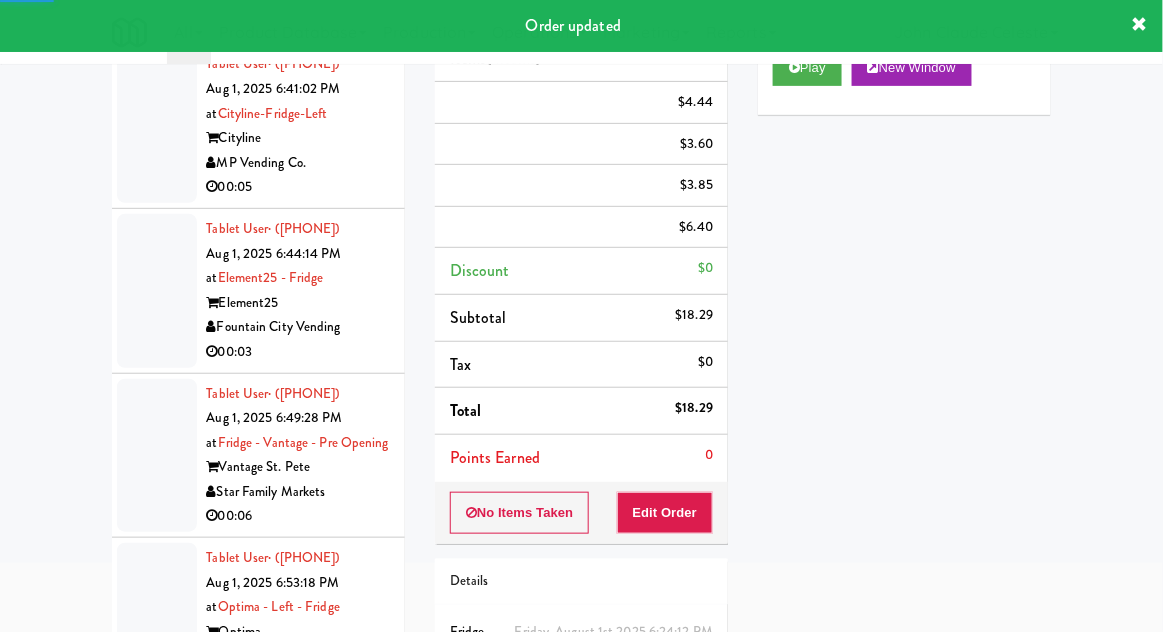 click at bounding box center (157, -38) 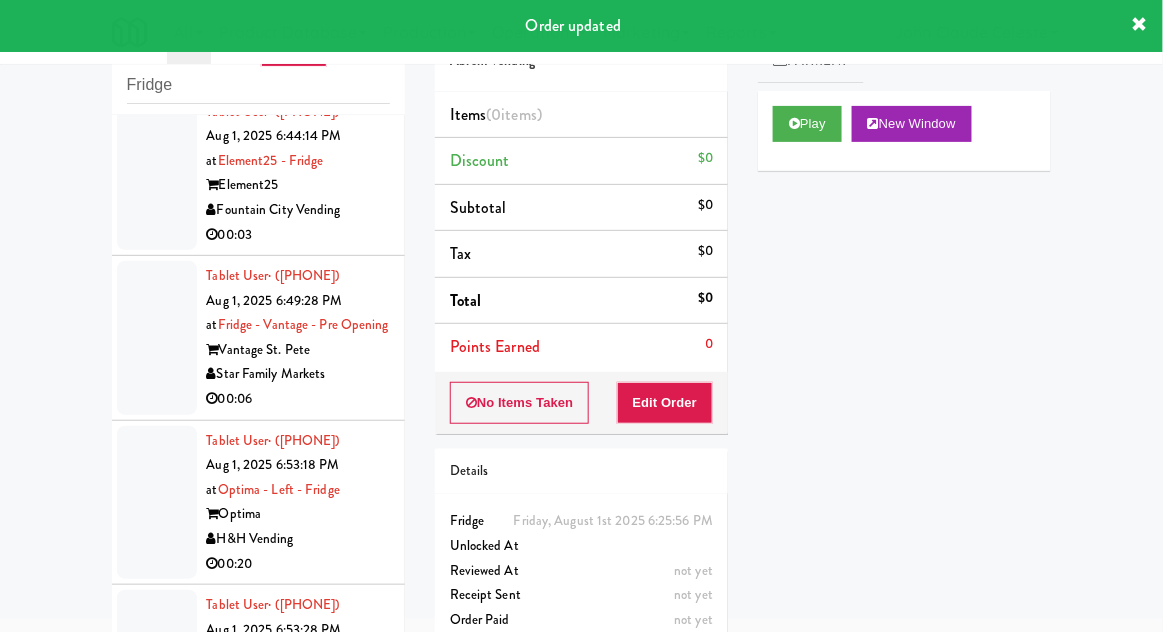 scroll, scrollTop: 3362, scrollLeft: 0, axis: vertical 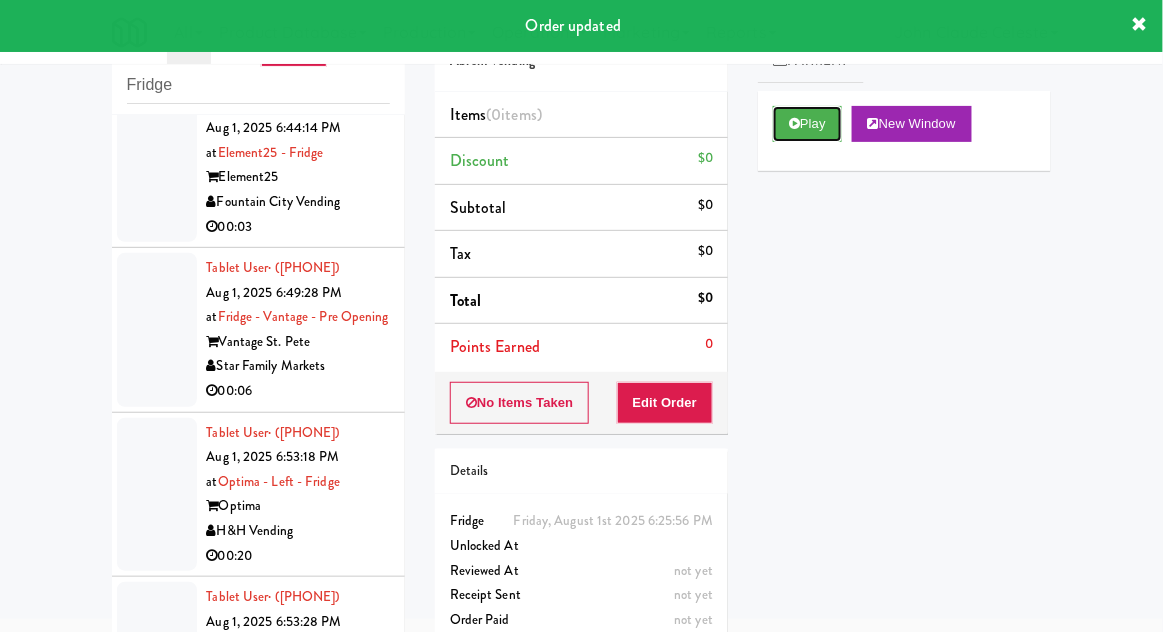 click on "Play" at bounding box center (807, 124) 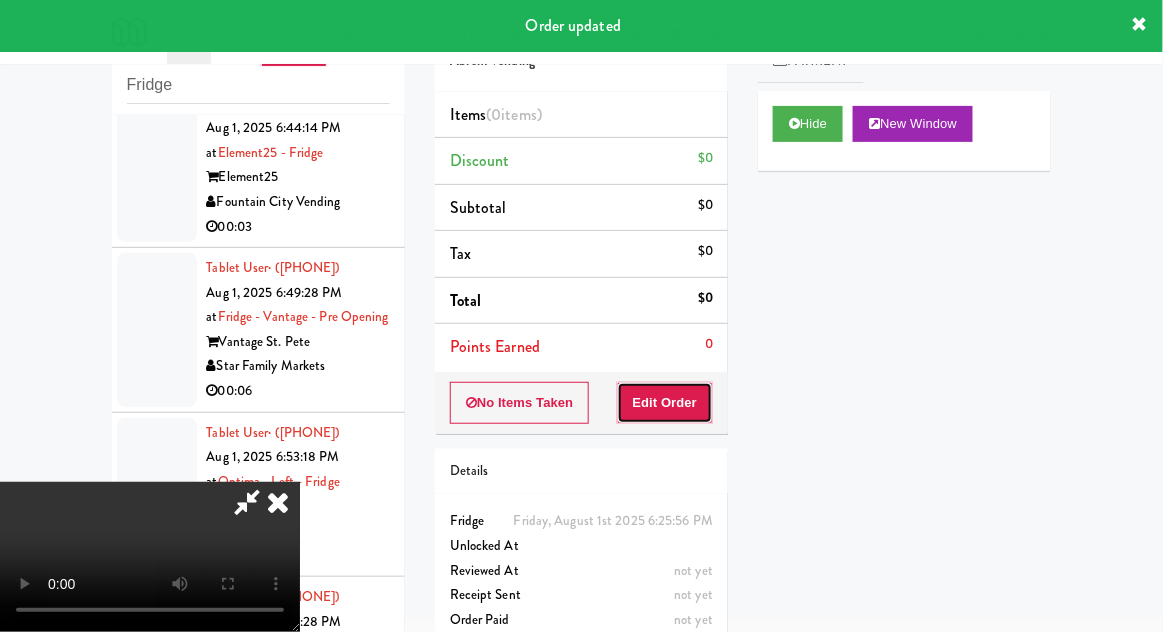 click on "Edit Order" at bounding box center (665, 403) 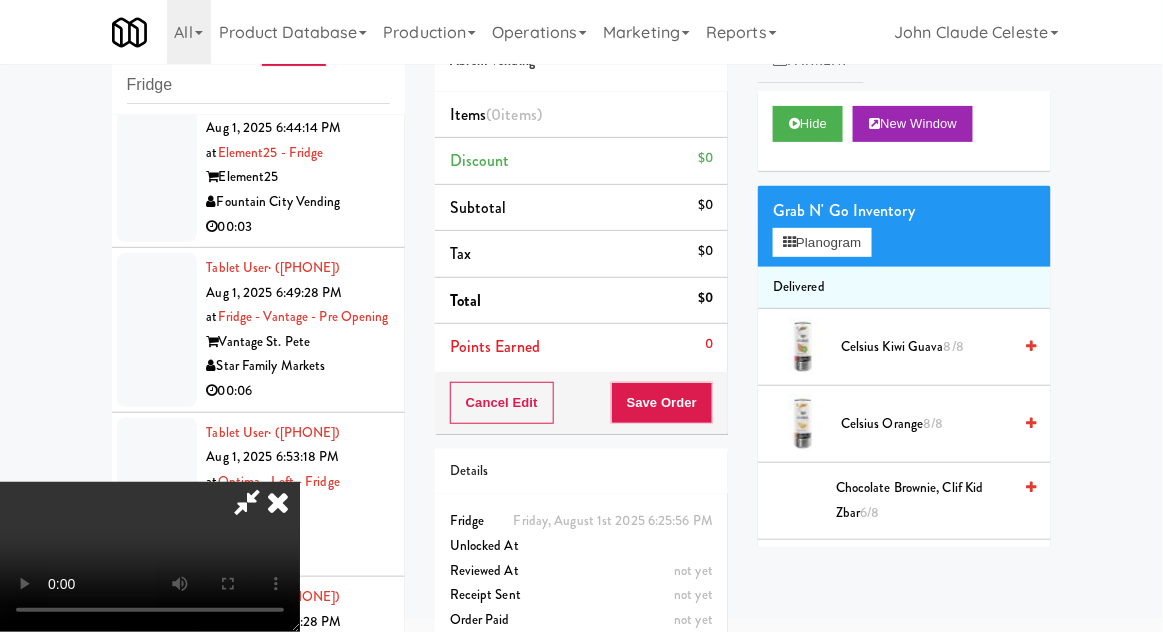 scroll, scrollTop: 73, scrollLeft: 0, axis: vertical 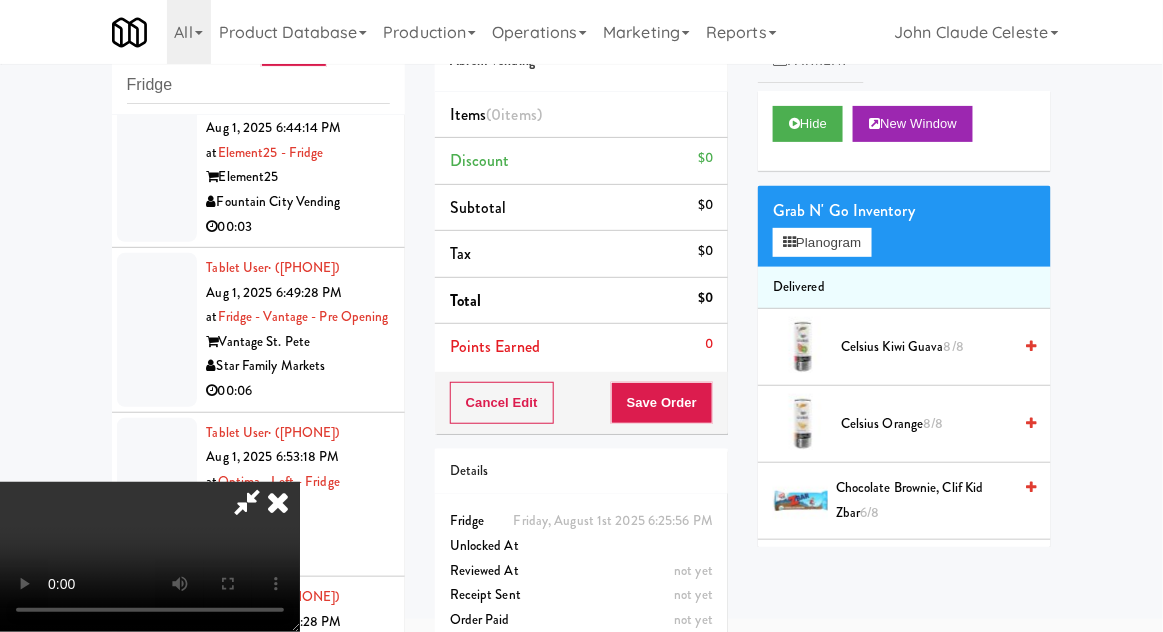 type 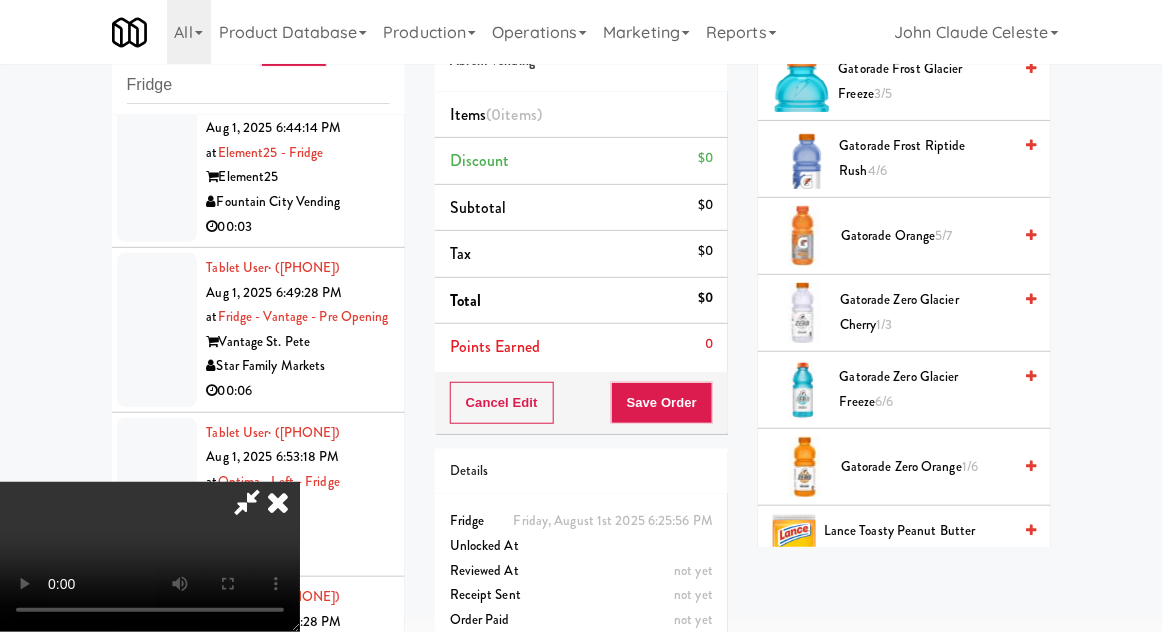 scroll, scrollTop: 772, scrollLeft: 0, axis: vertical 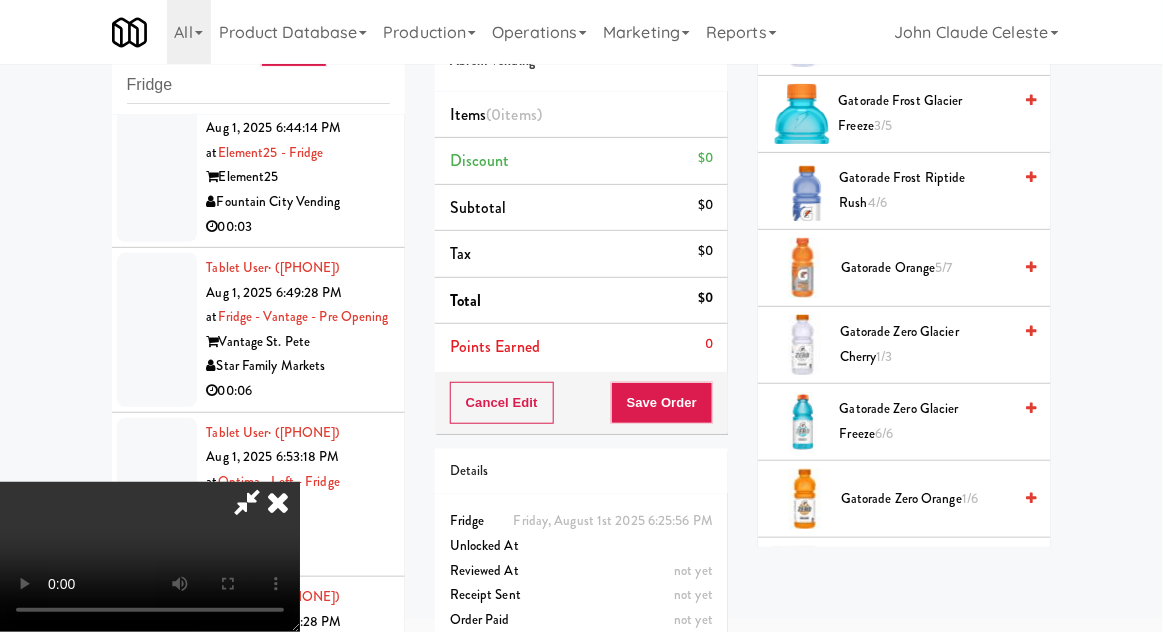 click on "1/6" at bounding box center (970, 498) 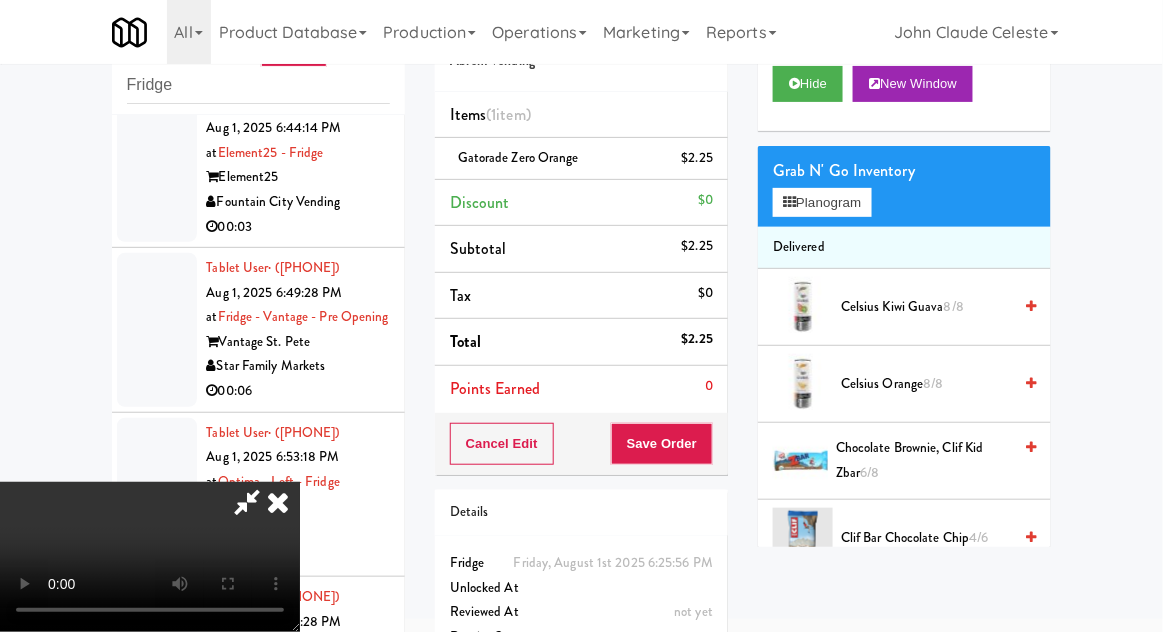 scroll, scrollTop: 0, scrollLeft: 0, axis: both 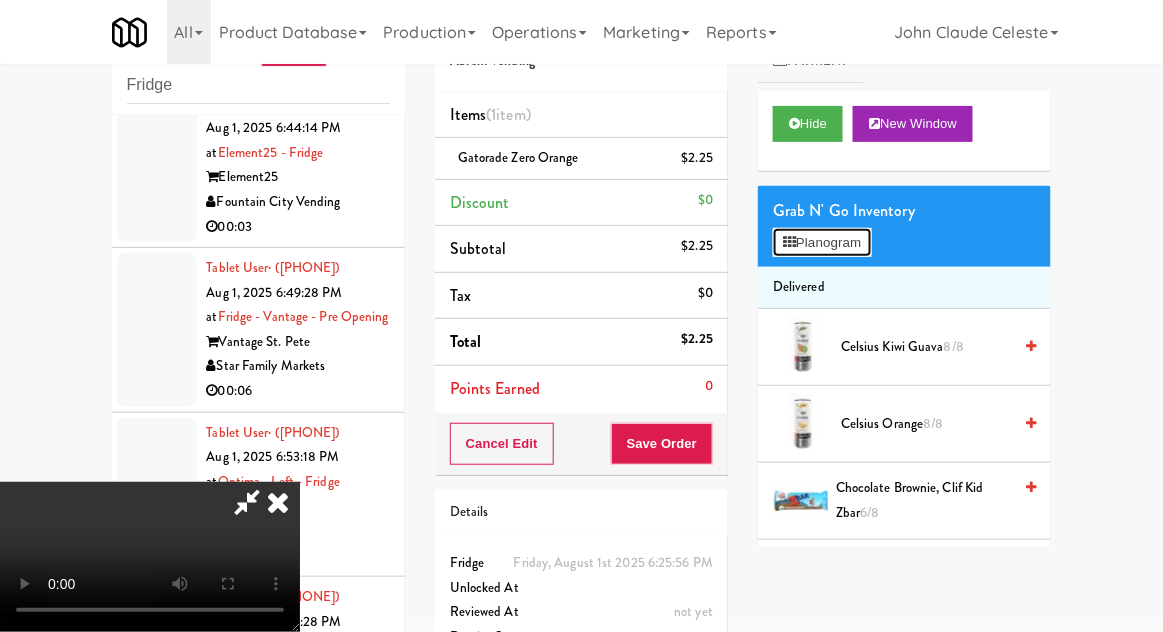 click on "Planogram" at bounding box center [822, 243] 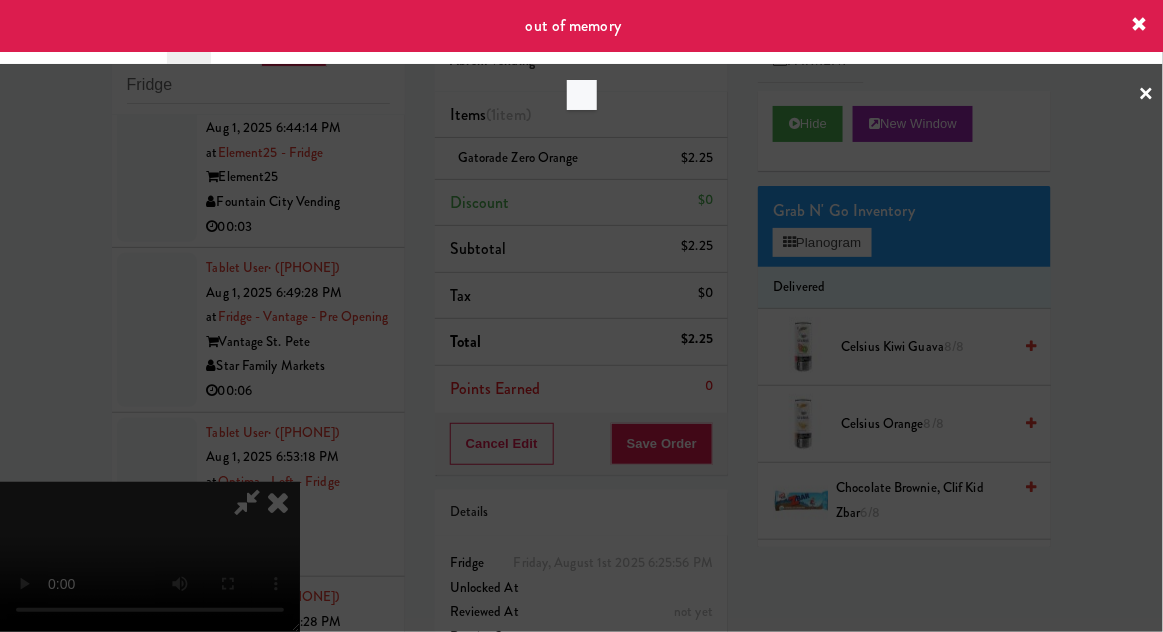click at bounding box center (581, 316) 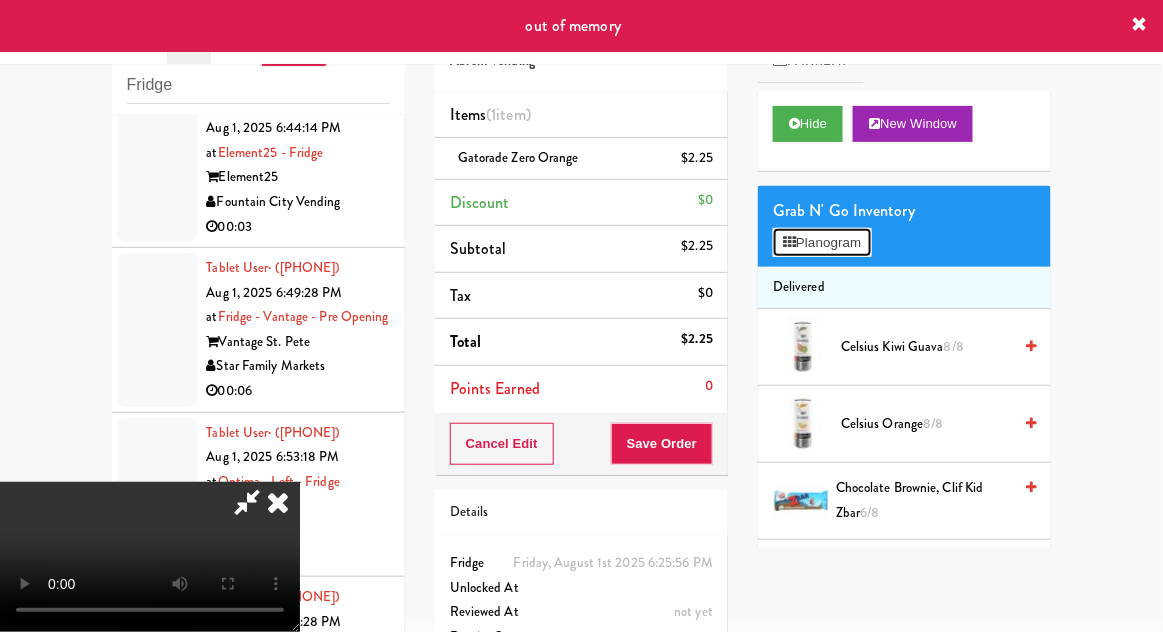 click on "Planogram" at bounding box center [822, 243] 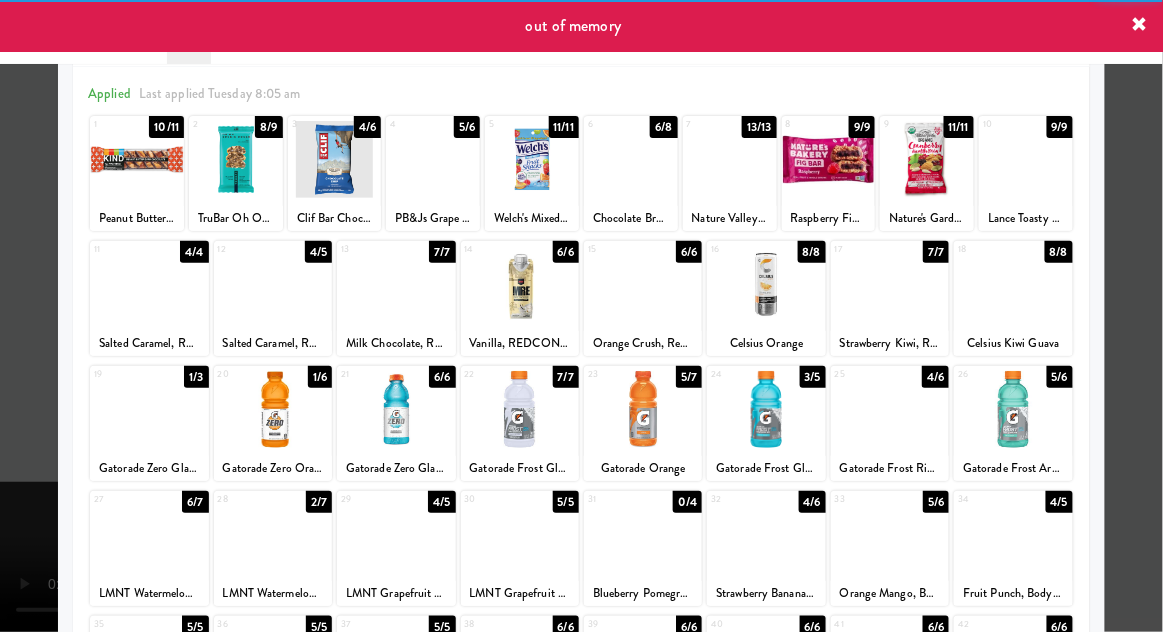 scroll, scrollTop: 116, scrollLeft: 0, axis: vertical 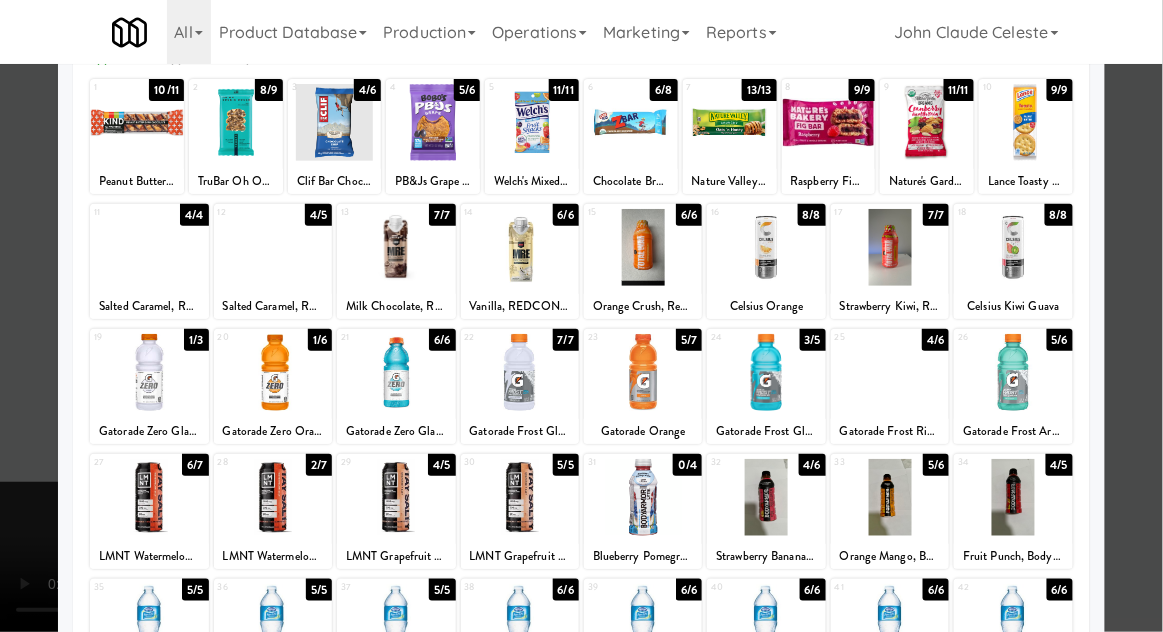 click at bounding box center (581, 316) 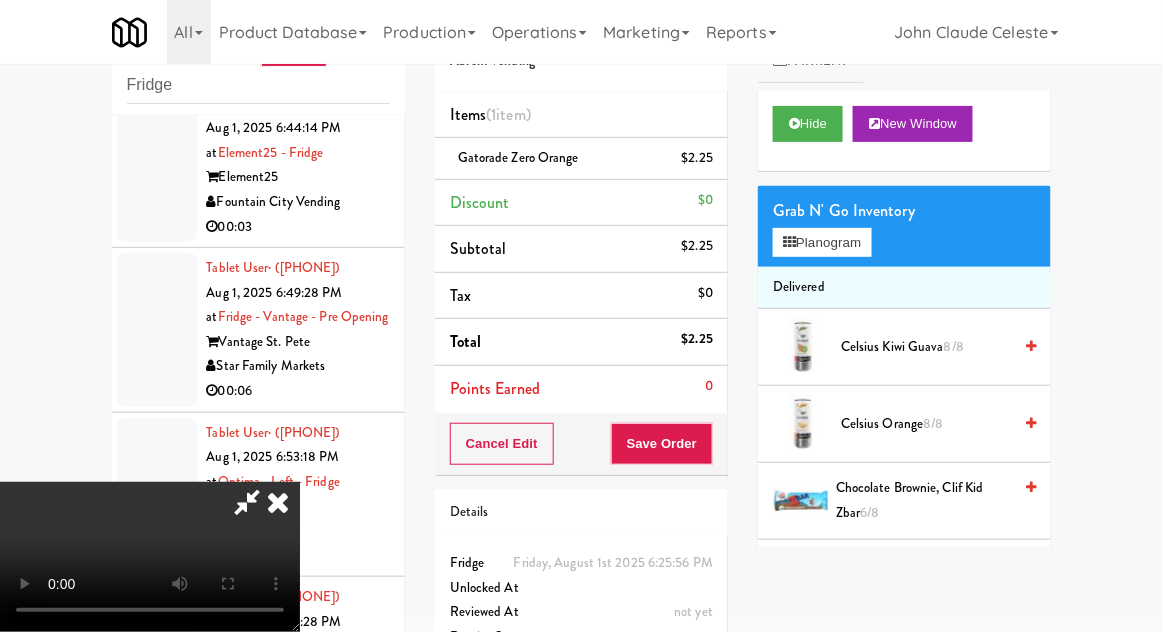 scroll, scrollTop: 73, scrollLeft: 0, axis: vertical 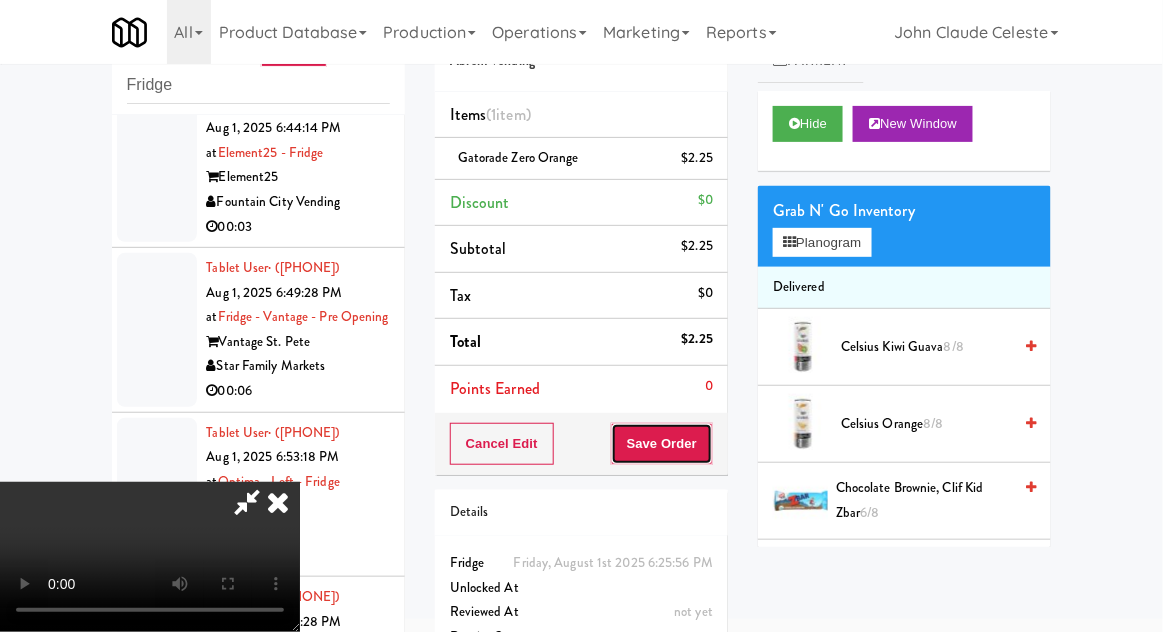 click on "Save Order" at bounding box center (662, 444) 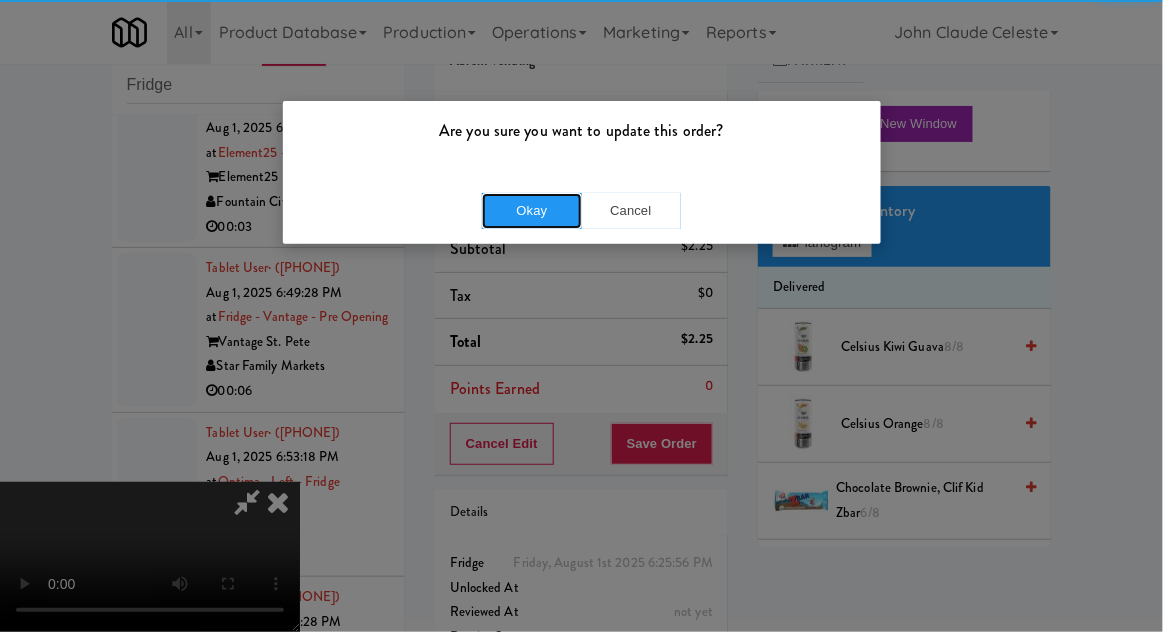 click on "Okay" at bounding box center (532, 211) 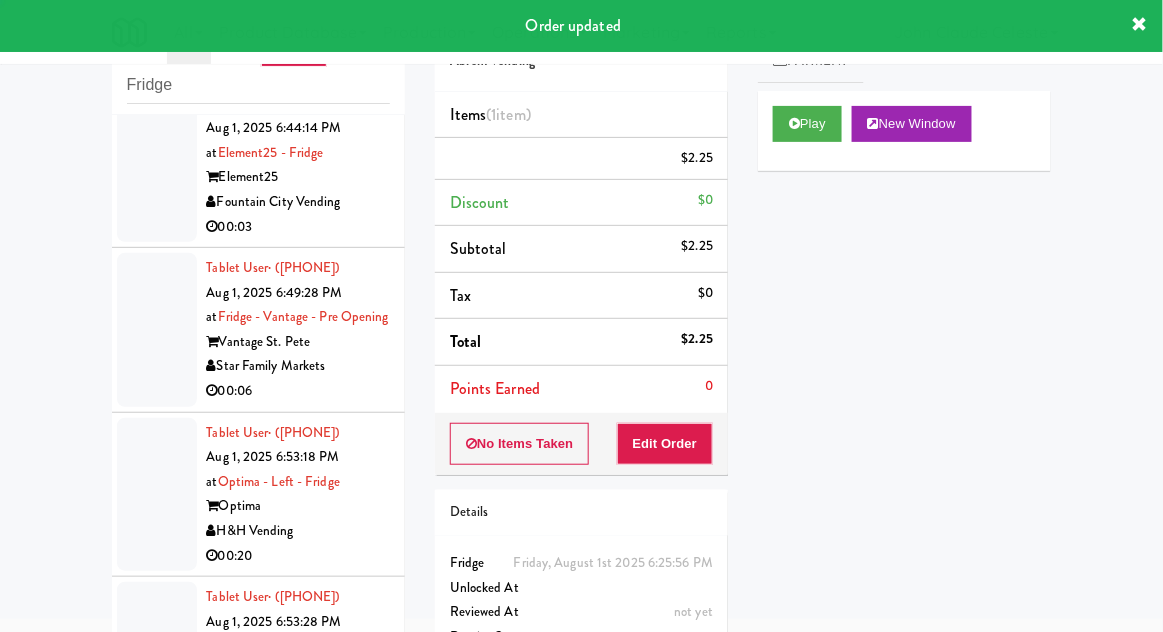 scroll, scrollTop: 0, scrollLeft: 0, axis: both 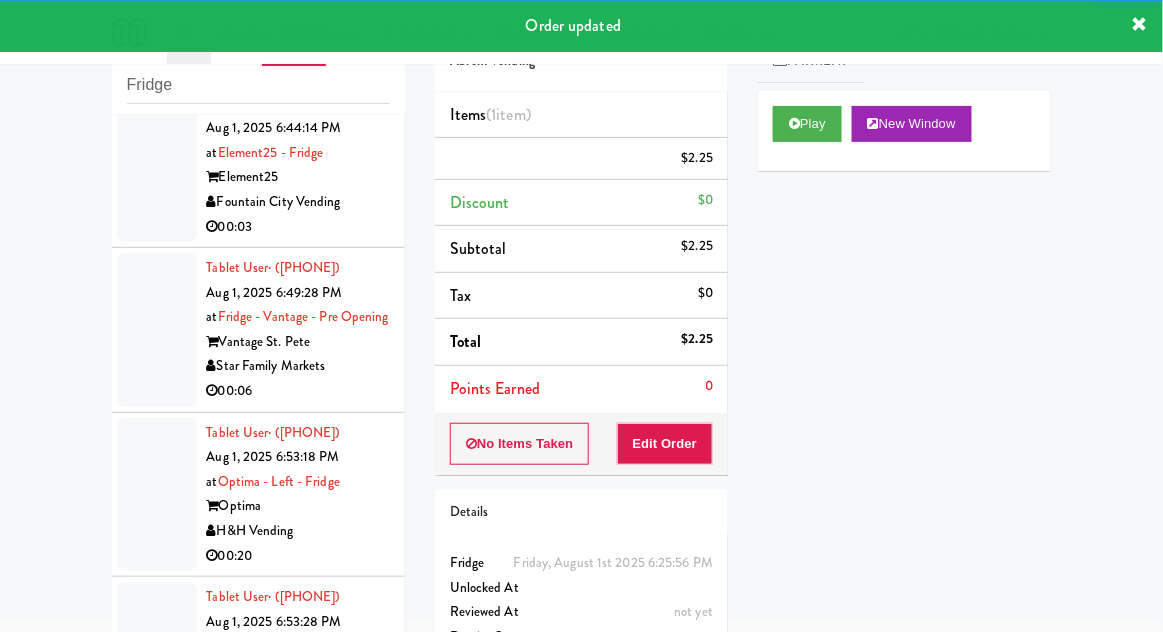 click at bounding box center (157, 1) 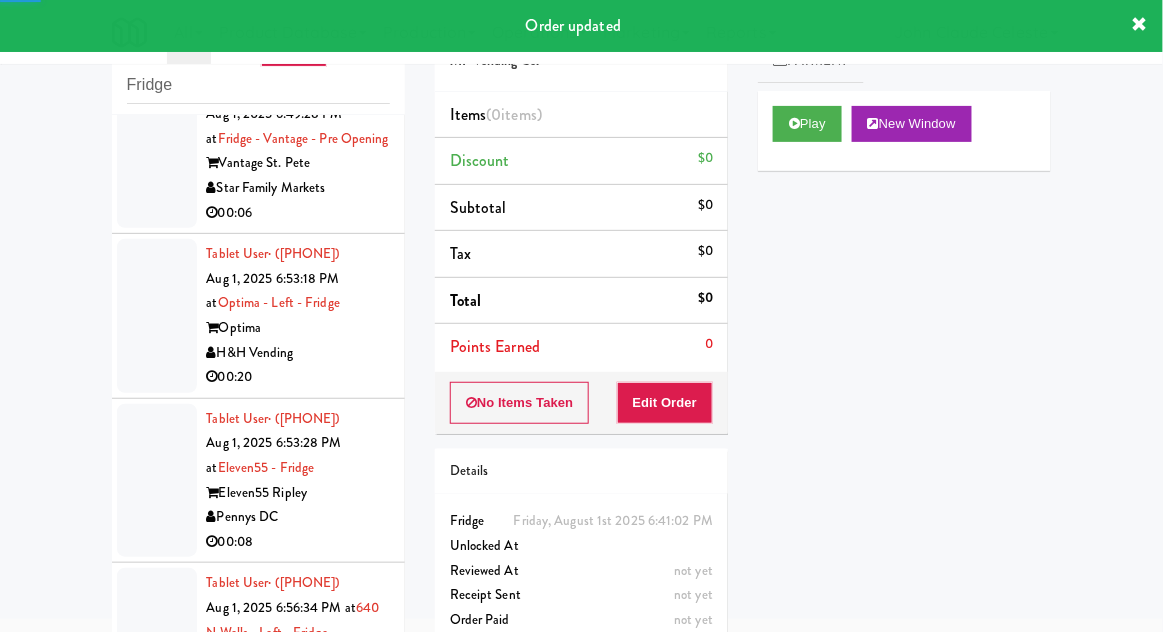 scroll, scrollTop: 3577, scrollLeft: 0, axis: vertical 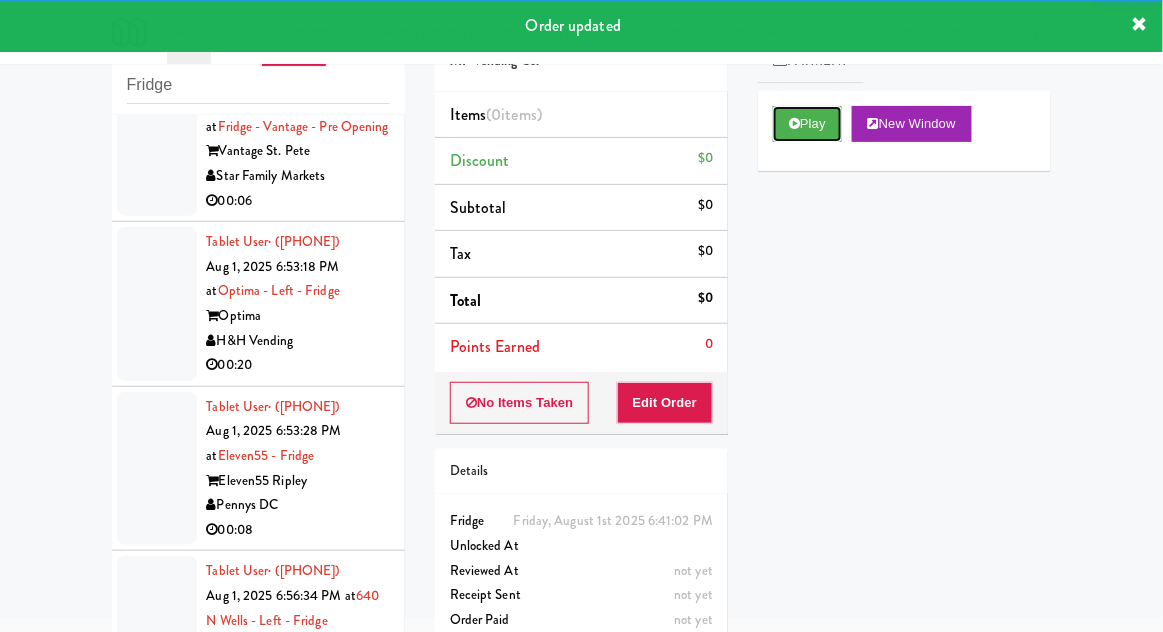 click on "Play" at bounding box center [807, 124] 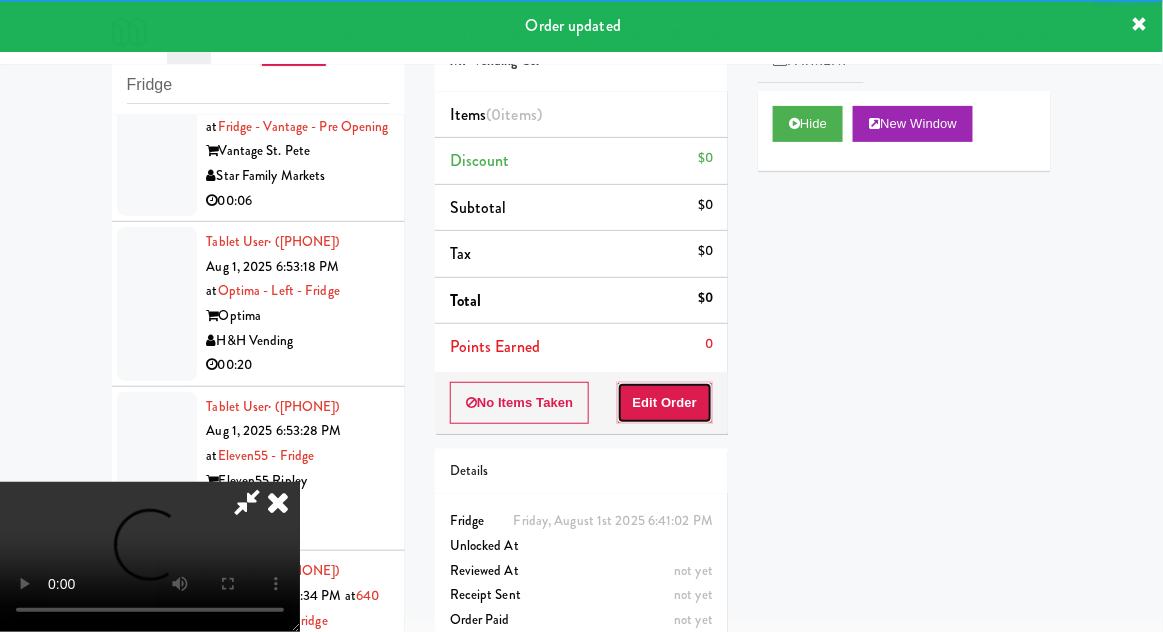 click on "Edit Order" at bounding box center (665, 403) 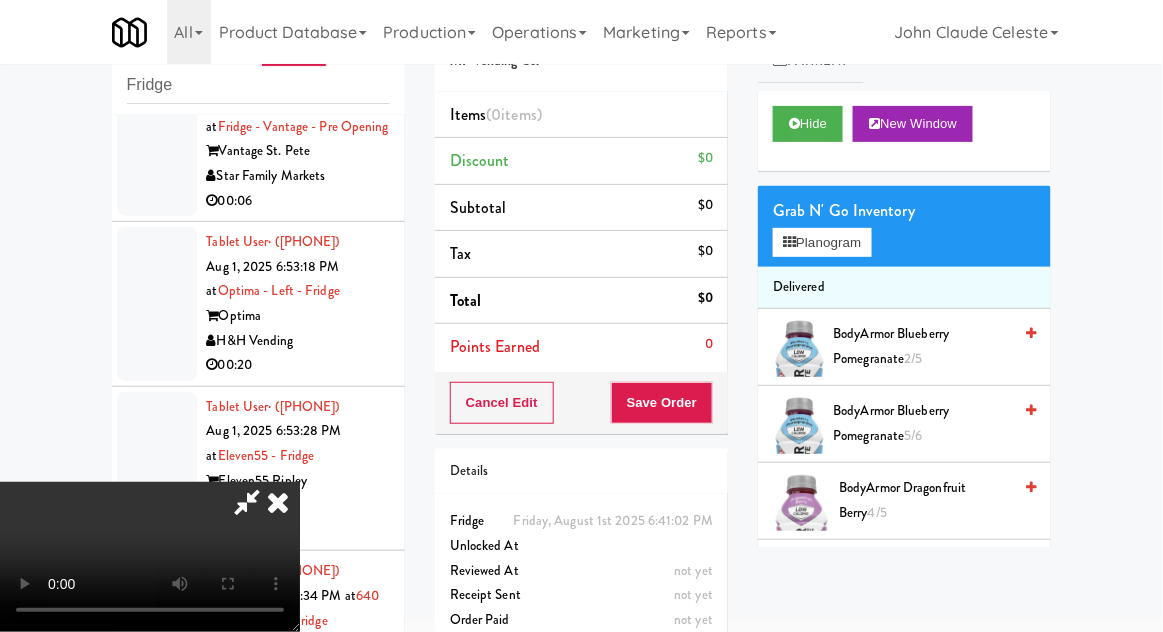 type 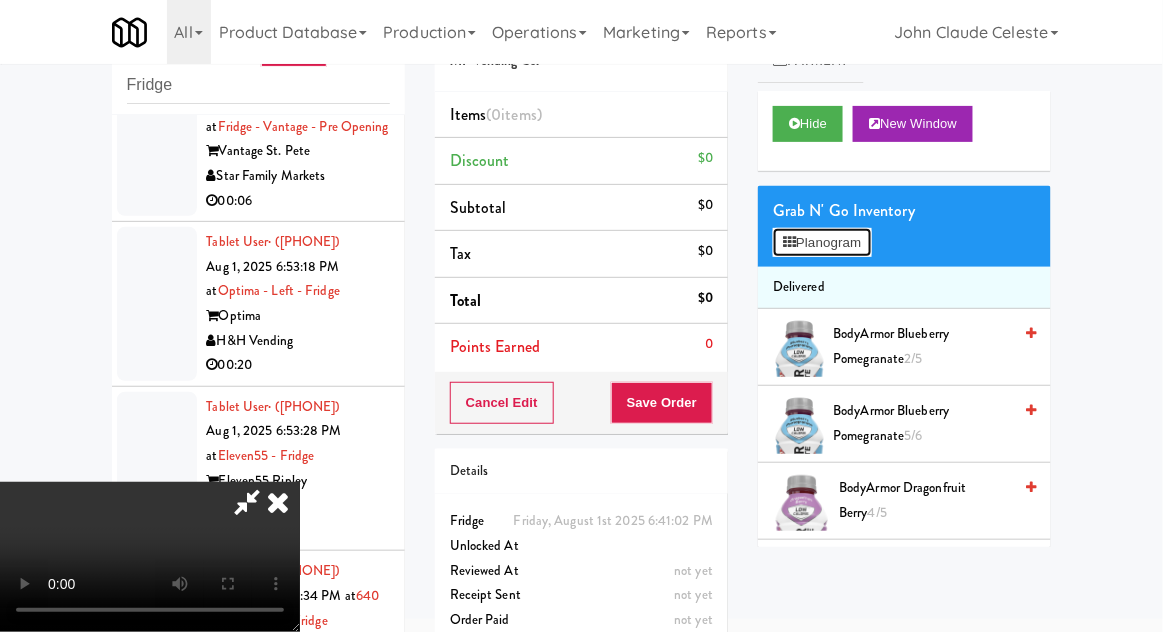 click on "Planogram" at bounding box center (822, 243) 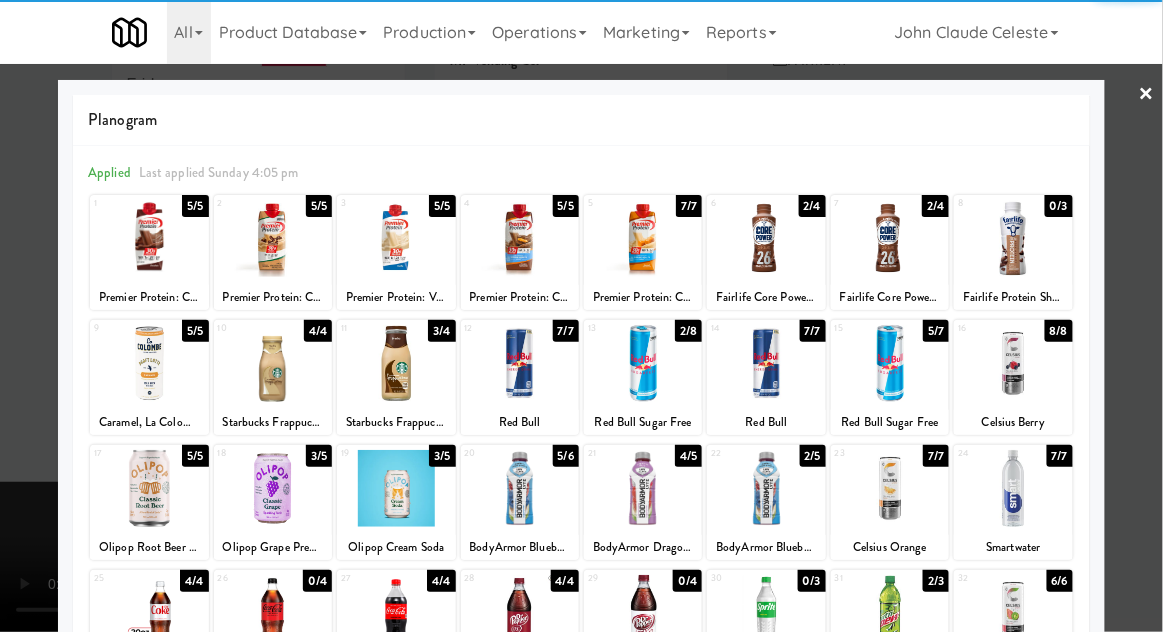 click at bounding box center [149, 363] 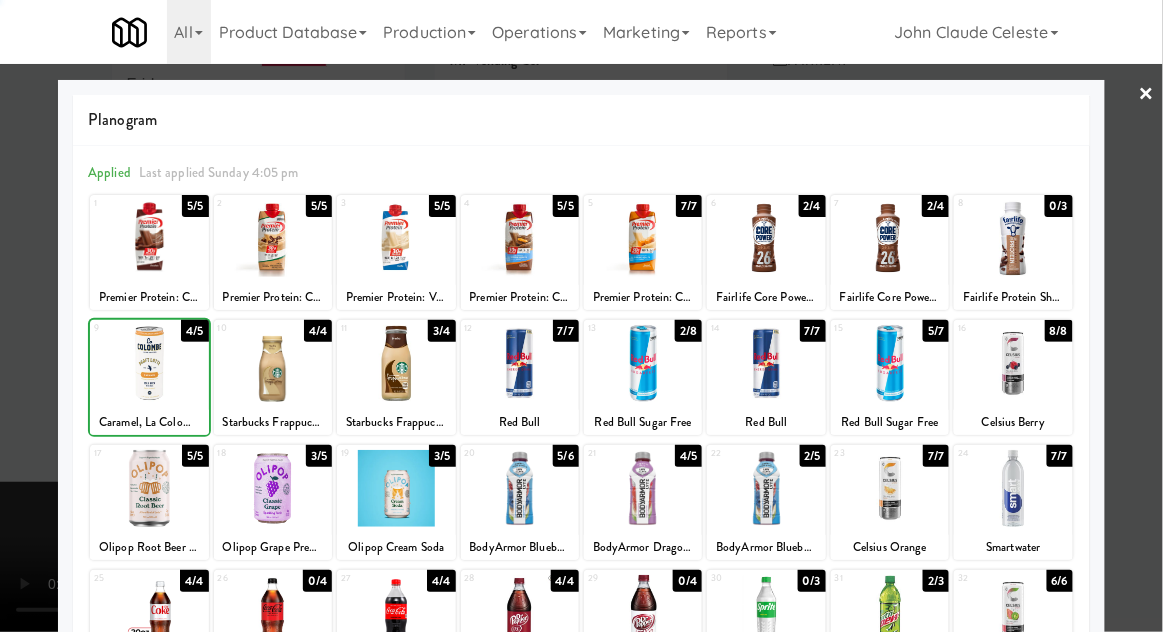 click at bounding box center [581, 316] 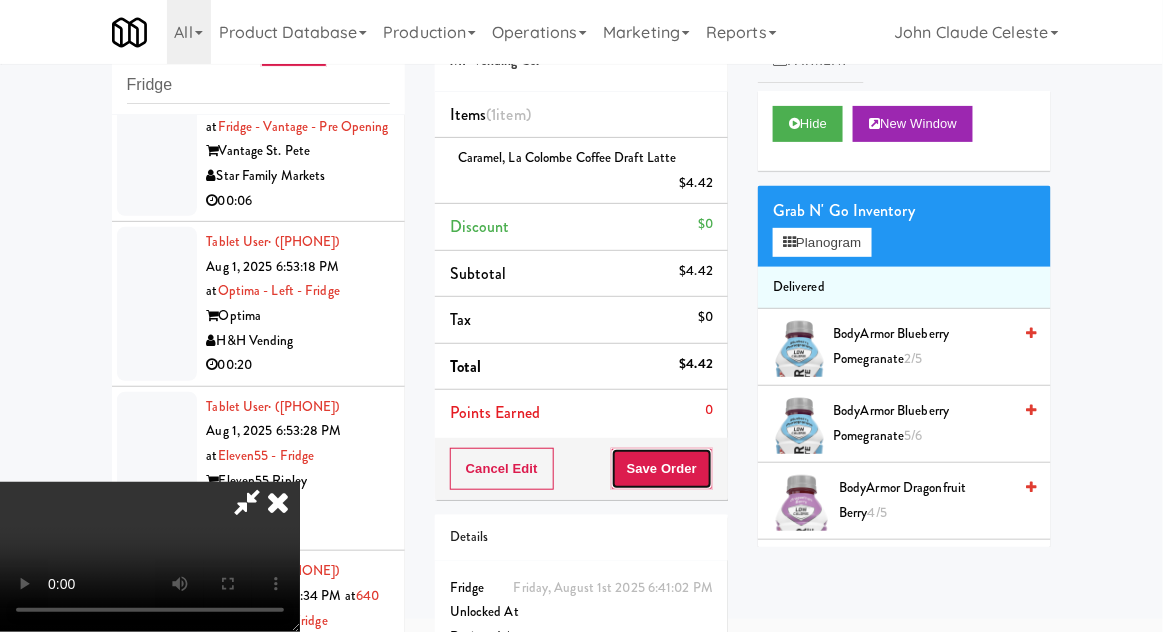 click on "Save Order" at bounding box center [662, 469] 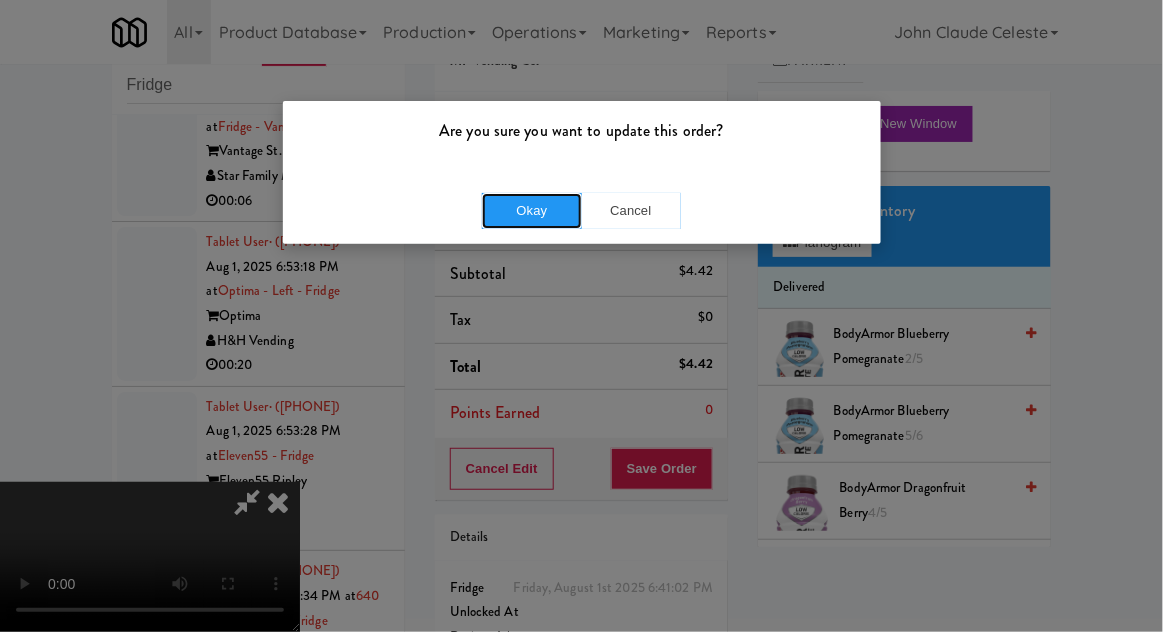click on "Okay" at bounding box center (532, 211) 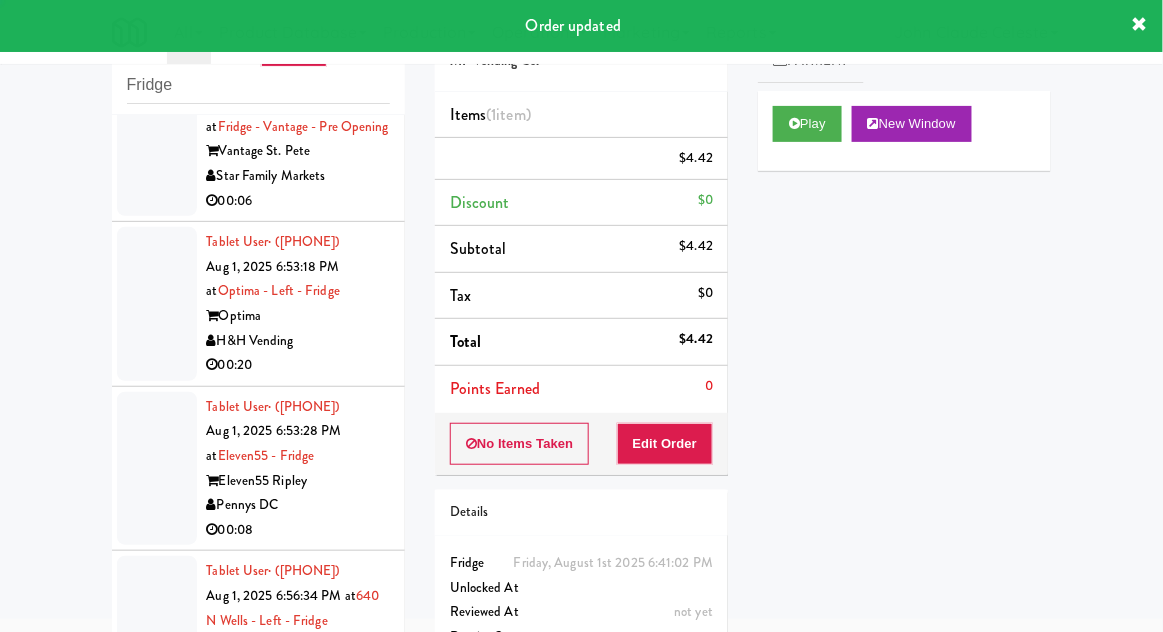 click at bounding box center [157, -25] 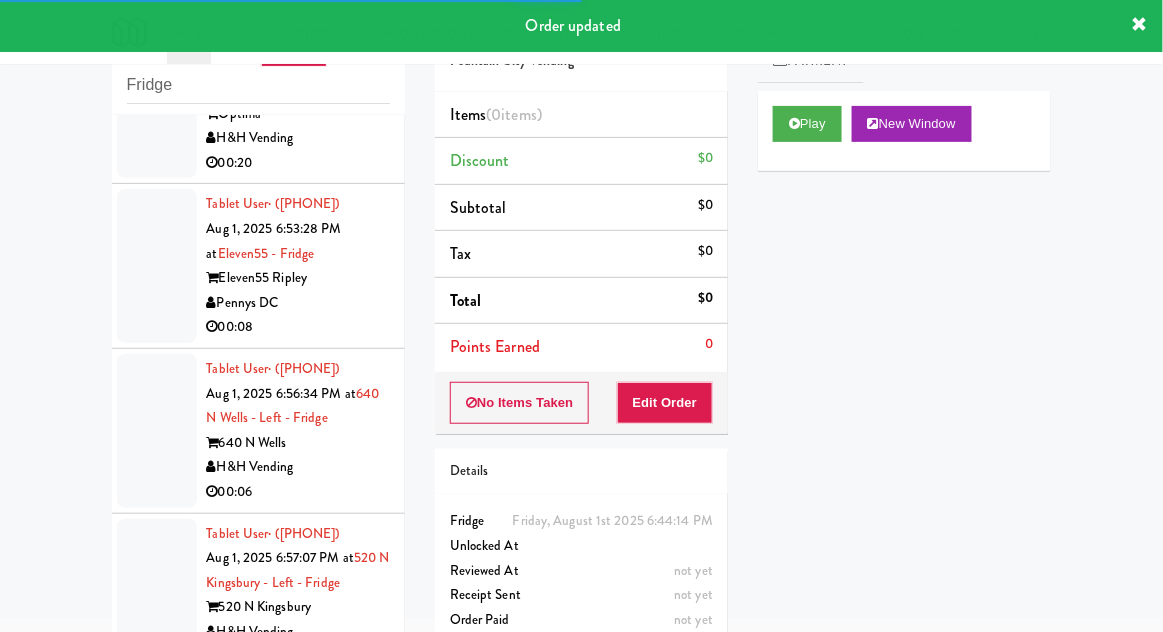 scroll, scrollTop: 3806, scrollLeft: 0, axis: vertical 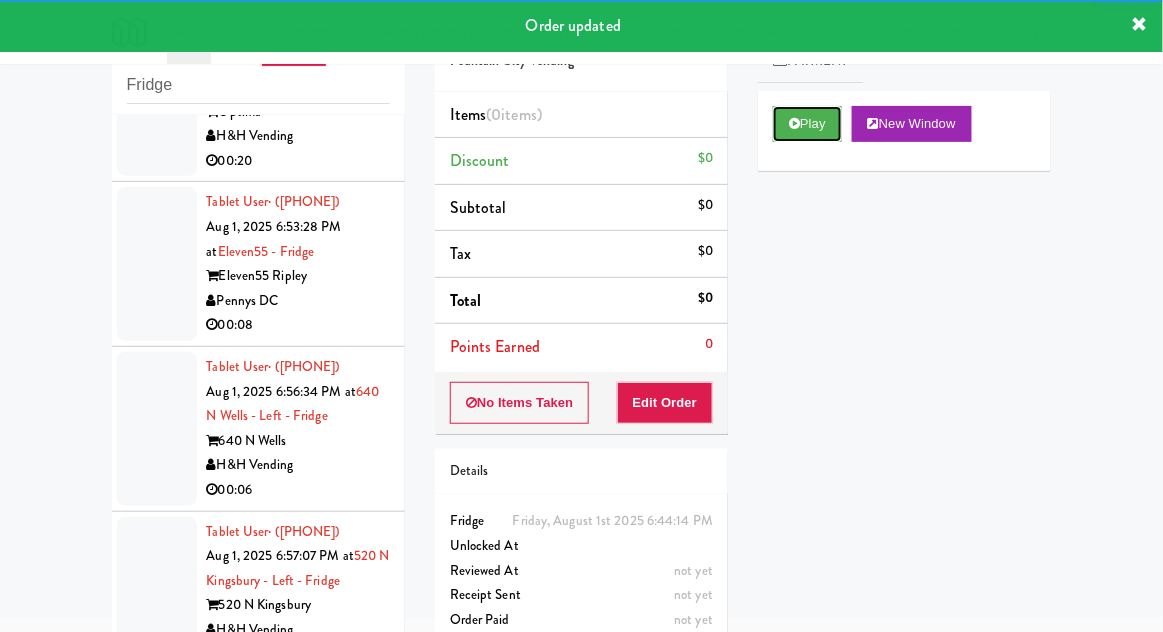 click on "Play" at bounding box center (807, 124) 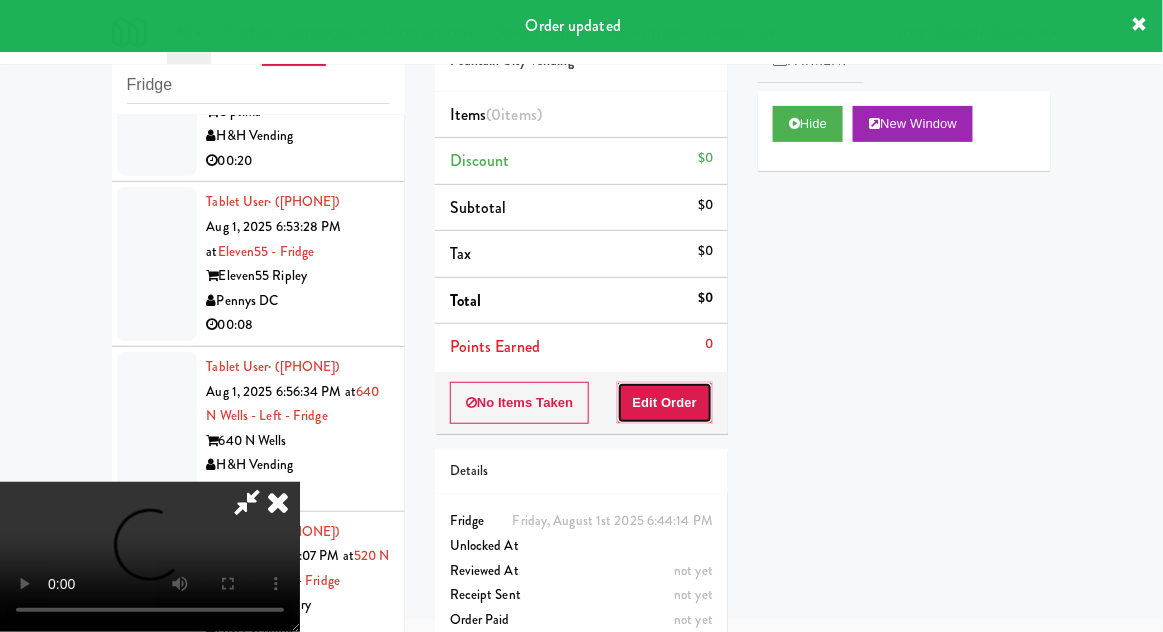 click on "Edit Order" at bounding box center (665, 403) 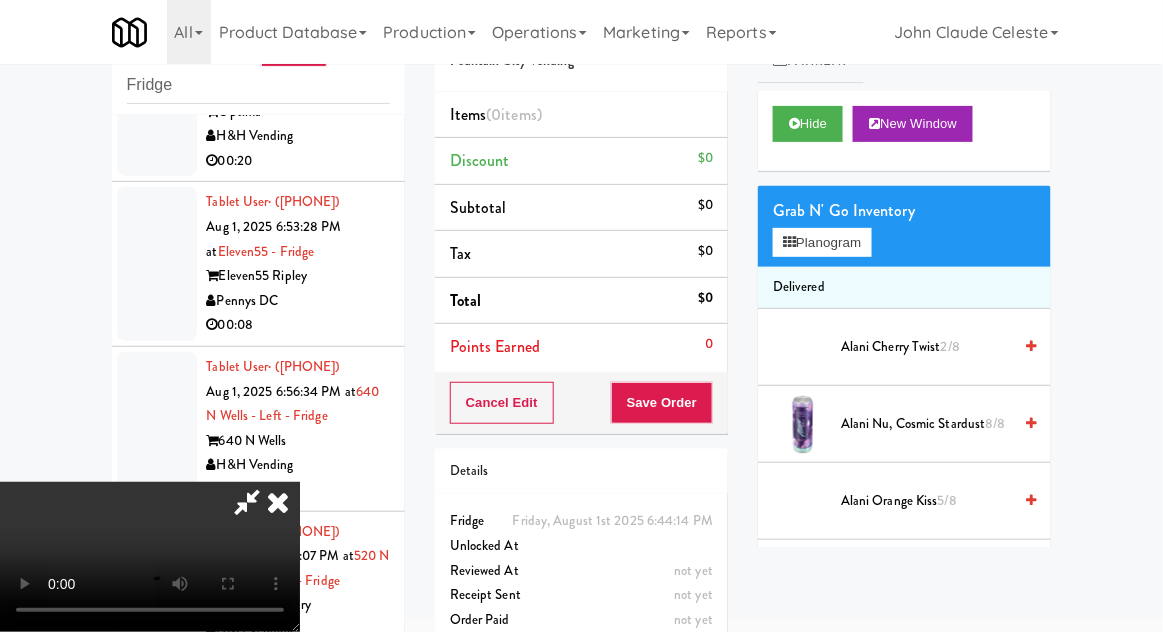 scroll, scrollTop: 73, scrollLeft: 0, axis: vertical 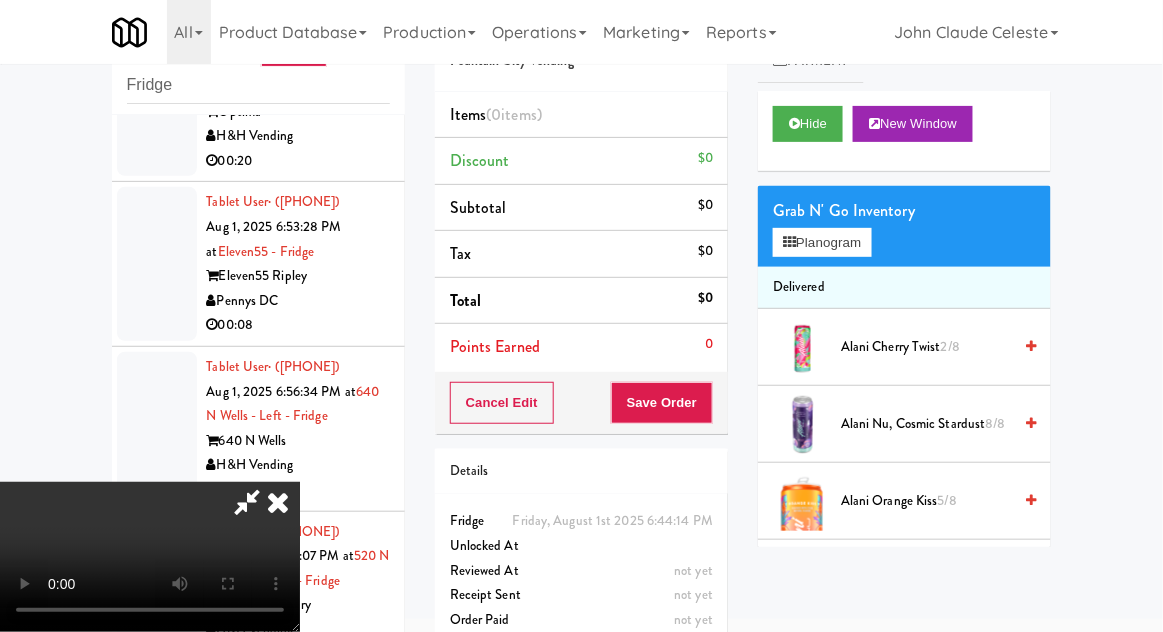 type 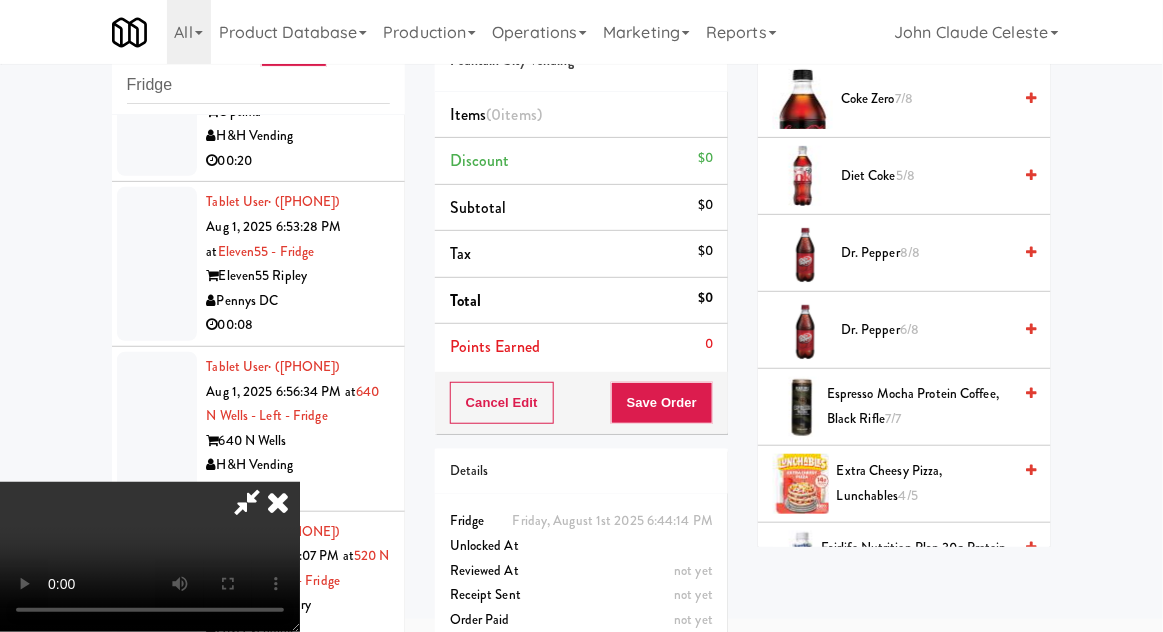 scroll, scrollTop: 1015, scrollLeft: 0, axis: vertical 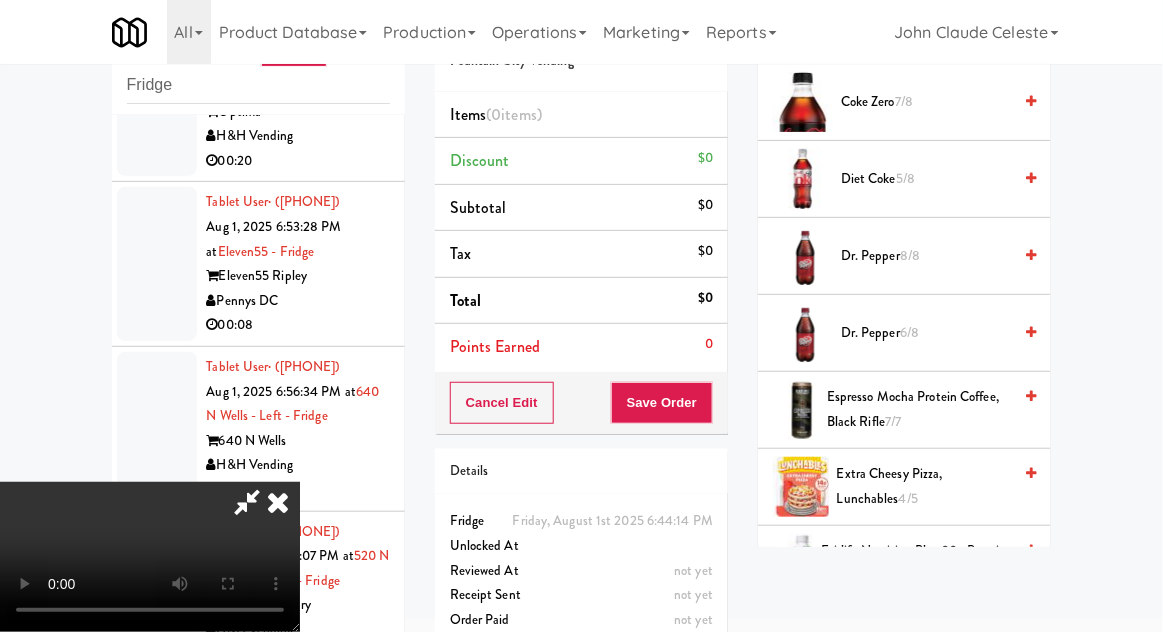 click on "Dr. Pepper  8/8" at bounding box center [926, 256] 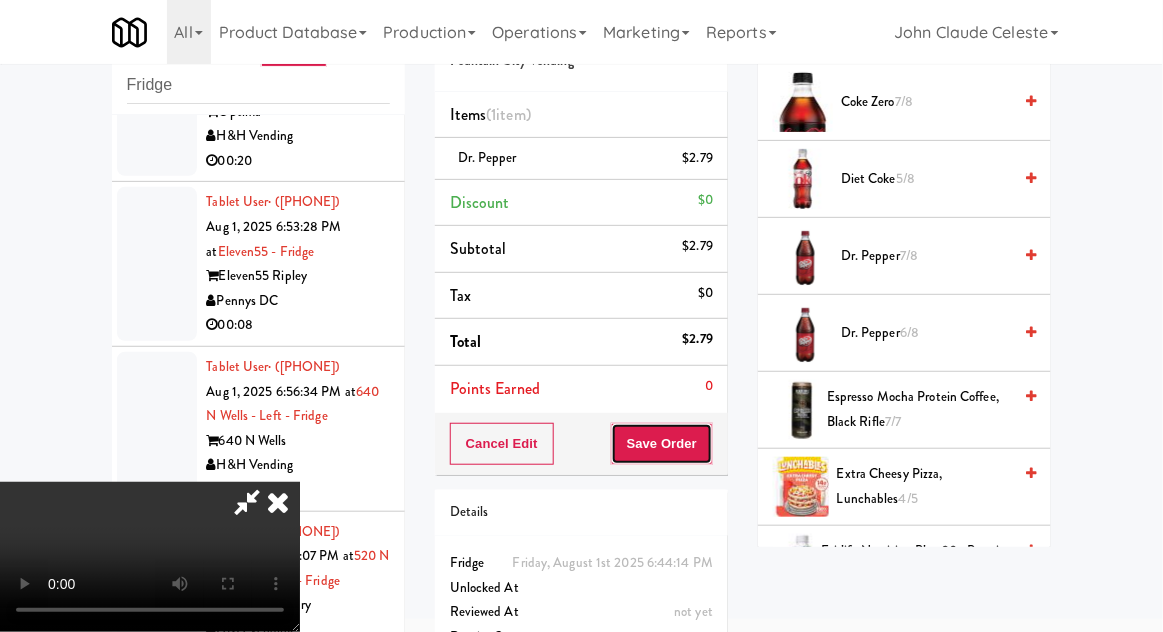 click on "Save Order" at bounding box center [662, 444] 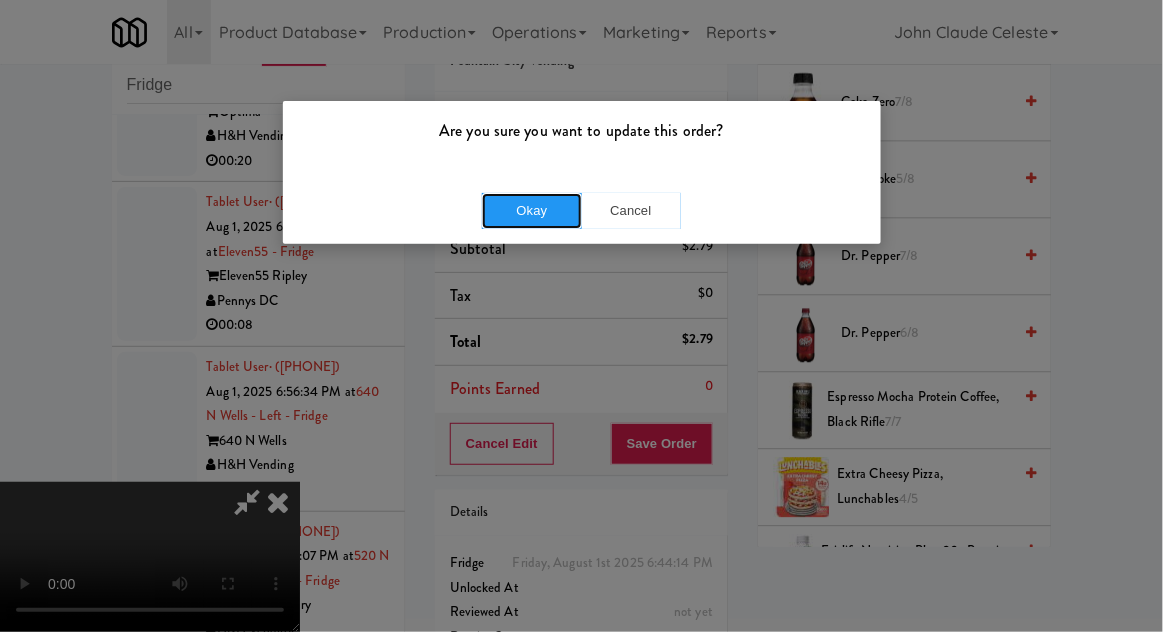 click on "Okay" at bounding box center (532, 211) 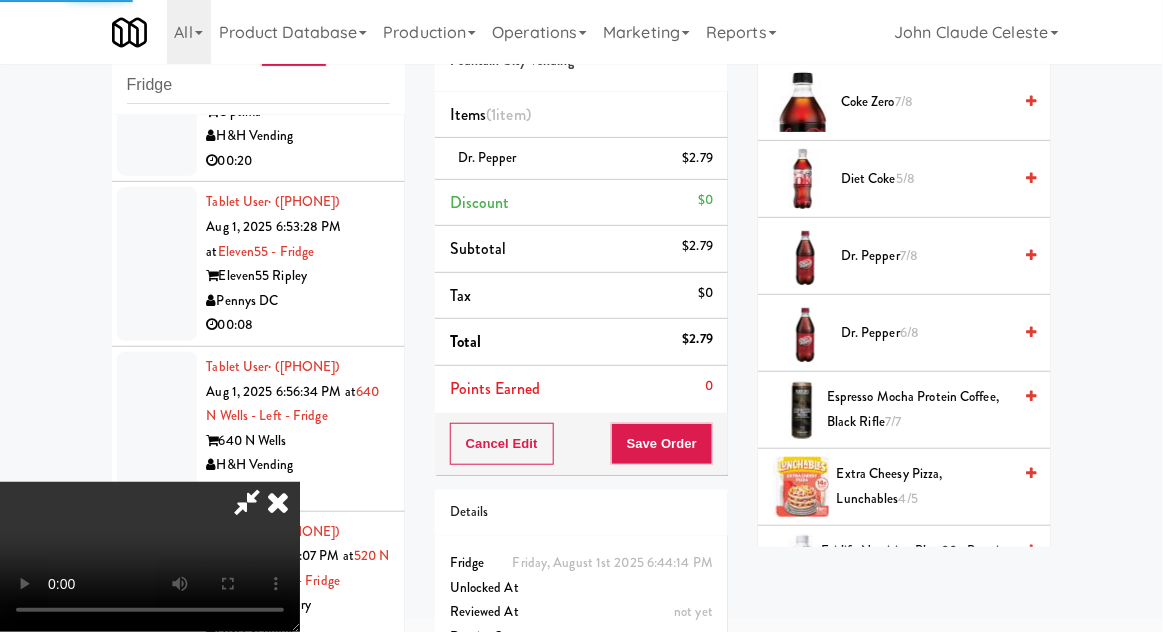 scroll, scrollTop: 197, scrollLeft: 0, axis: vertical 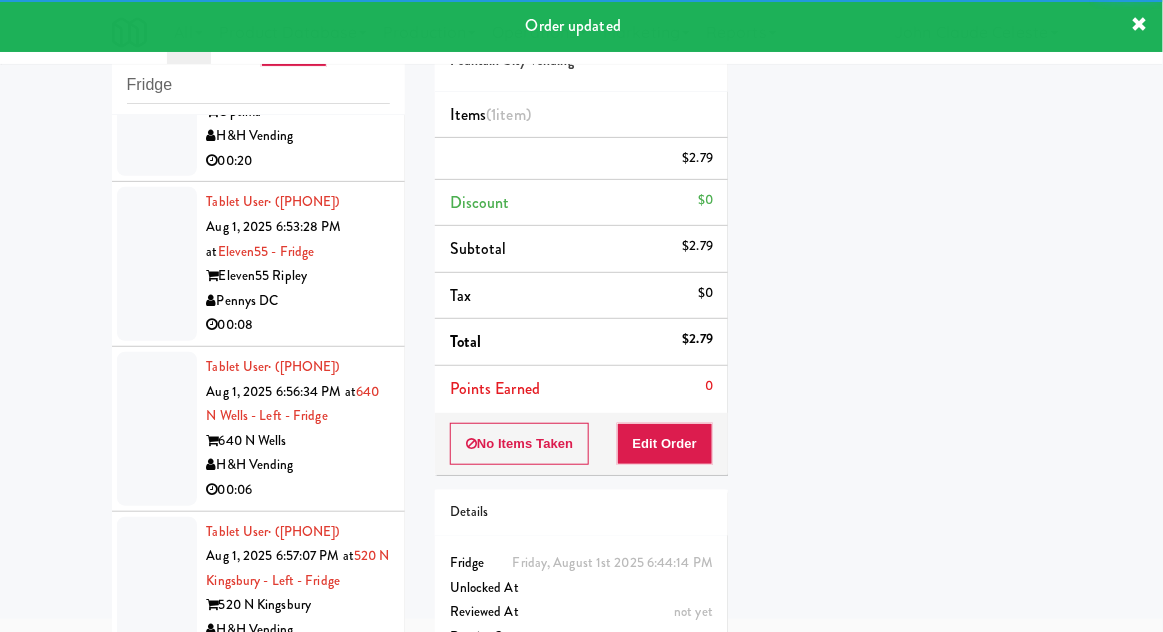 click at bounding box center [157, -65] 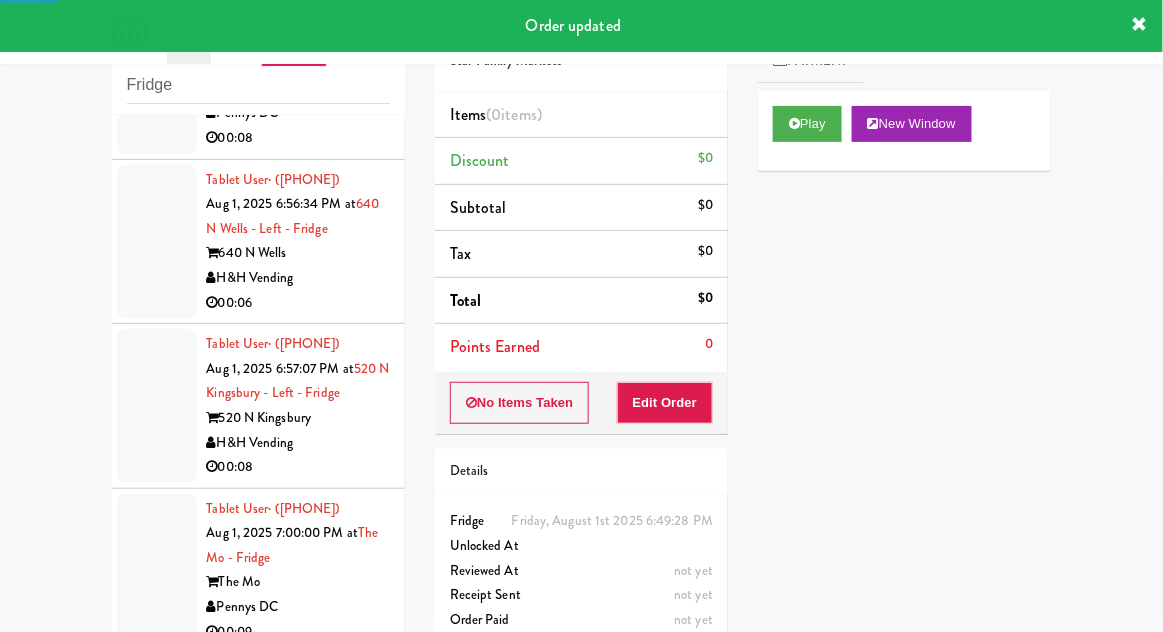 scroll, scrollTop: 4021, scrollLeft: 0, axis: vertical 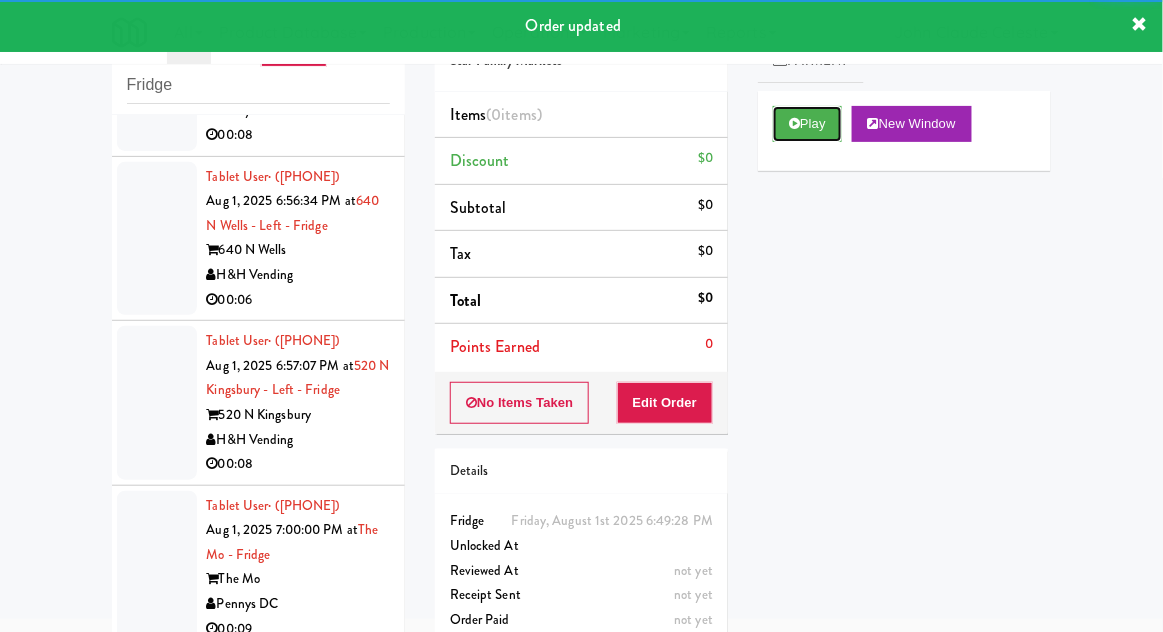 click on "Play" at bounding box center [807, 124] 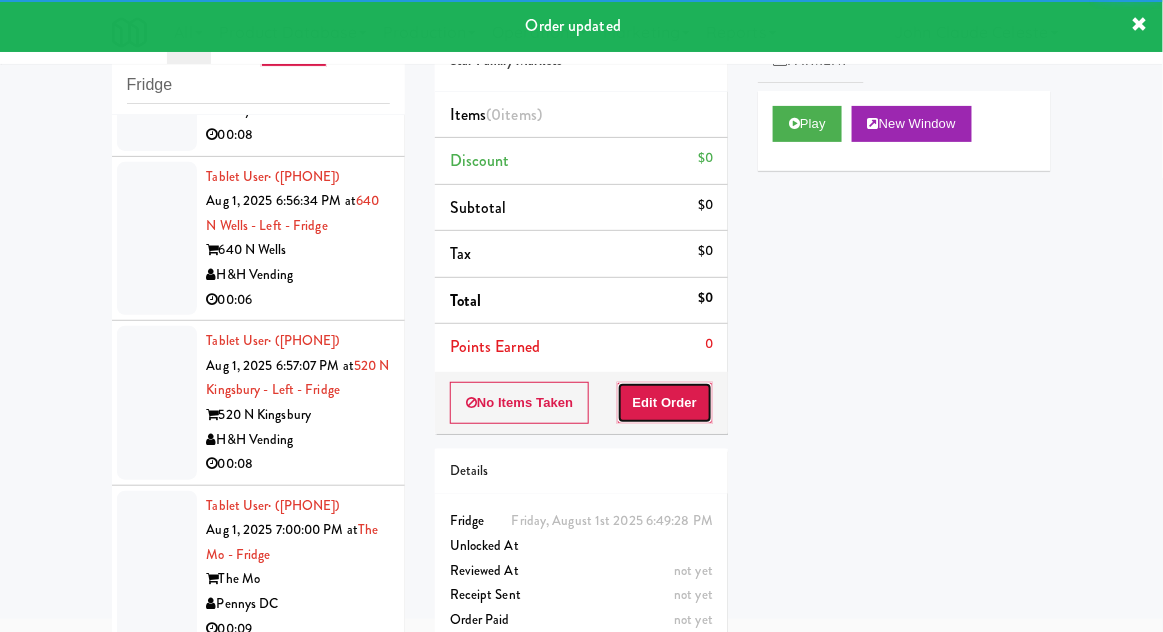 click on "Edit Order" at bounding box center [665, 403] 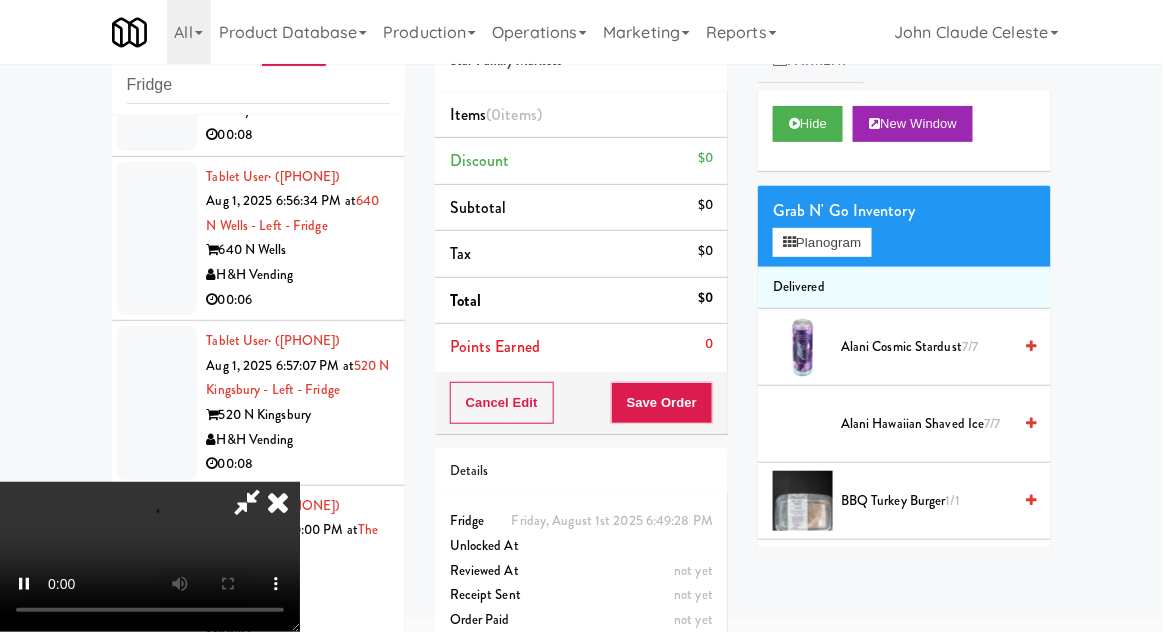 scroll, scrollTop: 73, scrollLeft: 0, axis: vertical 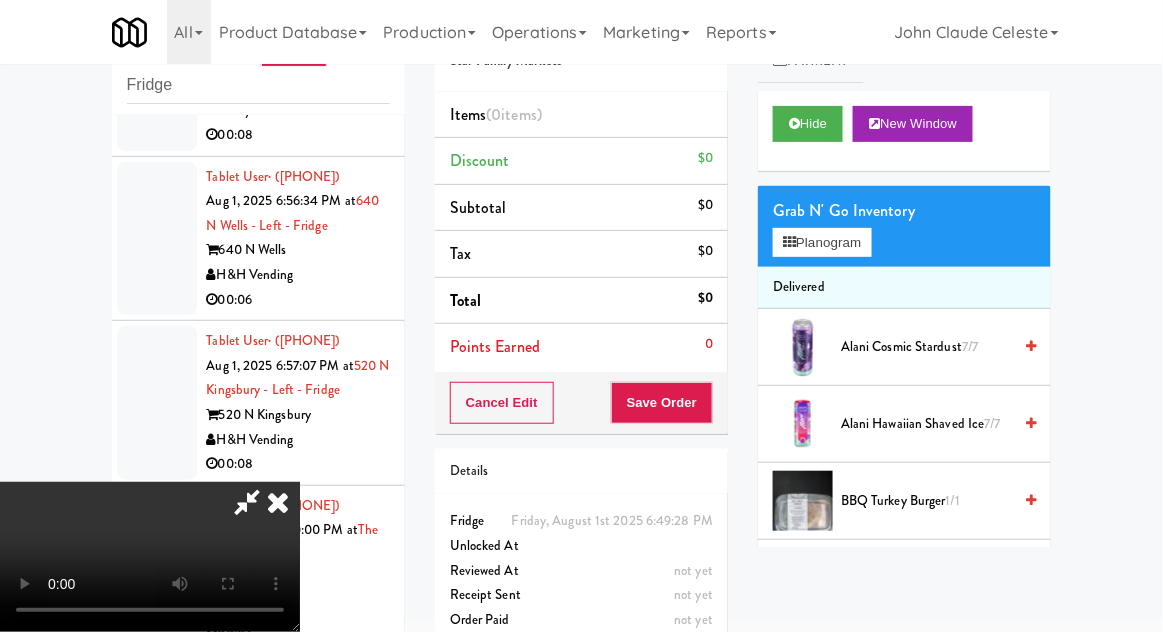 type 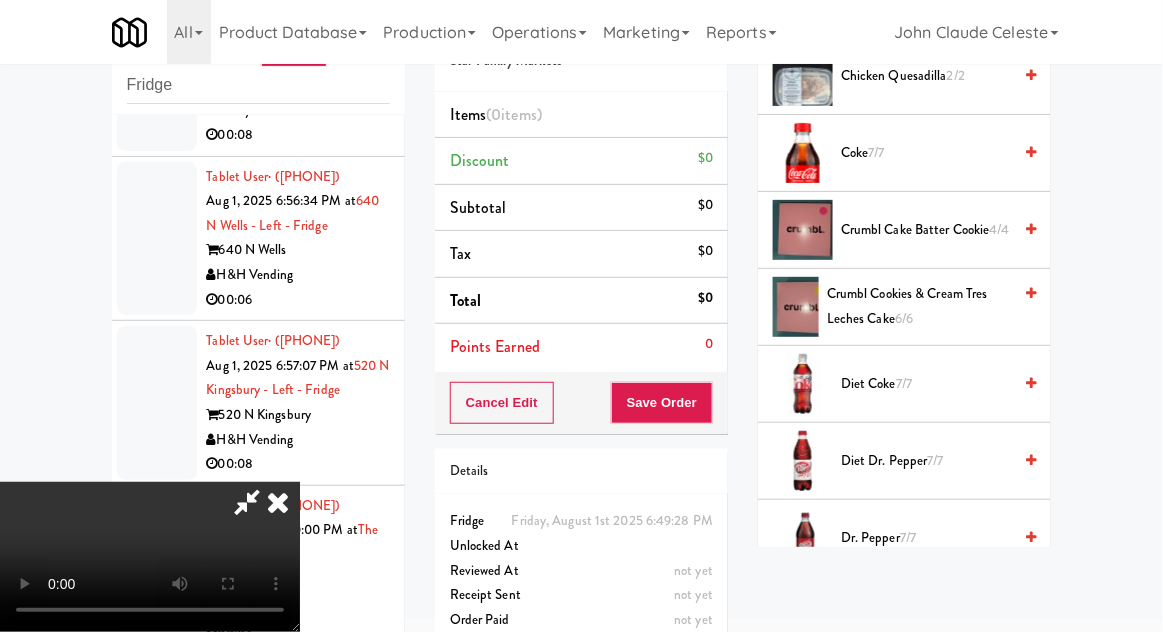 scroll, scrollTop: 809, scrollLeft: 0, axis: vertical 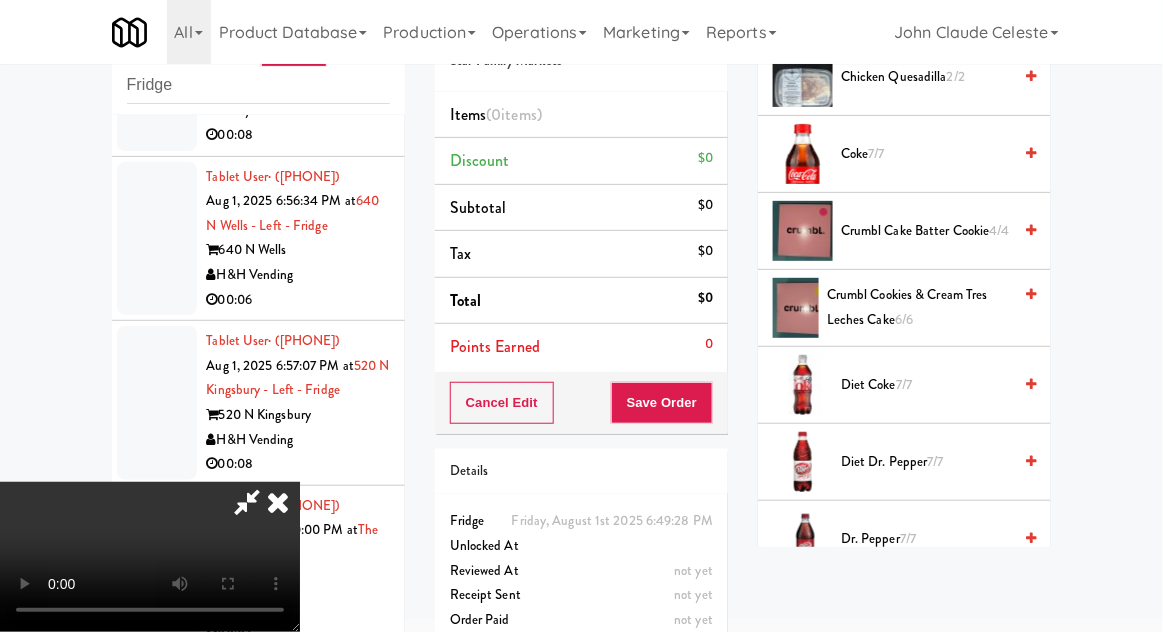 click on "Crumbl Cookies & Cream Tres Leches Cake  6/6" at bounding box center (919, 307) 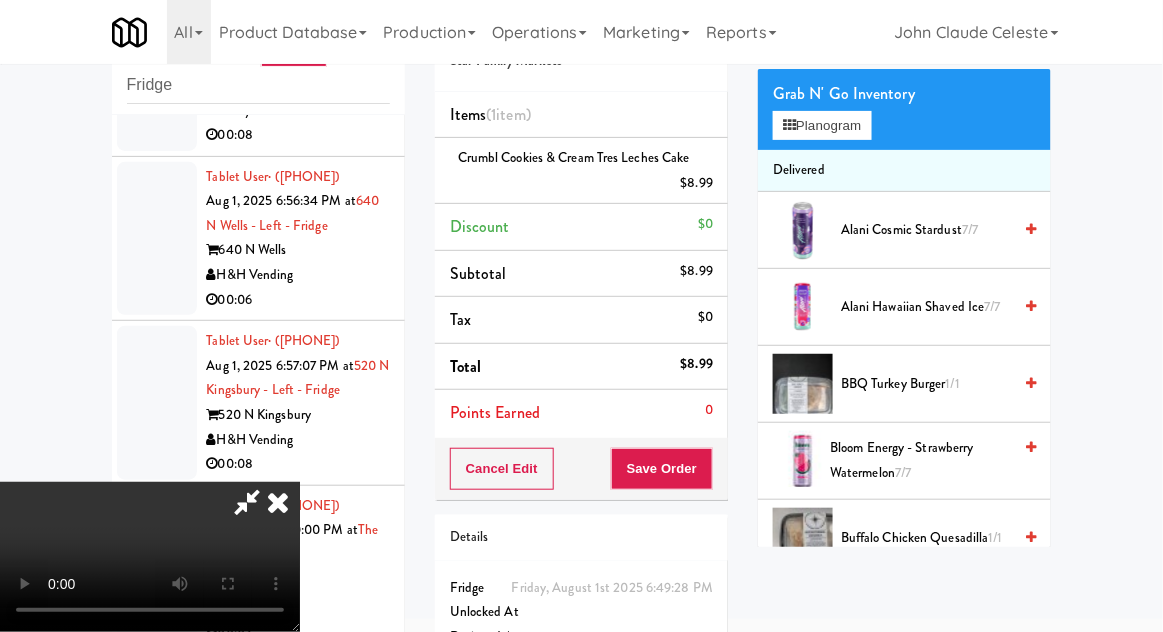 scroll, scrollTop: 0, scrollLeft: 0, axis: both 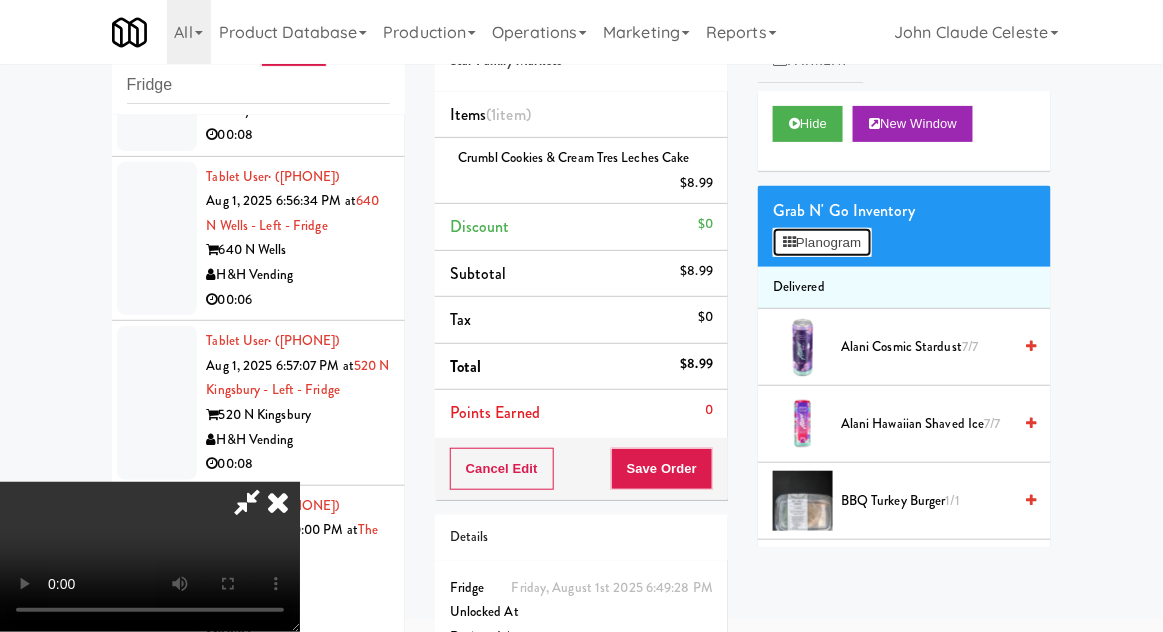 click on "Planogram" at bounding box center [822, 243] 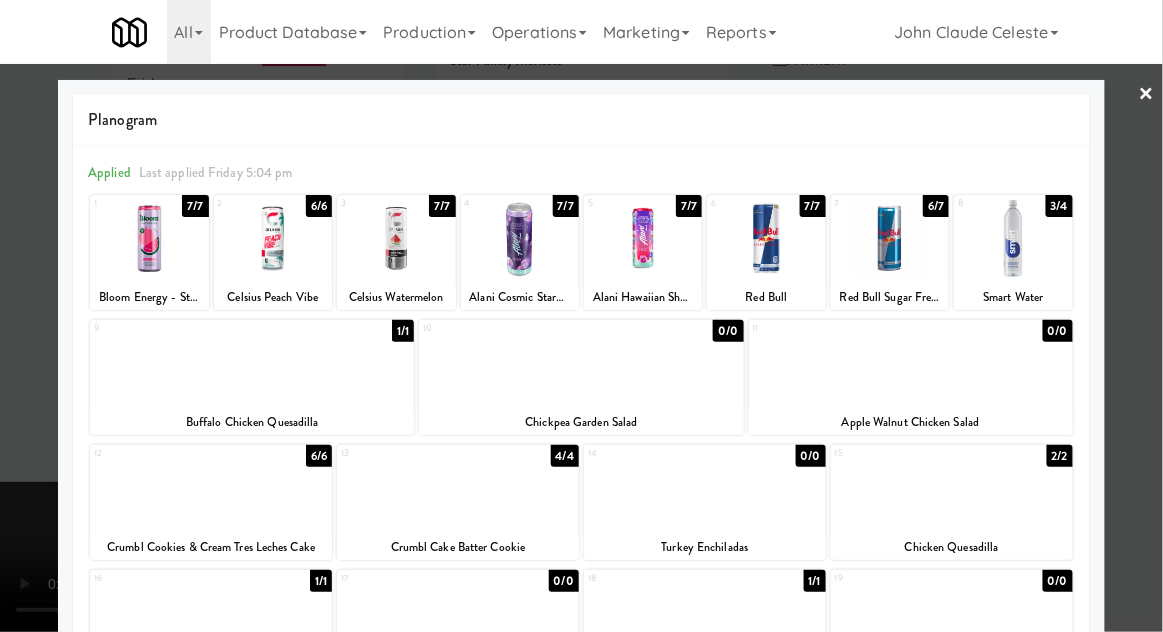 click at bounding box center (581, 316) 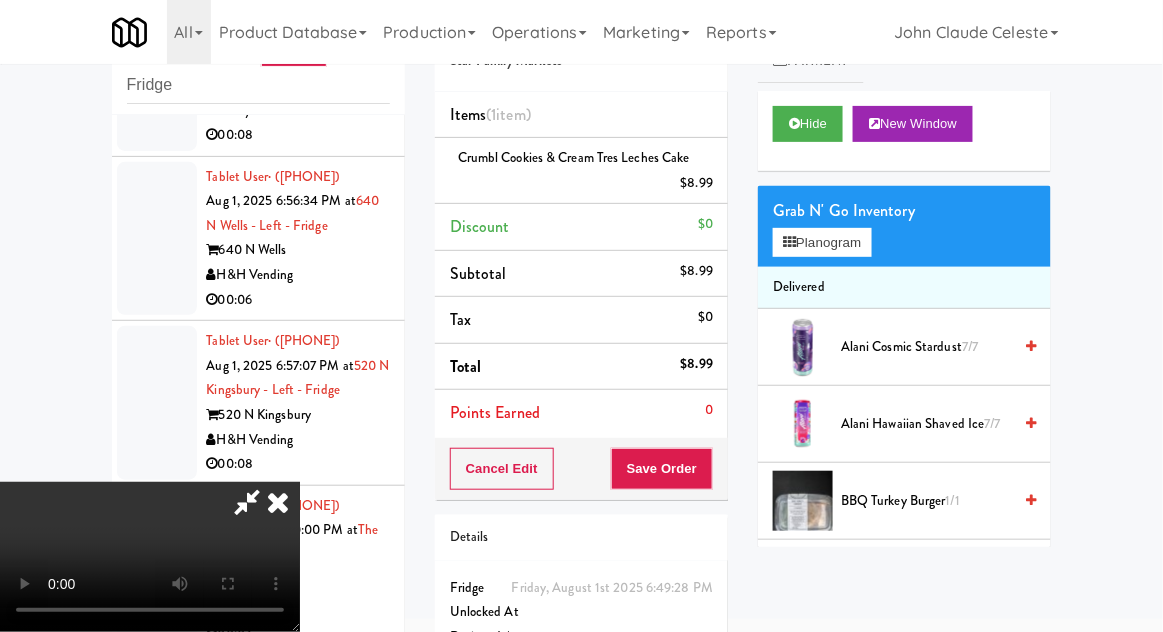 scroll, scrollTop: 73, scrollLeft: 0, axis: vertical 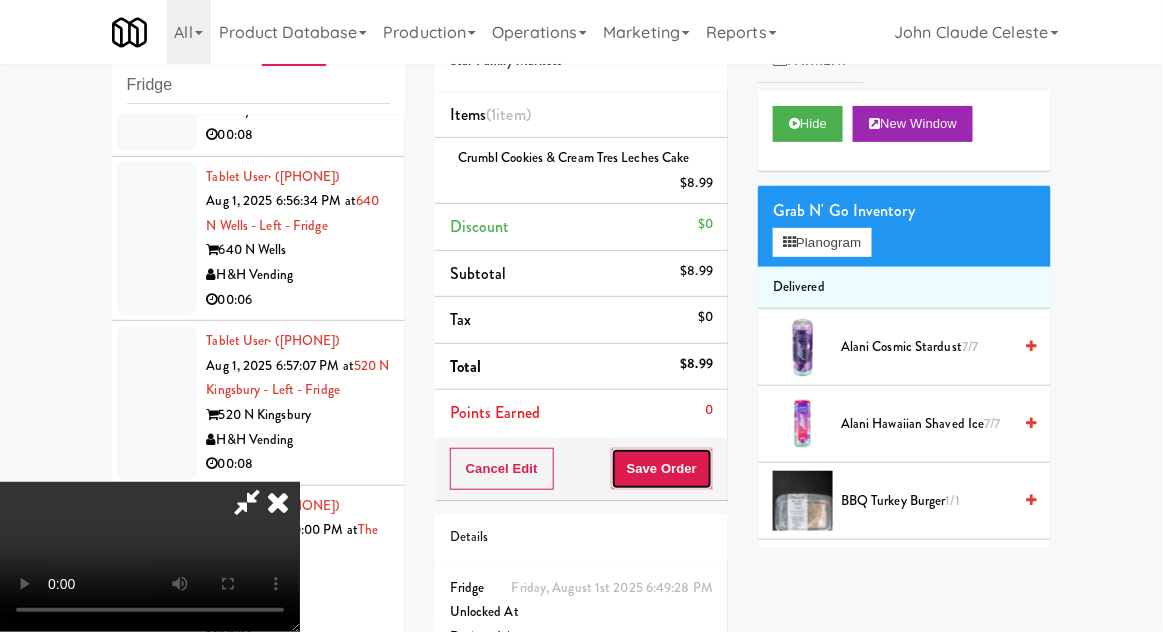 click on "Save Order" at bounding box center [662, 469] 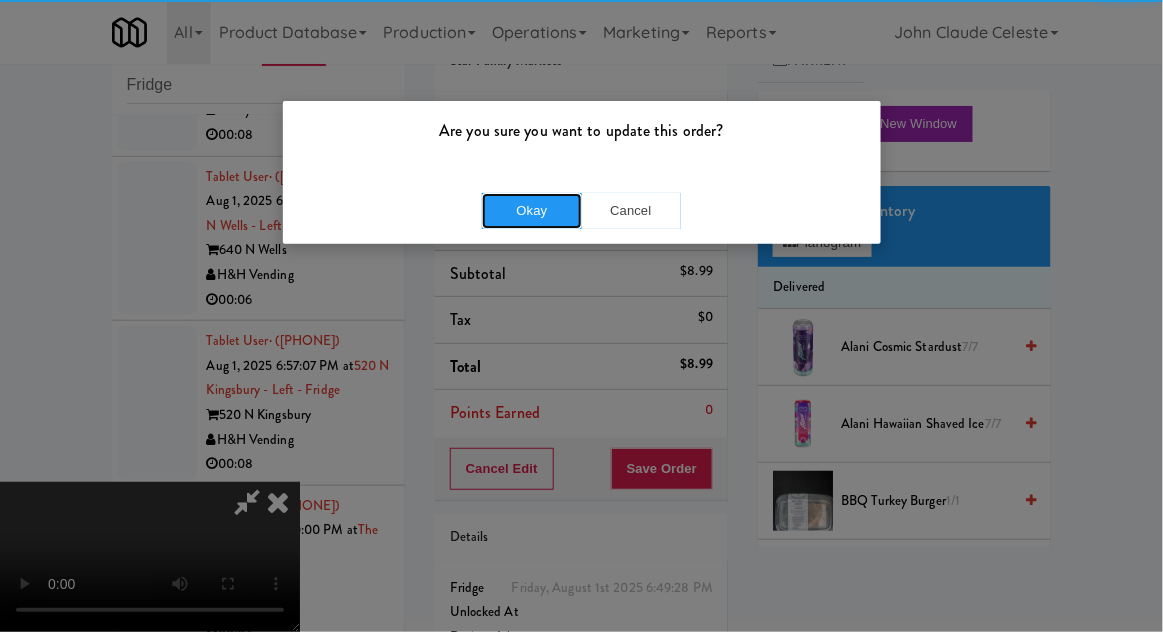 click on "Okay" at bounding box center [532, 211] 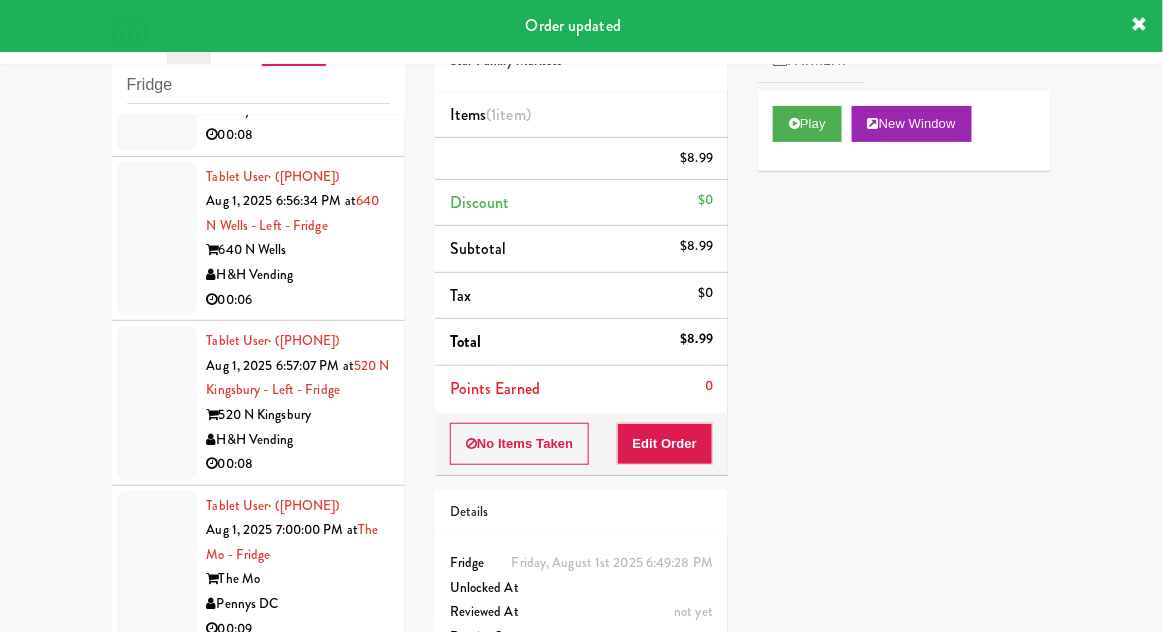 scroll, scrollTop: 0, scrollLeft: 0, axis: both 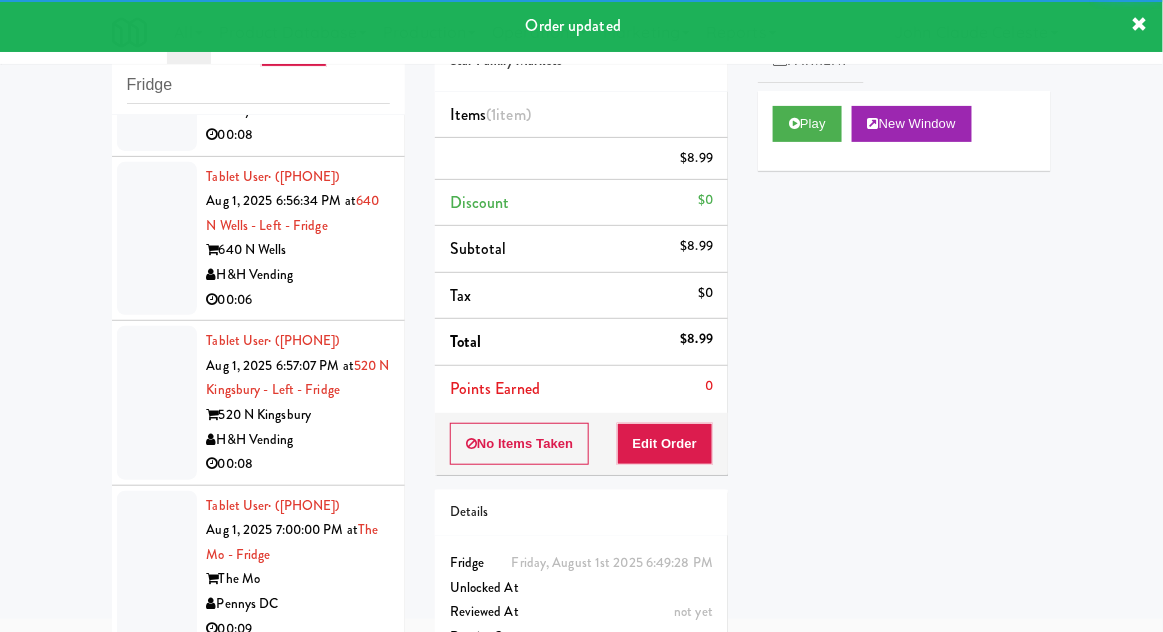 click at bounding box center [157, -91] 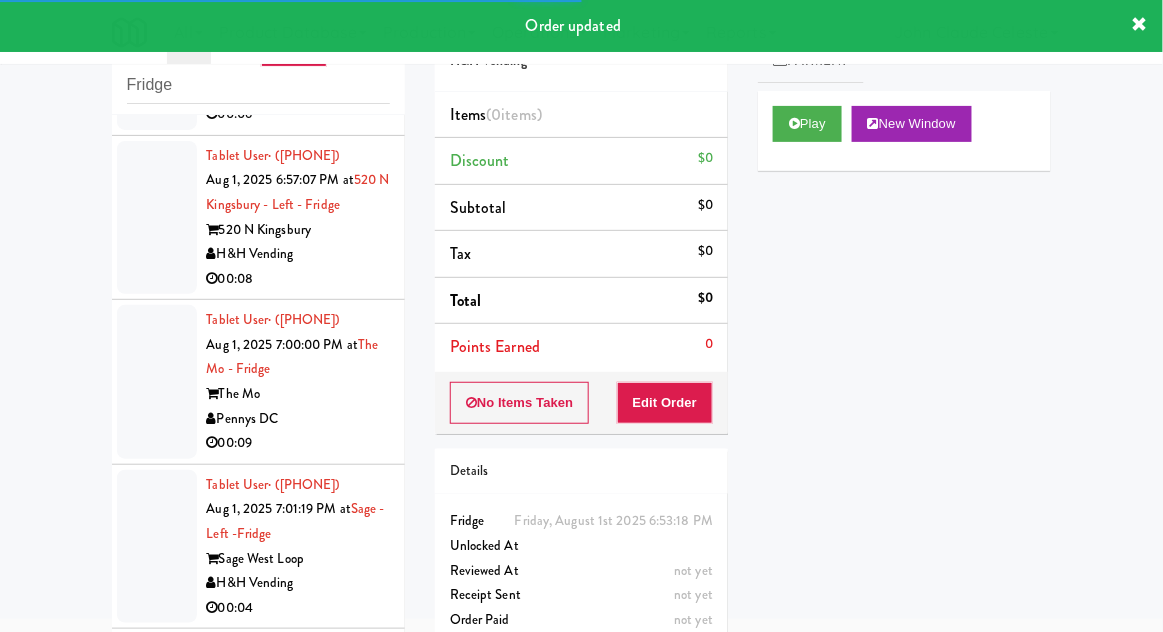 scroll, scrollTop: 4230, scrollLeft: 0, axis: vertical 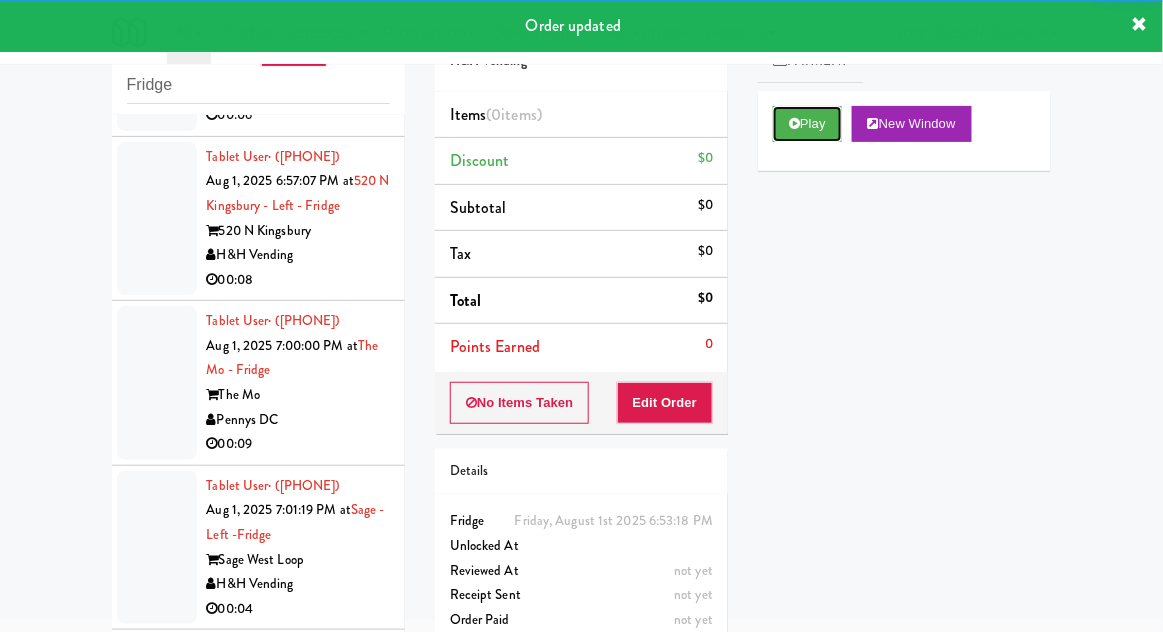 click on "Play" at bounding box center [807, 124] 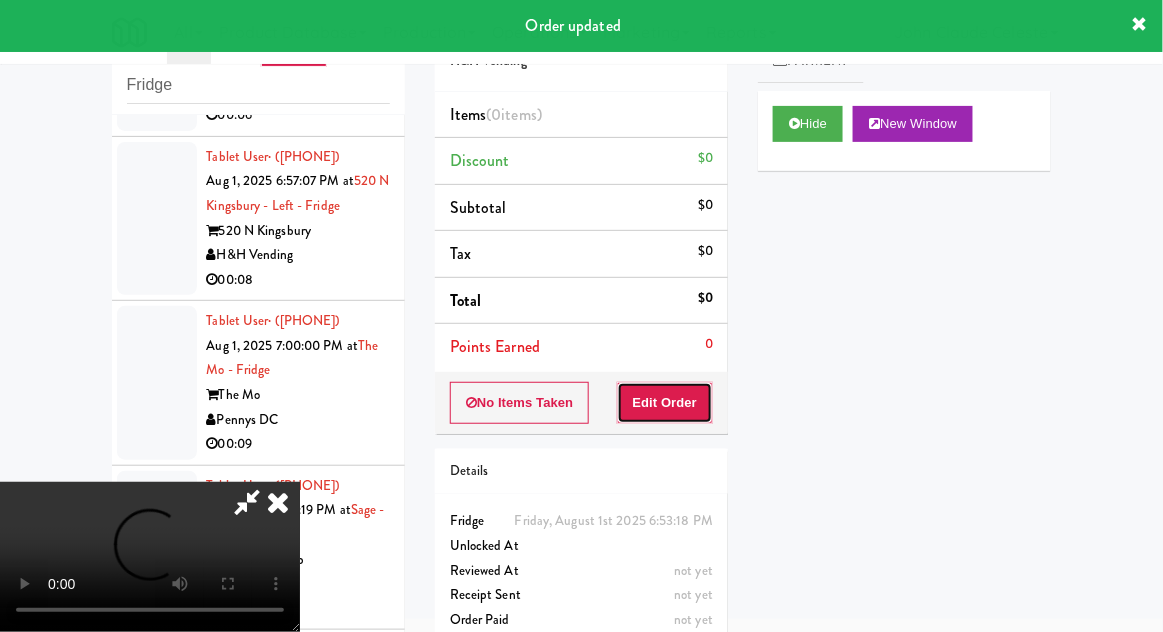 click on "Edit Order" at bounding box center [665, 403] 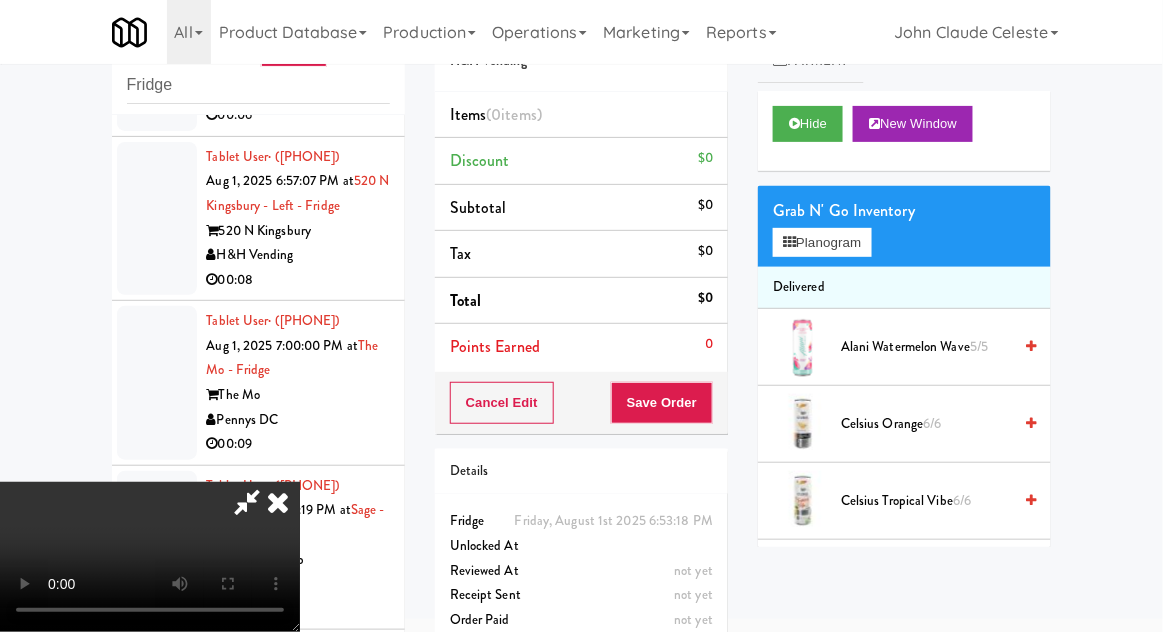 type 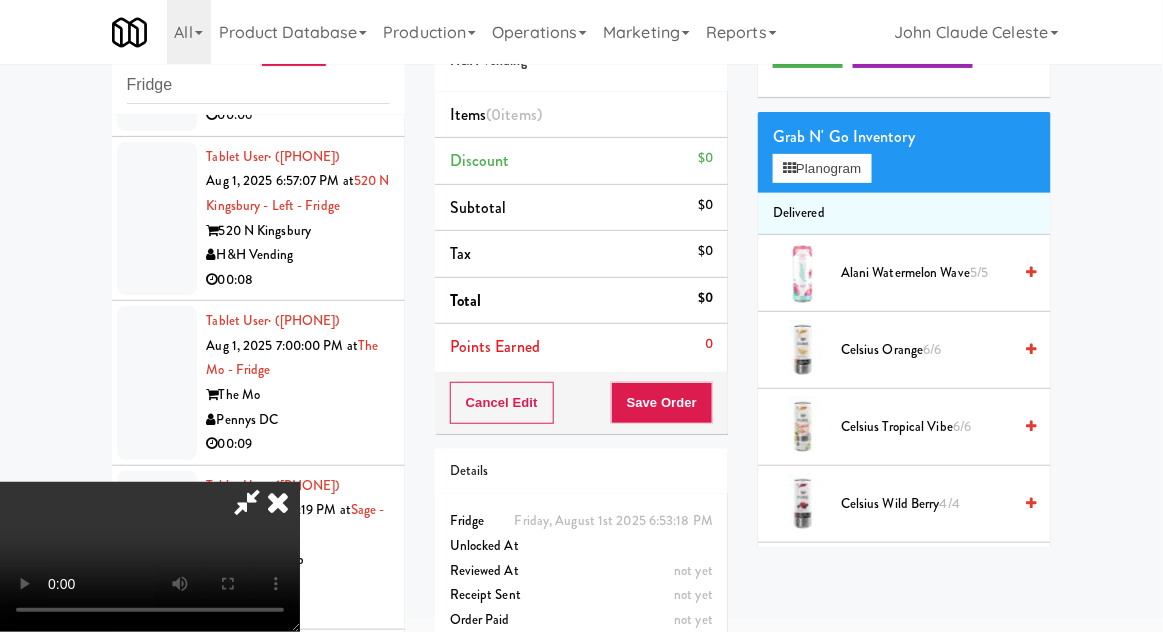 scroll, scrollTop: 0, scrollLeft: 0, axis: both 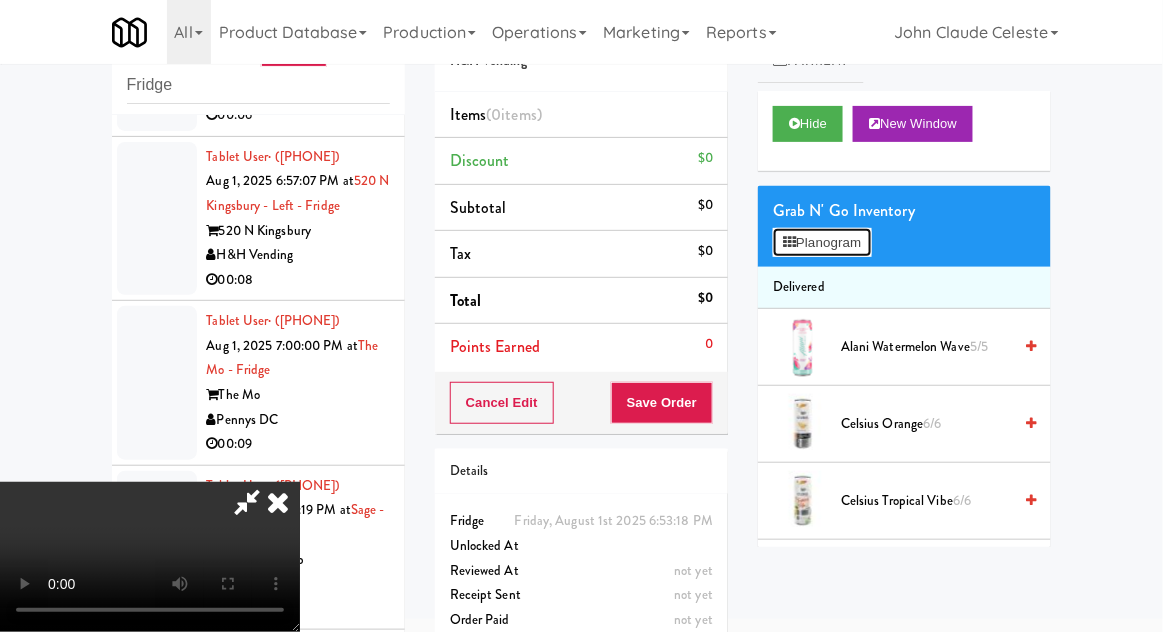 click on "Planogram" at bounding box center (822, 243) 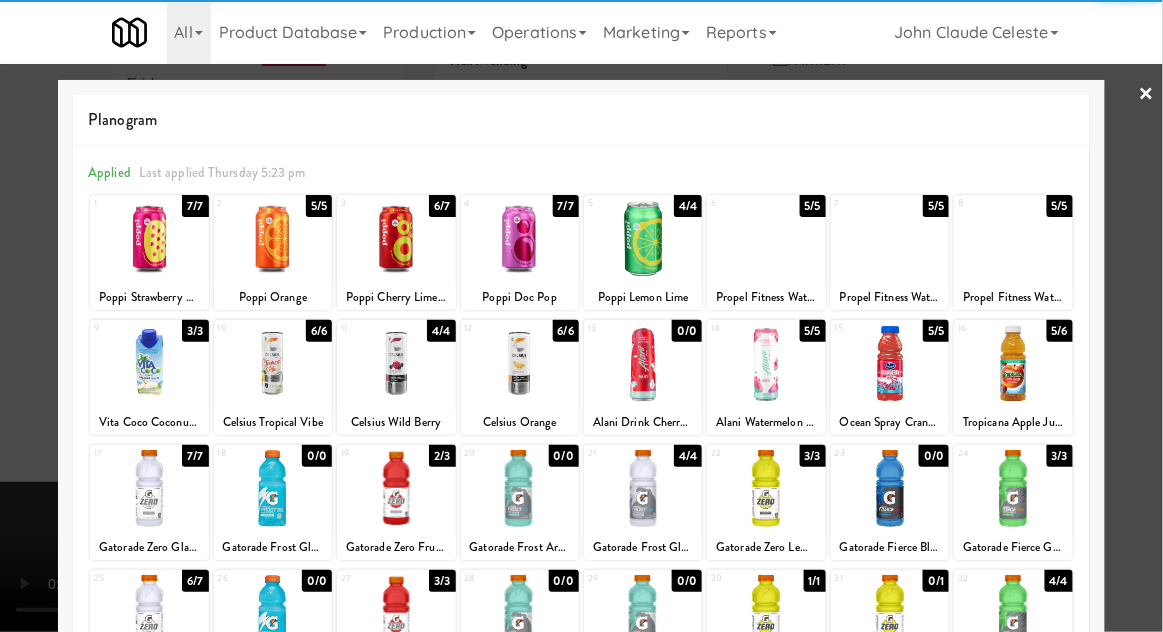click at bounding box center (643, 488) 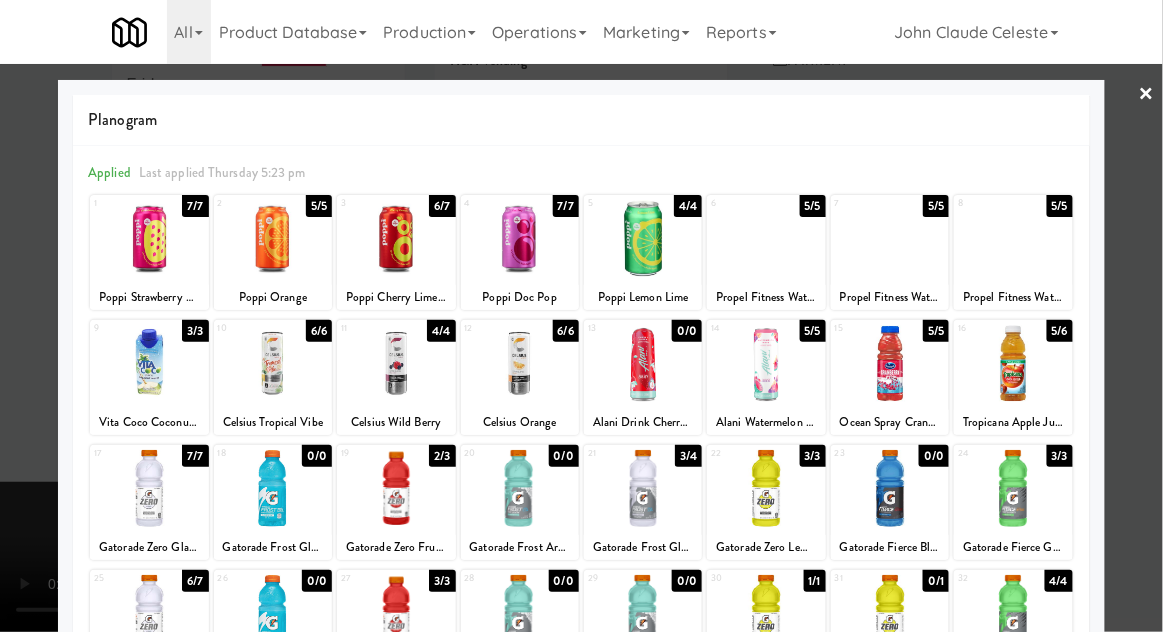 click at bounding box center (581, 316) 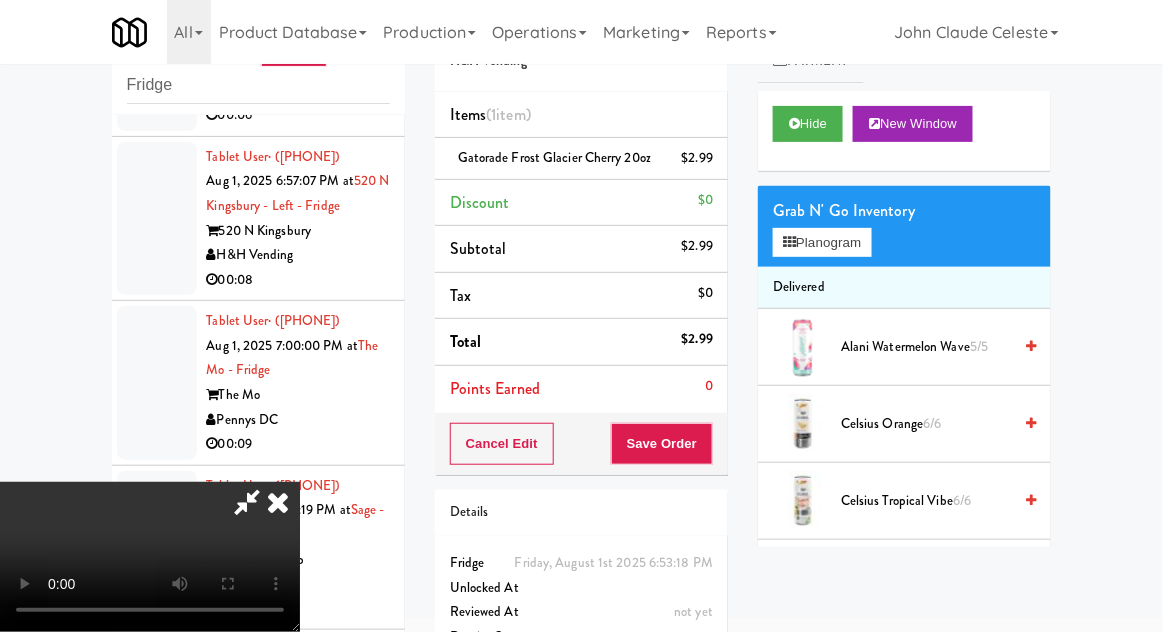 click on "Gatorade Frost Glacier Cherry 20oz  $2.99" at bounding box center (581, 159) 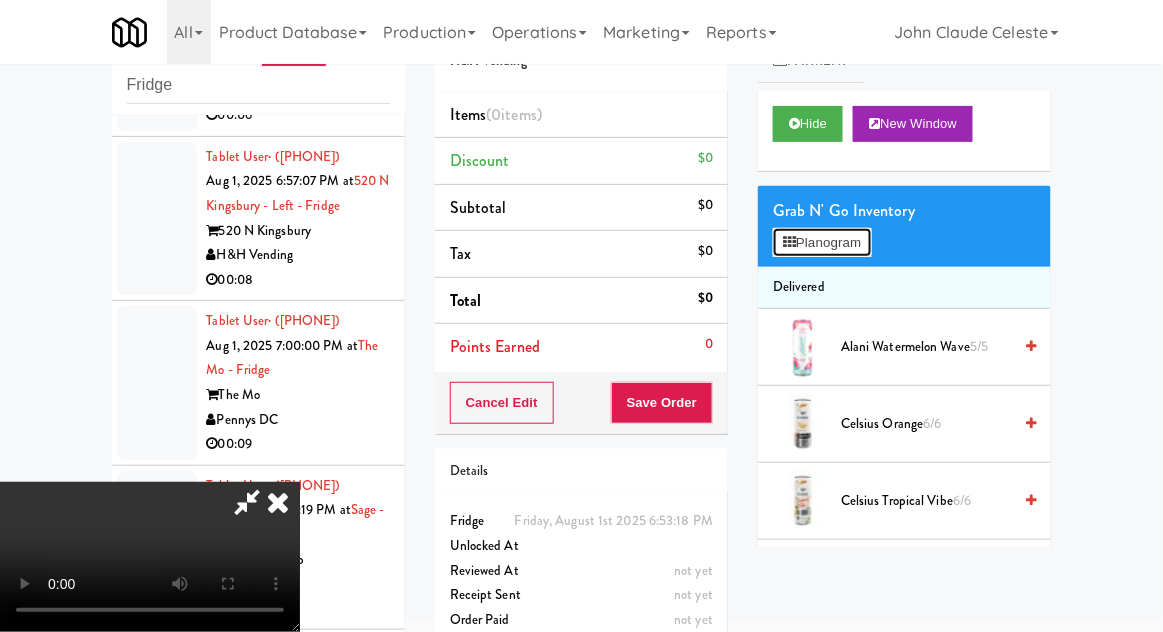 click on "Planogram" at bounding box center (822, 243) 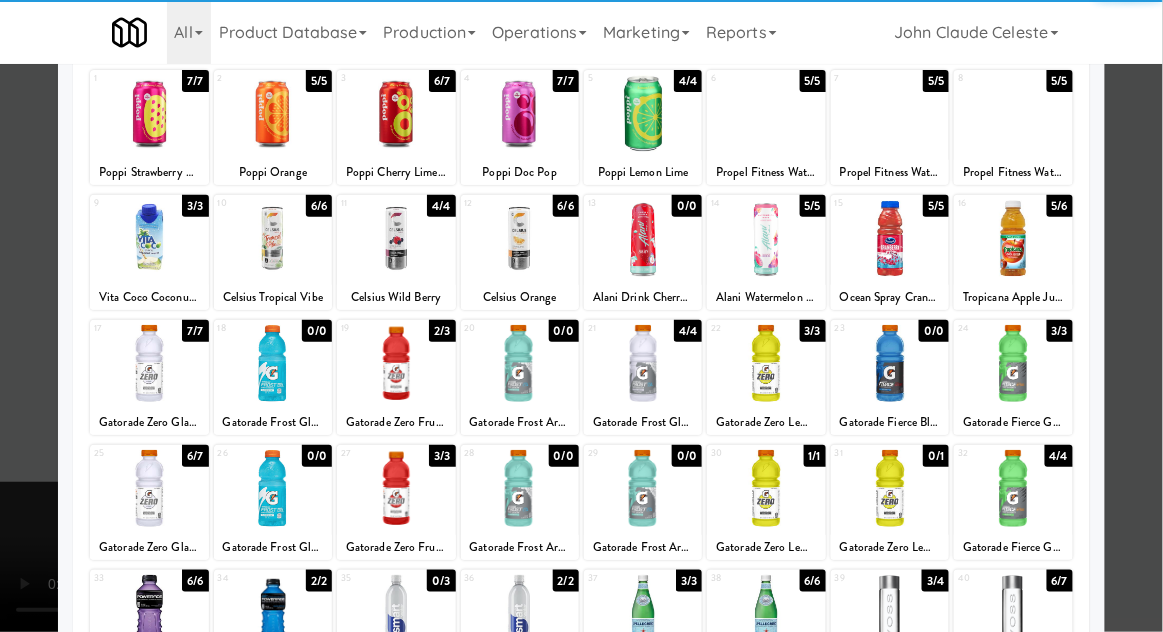 scroll, scrollTop: 181, scrollLeft: 0, axis: vertical 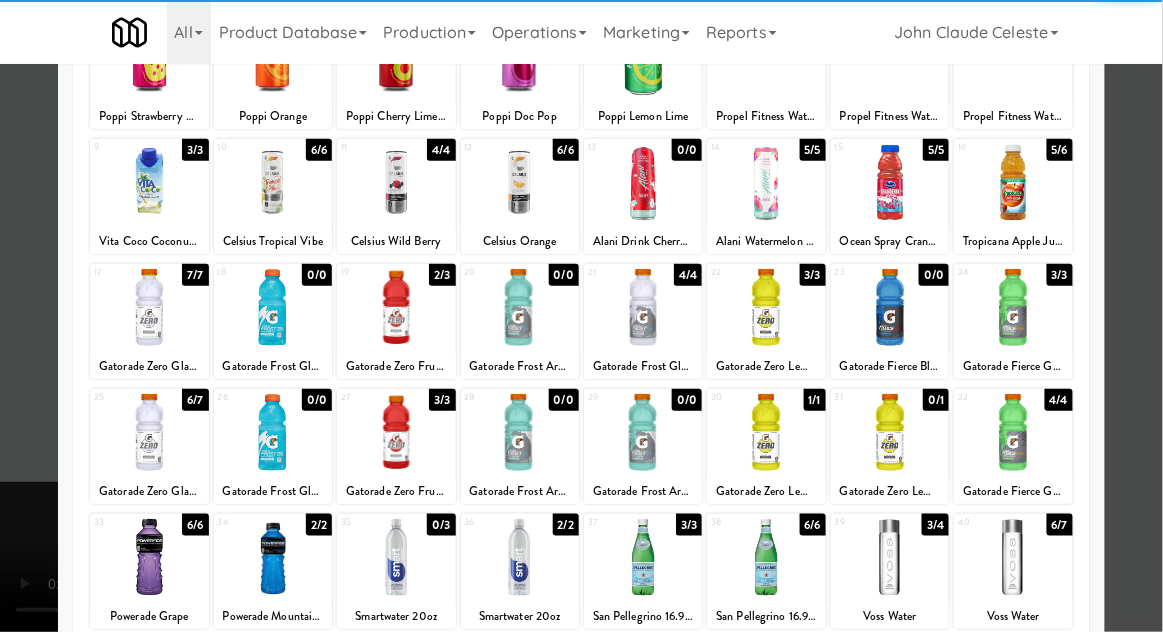 click at bounding box center (149, 432) 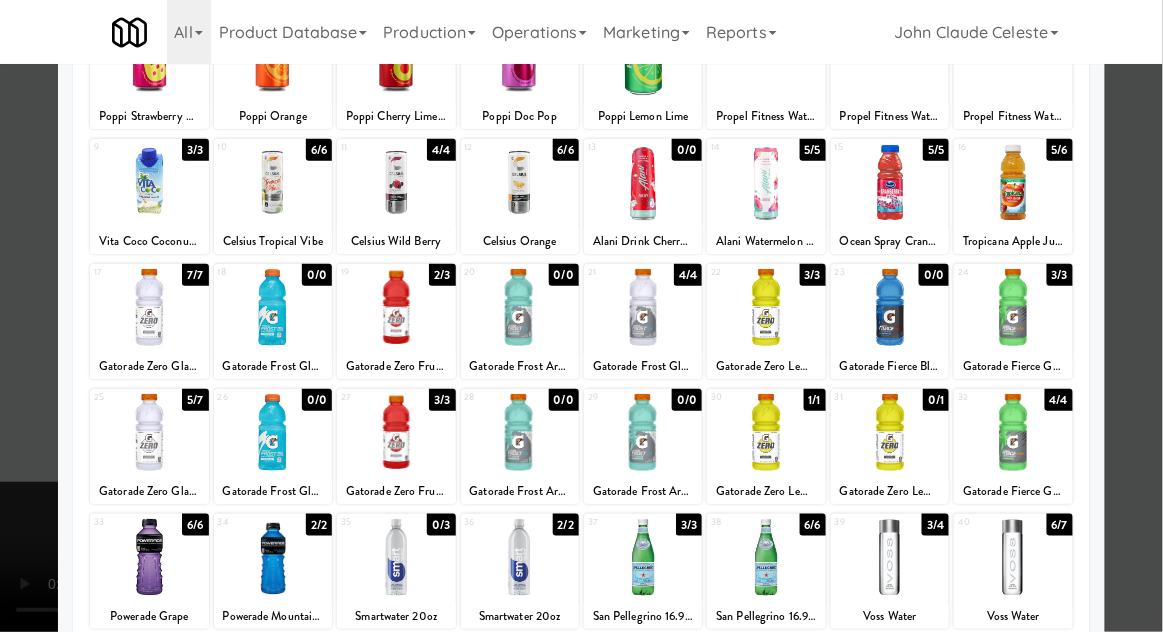 click at bounding box center [581, 316] 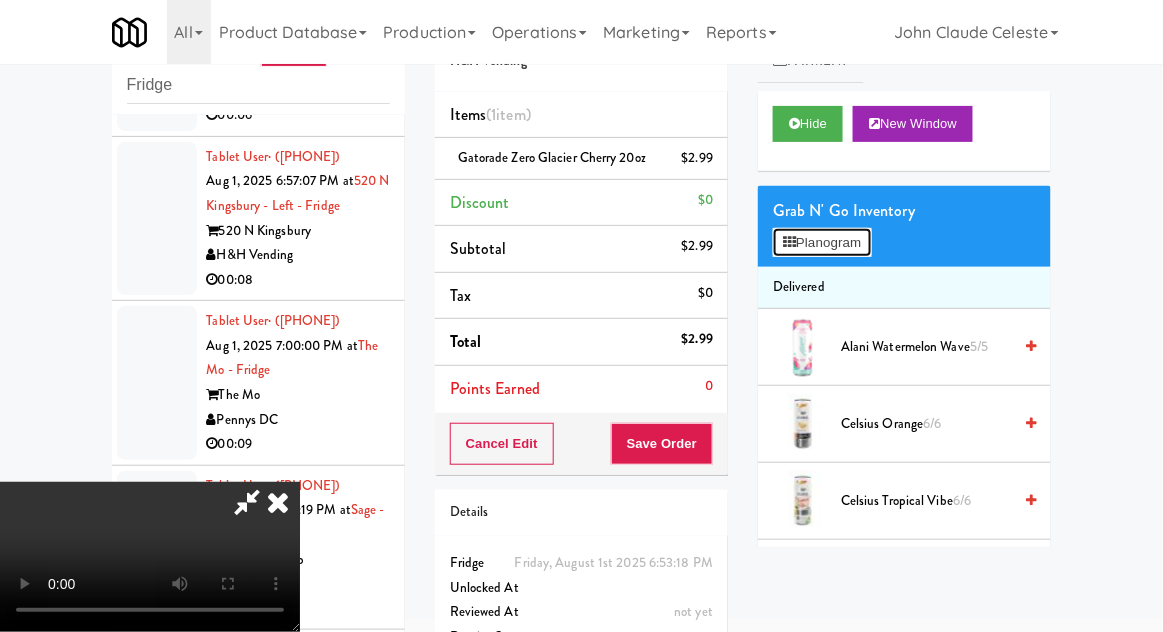 click on "Planogram" at bounding box center [822, 243] 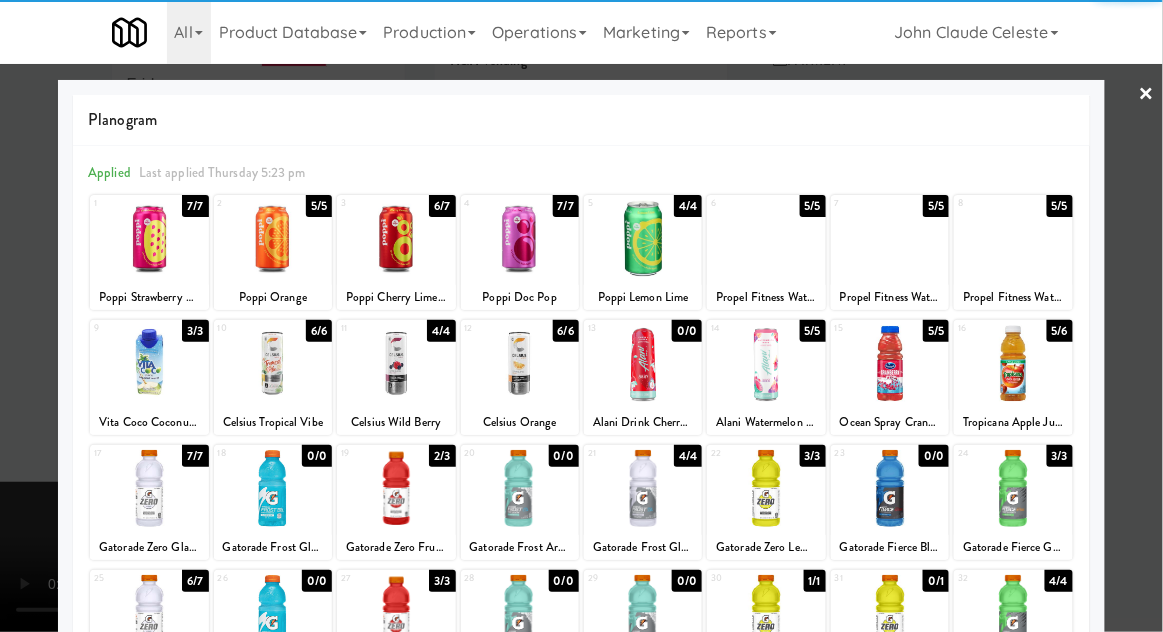click at bounding box center [149, 613] 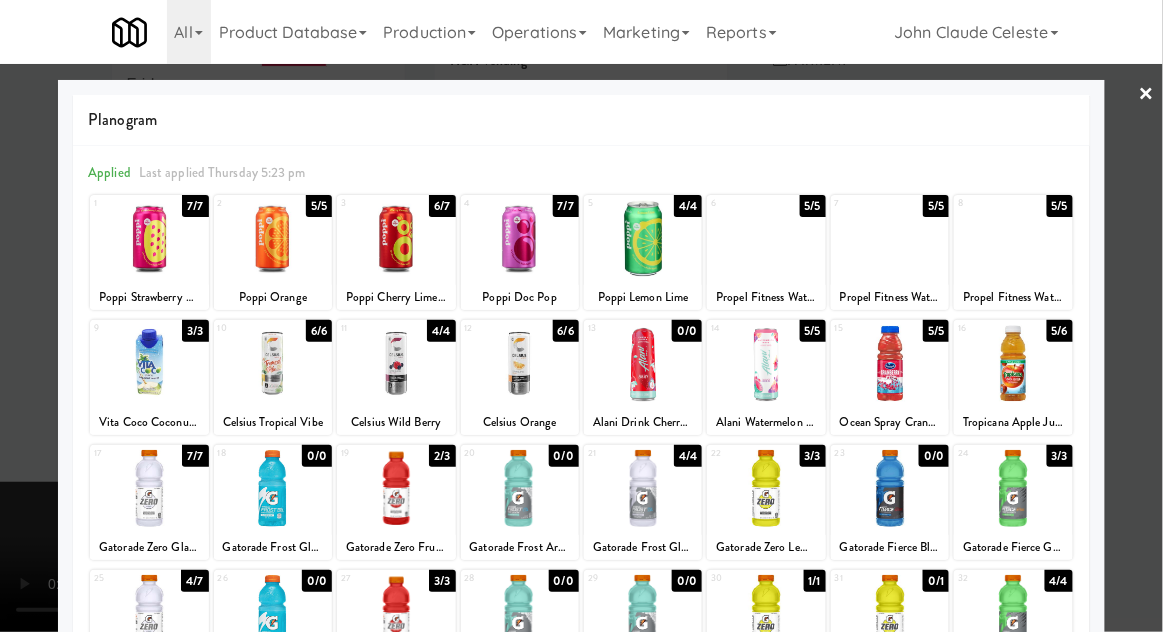 click at bounding box center (581, 316) 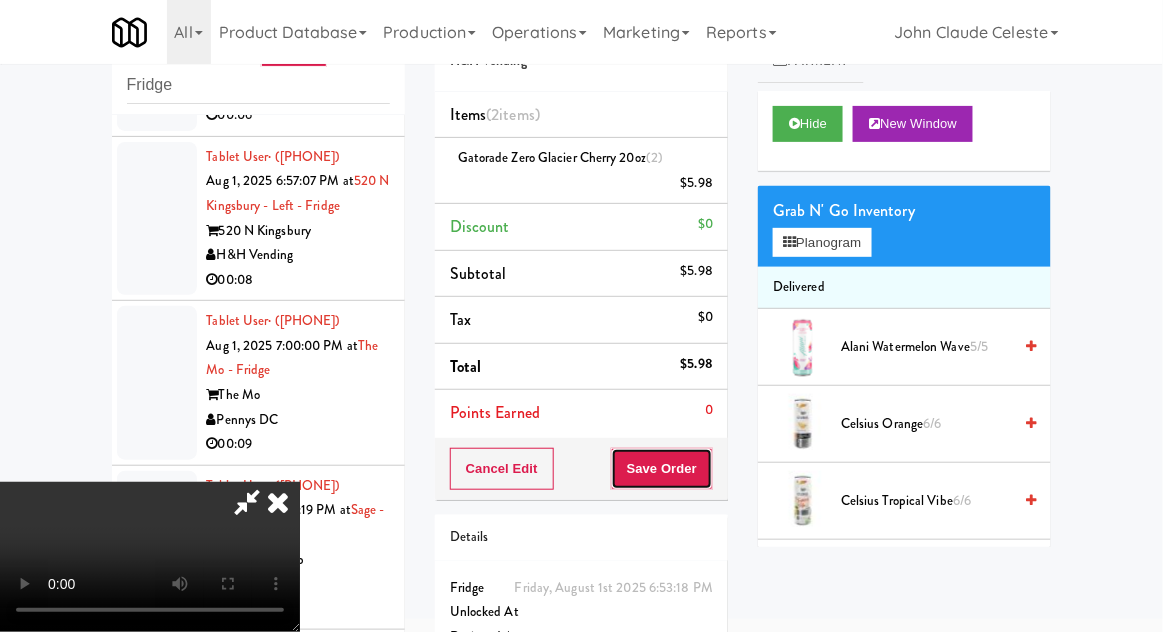 click on "Save Order" at bounding box center (662, 469) 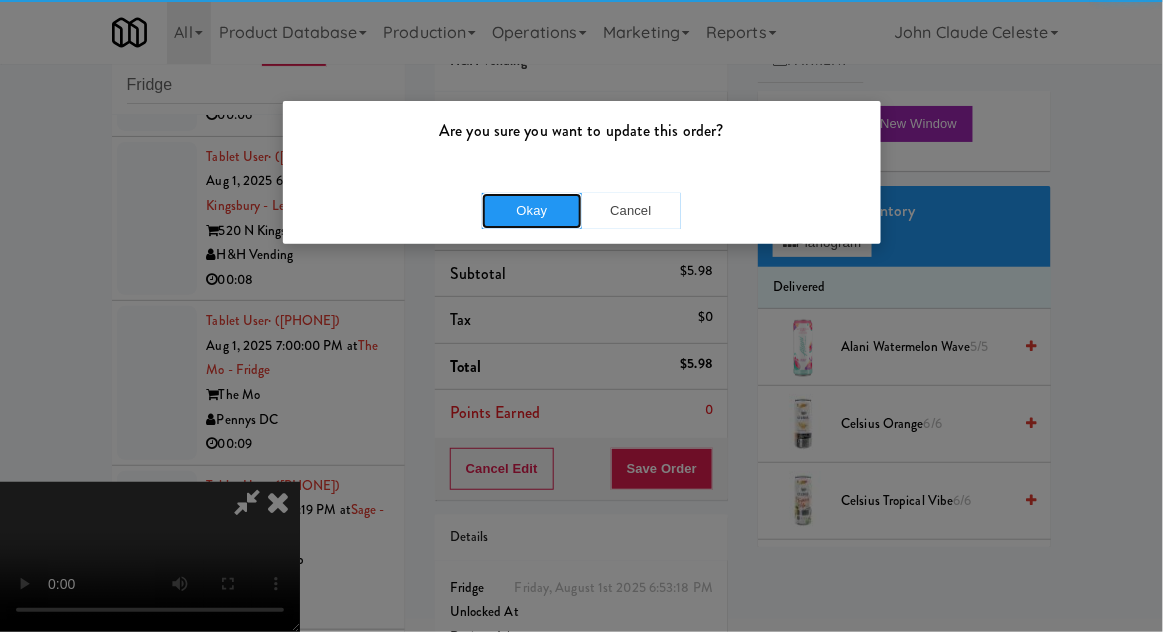 click on "Okay" at bounding box center [532, 211] 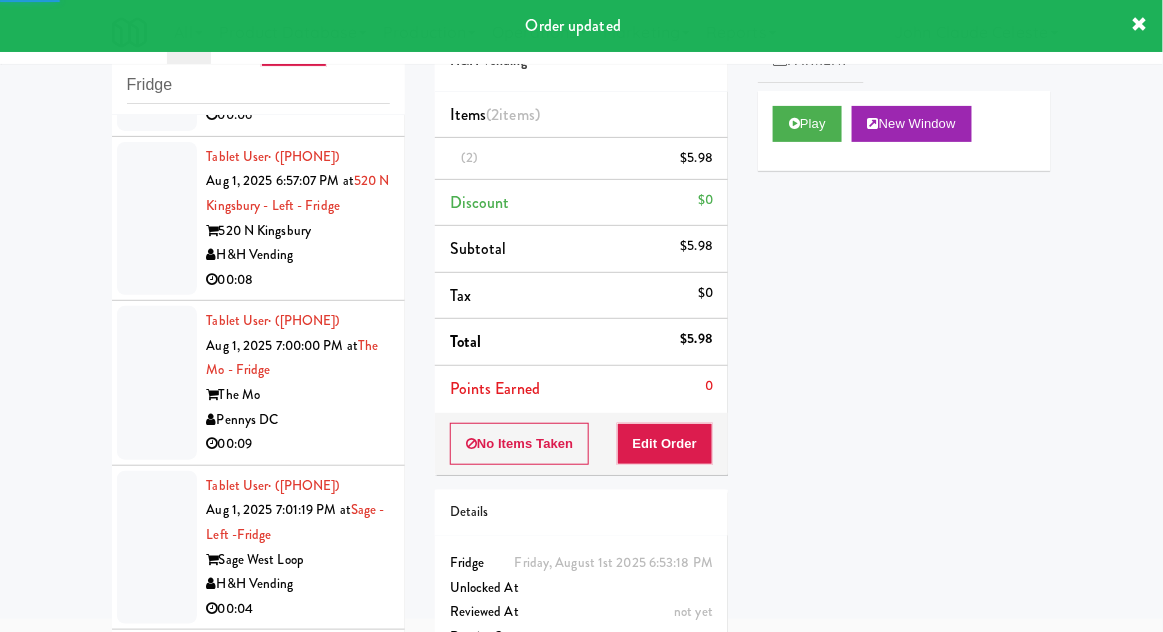 click at bounding box center (157, -110) 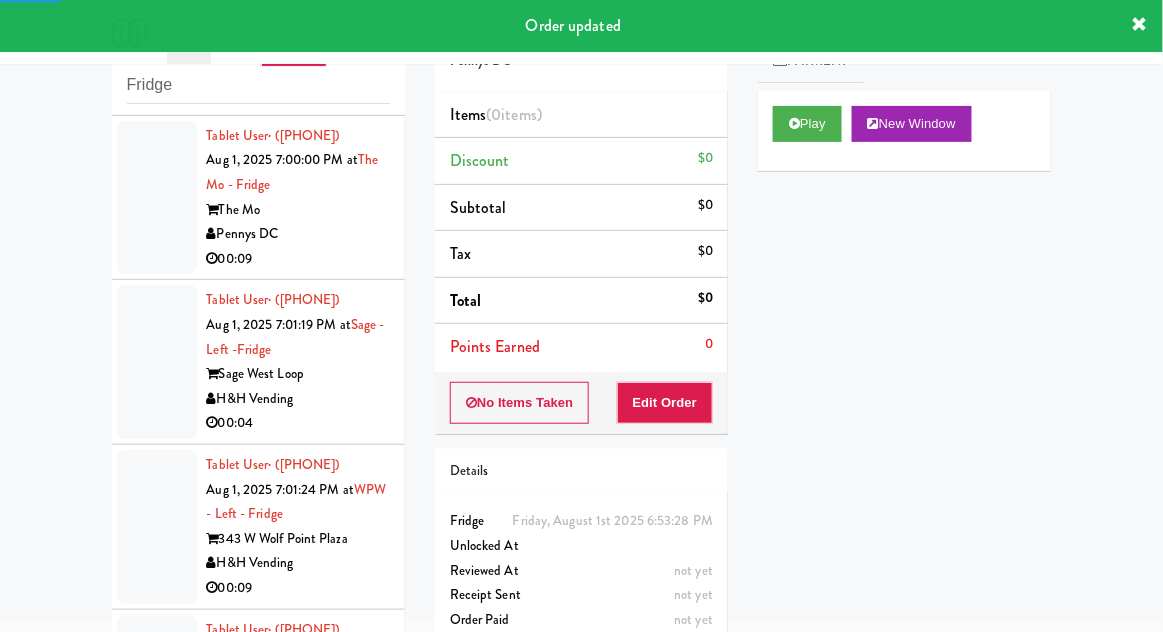 scroll, scrollTop: 4440, scrollLeft: 0, axis: vertical 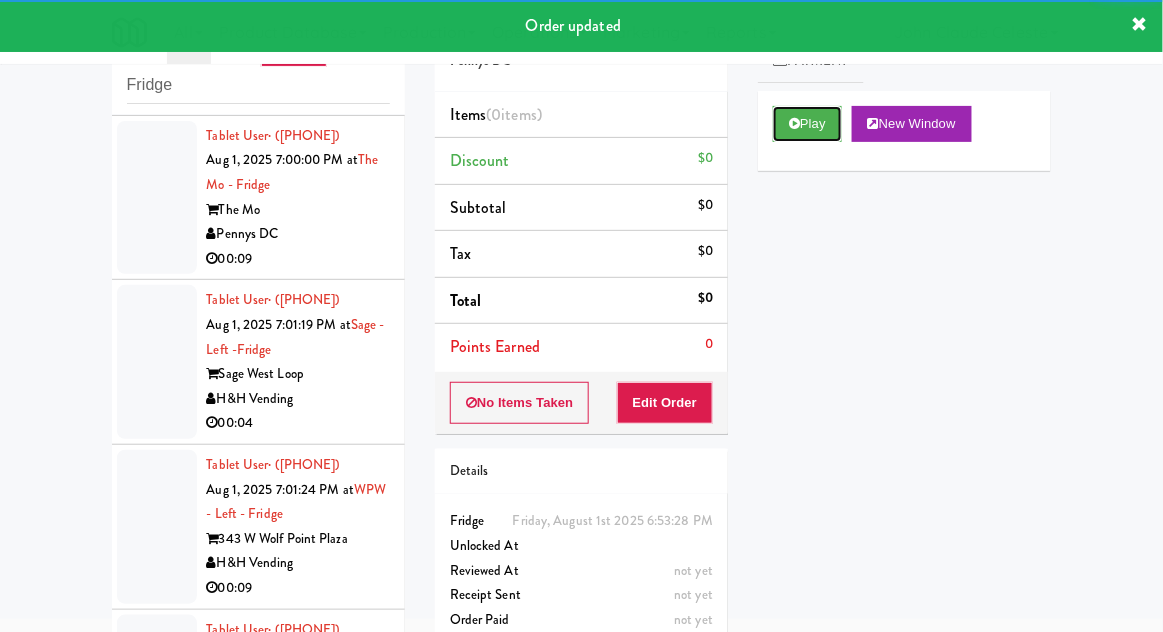 click on "Play" at bounding box center (807, 124) 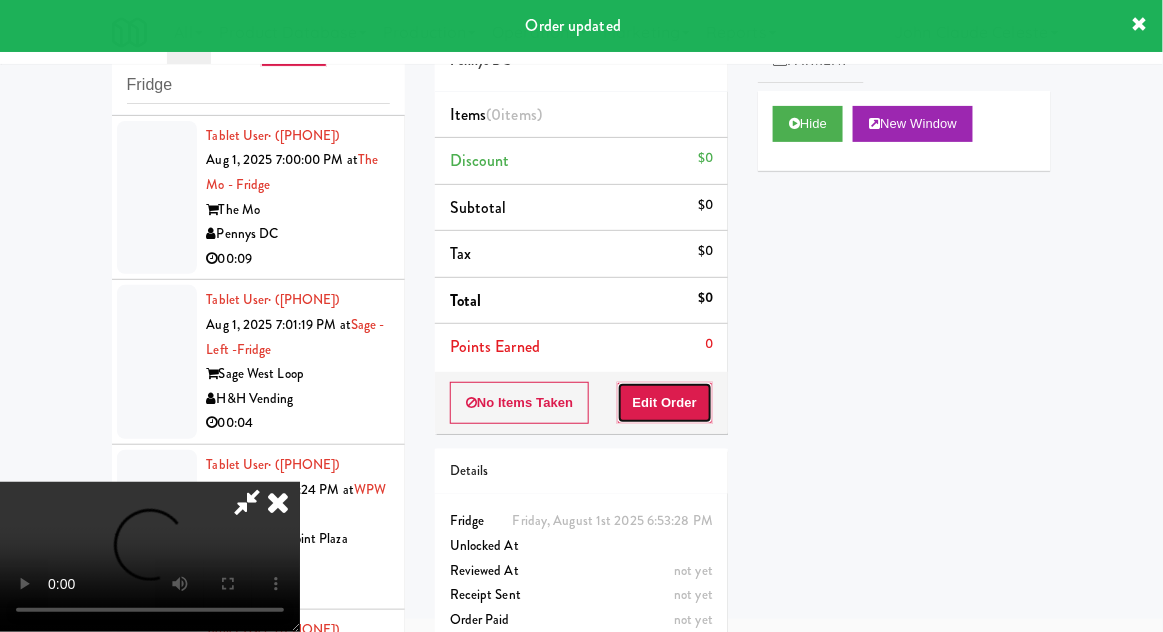 click on "Edit Order" at bounding box center [665, 403] 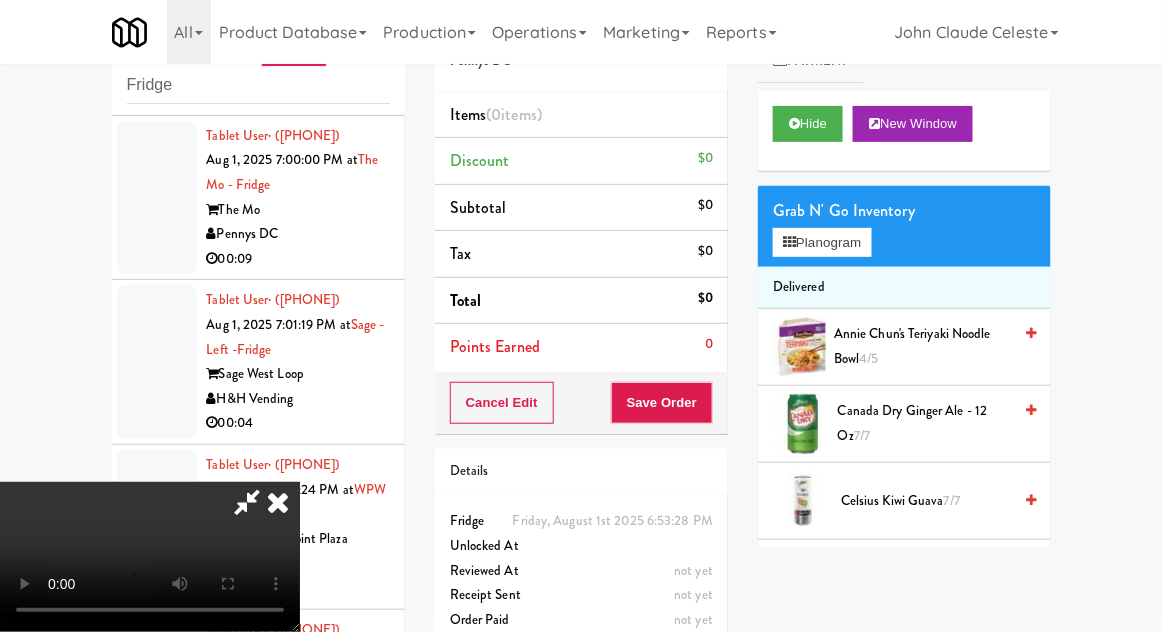 scroll, scrollTop: 73, scrollLeft: 0, axis: vertical 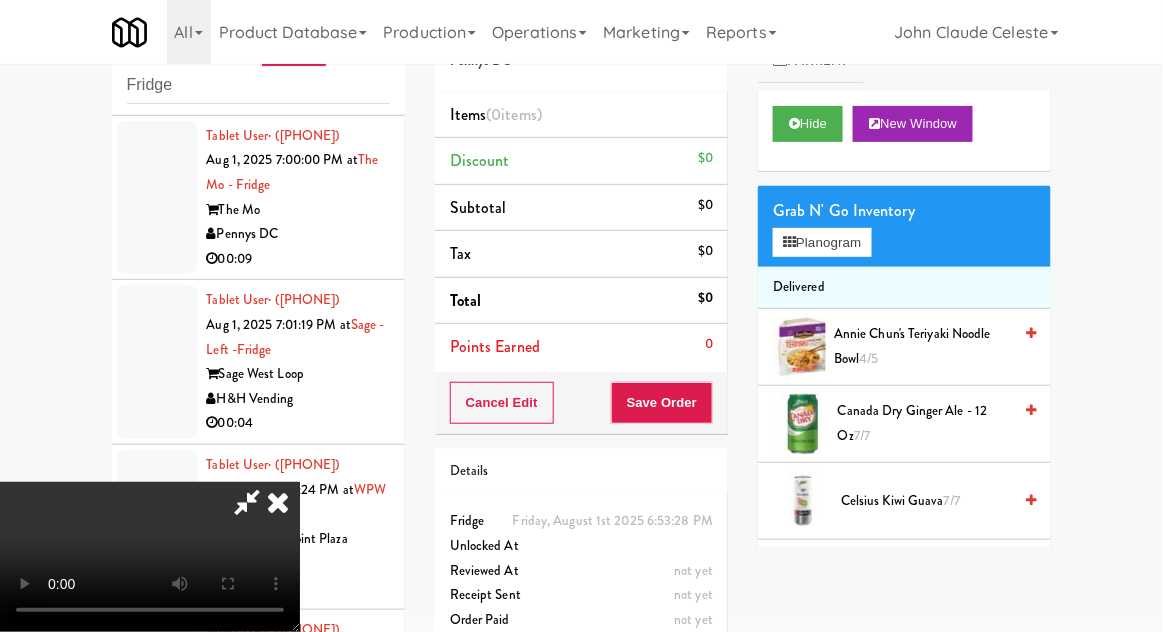 type 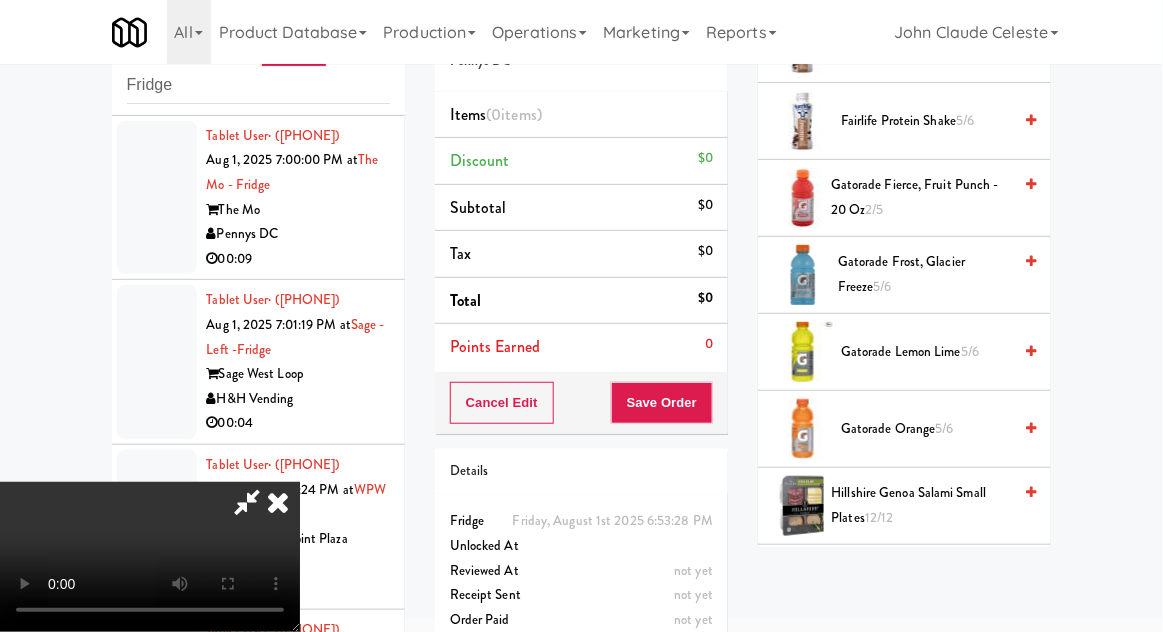 scroll, scrollTop: 1305, scrollLeft: 0, axis: vertical 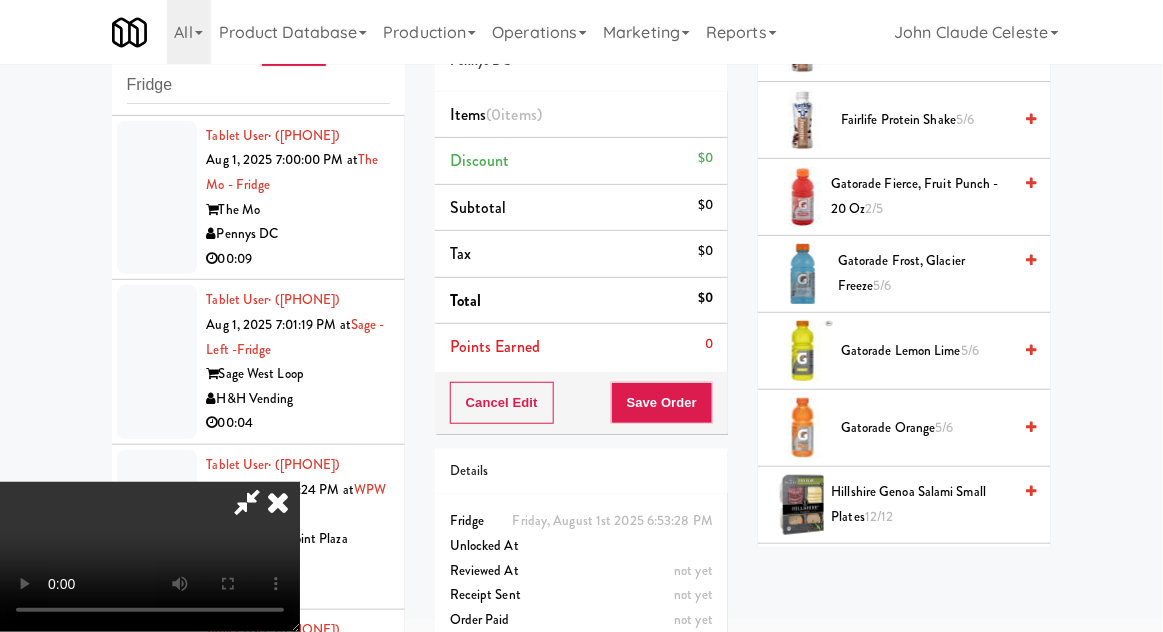 click on "Gatorade Orange  5/6" at bounding box center (926, 428) 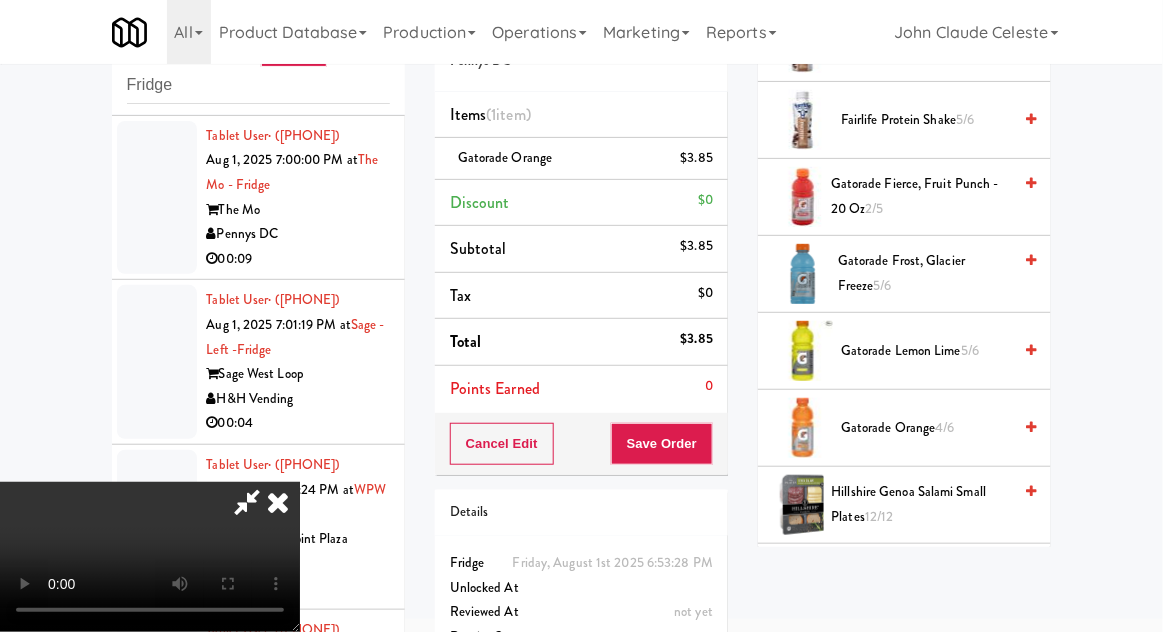 click on "Gatorade Orange  4/6" at bounding box center [926, 428] 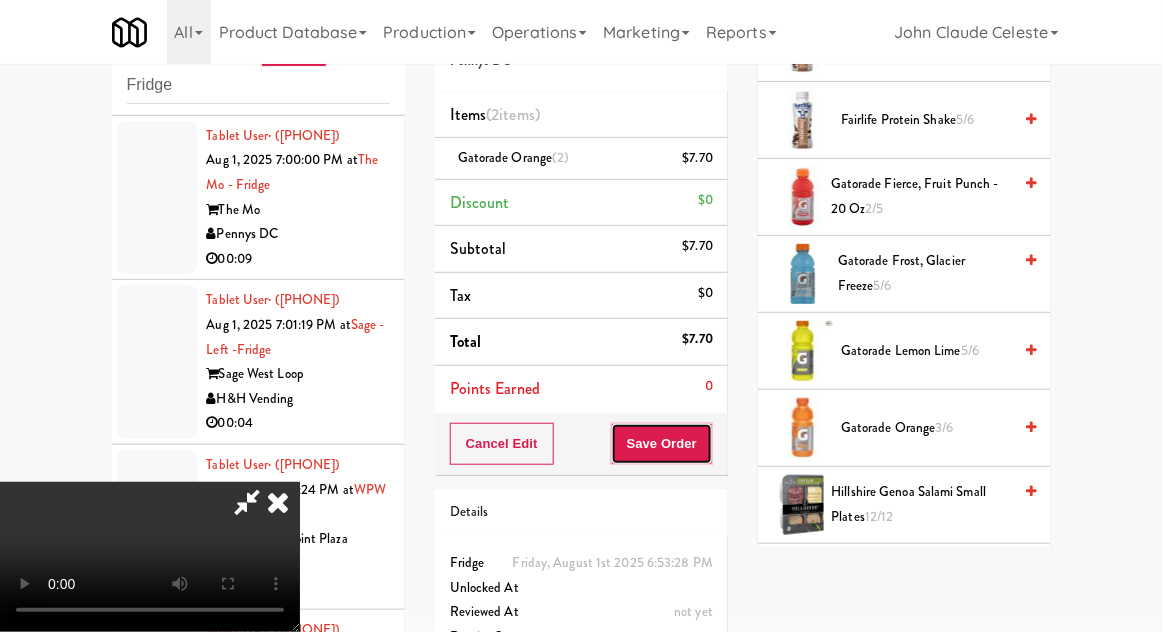 click on "Save Order" at bounding box center [662, 444] 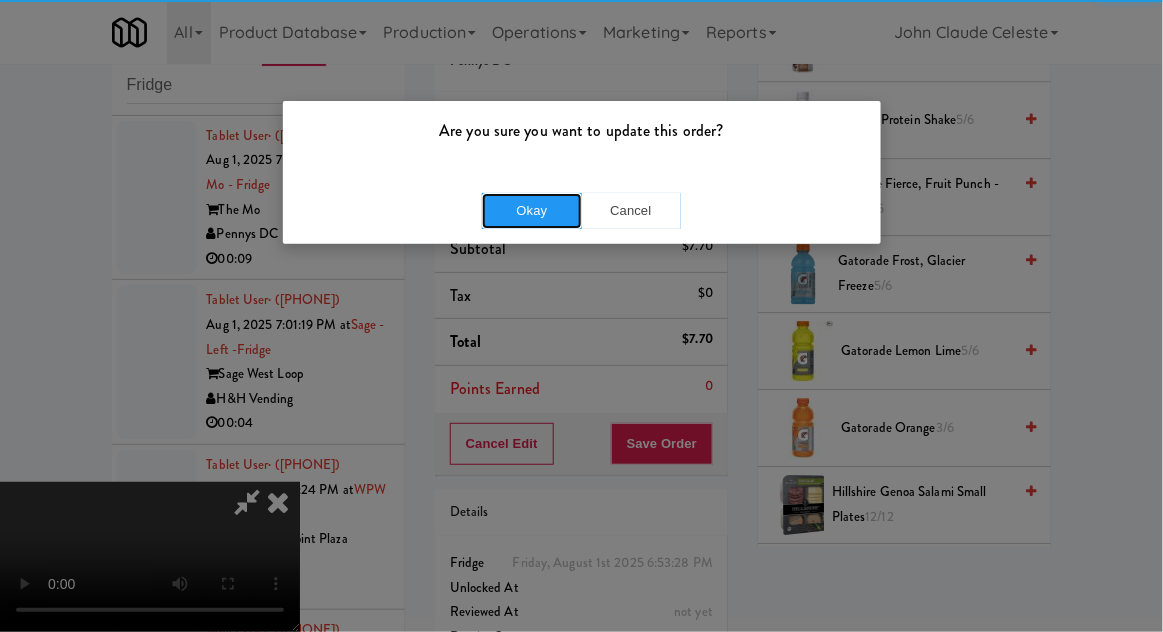 click on "Okay" at bounding box center (532, 211) 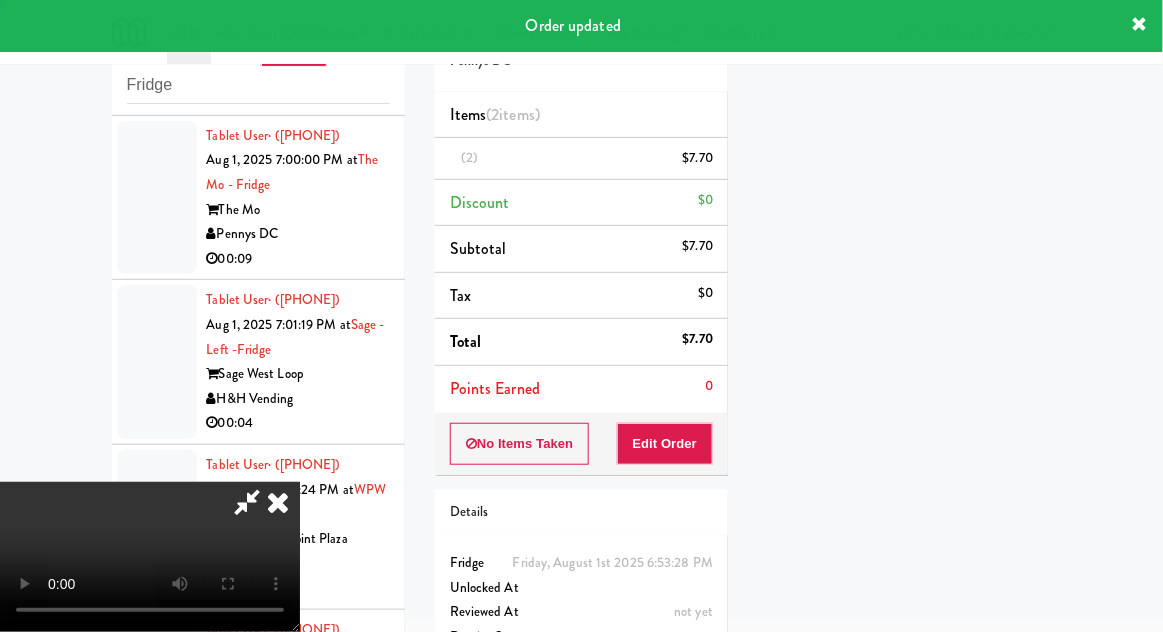 scroll, scrollTop: 197, scrollLeft: 0, axis: vertical 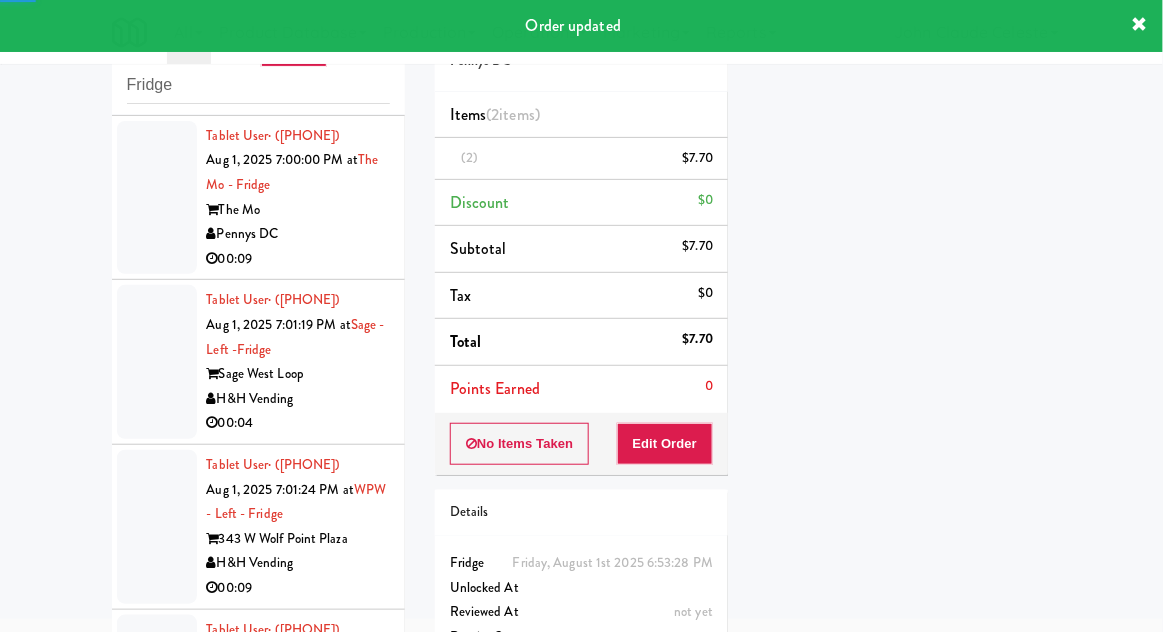 click at bounding box center [157, -131] 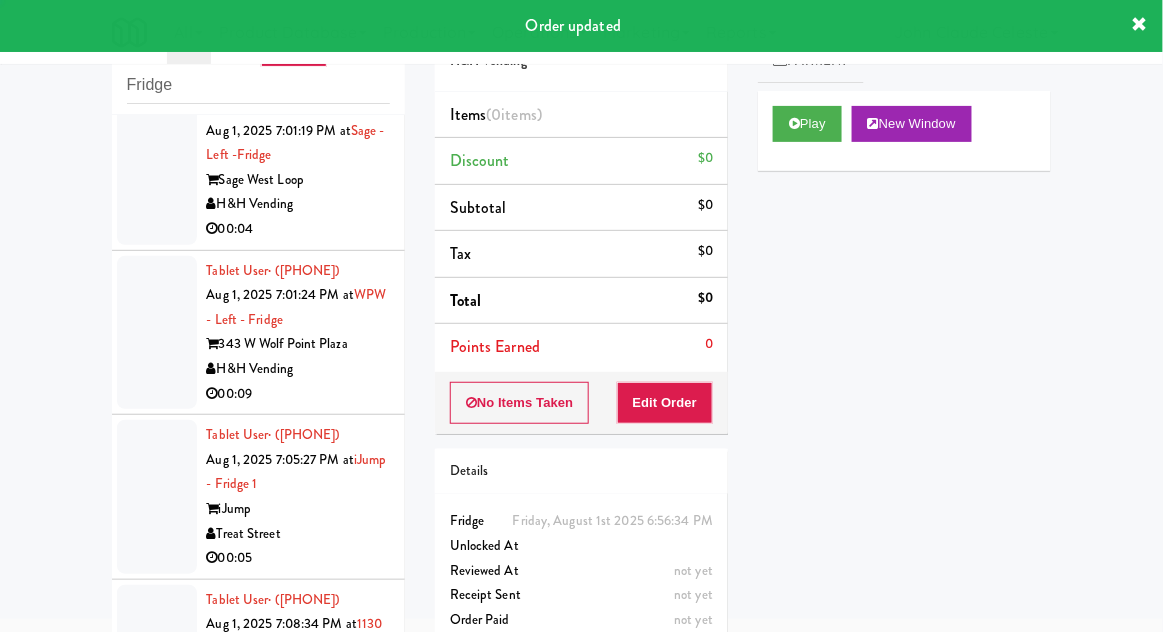 scroll, scrollTop: 4661, scrollLeft: 0, axis: vertical 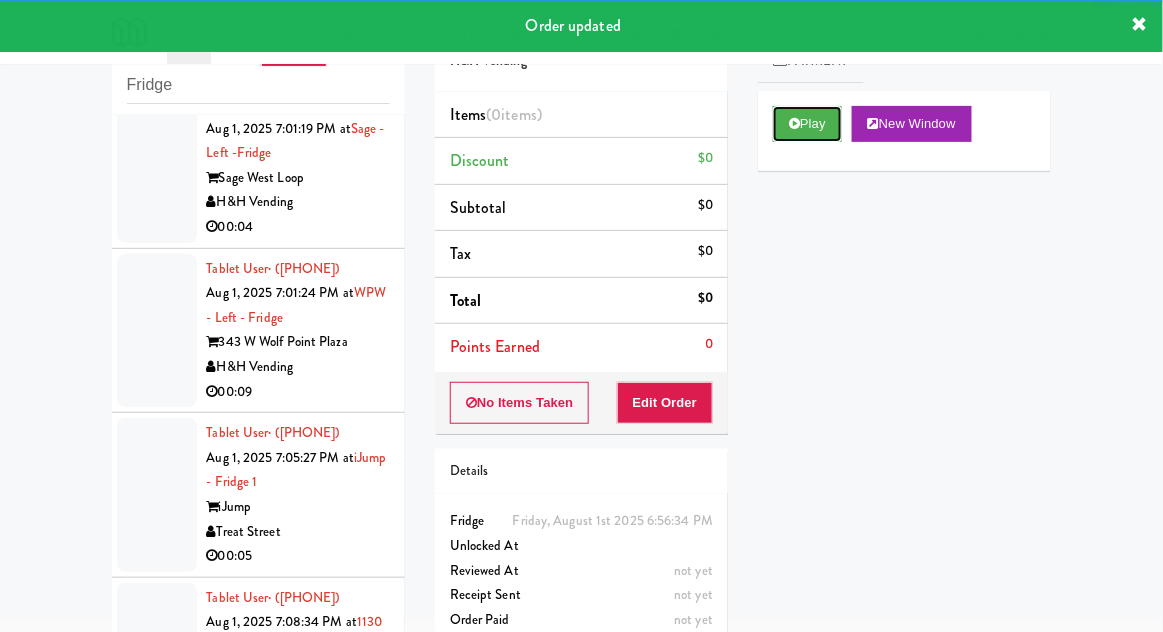 click on "Play" at bounding box center [807, 124] 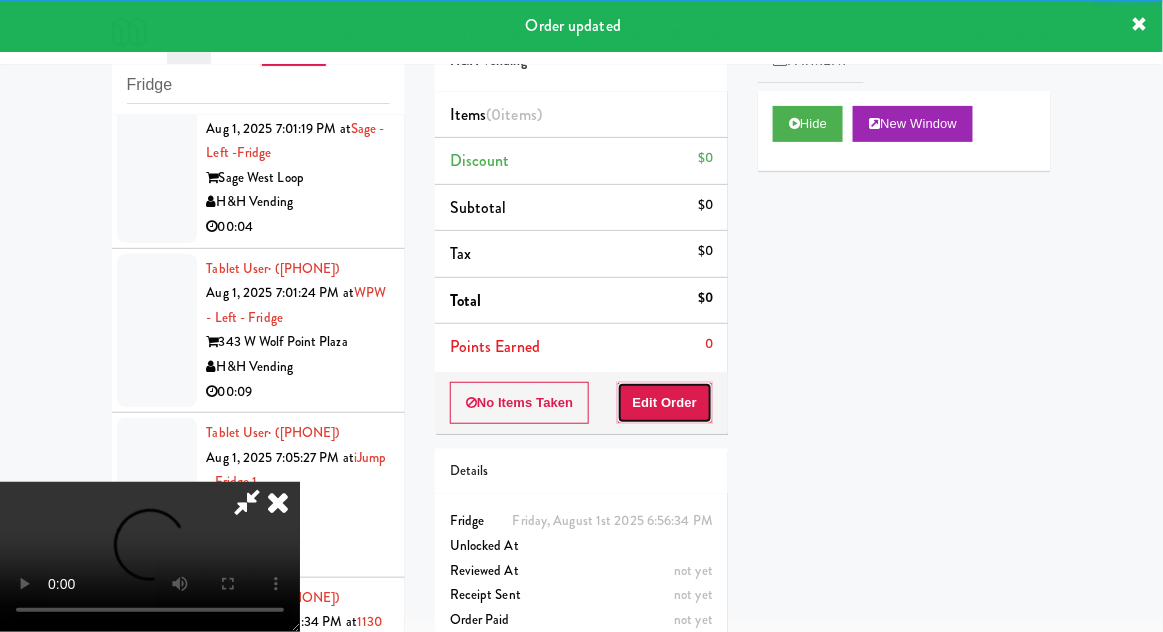 click on "Edit Order" at bounding box center [665, 403] 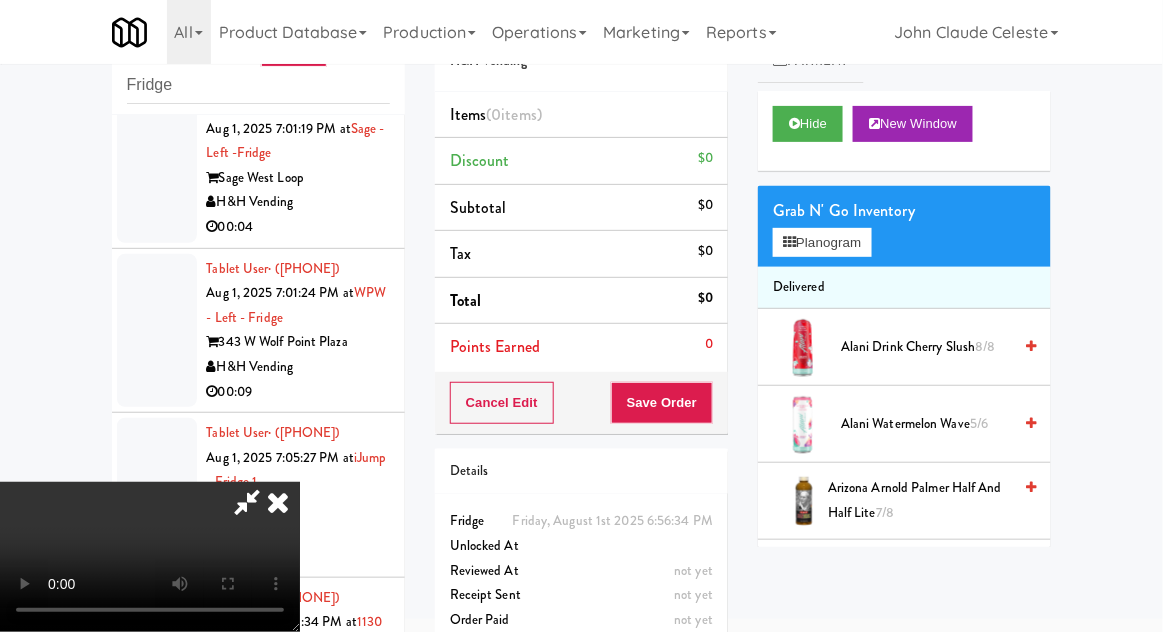 scroll, scrollTop: 73, scrollLeft: 0, axis: vertical 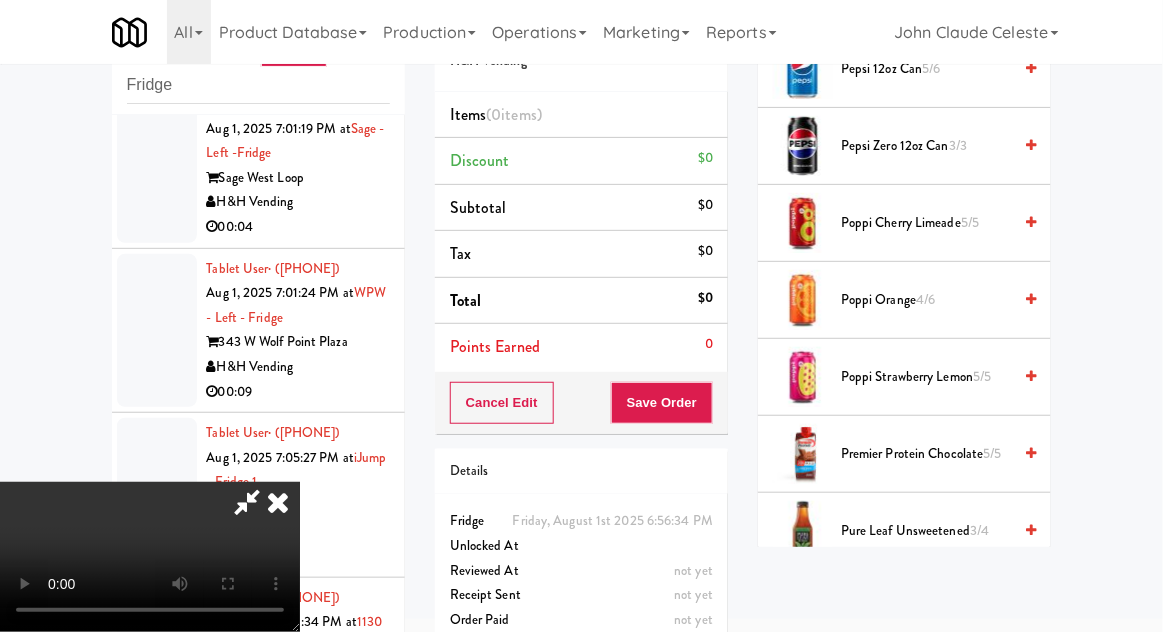 click on "Poppi Orange  4/6" at bounding box center [926, 300] 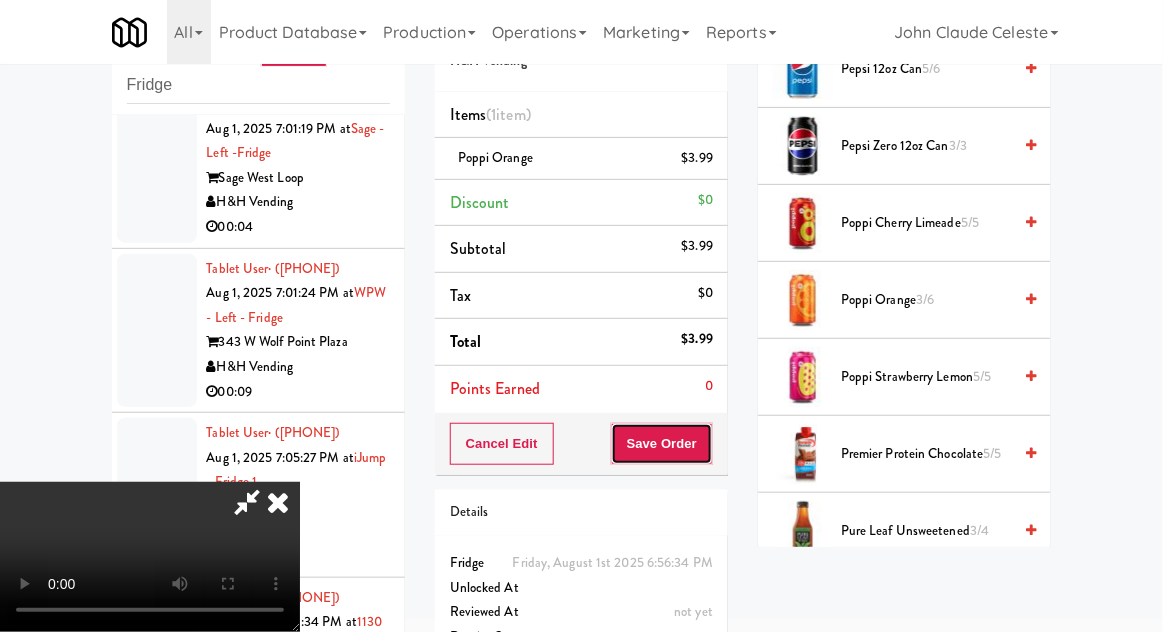 click on "Save Order" at bounding box center [662, 444] 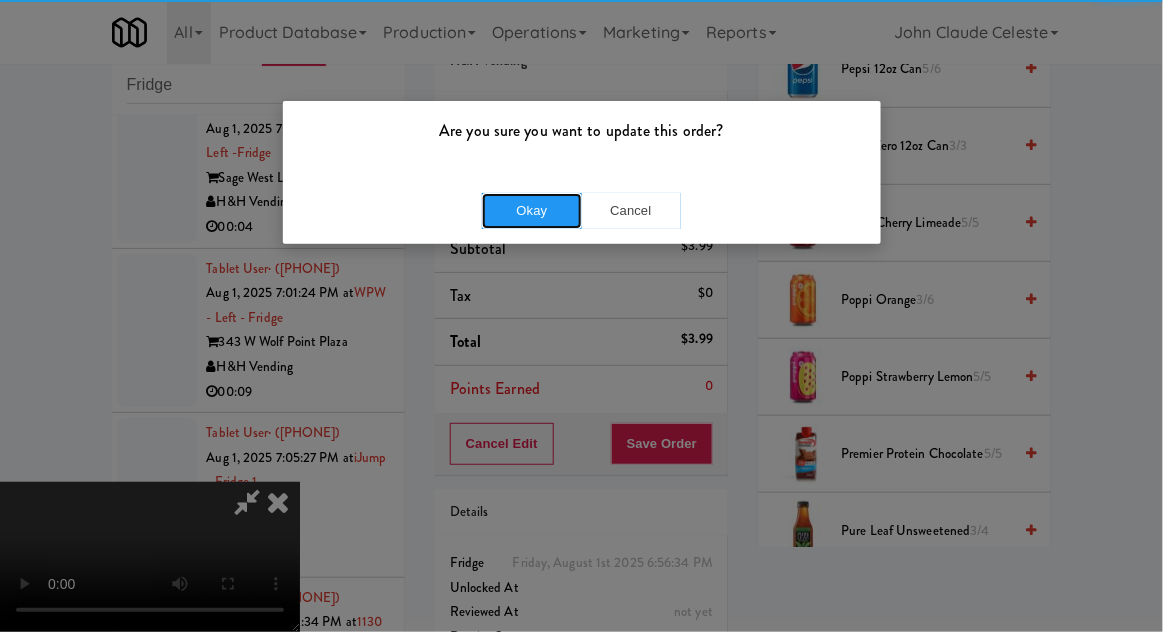 click on "Okay" at bounding box center (532, 211) 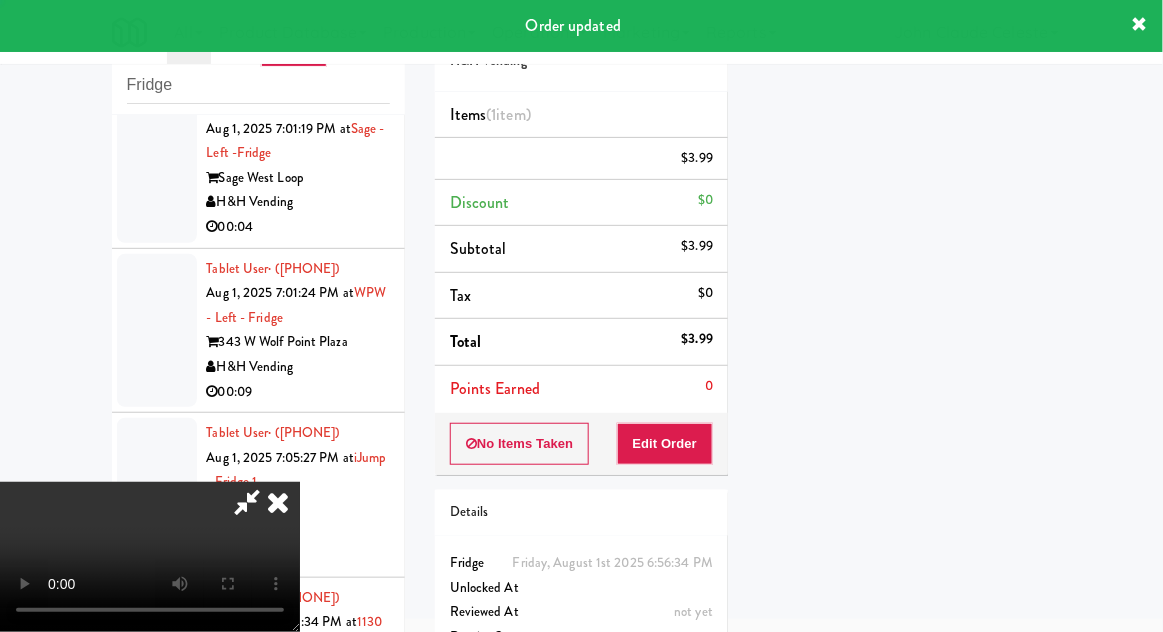 scroll, scrollTop: 197, scrollLeft: 0, axis: vertical 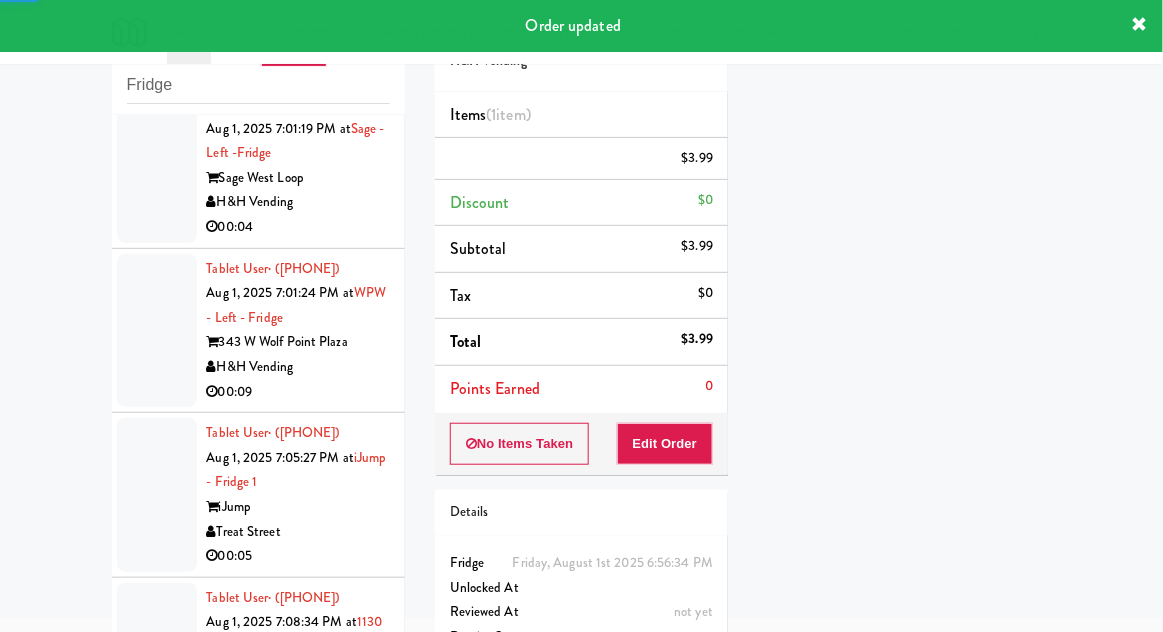 click at bounding box center [157, -163] 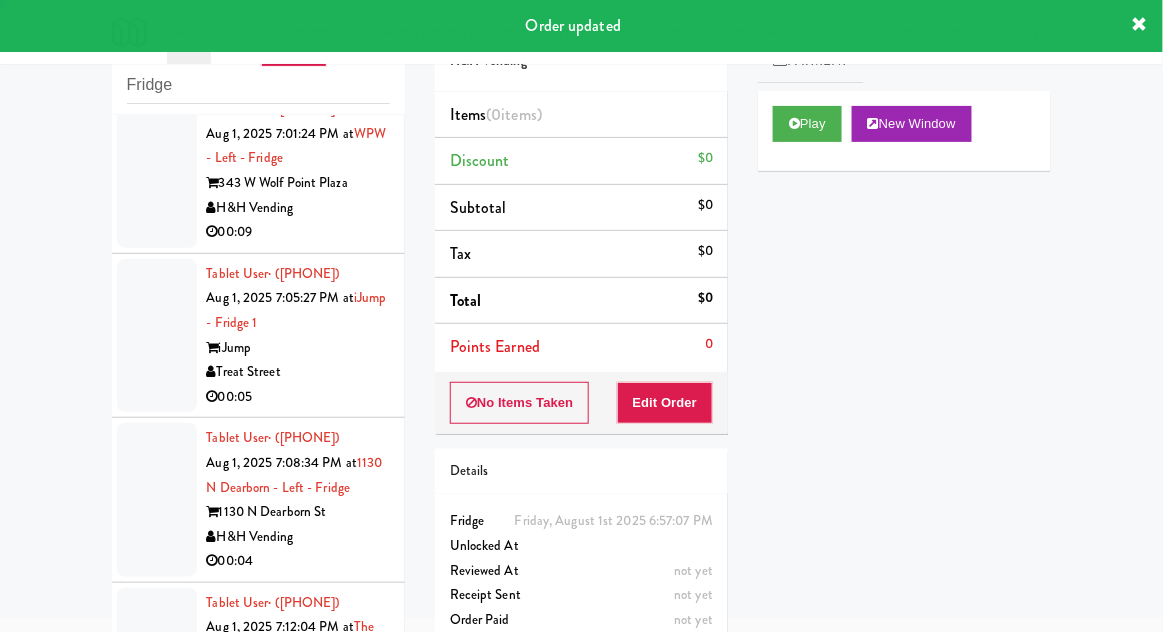 scroll, scrollTop: 4845, scrollLeft: 0, axis: vertical 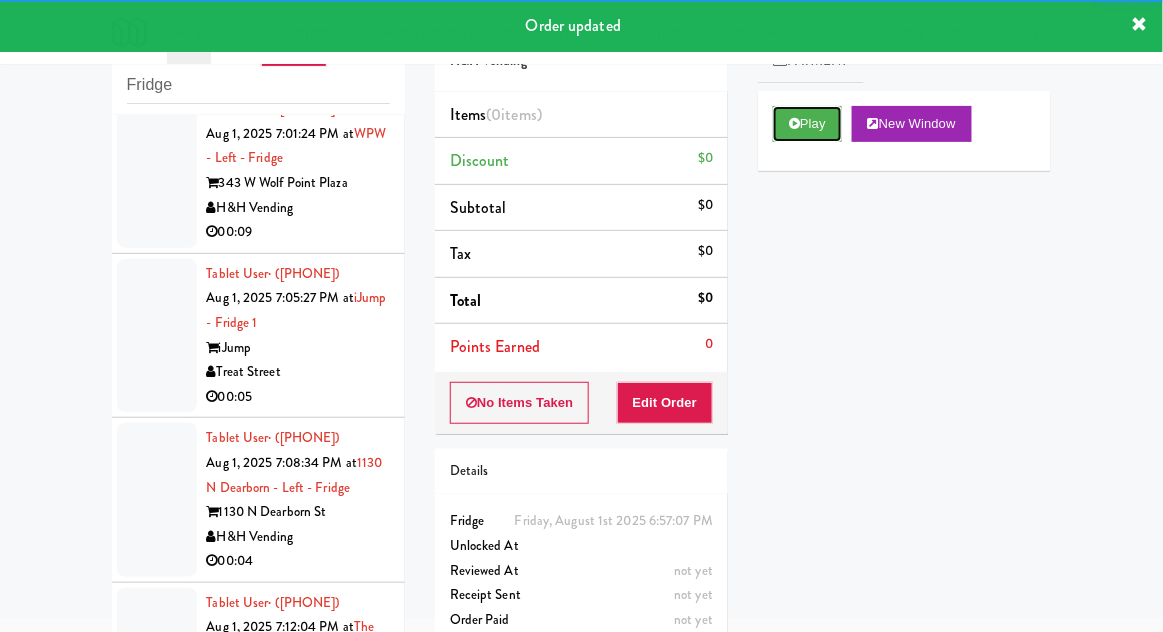 click on "Play" at bounding box center (807, 124) 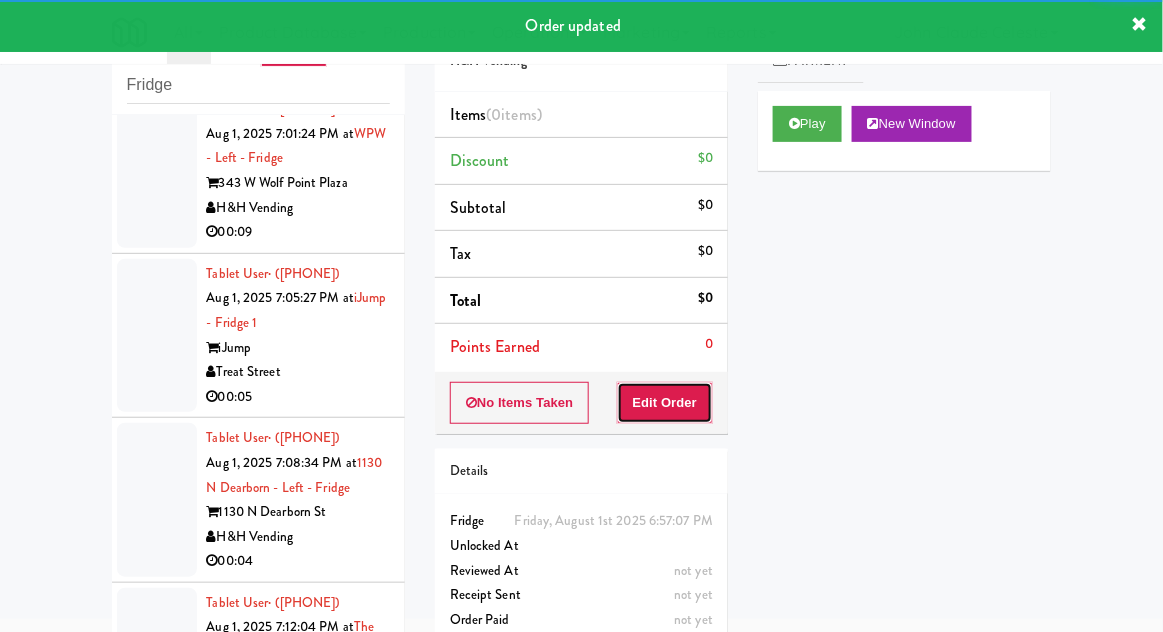 click on "Edit Order" at bounding box center (665, 403) 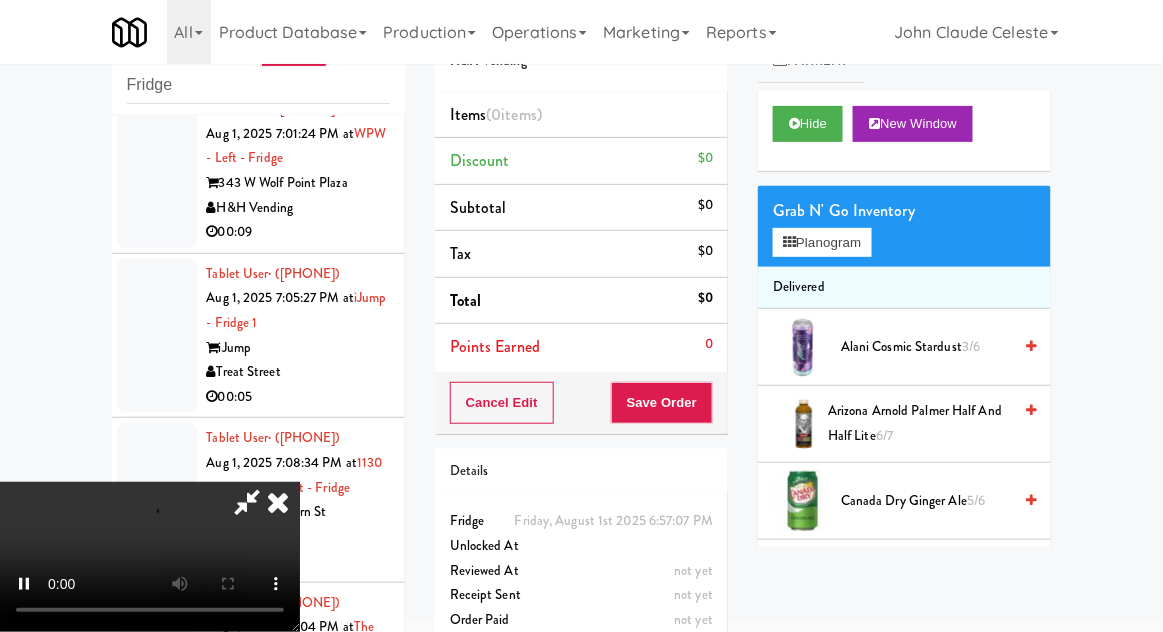 scroll, scrollTop: 73, scrollLeft: 0, axis: vertical 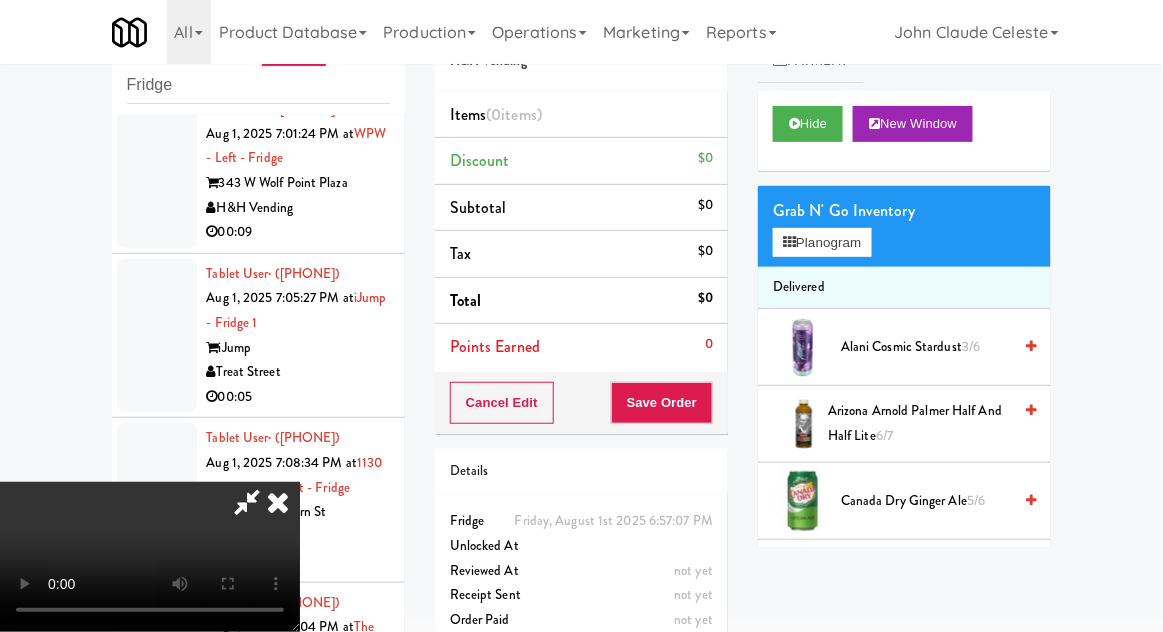type 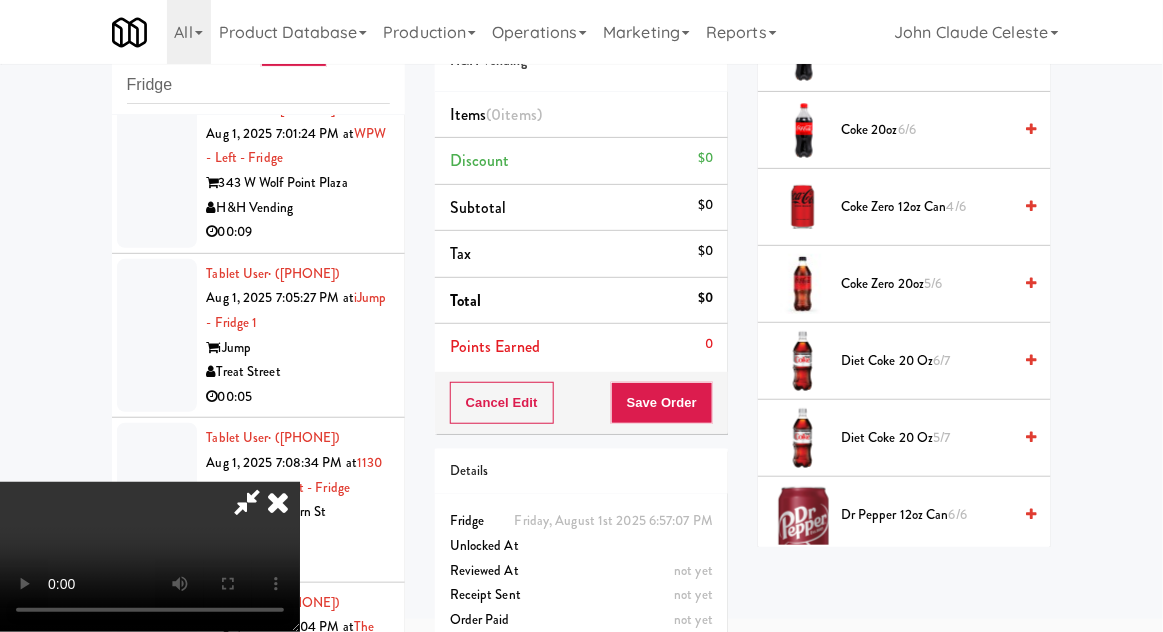 scroll, scrollTop: 908, scrollLeft: 0, axis: vertical 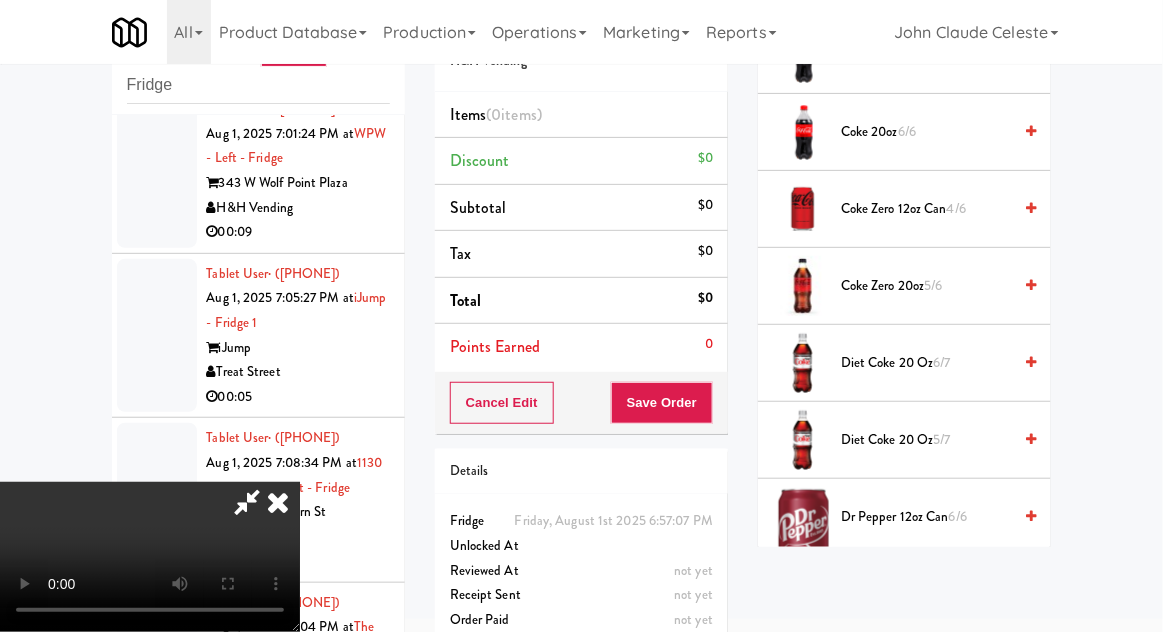 click on "Coke Zero 12oz can  4/6" at bounding box center (926, 209) 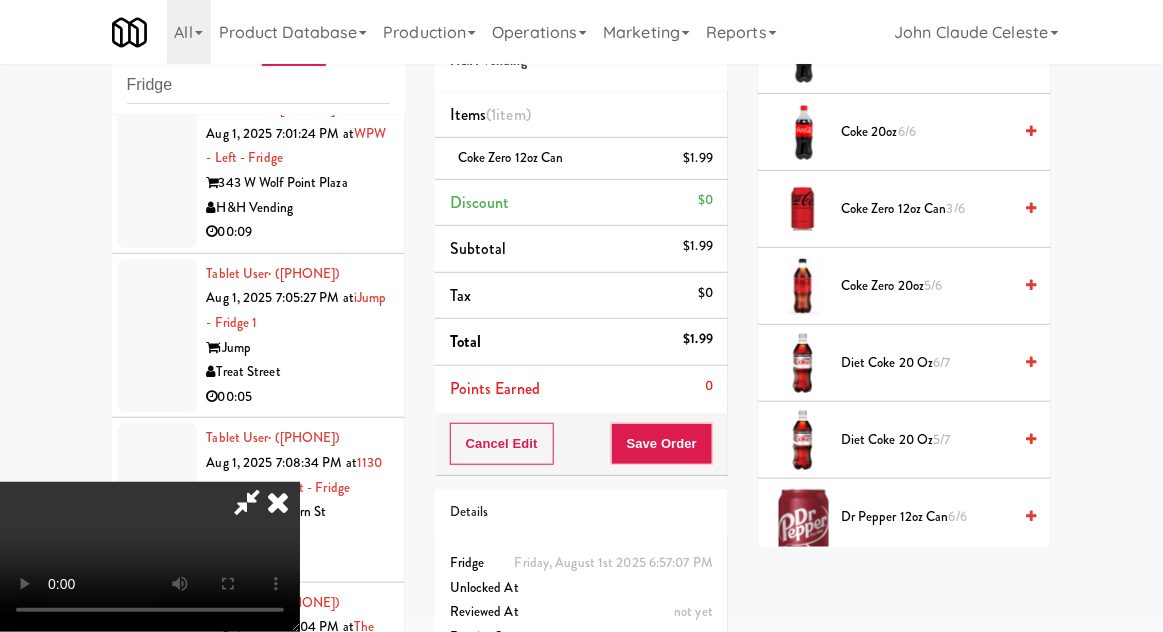 click on "Coke Zero 20oz  5/6" at bounding box center (926, 286) 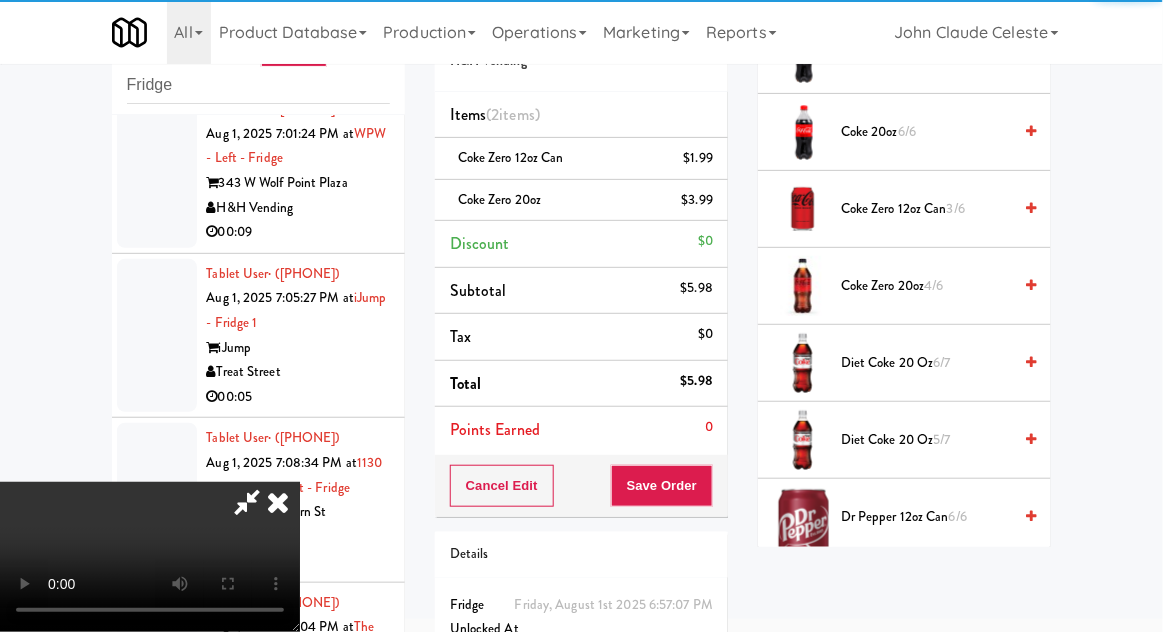 click on "Coke Zero 20oz  $3.99" at bounding box center [581, 201] 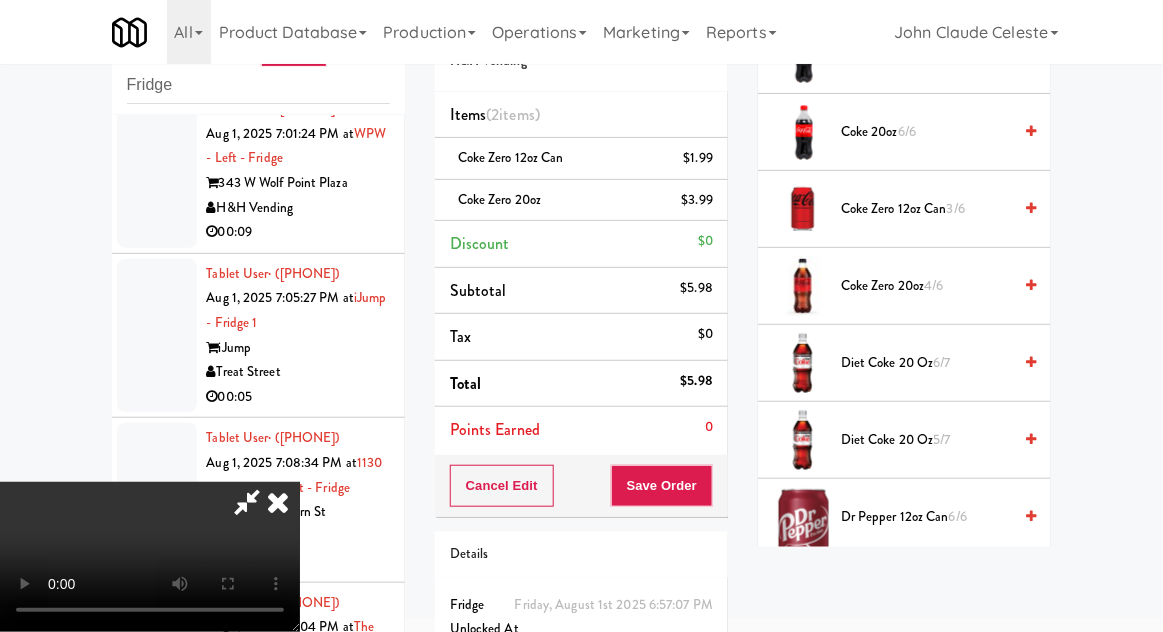 click at bounding box center (715, 207) 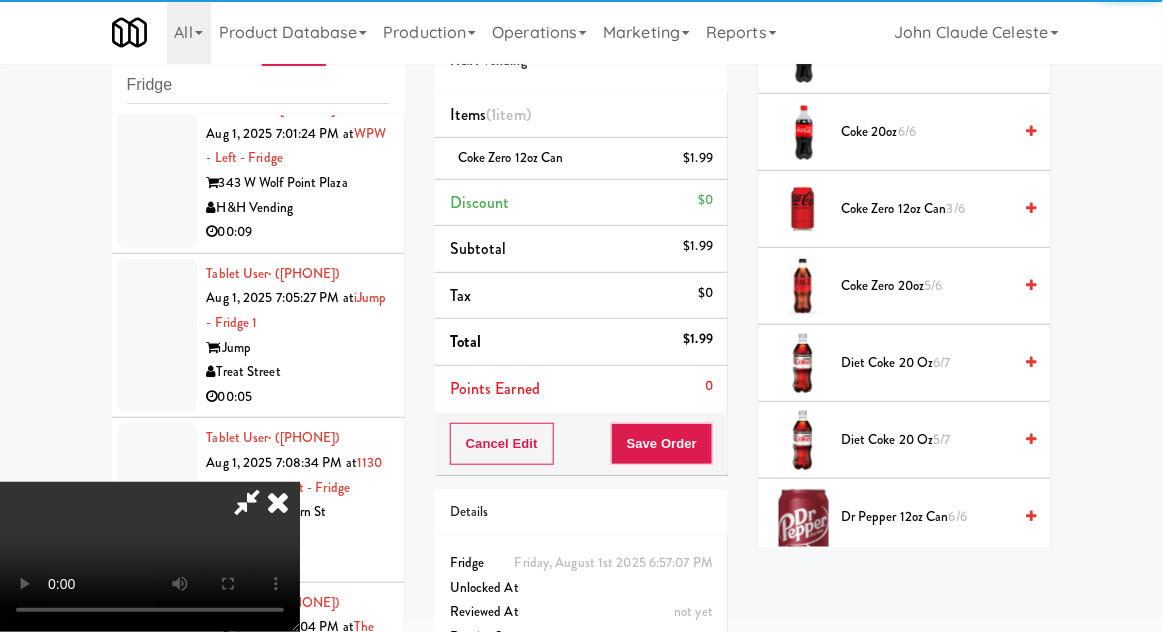 click on "Coke Zero 12oz can  3/6" at bounding box center [926, 209] 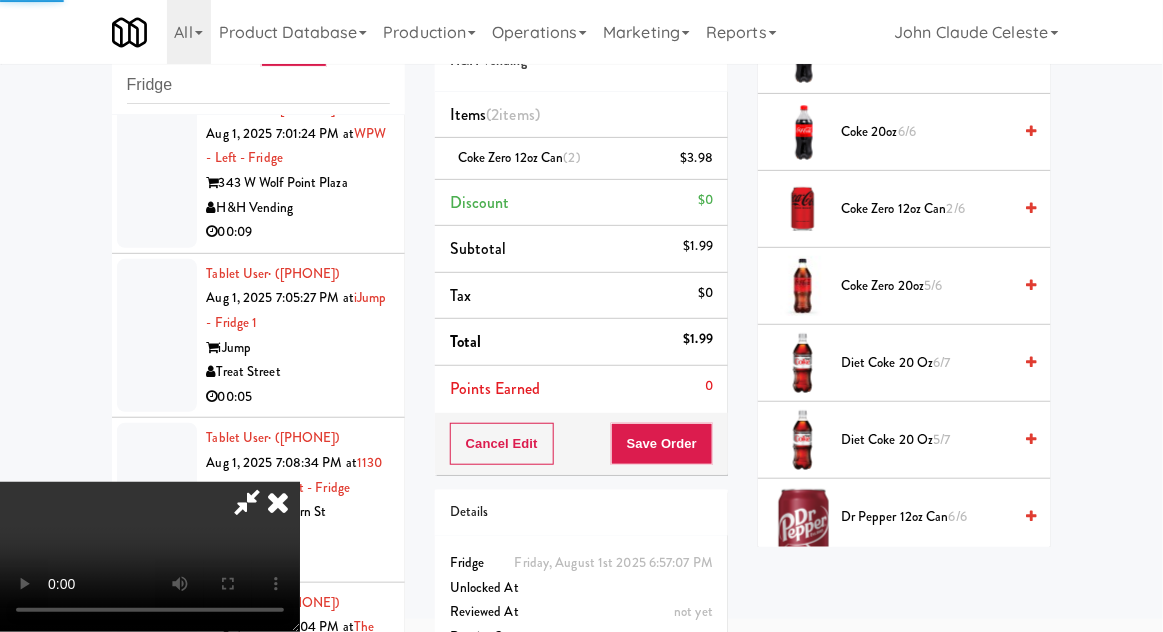 scroll, scrollTop: 0, scrollLeft: 0, axis: both 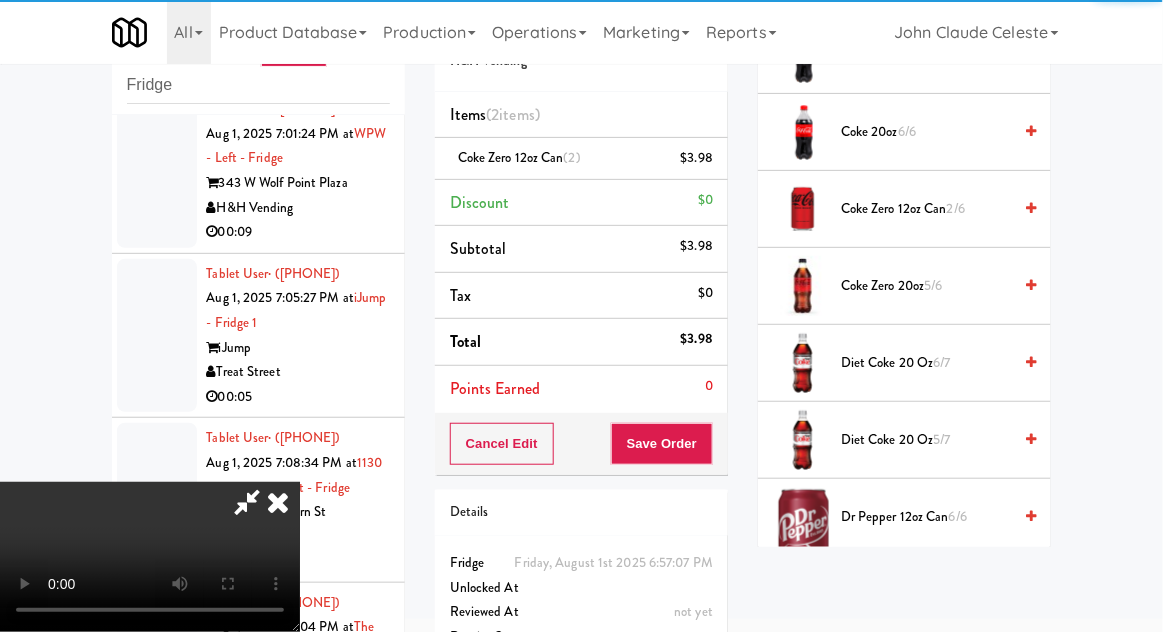click at bounding box center [247, 502] 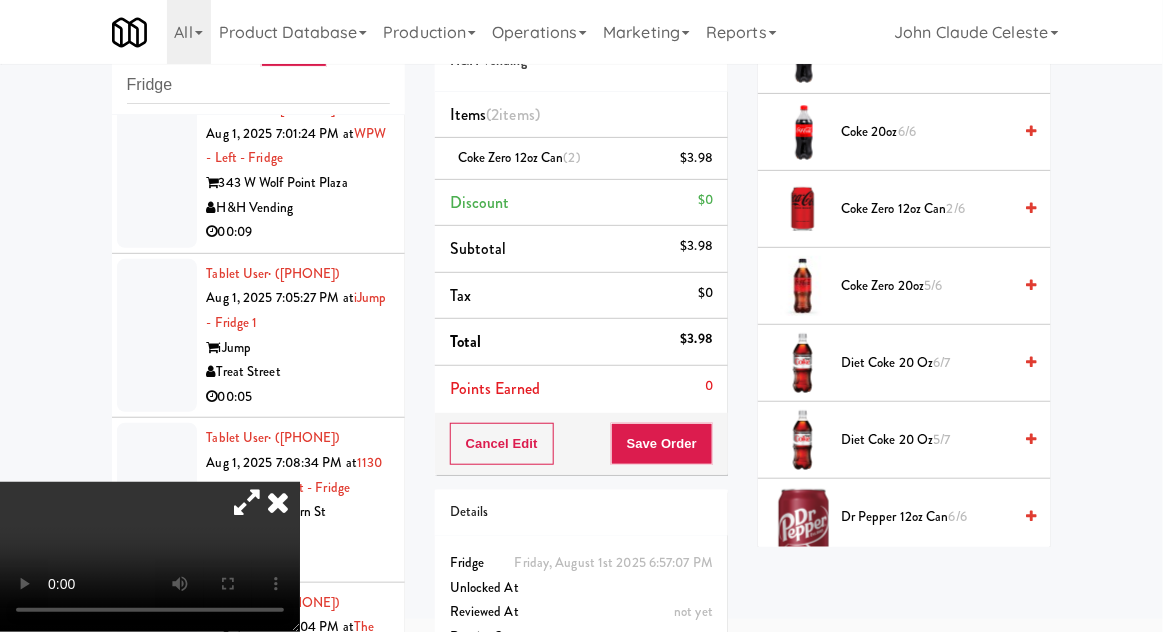 click at bounding box center [247, 502] 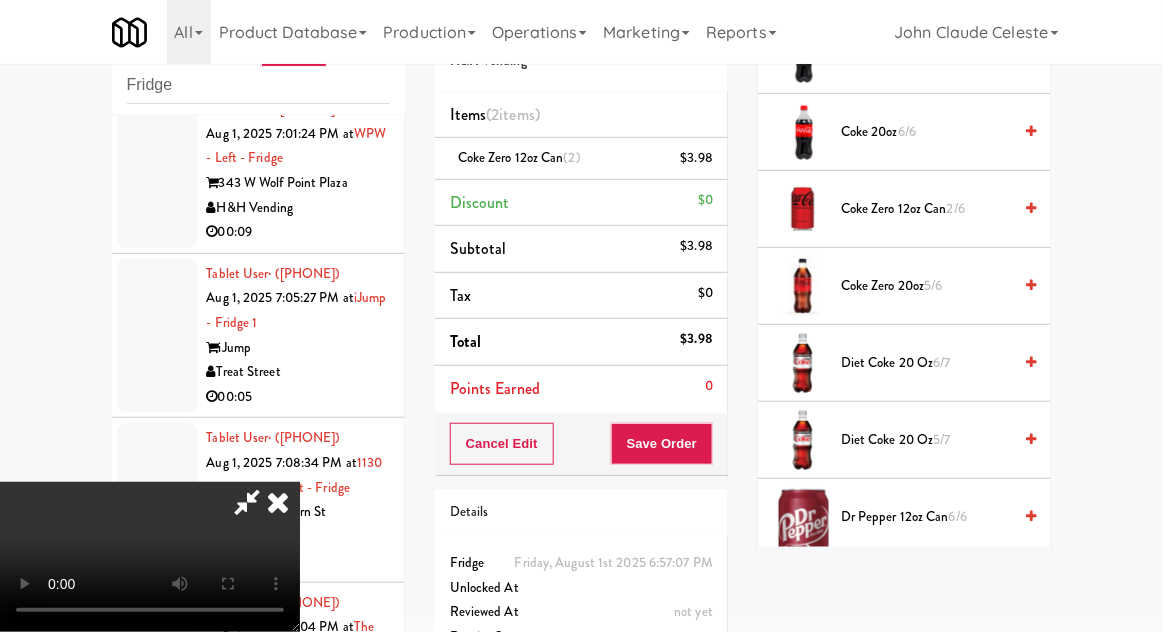 scroll, scrollTop: 73, scrollLeft: 0, axis: vertical 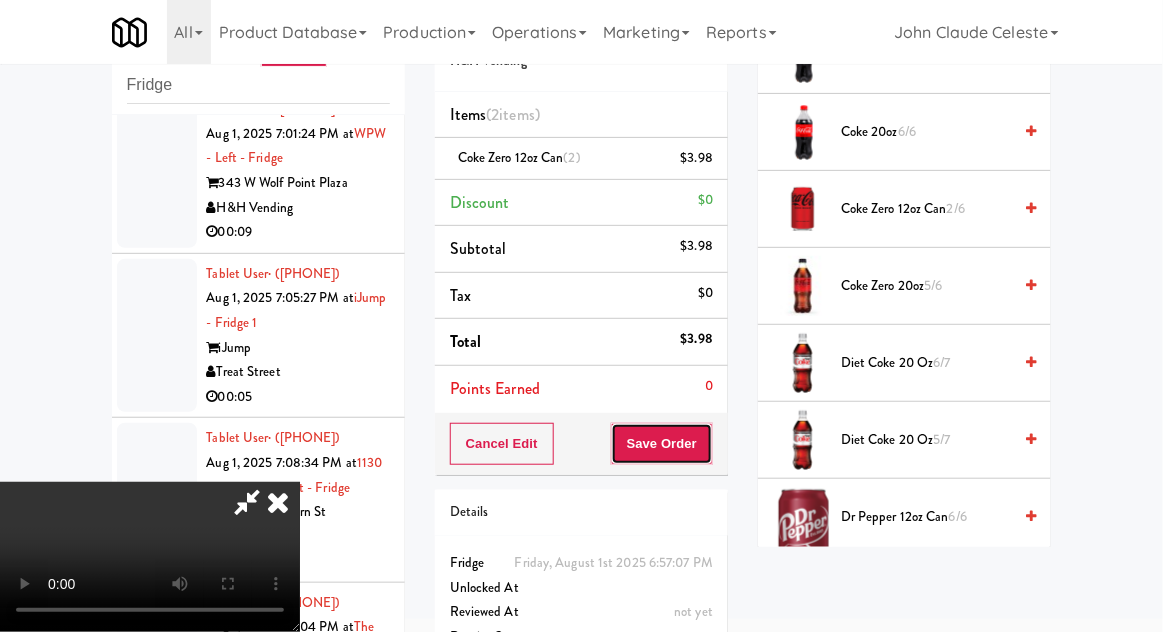 click on "Save Order" at bounding box center [662, 444] 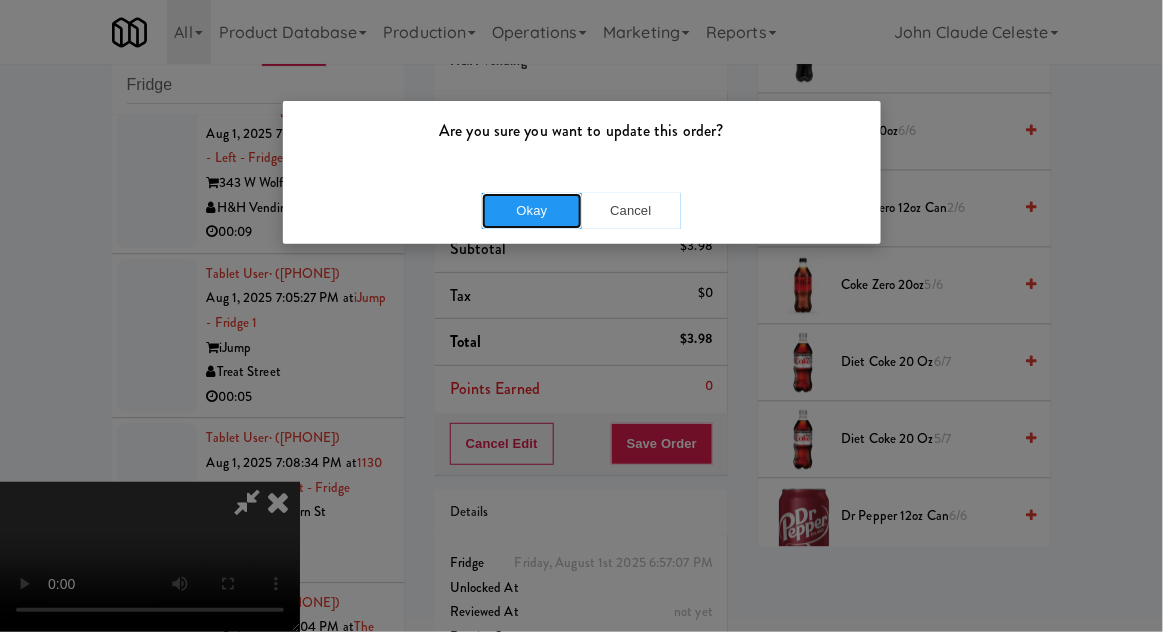 click on "Okay" at bounding box center [532, 211] 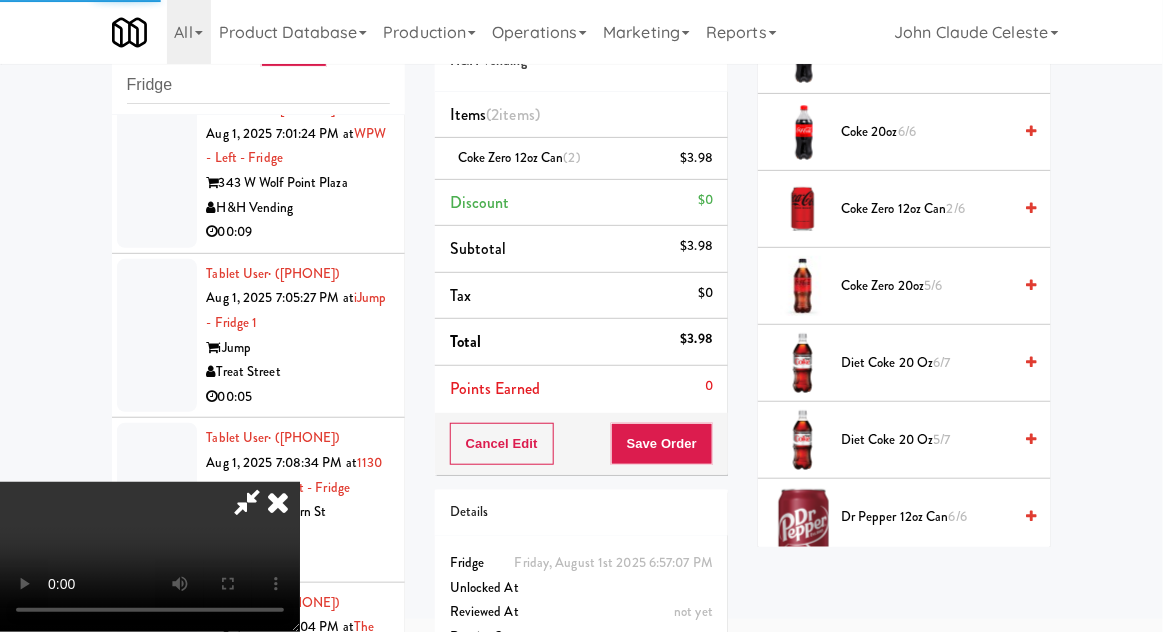 scroll, scrollTop: 197, scrollLeft: 0, axis: vertical 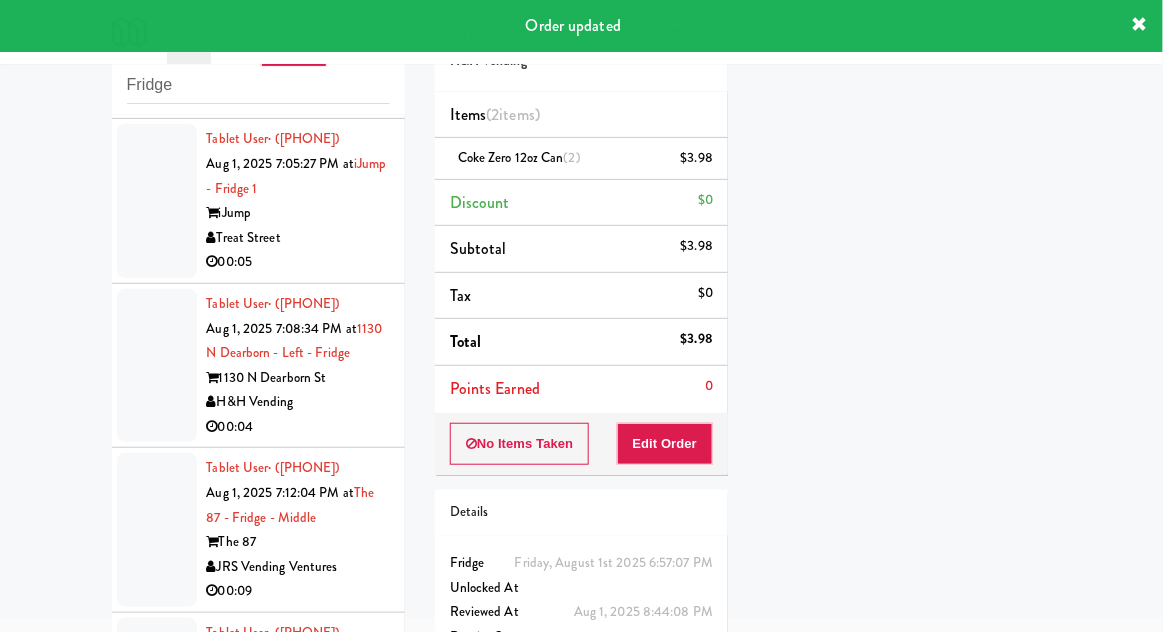 click at bounding box center [157, -292] 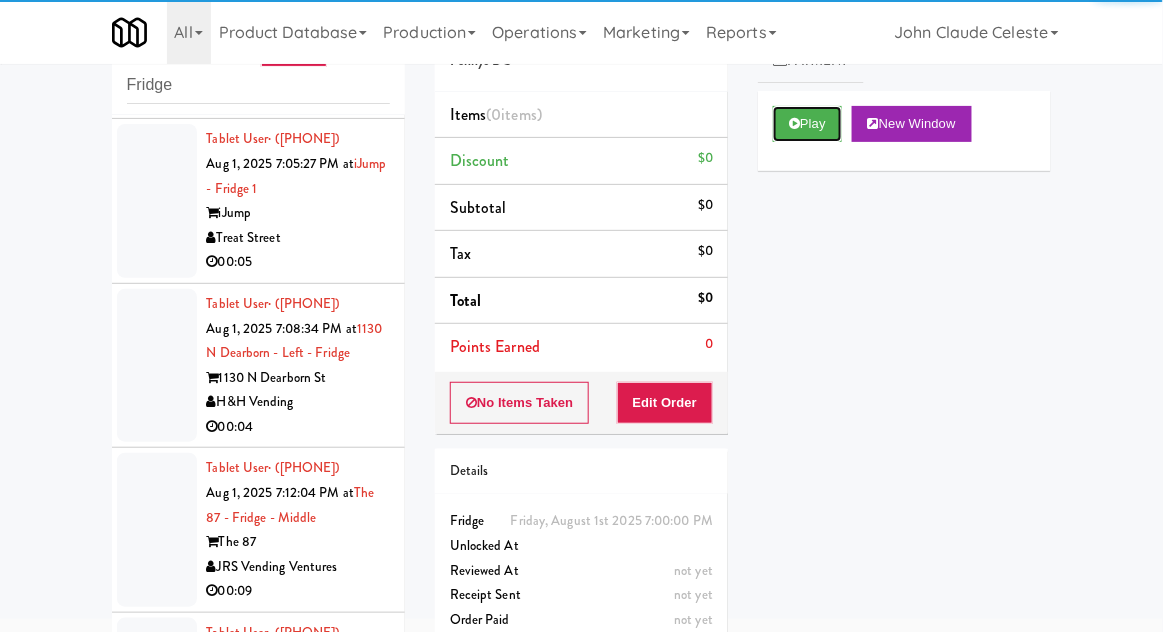 click on "Play" at bounding box center [807, 124] 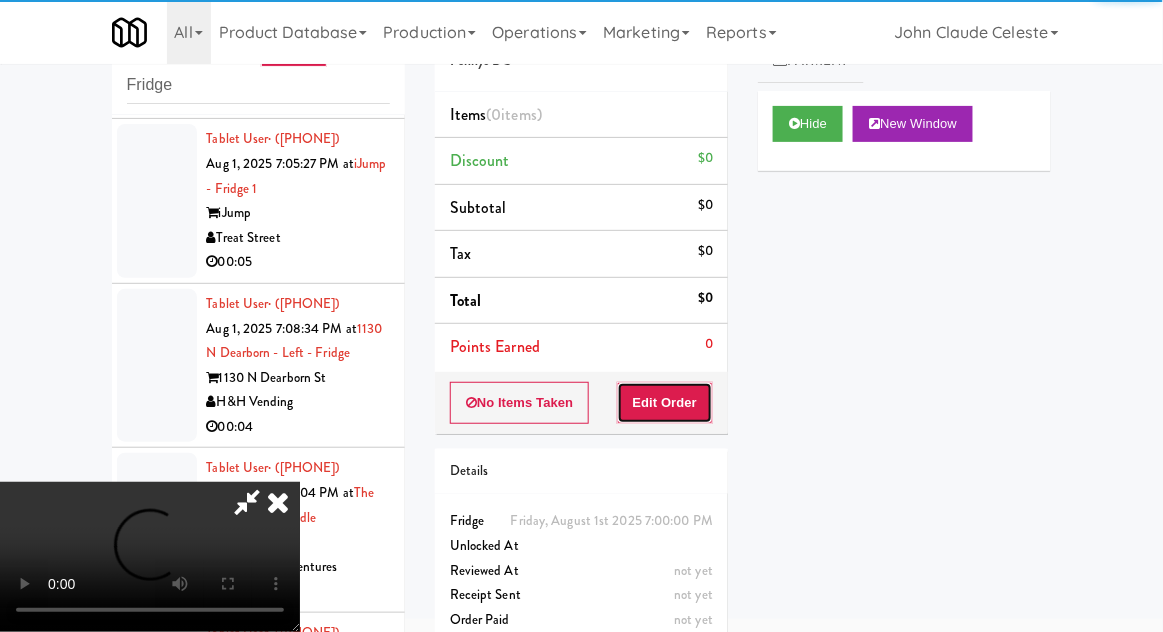 click on "Edit Order" at bounding box center (665, 403) 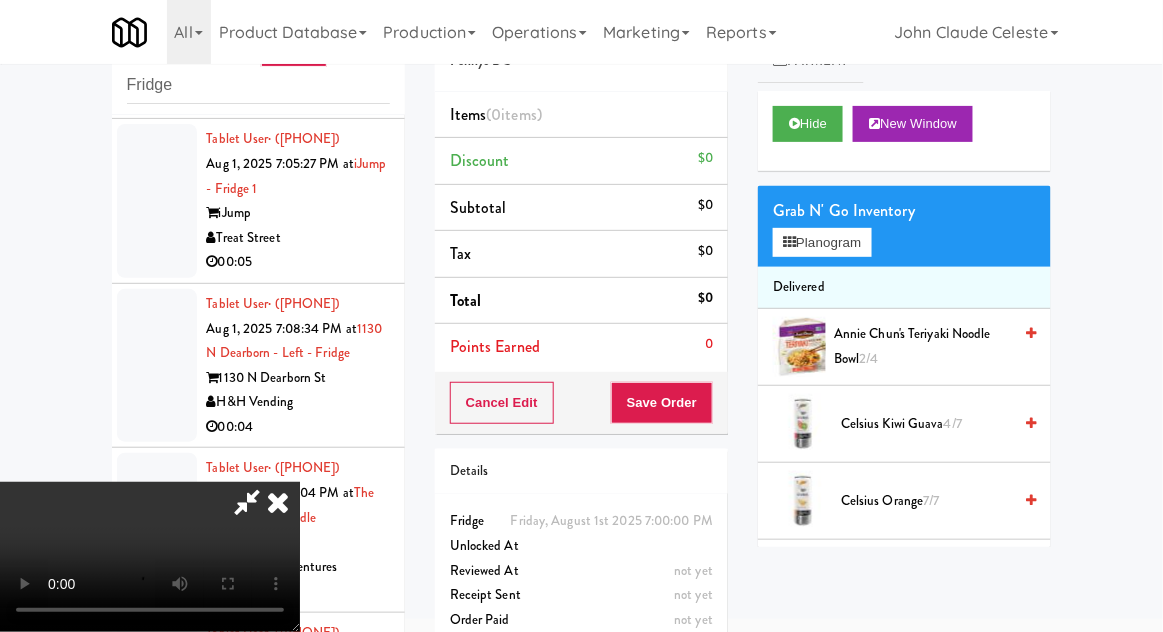 scroll, scrollTop: 73, scrollLeft: 0, axis: vertical 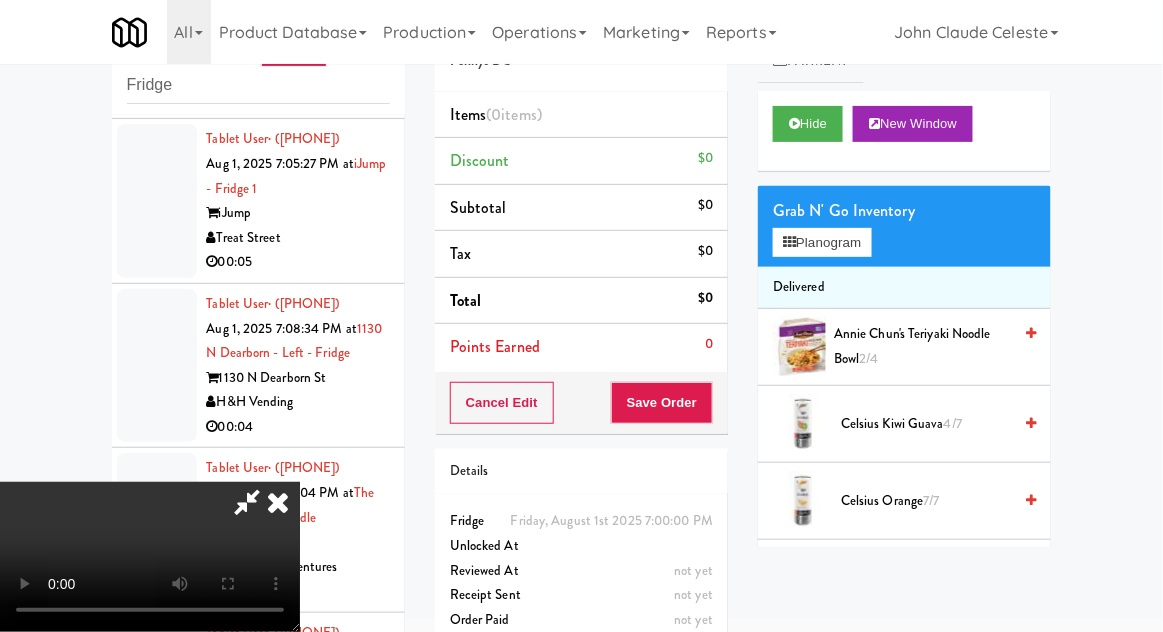 type 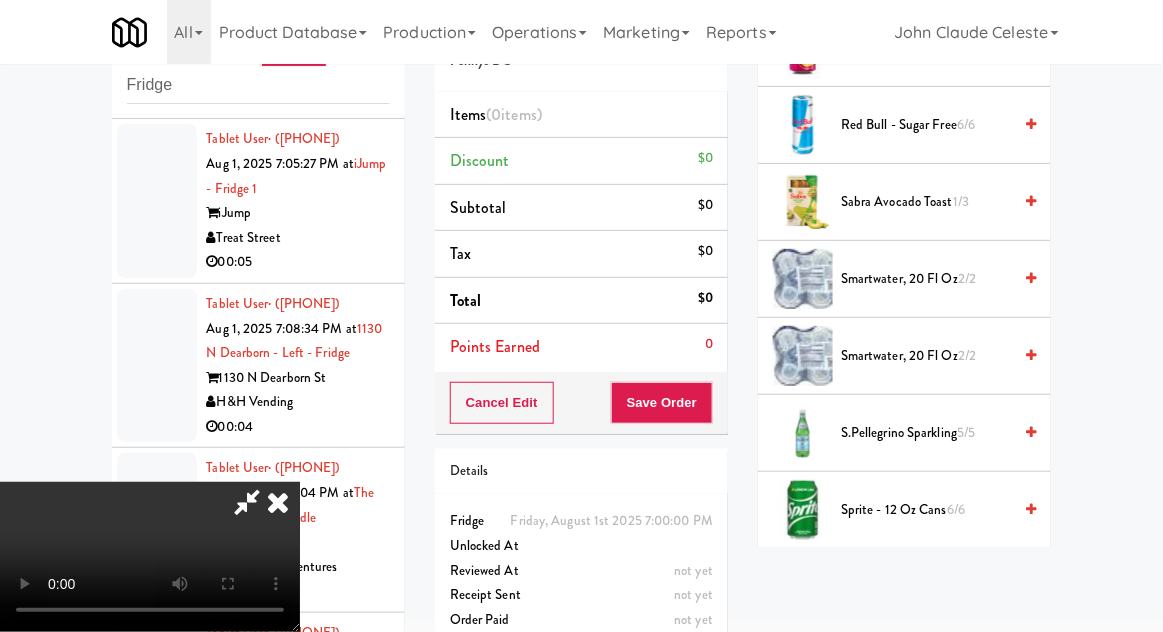 scroll, scrollTop: 2154, scrollLeft: 0, axis: vertical 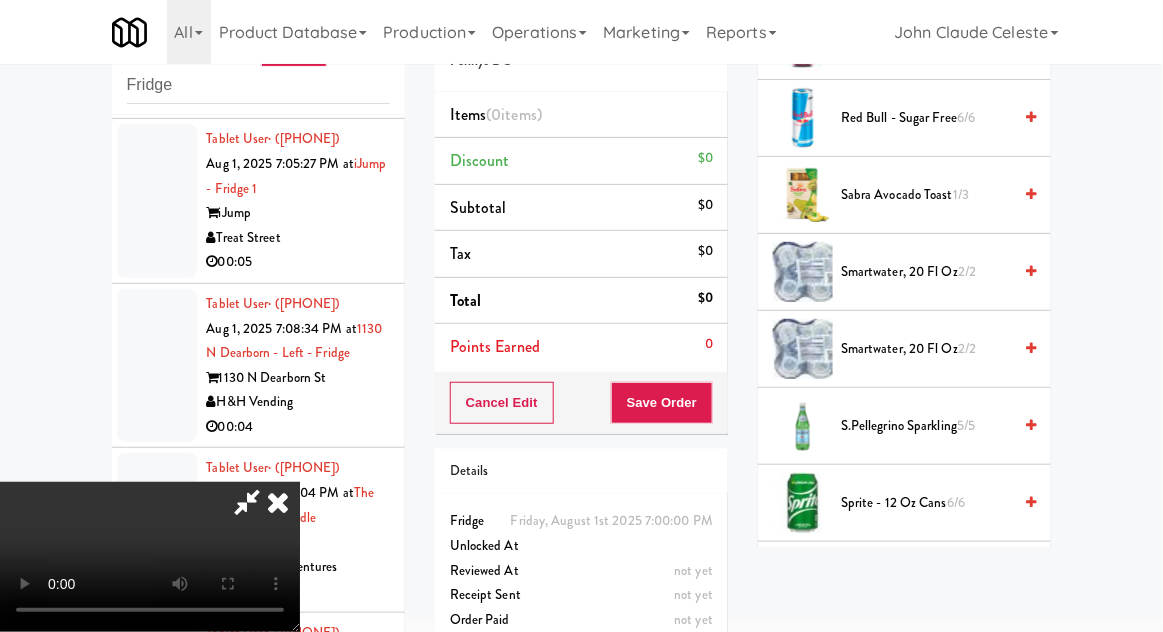 click on "Sprite - 16.9 oz Bottle  5/6" at bounding box center (926, 580) 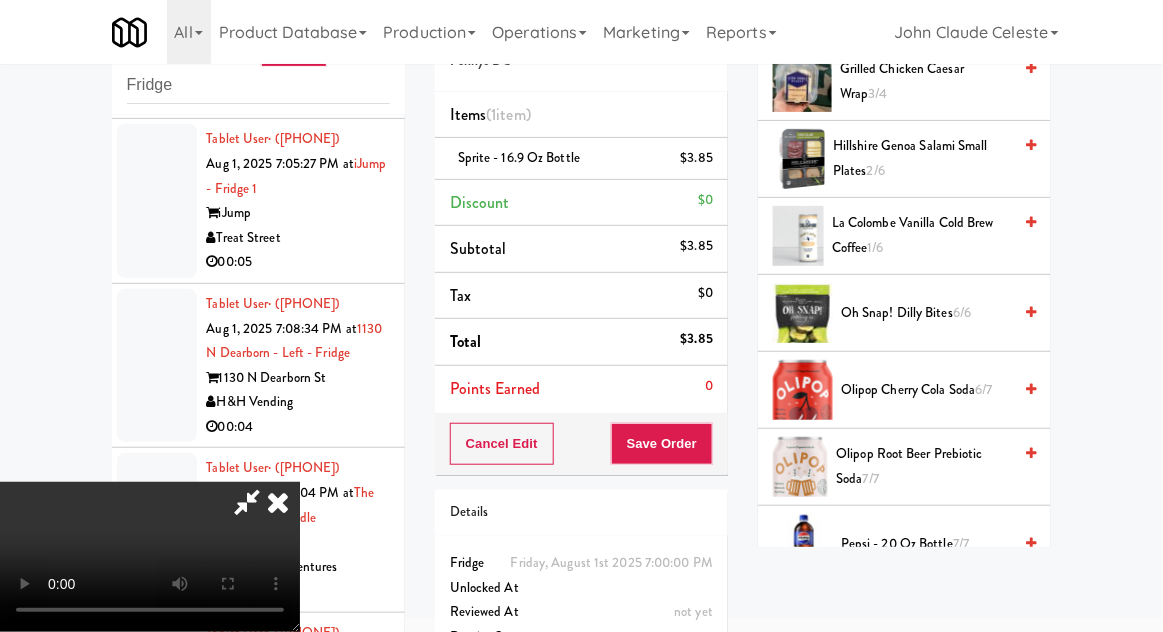scroll, scrollTop: 1540, scrollLeft: 0, axis: vertical 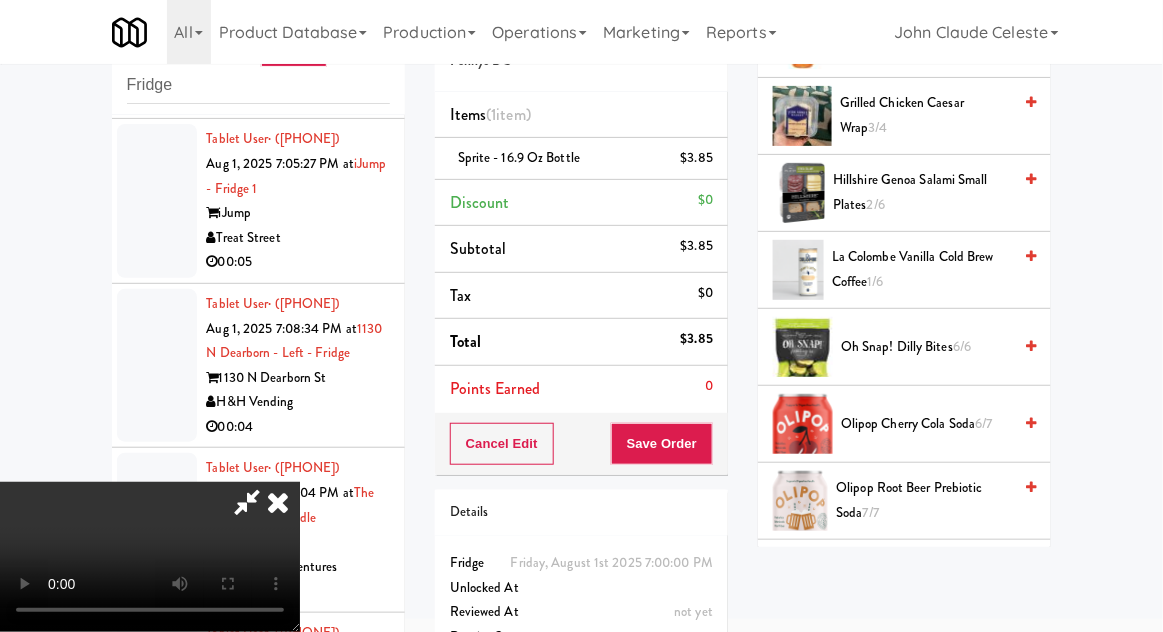 click on "6/6" at bounding box center [962, 346] 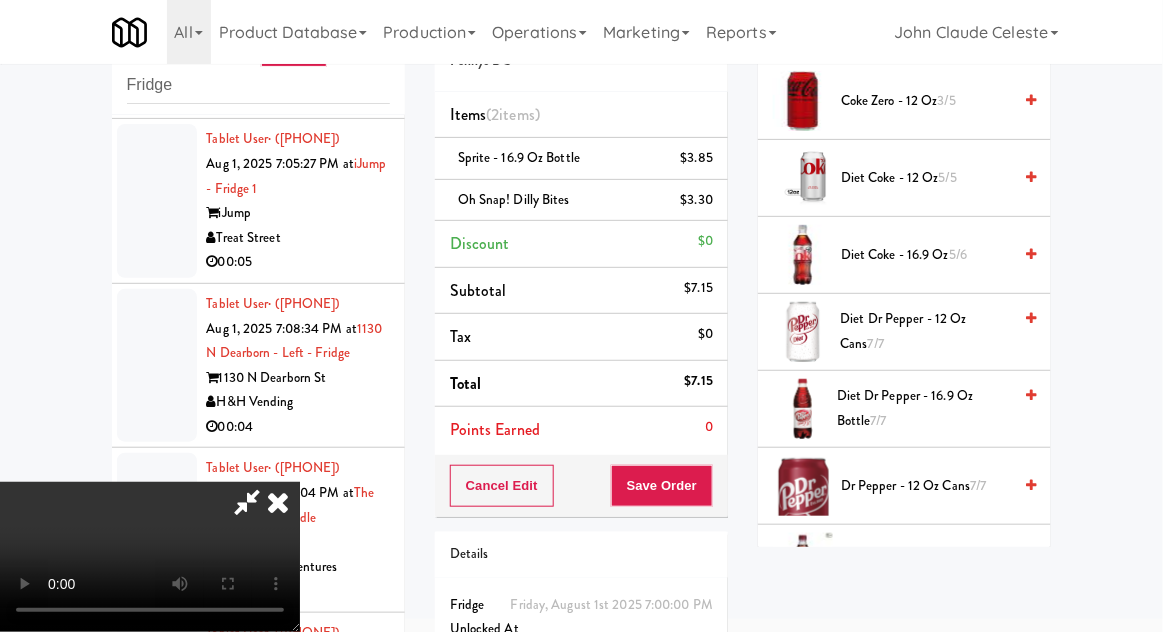 scroll, scrollTop: 0, scrollLeft: 0, axis: both 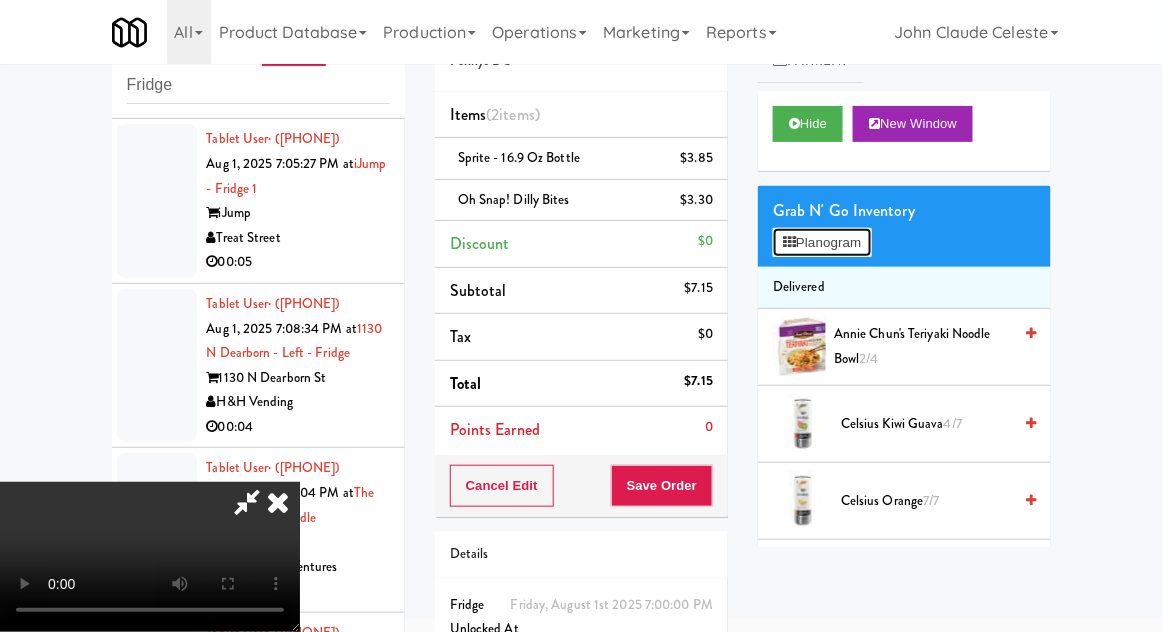 click on "Planogram" at bounding box center (822, 243) 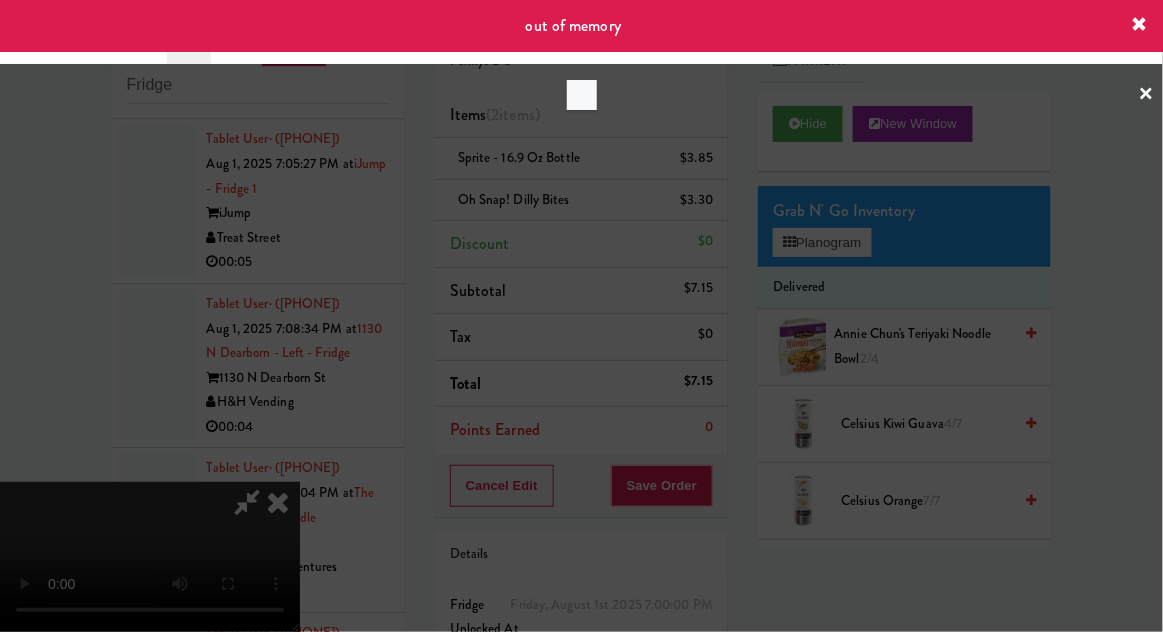 click at bounding box center (581, 316) 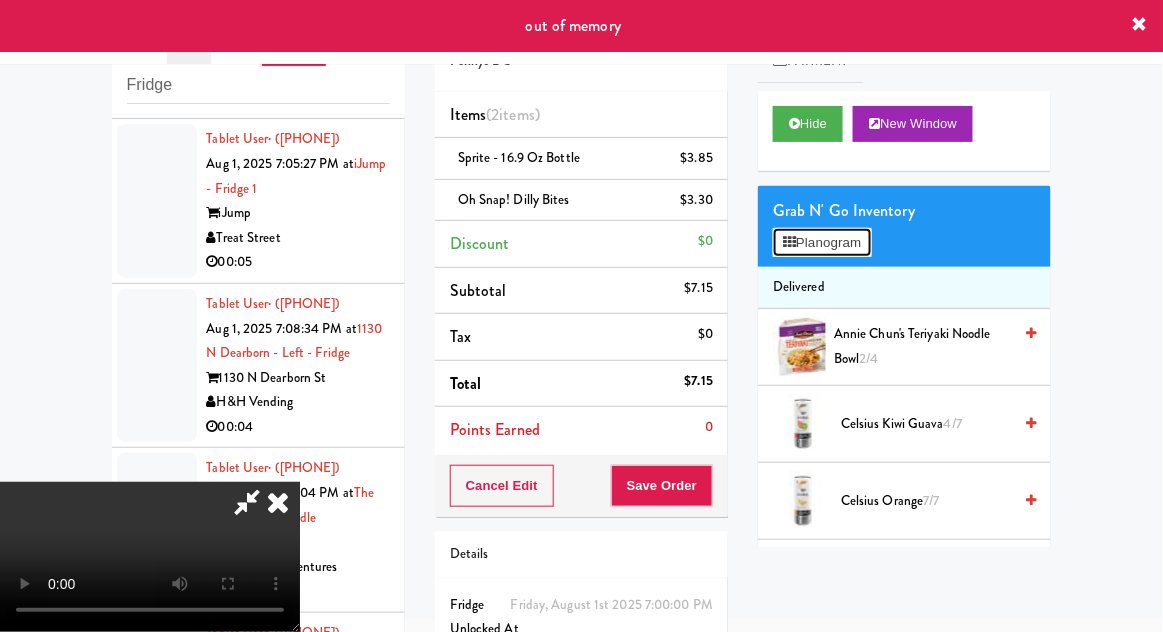 click on "Planogram" at bounding box center (822, 243) 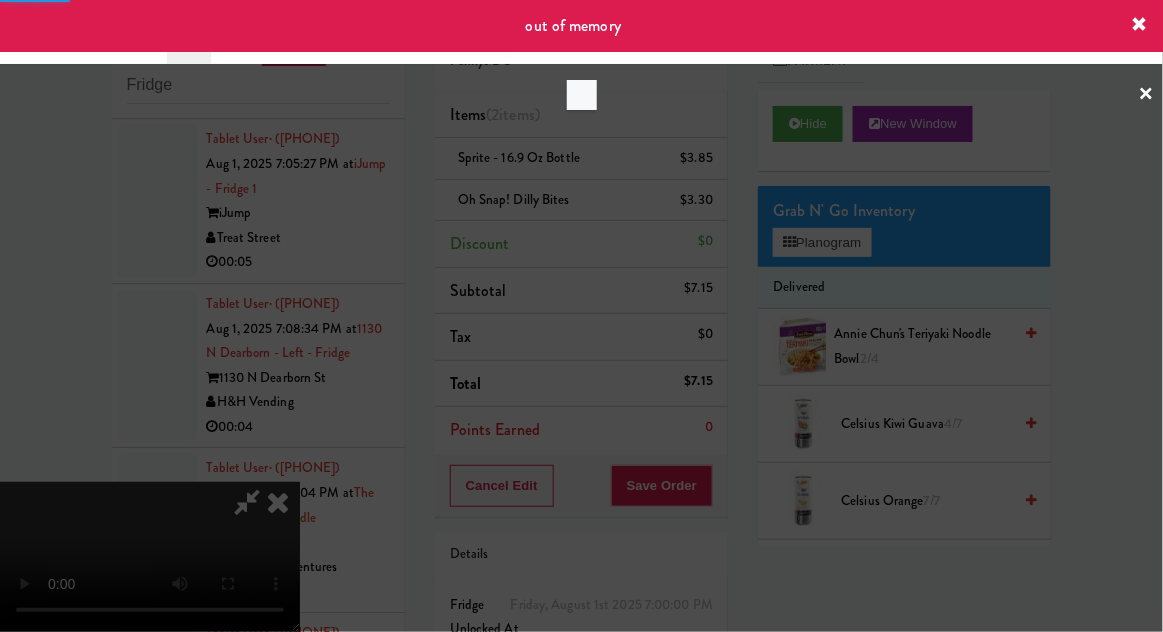 click at bounding box center [1140, 25] 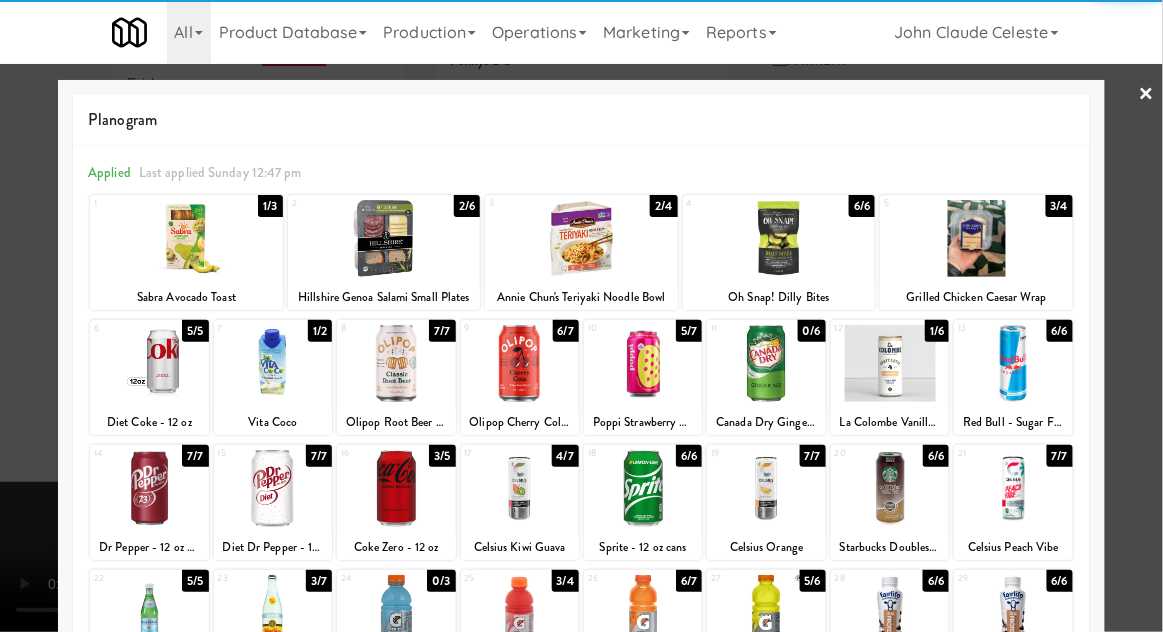 click at bounding box center (976, 238) 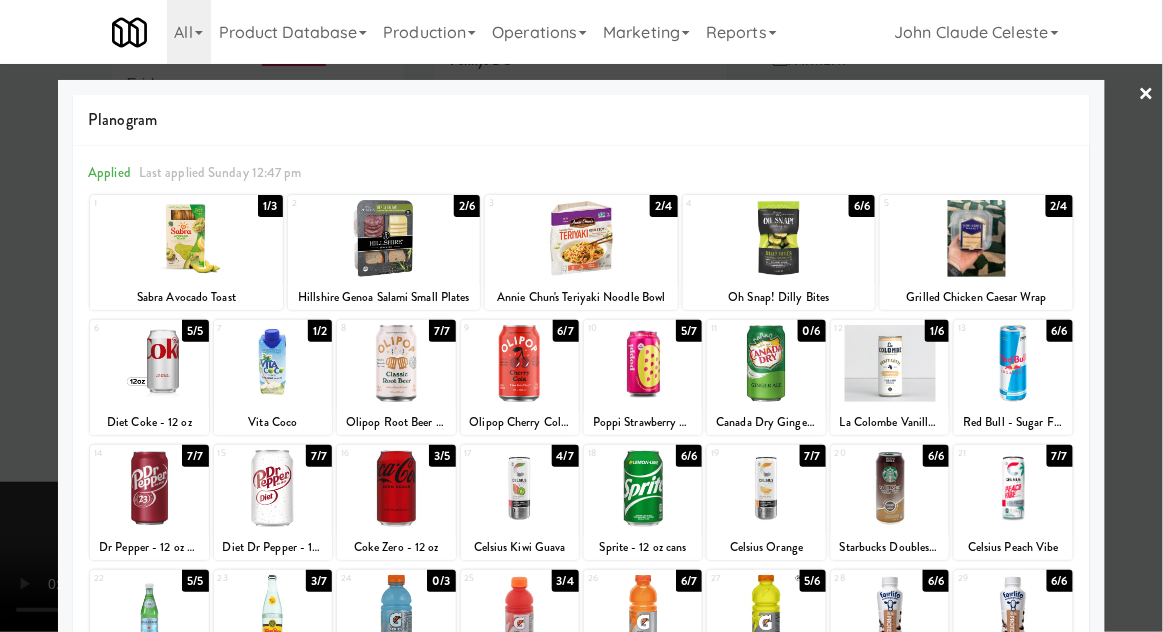 click at bounding box center [581, 316] 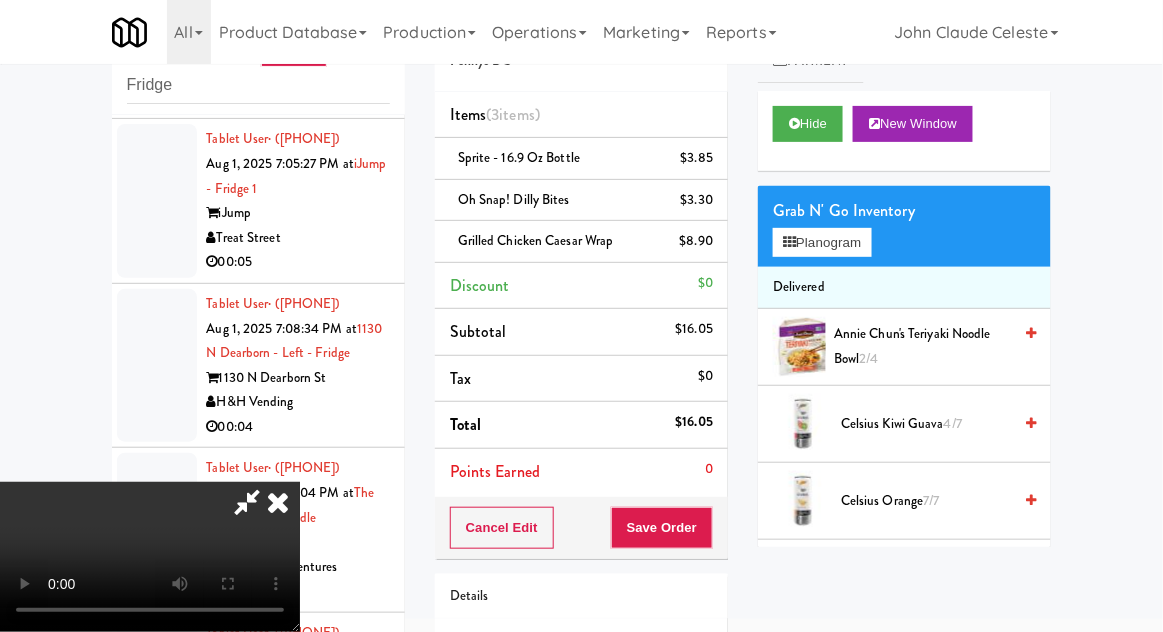 scroll, scrollTop: 133, scrollLeft: 0, axis: vertical 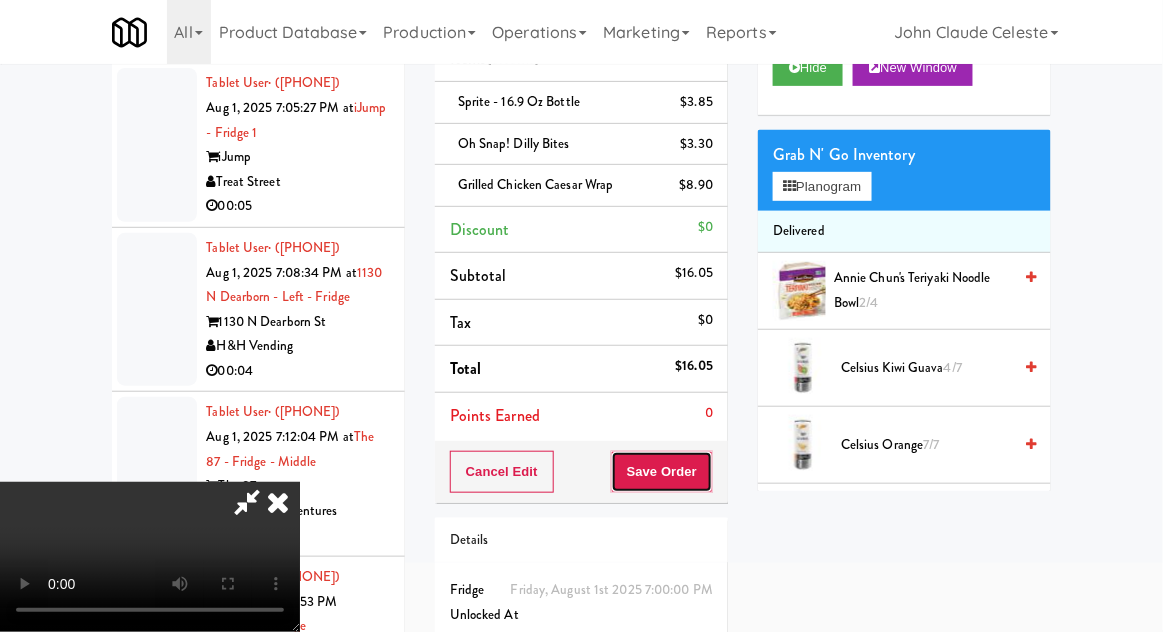 click on "Save Order" at bounding box center (662, 472) 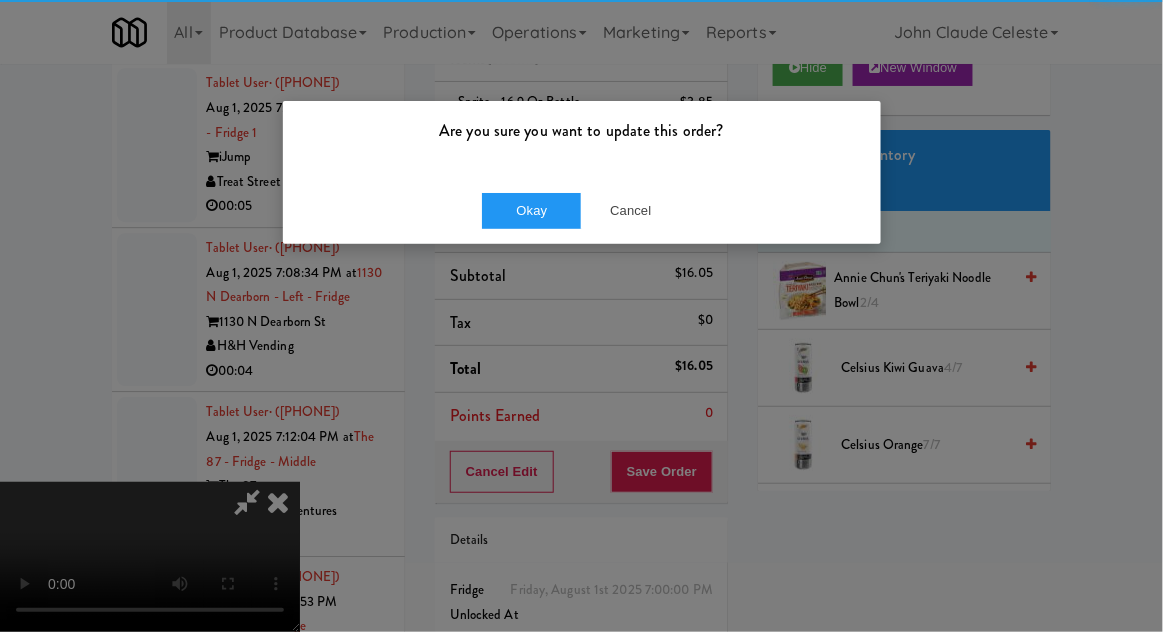 click on "Okay Cancel" at bounding box center [582, 210] 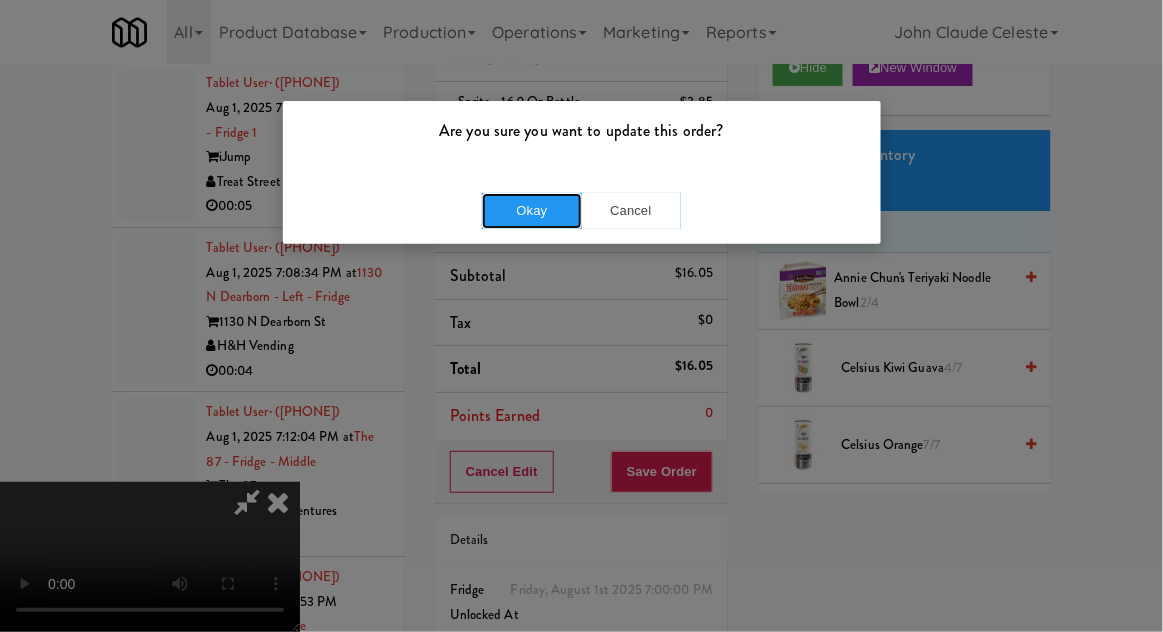 click on "Okay" at bounding box center [532, 211] 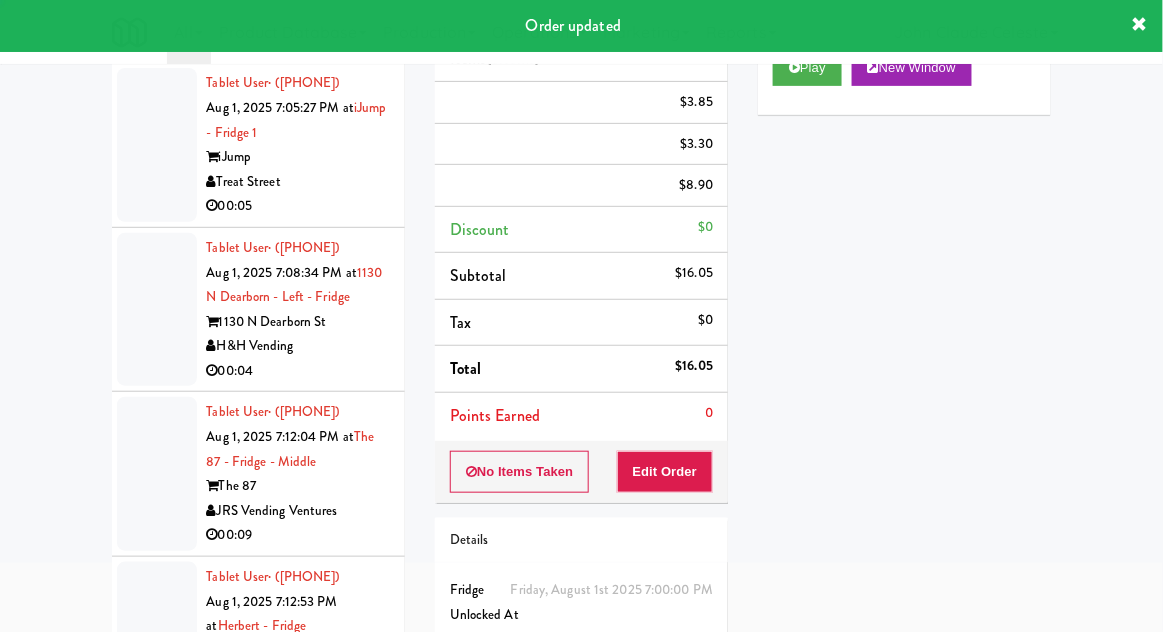 scroll, scrollTop: 0, scrollLeft: 0, axis: both 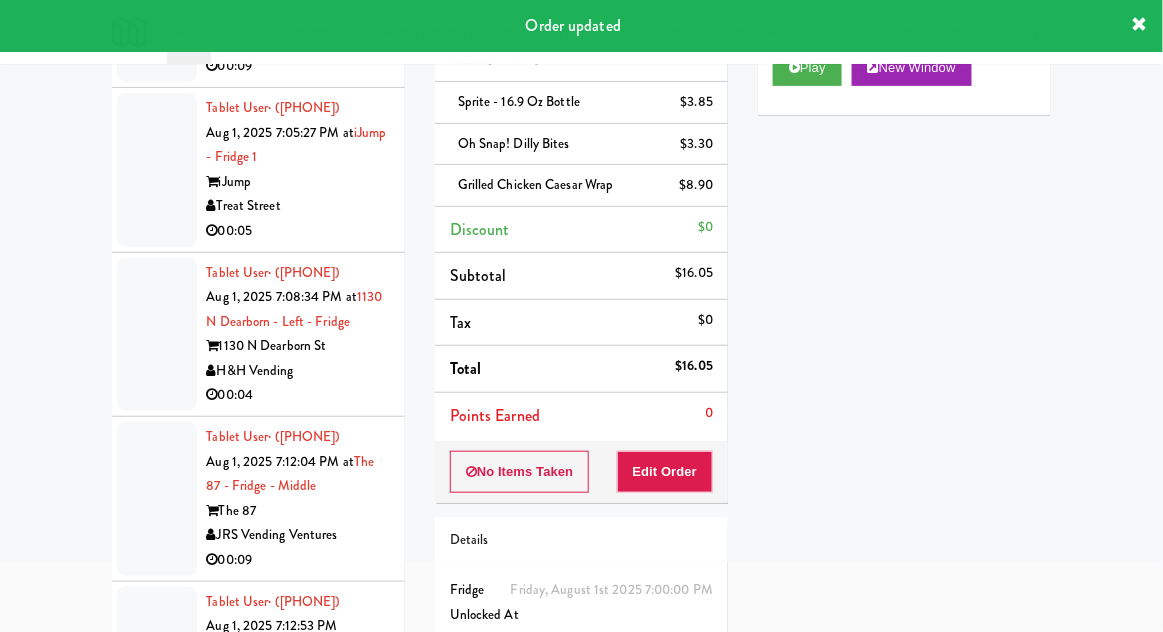 click at bounding box center [157, -159] 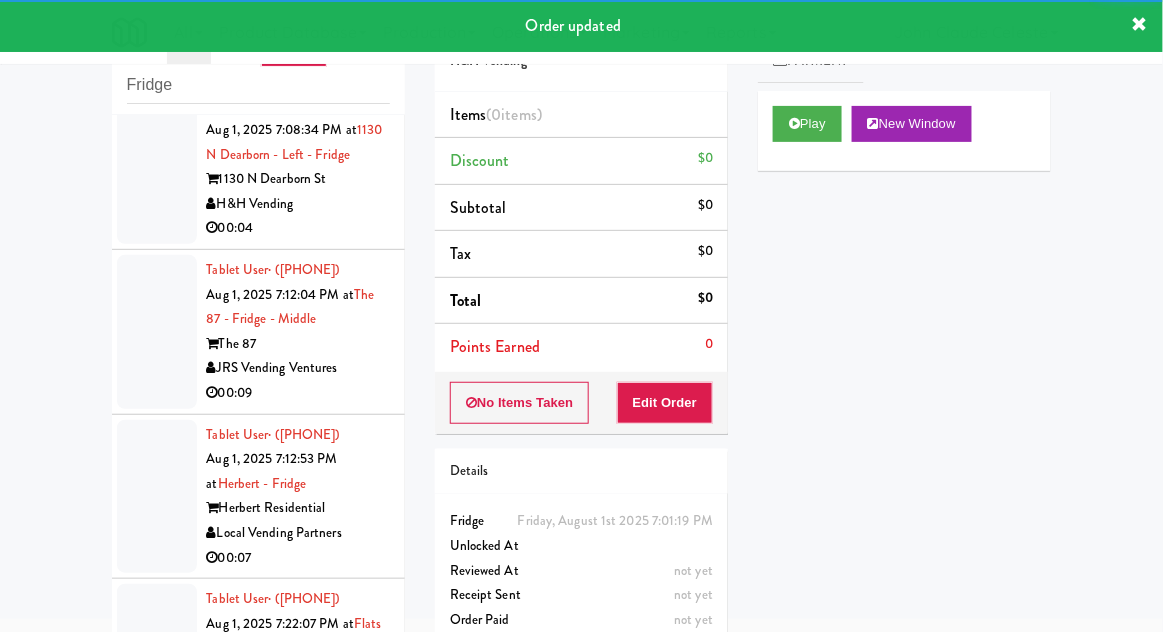 scroll, scrollTop: 5182, scrollLeft: 0, axis: vertical 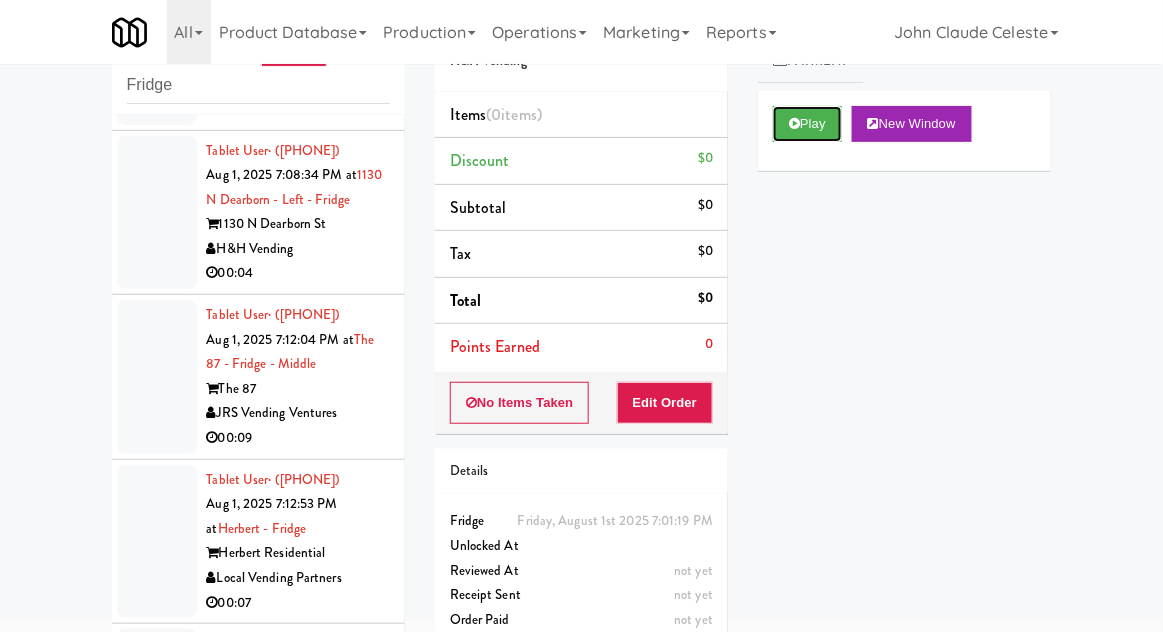 click on "Play" at bounding box center [807, 124] 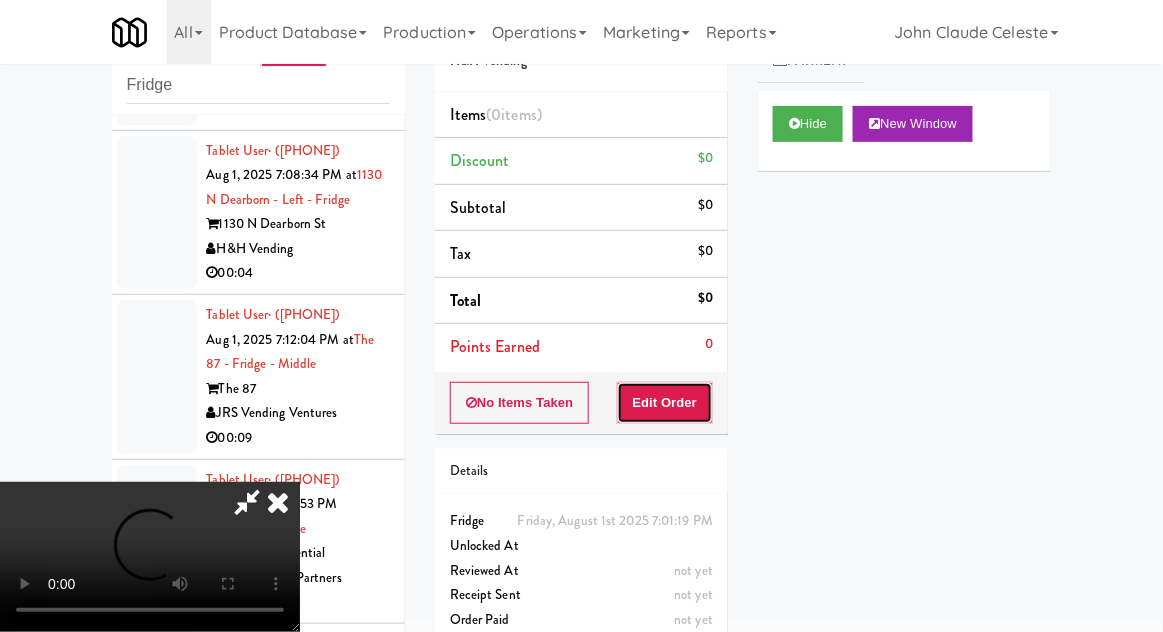 click on "Edit Order" at bounding box center (665, 403) 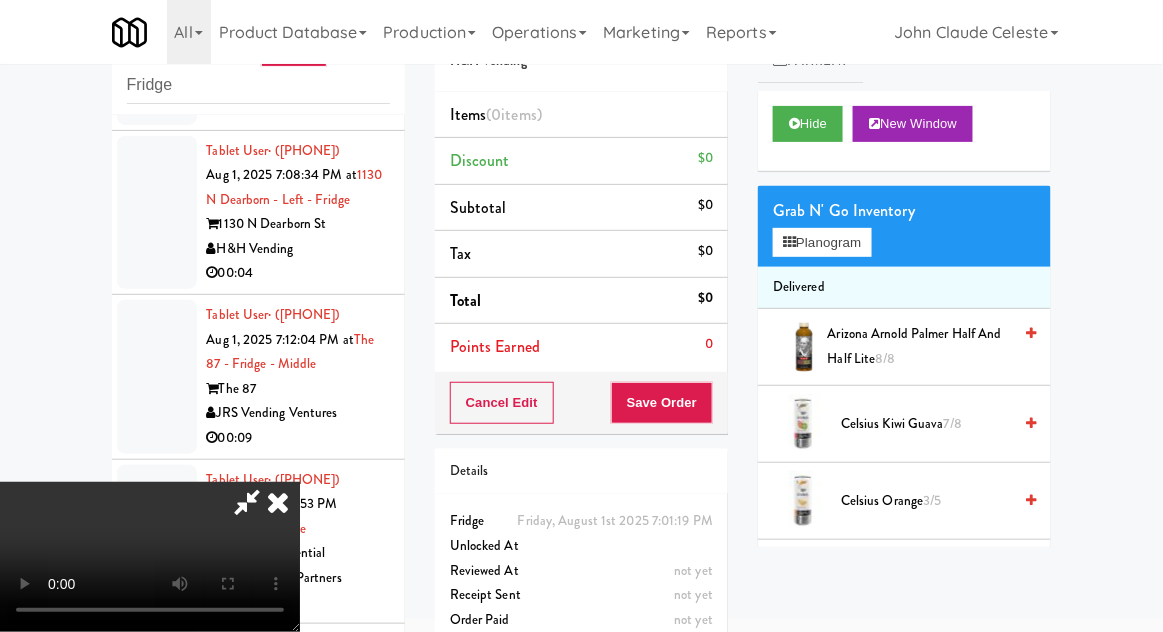 type 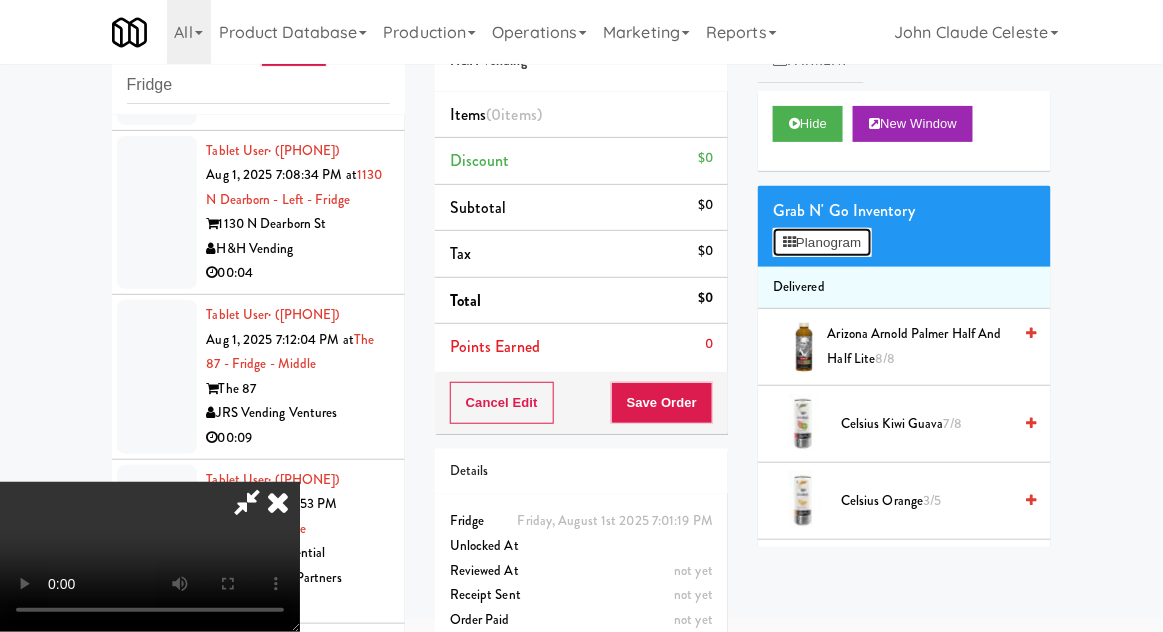 click on "Planogram" at bounding box center [822, 243] 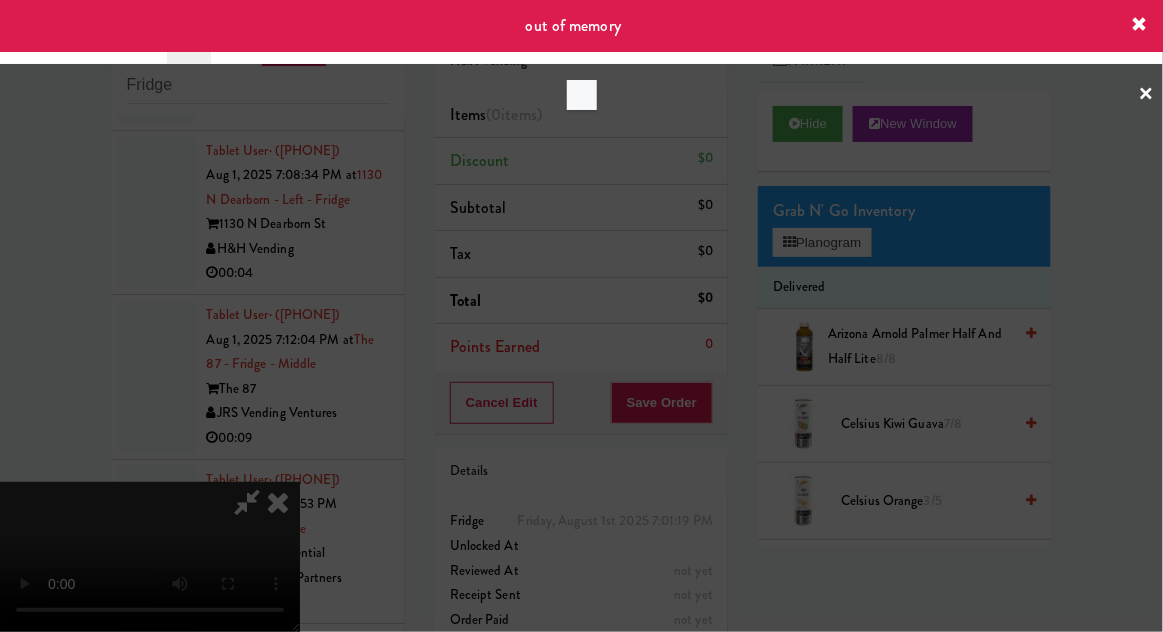 click at bounding box center (581, 316) 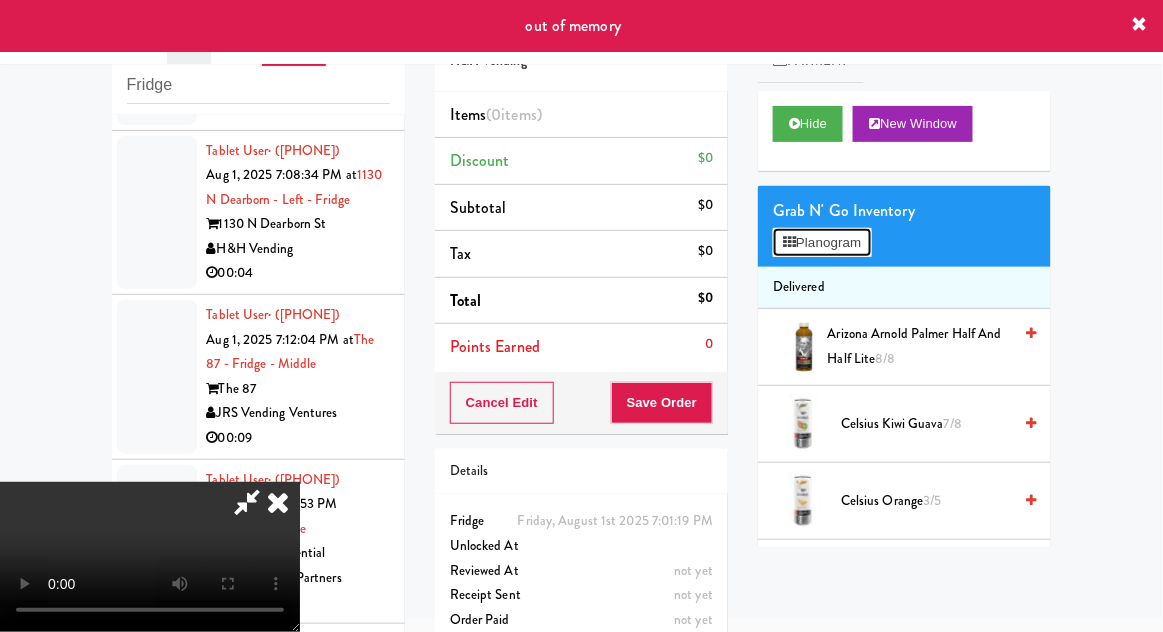 click on "Planogram" at bounding box center (822, 243) 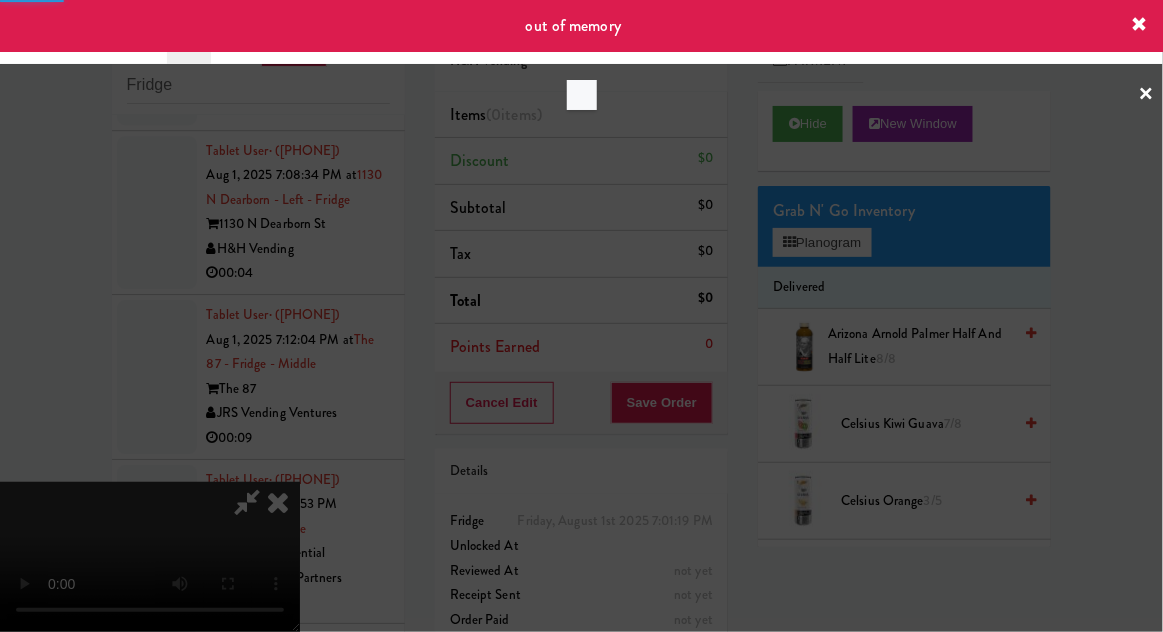 click at bounding box center (1140, 25) 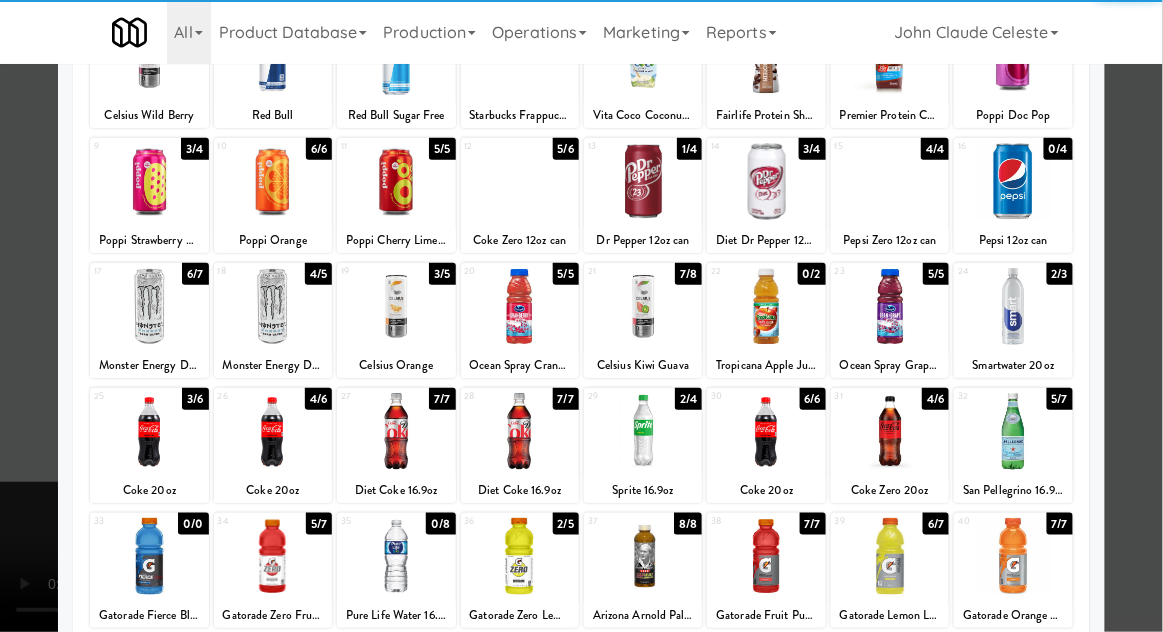 scroll, scrollTop: 181, scrollLeft: 0, axis: vertical 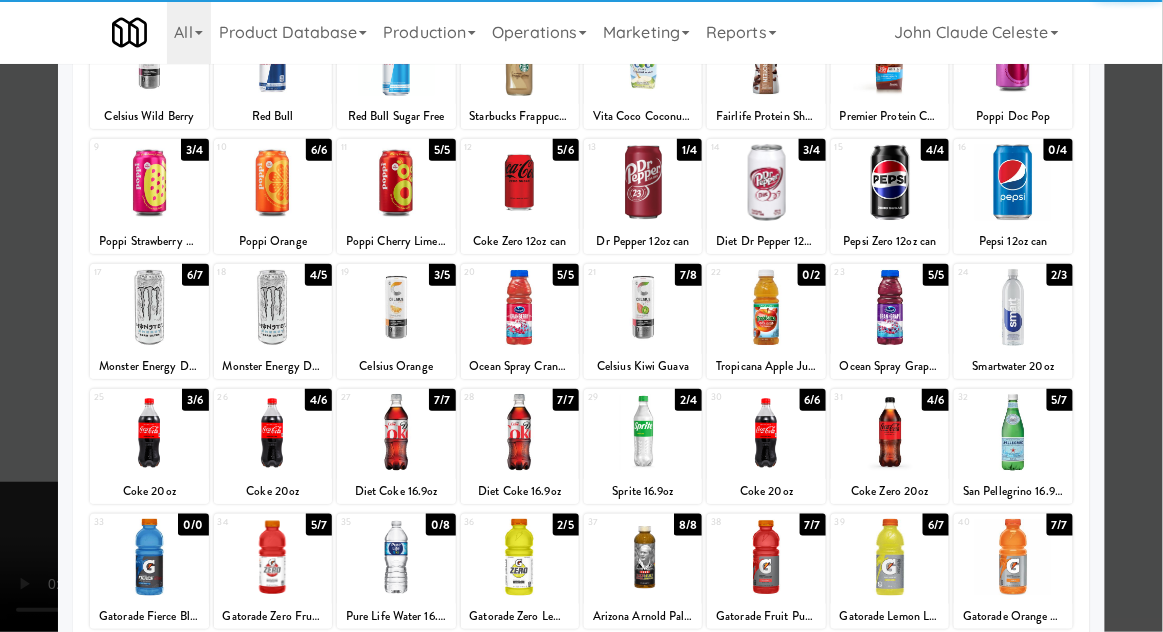 click at bounding box center (149, 432) 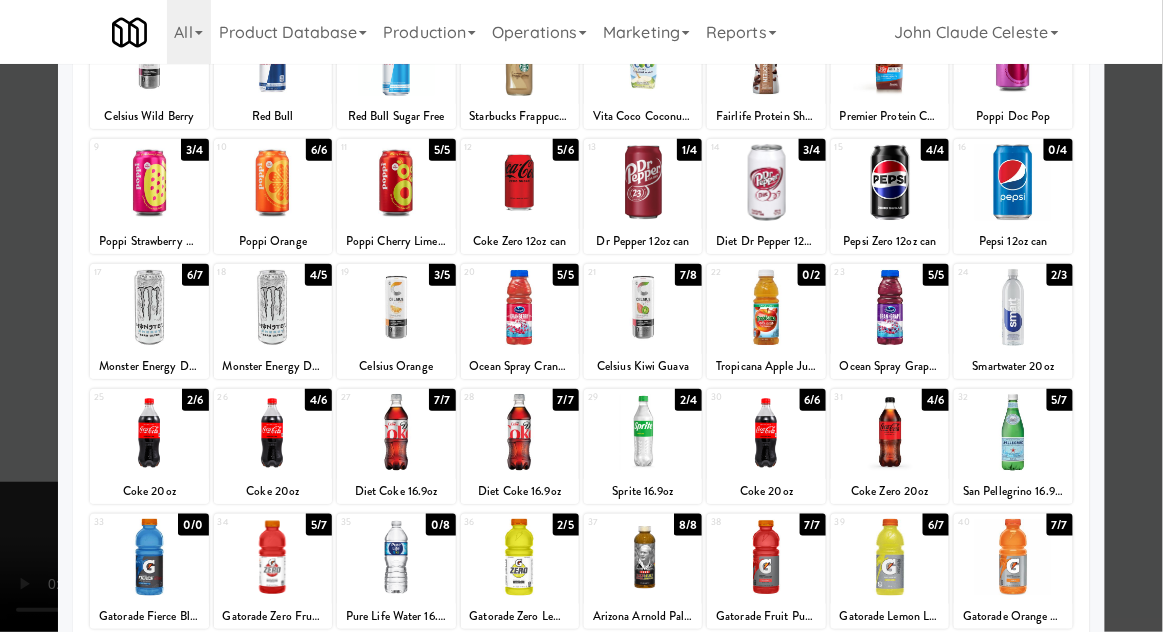 click at bounding box center [581, 316] 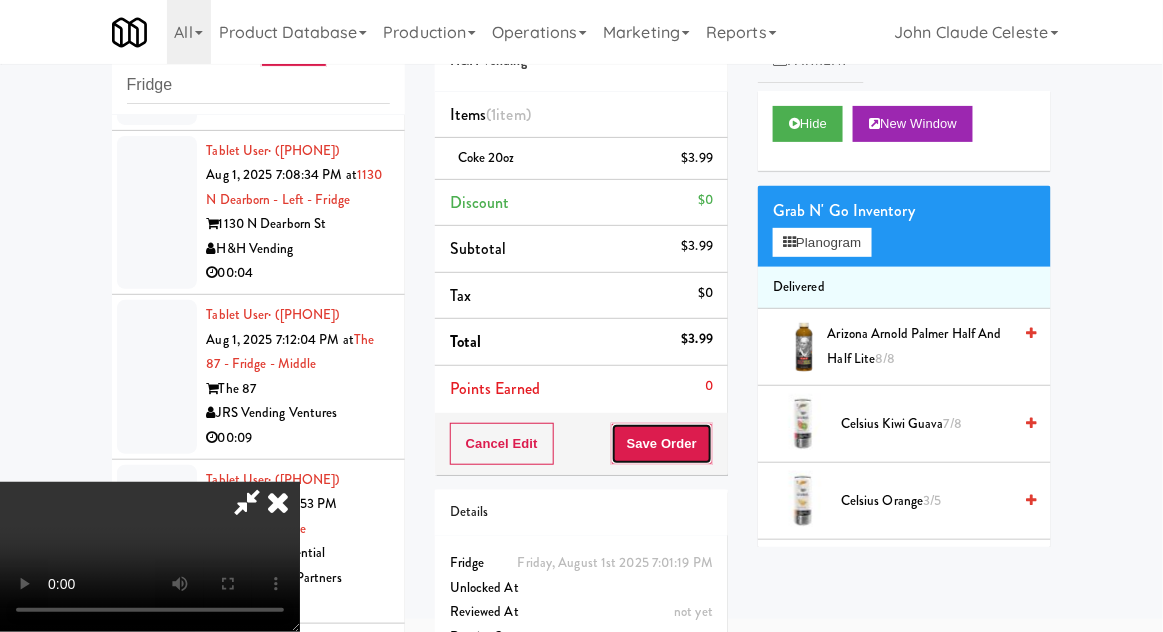 click on "Save Order" at bounding box center (662, 444) 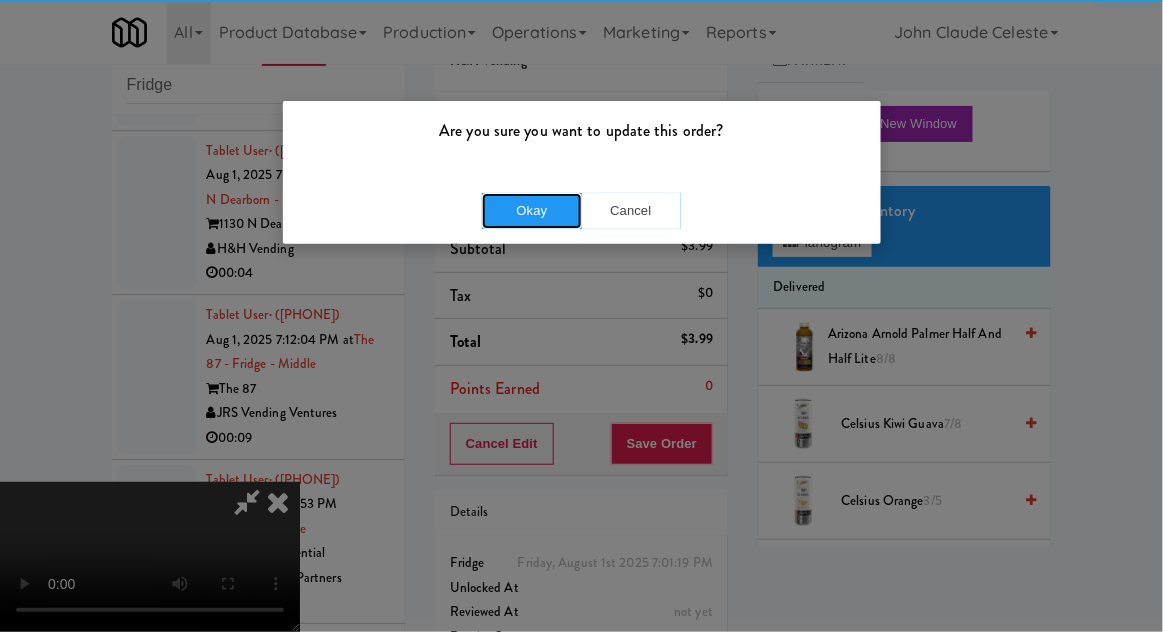 click on "Okay" at bounding box center [532, 211] 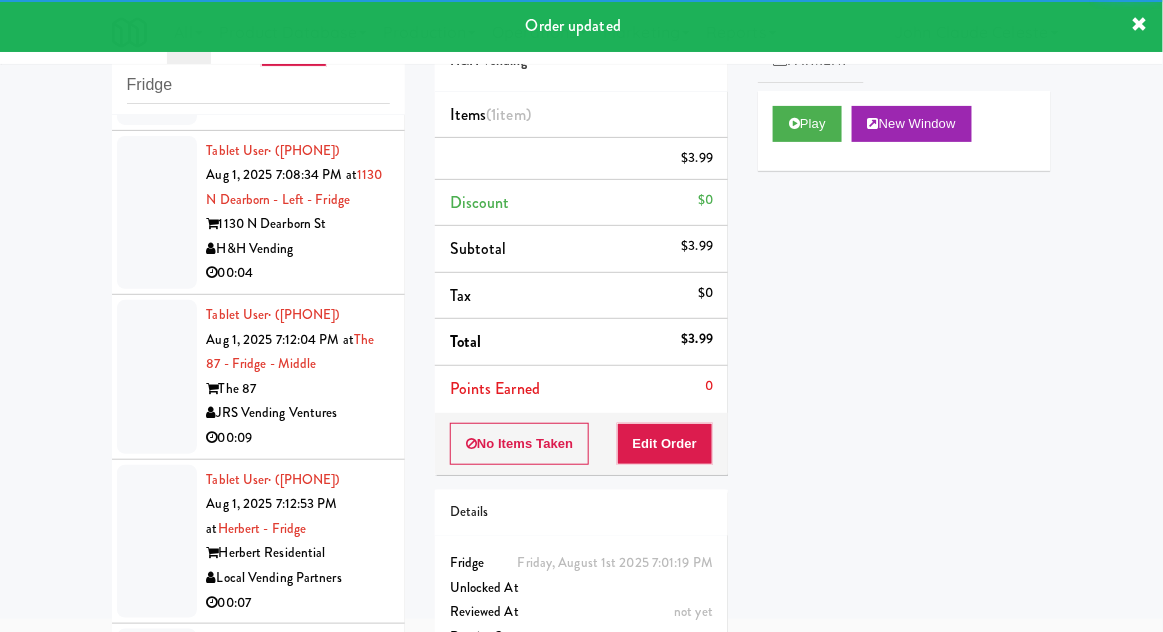 click at bounding box center (157, -117) 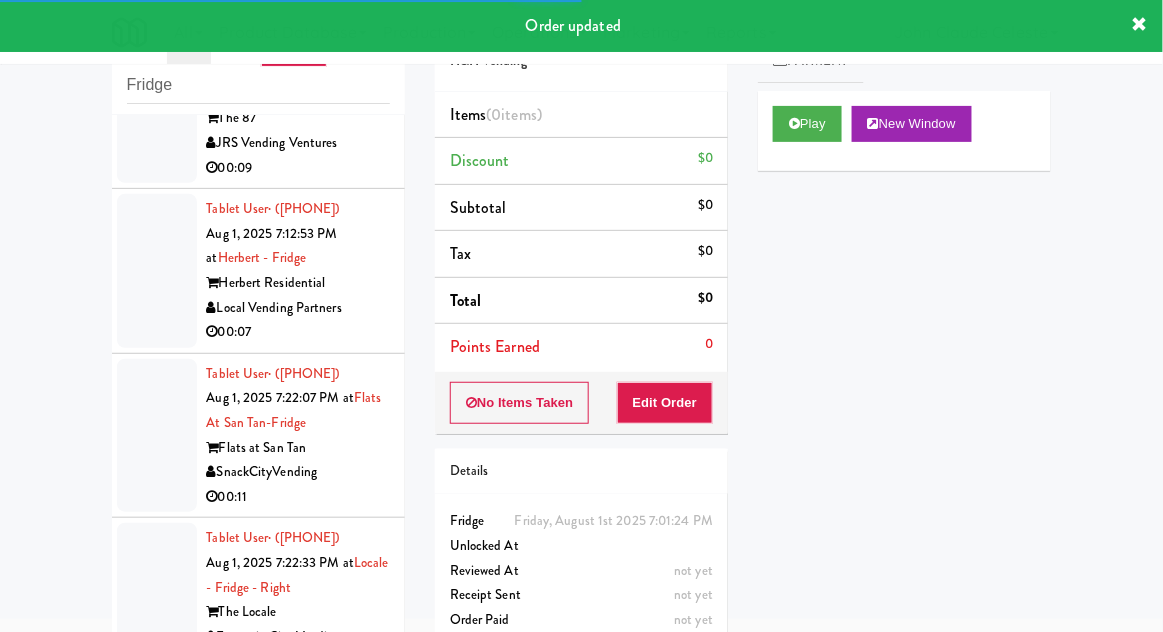 scroll, scrollTop: 5492, scrollLeft: 0, axis: vertical 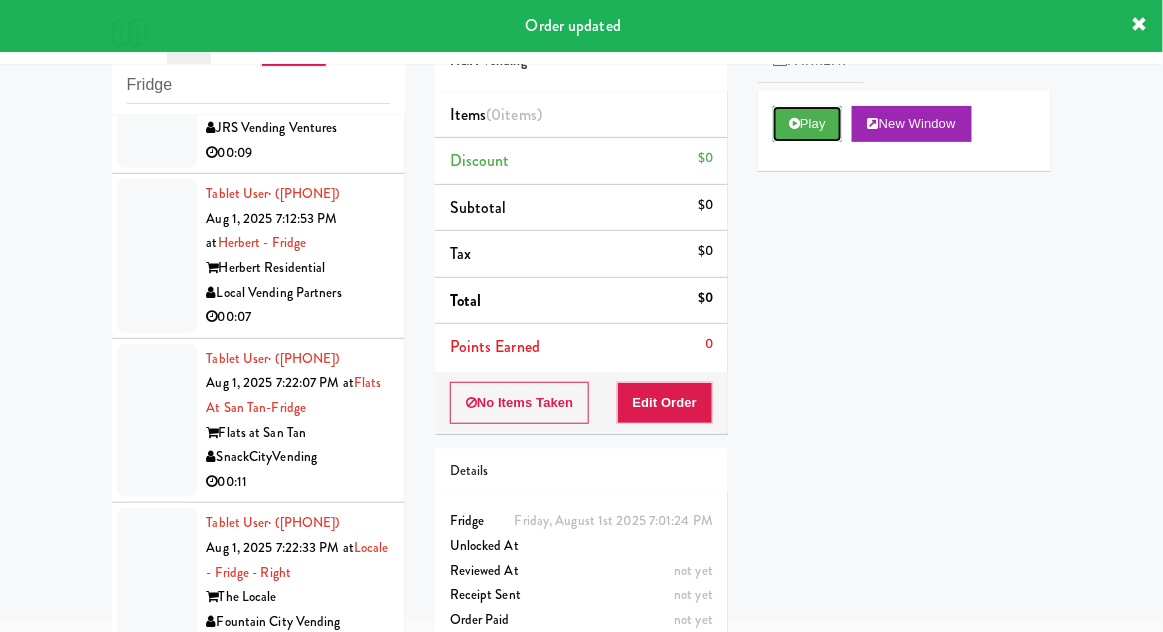 click on "Play" at bounding box center (807, 124) 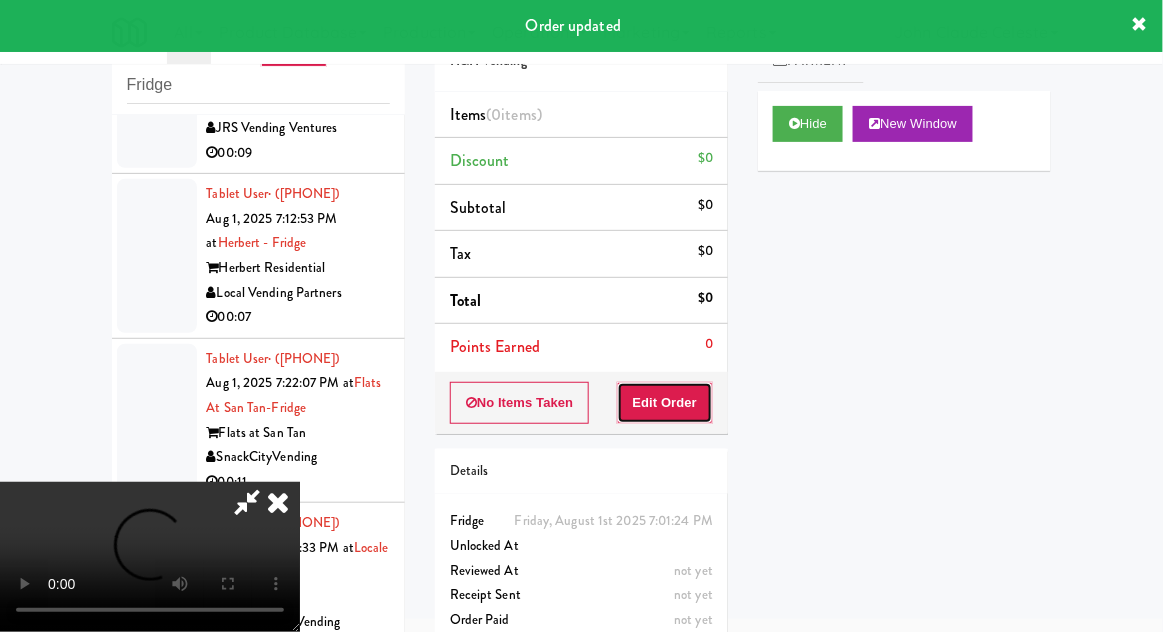 click on "Edit Order" at bounding box center (665, 403) 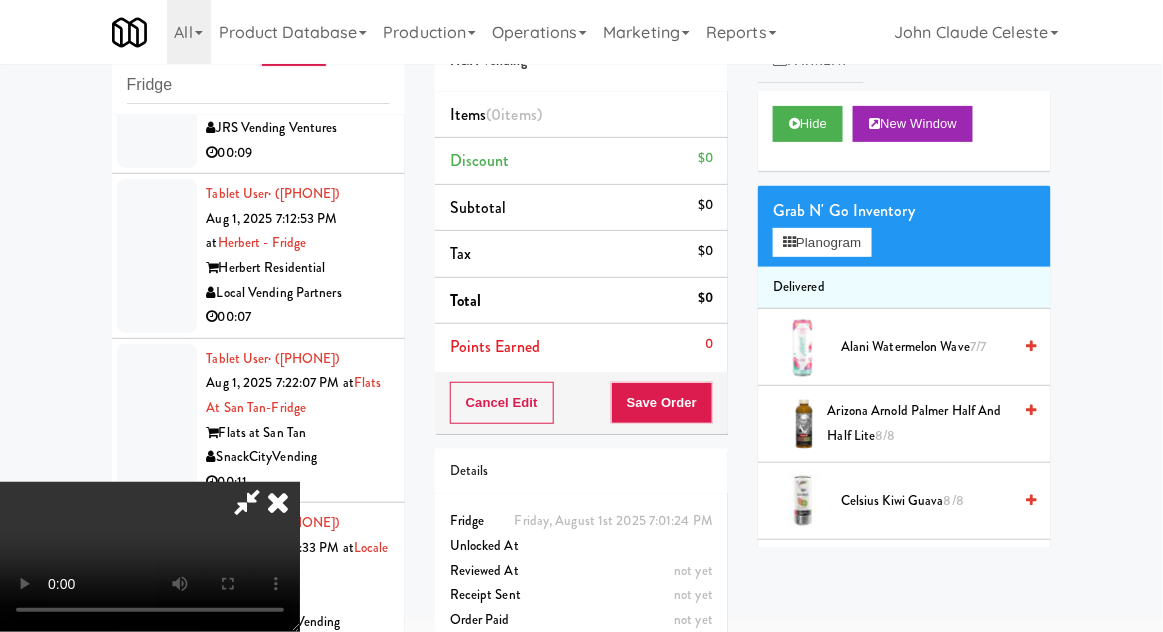 type 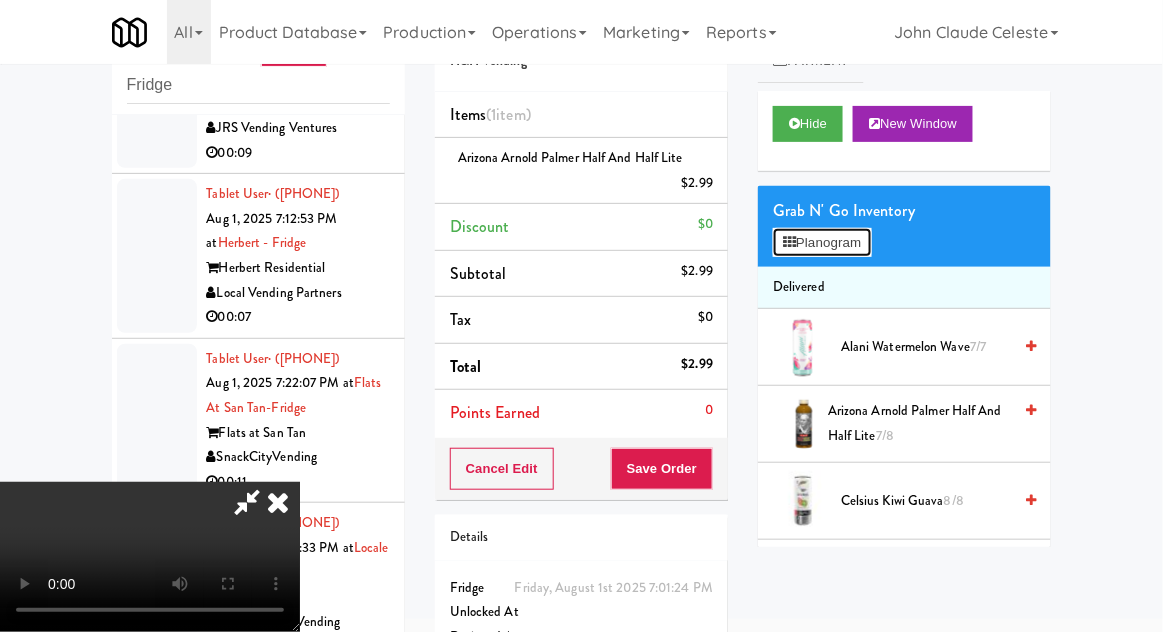 click on "Planogram" at bounding box center (822, 243) 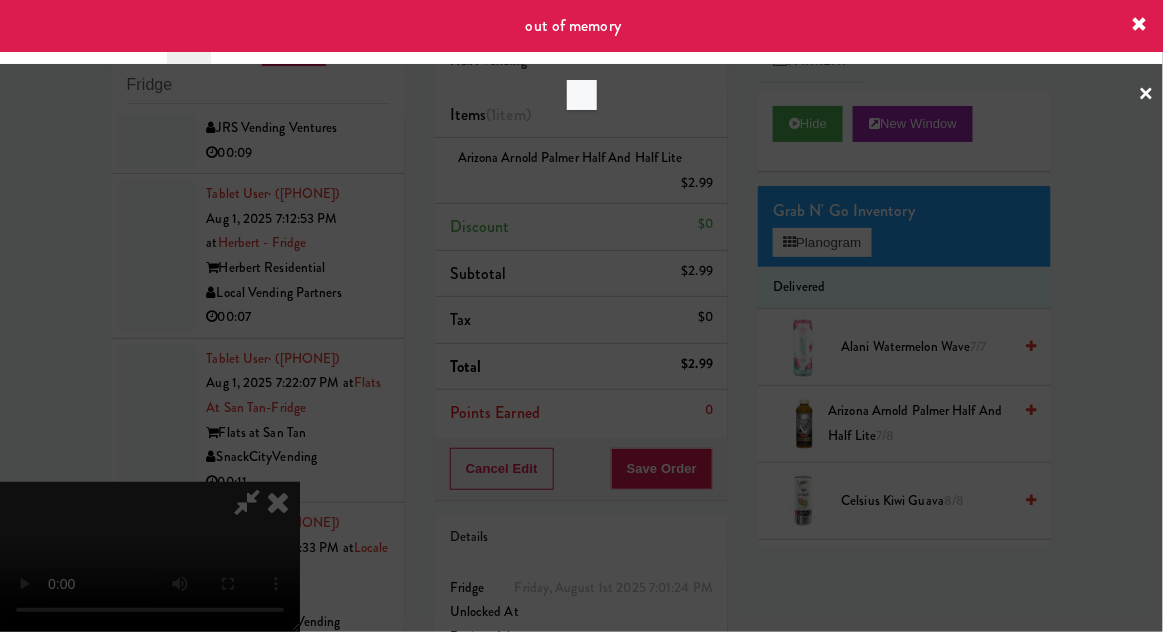 click at bounding box center [581, 316] 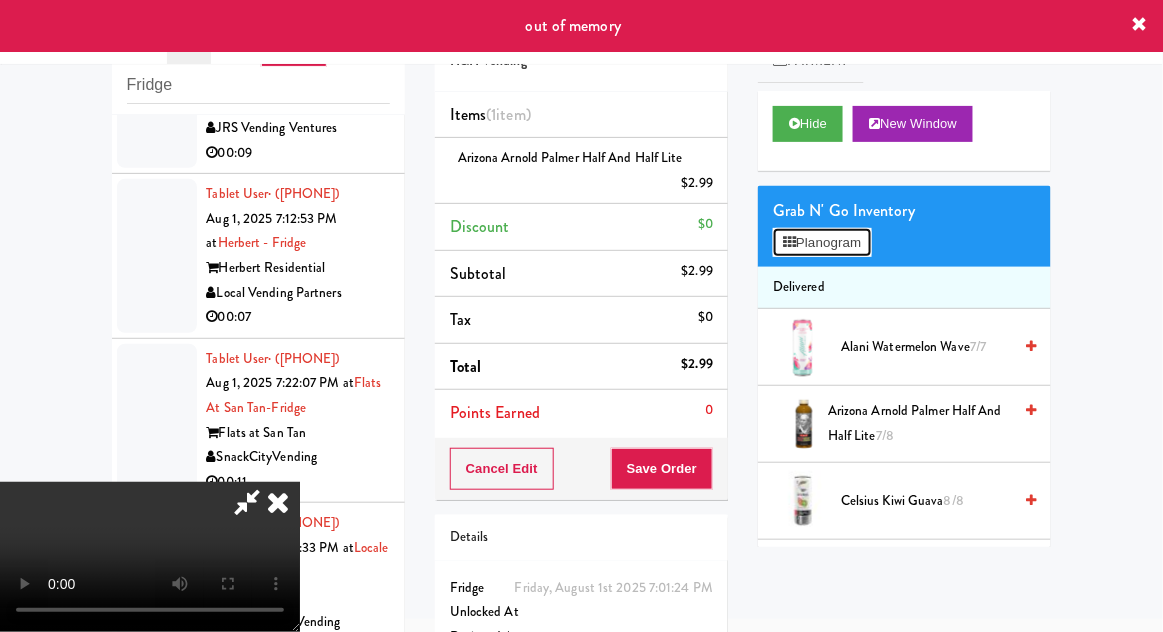 click on "Planogram" at bounding box center (822, 243) 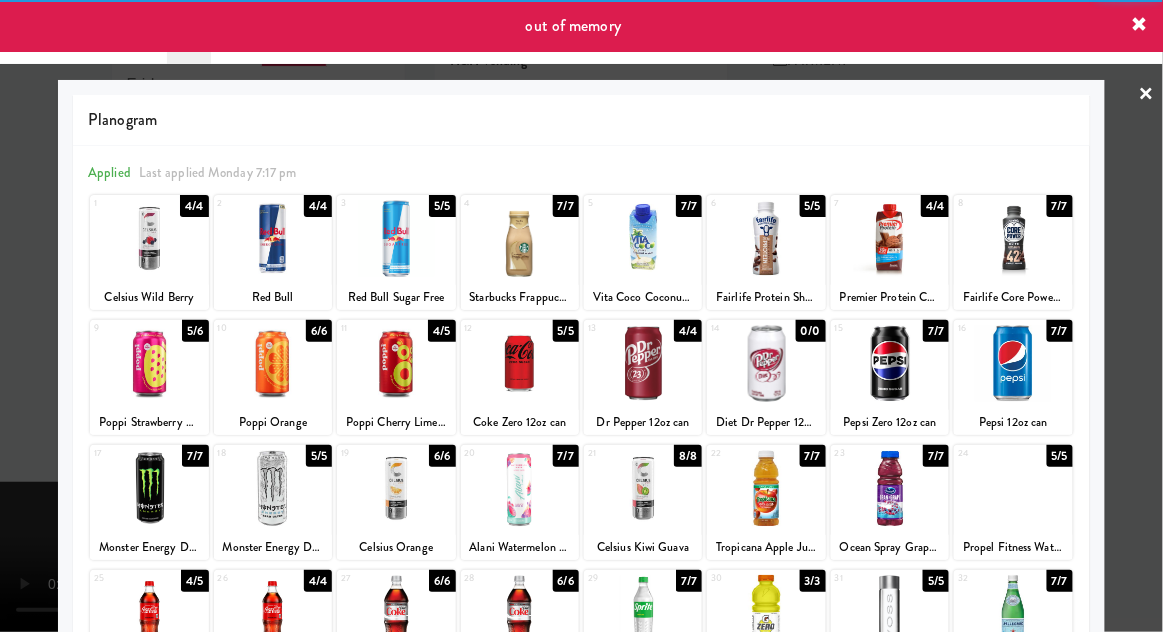 click at bounding box center (520, 363) 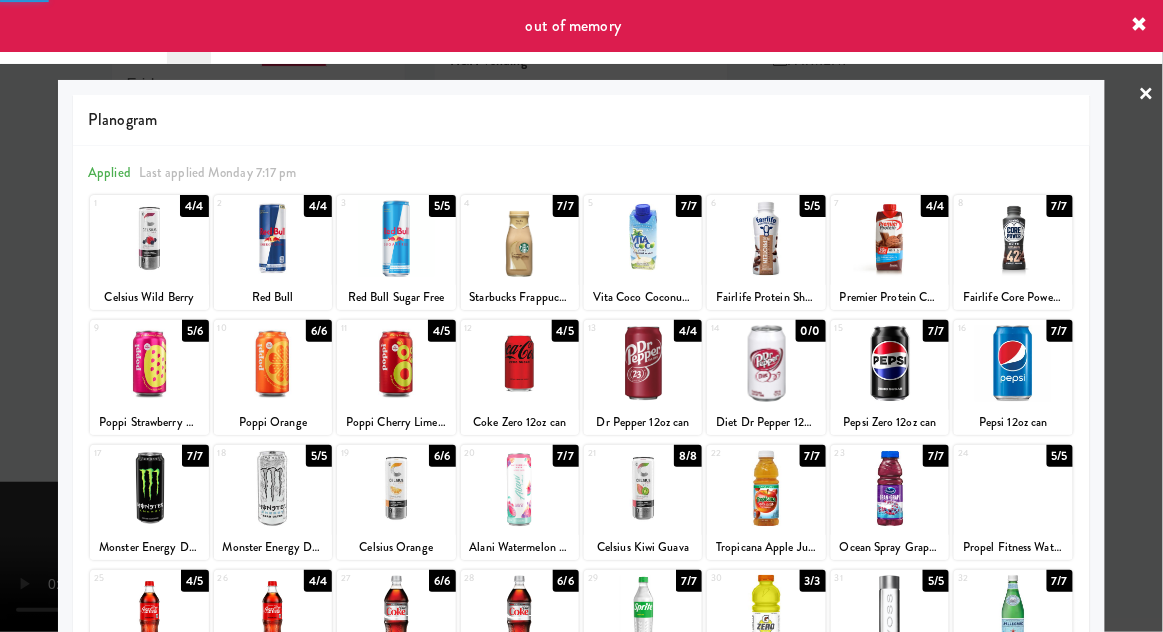 click at bounding box center [581, 316] 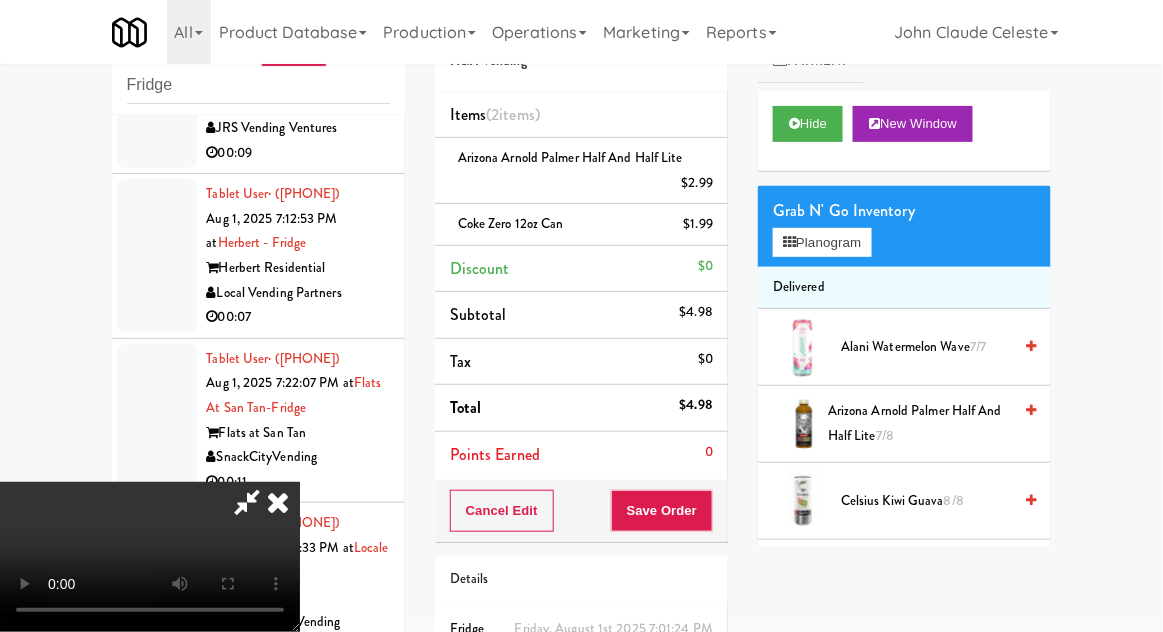 scroll, scrollTop: 116, scrollLeft: 0, axis: vertical 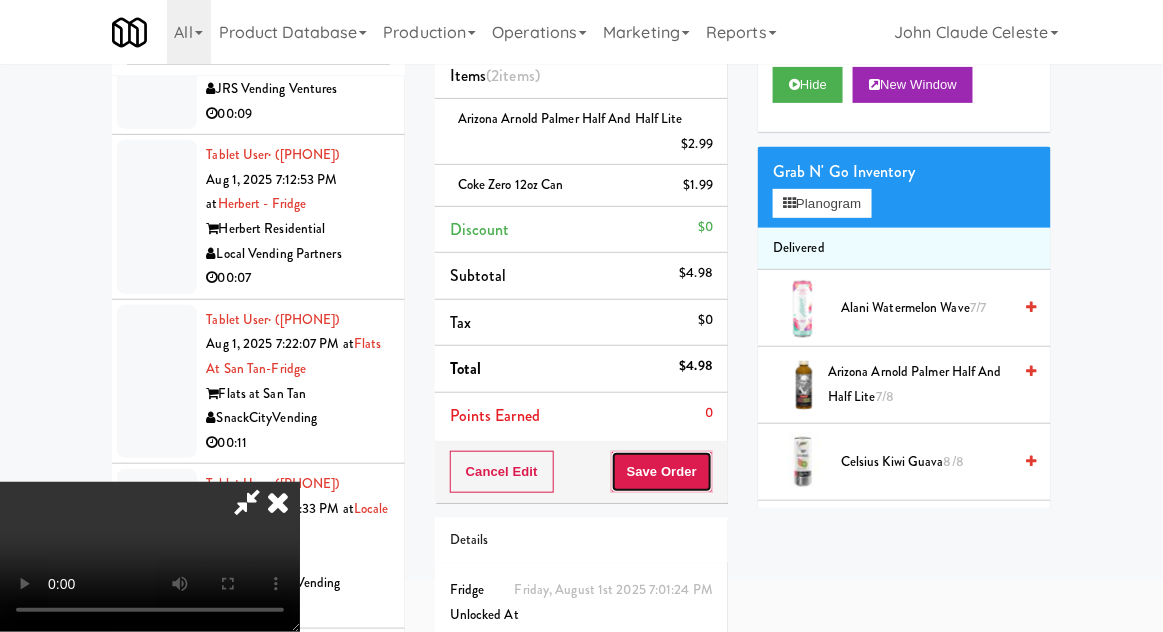 click on "Save Order" at bounding box center [662, 472] 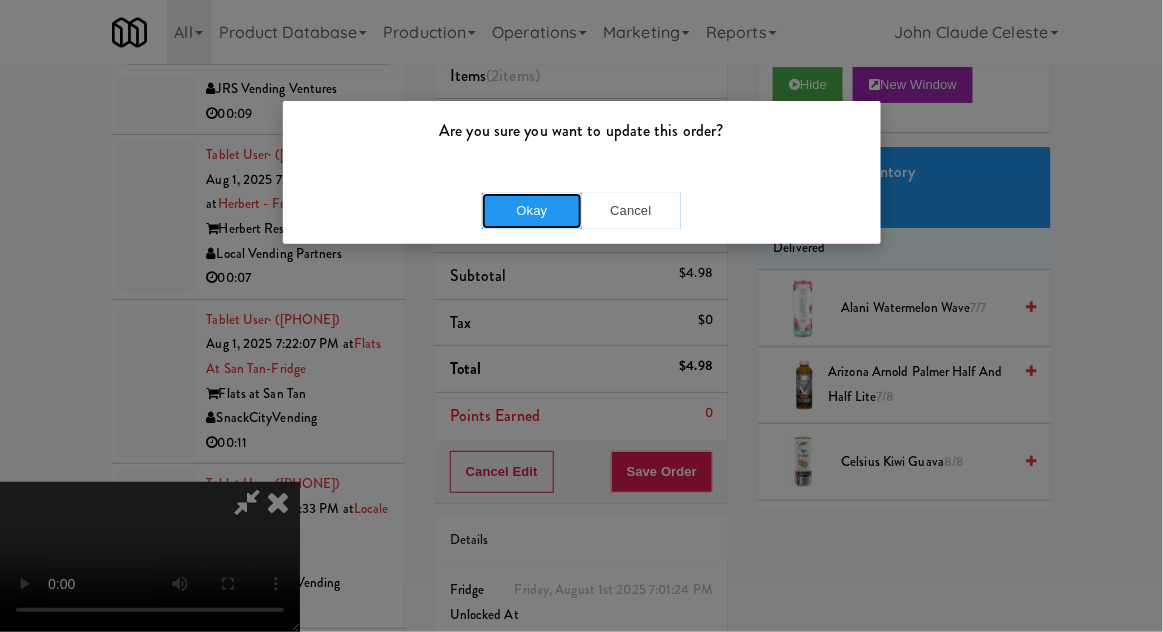 click on "Okay" at bounding box center [532, 211] 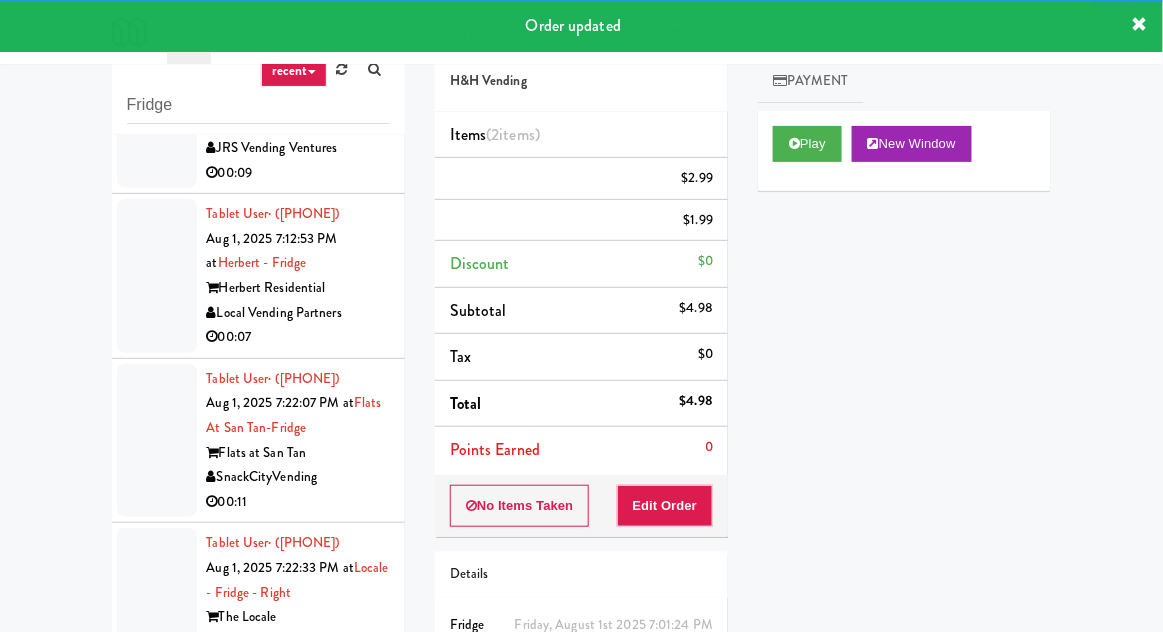 scroll, scrollTop: 116, scrollLeft: 0, axis: vertical 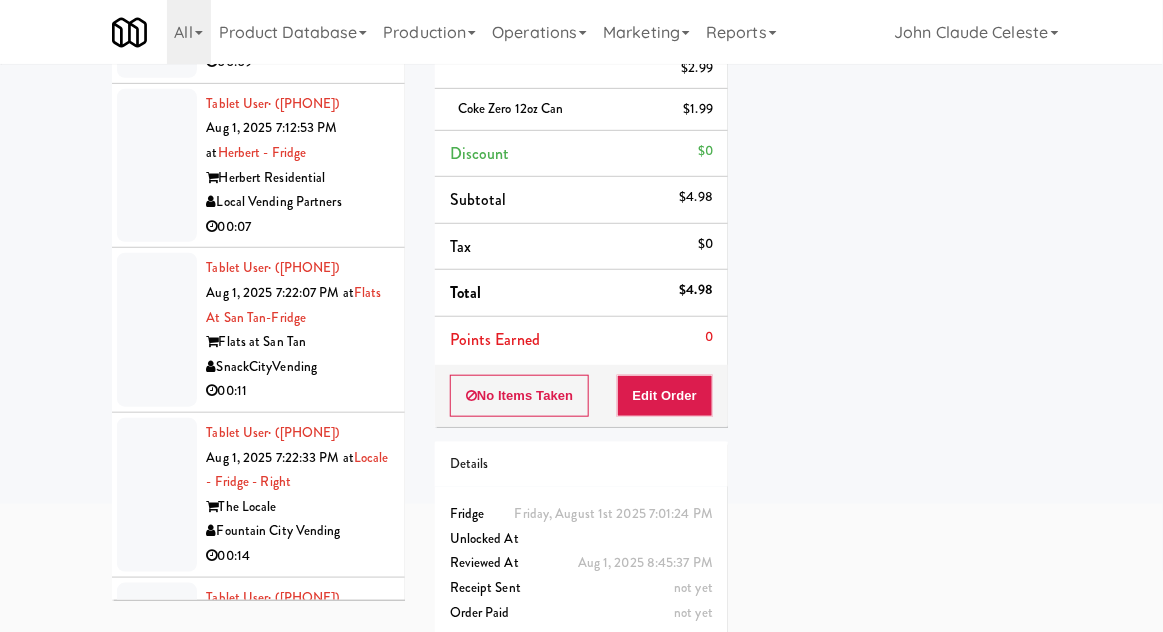 click at bounding box center [157, -328] 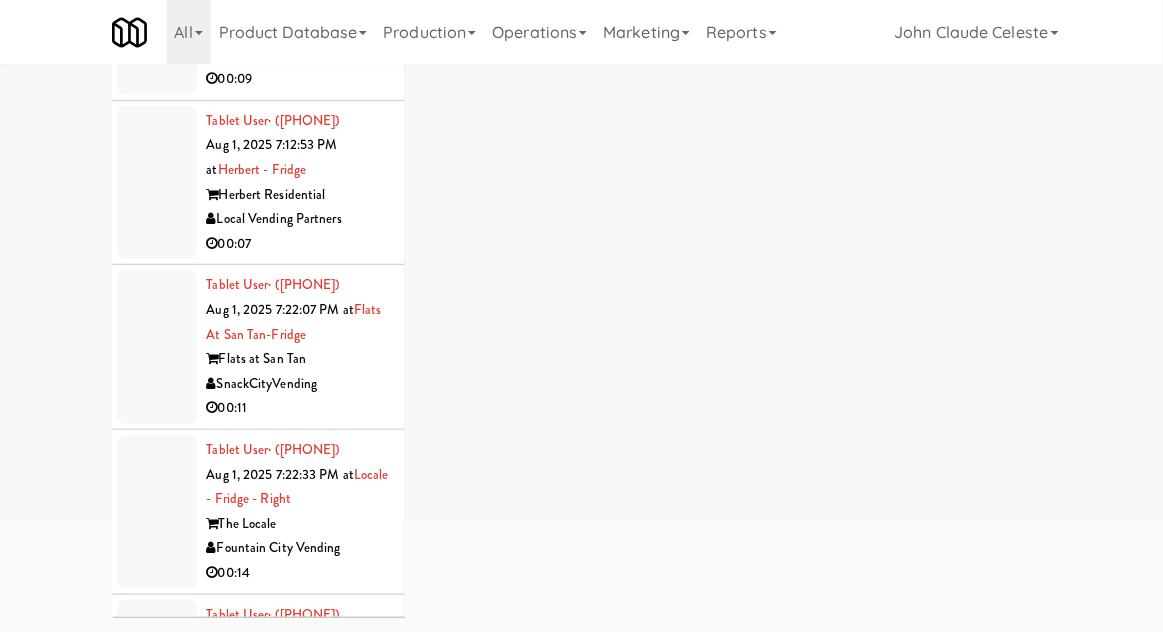 scroll, scrollTop: 173, scrollLeft: 0, axis: vertical 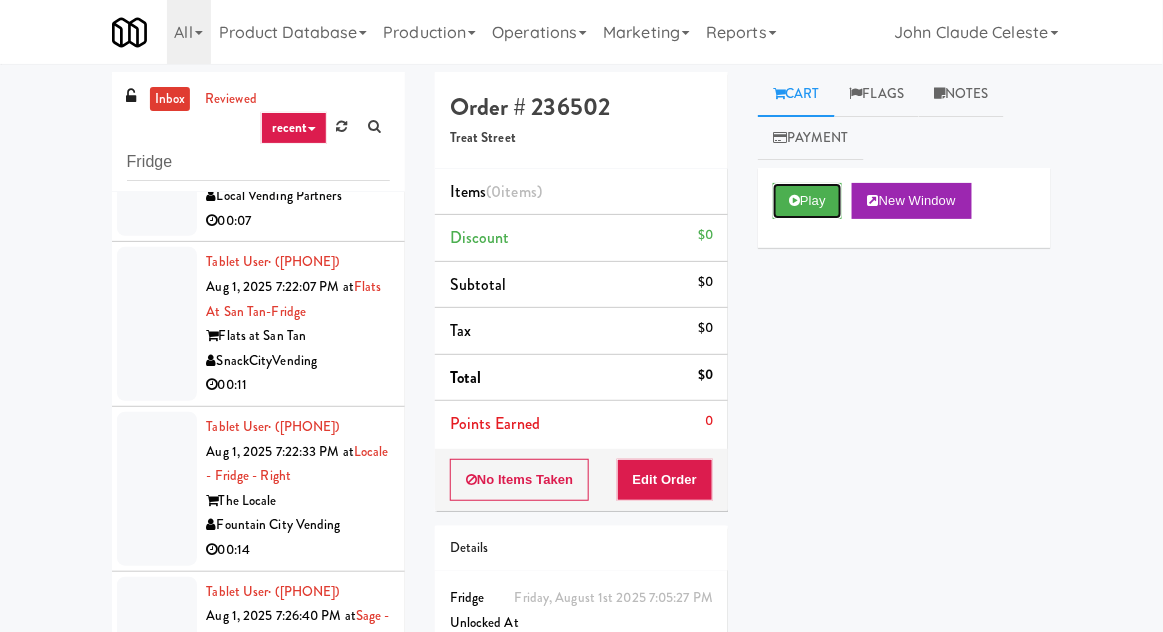 click on "Play" at bounding box center (807, 201) 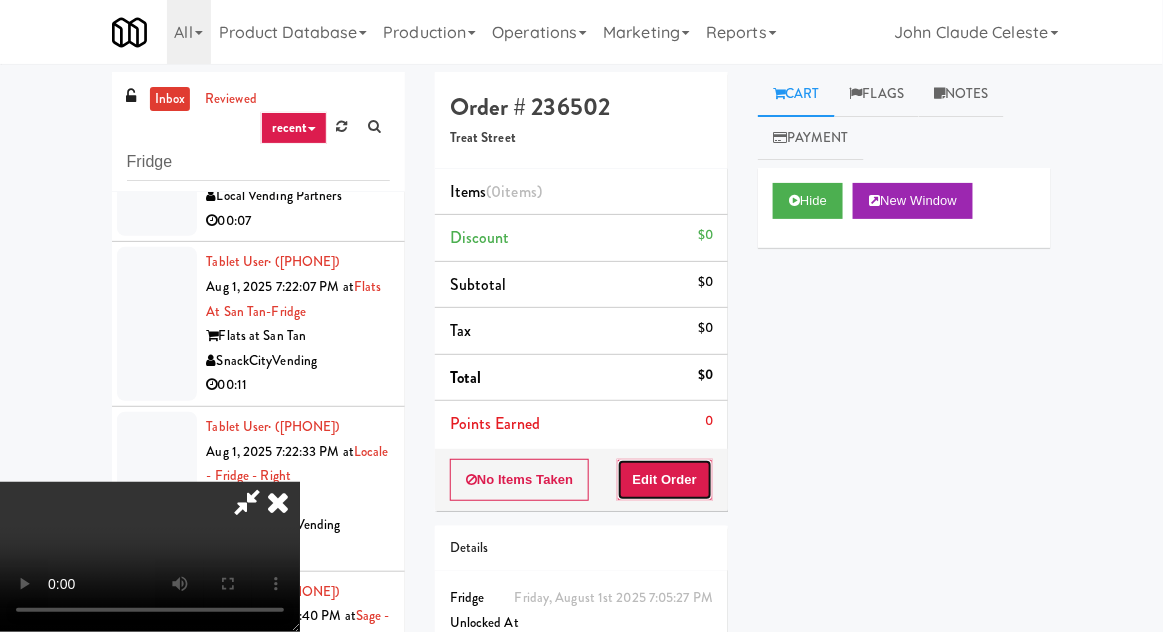 click on "Edit Order" at bounding box center (665, 480) 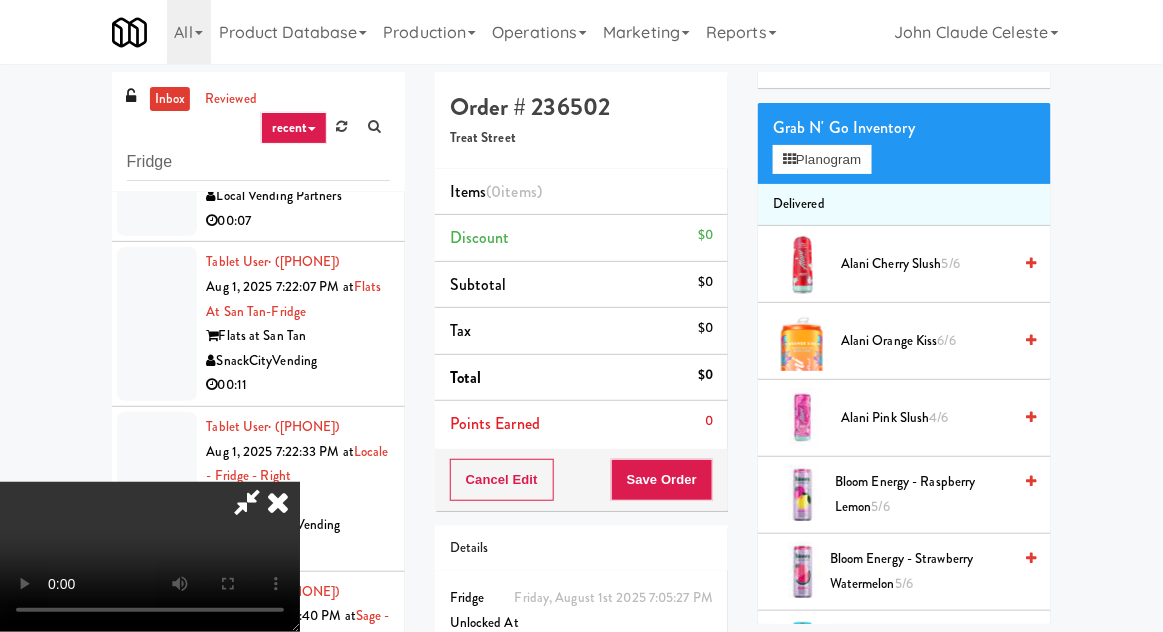 scroll, scrollTop: 163, scrollLeft: 0, axis: vertical 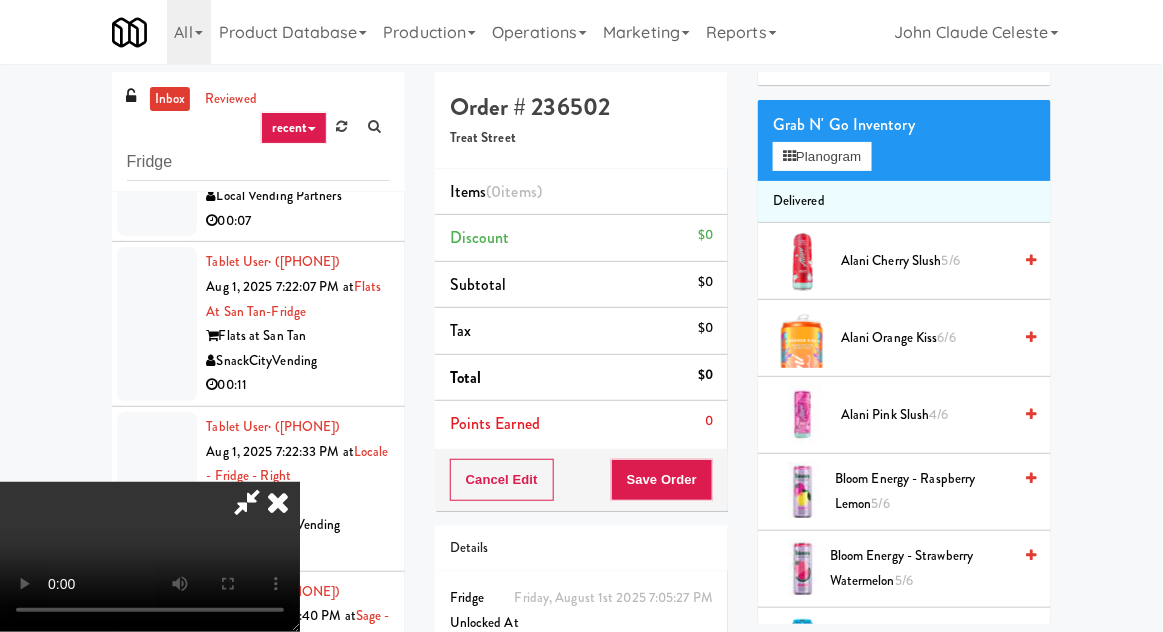 type 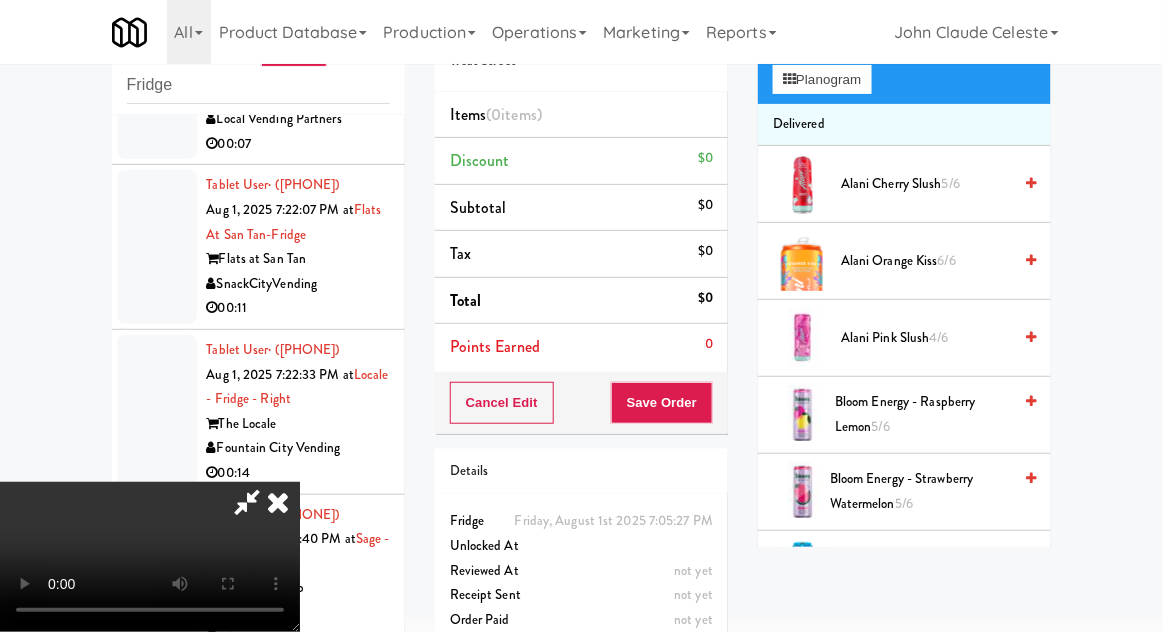 scroll, scrollTop: 73, scrollLeft: 0, axis: vertical 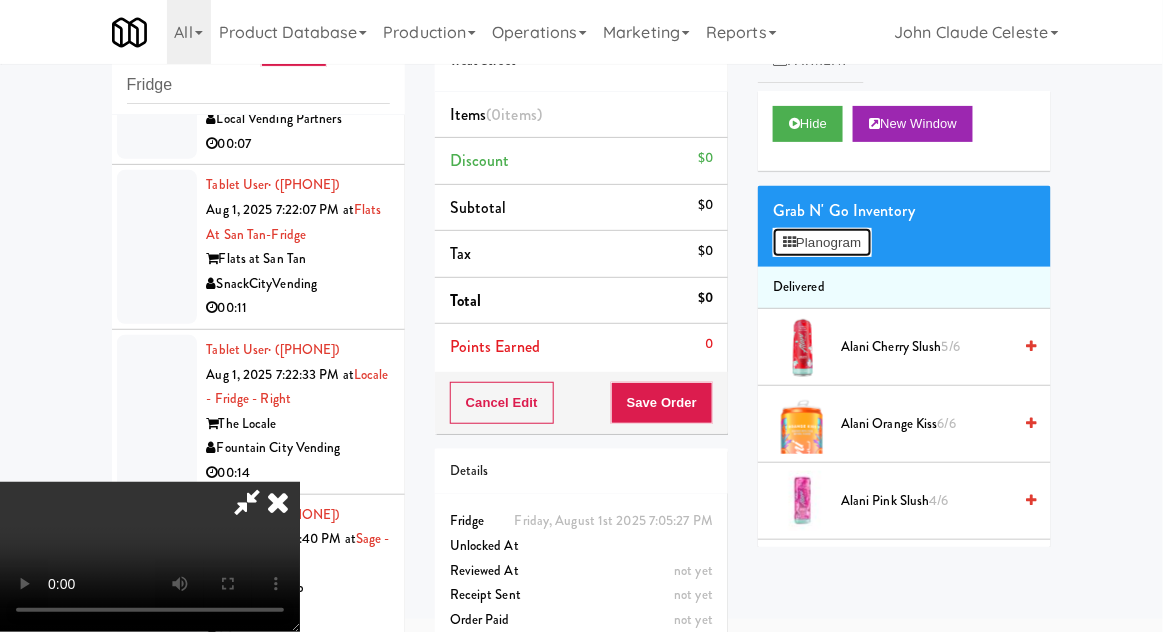click on "Planogram" at bounding box center (822, 243) 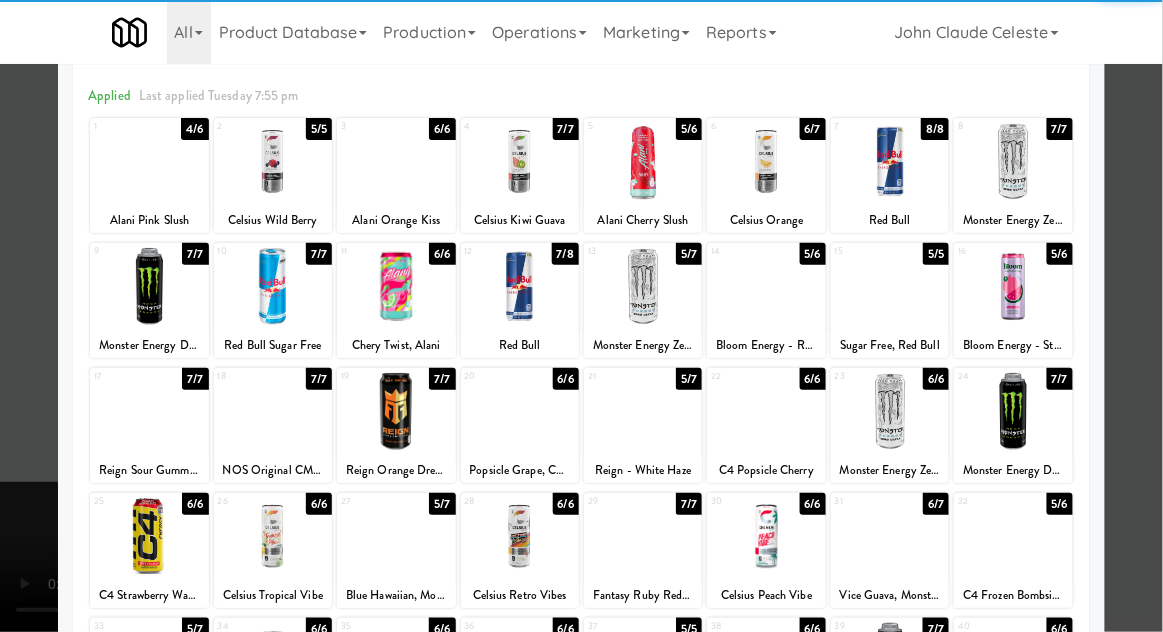 scroll, scrollTop: 78, scrollLeft: 0, axis: vertical 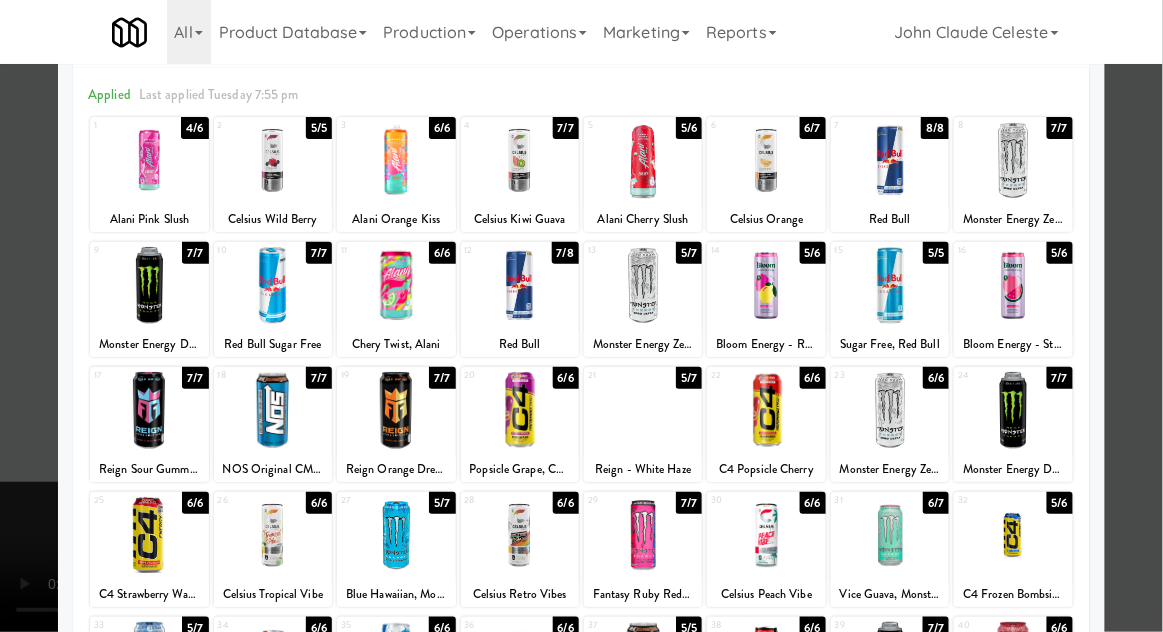 click at bounding box center [890, 660] 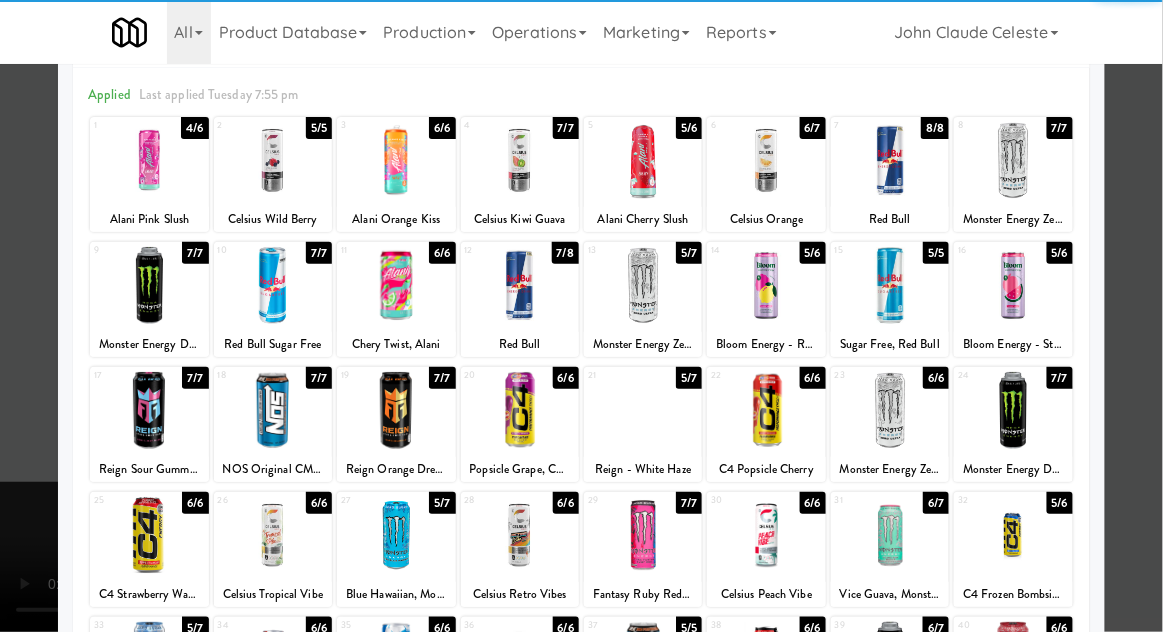 click at bounding box center (581, 316) 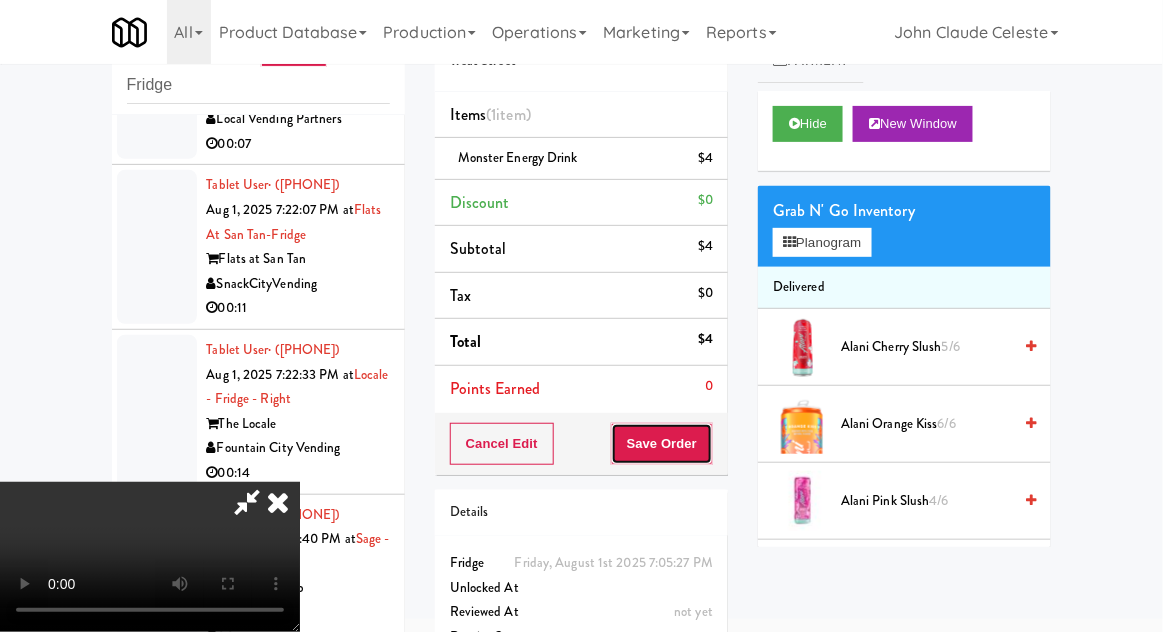 click on "Save Order" at bounding box center (662, 444) 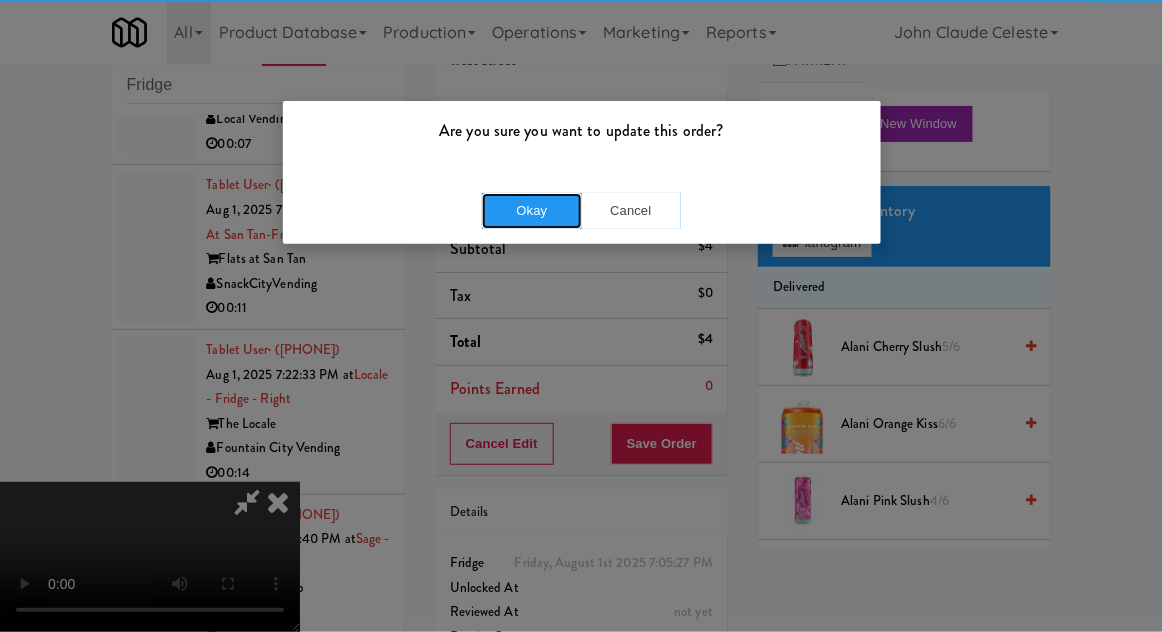 click on "Okay" at bounding box center [532, 211] 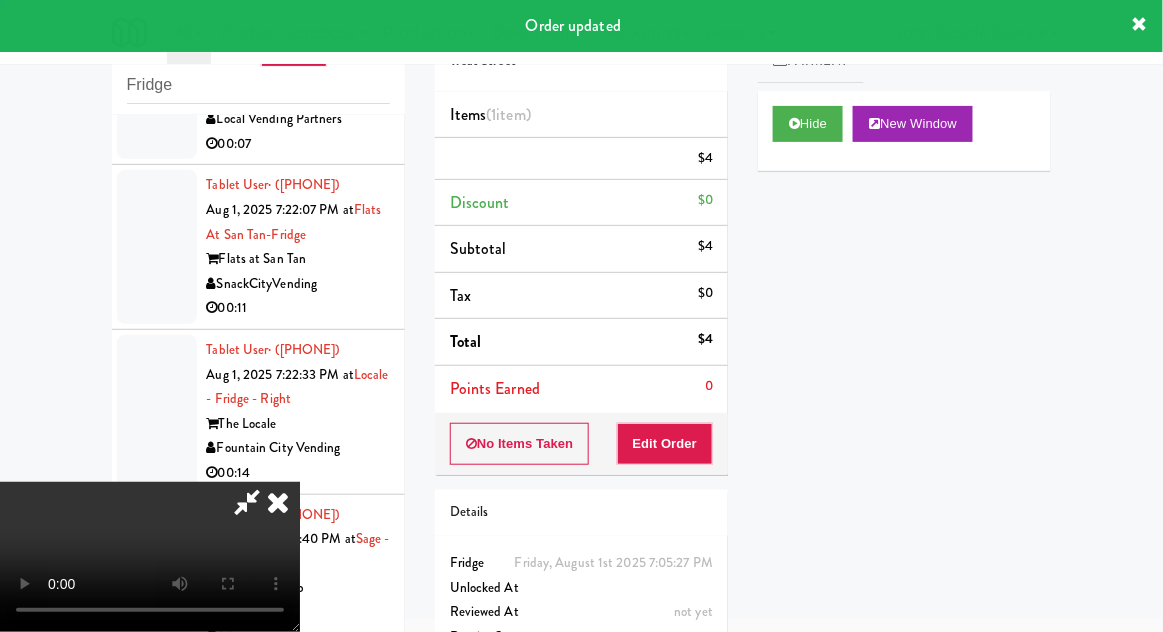 scroll, scrollTop: 0, scrollLeft: 0, axis: both 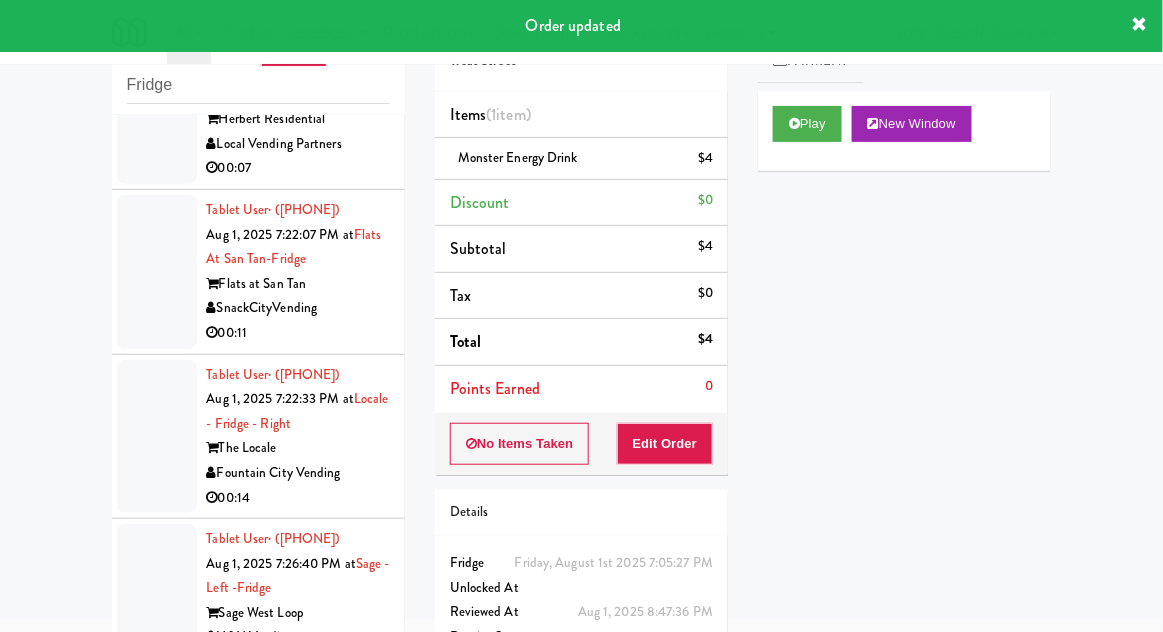 click at bounding box center [157, -222] 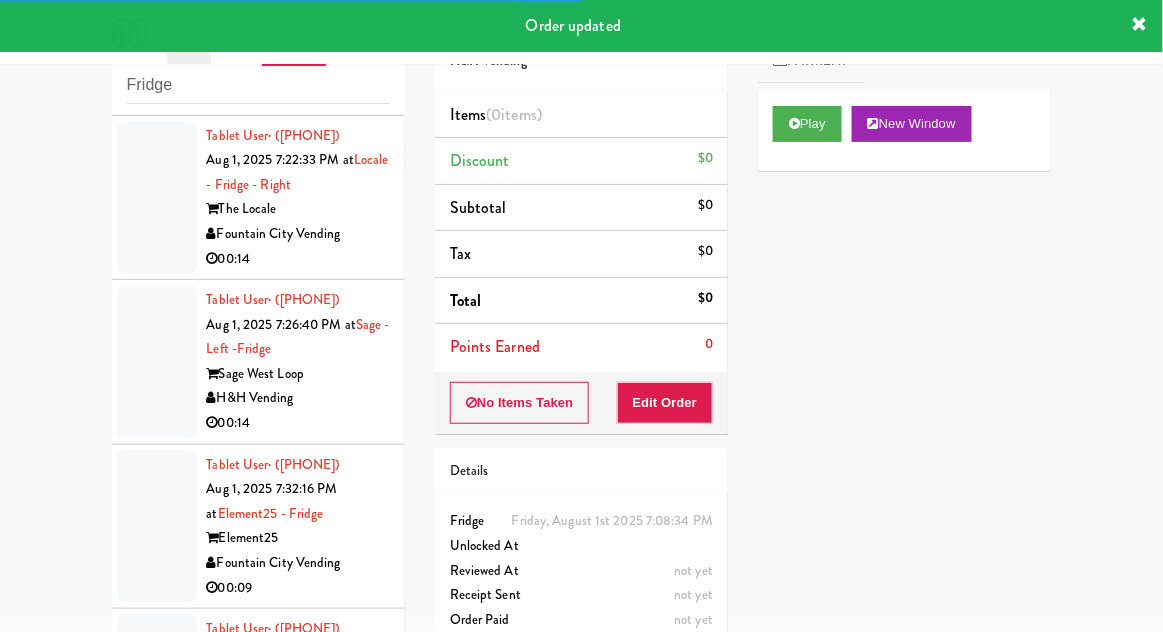 scroll, scrollTop: 5943, scrollLeft: 0, axis: vertical 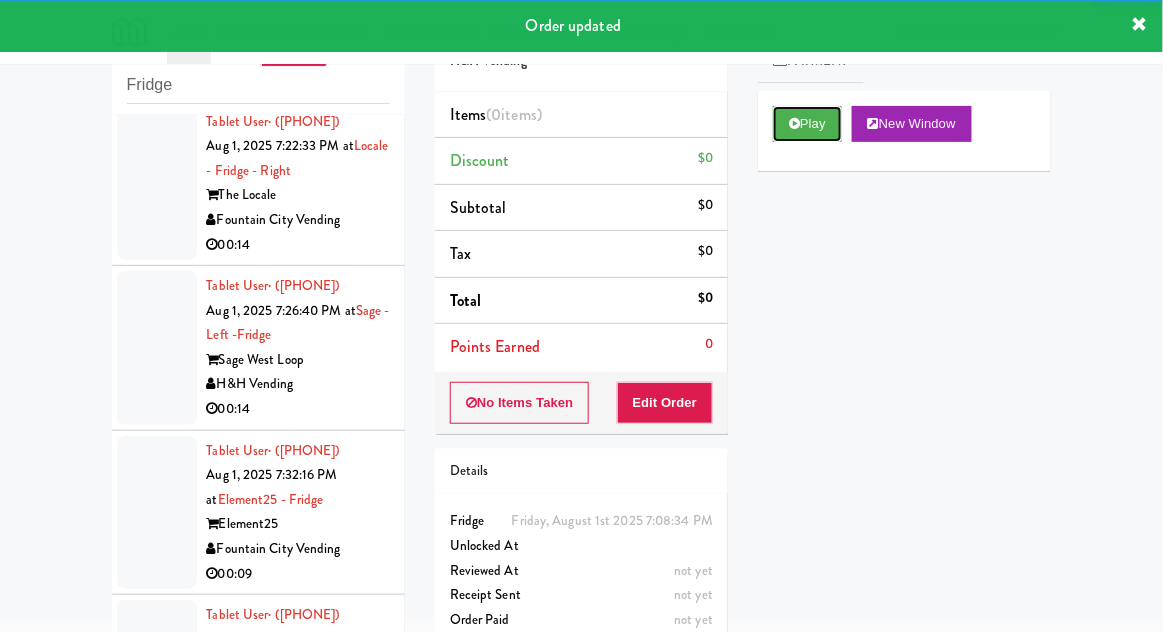 click on "Play" at bounding box center (807, 124) 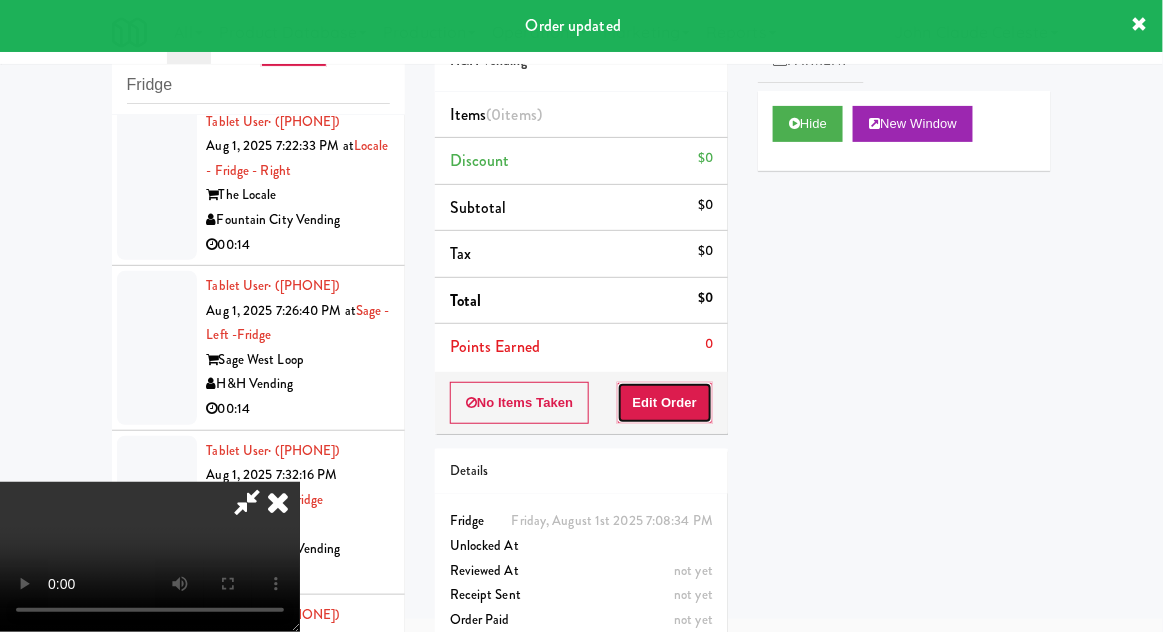click on "Edit Order" at bounding box center [665, 403] 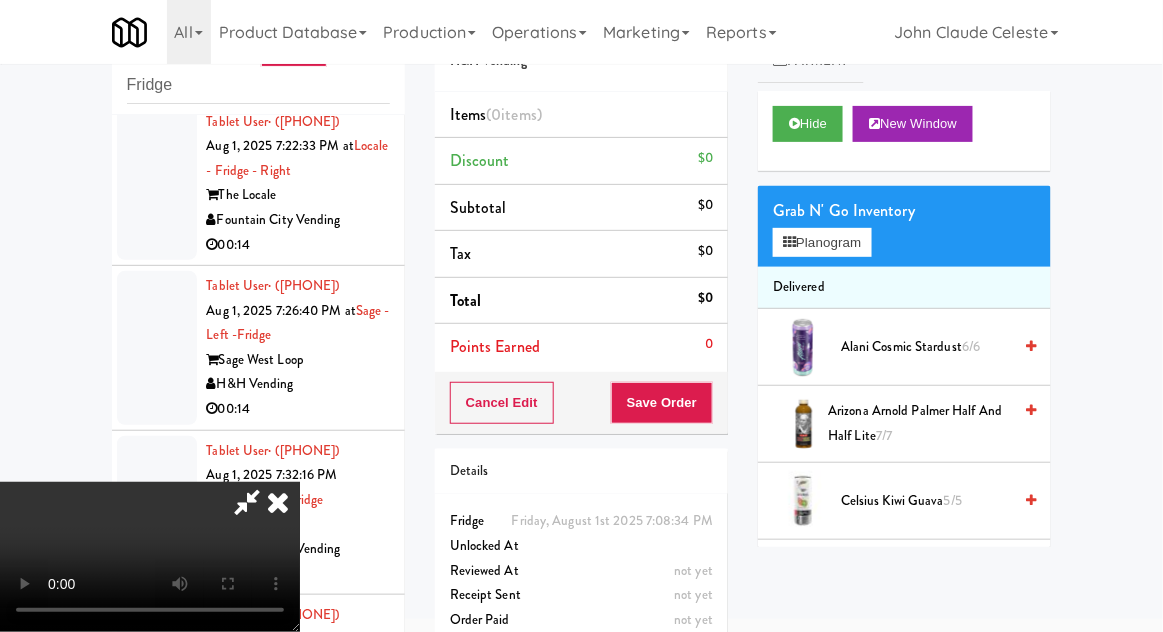scroll, scrollTop: 73, scrollLeft: 0, axis: vertical 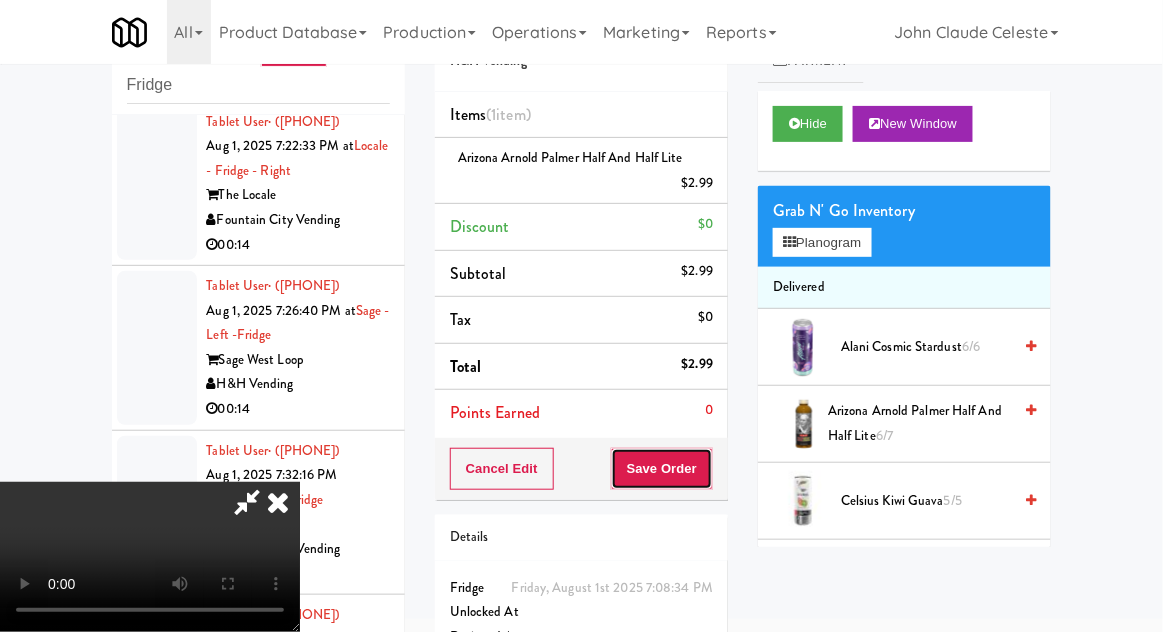 click on "Save Order" at bounding box center (662, 469) 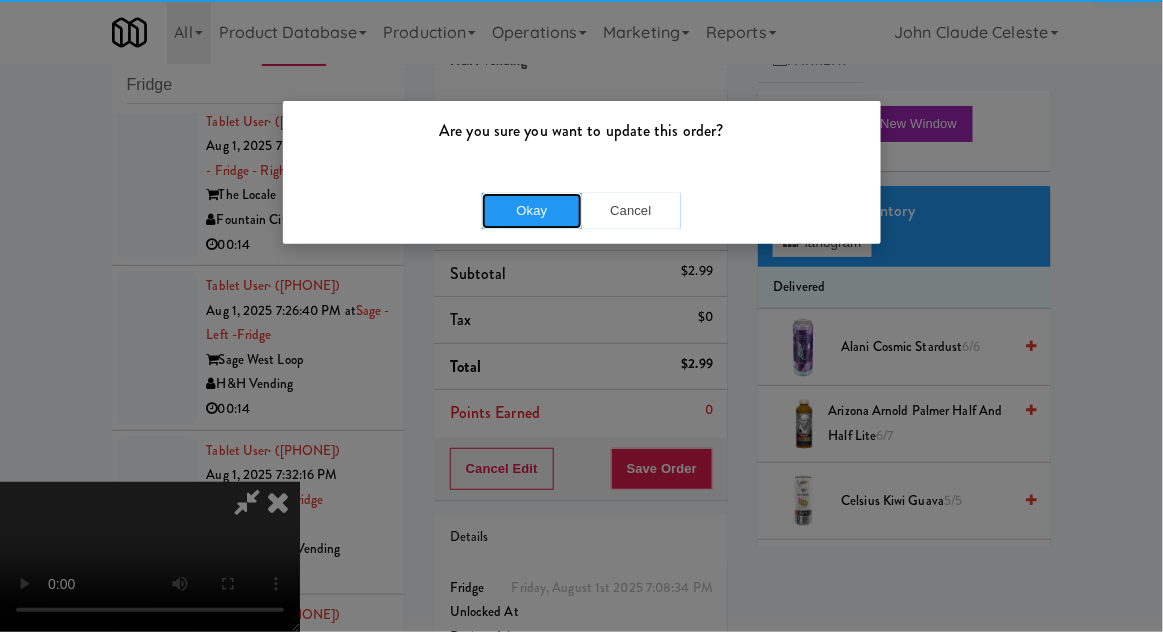 click on "Okay" at bounding box center (532, 211) 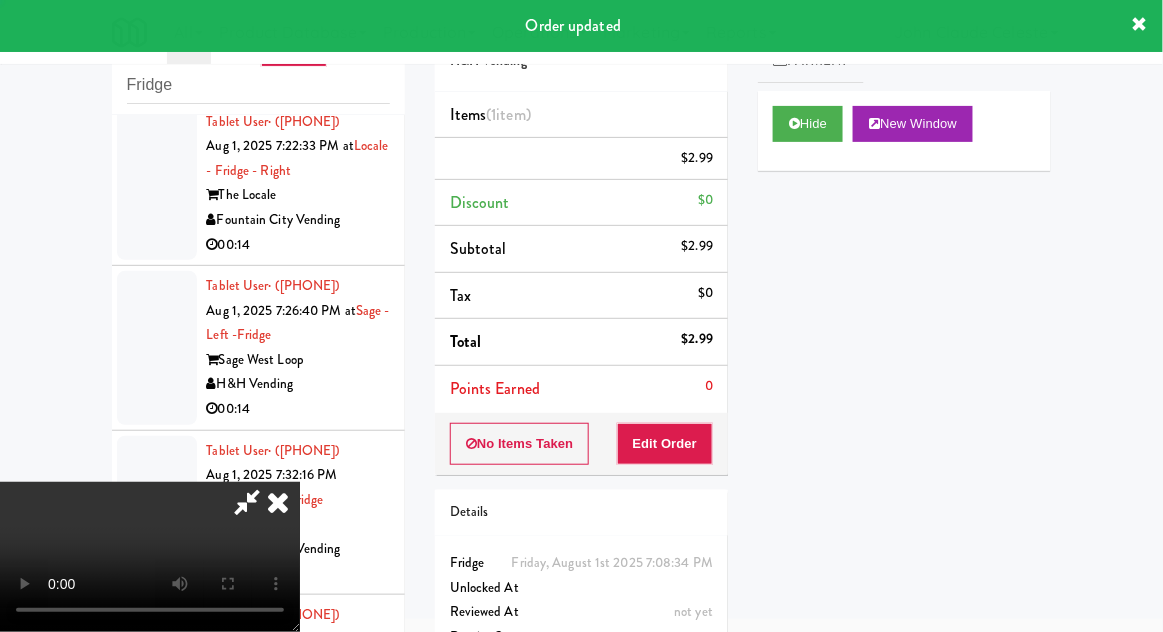 scroll, scrollTop: 0, scrollLeft: 0, axis: both 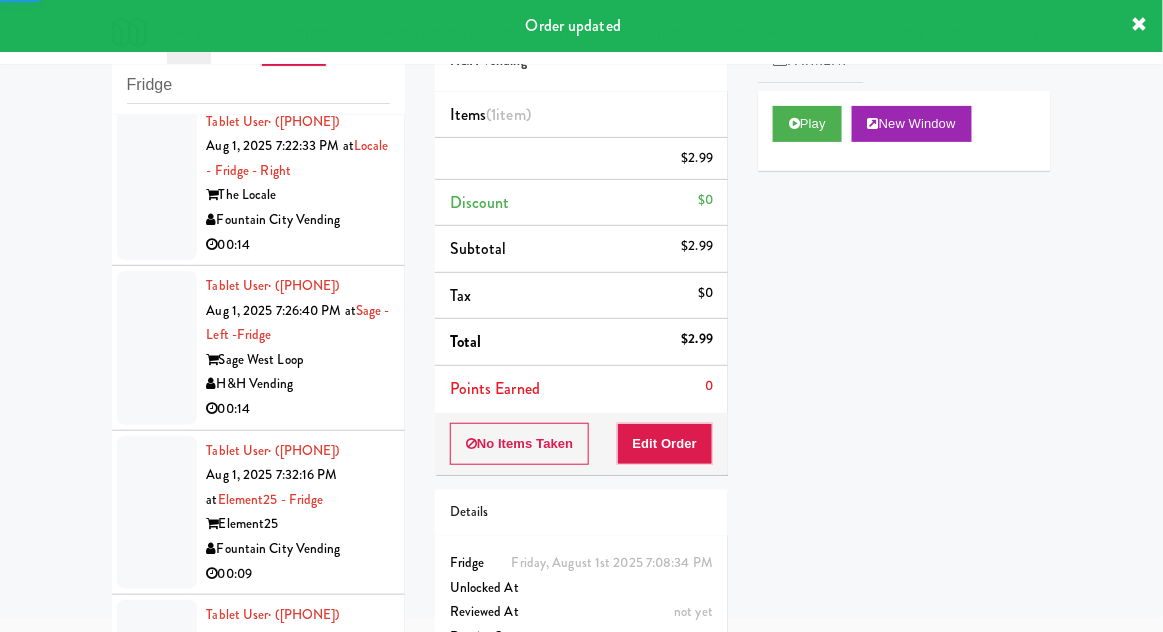 click on "Tablet User  · ([PHONE]) Aug 1, 2025 7:12:04 PM at  The 87 - Fridge - Middle  The 87  JRS Vending Ventures  00:09" at bounding box center [258, -310] 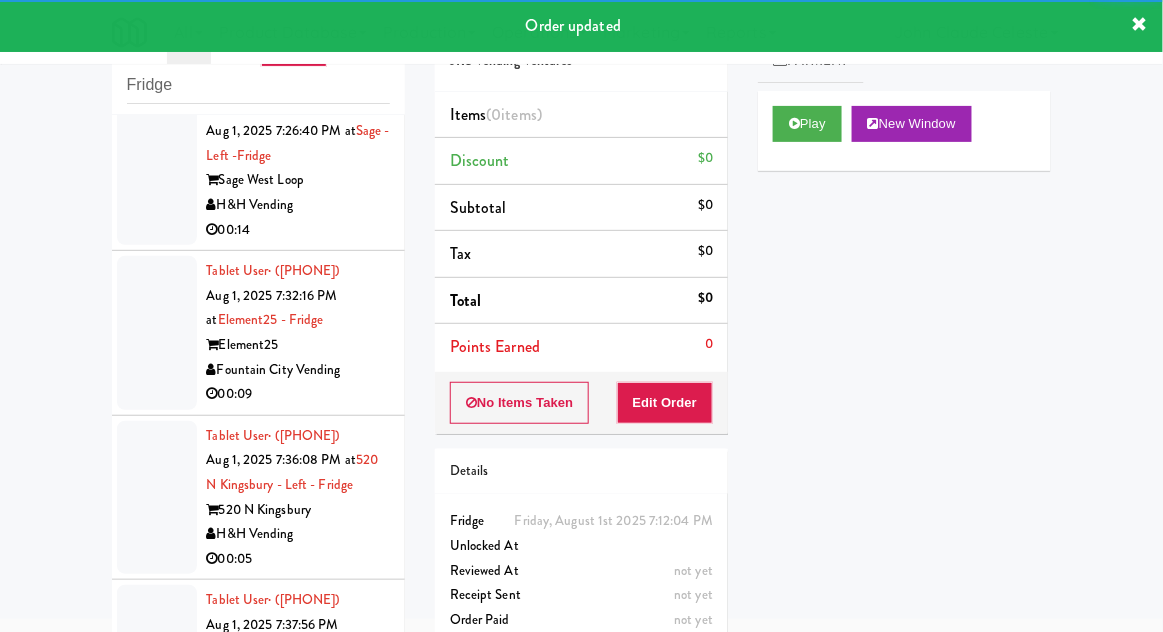 scroll, scrollTop: 6162, scrollLeft: 0, axis: vertical 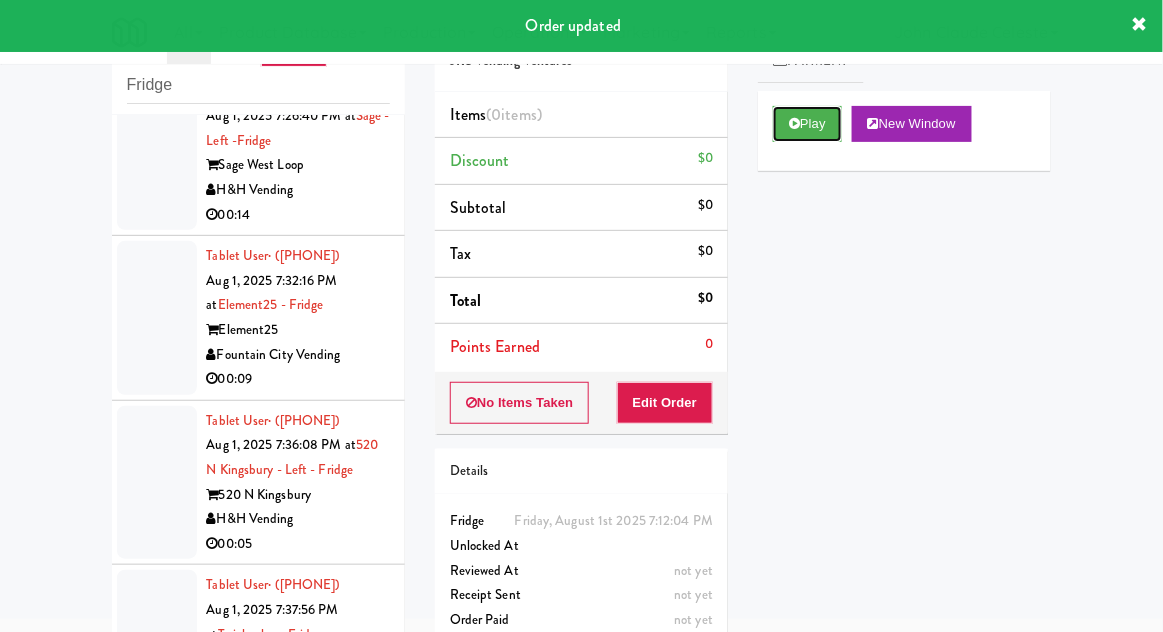 click at bounding box center (794, 123) 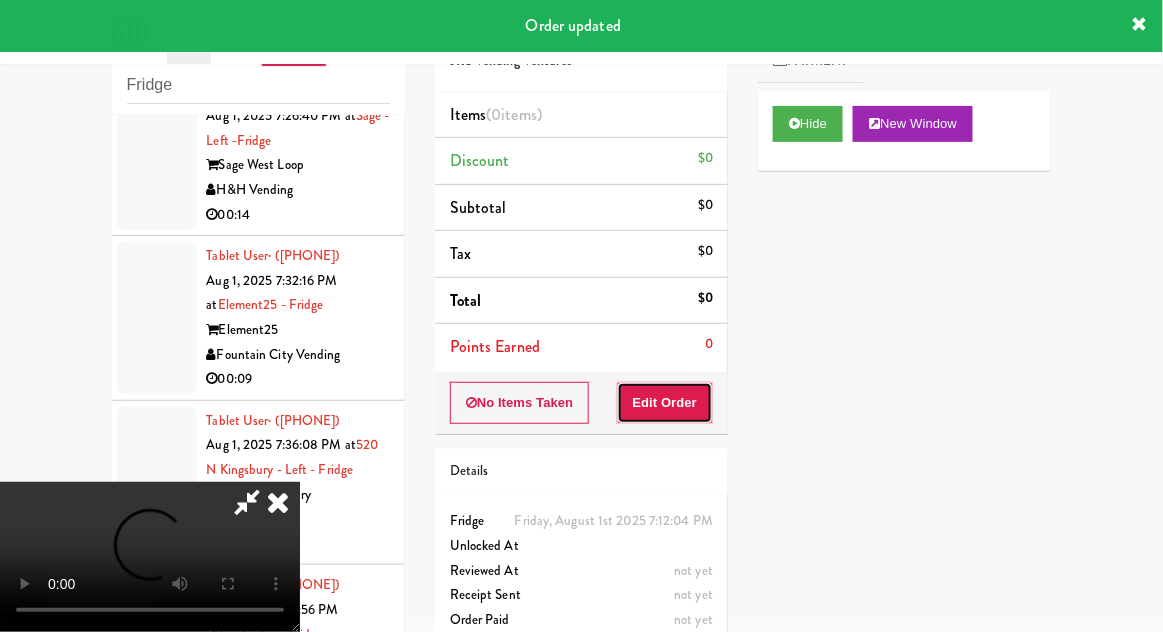 click on "Edit Order" at bounding box center [665, 403] 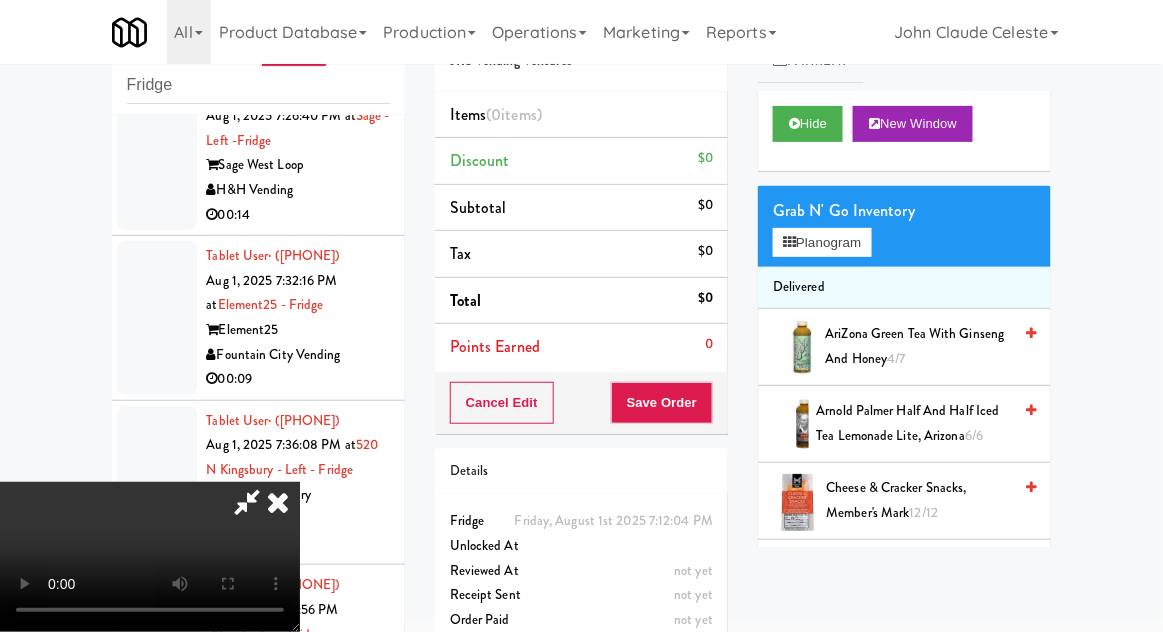 type 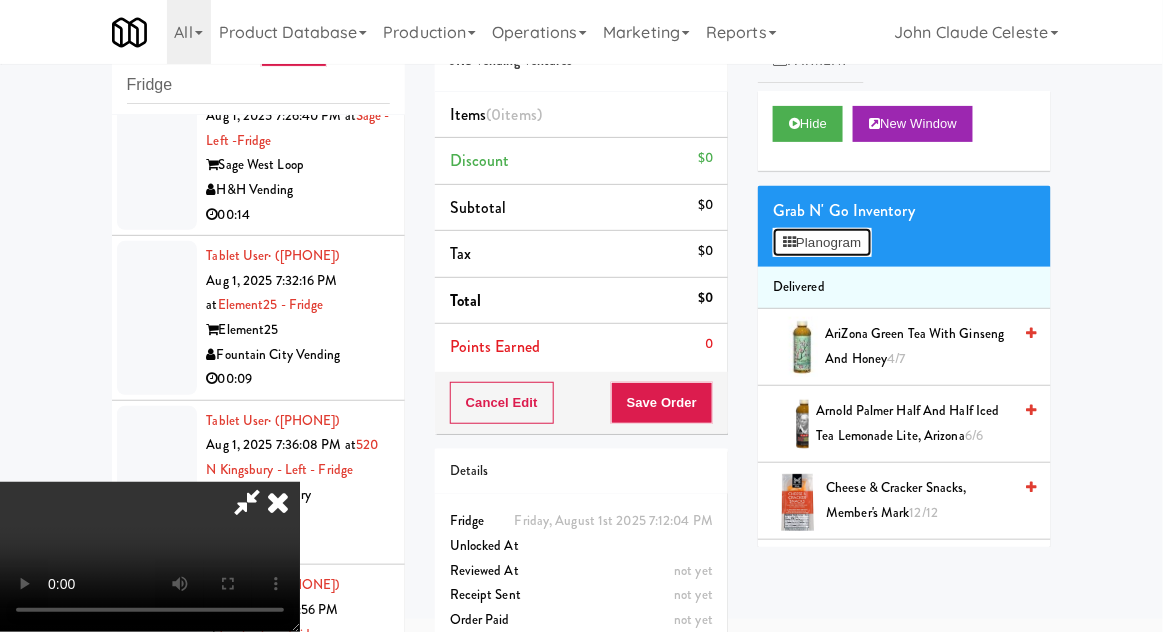 click on "Planogram" at bounding box center [822, 243] 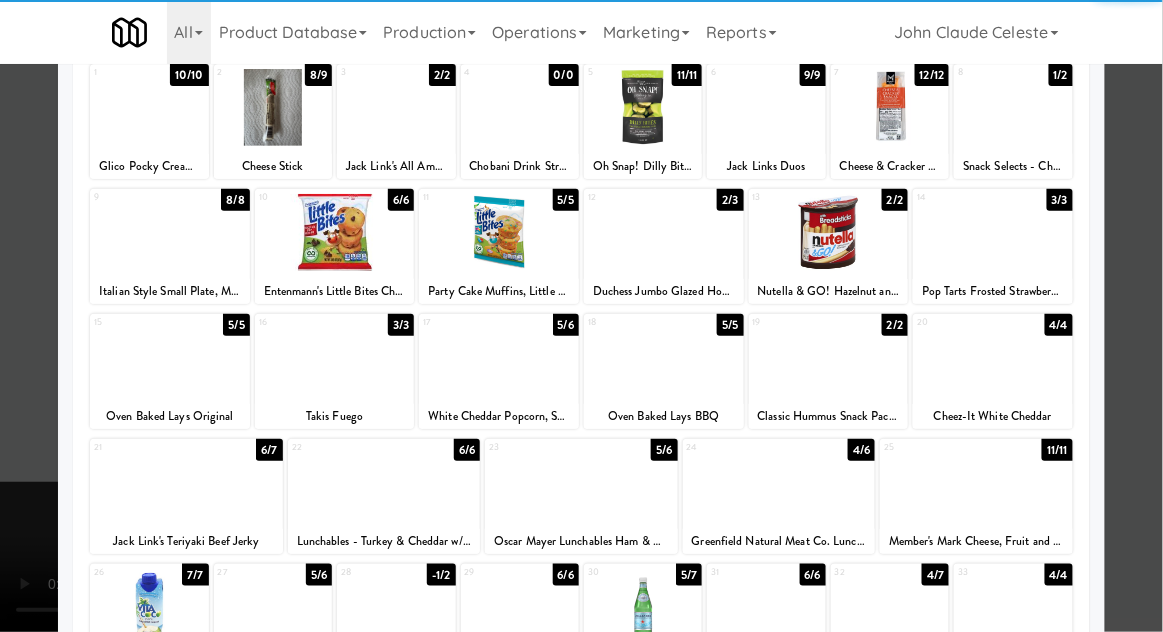 scroll, scrollTop: 214, scrollLeft: 0, axis: vertical 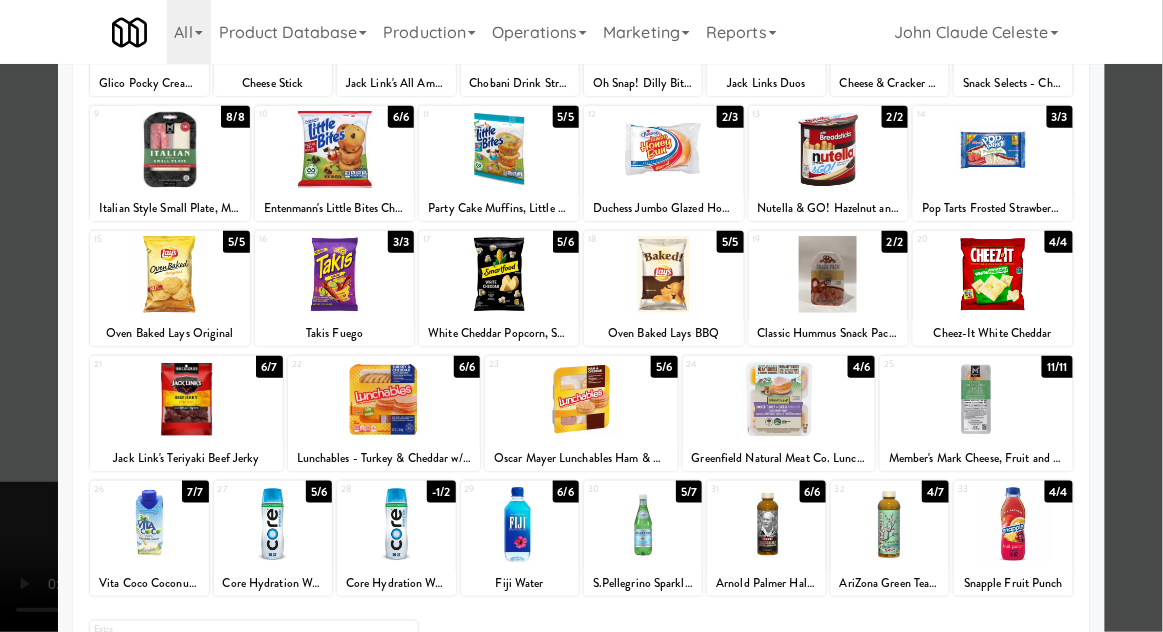 click at bounding box center [520, 524] 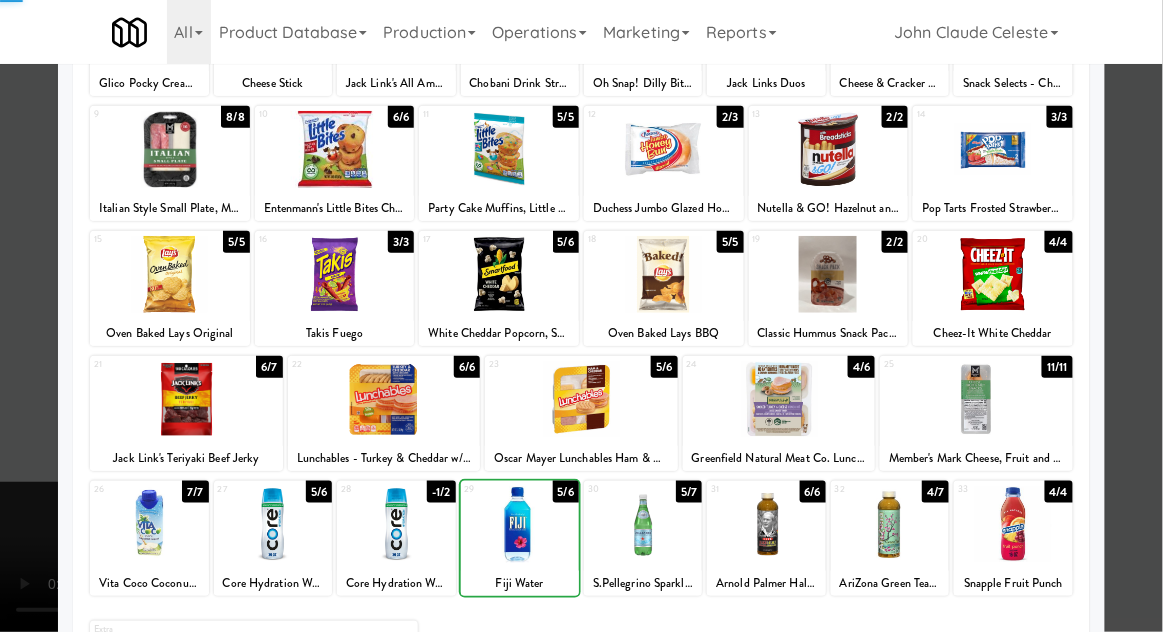 click at bounding box center [520, 524] 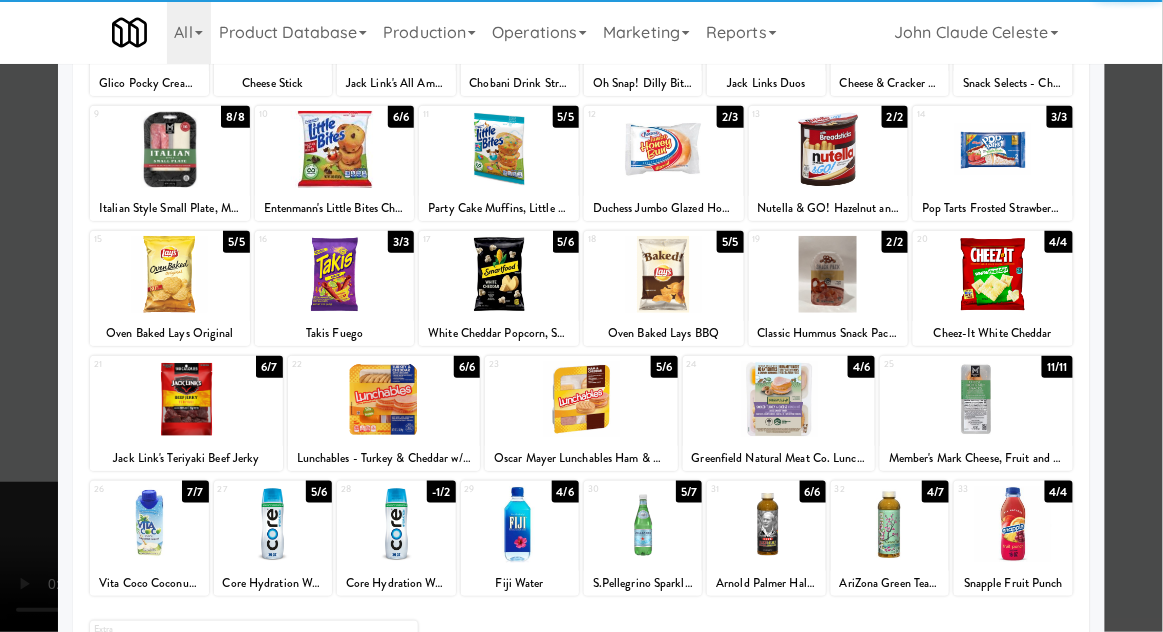 click at bounding box center (581, 316) 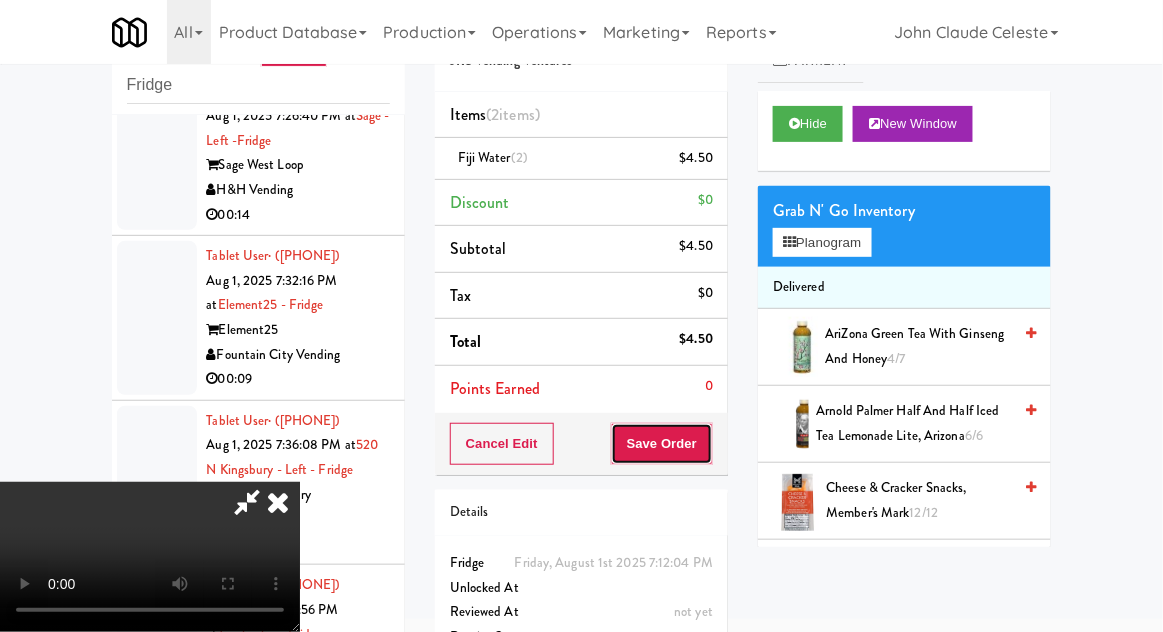 click on "Save Order" at bounding box center (662, 444) 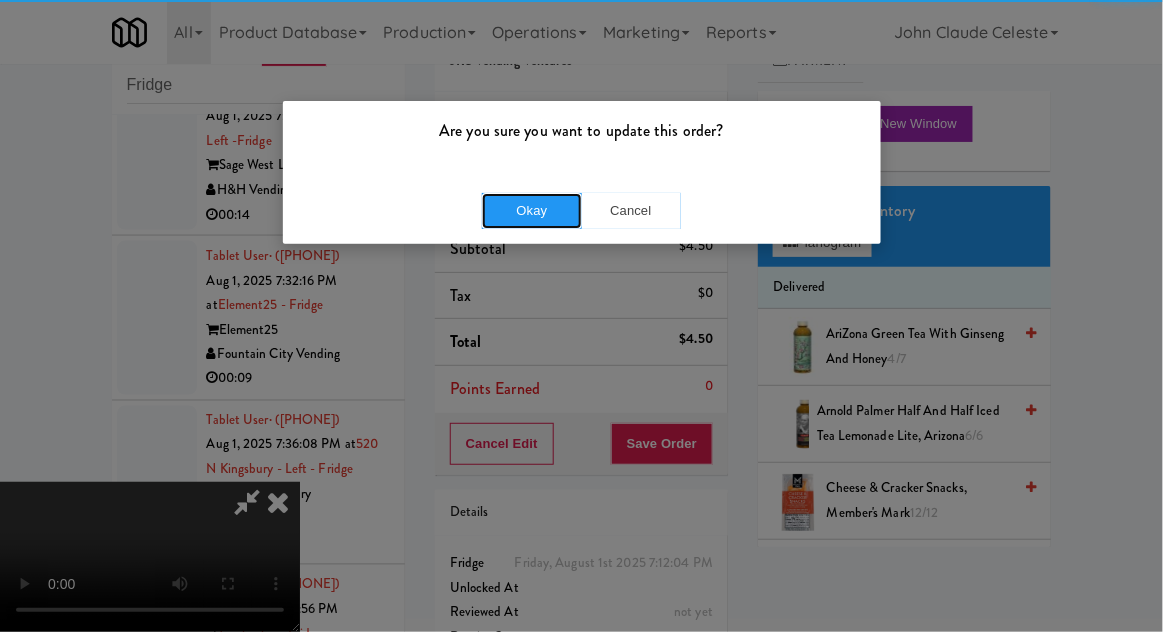 click on "Okay" at bounding box center [532, 211] 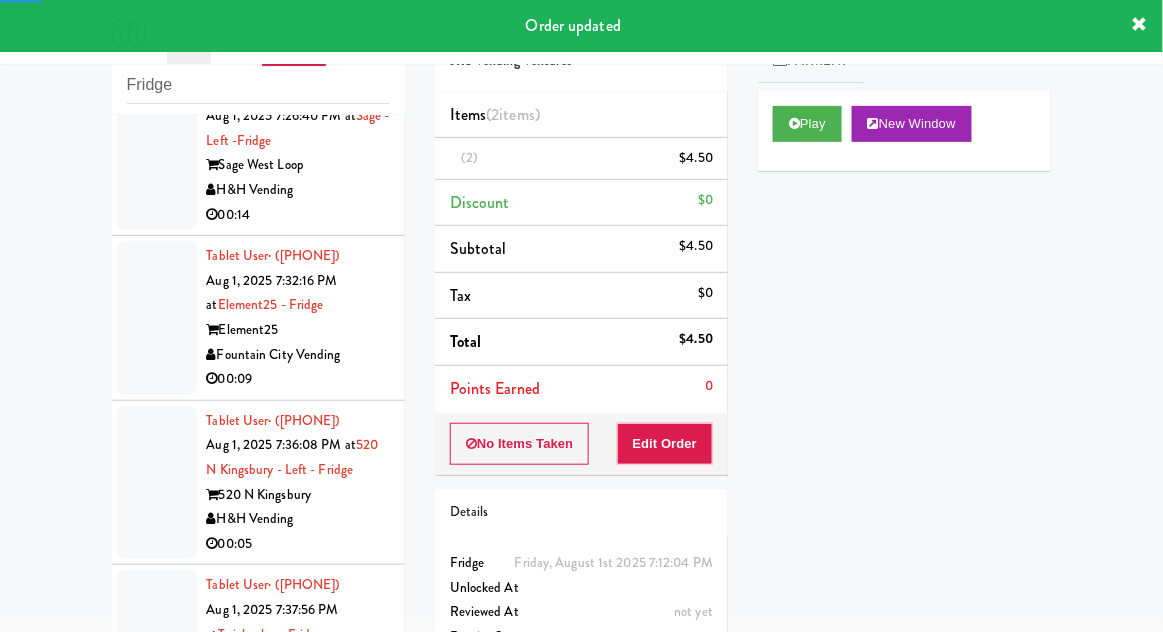 click at bounding box center (157, -340) 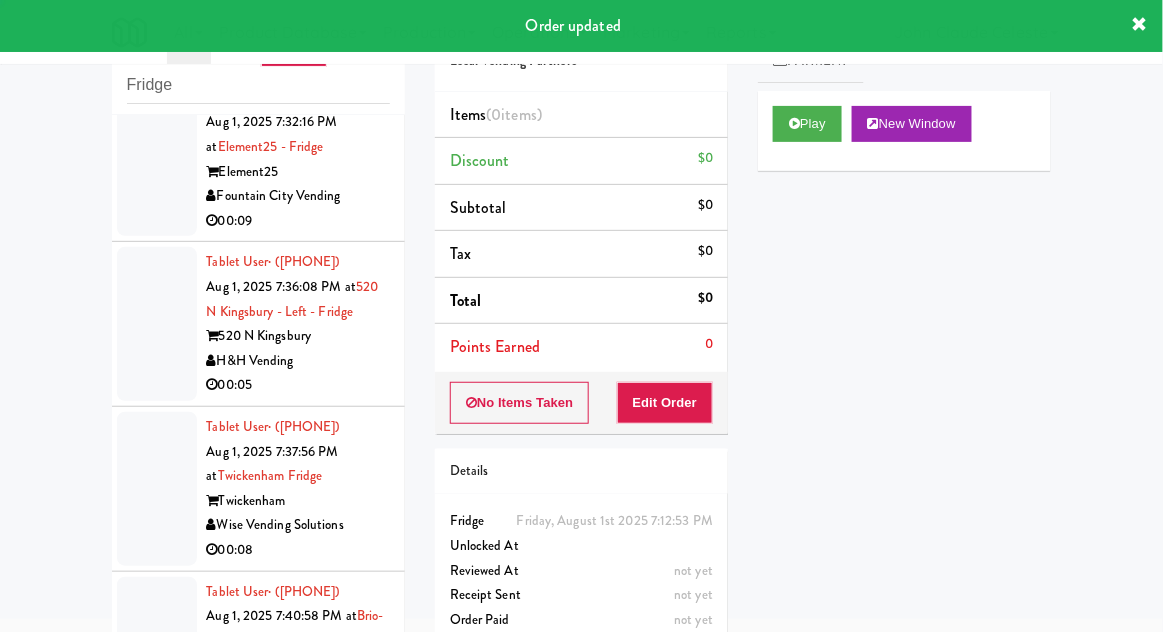 scroll, scrollTop: 6358, scrollLeft: 0, axis: vertical 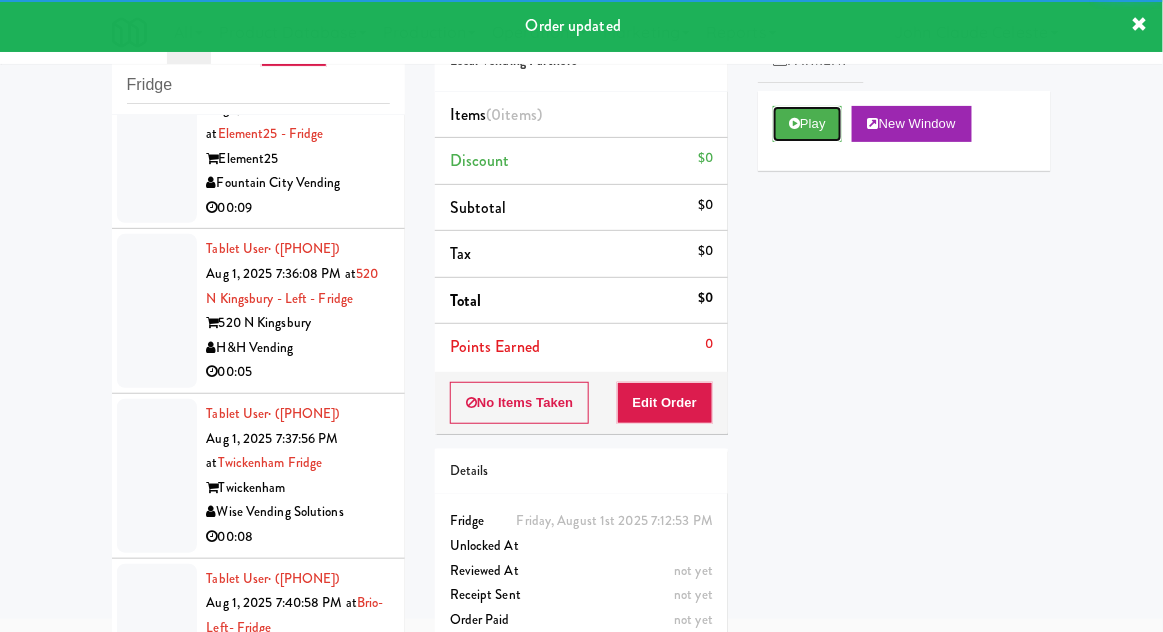 click at bounding box center [794, 123] 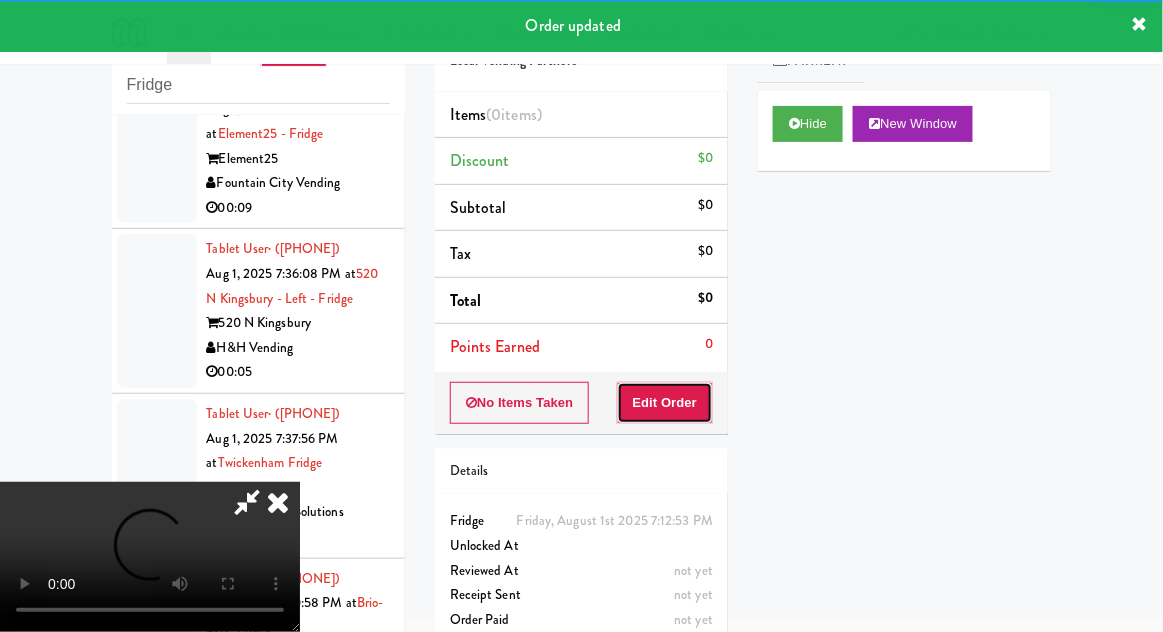 click on "Edit Order" at bounding box center [665, 403] 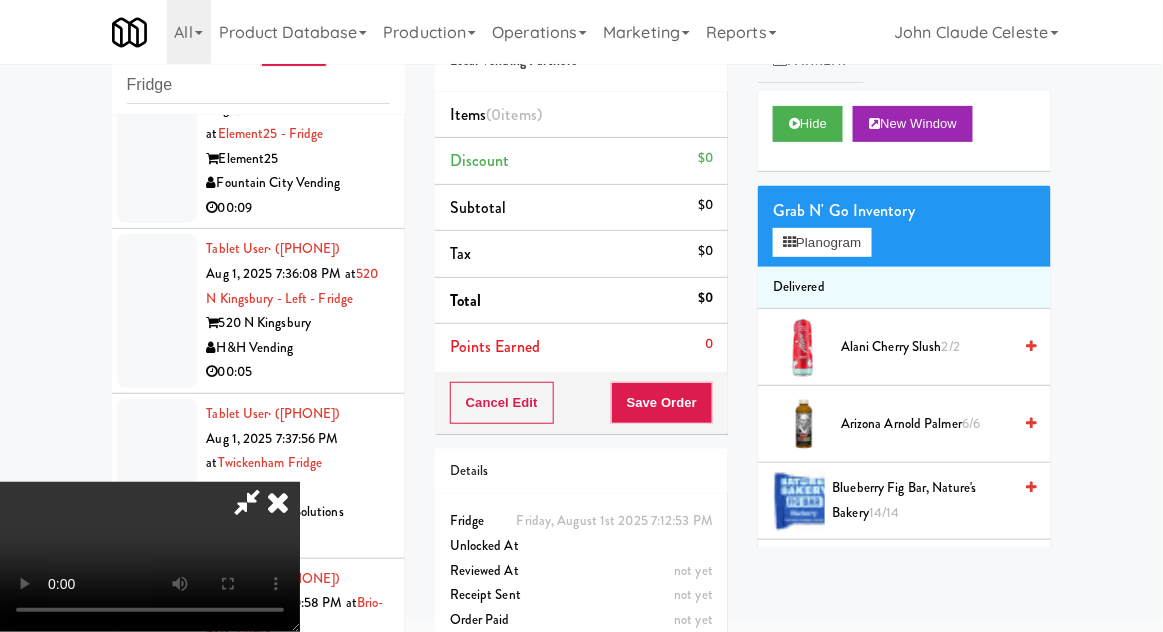 type 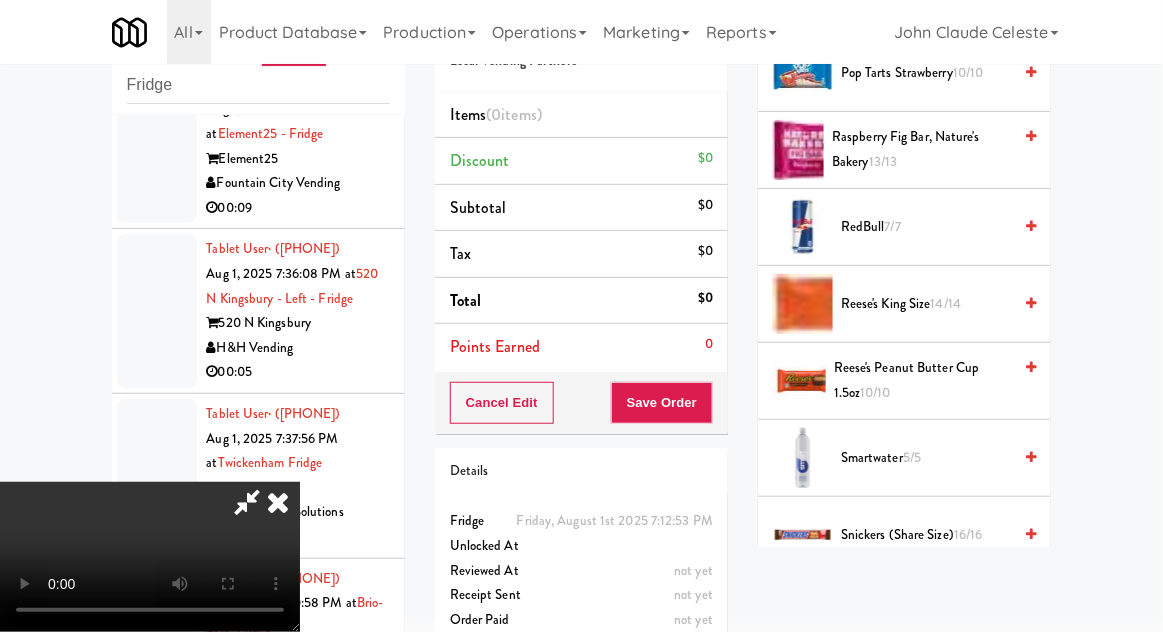 scroll, scrollTop: 1969, scrollLeft: 0, axis: vertical 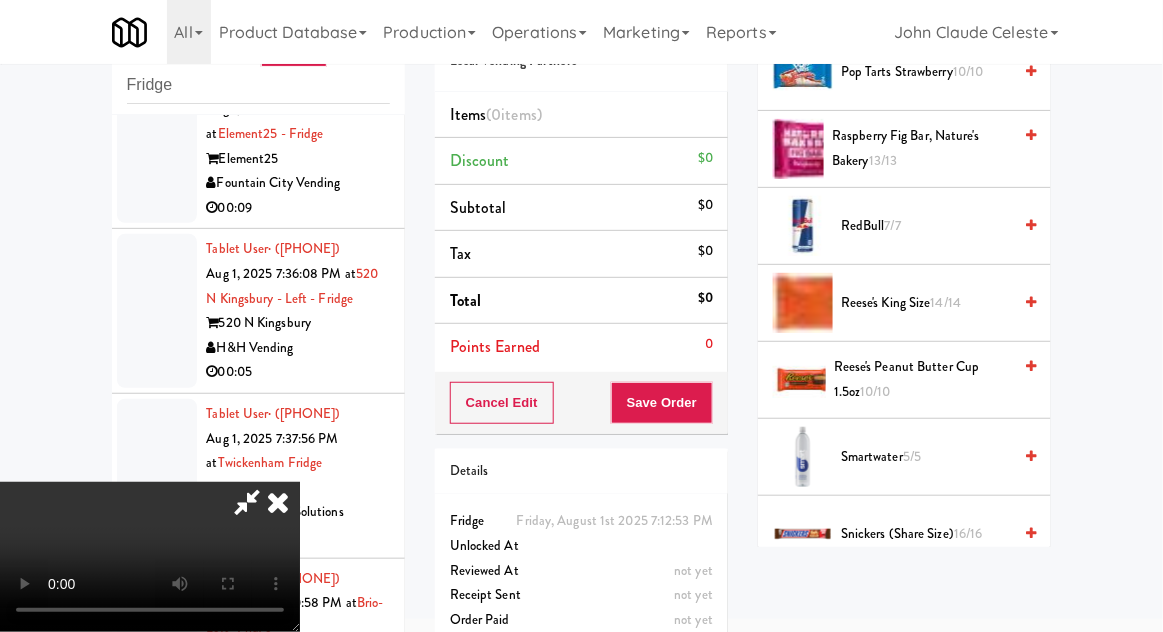 click on "Reese's Peanut Butter Cup 1.5oz  10/10" at bounding box center (922, 379) 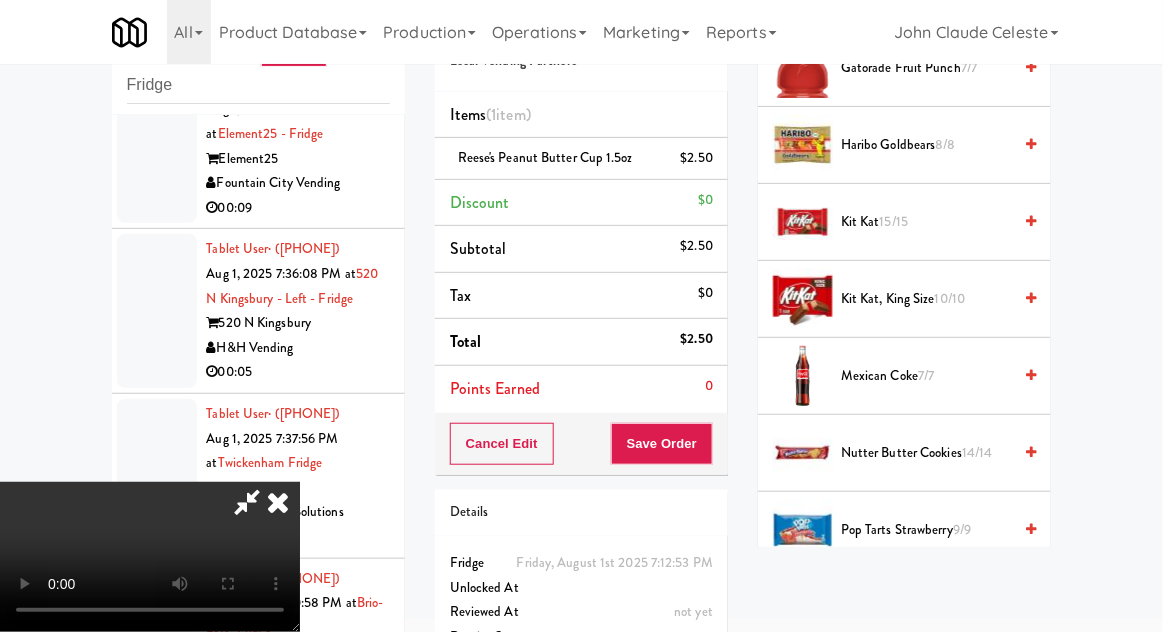 scroll, scrollTop: 1356, scrollLeft: 0, axis: vertical 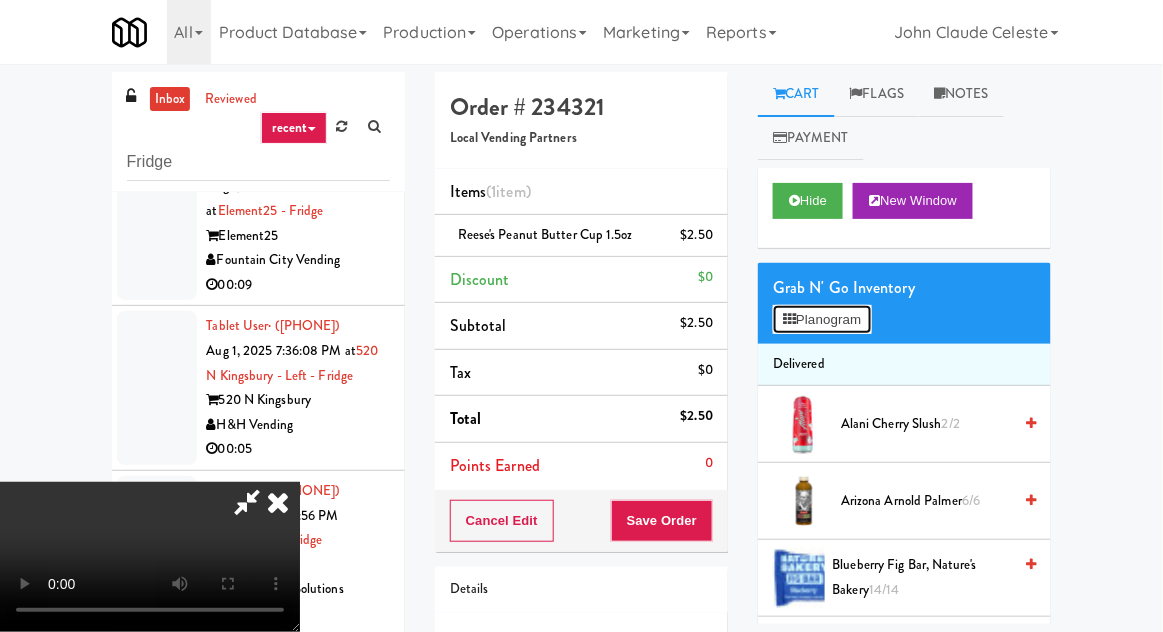 click on "Planogram" at bounding box center (822, 320) 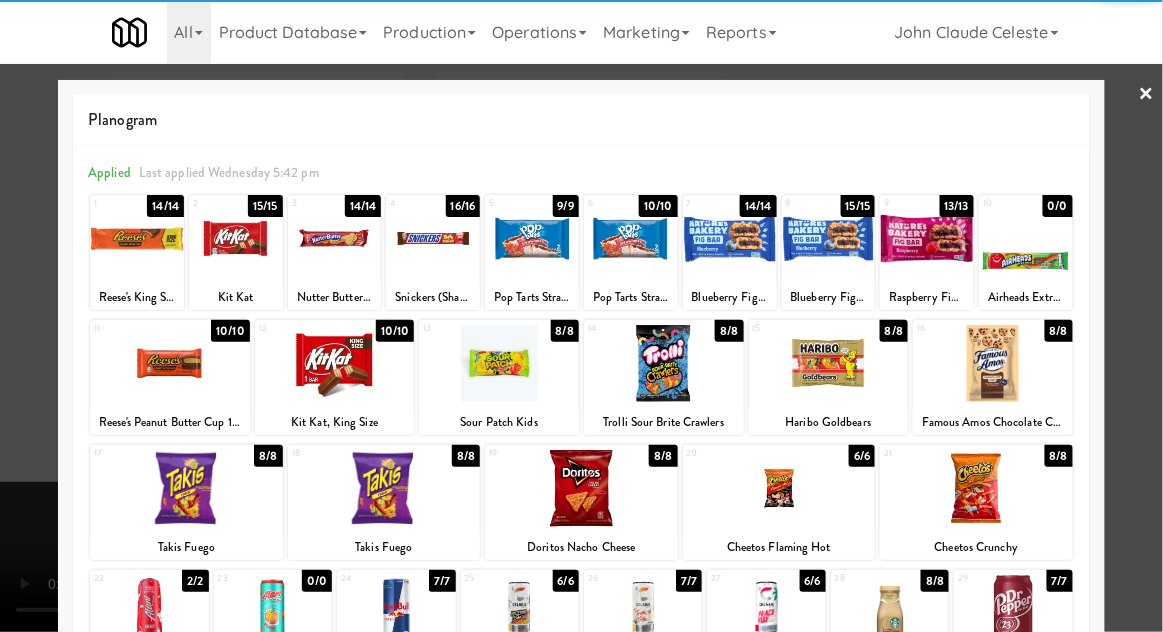 click at bounding box center [581, 316] 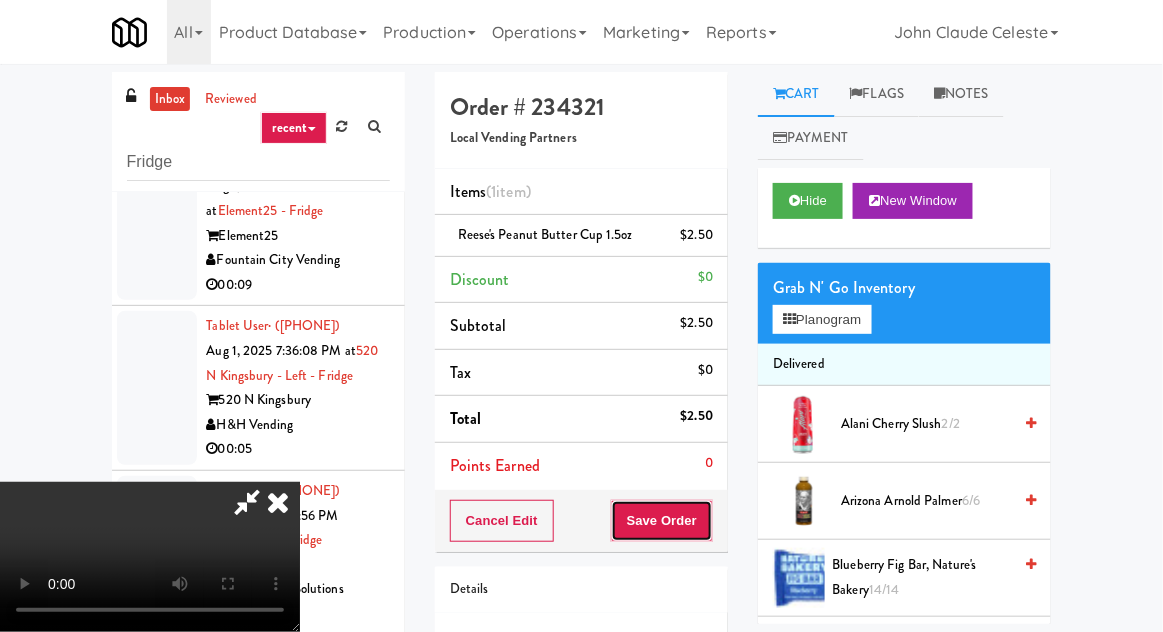 click on "Save Order" at bounding box center (662, 521) 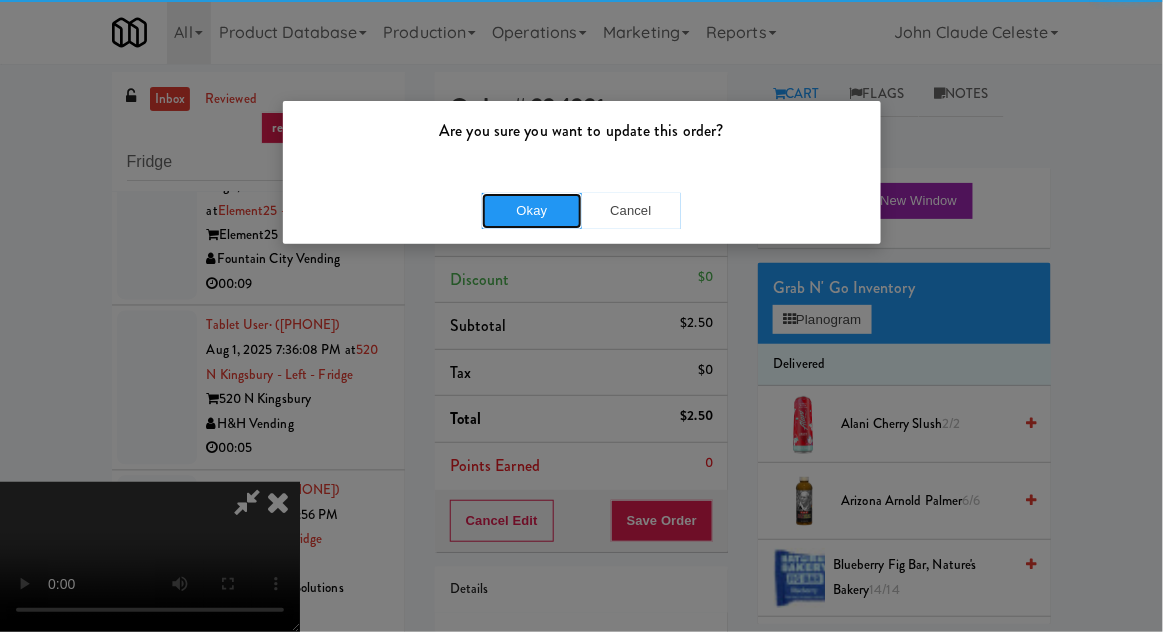 click on "Okay" at bounding box center [532, 211] 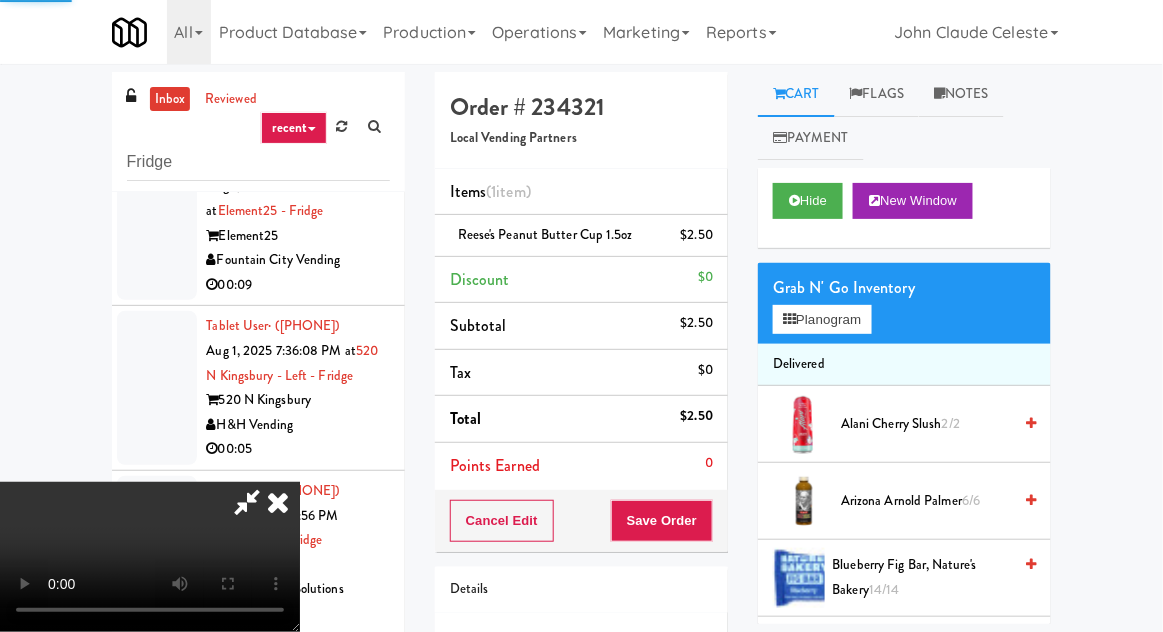 scroll, scrollTop: 77, scrollLeft: 0, axis: vertical 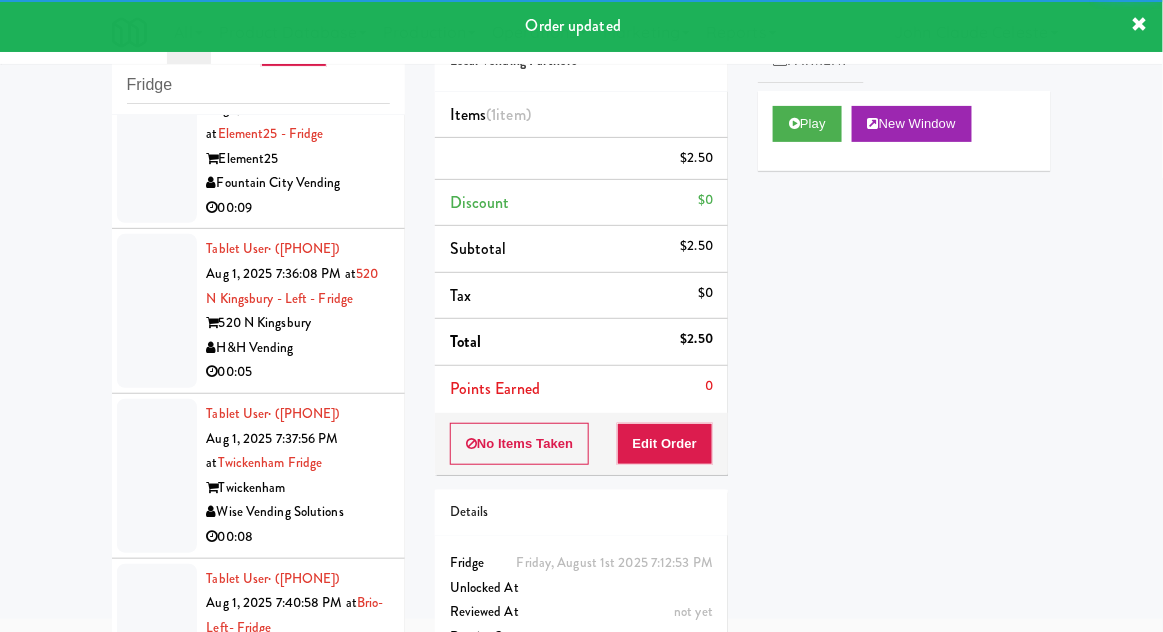click at bounding box center [157, -347] 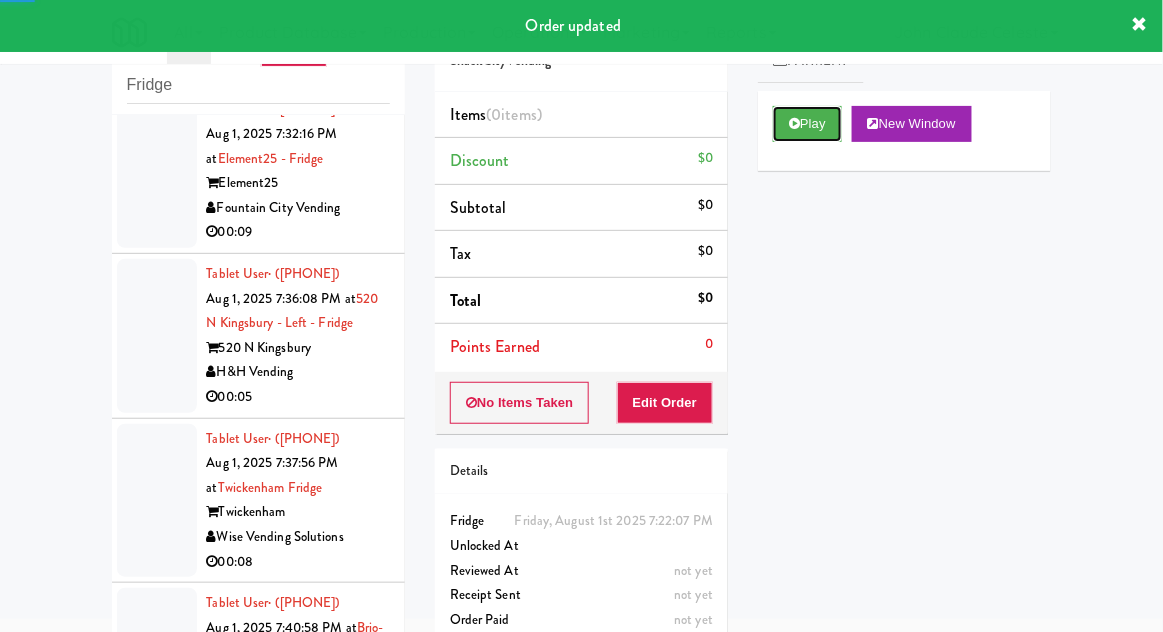 click on "Play" at bounding box center (807, 124) 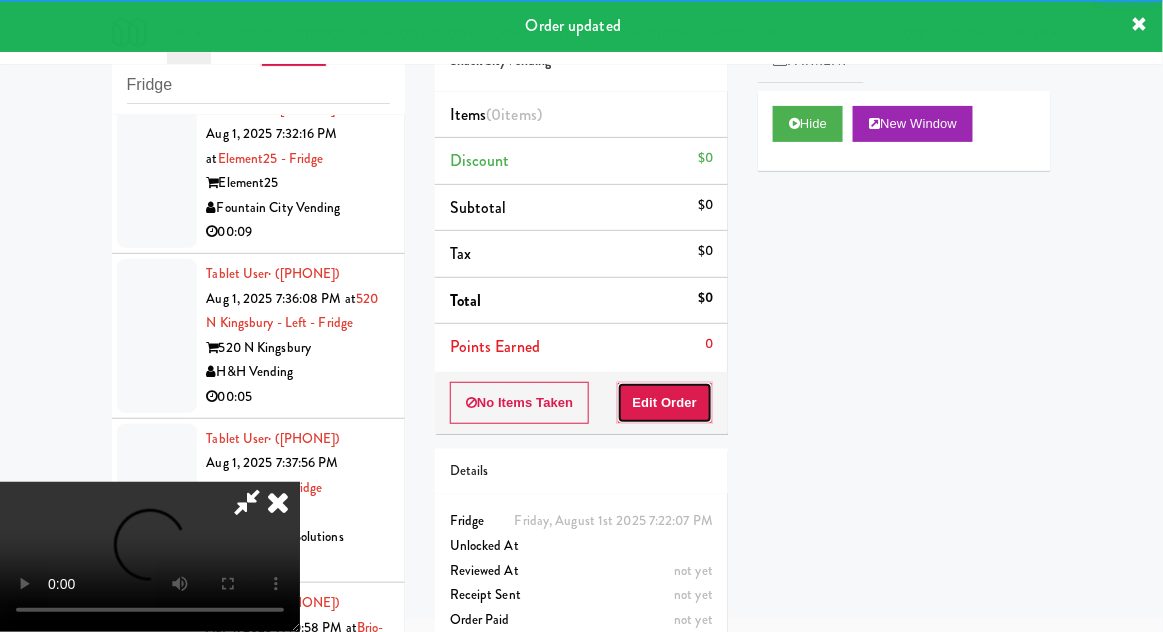 click on "Edit Order" at bounding box center [665, 403] 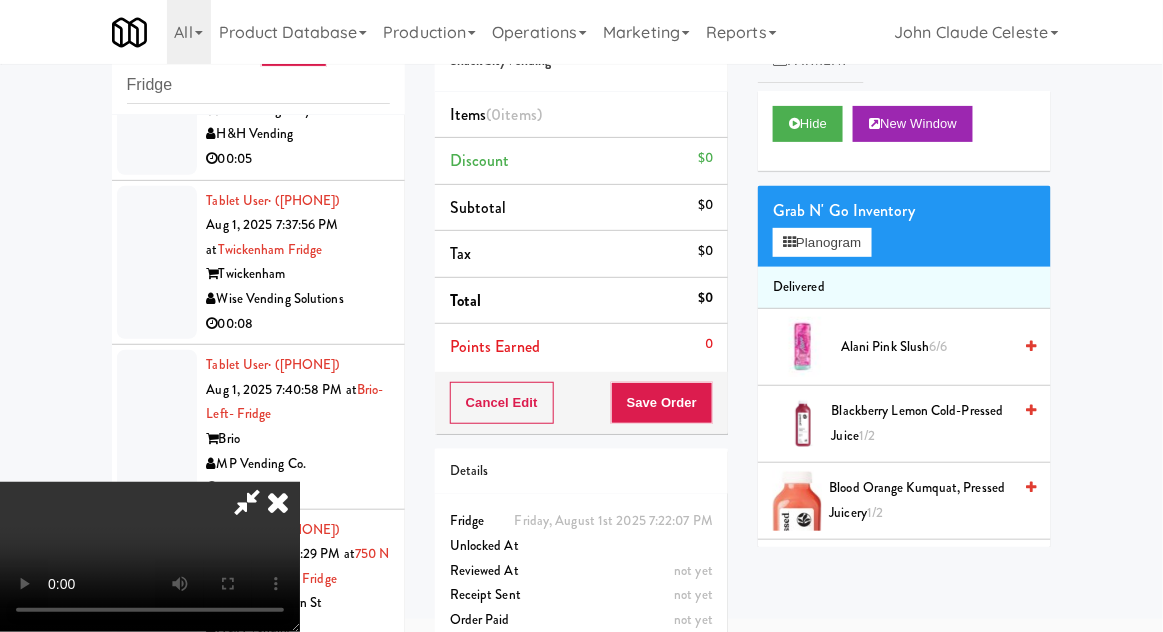 scroll, scrollTop: 6600, scrollLeft: 0, axis: vertical 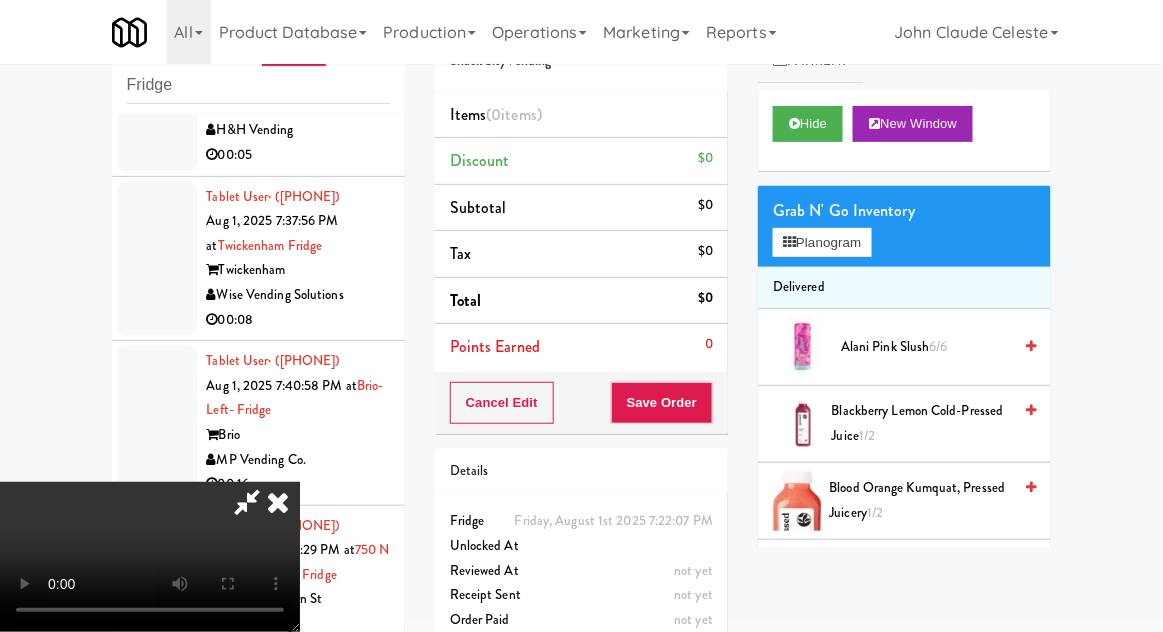 type 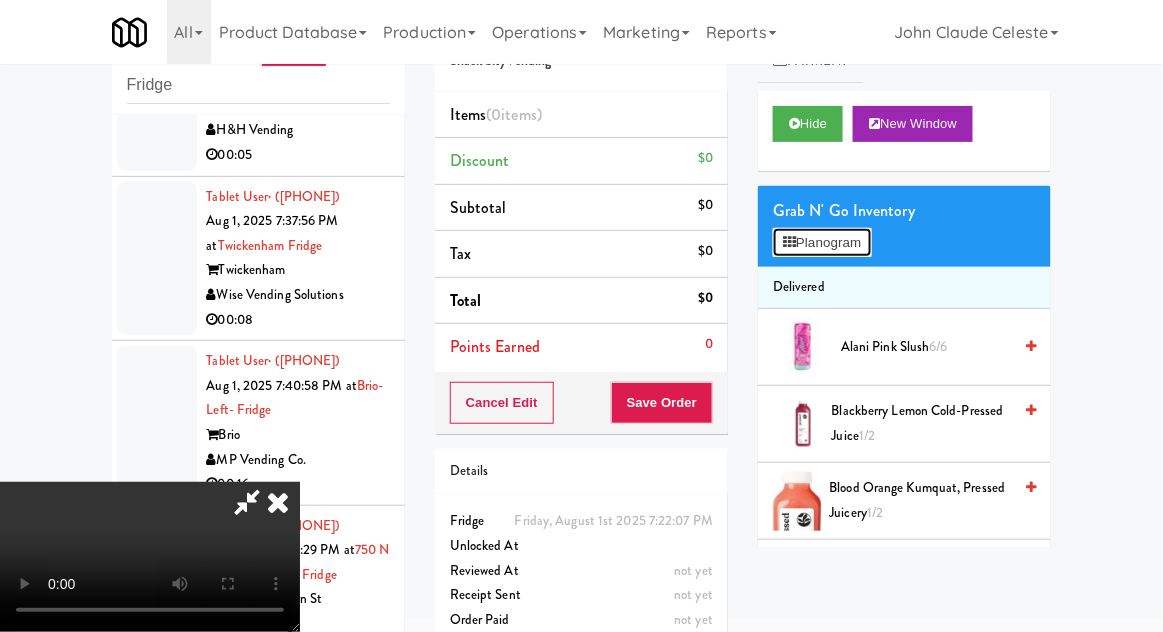 click on "Planogram" at bounding box center [822, 243] 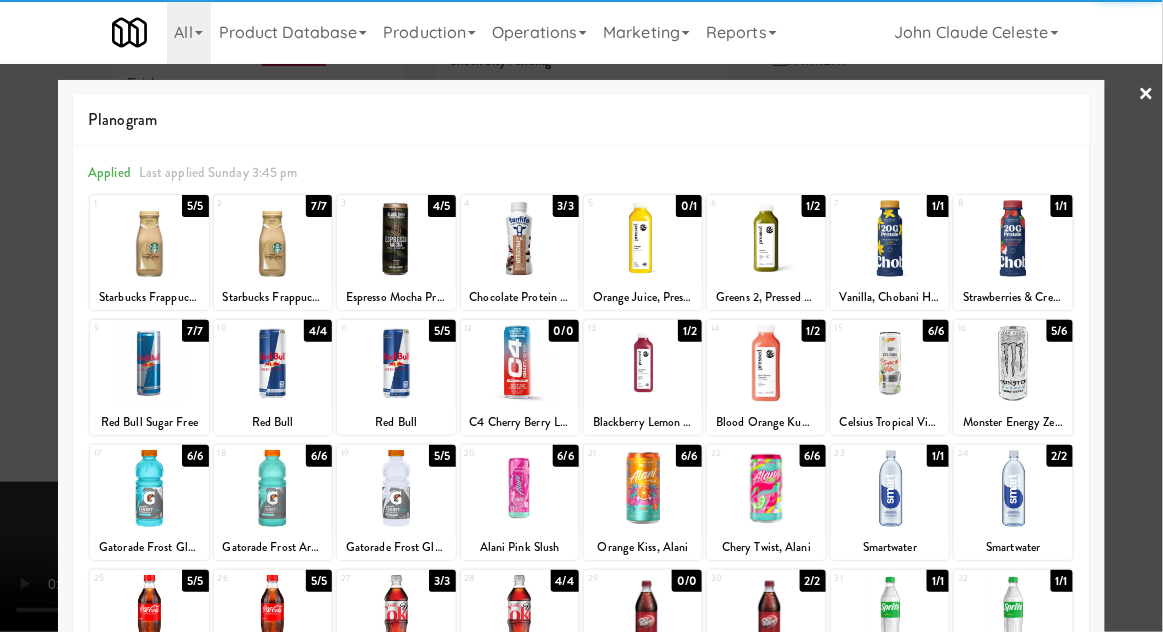click at bounding box center (1013, 363) 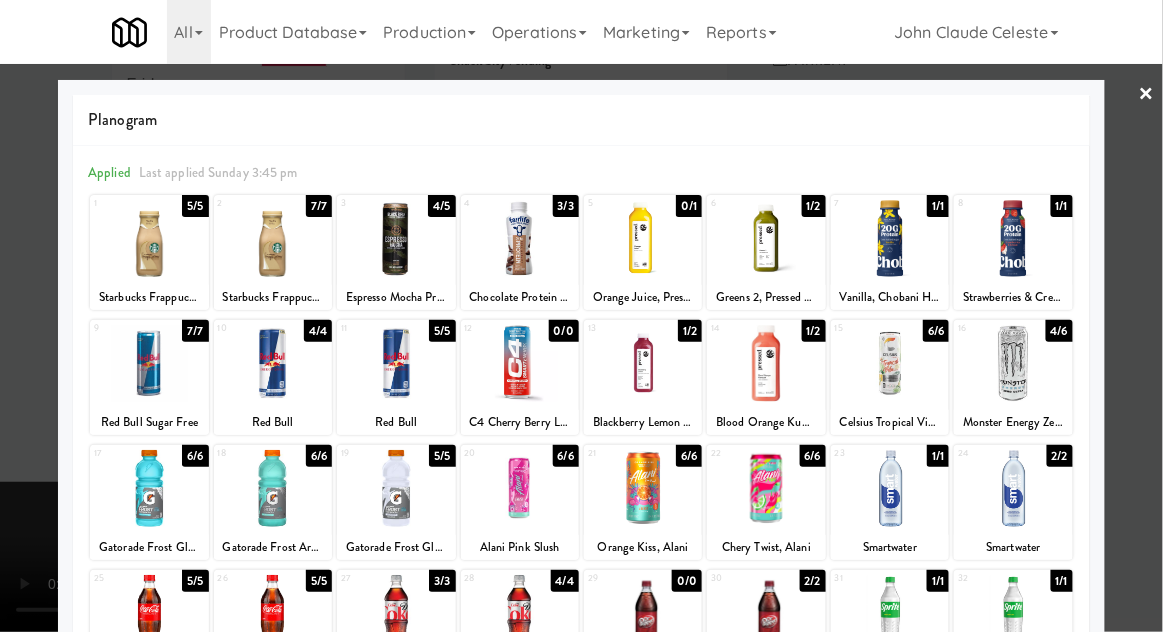 click at bounding box center (581, 316) 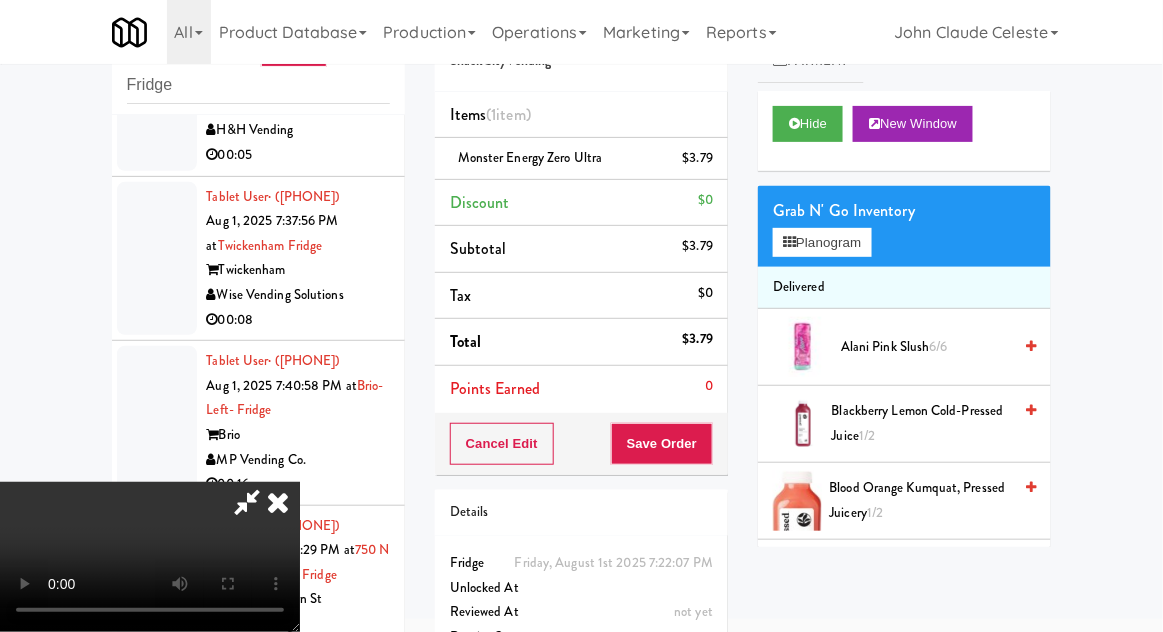 scroll, scrollTop: 73, scrollLeft: 0, axis: vertical 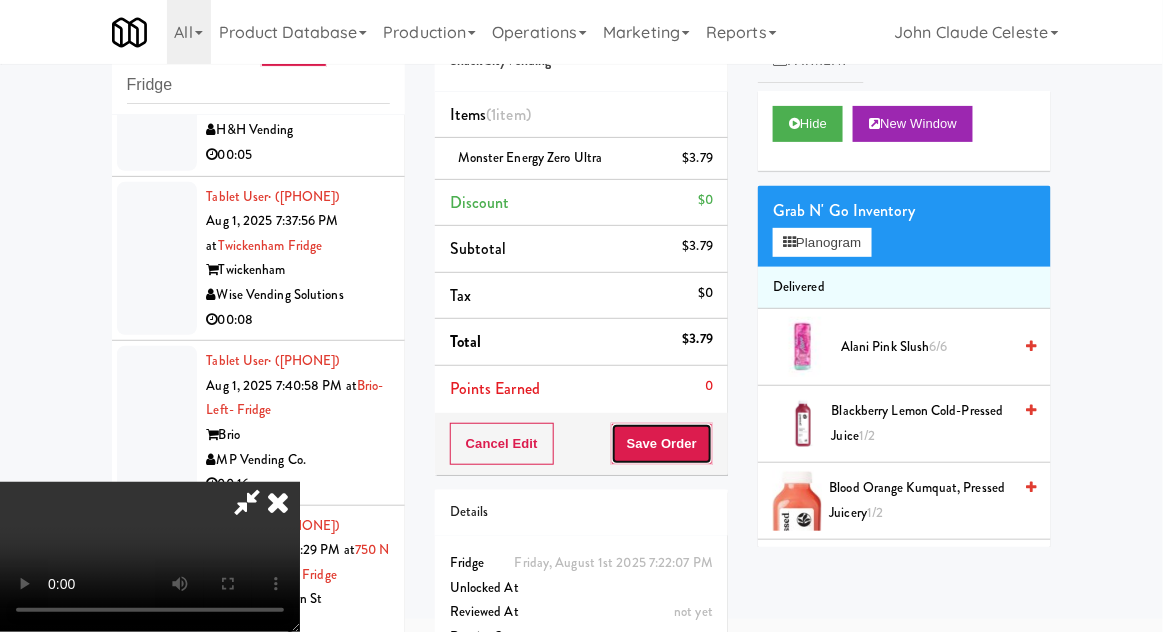 click on "Save Order" at bounding box center (662, 444) 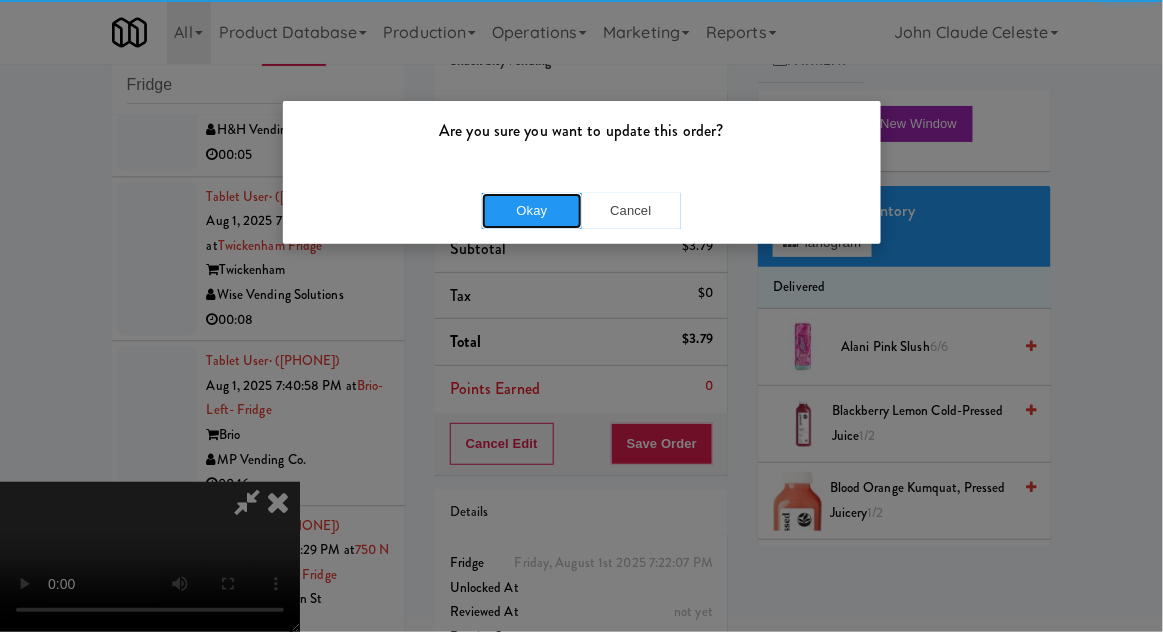 click on "Okay" at bounding box center [532, 211] 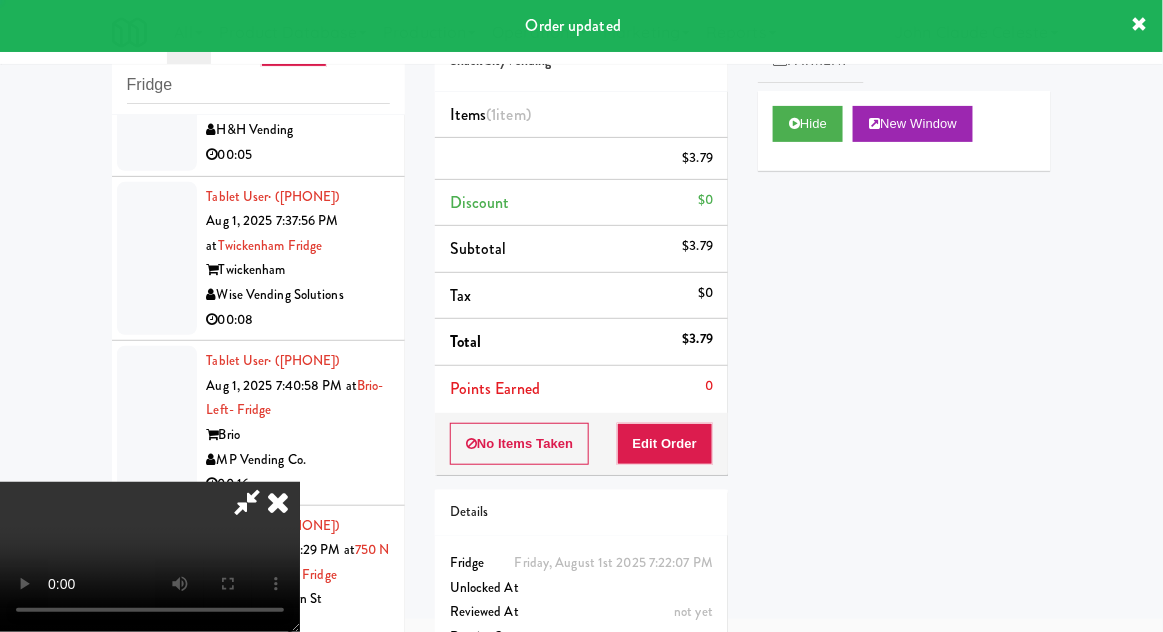scroll, scrollTop: 0, scrollLeft: 0, axis: both 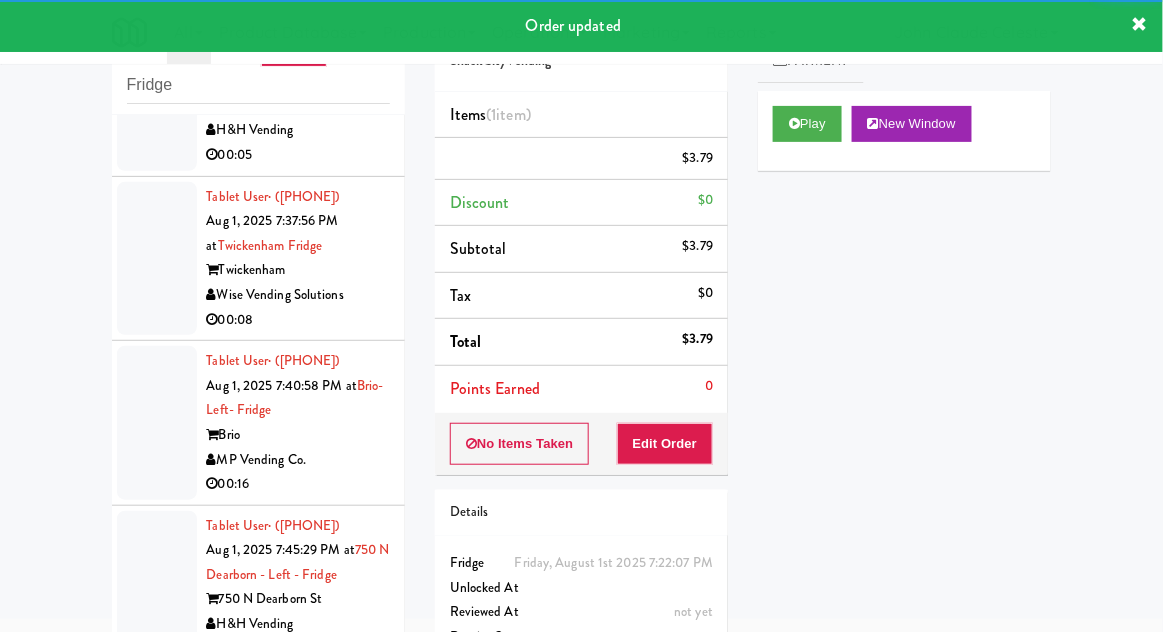 click at bounding box center [157, -400] 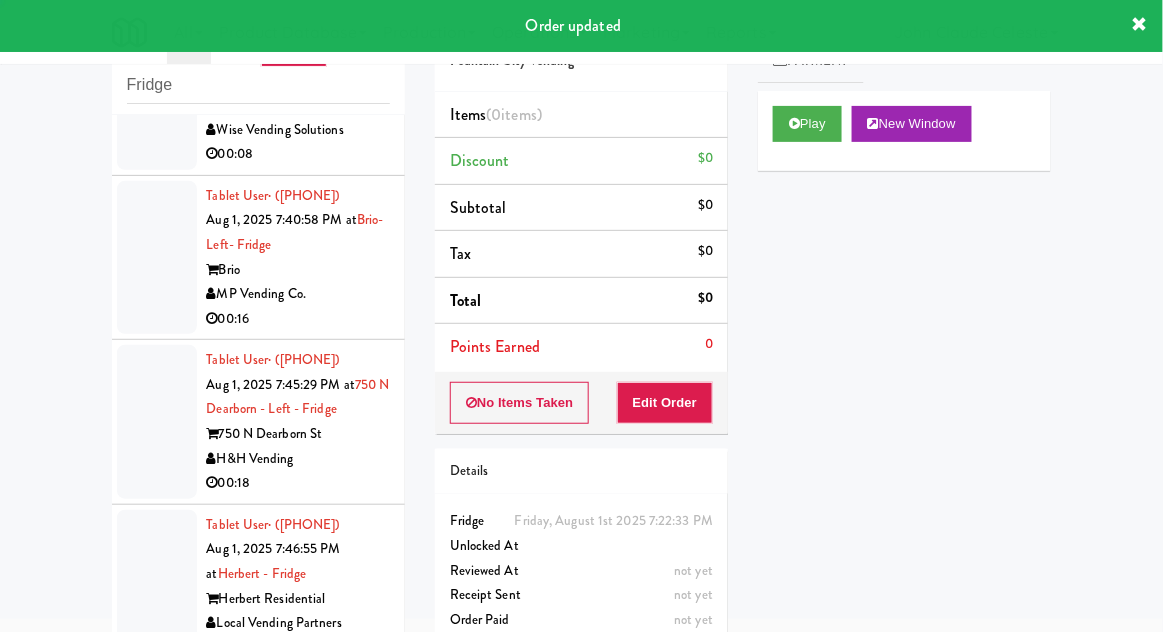 scroll, scrollTop: 6803, scrollLeft: 0, axis: vertical 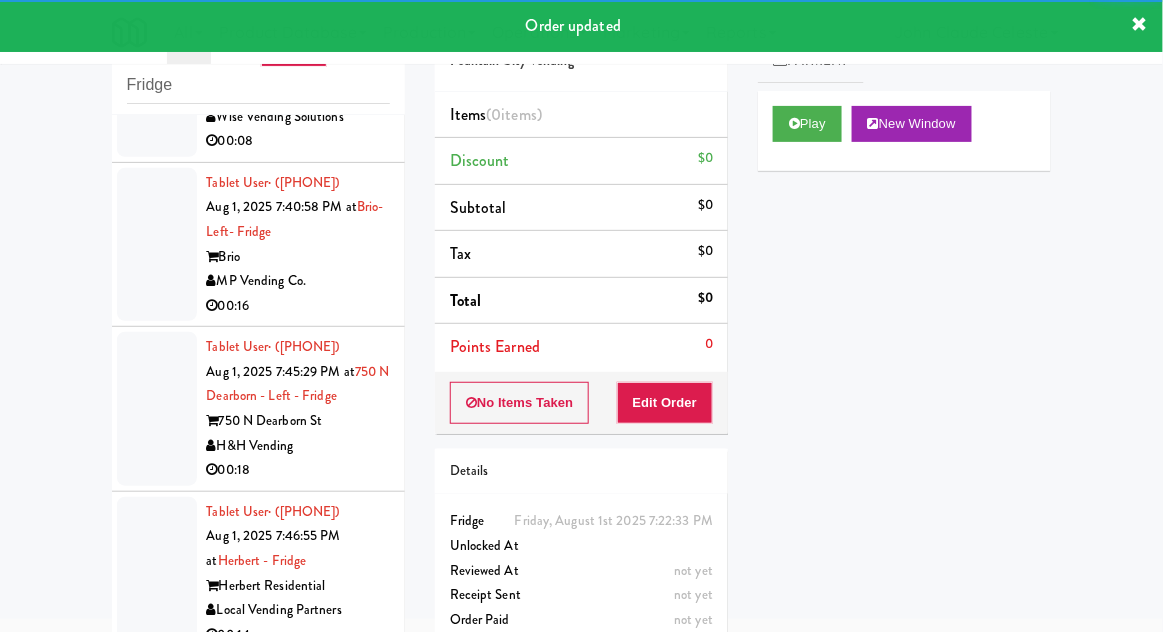 click on "Play" at bounding box center (807, 124) 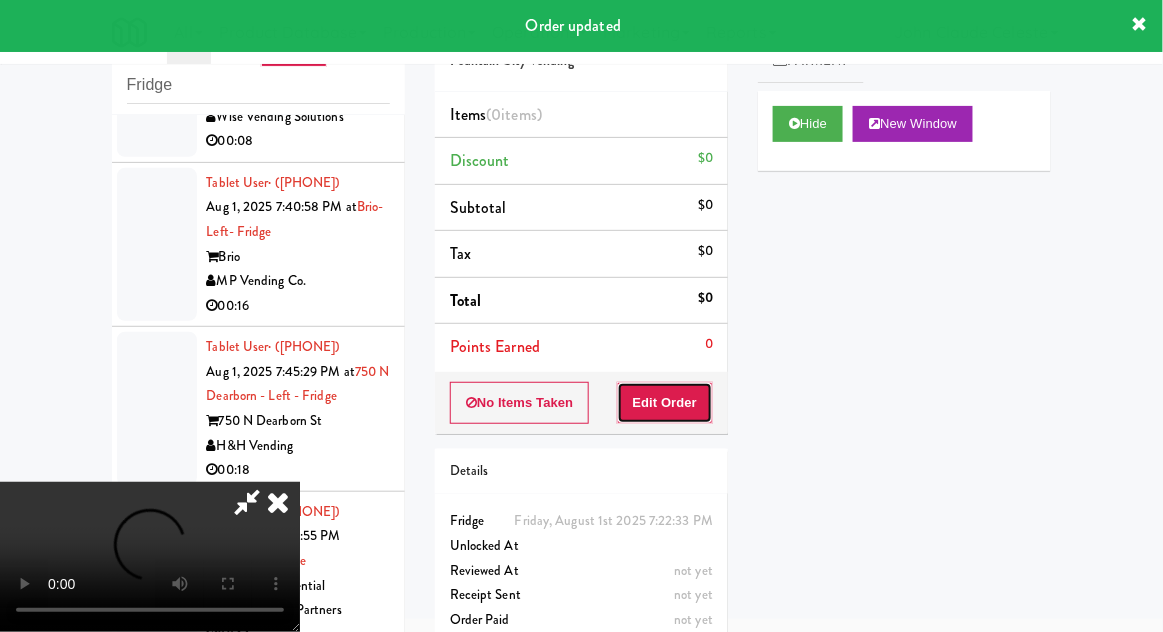 click on "Edit Order" at bounding box center (665, 403) 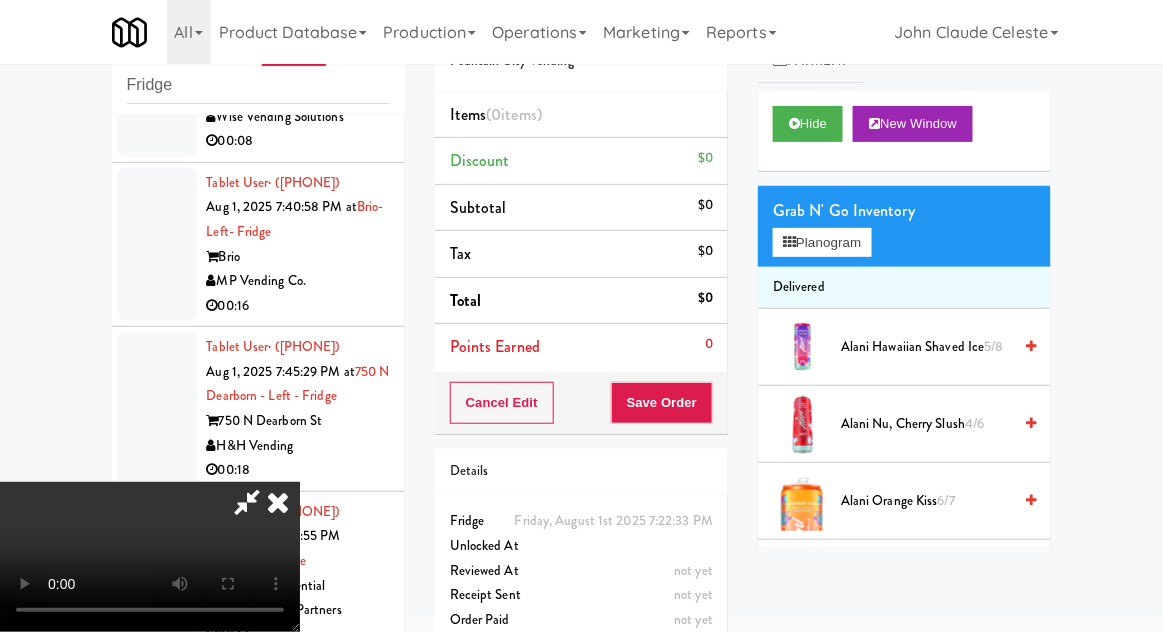 scroll, scrollTop: 73, scrollLeft: 0, axis: vertical 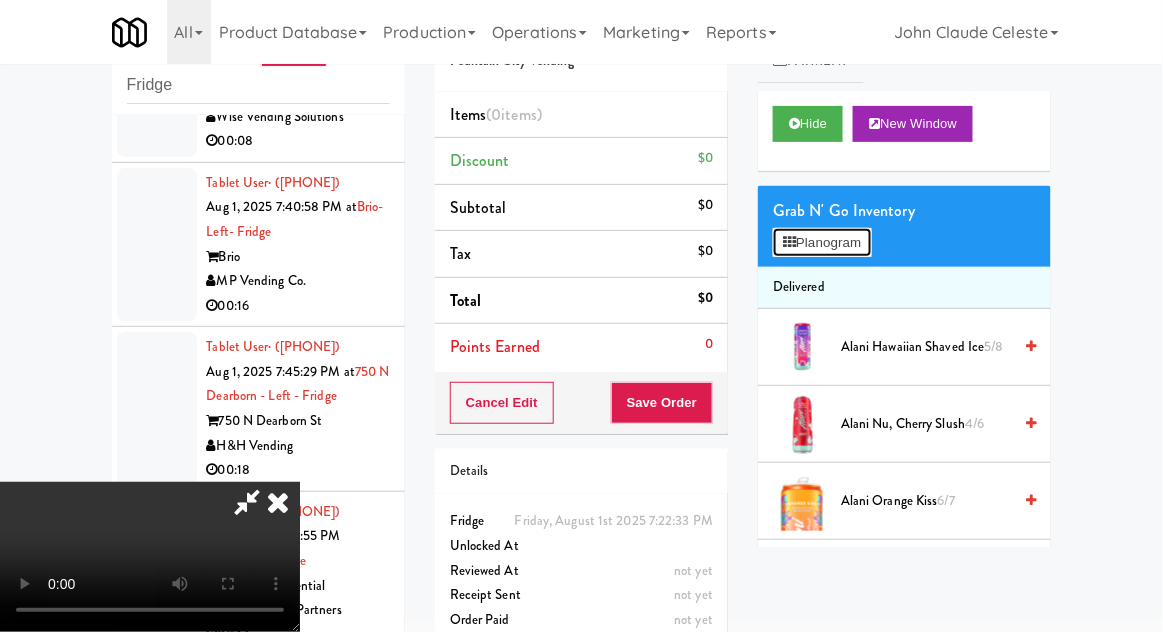 click on "Planogram" at bounding box center (822, 243) 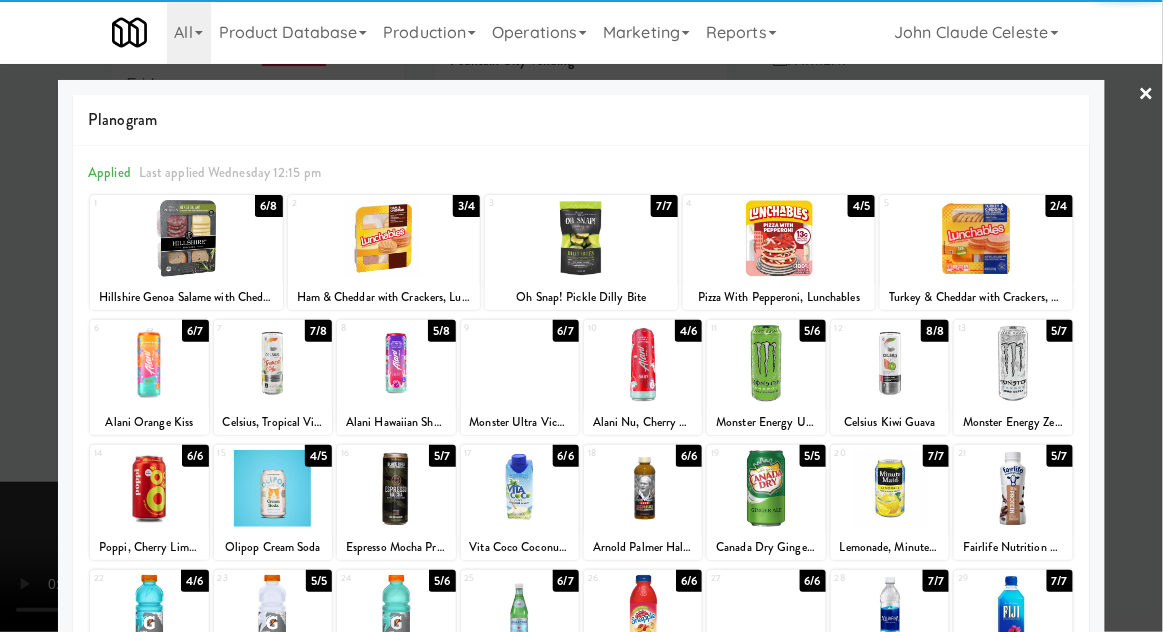 click at bounding box center [273, 363] 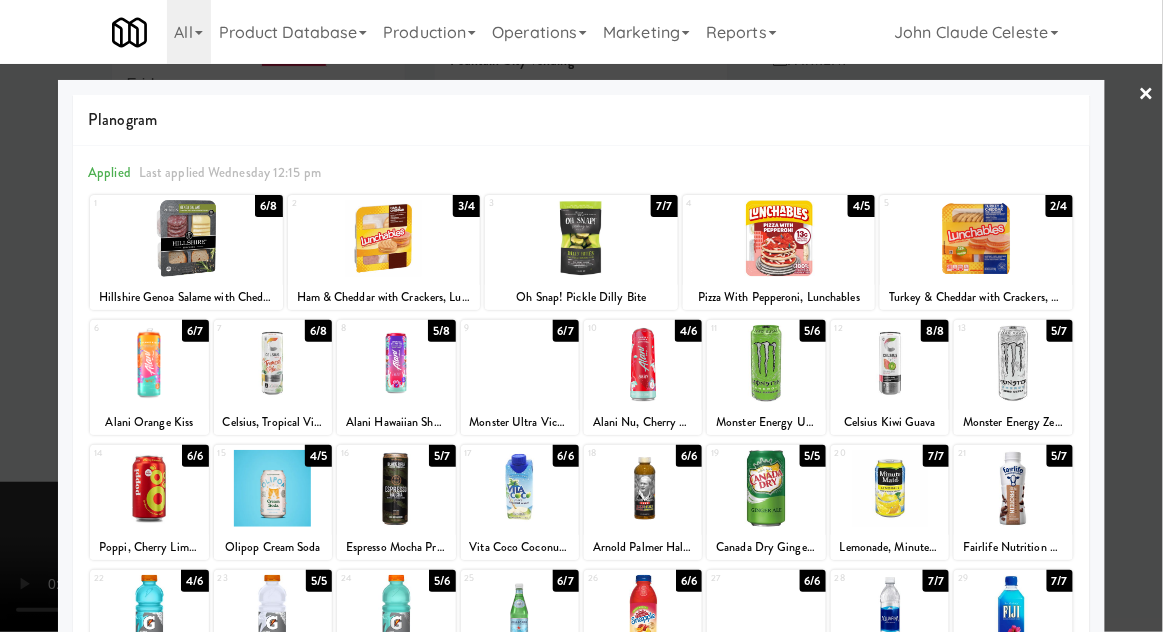 click at bounding box center [581, 316] 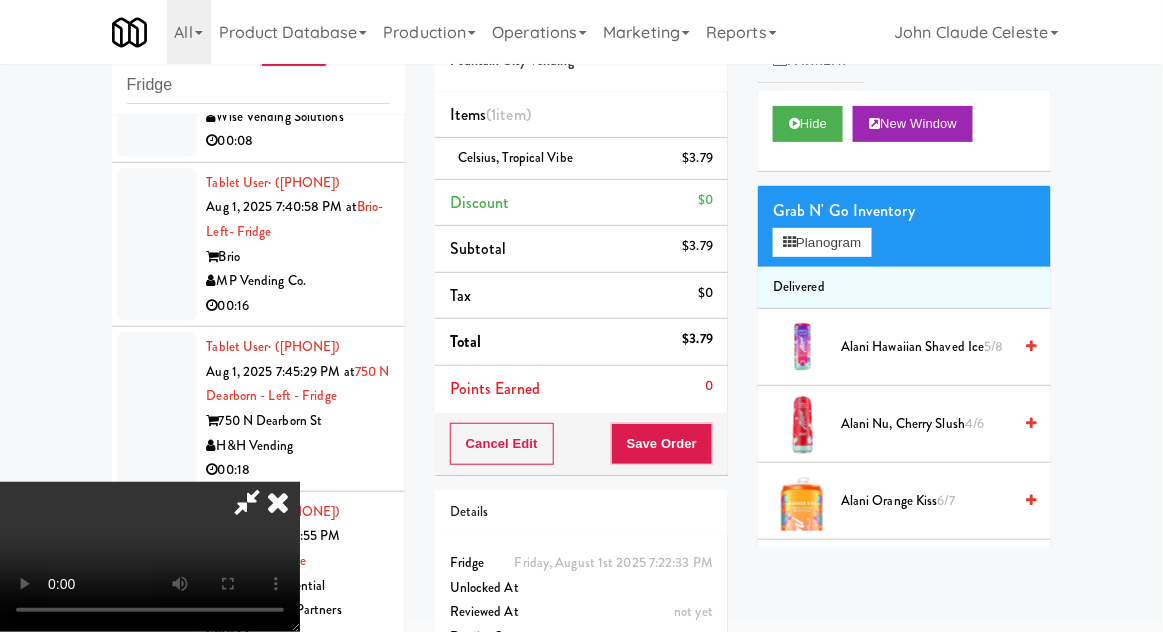 scroll, scrollTop: 73, scrollLeft: 0, axis: vertical 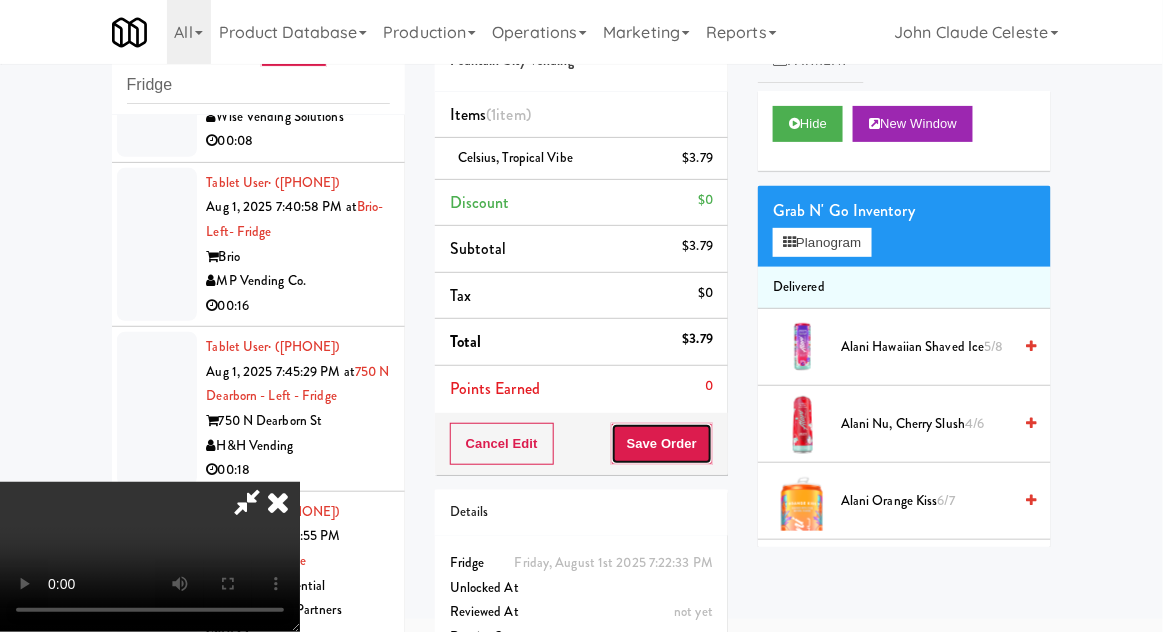 click on "Save Order" at bounding box center [662, 444] 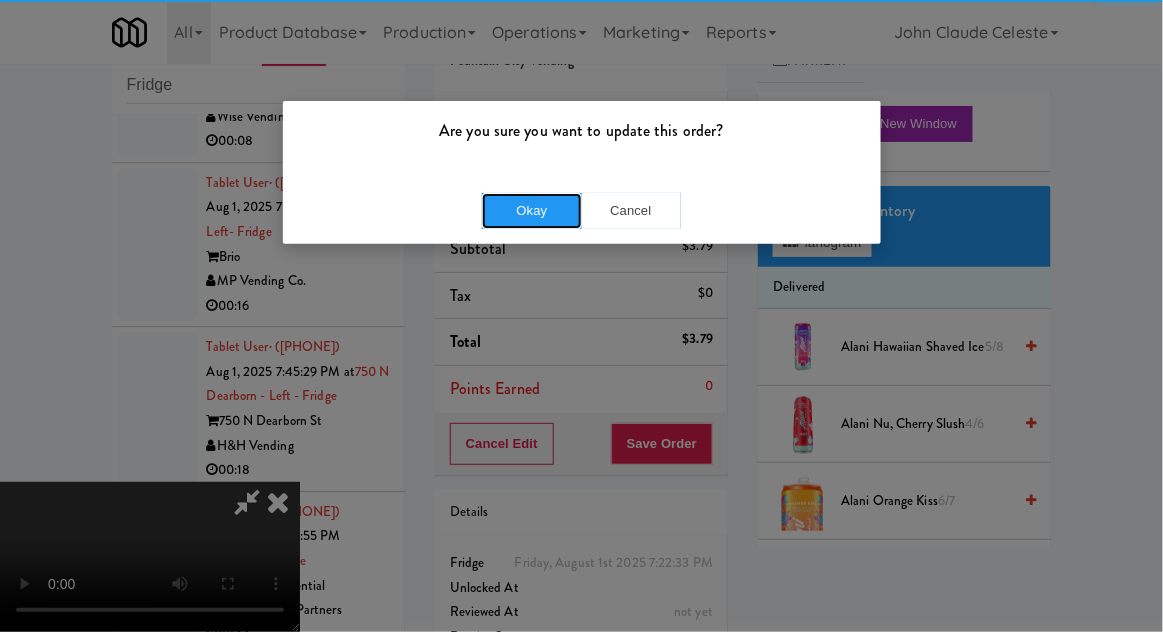 click on "Okay" at bounding box center [532, 211] 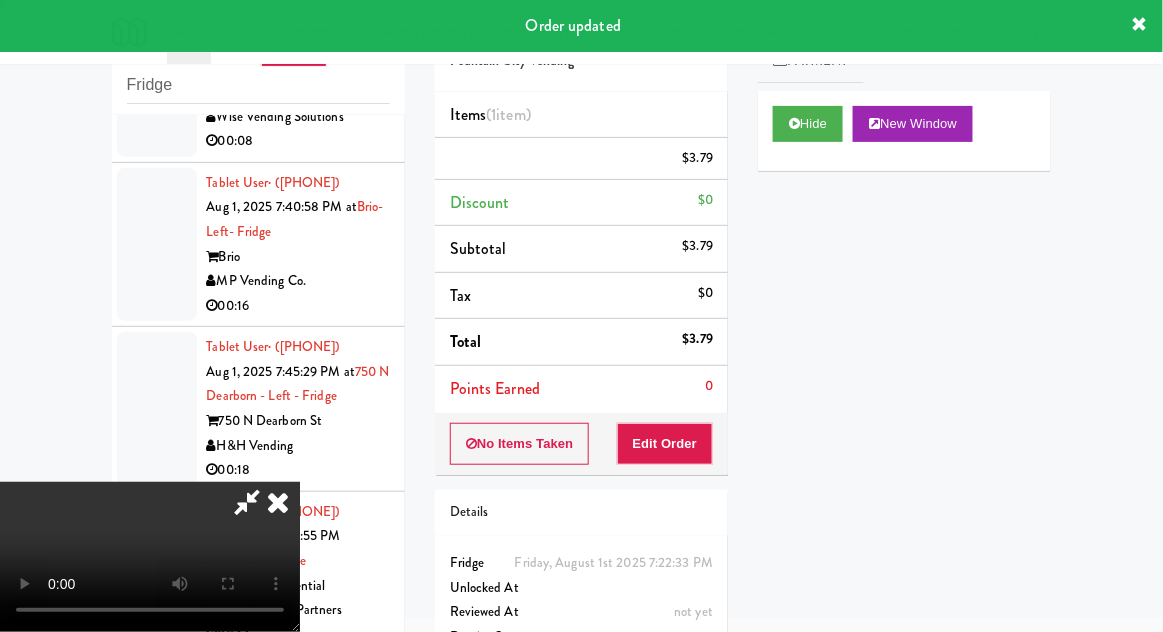 scroll, scrollTop: 0, scrollLeft: 0, axis: both 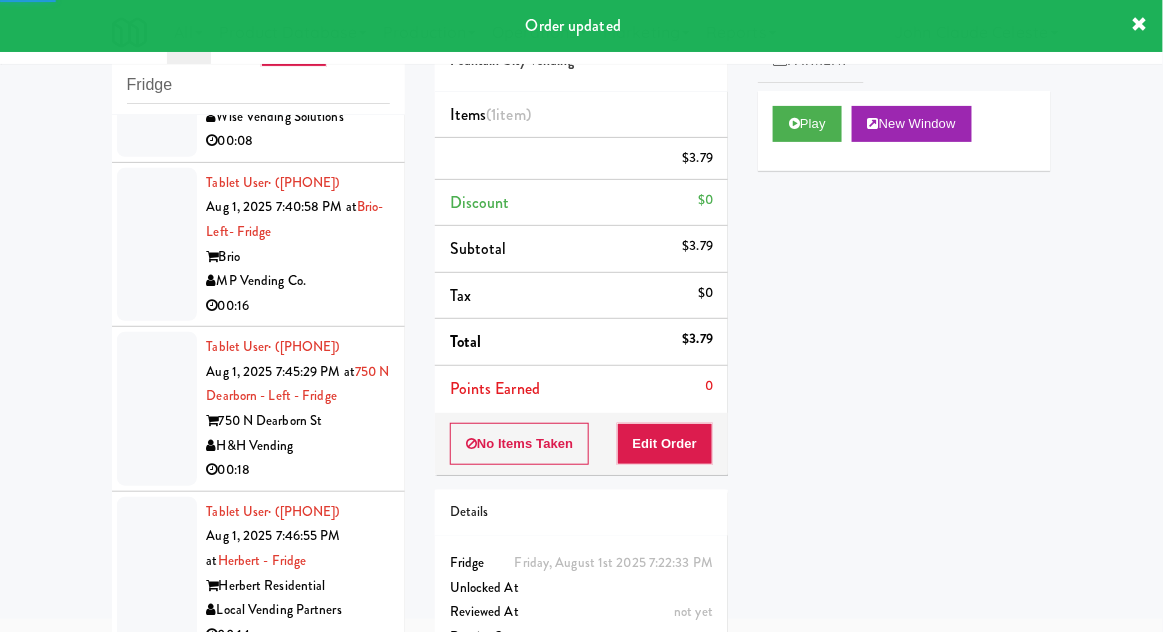 click on "Tablet User  · ([PHONE]) Aug 1, 2025 7:26:40 PM at  Sage - Left -Fridge  Sage West Loop  H&H Vending  00:14" at bounding box center (258, -414) 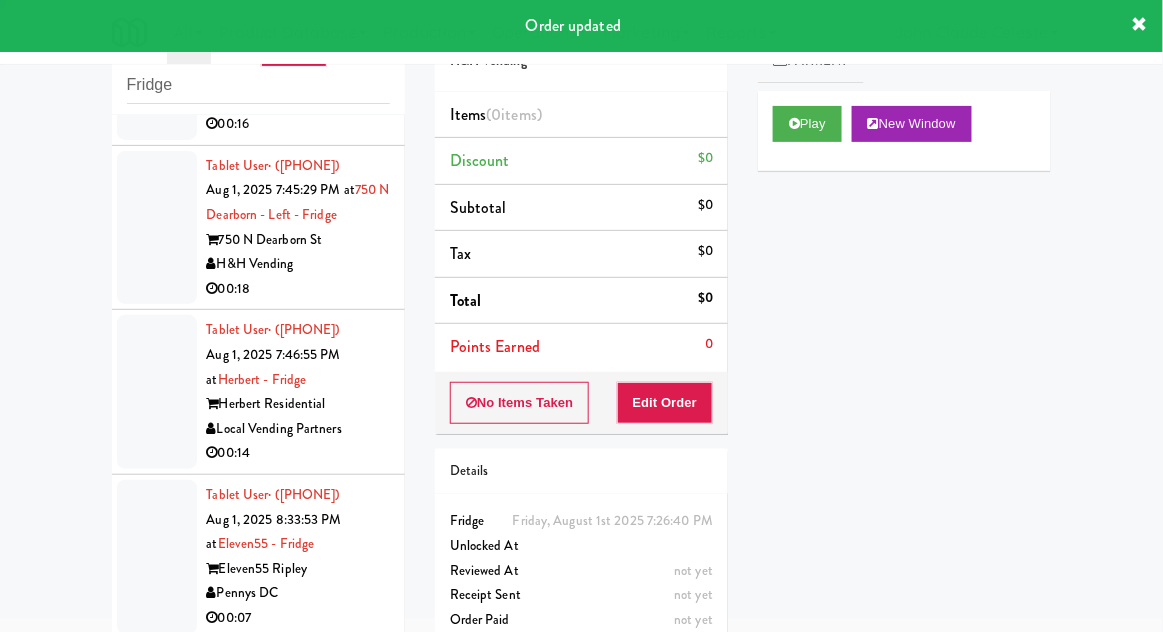 scroll, scrollTop: 7010, scrollLeft: 0, axis: vertical 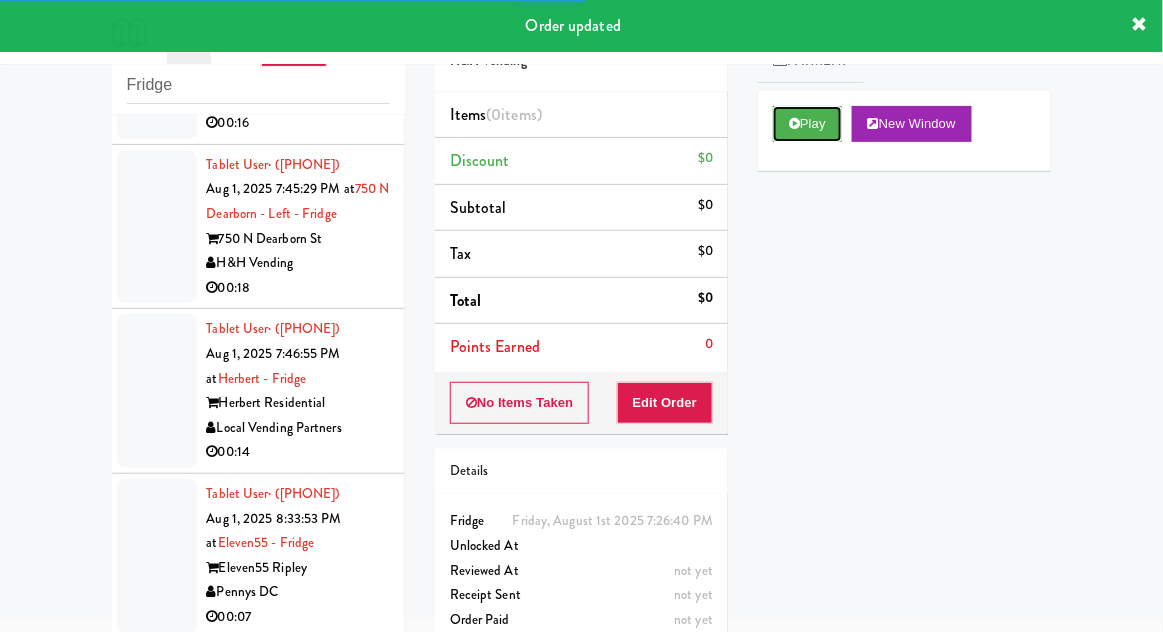 click on "Play" at bounding box center (807, 124) 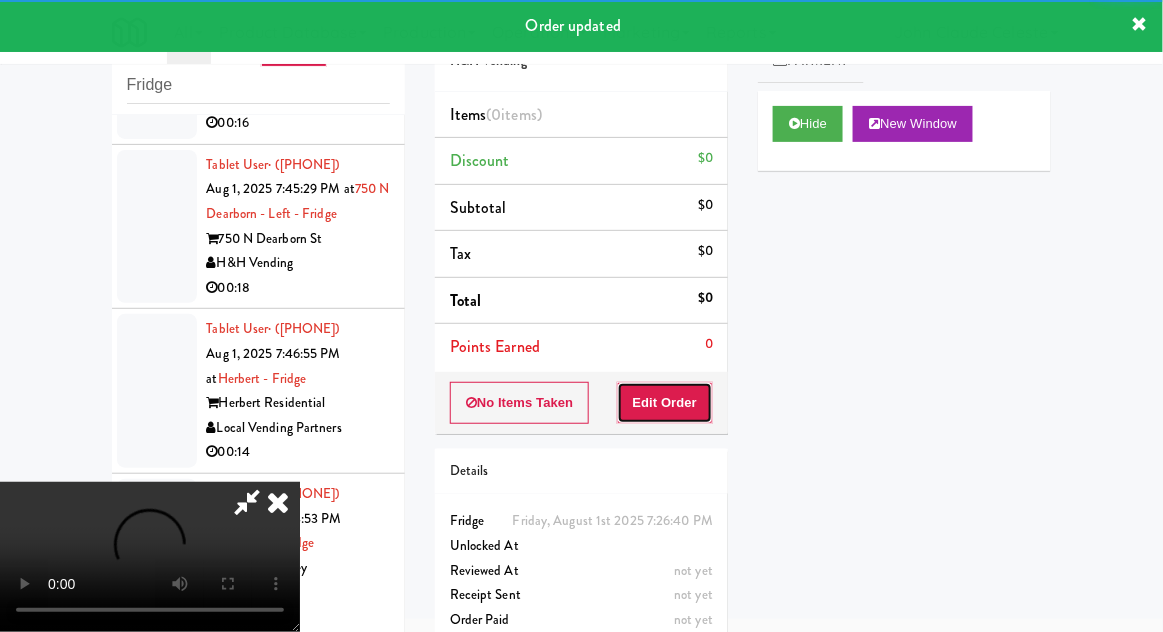 click on "Edit Order" at bounding box center [665, 403] 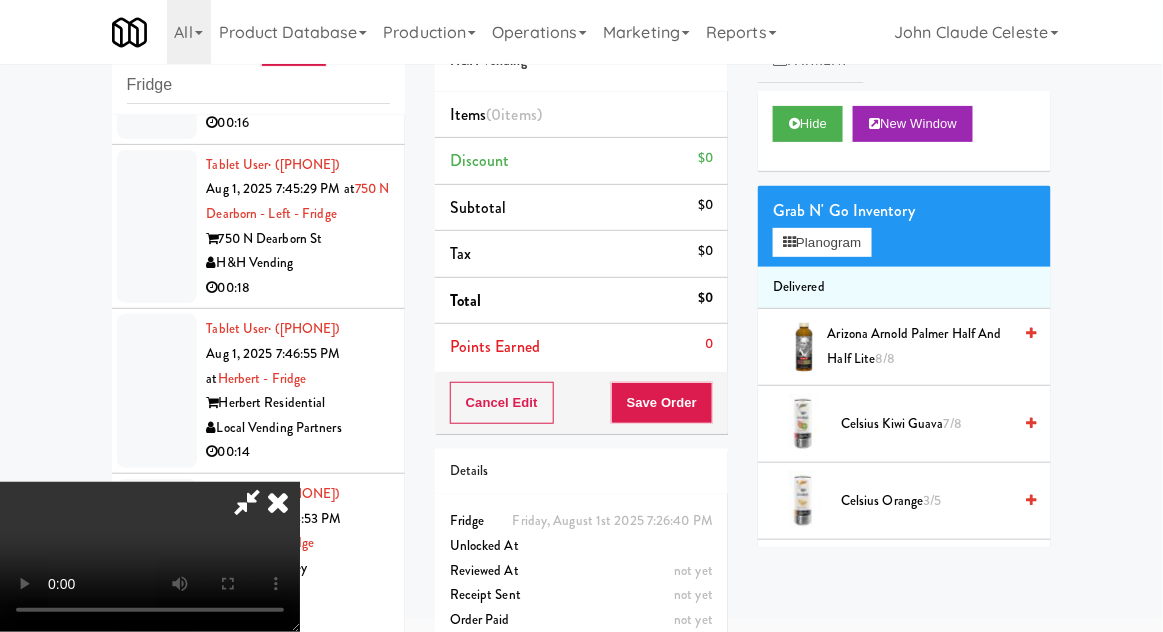 type 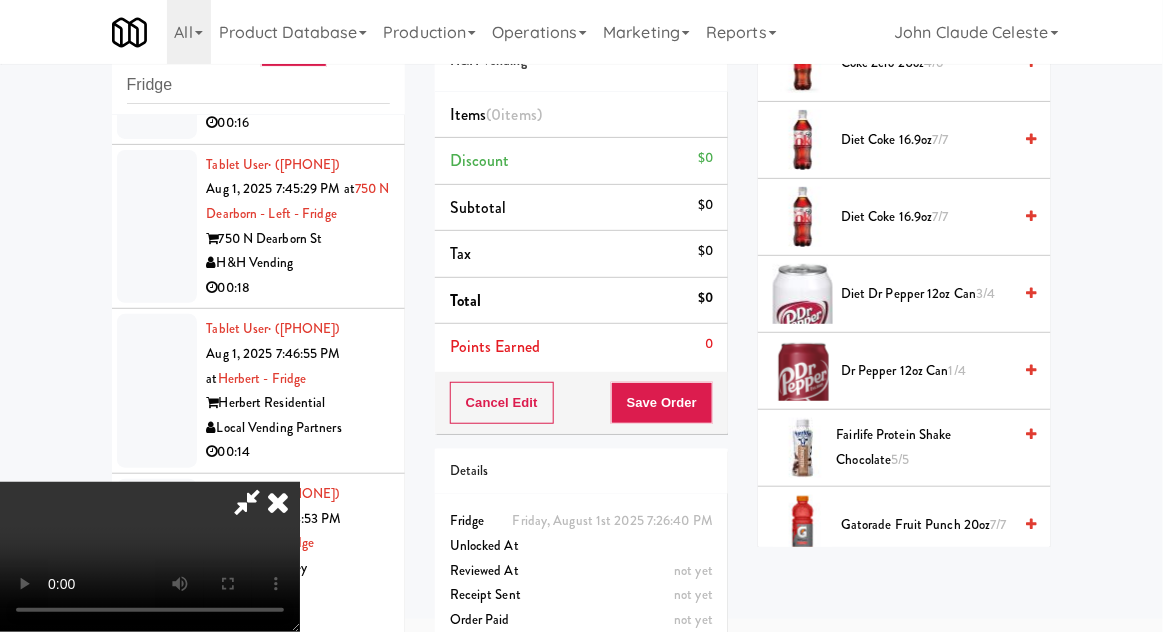 scroll, scrollTop: 896, scrollLeft: 0, axis: vertical 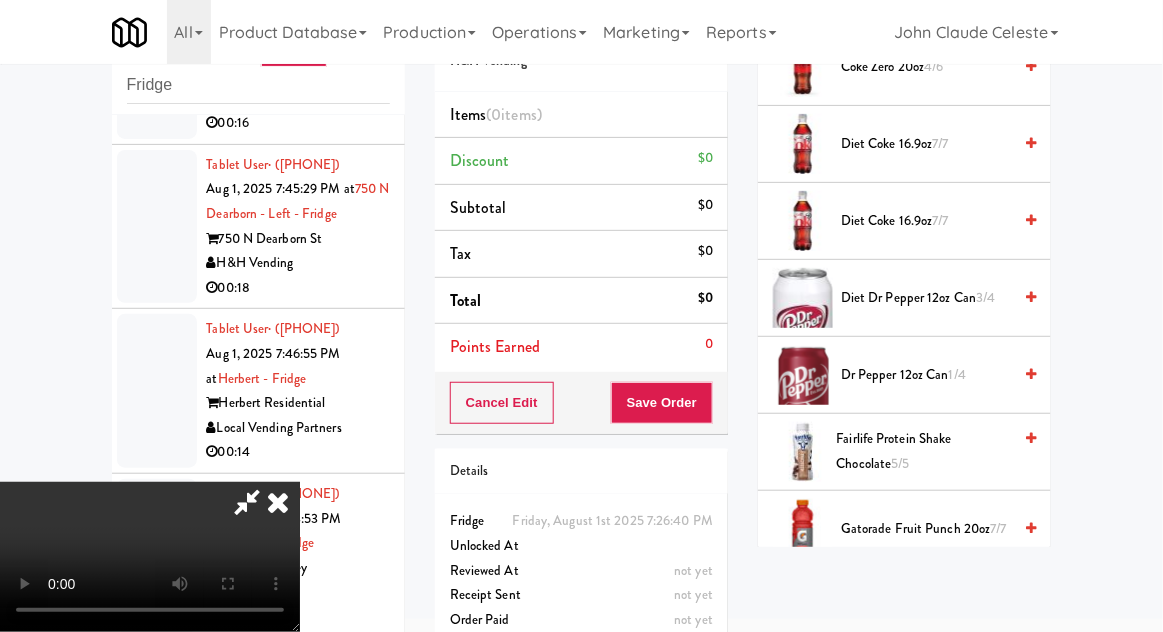 click on "Dr Pepper 12oz can  1/4" at bounding box center (926, 375) 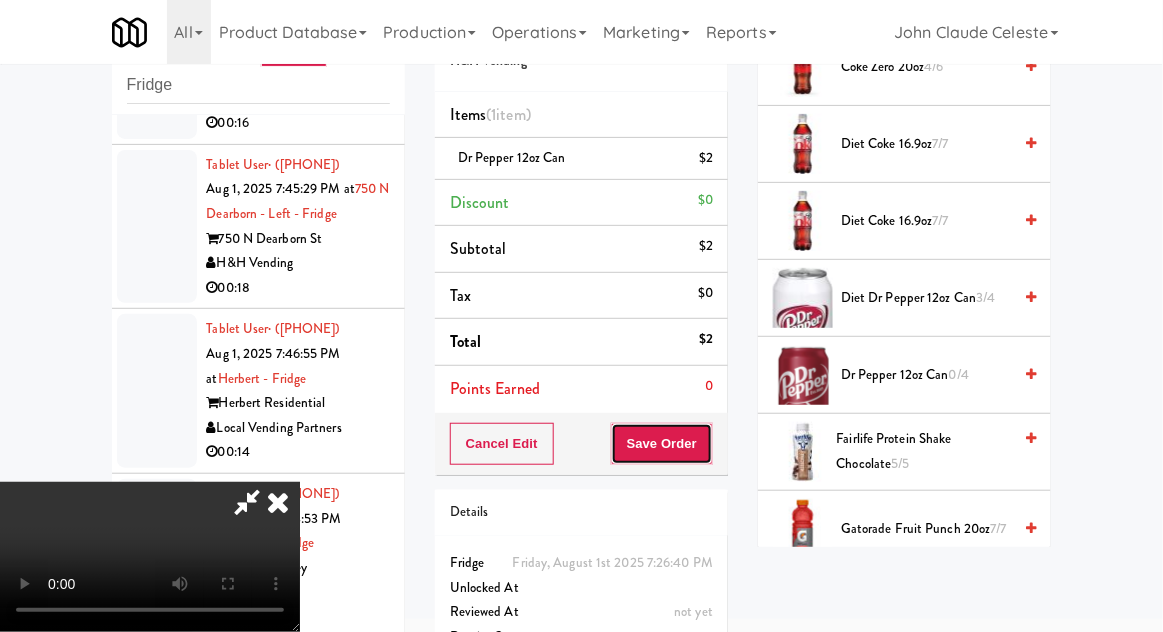 click on "Save Order" at bounding box center (662, 444) 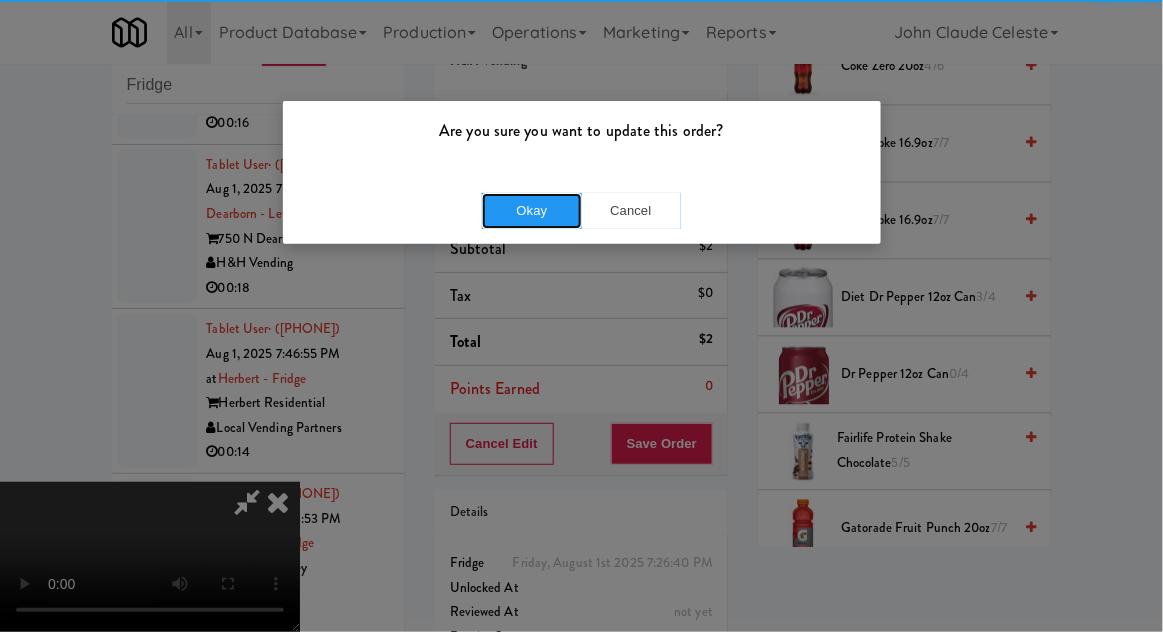 click on "Okay" at bounding box center [532, 211] 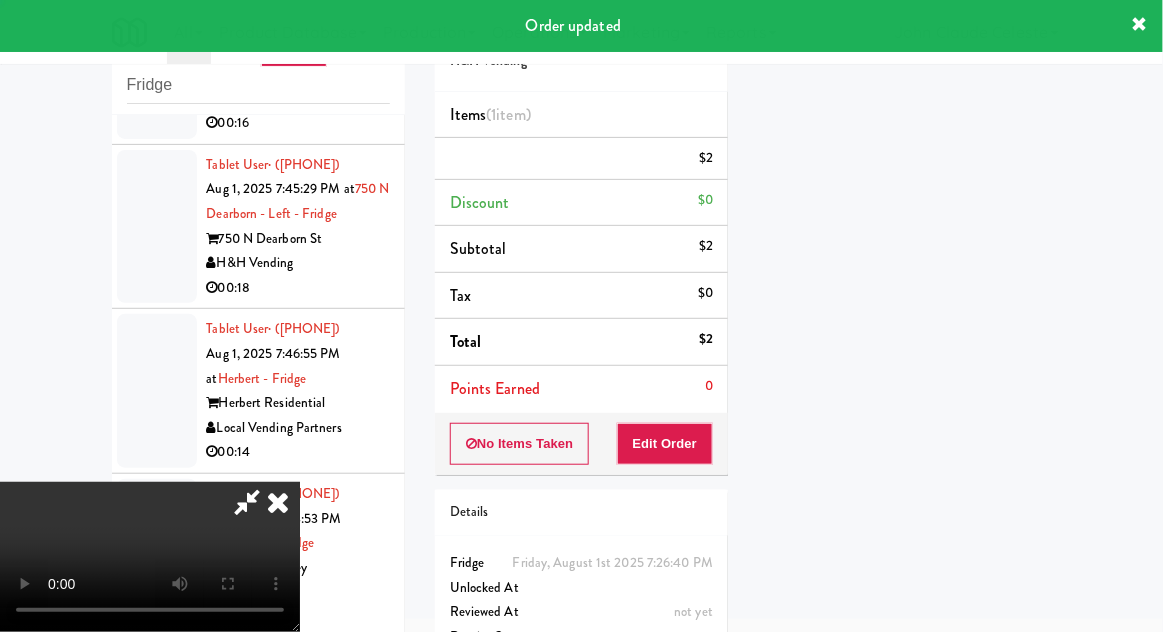 scroll, scrollTop: 197, scrollLeft: 0, axis: vertical 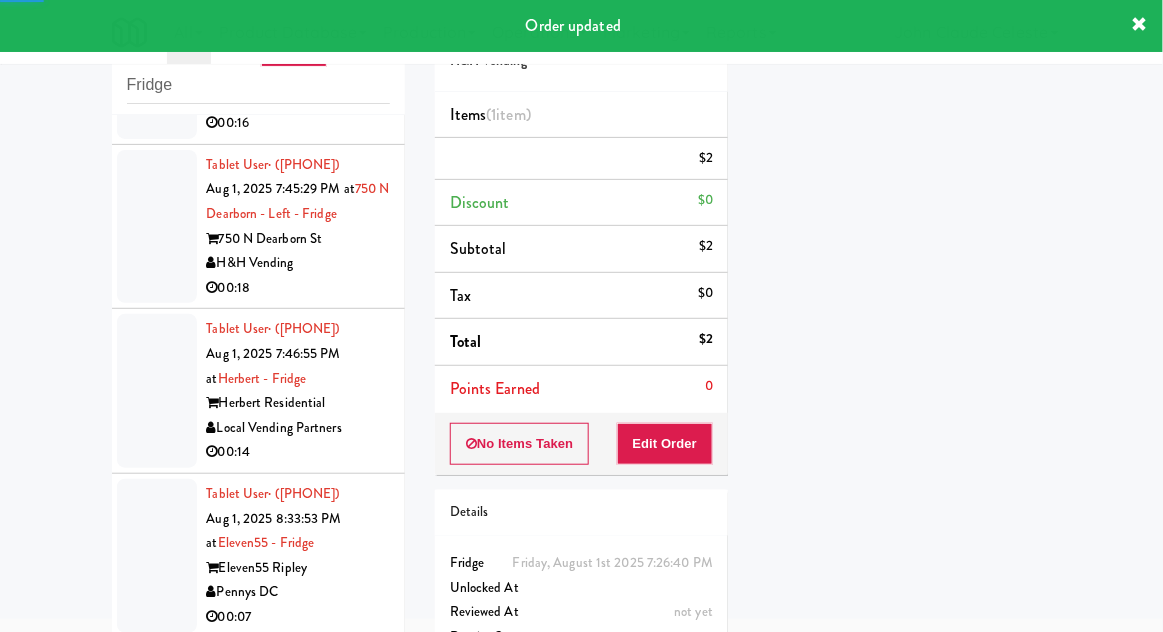 click at bounding box center [157, -431] 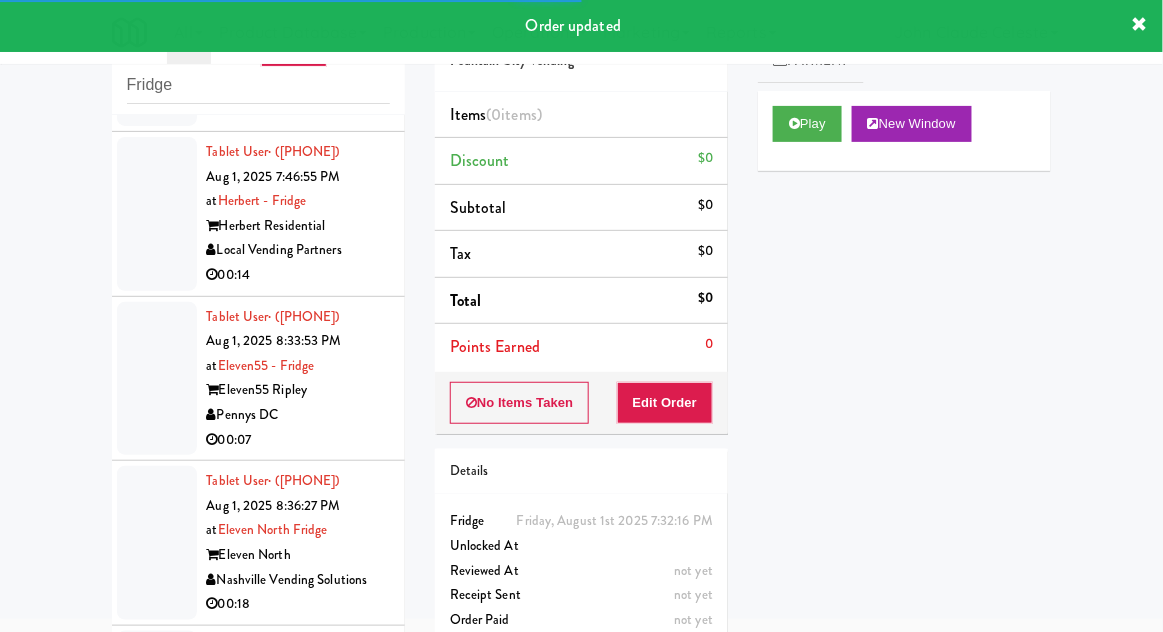 scroll, scrollTop: 7214, scrollLeft: 0, axis: vertical 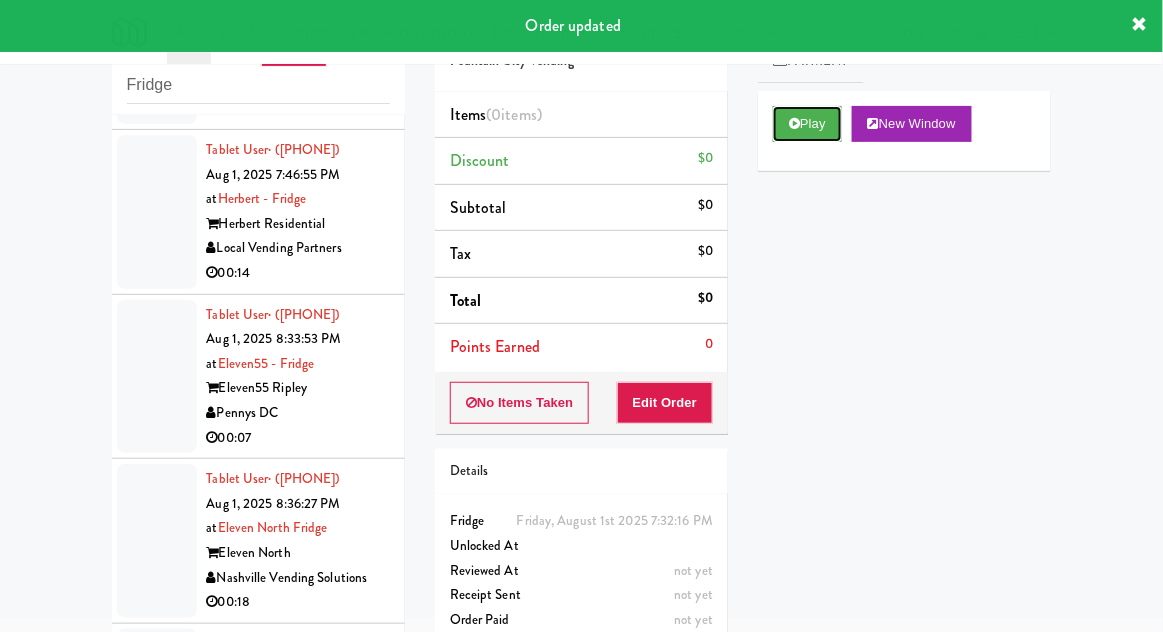 click at bounding box center [794, 123] 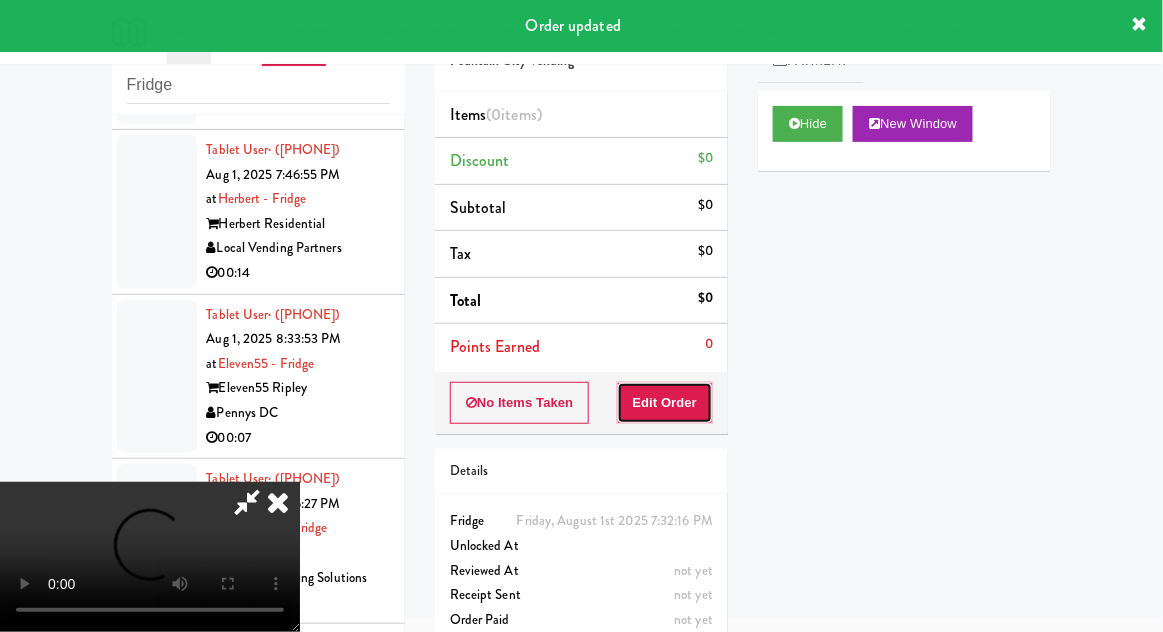 click on "Edit Order" at bounding box center [665, 403] 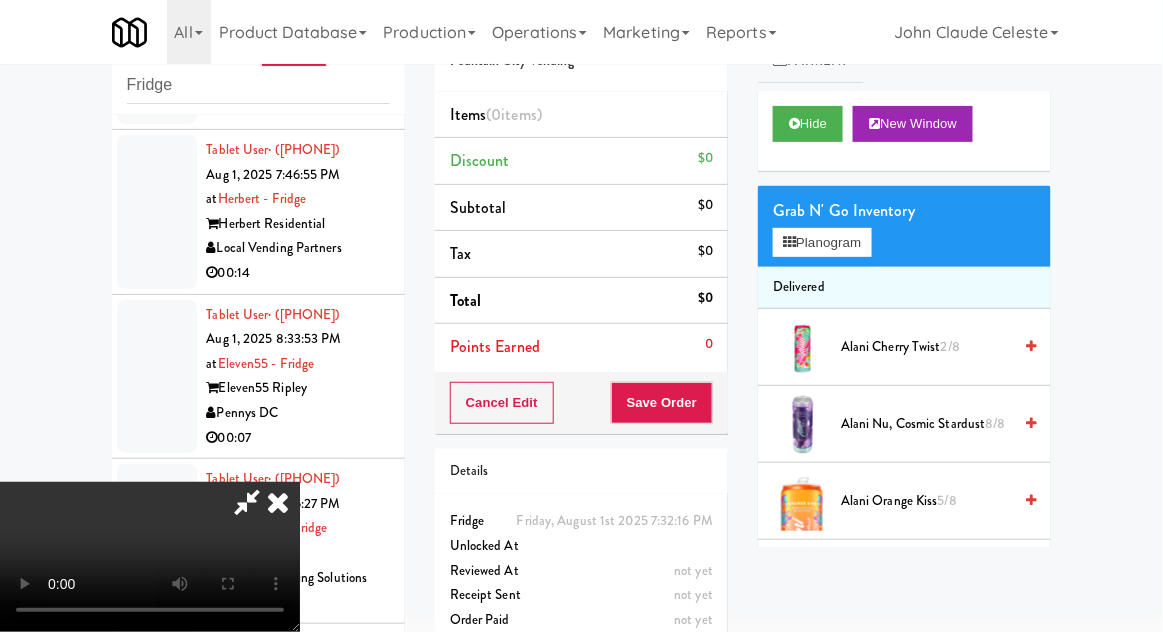 scroll, scrollTop: 73, scrollLeft: 0, axis: vertical 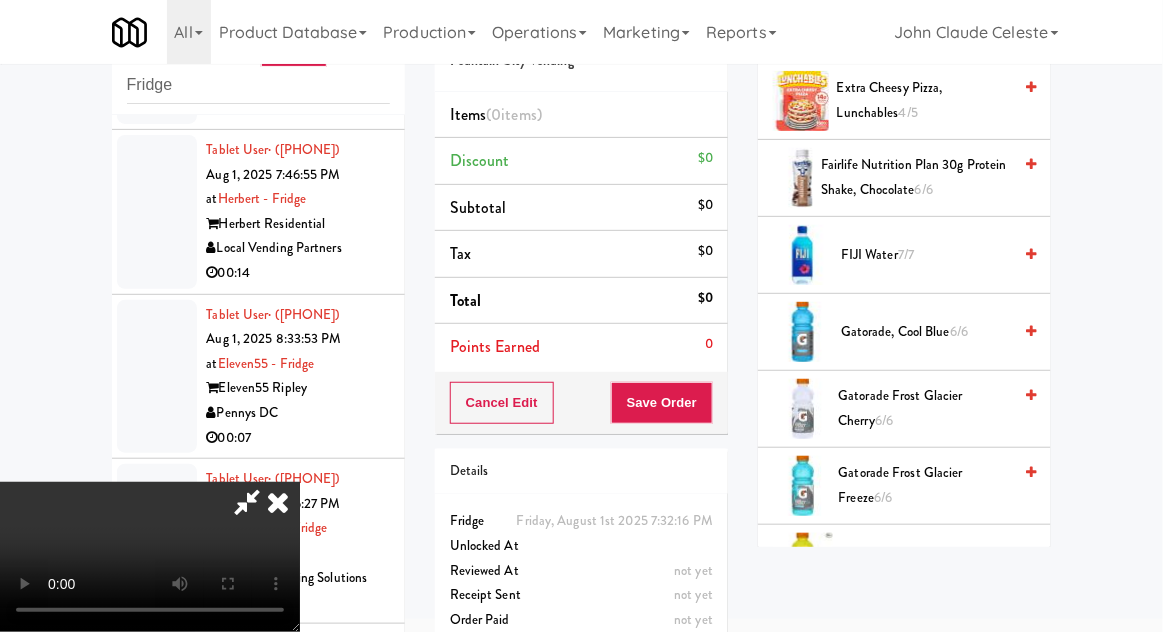 click on "Gatorade, Cool Blue  6/6" at bounding box center (926, 332) 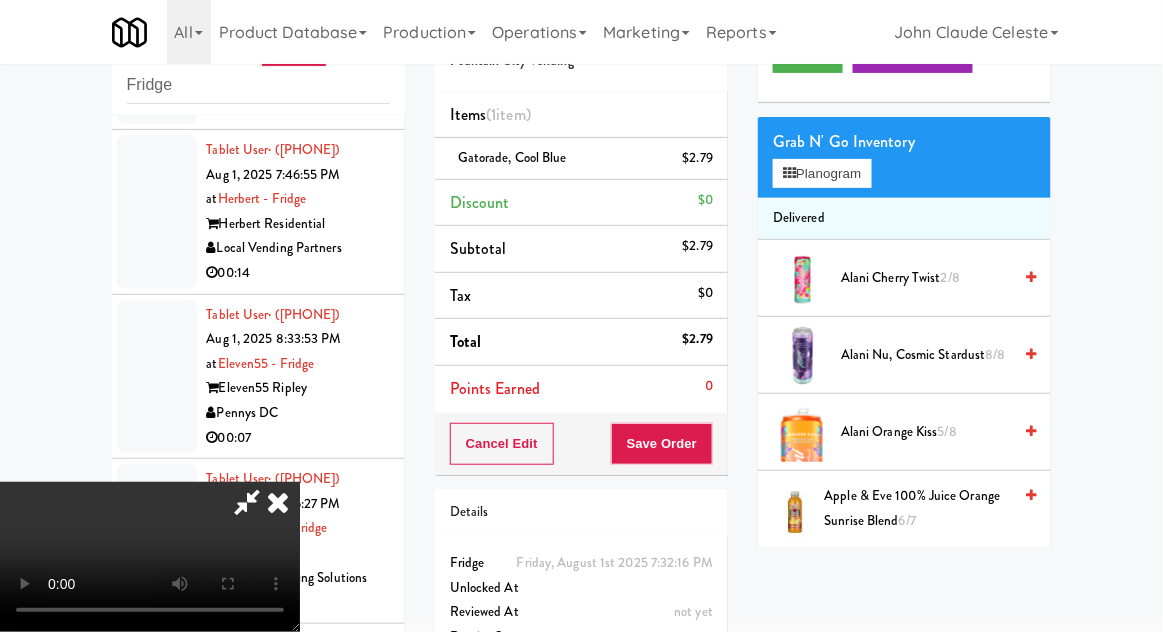 scroll, scrollTop: 0, scrollLeft: 0, axis: both 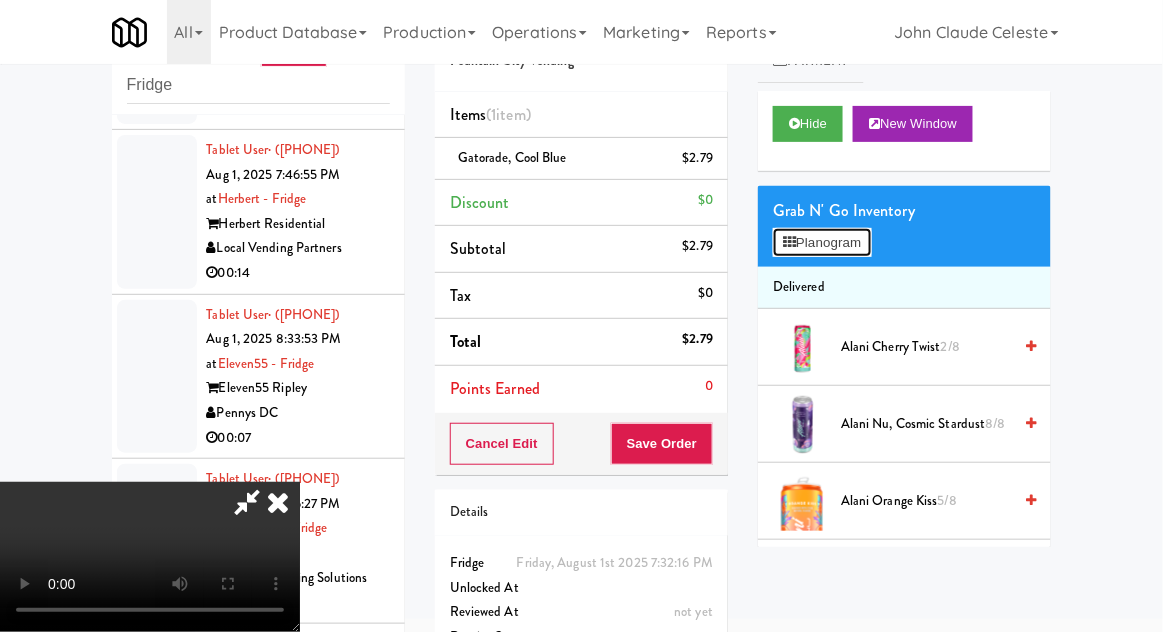 click on "Planogram" at bounding box center (822, 243) 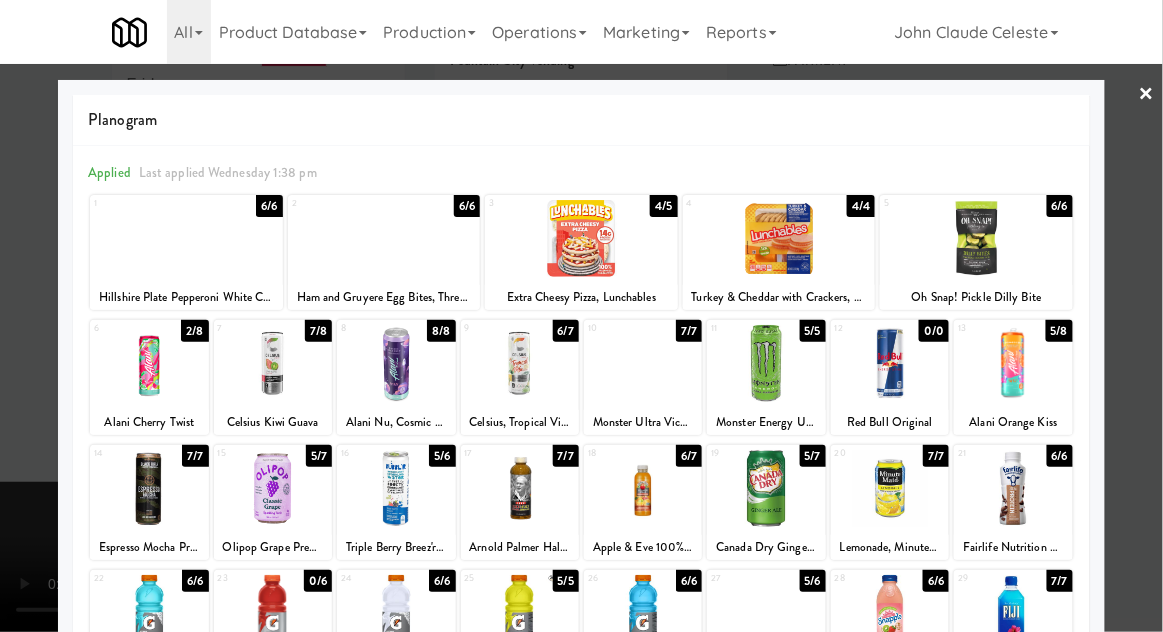 click at bounding box center (581, 316) 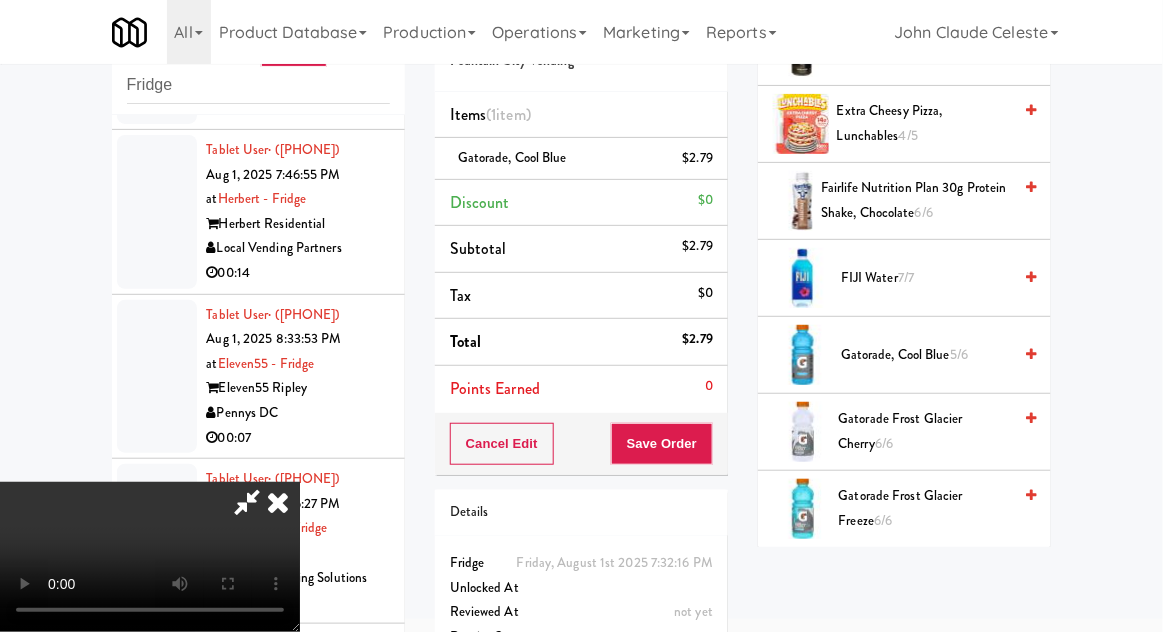 scroll, scrollTop: 1384, scrollLeft: 0, axis: vertical 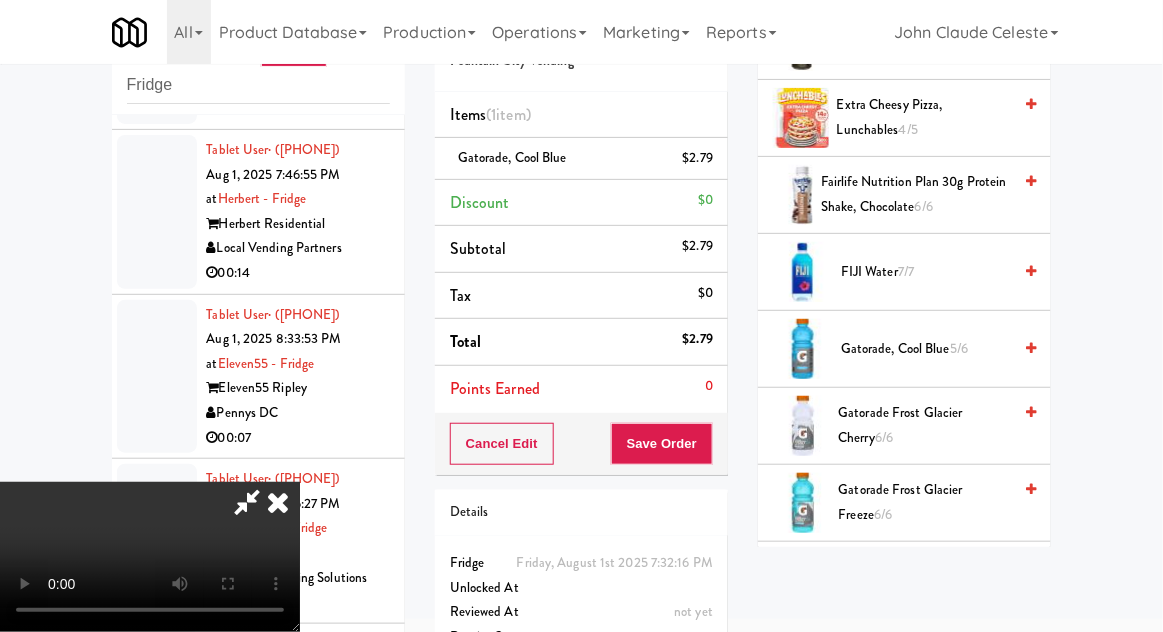 click on "5/6" at bounding box center (959, 348) 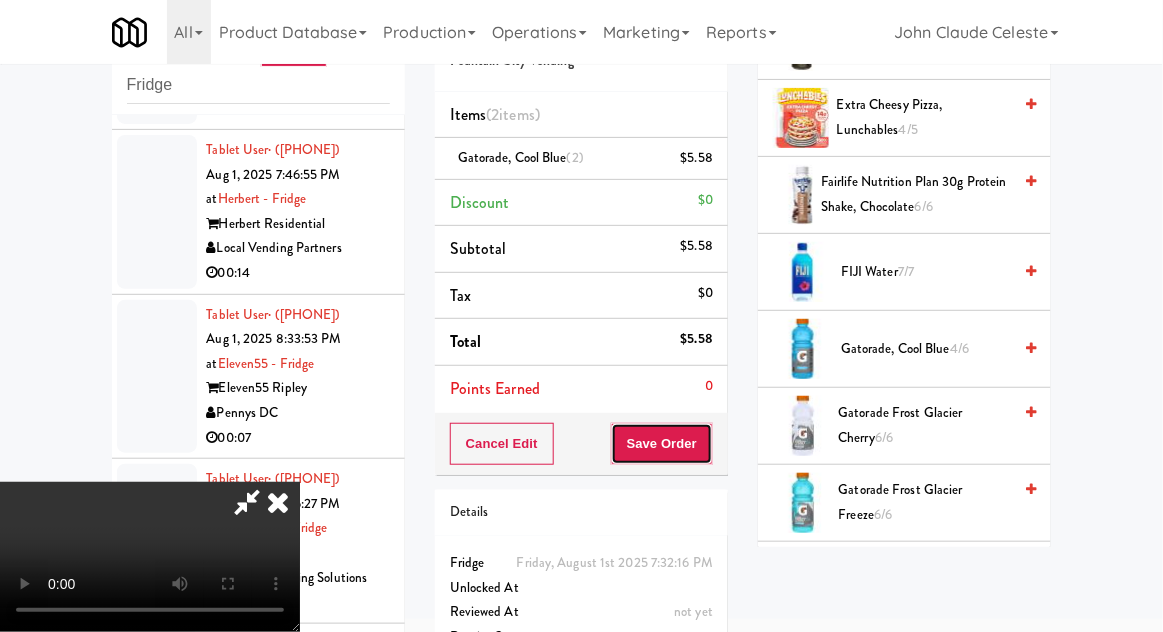 click on "Save Order" at bounding box center (662, 444) 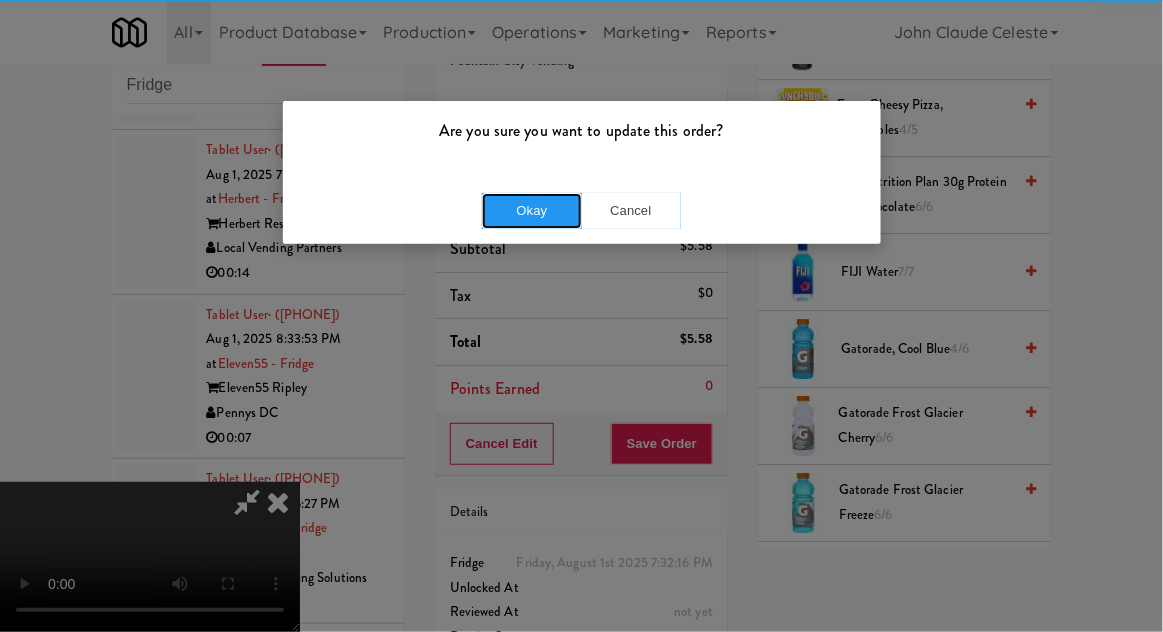 click on "Okay" at bounding box center (532, 211) 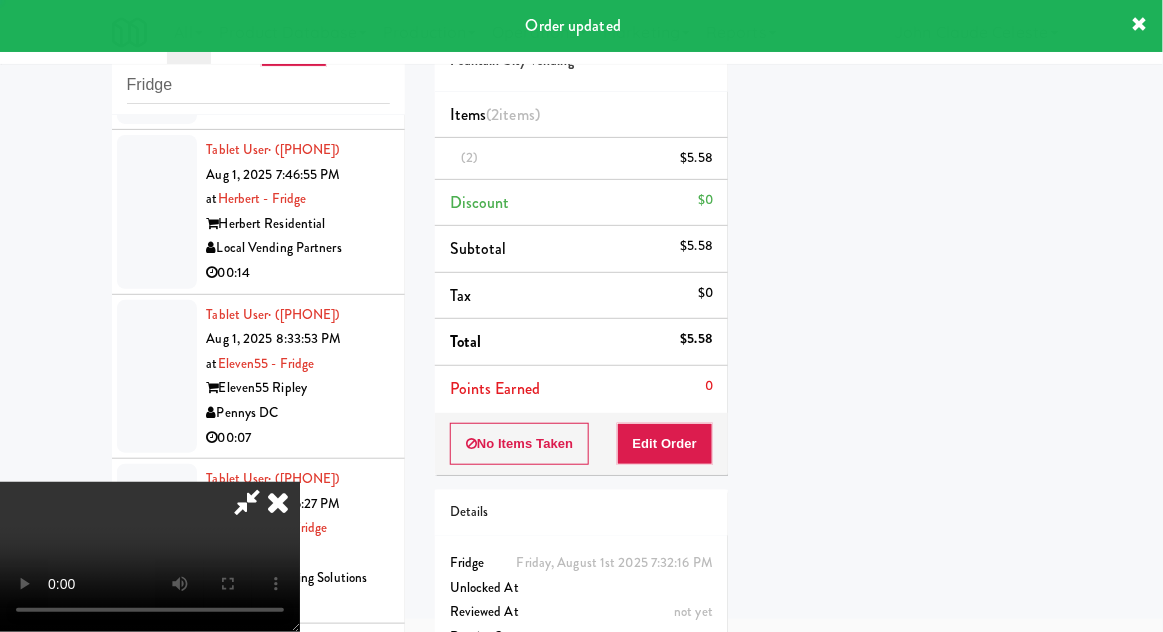 scroll, scrollTop: 197, scrollLeft: 0, axis: vertical 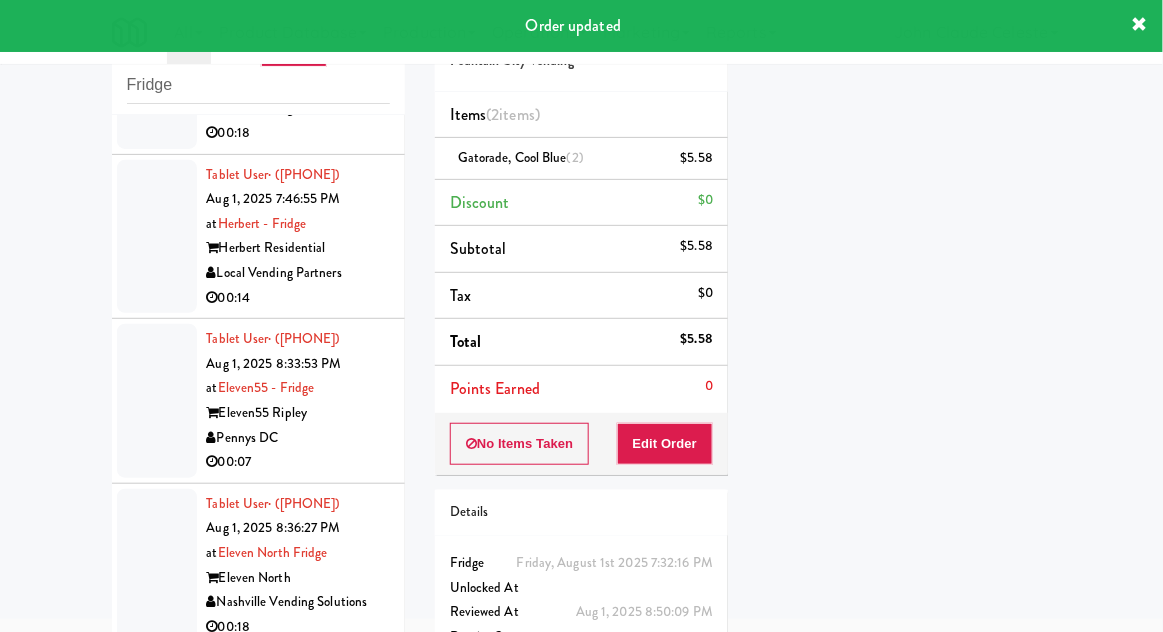 click at bounding box center [157, -422] 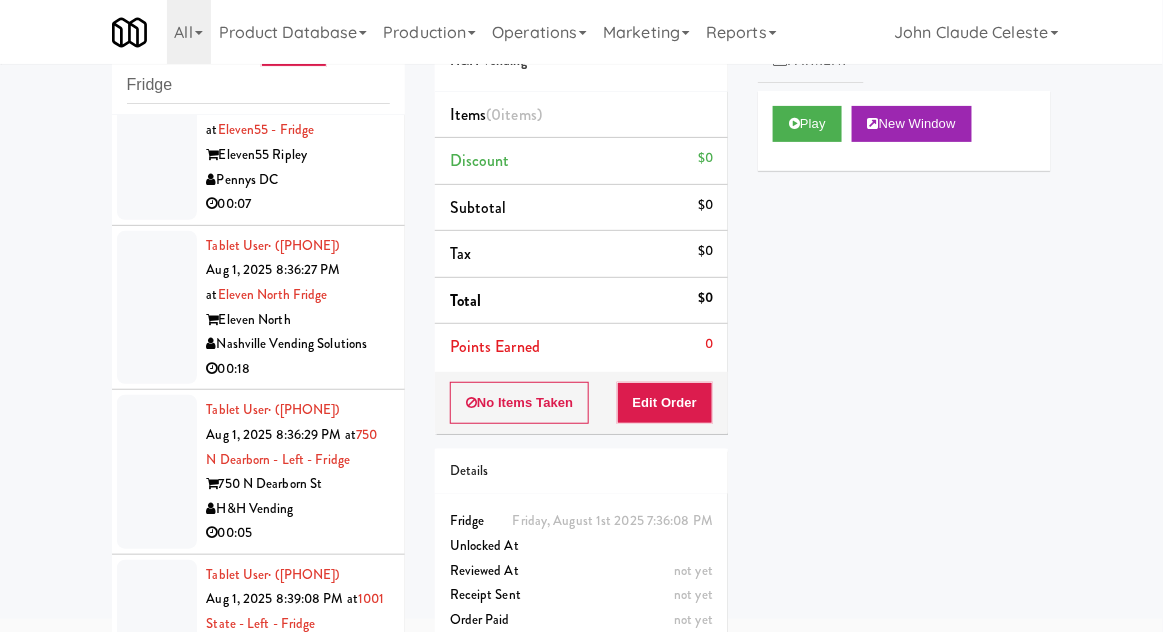 scroll, scrollTop: 7472, scrollLeft: 0, axis: vertical 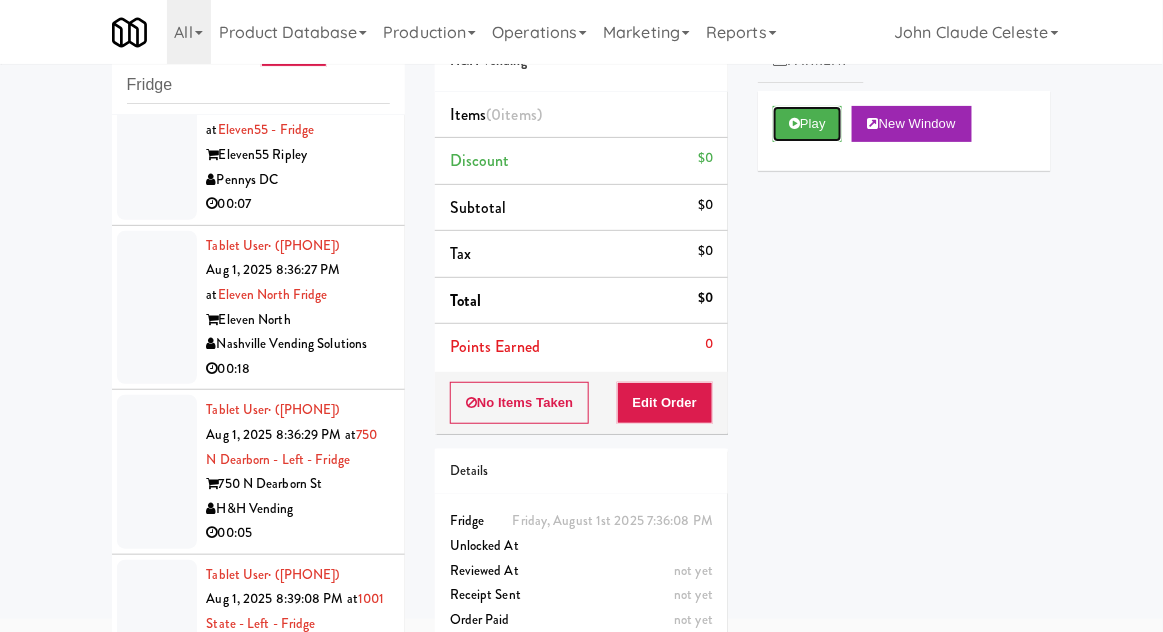 click on "Play" at bounding box center [807, 124] 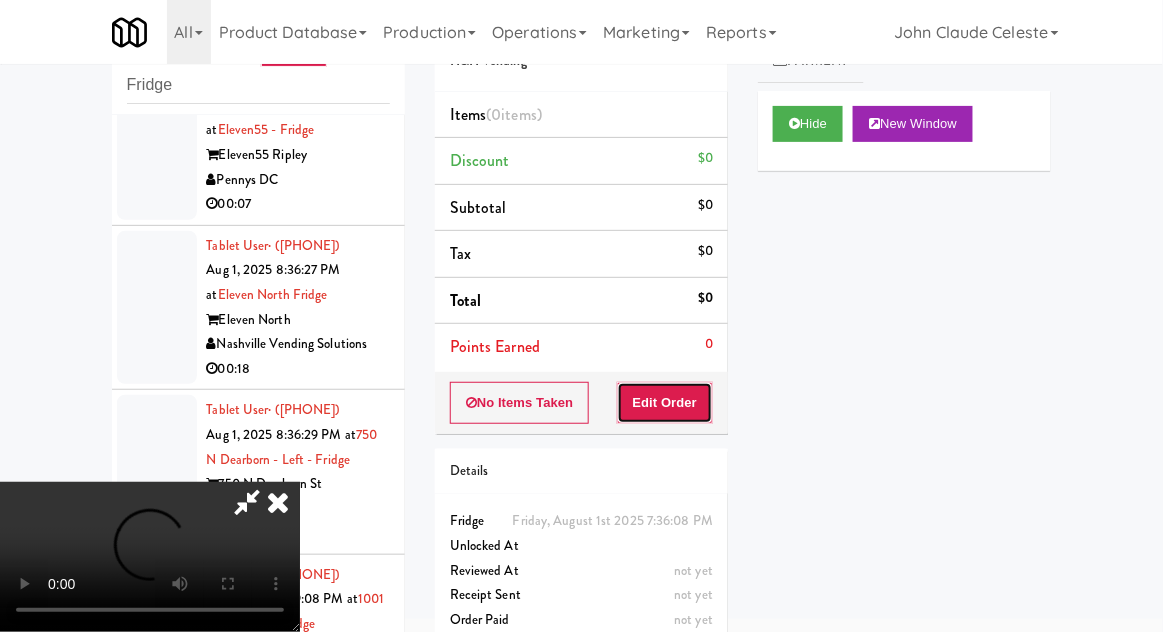 click on "Edit Order" at bounding box center (665, 403) 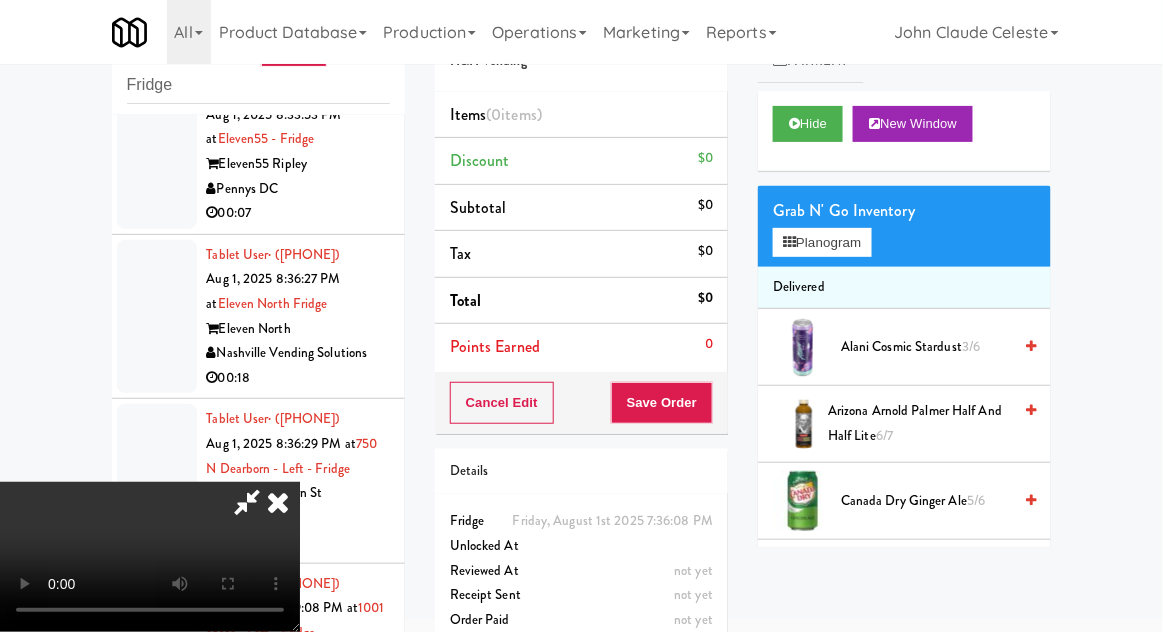 scroll, scrollTop: 7461, scrollLeft: 0, axis: vertical 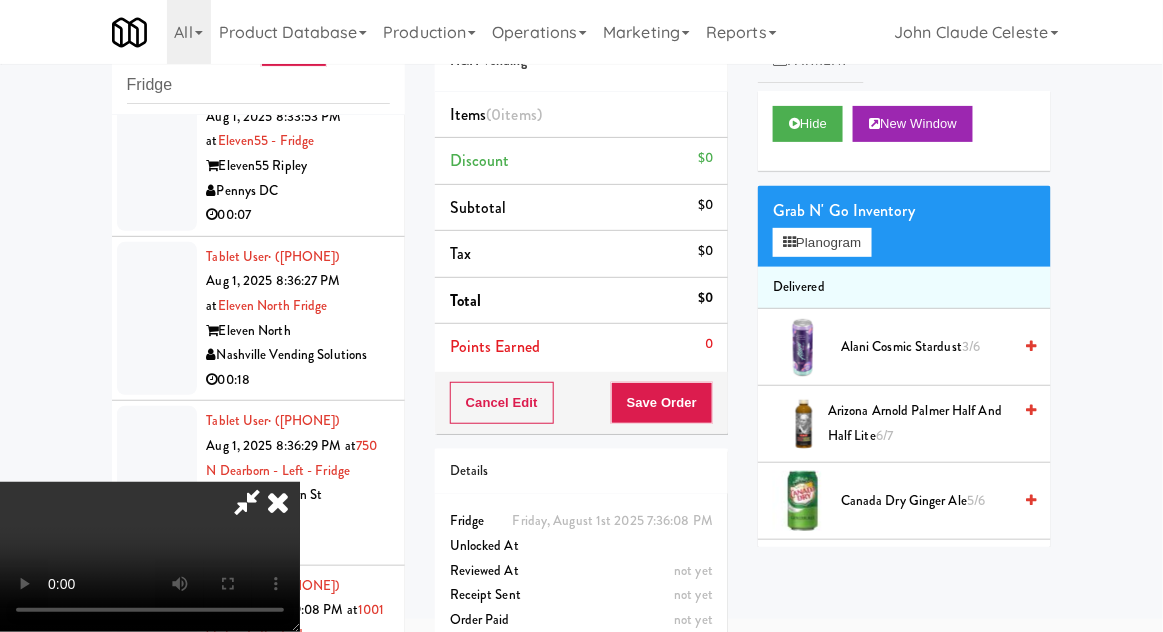 type 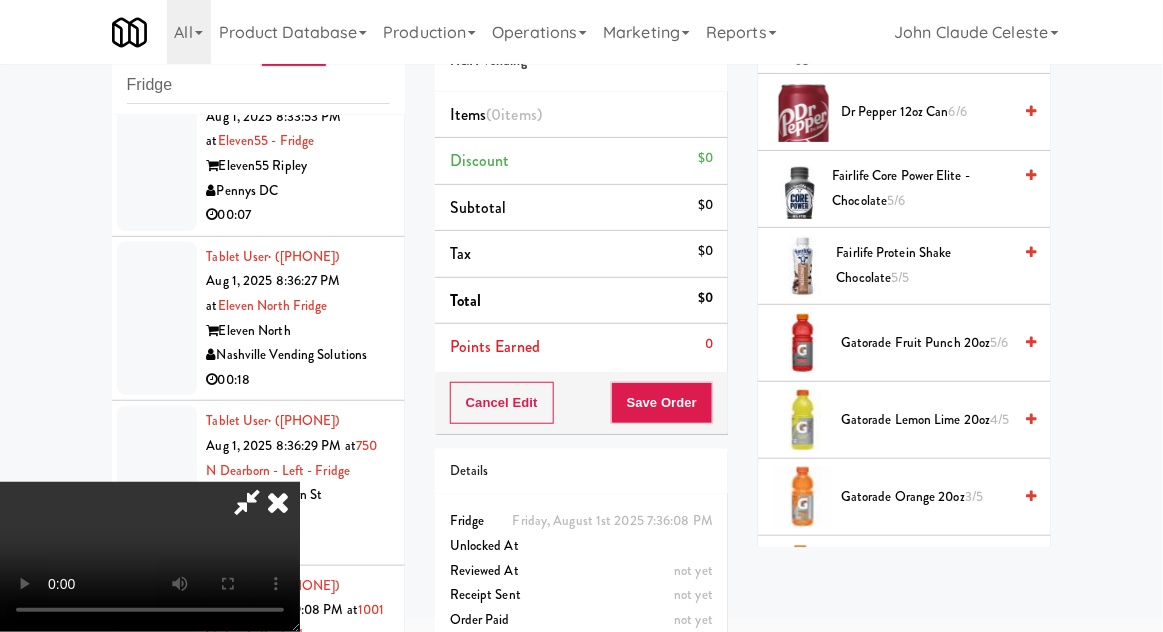 scroll, scrollTop: 1318, scrollLeft: 0, axis: vertical 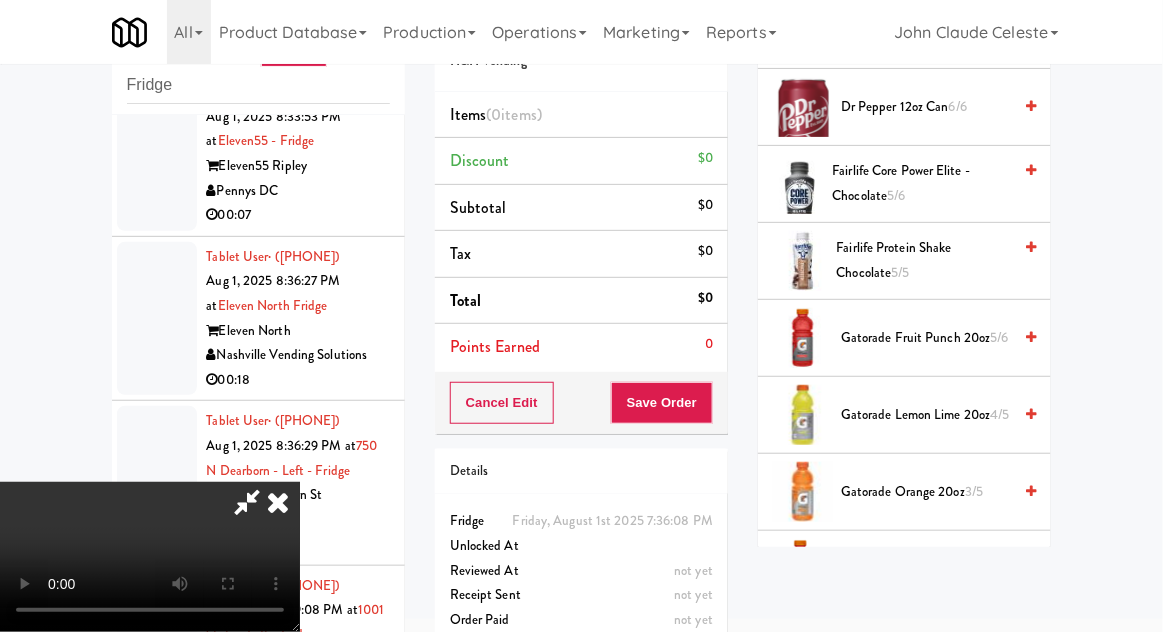 click on "Gatorade Fruit Punch 20oz  5/6" at bounding box center (926, 338) 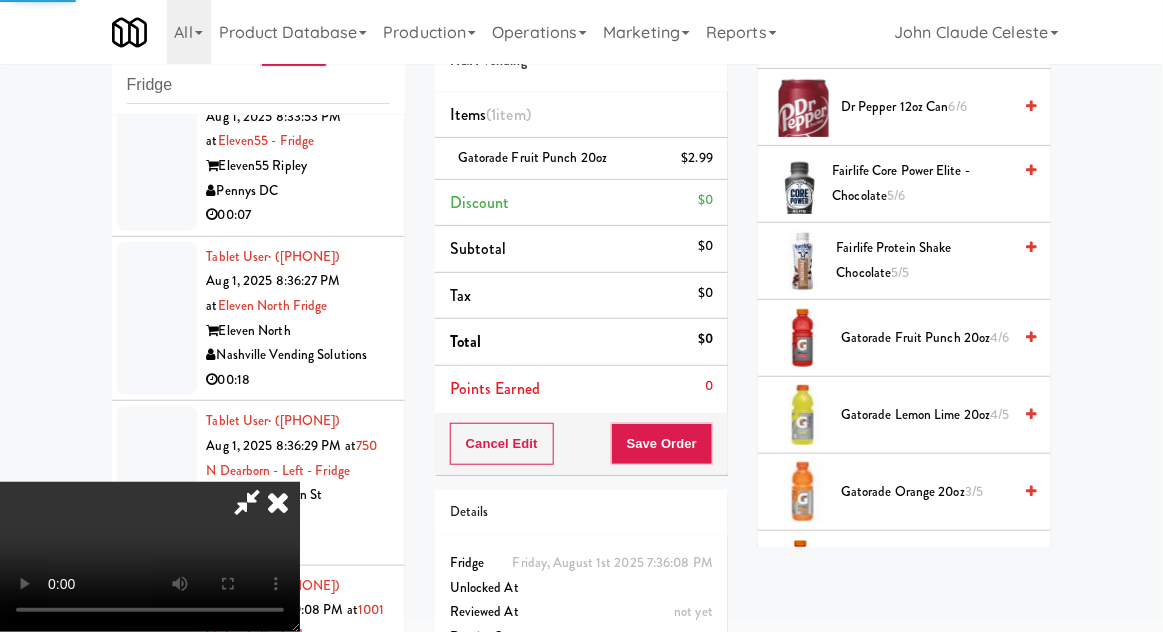 click on "Gatorade Orange 20oz  3/5" at bounding box center (926, 492) 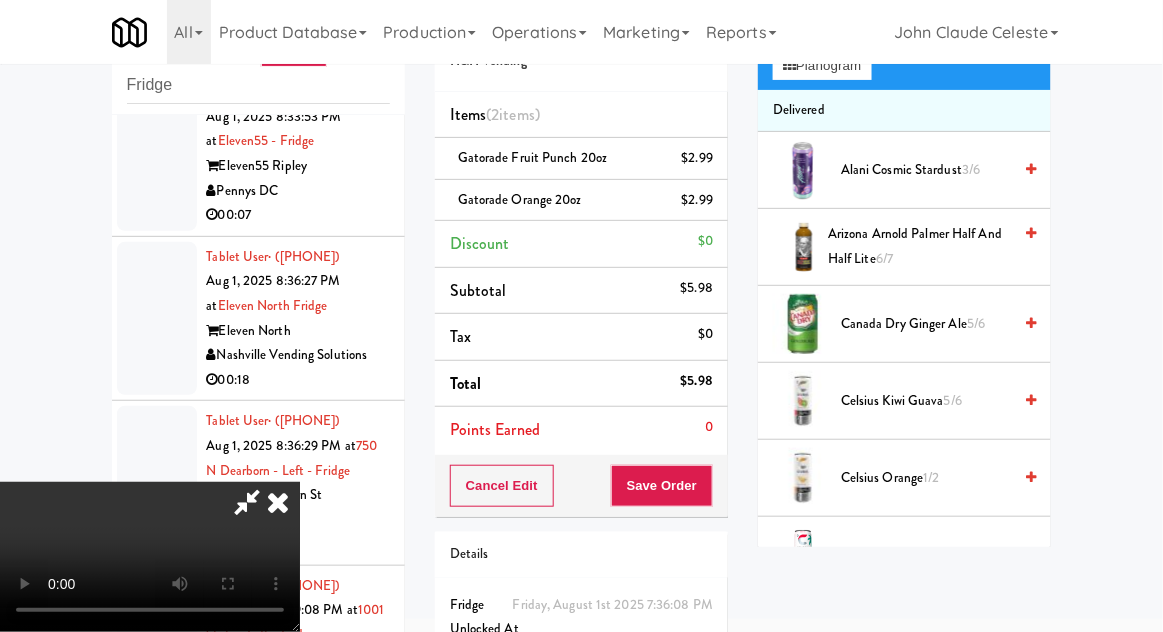 scroll, scrollTop: 0, scrollLeft: 0, axis: both 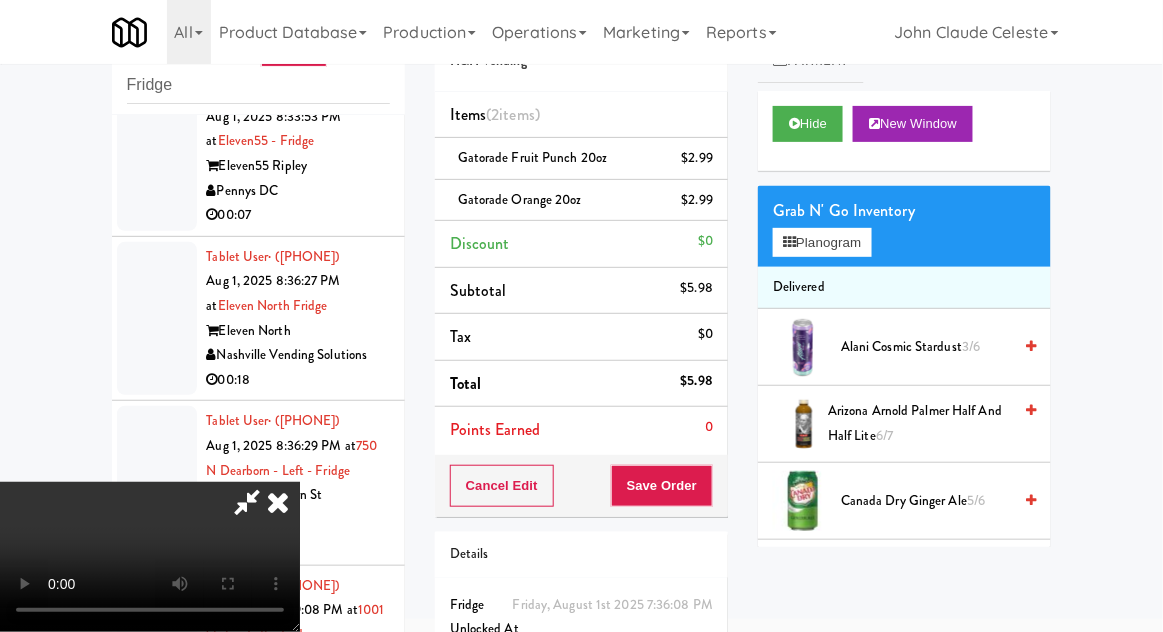 click on "Alani Cosmic Stardust  3/6" at bounding box center (926, 347) 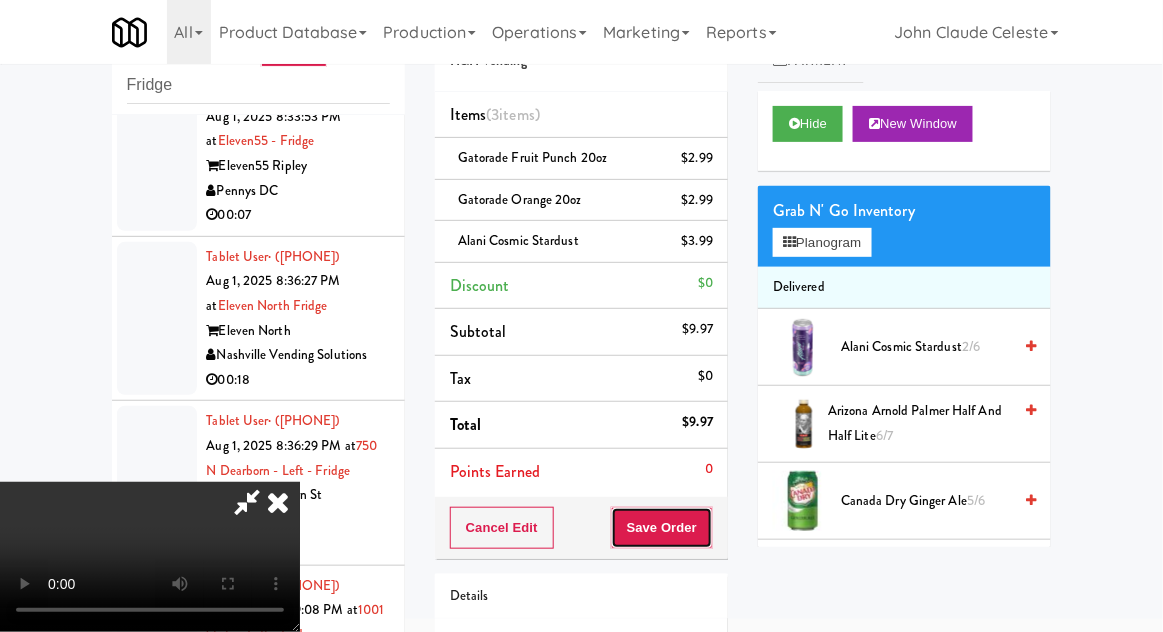 click on "Save Order" at bounding box center (662, 528) 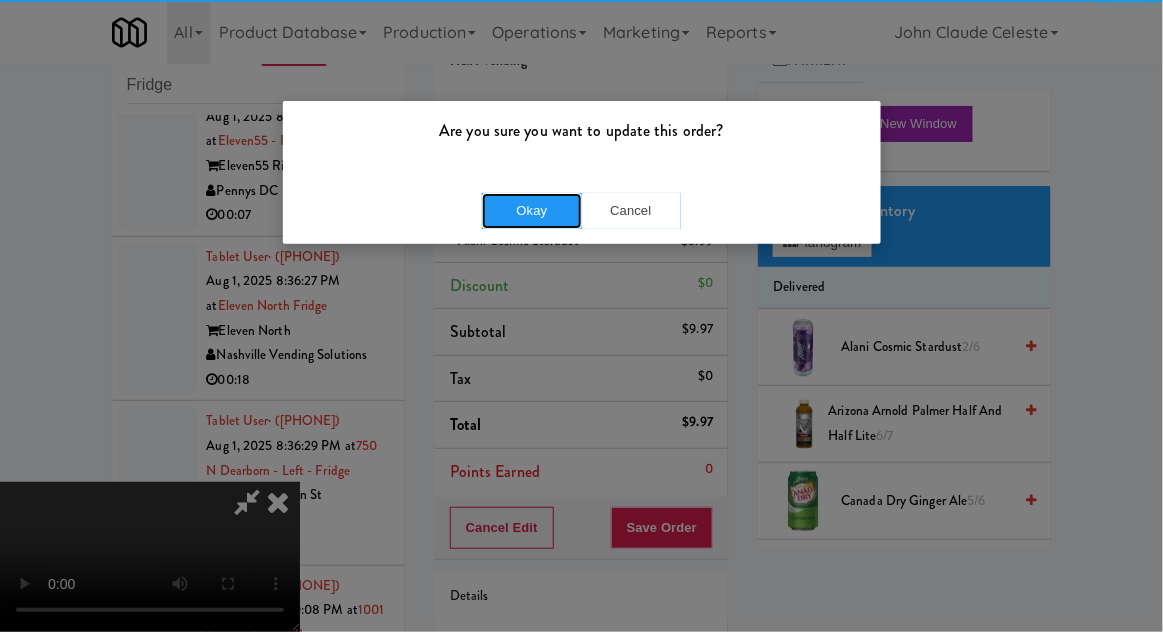 click on "Okay" at bounding box center (532, 211) 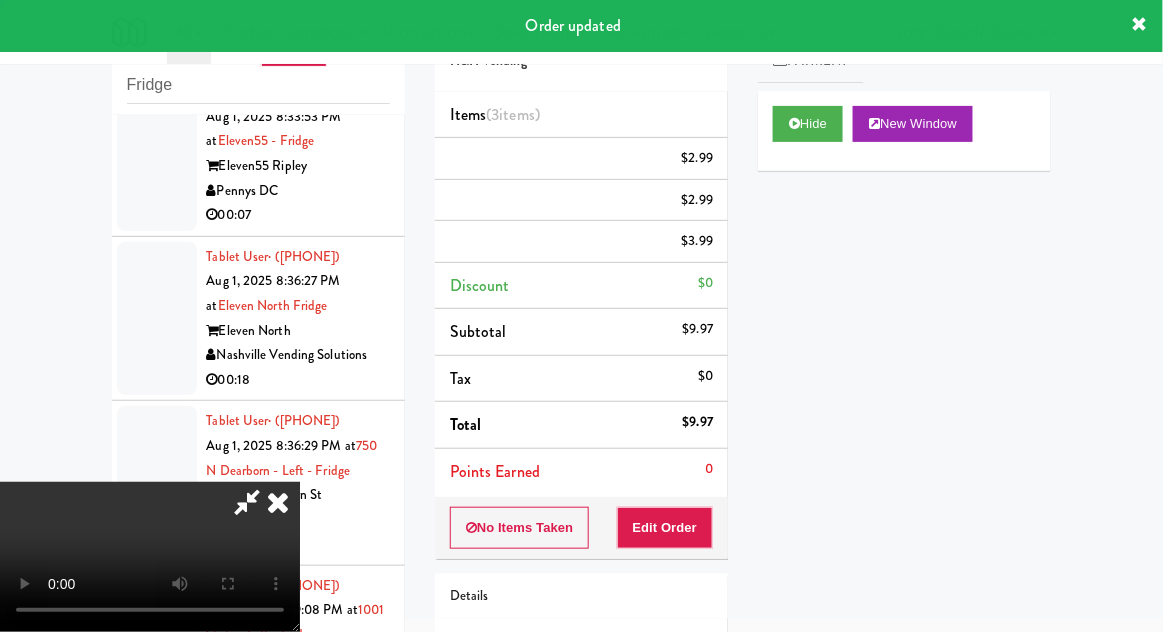 scroll, scrollTop: 0, scrollLeft: 0, axis: both 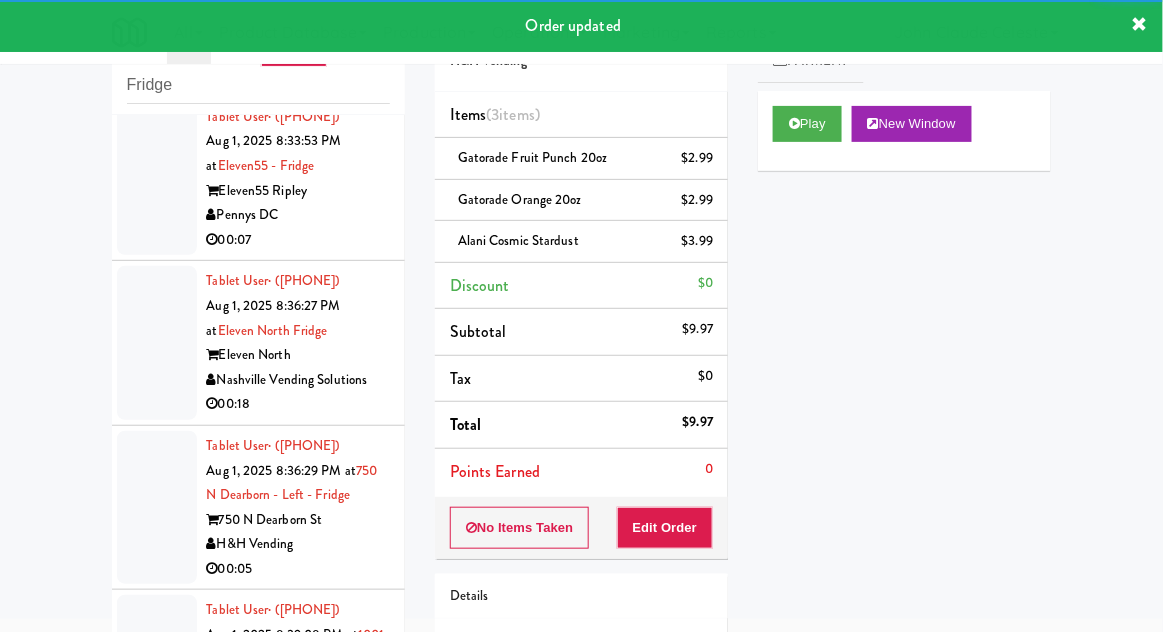 click at bounding box center [157, -479] 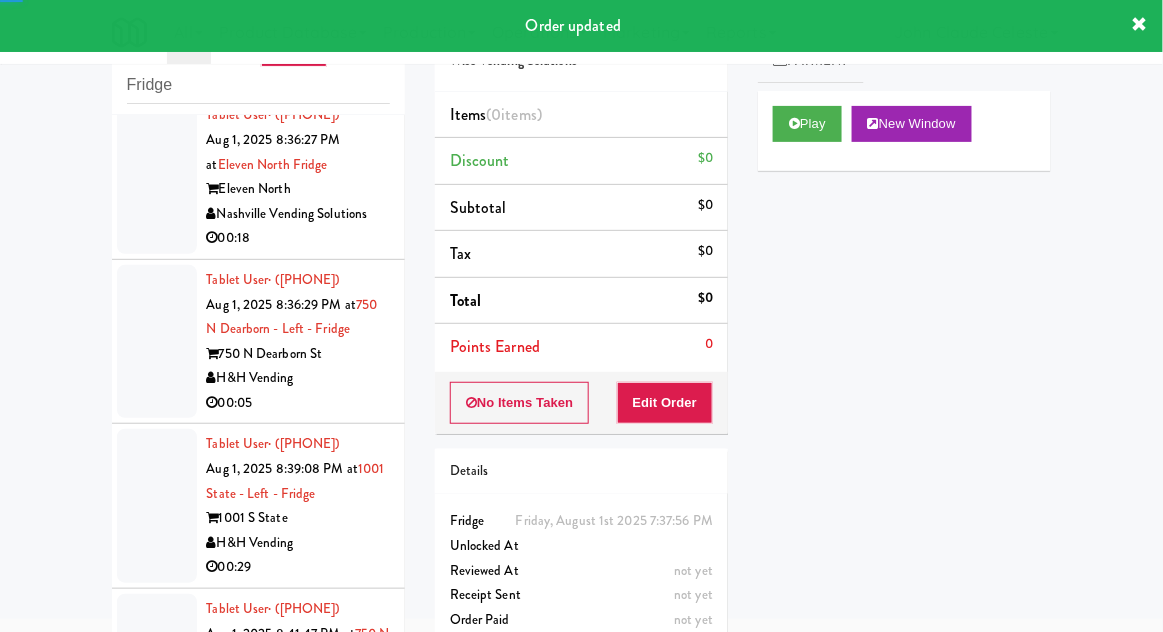 scroll, scrollTop: 7638, scrollLeft: 0, axis: vertical 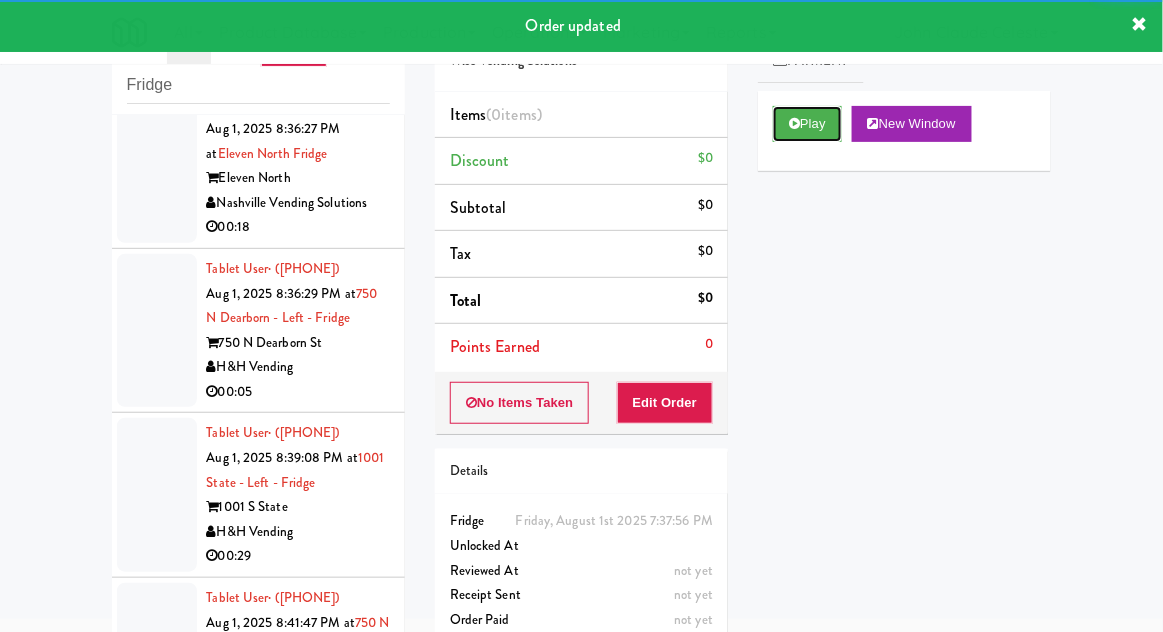 click on "Play" at bounding box center (807, 124) 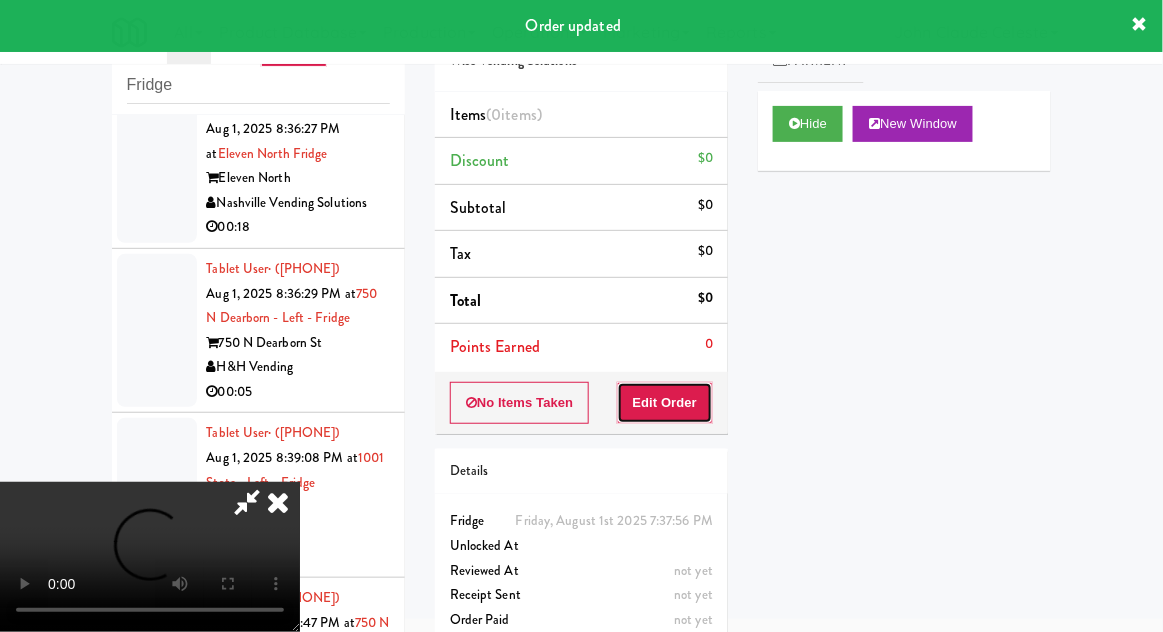 click on "Edit Order" at bounding box center (665, 403) 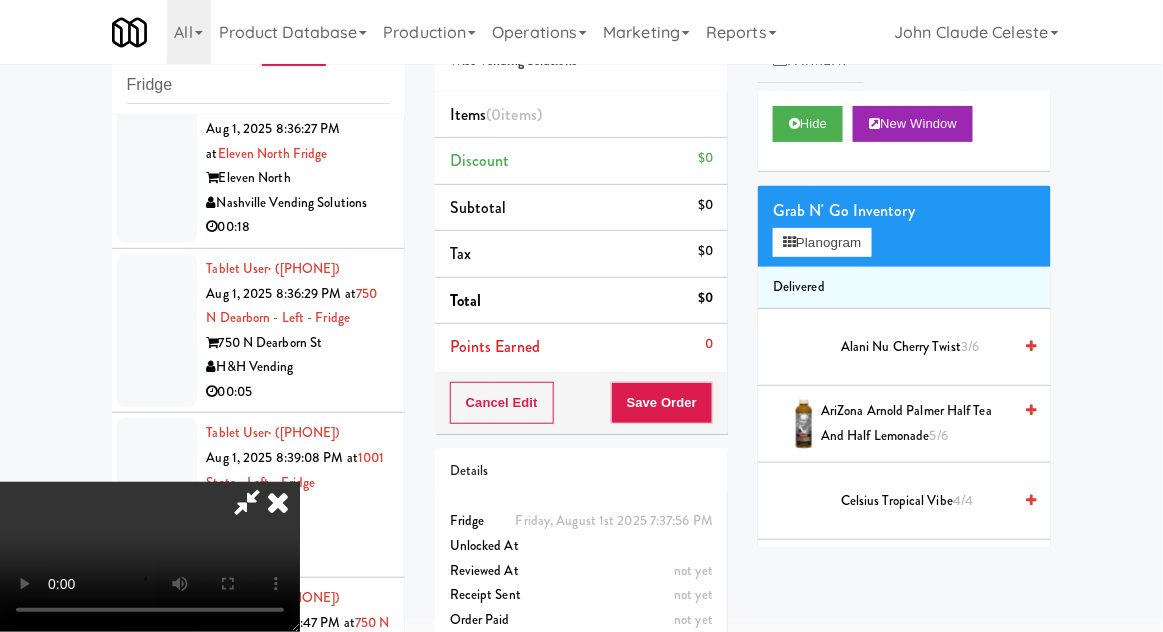 scroll, scrollTop: 73, scrollLeft: 0, axis: vertical 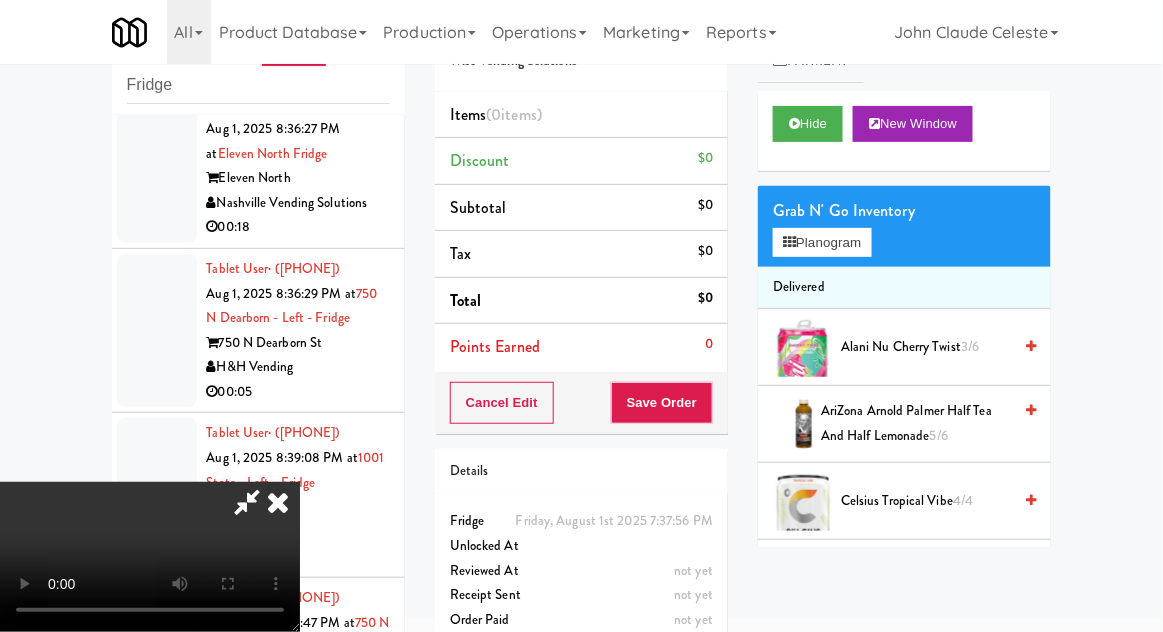 type 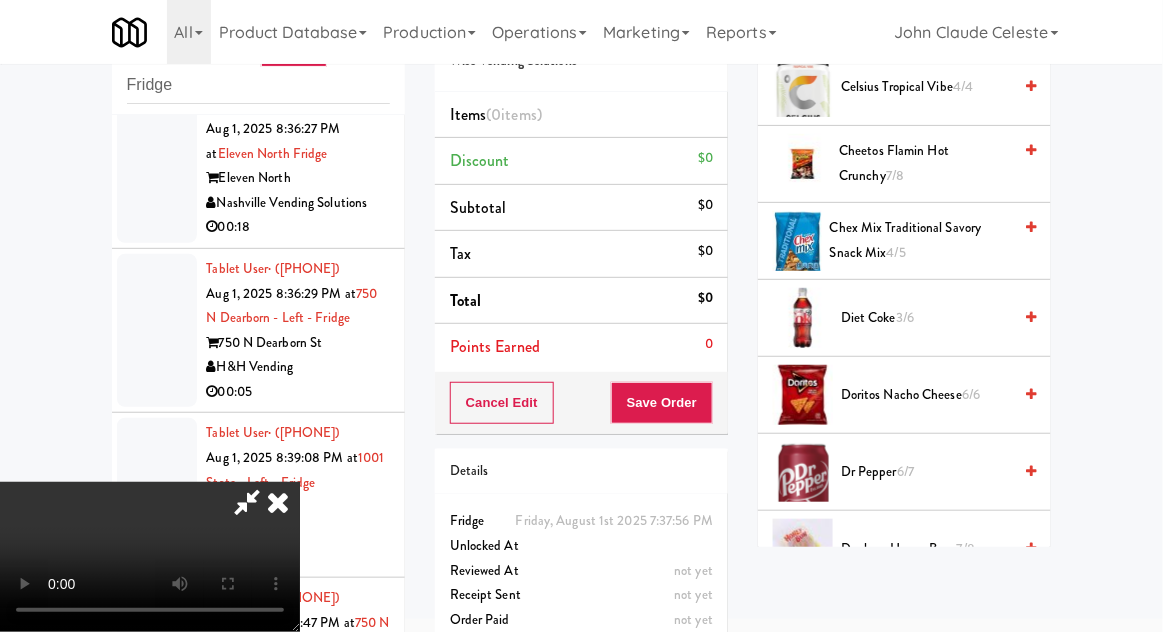 scroll, scrollTop: 404, scrollLeft: 0, axis: vertical 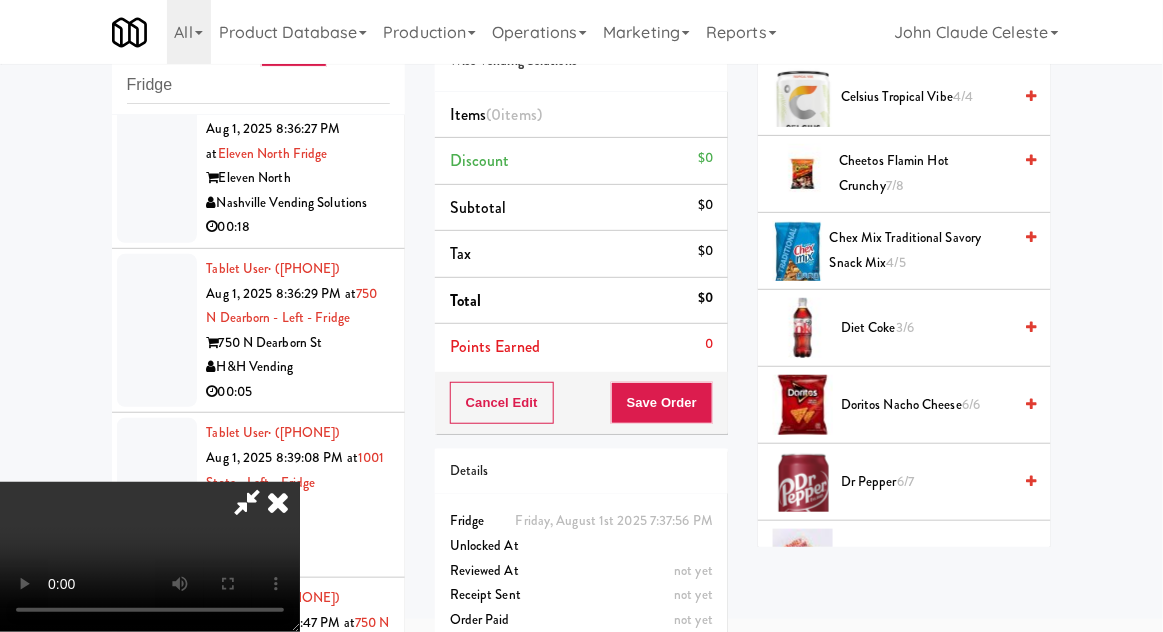 click on "Diet Coke  3/6" at bounding box center (926, 328) 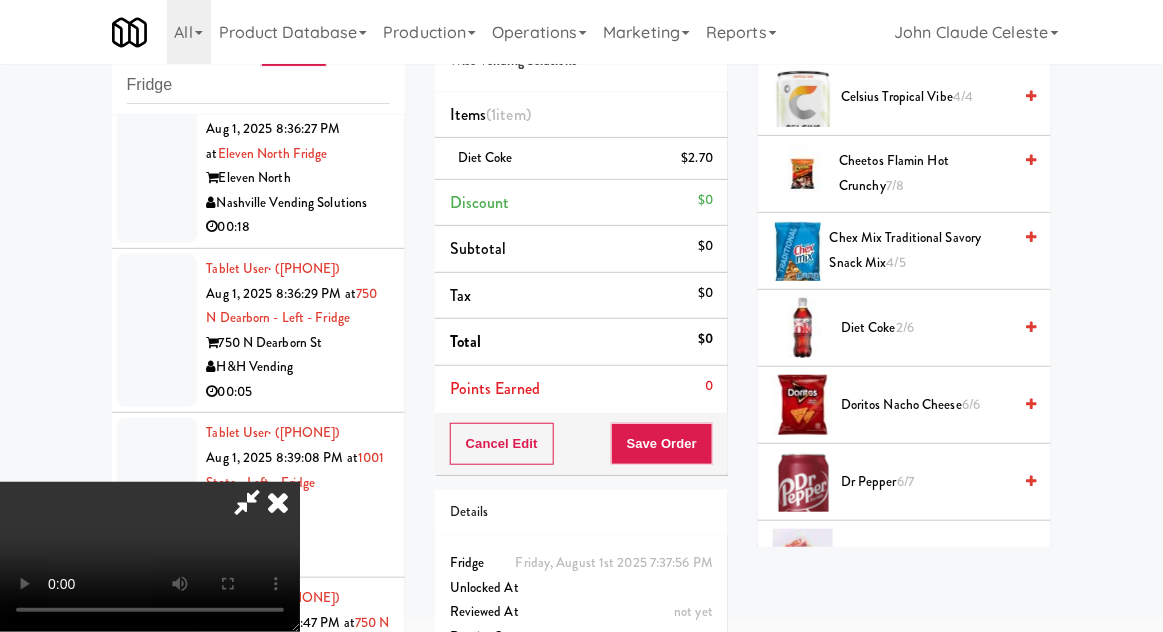 click on "Diet Coke  2/6" at bounding box center [926, 328] 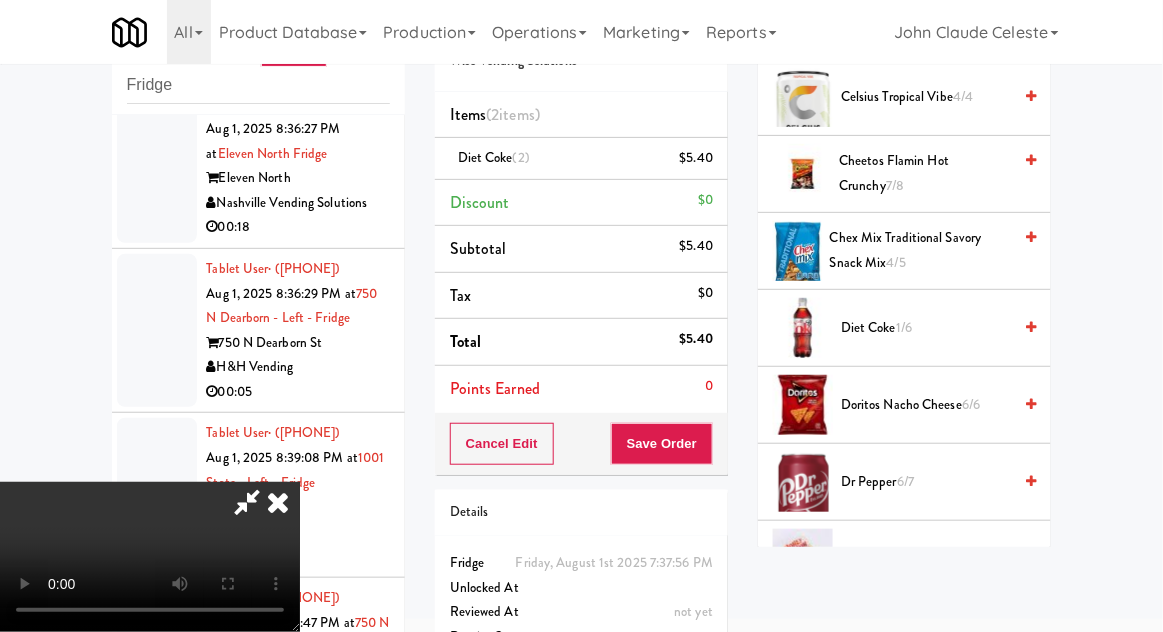 scroll, scrollTop: 0, scrollLeft: 0, axis: both 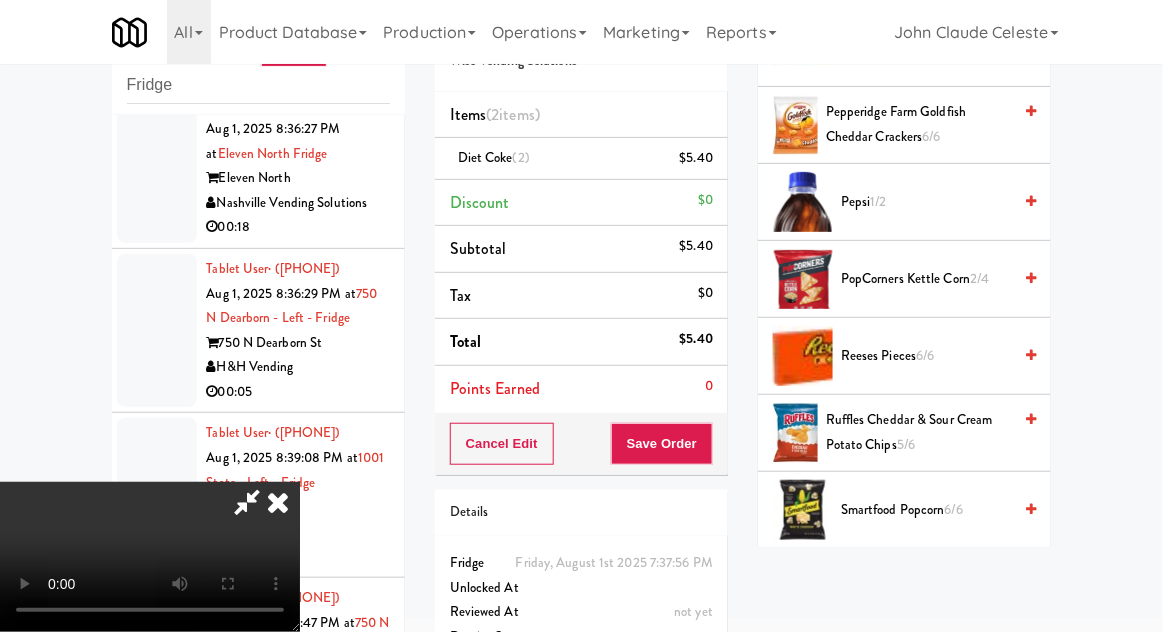 click on "Reeses Pieces  6/6" at bounding box center (926, 356) 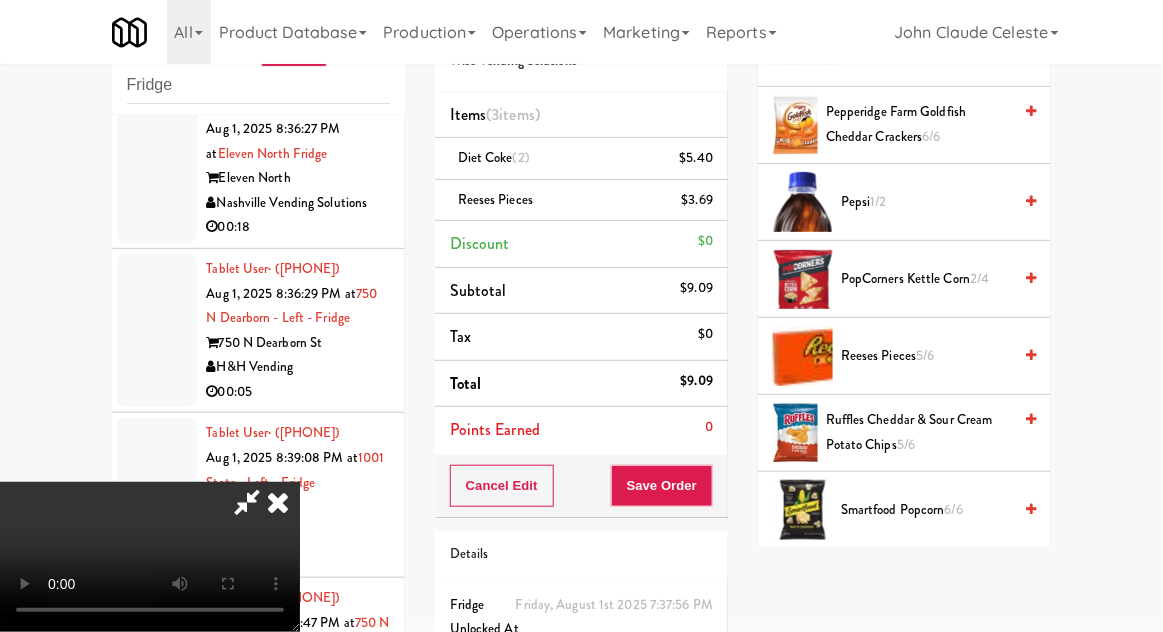 scroll, scrollTop: 73, scrollLeft: 0, axis: vertical 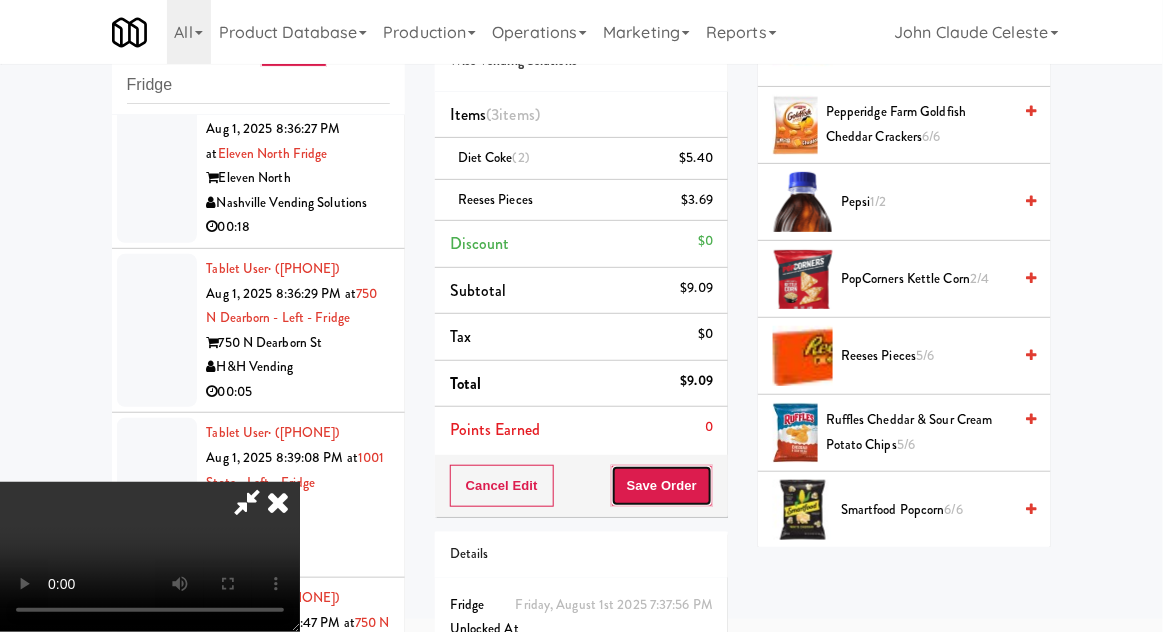 click on "Save Order" at bounding box center (662, 486) 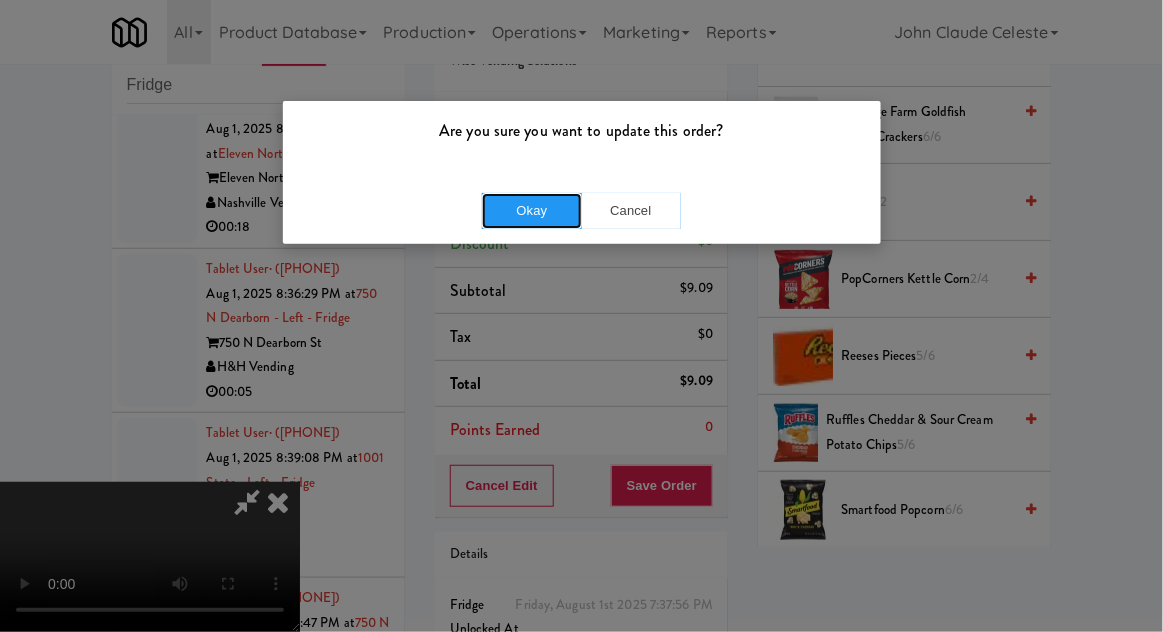 click on "Okay" at bounding box center [532, 211] 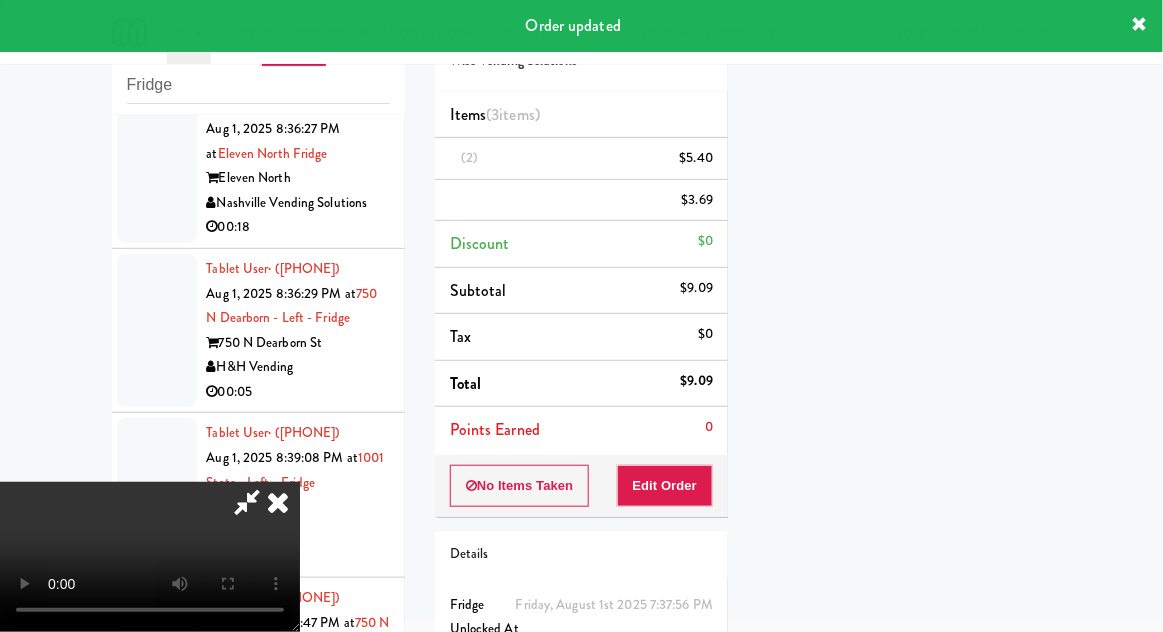 scroll, scrollTop: 197, scrollLeft: 0, axis: vertical 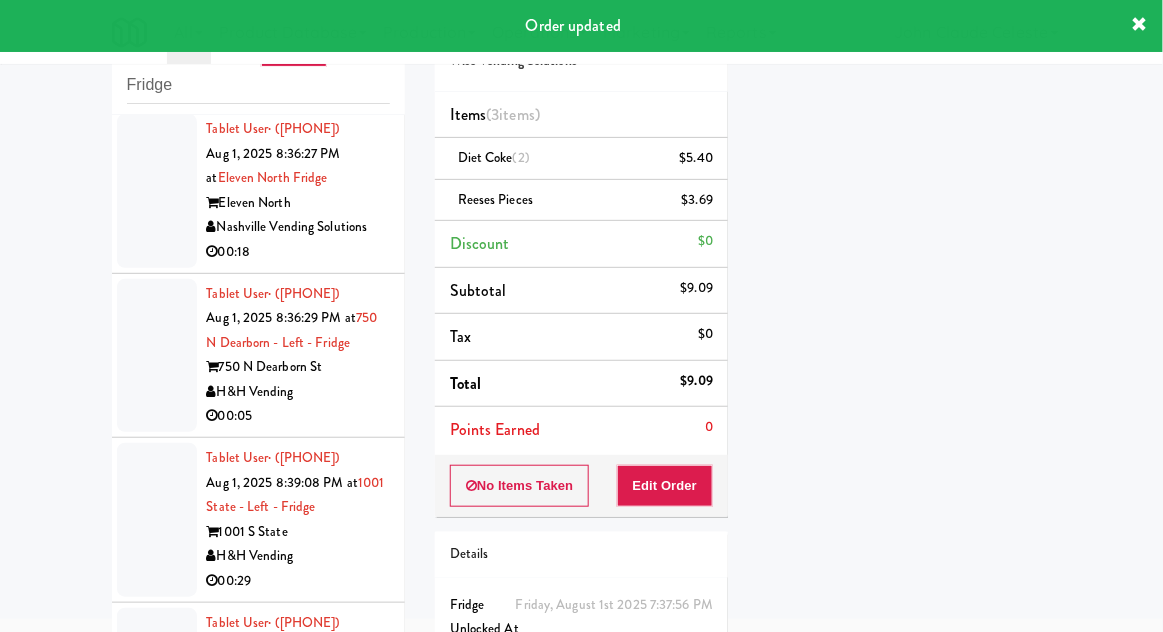 click at bounding box center (157, -467) 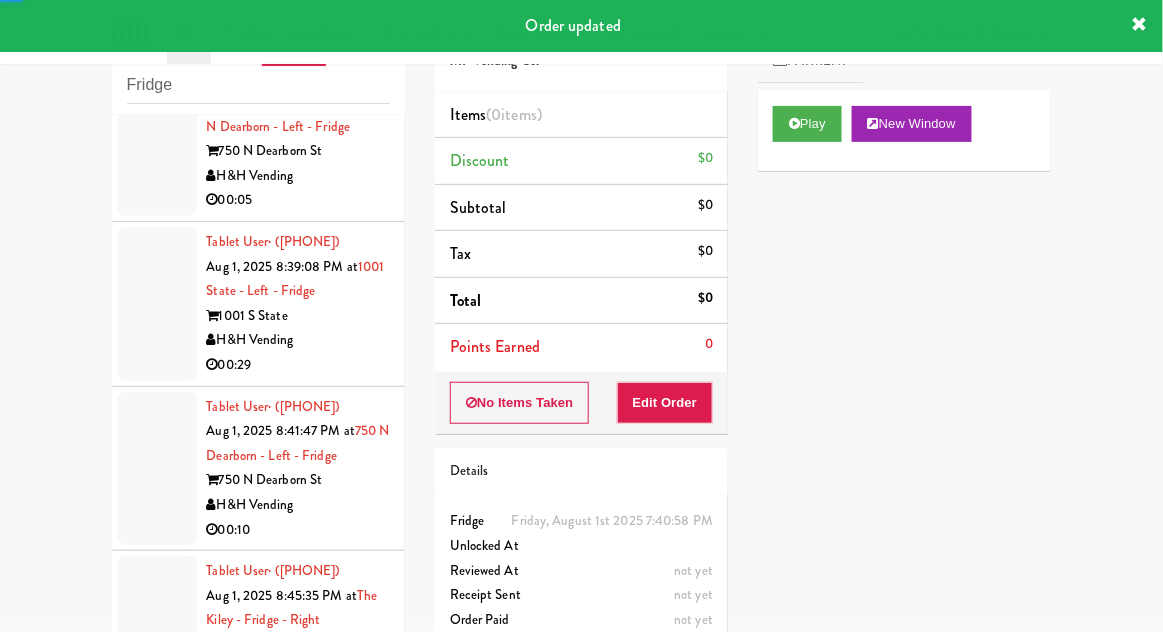 scroll, scrollTop: 7889, scrollLeft: 0, axis: vertical 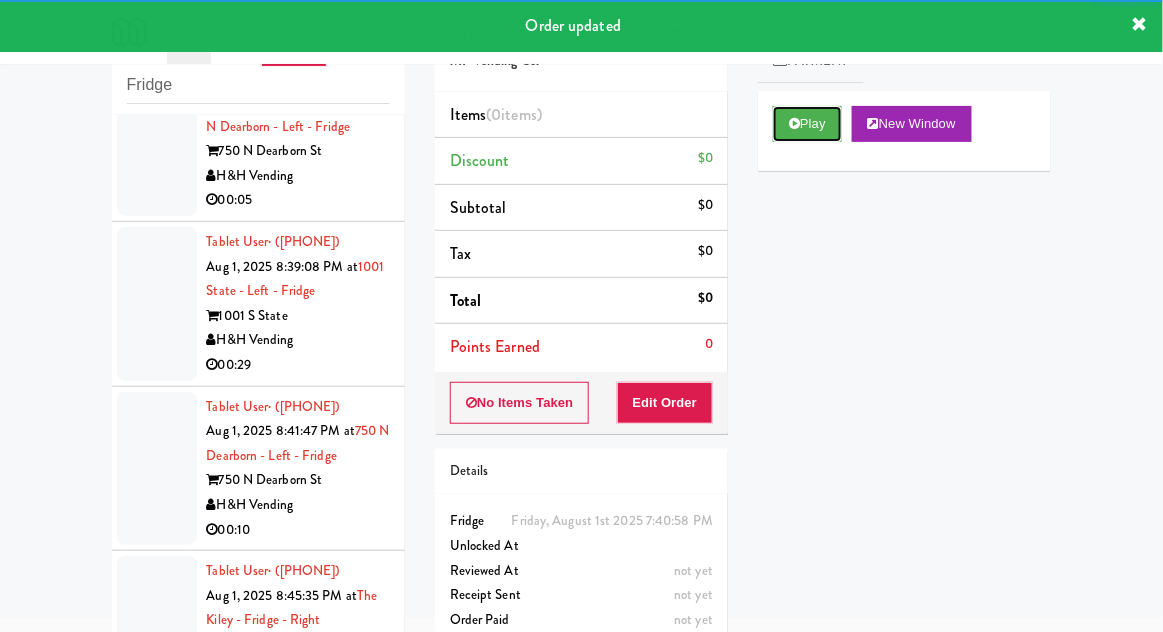 click on "Play" at bounding box center [807, 124] 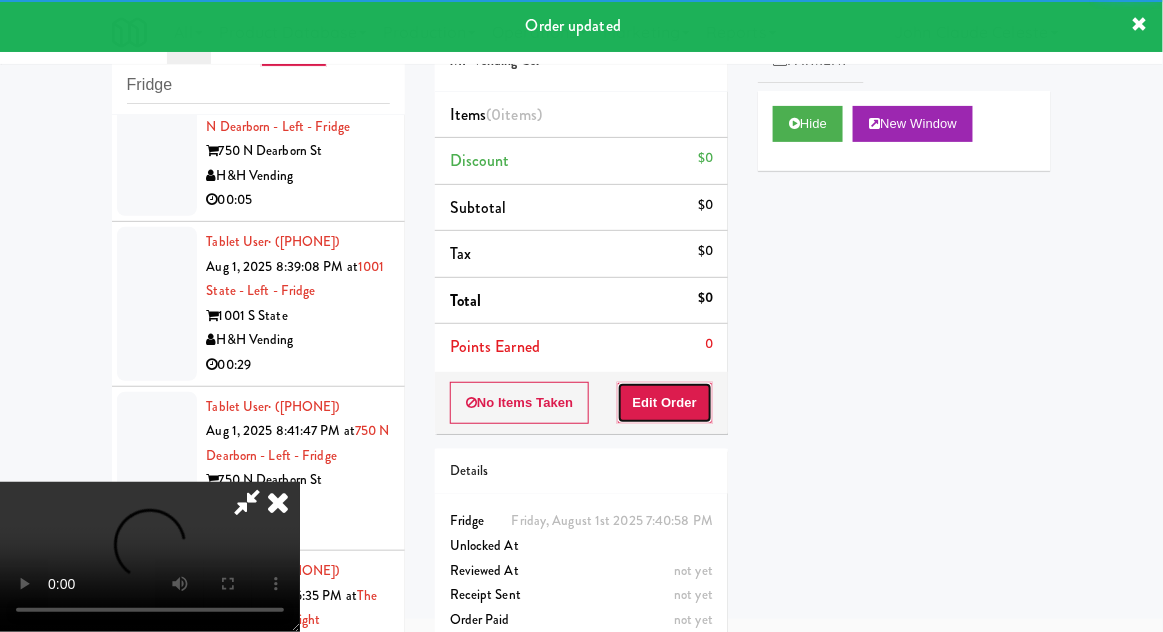click on "Edit Order" at bounding box center (665, 403) 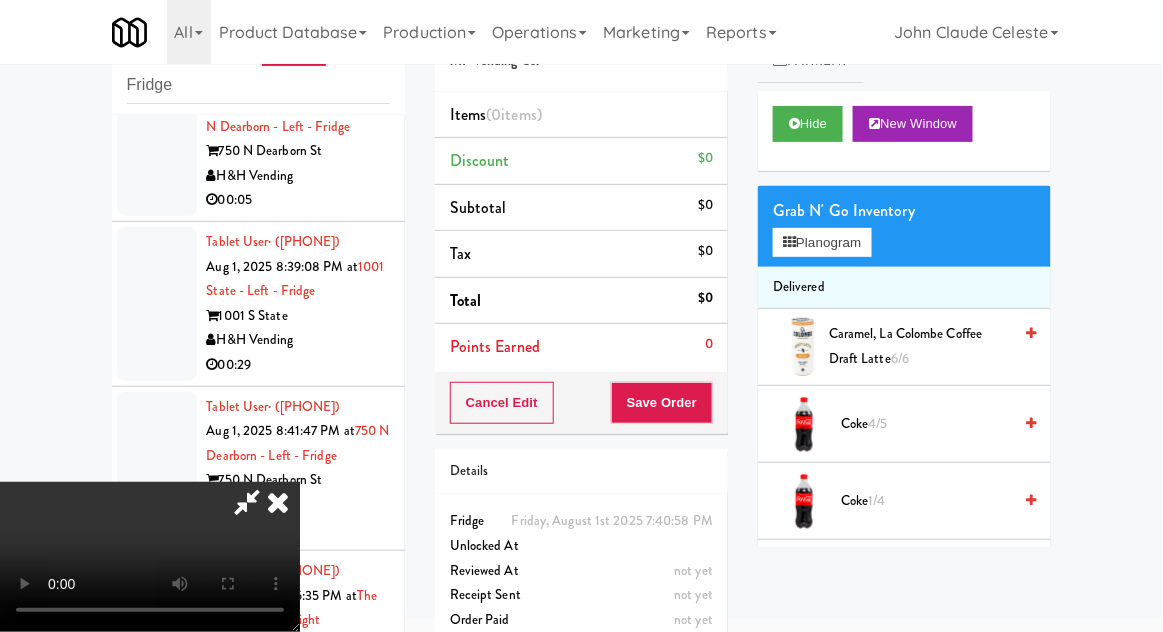 type 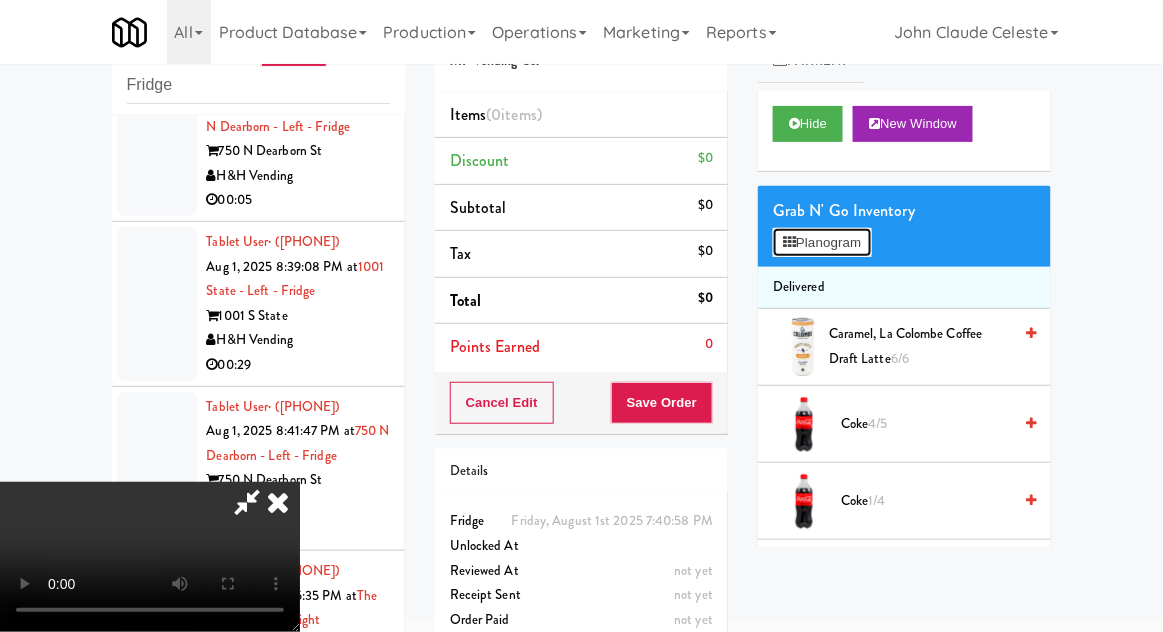 click on "Planogram" at bounding box center (822, 243) 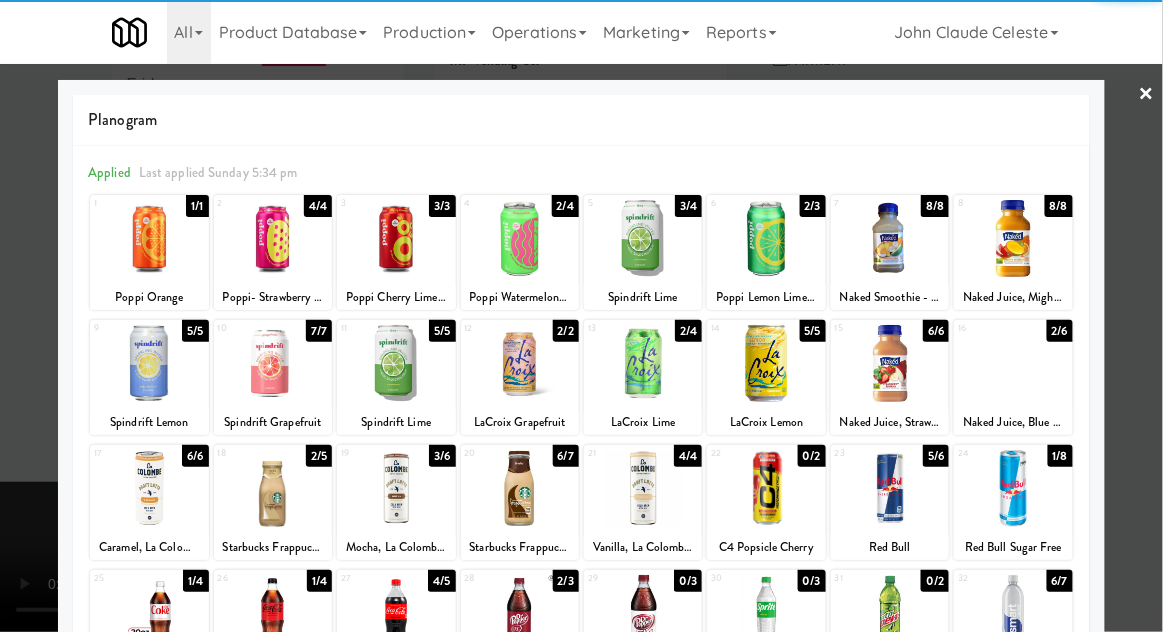 click at bounding box center [149, 613] 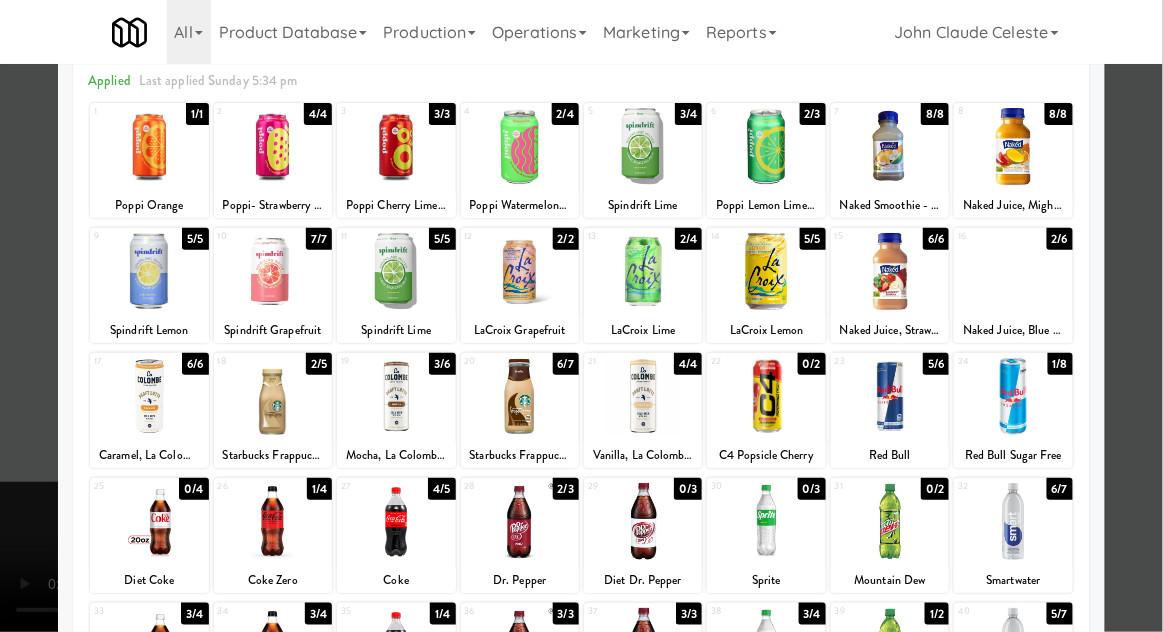 scroll, scrollTop: 100, scrollLeft: 0, axis: vertical 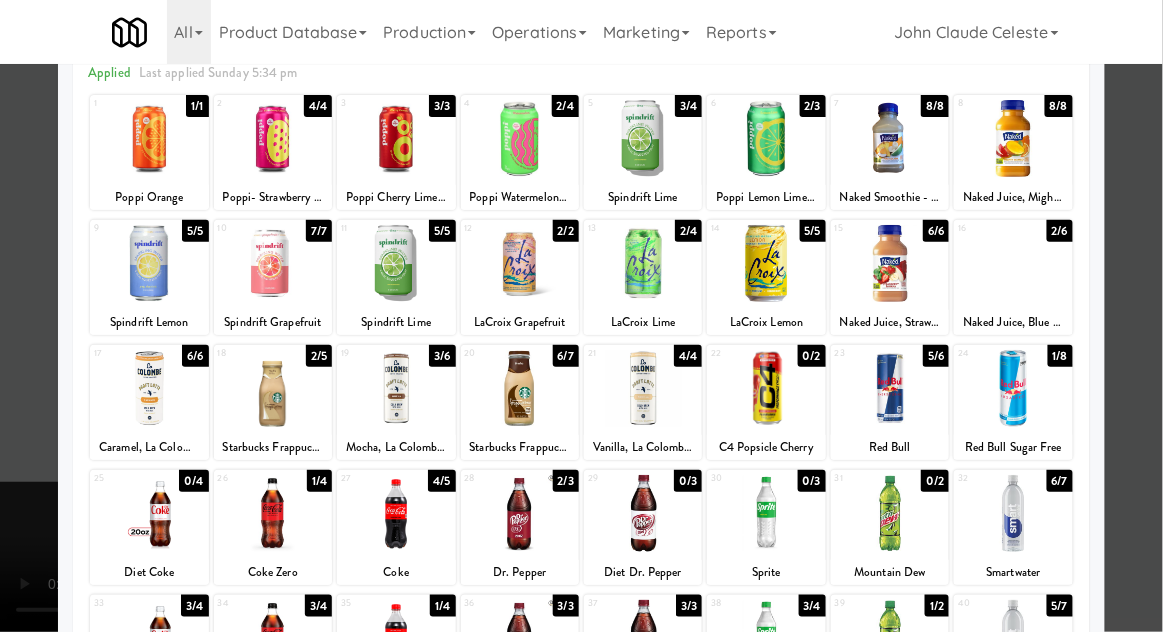 click at bounding box center [581, 316] 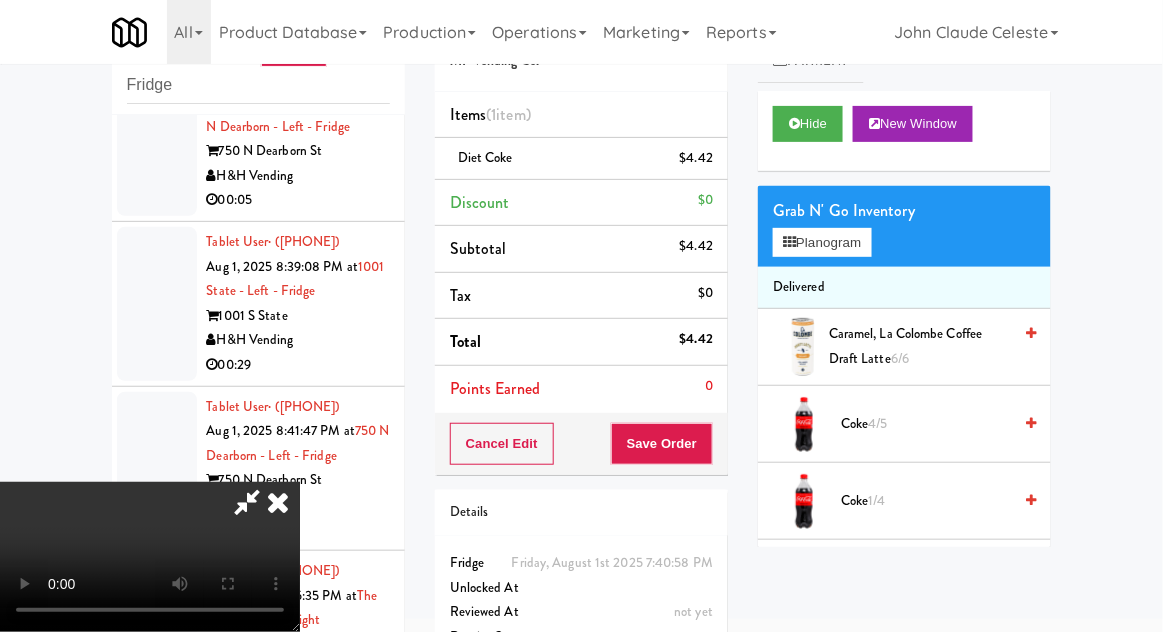 click on "Diet Coke  $4.42" at bounding box center [581, 158] 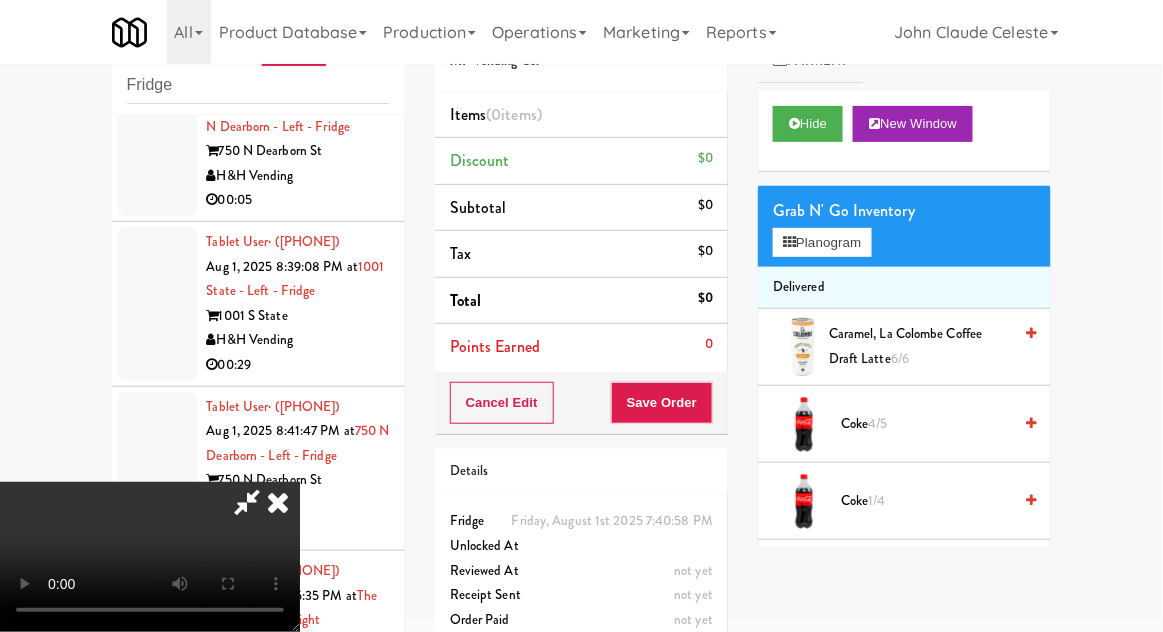 click on "Discount  $0" at bounding box center [581, 161] 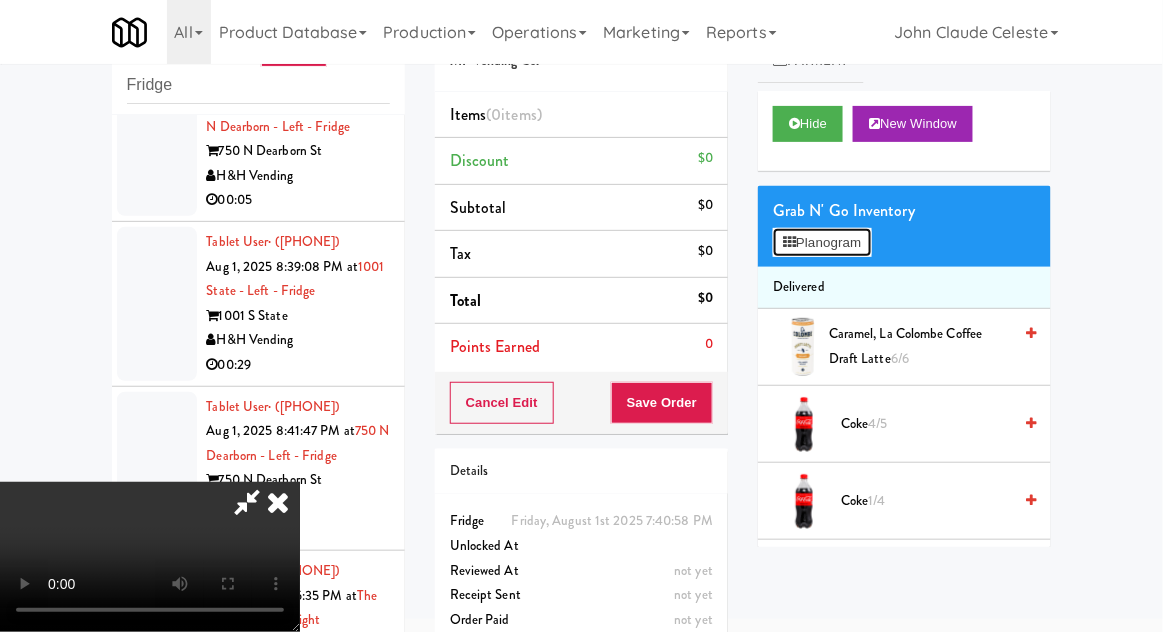 click on "Planogram" at bounding box center (822, 243) 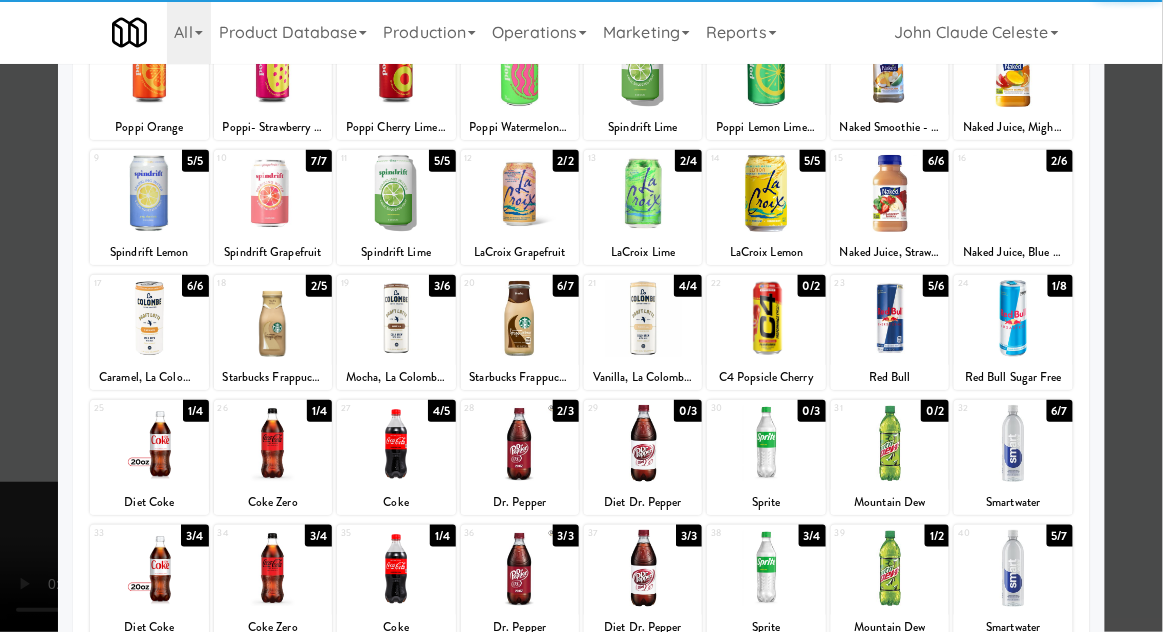 scroll, scrollTop: 168, scrollLeft: 0, axis: vertical 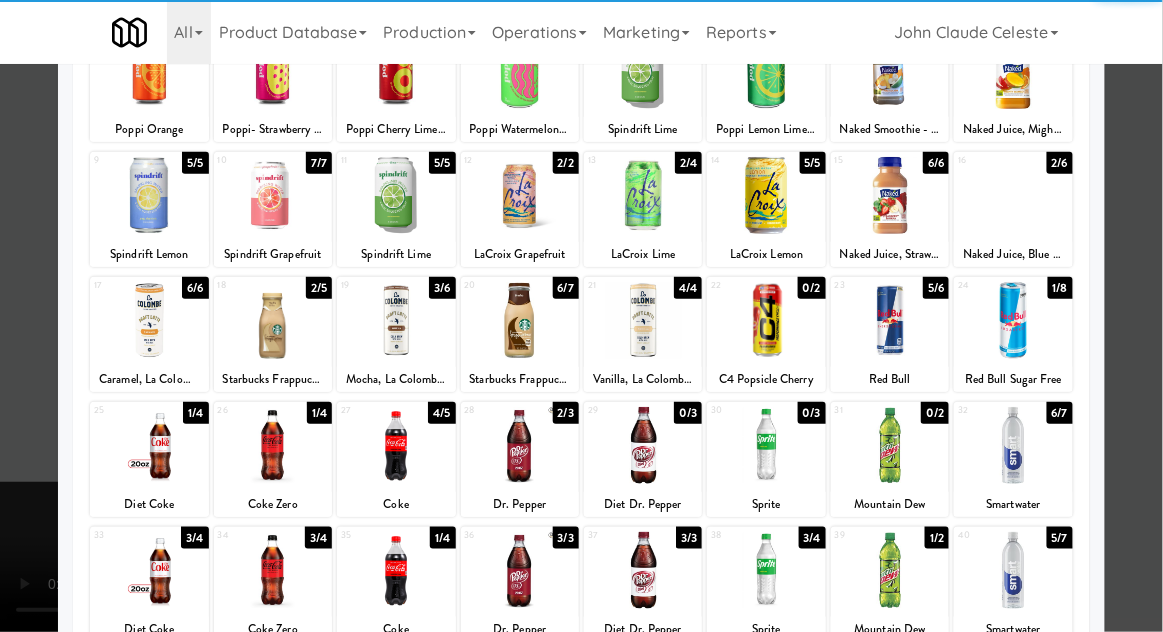 click at bounding box center [273, 570] 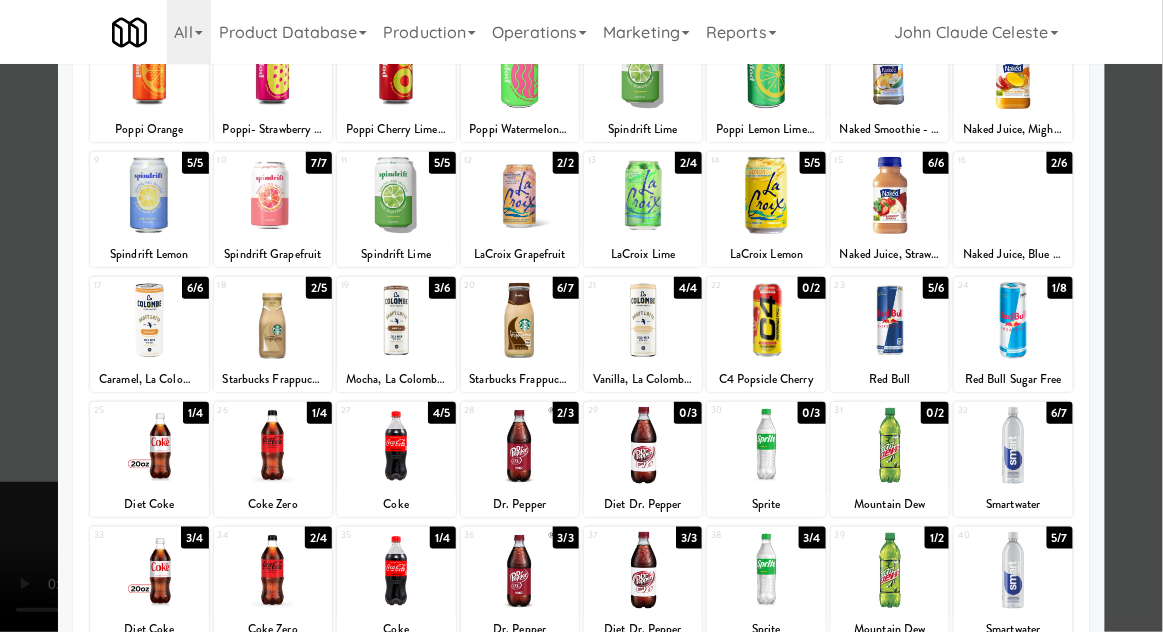 click at bounding box center [581, 316] 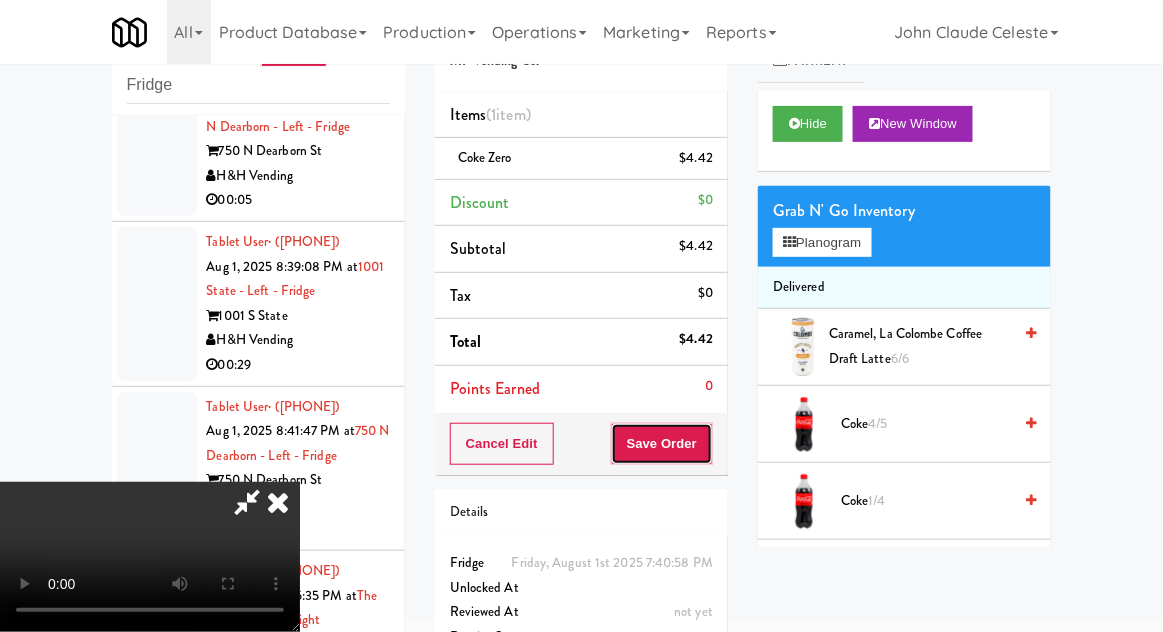 click on "Save Order" at bounding box center [662, 444] 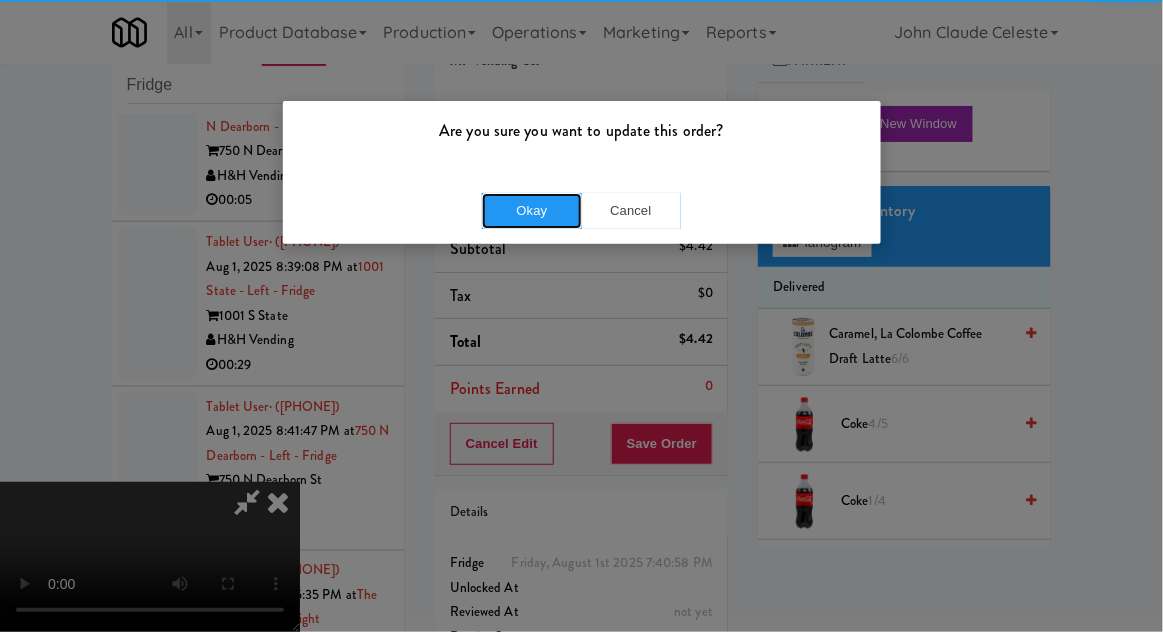 click on "Okay" at bounding box center [532, 211] 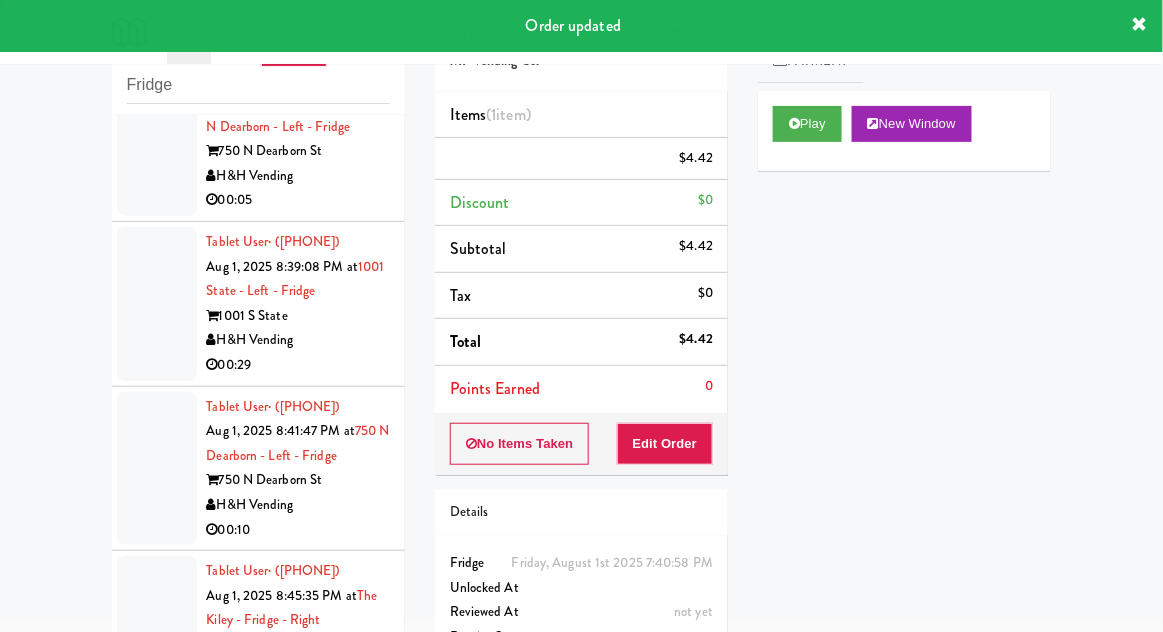 click at bounding box center (157, -519) 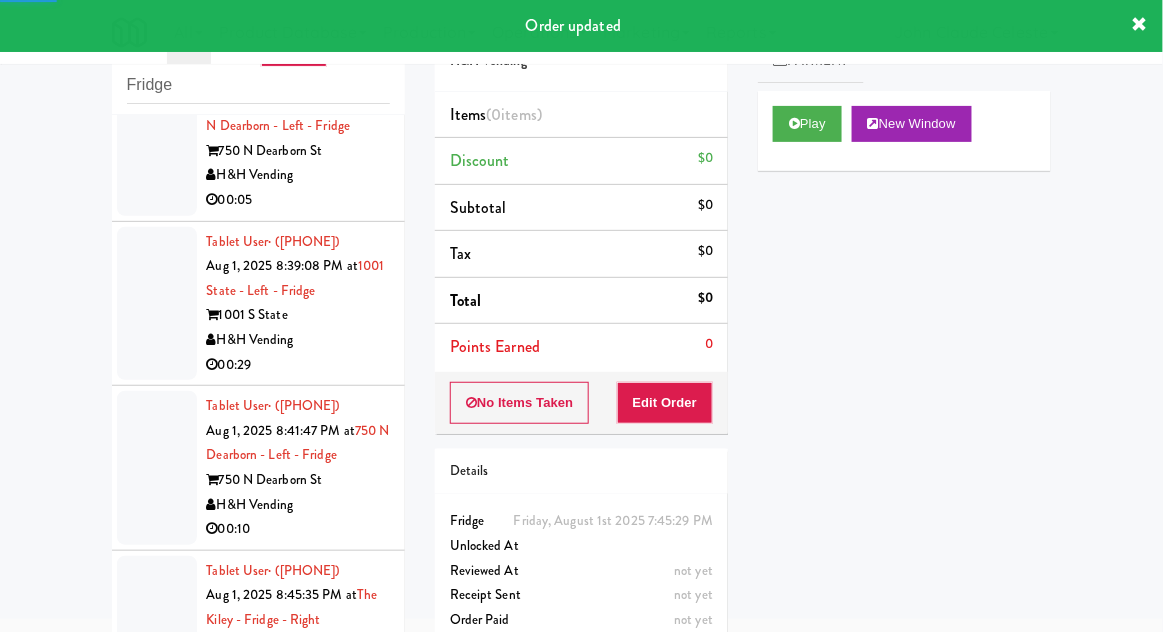 scroll, scrollTop: 8073, scrollLeft: 0, axis: vertical 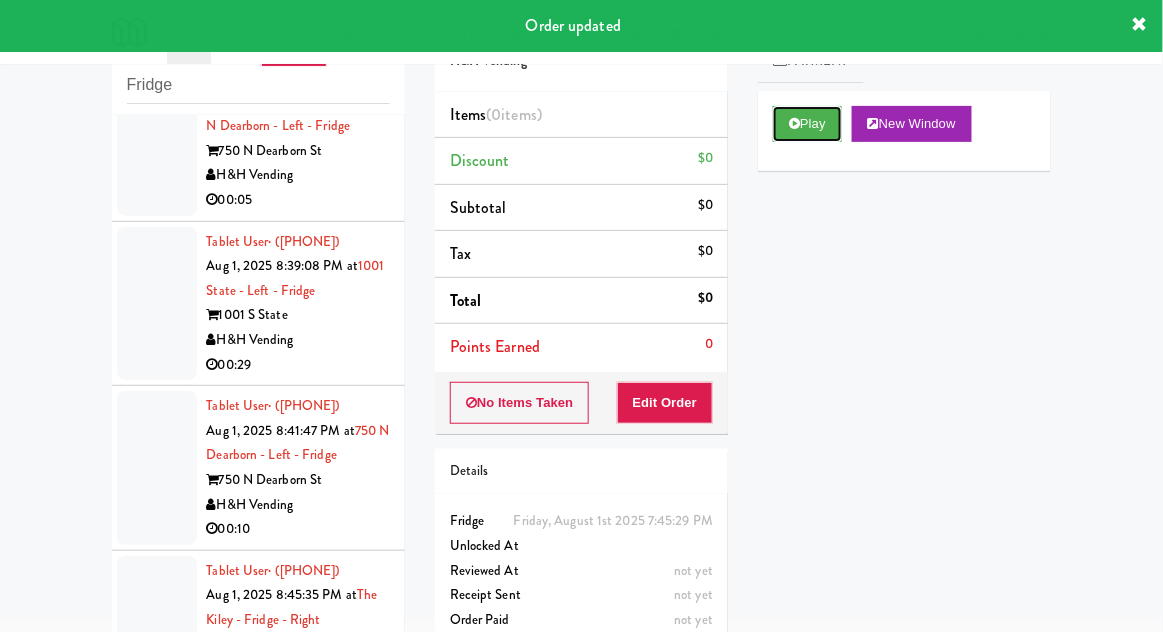 click on "Play" at bounding box center (807, 124) 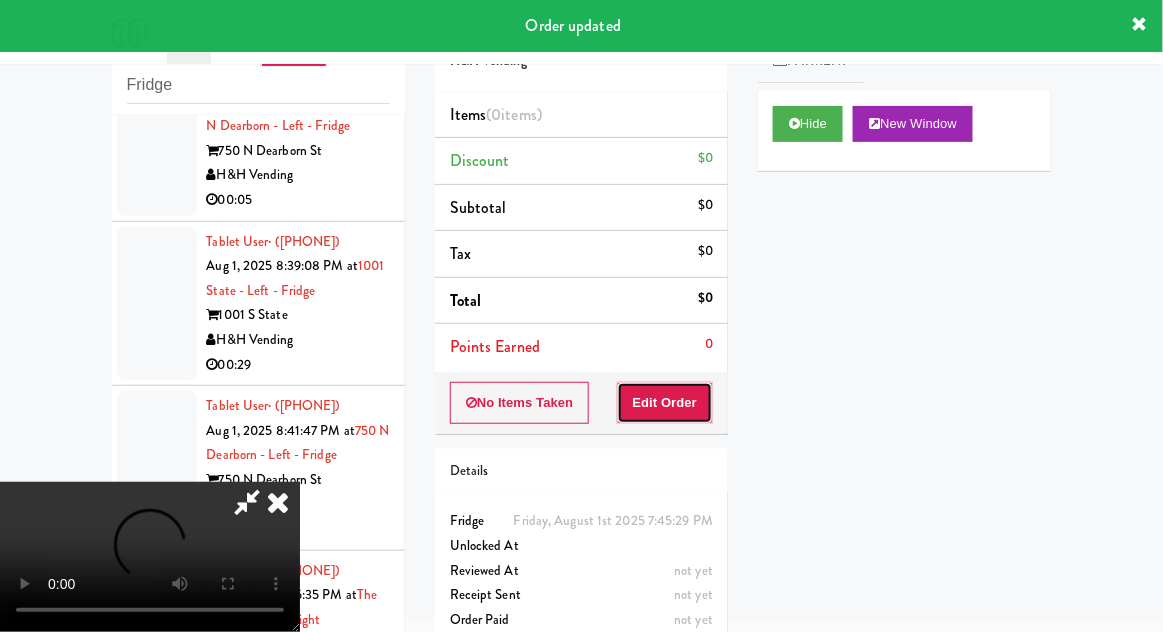 click on "Edit Order" at bounding box center (665, 403) 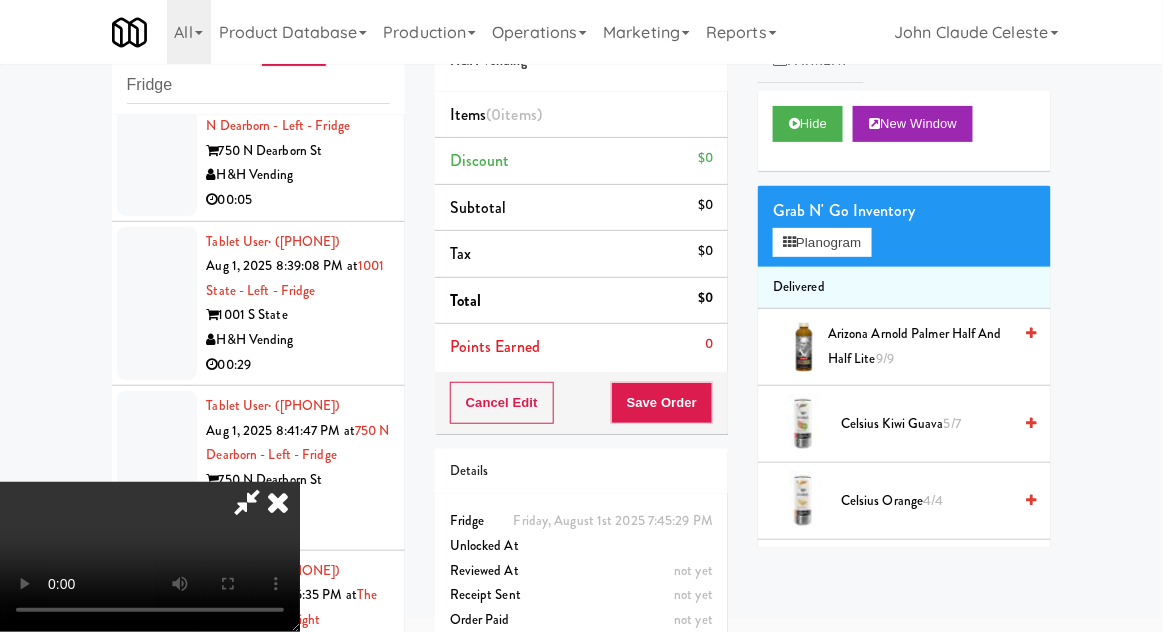 scroll, scrollTop: 8496, scrollLeft: 0, axis: vertical 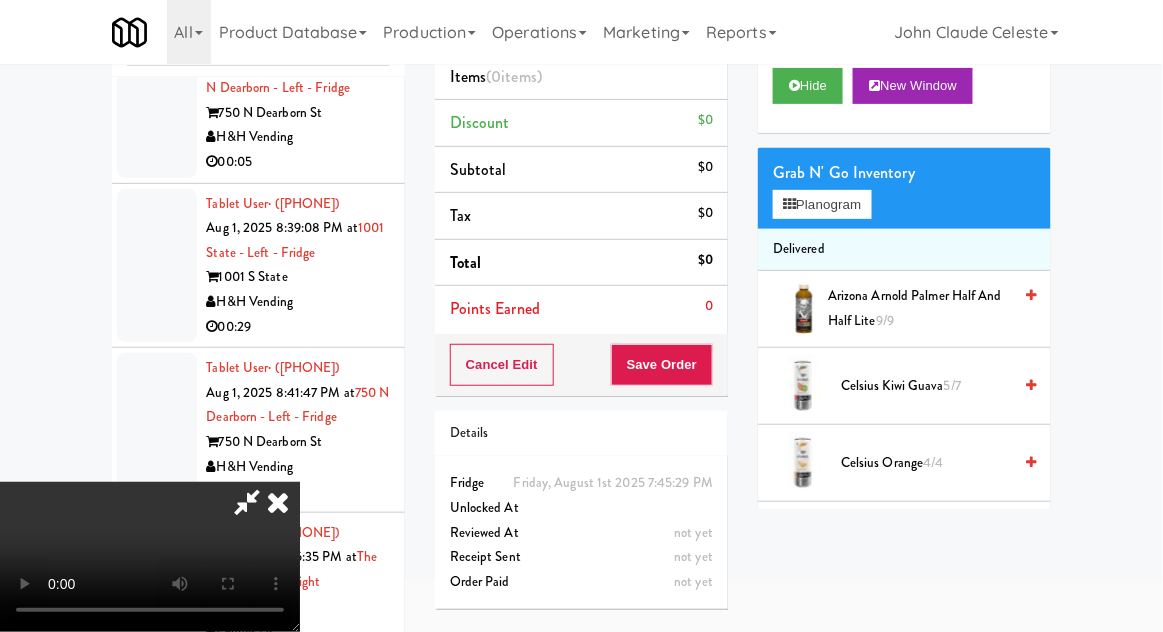 type 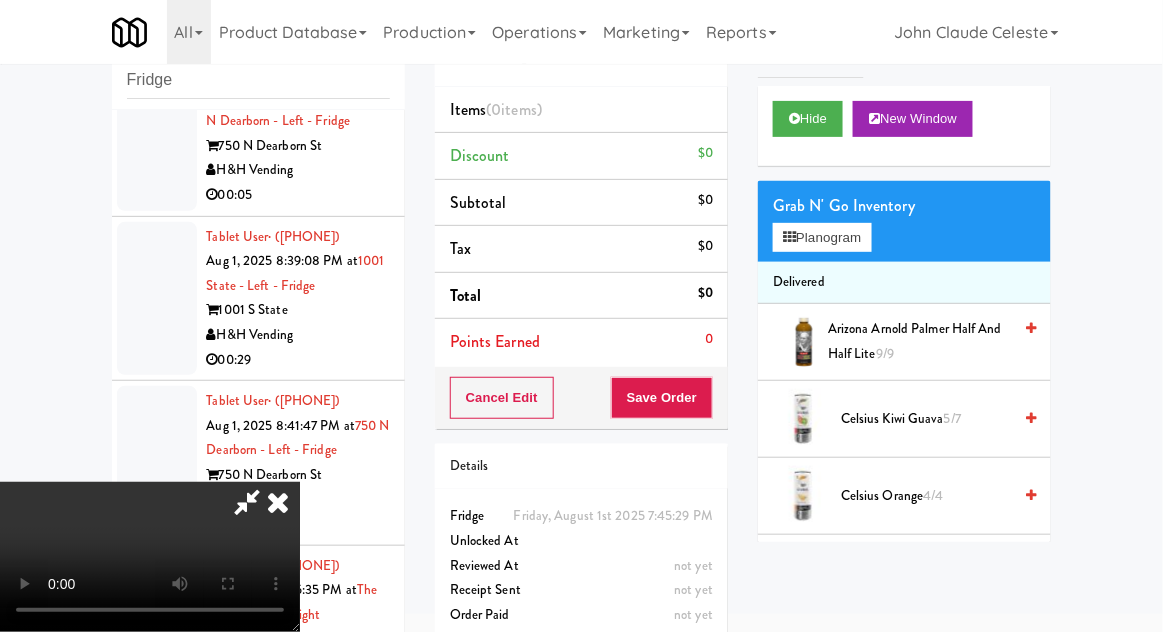 scroll, scrollTop: 77, scrollLeft: 0, axis: vertical 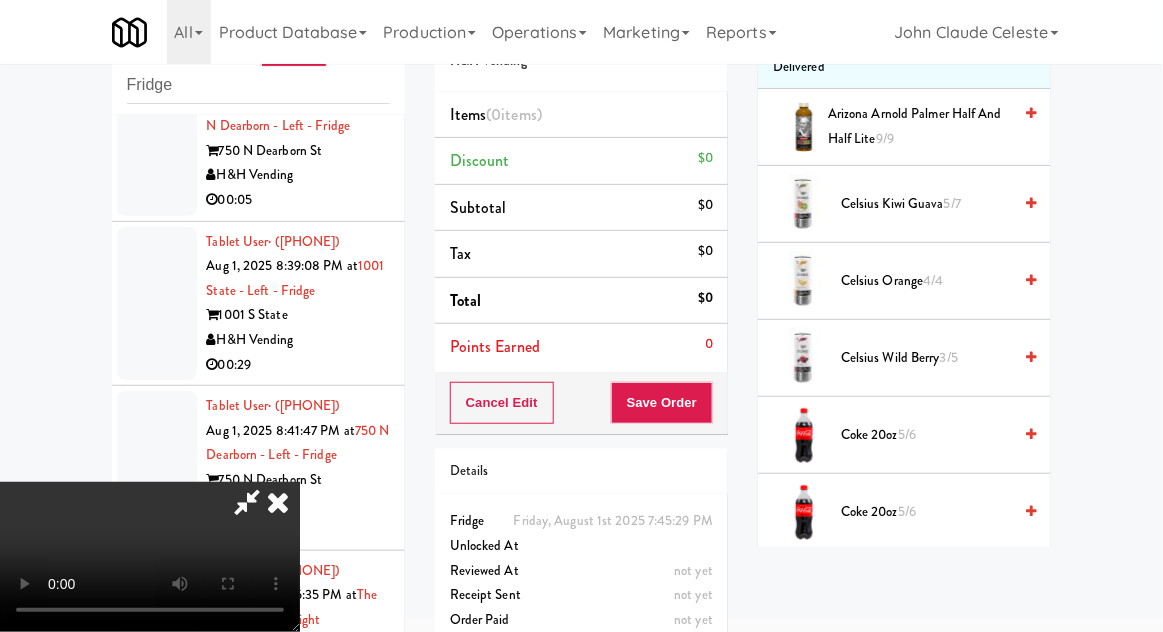 click on "Celsius Kiwi Guava  5/7" at bounding box center [926, 204] 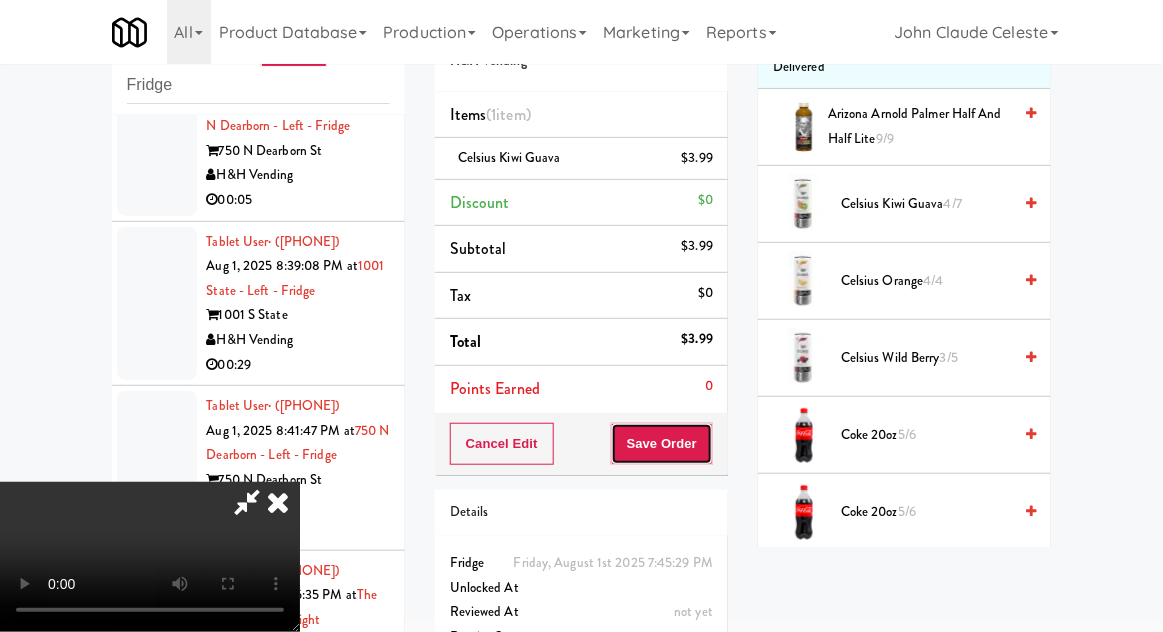 click on "Save Order" at bounding box center [662, 444] 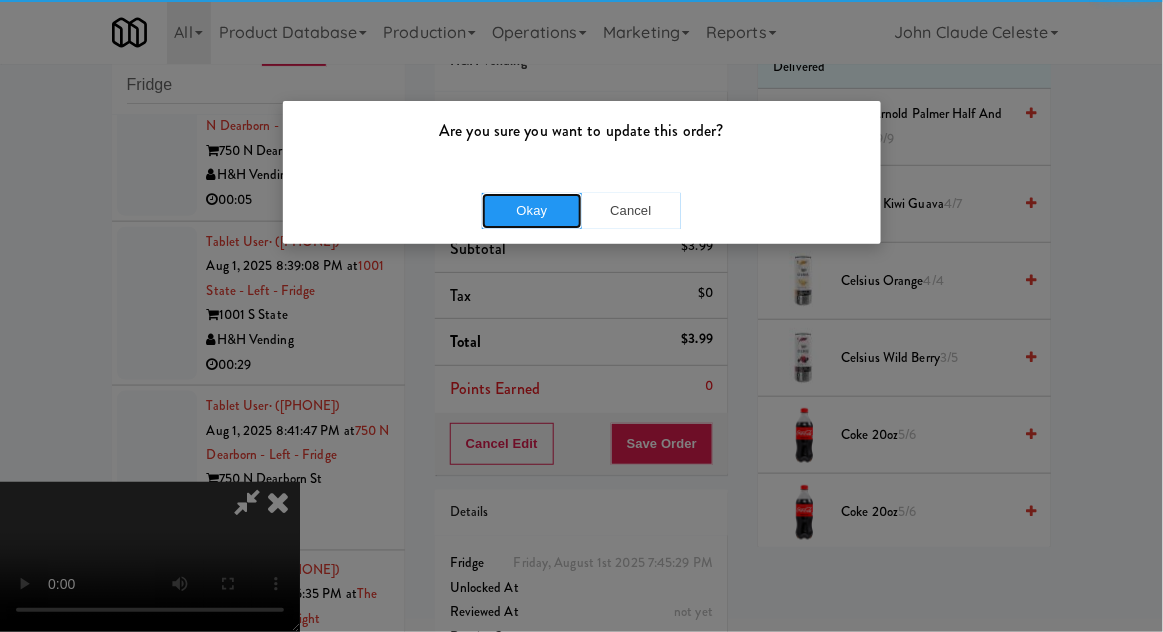 click on "Okay" at bounding box center (532, 211) 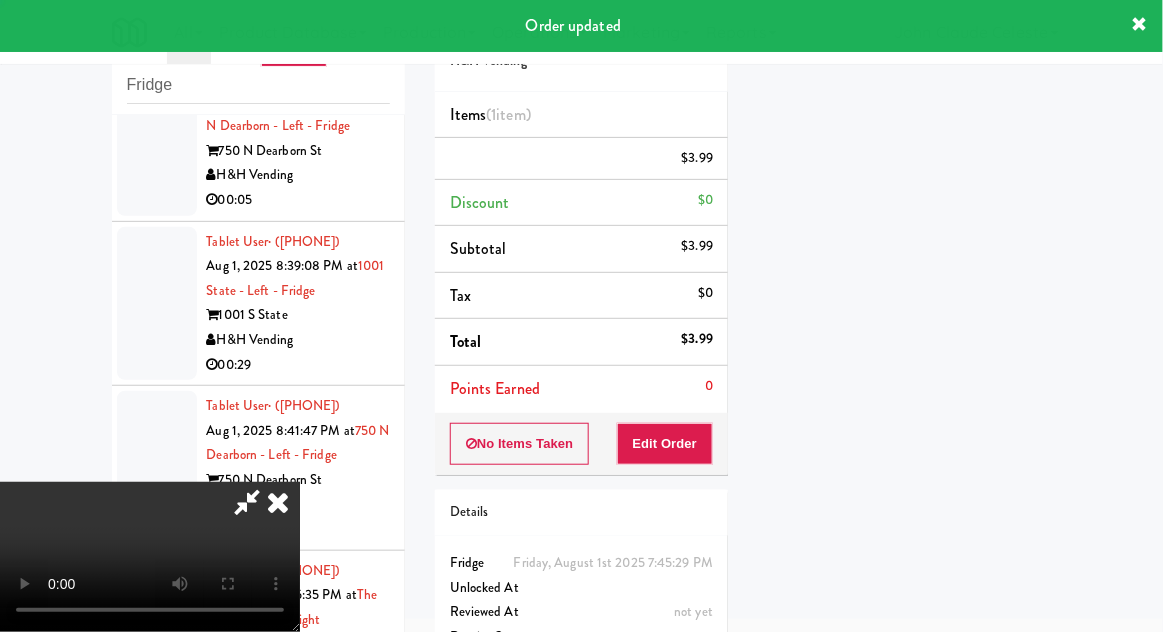 scroll, scrollTop: 197, scrollLeft: 0, axis: vertical 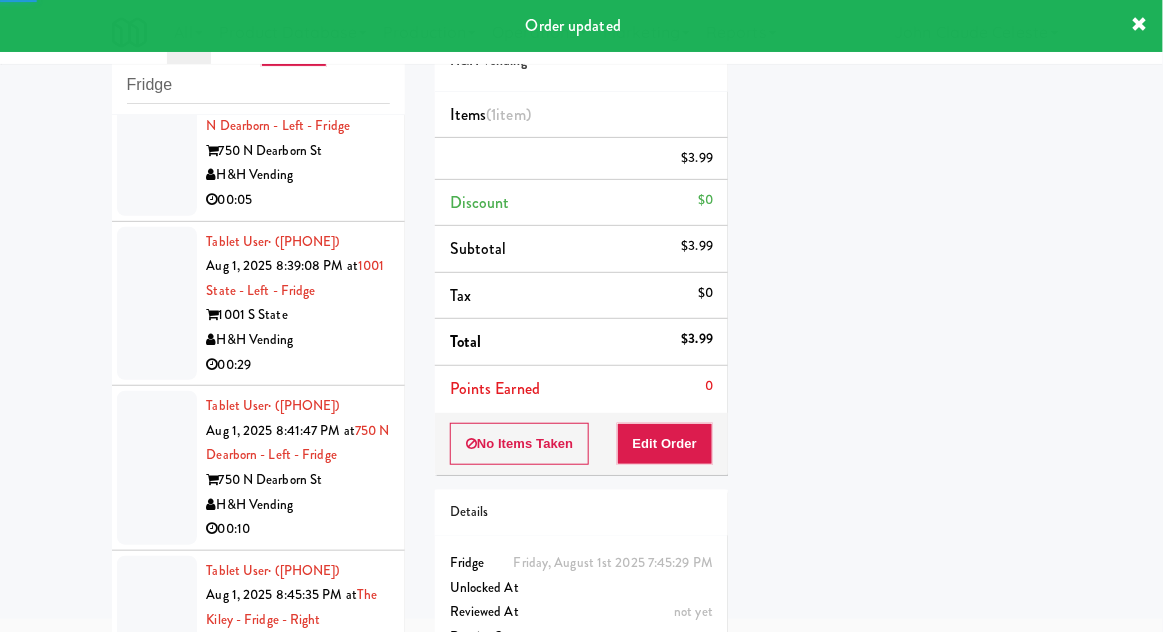 click at bounding box center (157, -25) 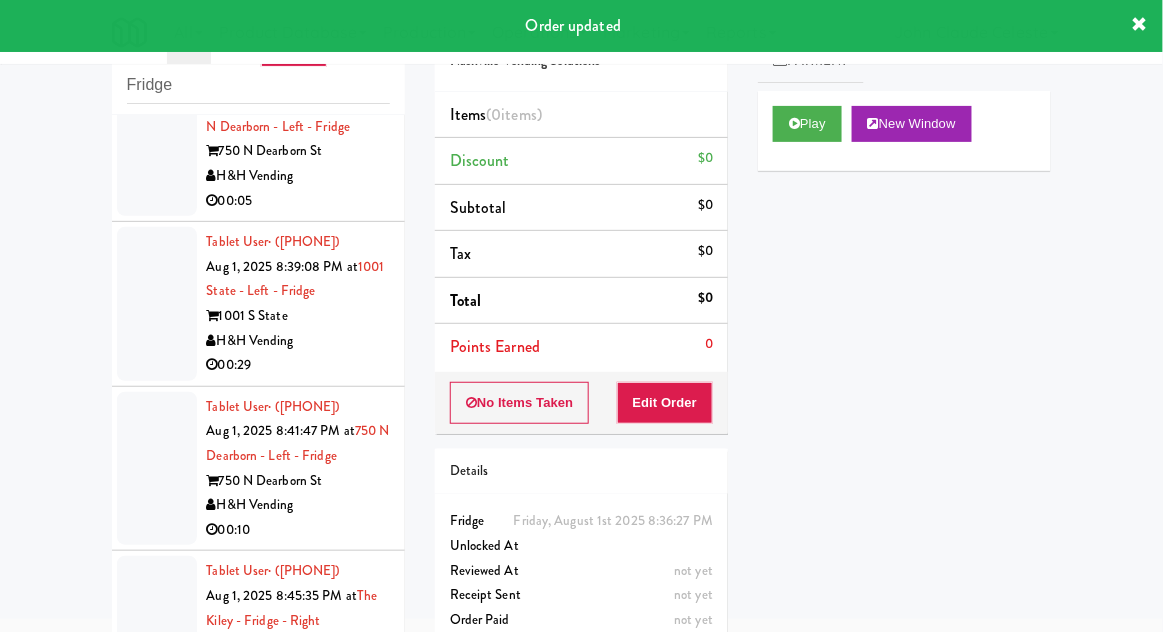 click at bounding box center [157, -354] 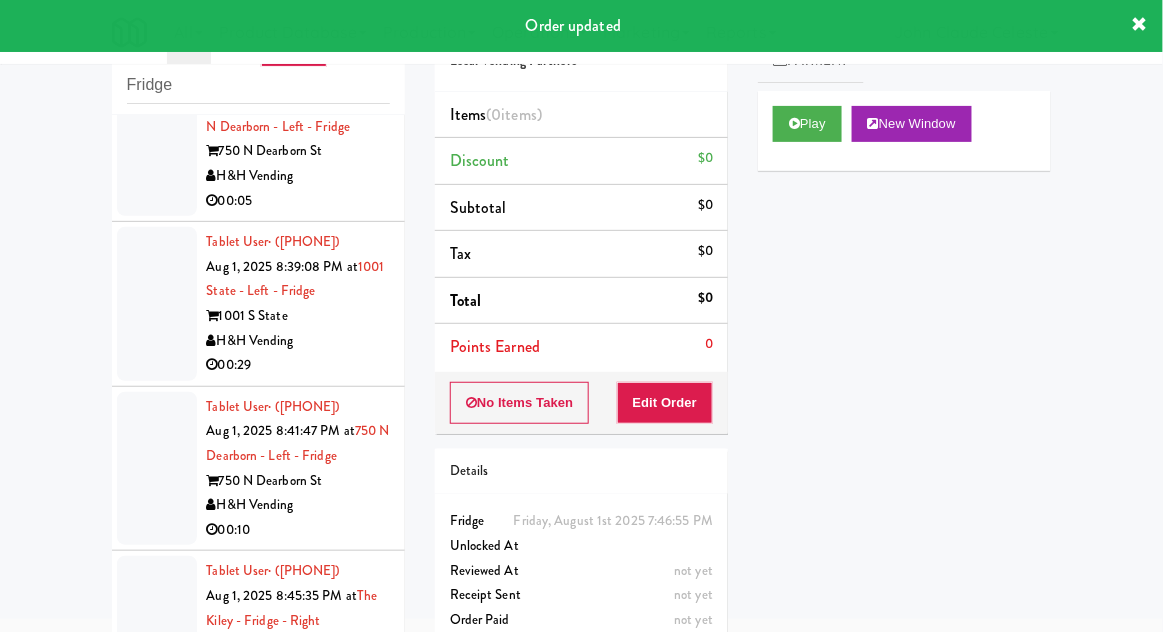 scroll, scrollTop: 8275, scrollLeft: 0, axis: vertical 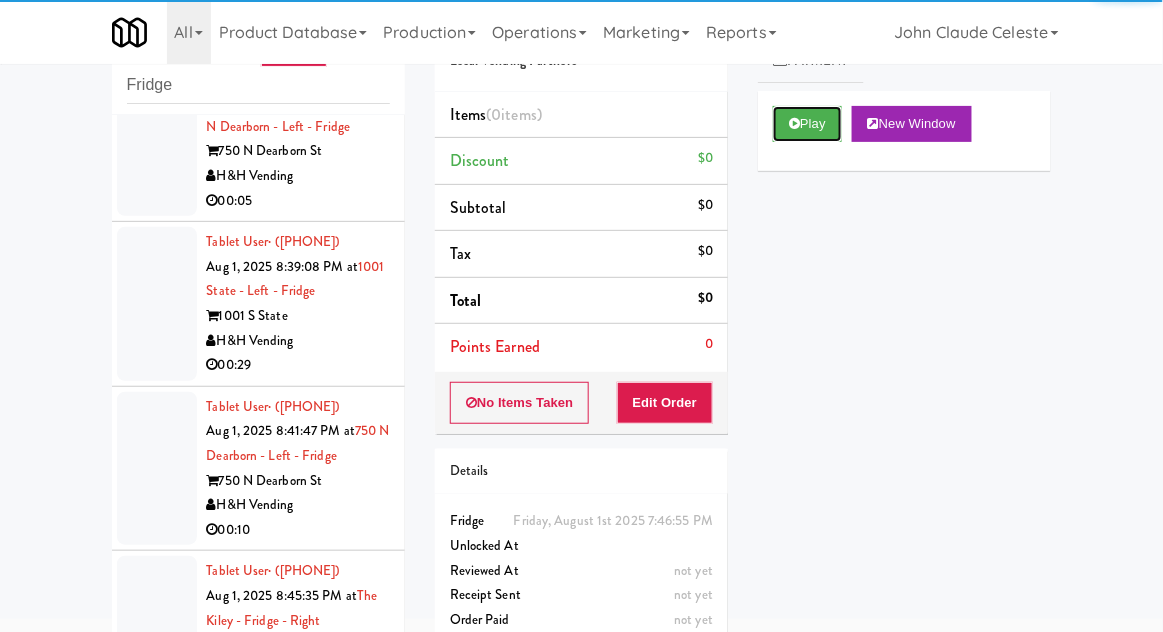 click on "Play" at bounding box center [807, 124] 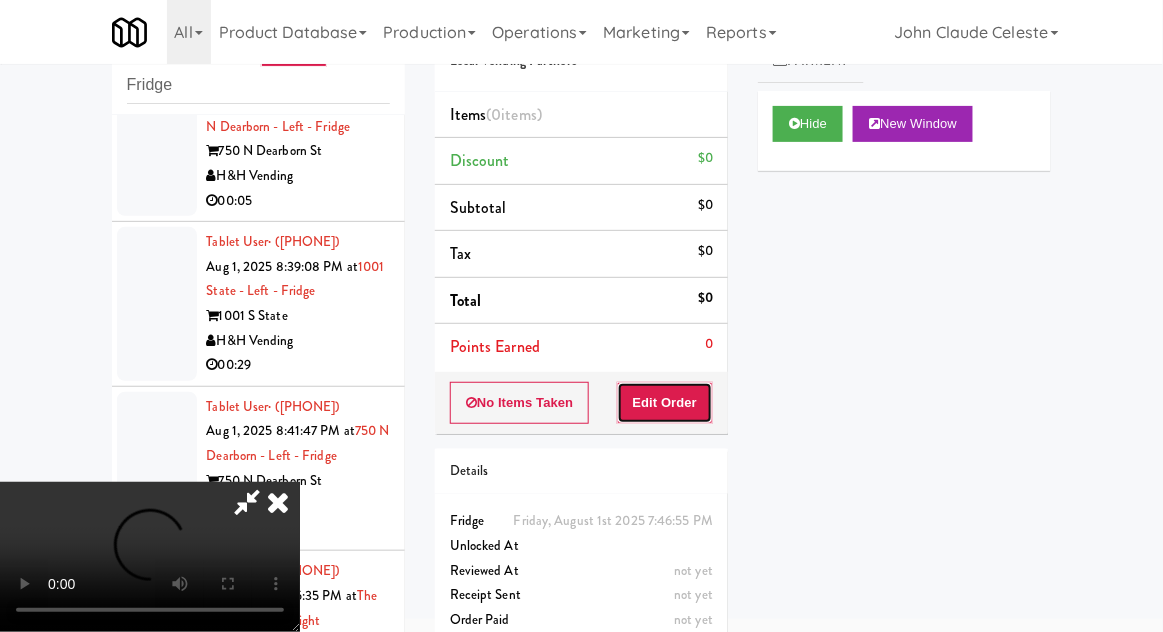 click on "Edit Order" at bounding box center (665, 403) 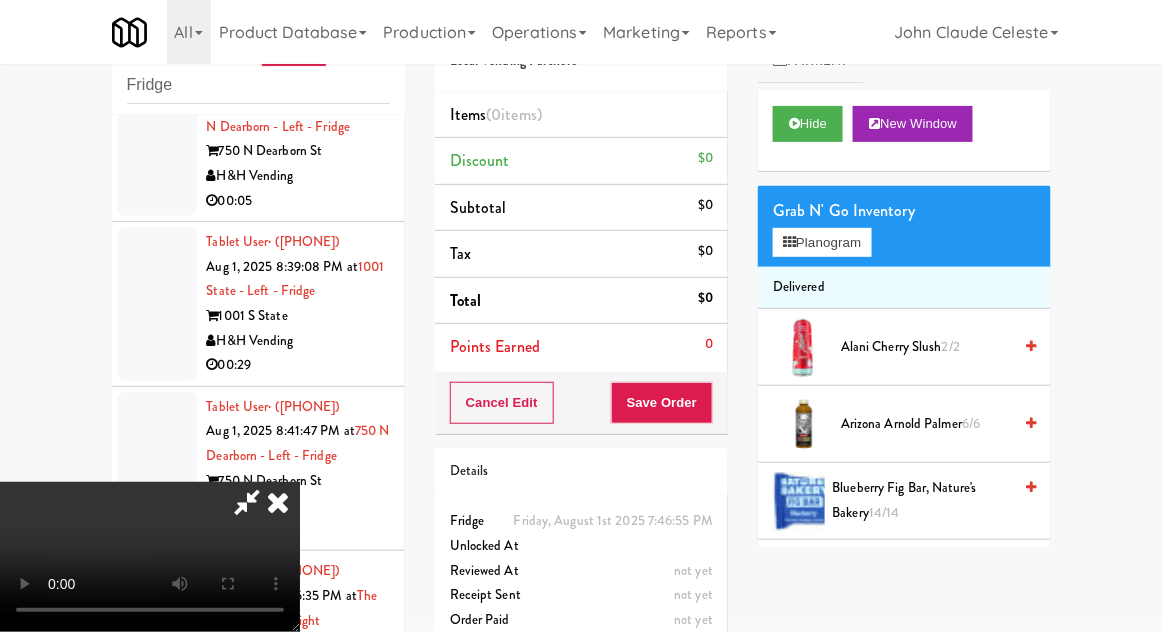 type 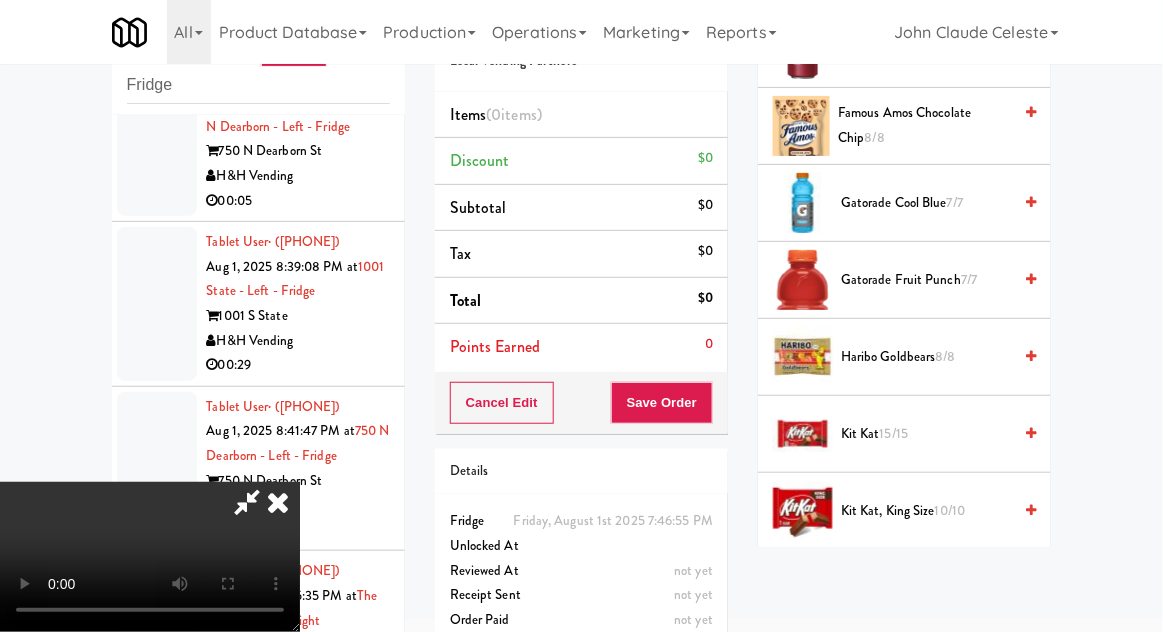 scroll, scrollTop: 1219, scrollLeft: 0, axis: vertical 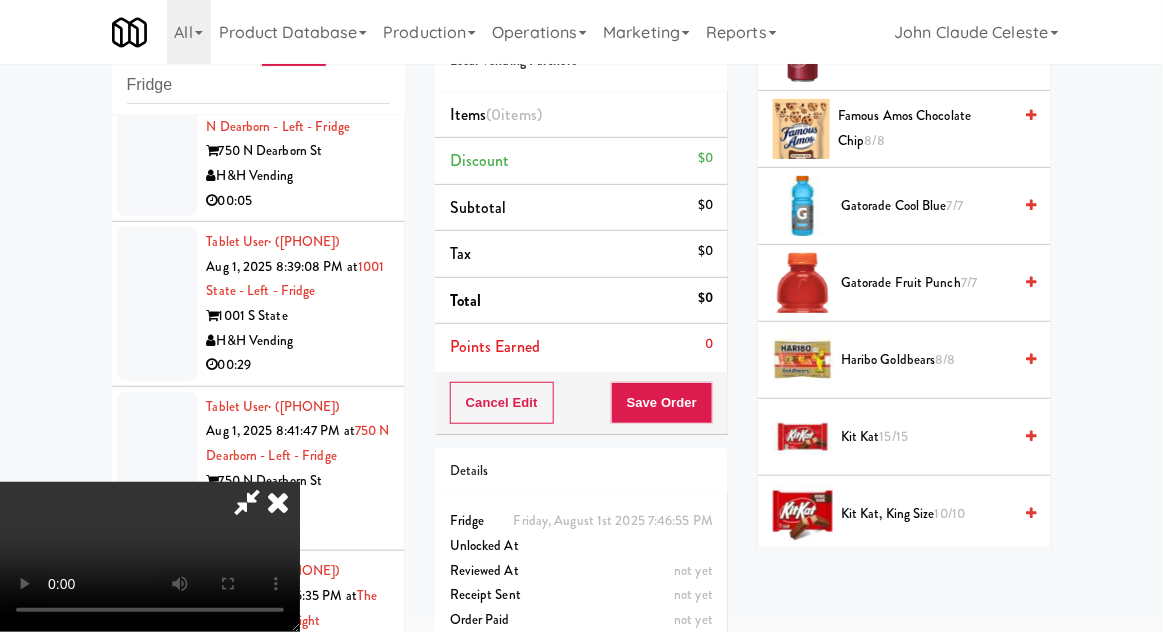 click on "8/8" at bounding box center [946, 359] 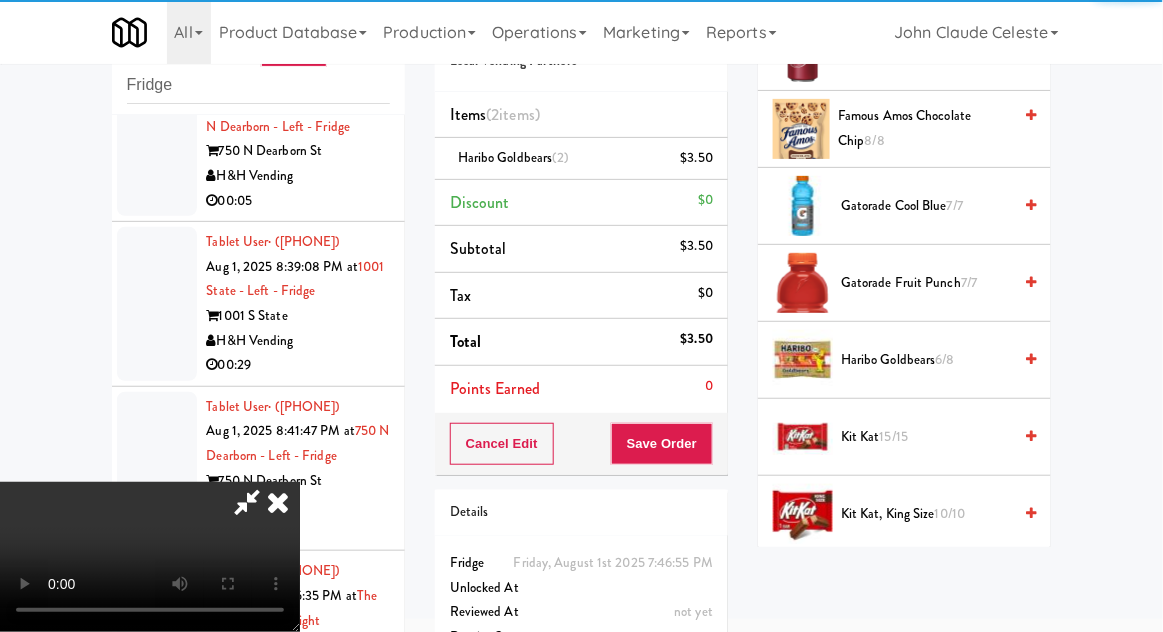 click on "6/8" at bounding box center [945, 359] 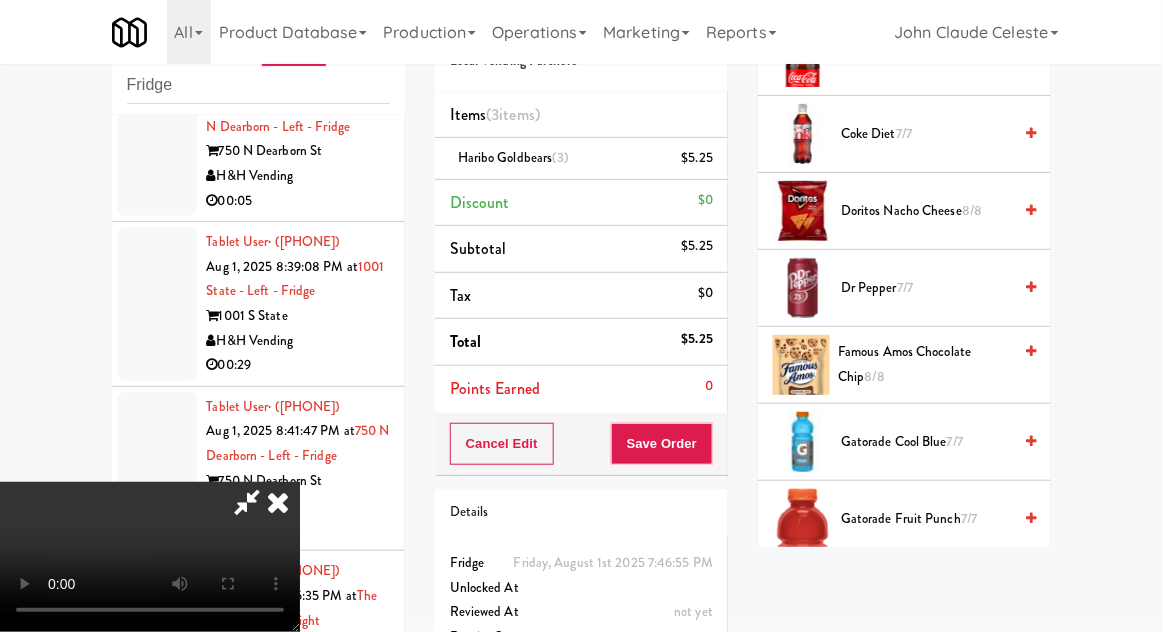 scroll, scrollTop: 984, scrollLeft: 0, axis: vertical 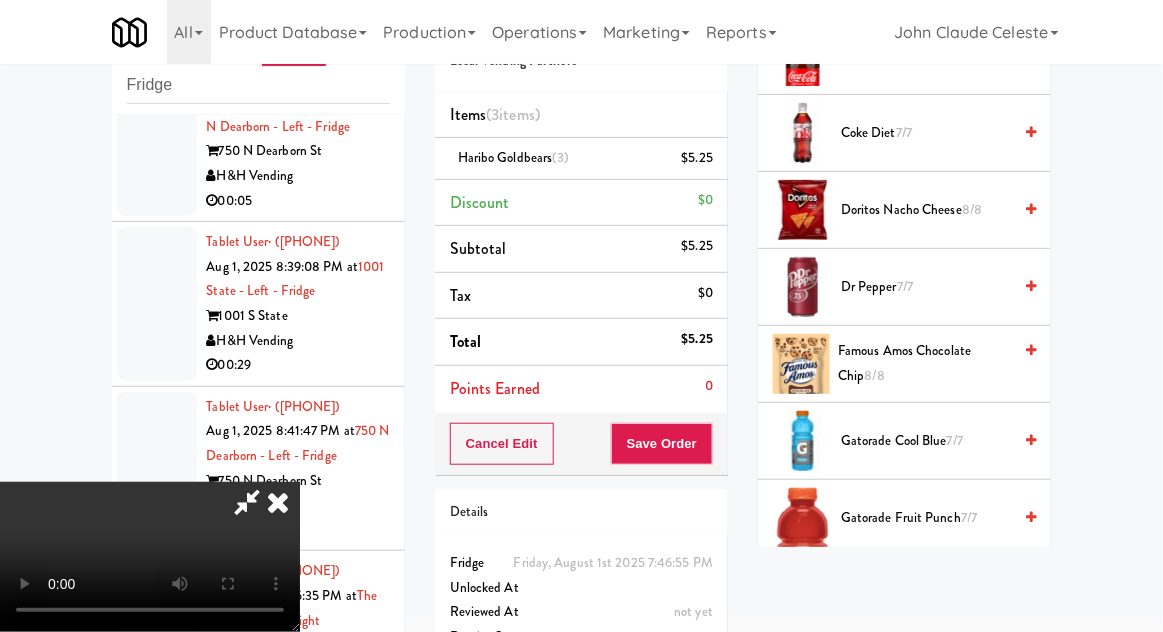 click on "Famous Amos Chocolate Chip  8/8" at bounding box center [924, 363] 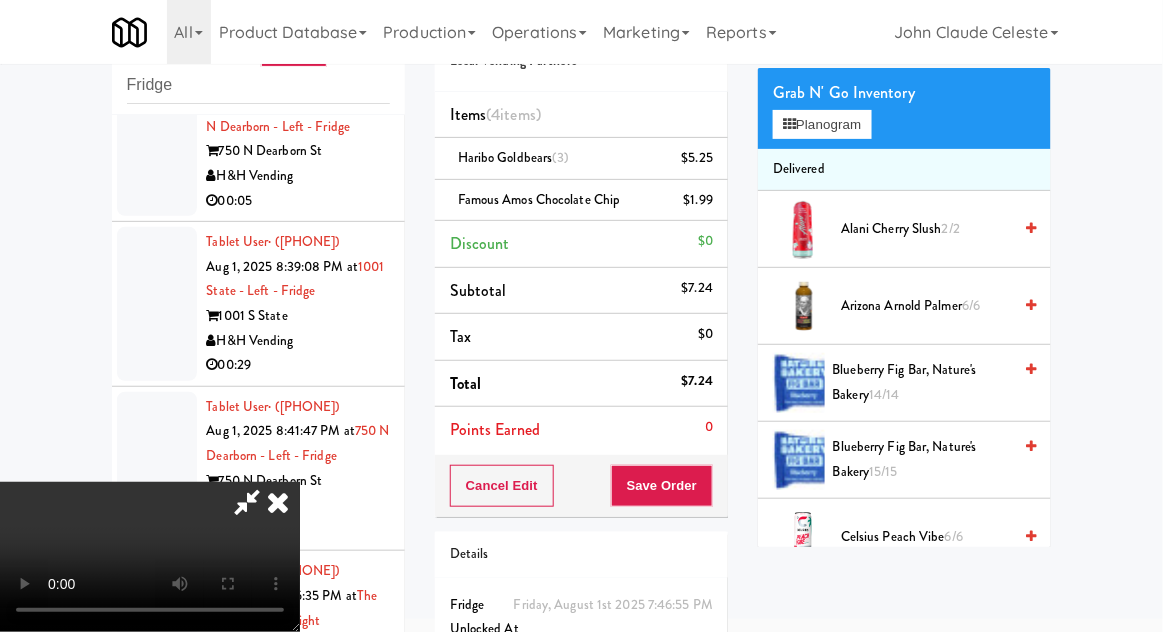scroll, scrollTop: 0, scrollLeft: 0, axis: both 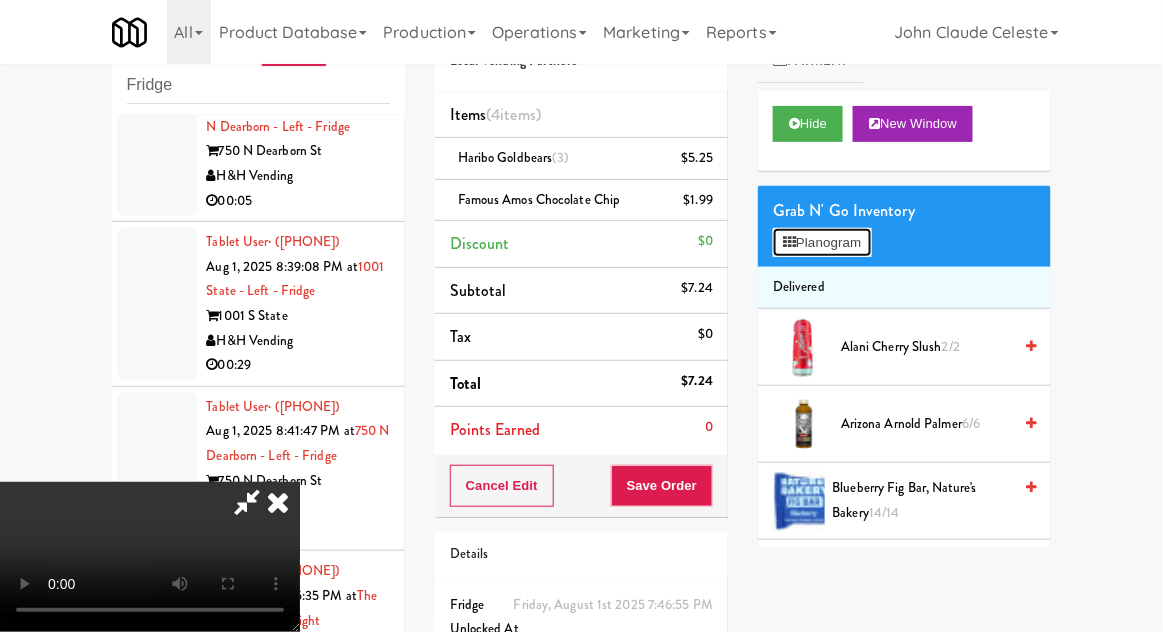 click on "Planogram" at bounding box center [822, 243] 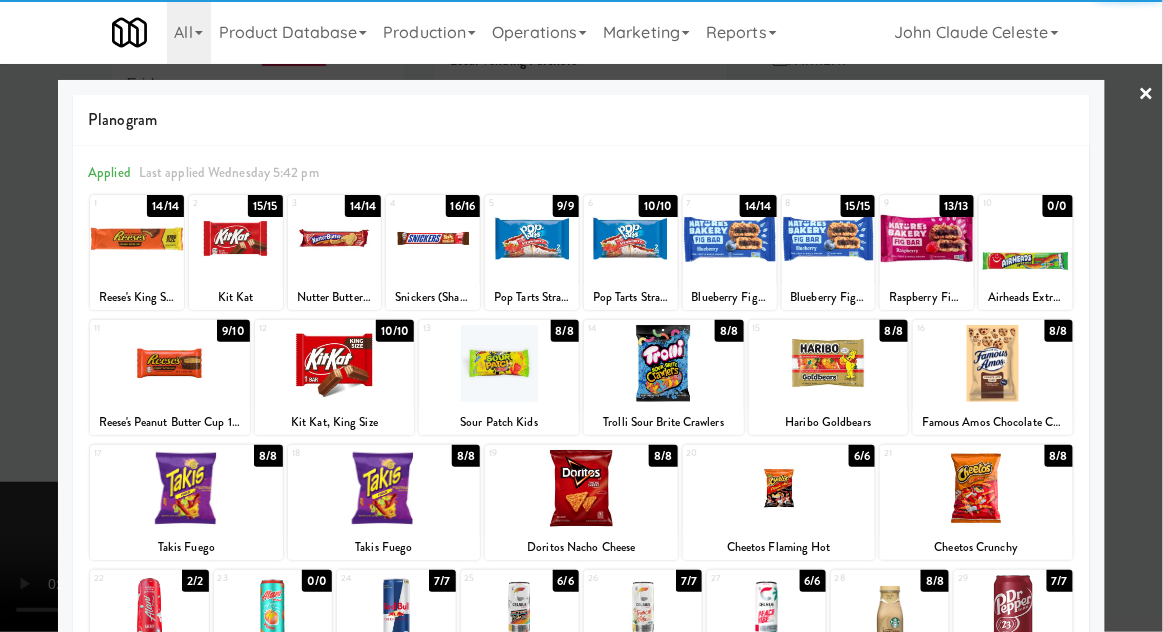 click at bounding box center (1013, 613) 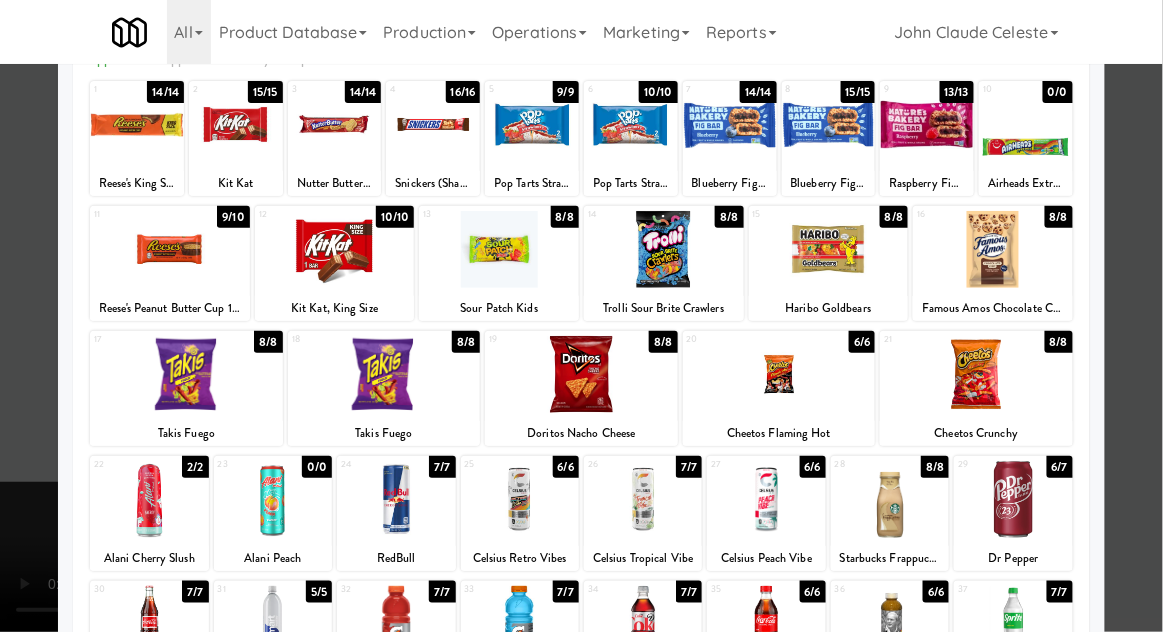 scroll, scrollTop: 240, scrollLeft: 0, axis: vertical 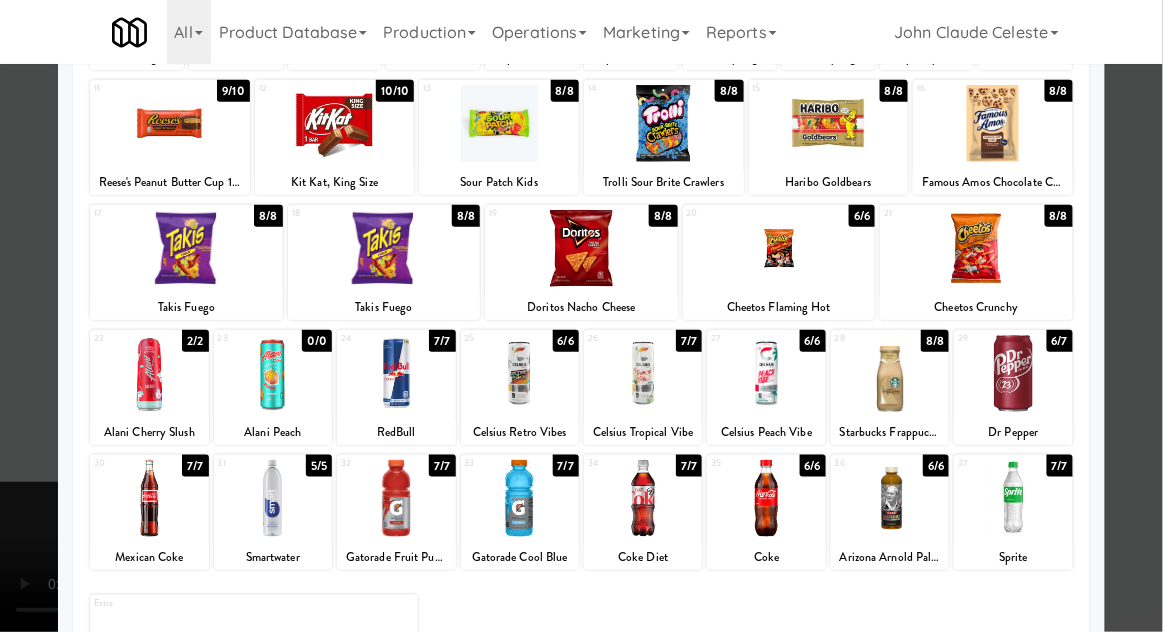click at bounding box center (581, 316) 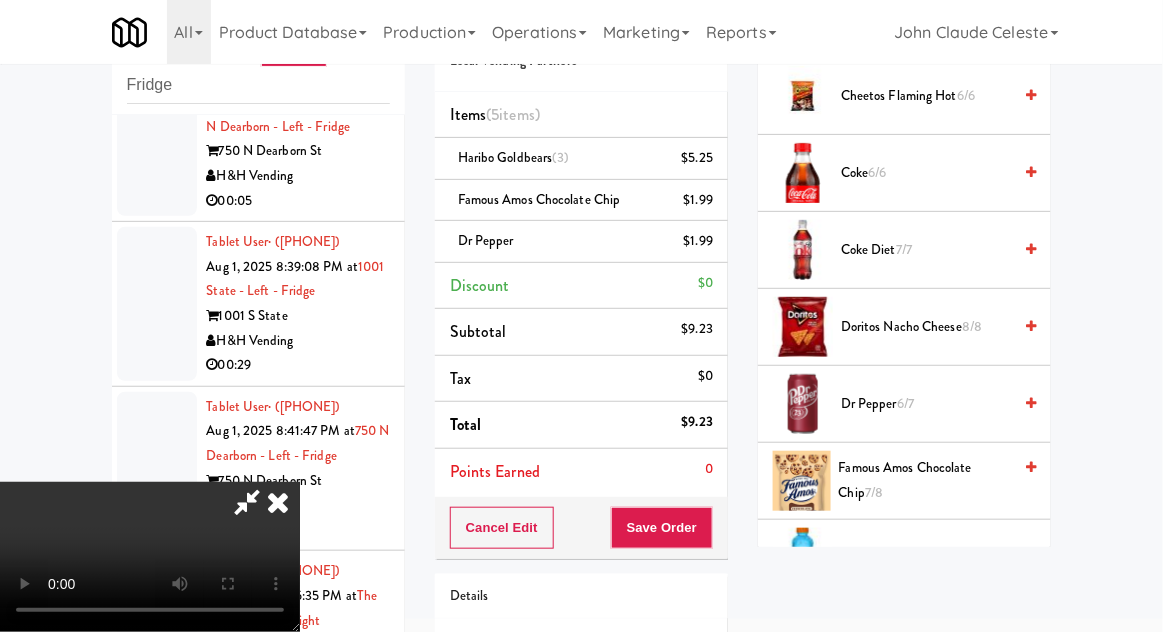 scroll, scrollTop: 865, scrollLeft: 0, axis: vertical 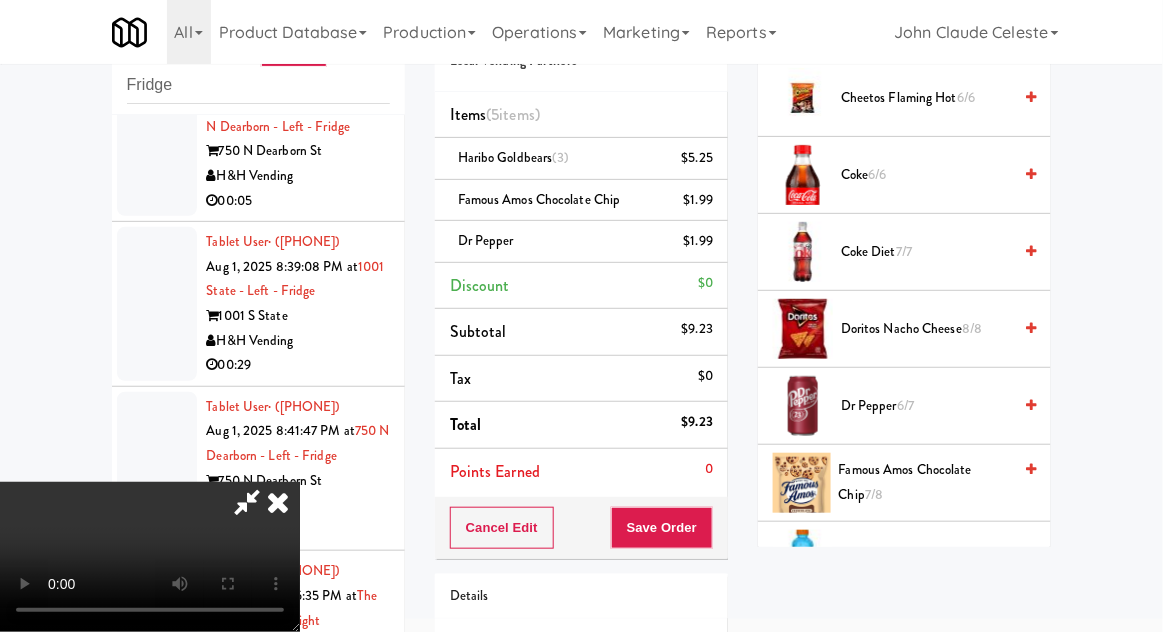 click on "Dr Pepper  6/7" at bounding box center (904, 406) 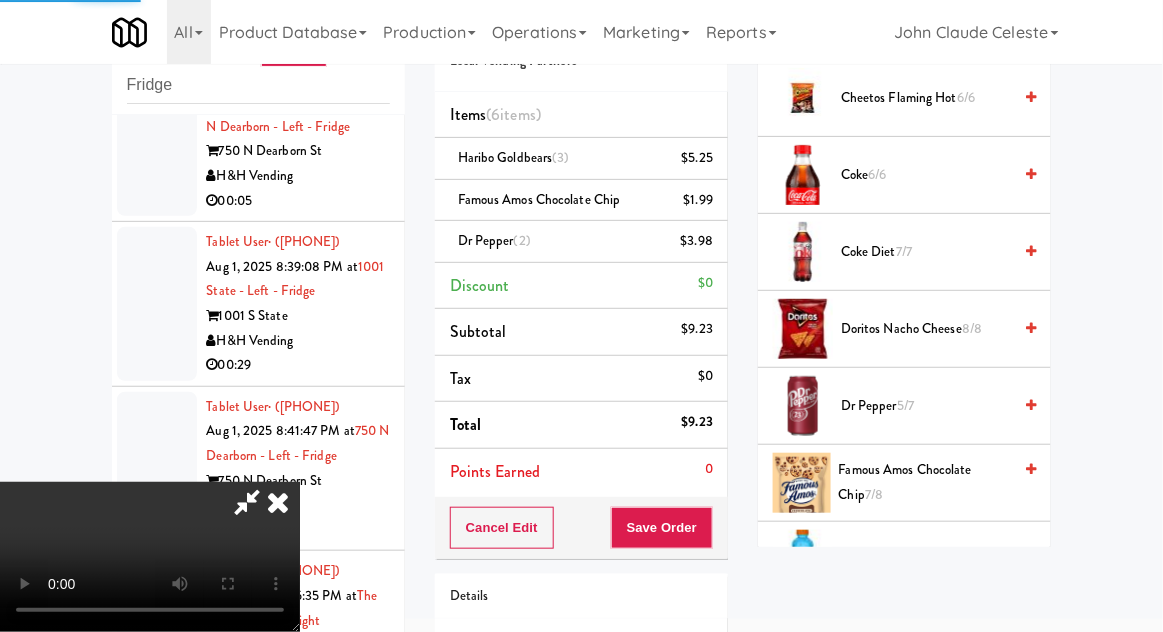scroll, scrollTop: 133, scrollLeft: 0, axis: vertical 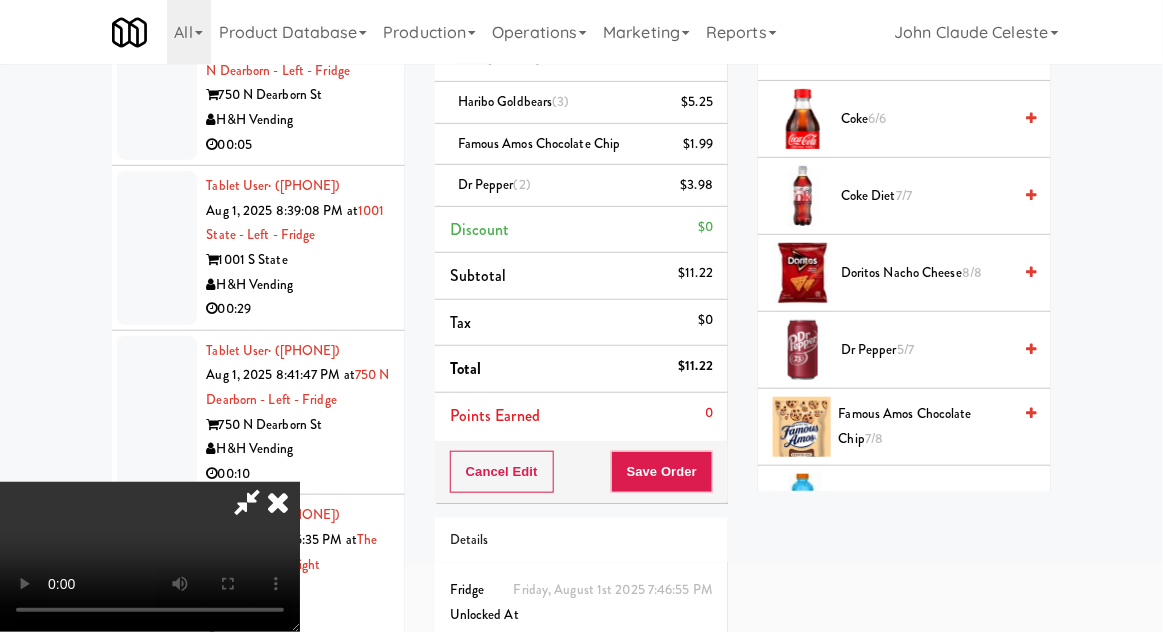 click at bounding box center (278, 502) 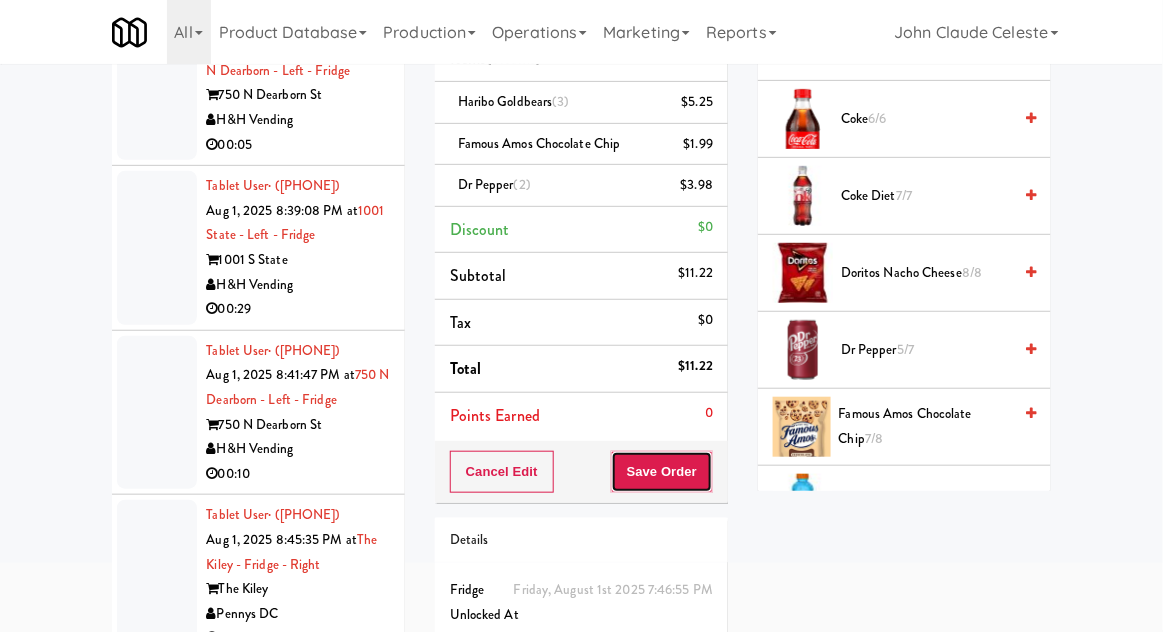 click on "Save Order" at bounding box center [662, 472] 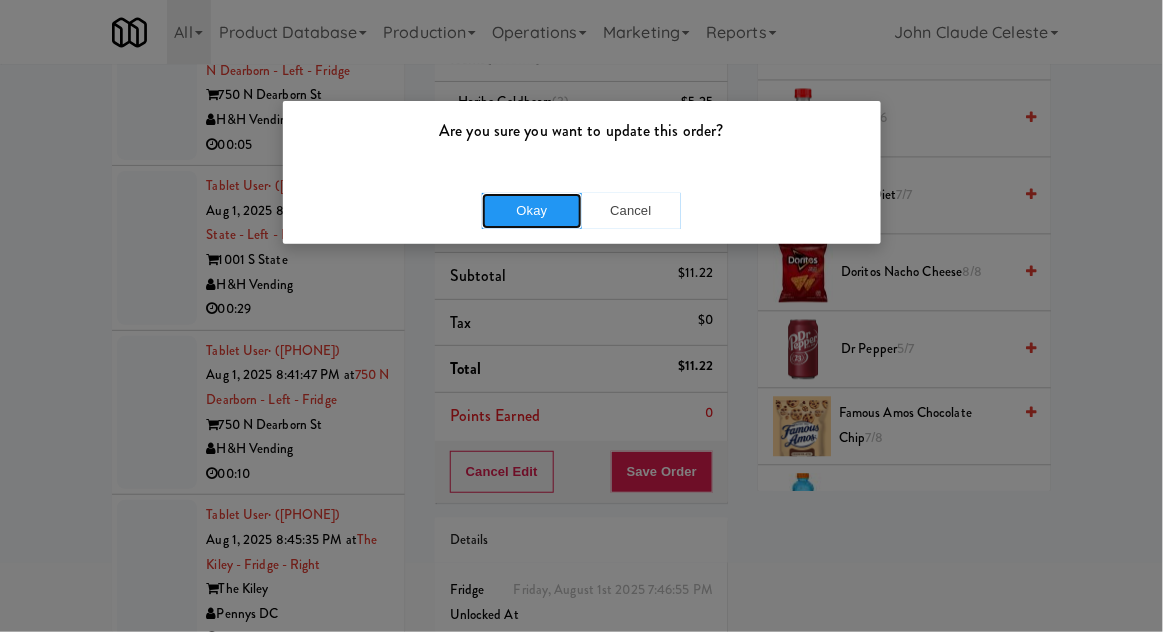 click on "Okay" at bounding box center (532, 211) 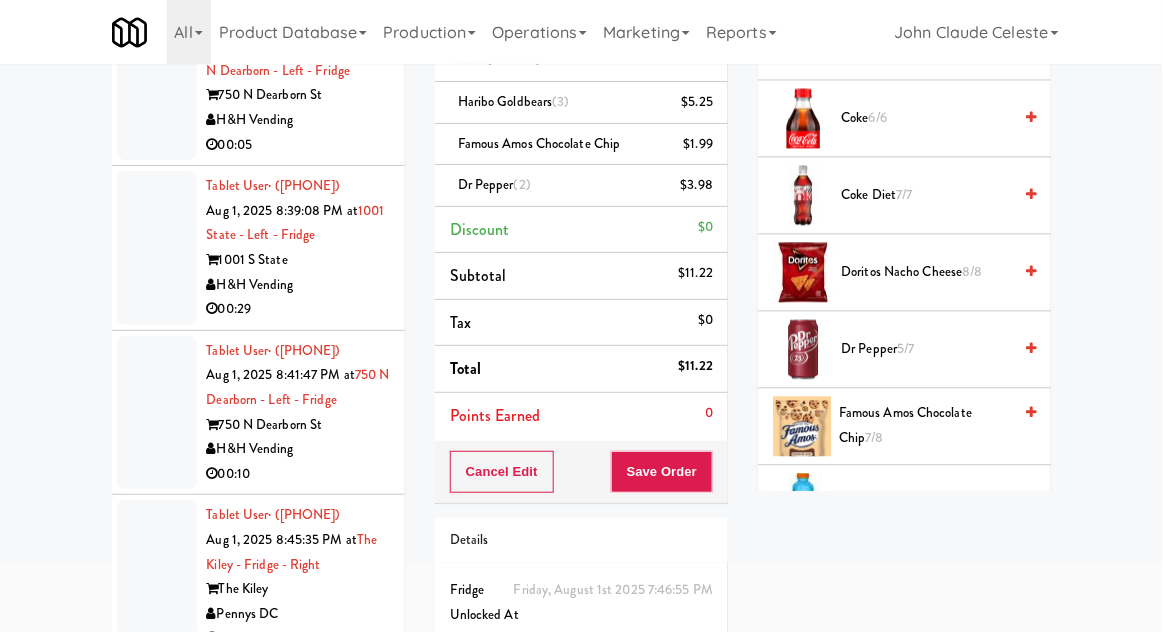 click on "inbox reviewed recent    all     unclear take     inventory issue     suspicious     failed     recent   Fridge Tablet User  · ([PHONE]) Jul 18, 2025 11:44:13 PM at  700 Penn-Fridge    700 Penn  Choose Moore Vending  Unknown       Tablet User  · ([PHONE]) Aug 1, 2025 5:30:58 PM at  Sage - Left -Fridge  Sage West Loop  H&H Vending  00:04 reviewed by John C  order created       Tablet User  · ([PHONE]) Aug 1, 2025 5:35:21 PM at  The Mo - Fridge  The Mo  Pennys DC  00:08 reviewed by John C  order created       Tablet User  · ([PHONE]) Aug 1, 2025 5:35:52 PM at  1407 Michigan - Left - Fridge  1407 S Michigan Ave  H&H Vending  00:05 reviewed by John C  order created       Tablet User  · ([PHONE]) Aug 1, 2025 5:41:25 PM at  Fridge Right-Clark Nexsen  Clark Nexsen  VB Vending Company LLC  00:04 reviewed by John C  order created       Tablet User  · ([PHONE]) Aug 1, 2025 5:55:24 PM at  1140 S Wabash - Left - Fridge  1140 S Wabash  H&H Vending  00:23 reviewed by John C       00:07" at bounding box center [258, 306] 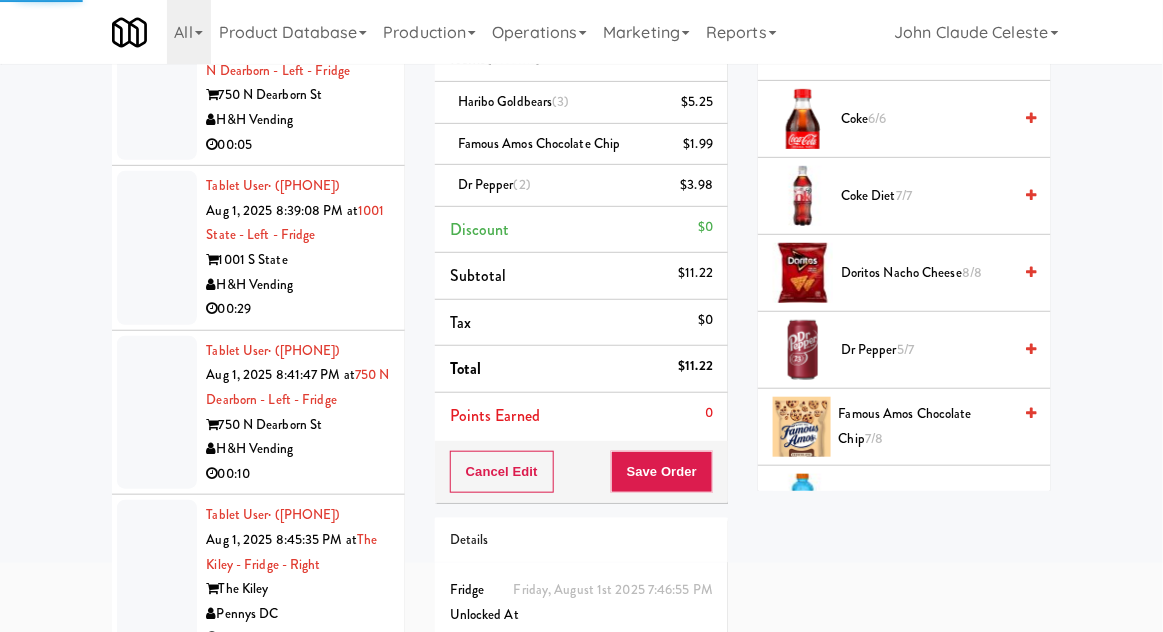click at bounding box center (157, -245) 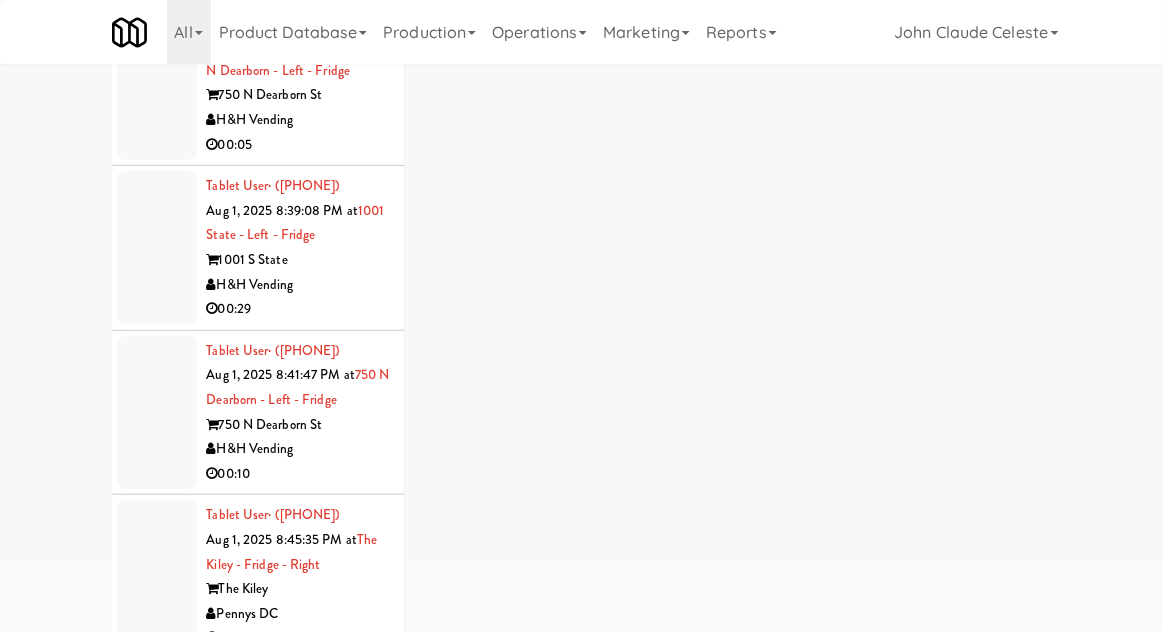 scroll, scrollTop: 77, scrollLeft: 0, axis: vertical 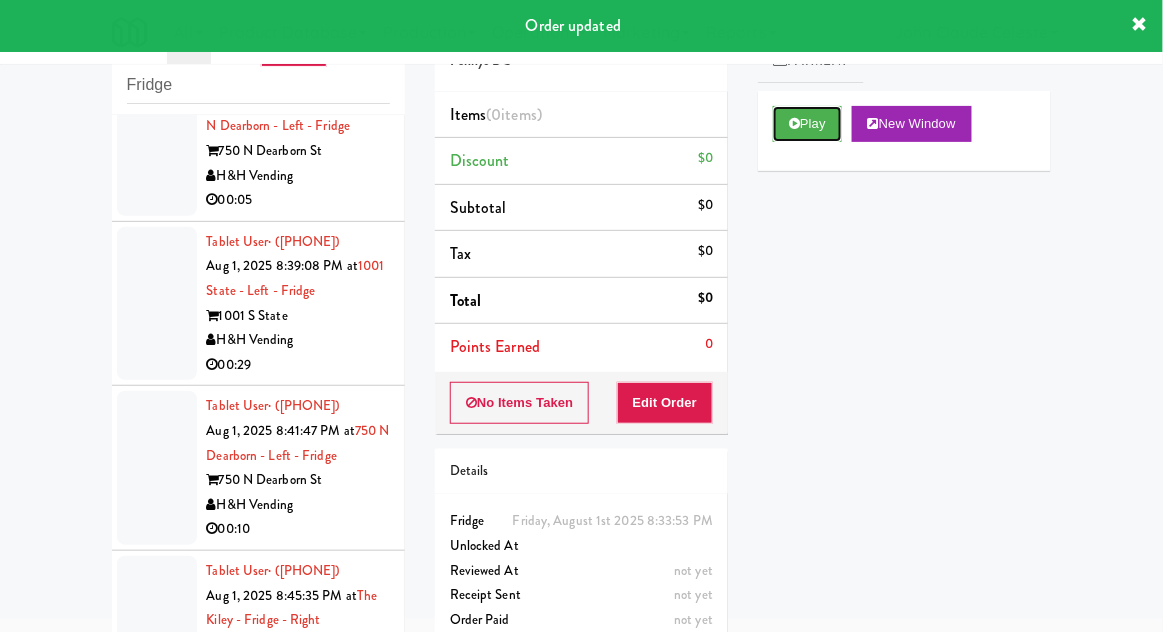 click on "Play" at bounding box center (807, 124) 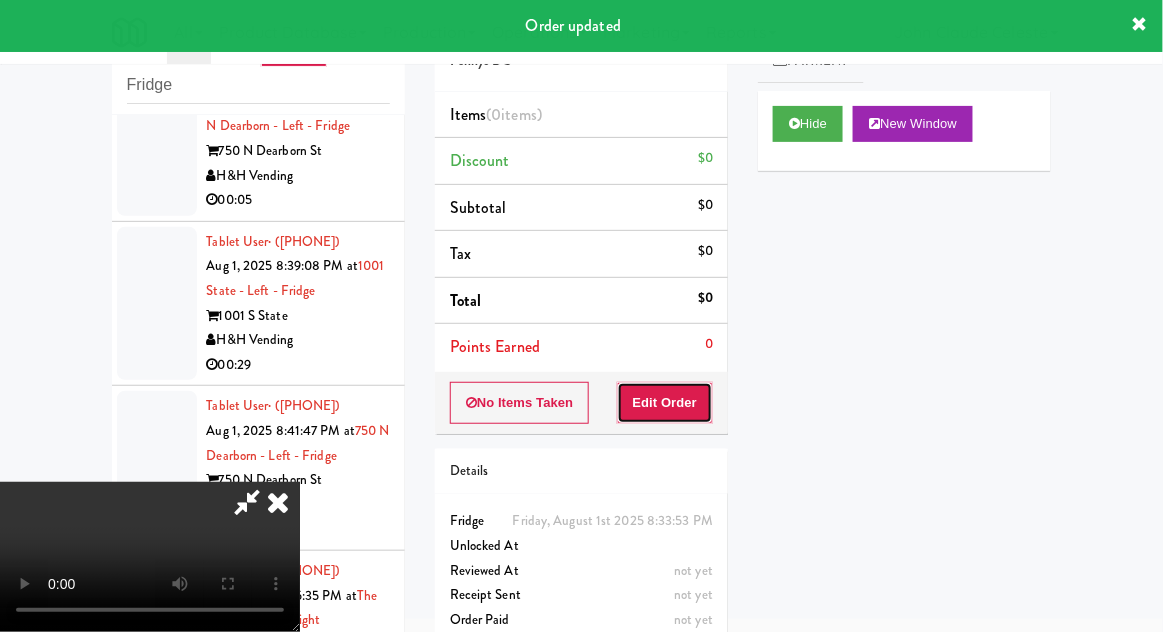 click on "Edit Order" at bounding box center [665, 403] 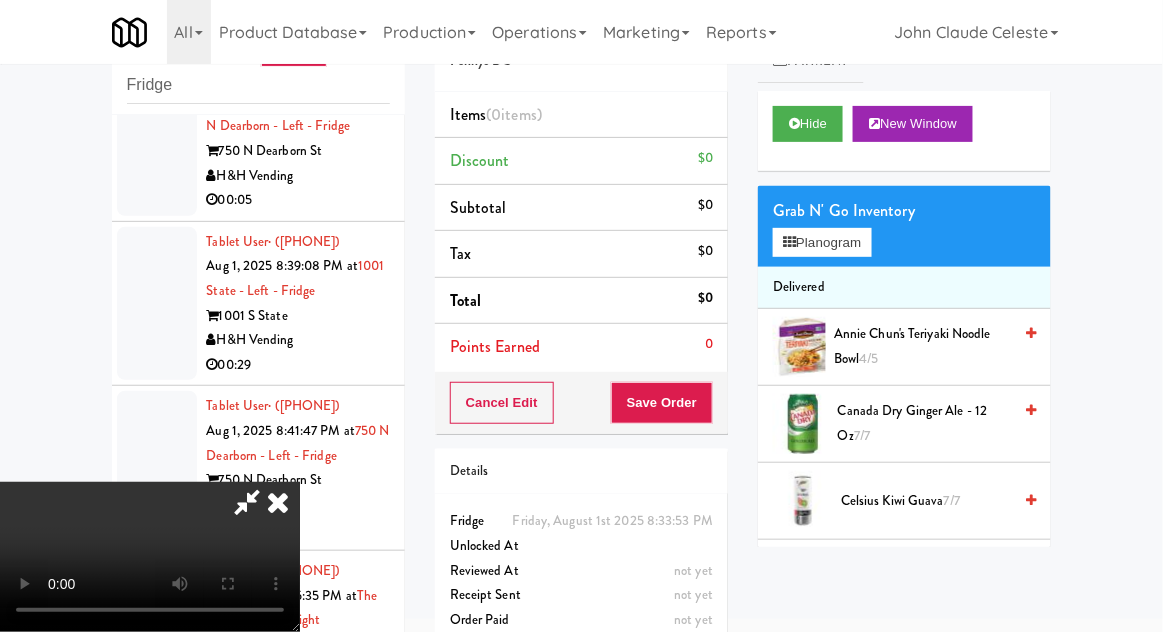 scroll, scrollTop: 73, scrollLeft: 0, axis: vertical 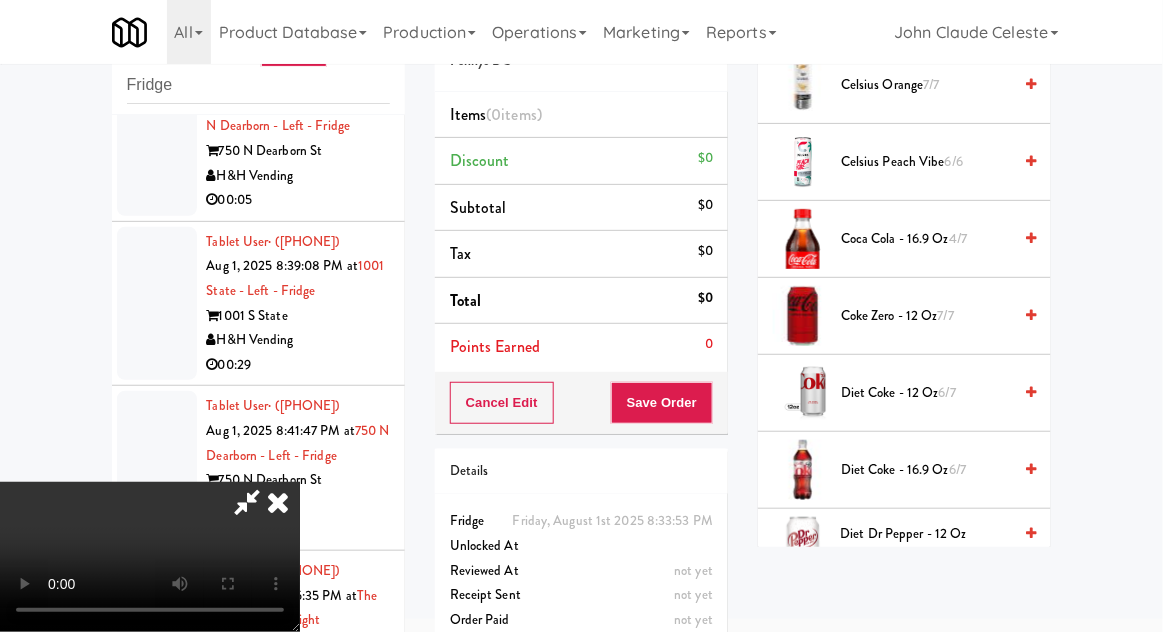 click on "4/7" at bounding box center (958, 238) 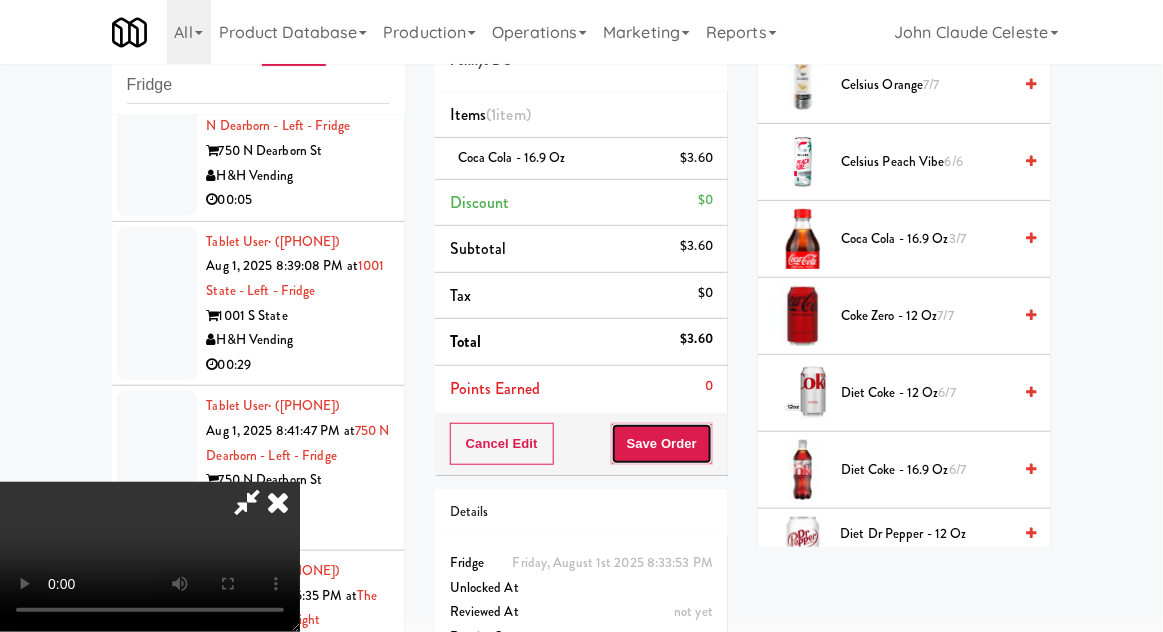 click on "Save Order" at bounding box center (662, 444) 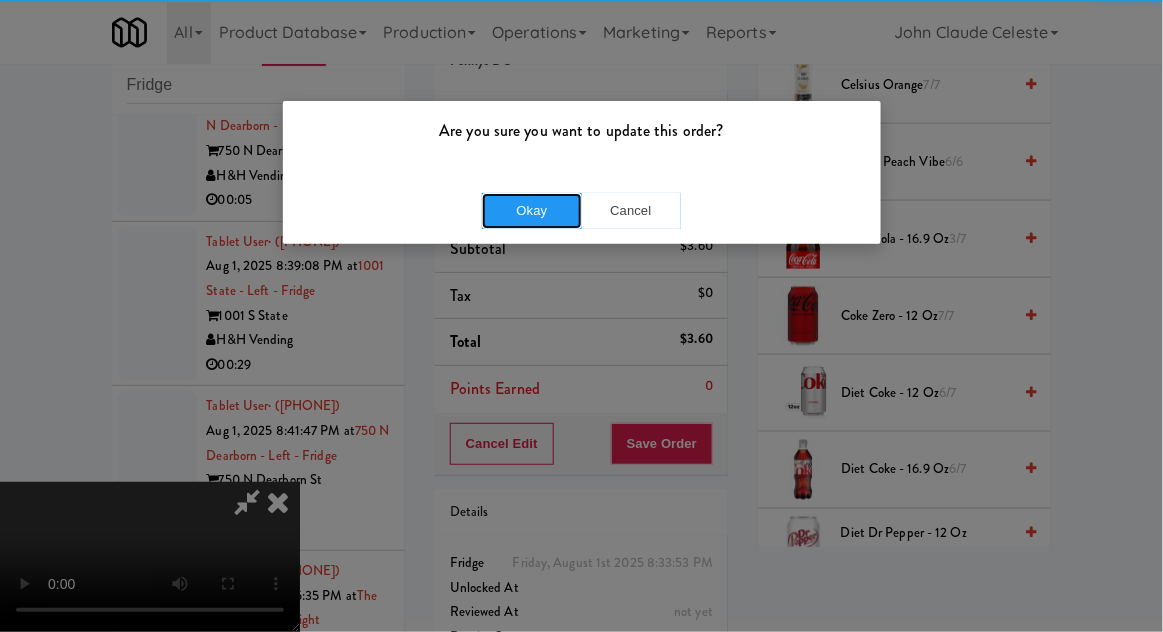 click on "Okay" at bounding box center (532, 211) 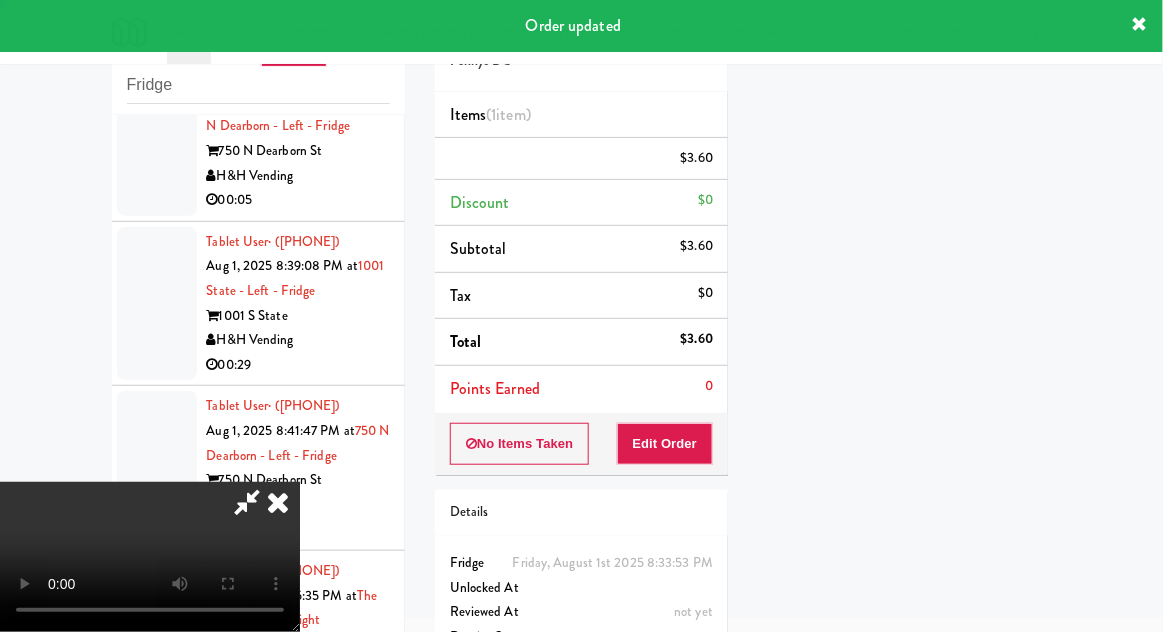 scroll, scrollTop: 197, scrollLeft: 0, axis: vertical 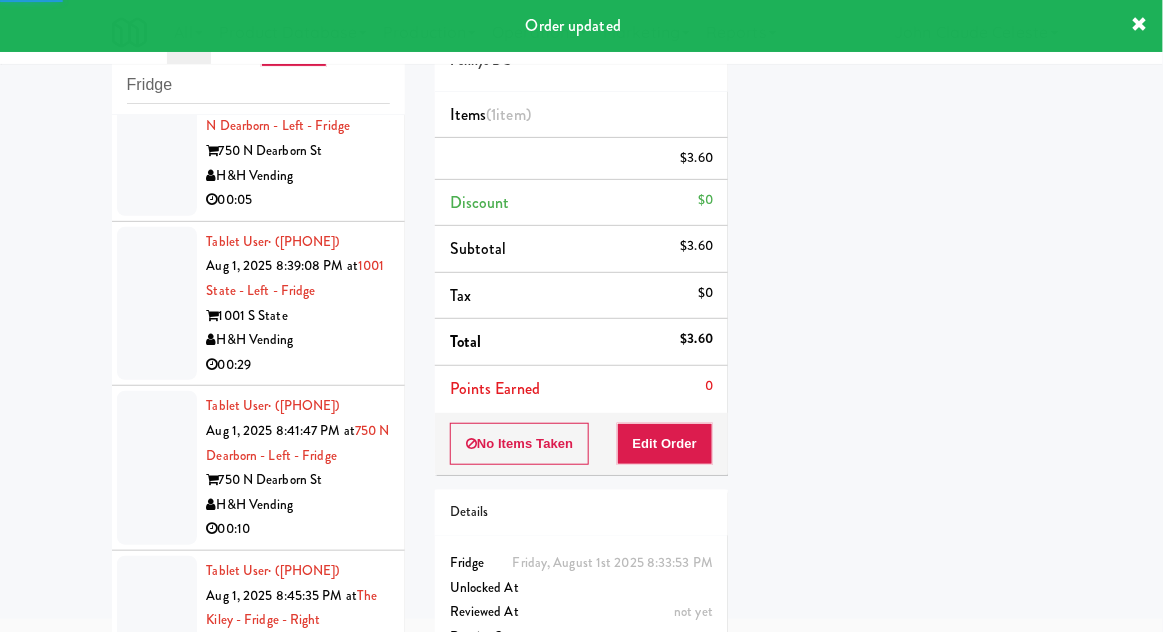 click at bounding box center (157, -25) 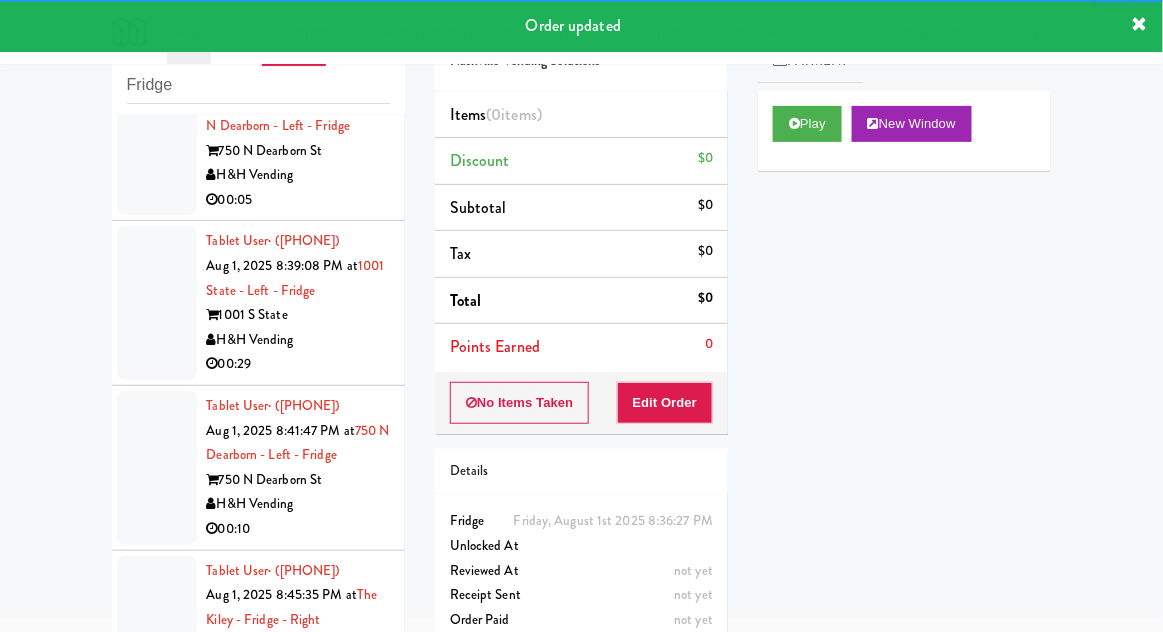 scroll, scrollTop: 8668, scrollLeft: 0, axis: vertical 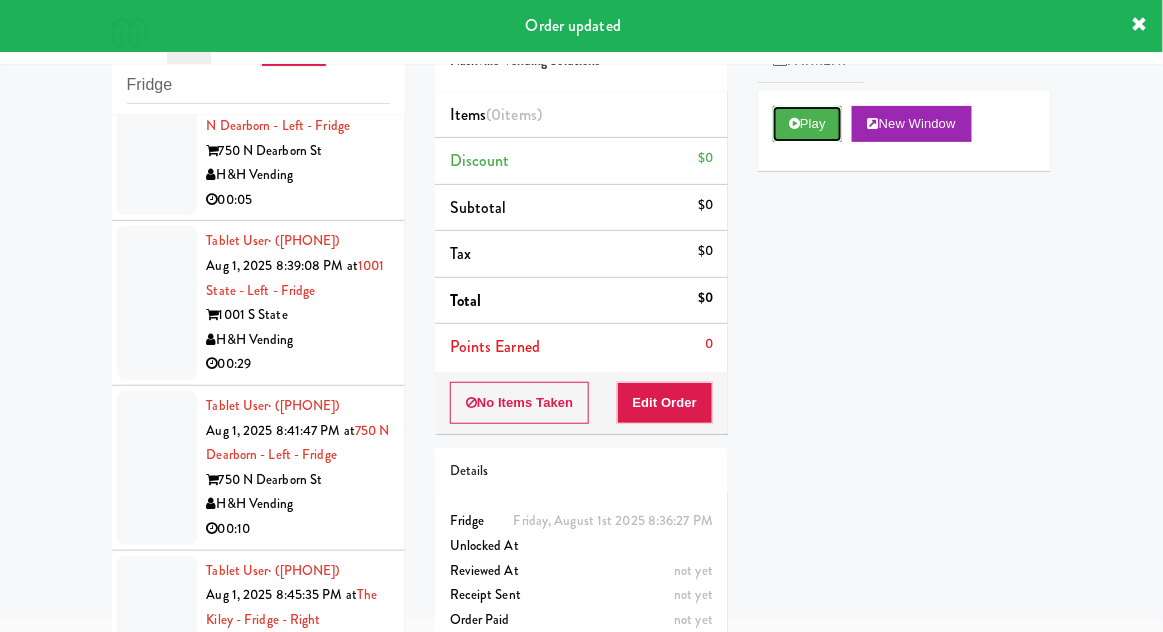 click on "Play" at bounding box center [807, 124] 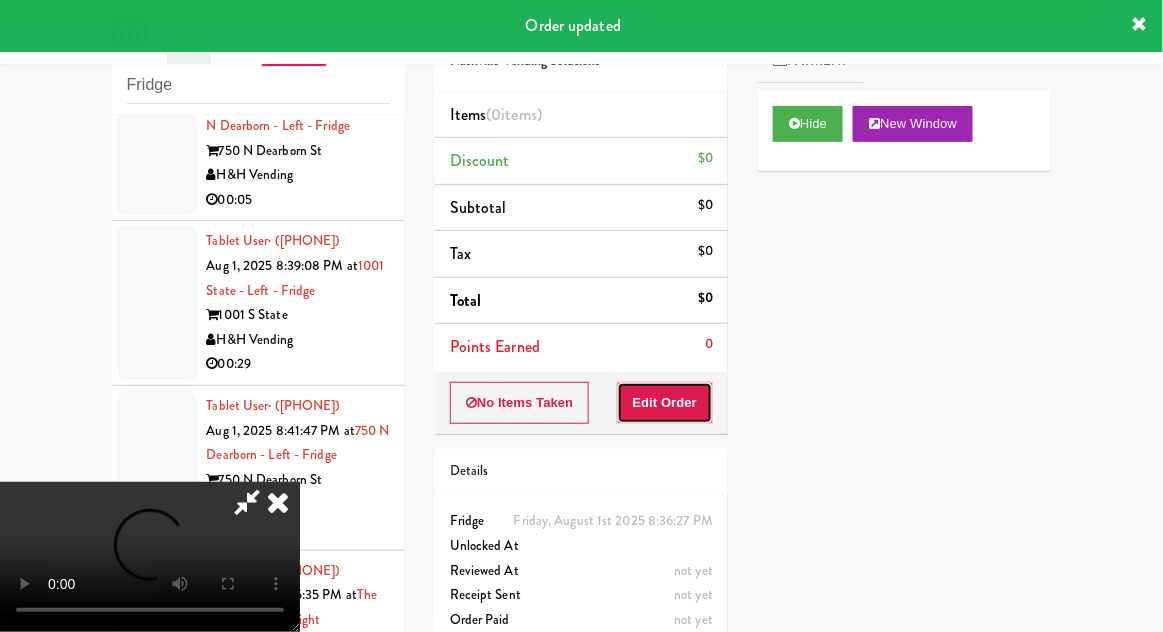 click on "Edit Order" at bounding box center (665, 403) 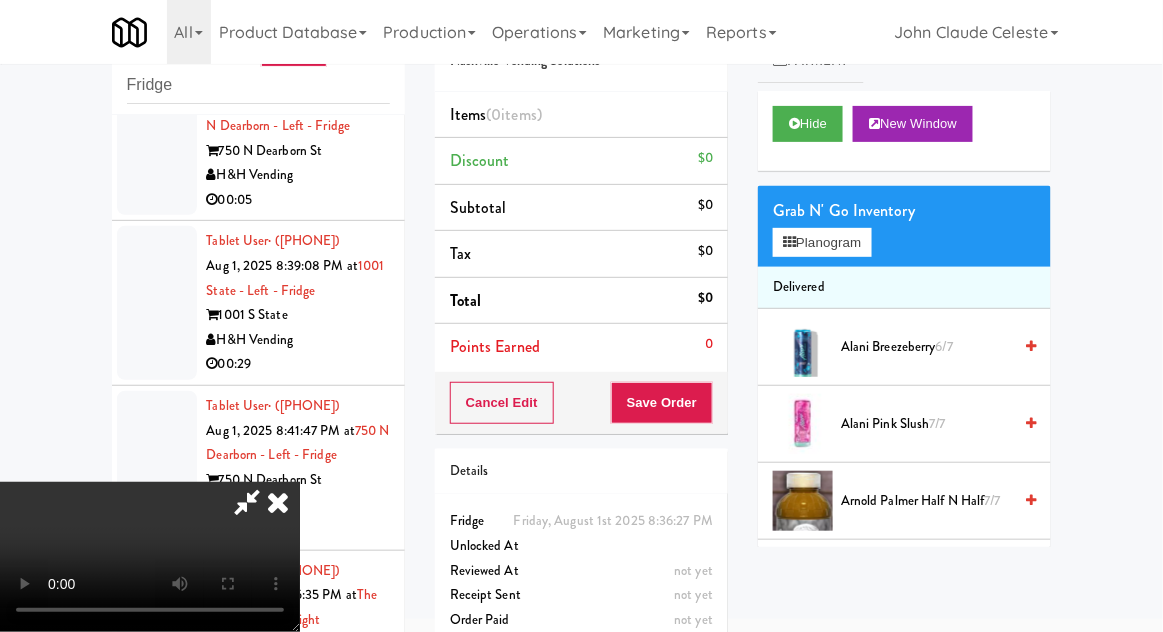 type 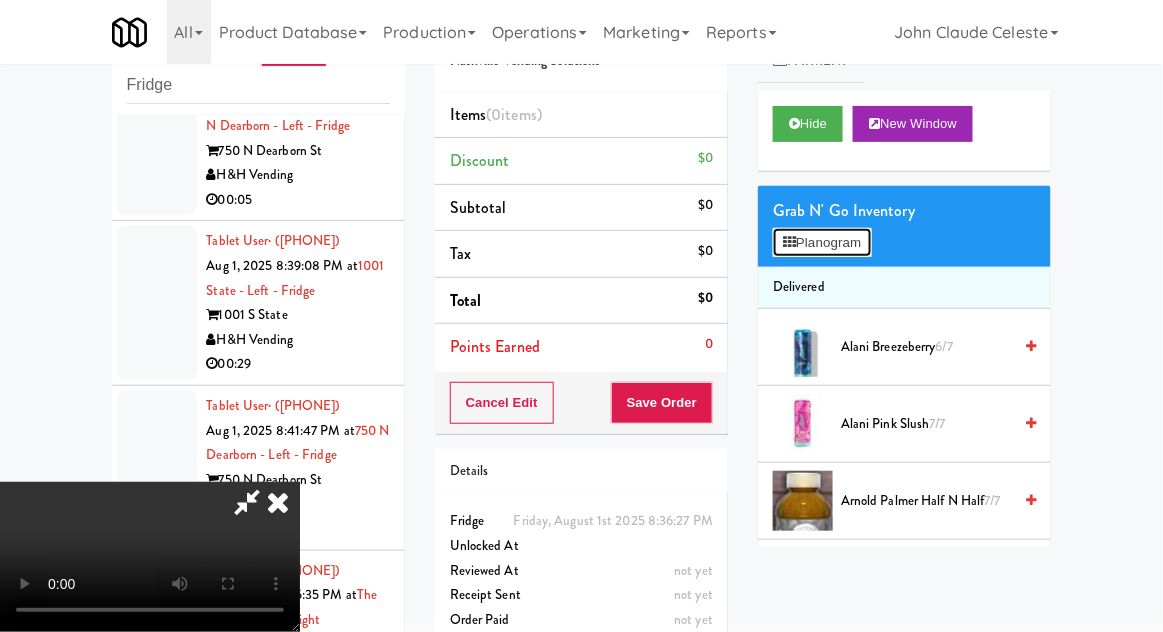 click on "Planogram" at bounding box center (822, 243) 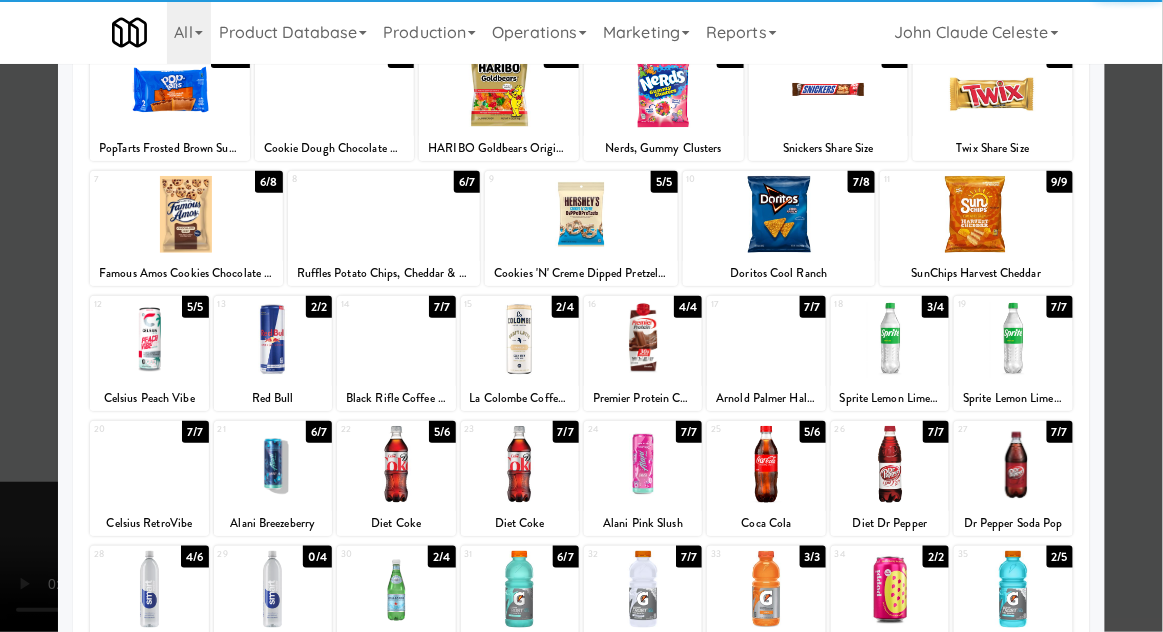 scroll, scrollTop: 253, scrollLeft: 0, axis: vertical 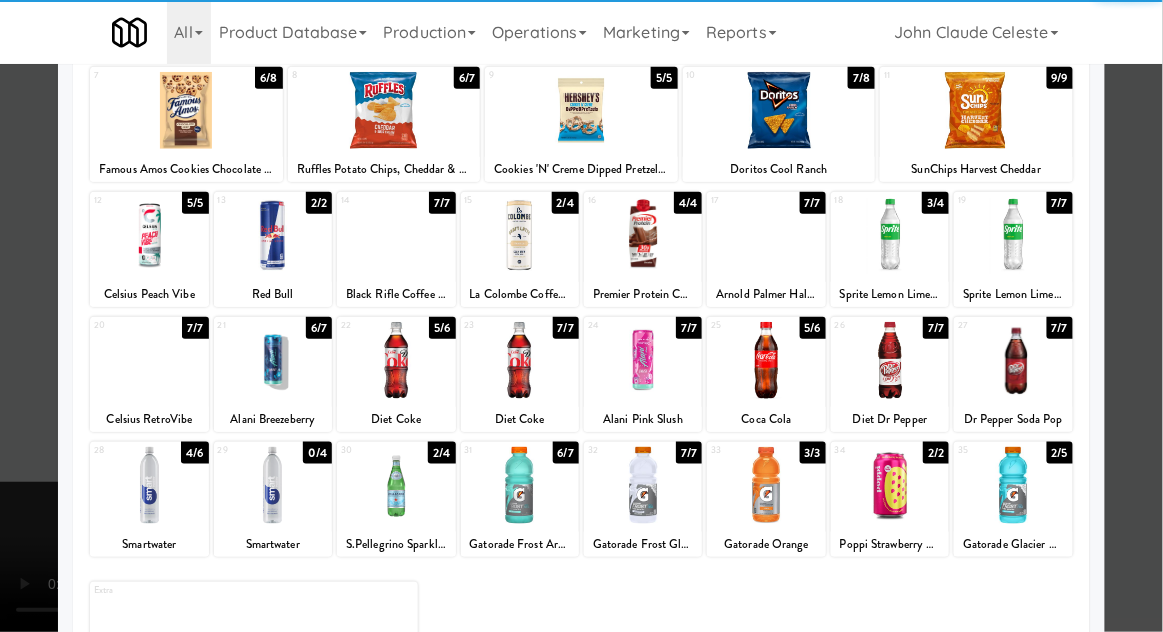 click at bounding box center [1013, 485] 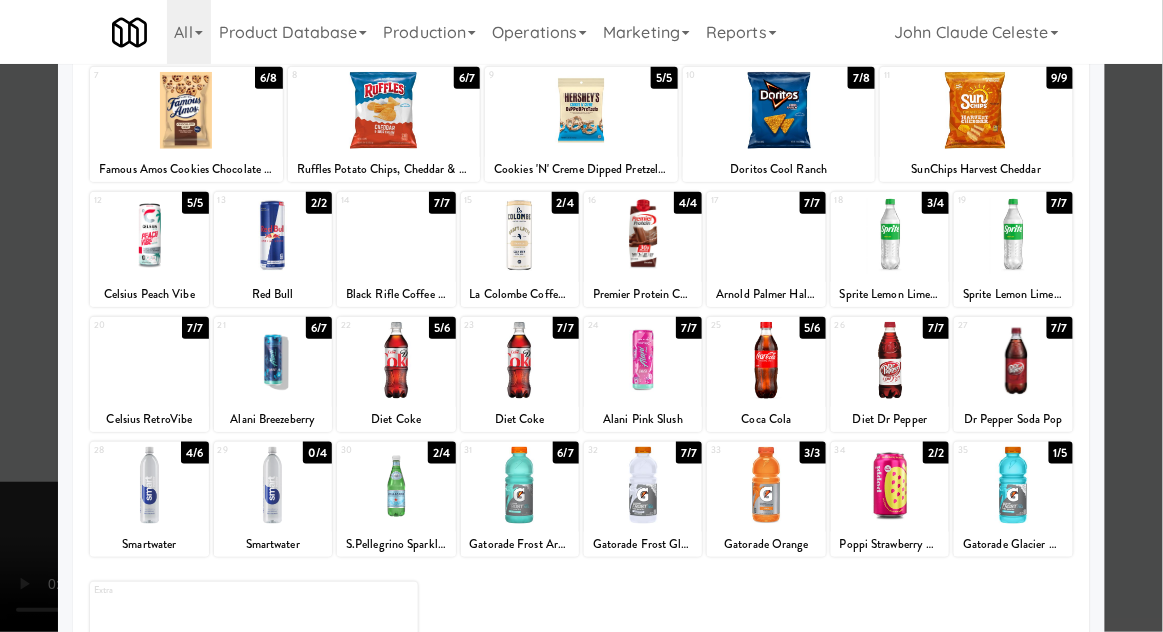 click at bounding box center (581, 316) 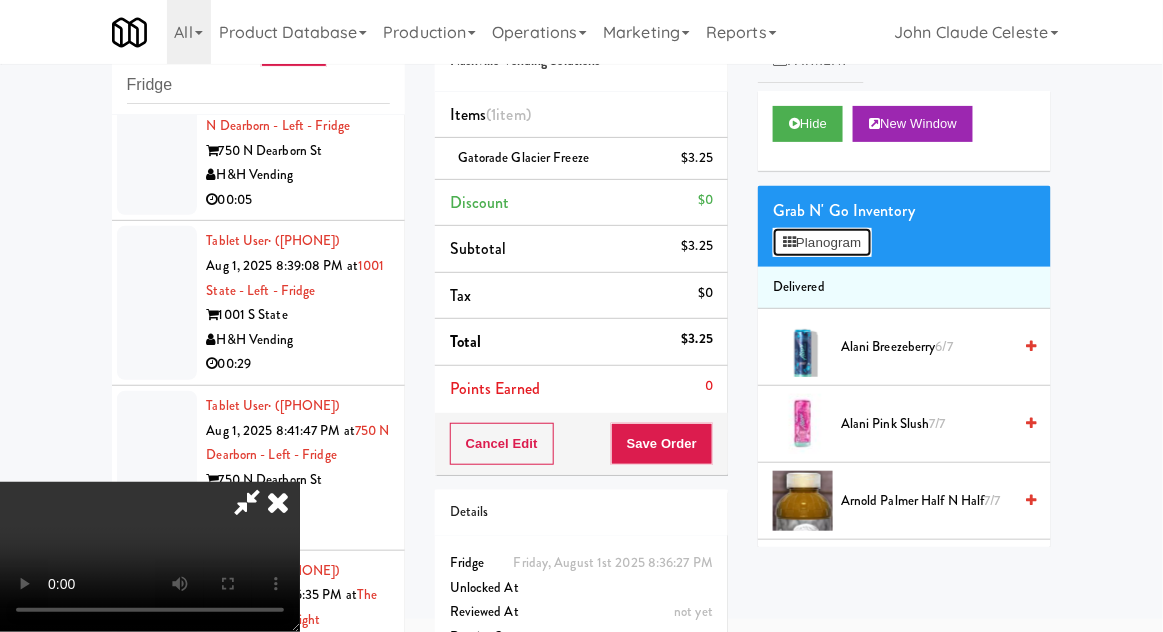 click on "Planogram" at bounding box center (822, 243) 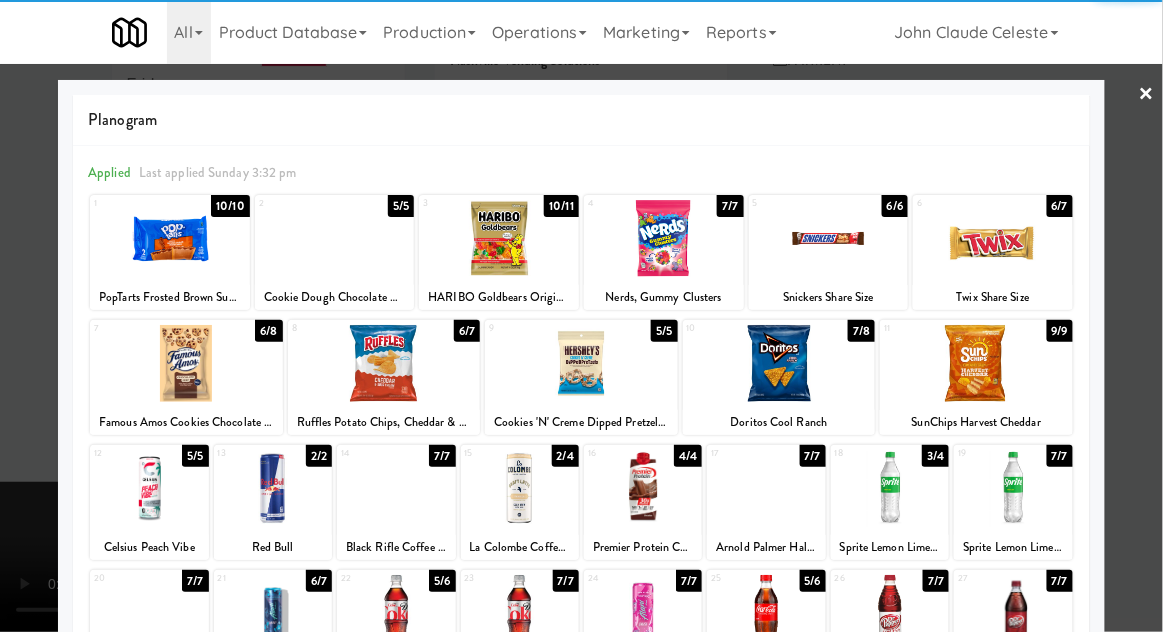 click at bounding box center [766, 488] 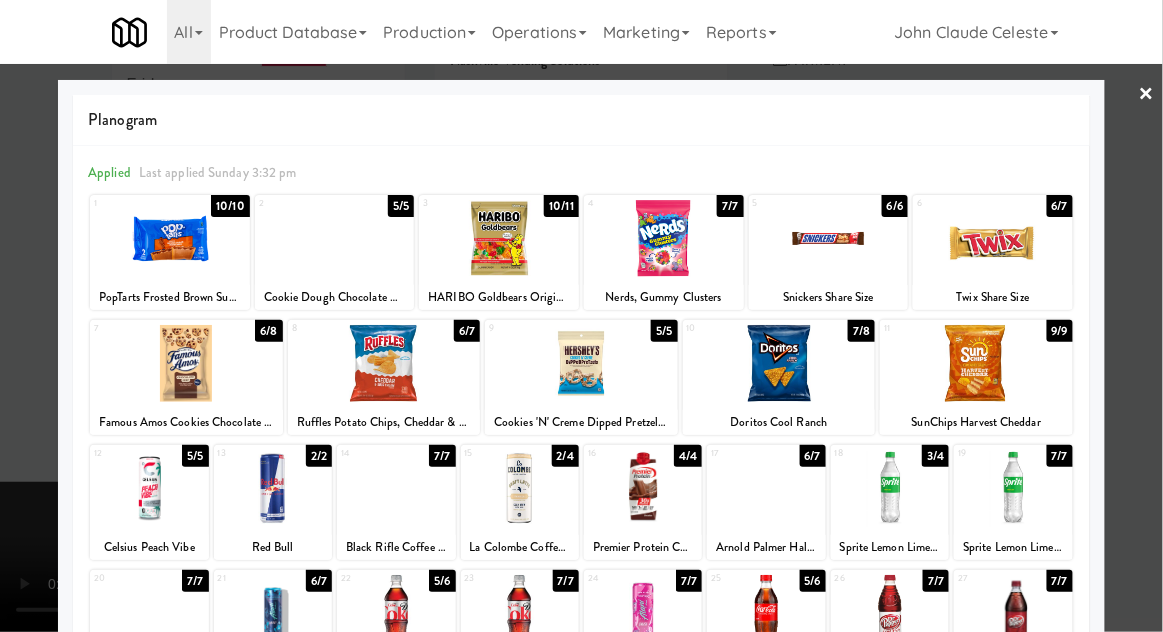 click at bounding box center [581, 316] 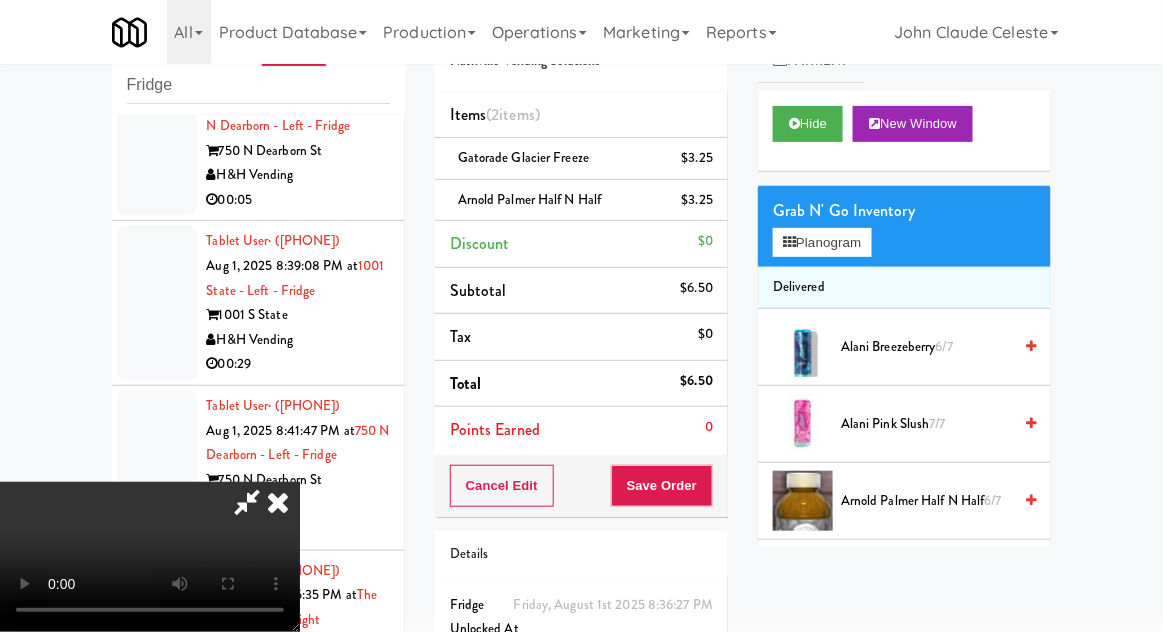 click on "Grab N' Go Inventory  Planogram" at bounding box center [904, 226] 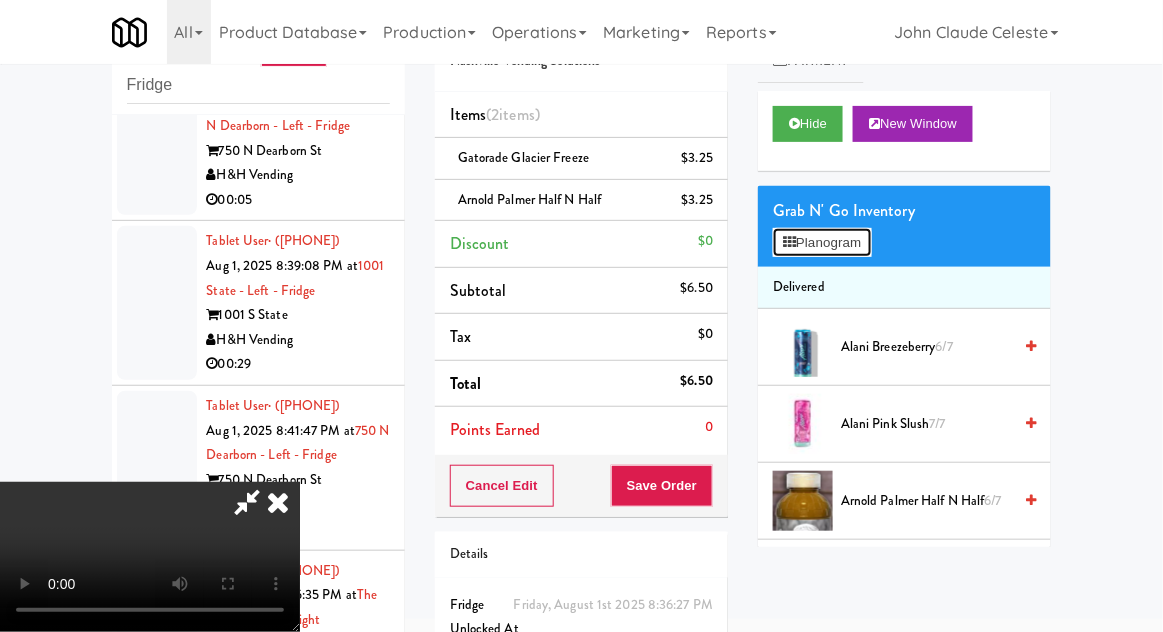 click on "Planogram" at bounding box center [822, 243] 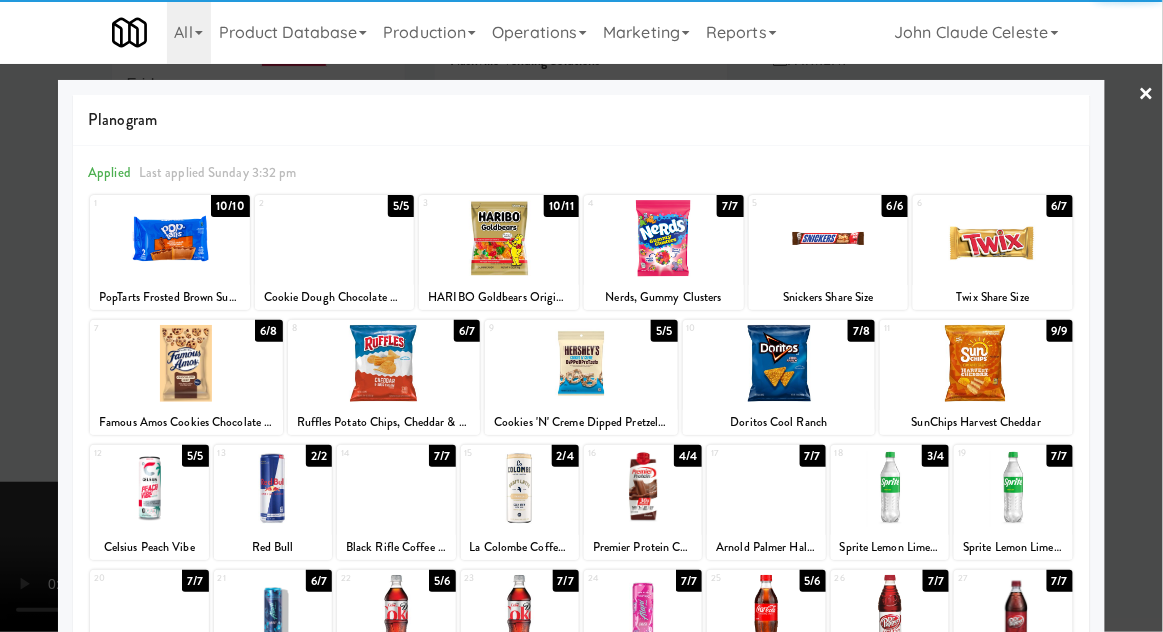 click at bounding box center [890, 488] 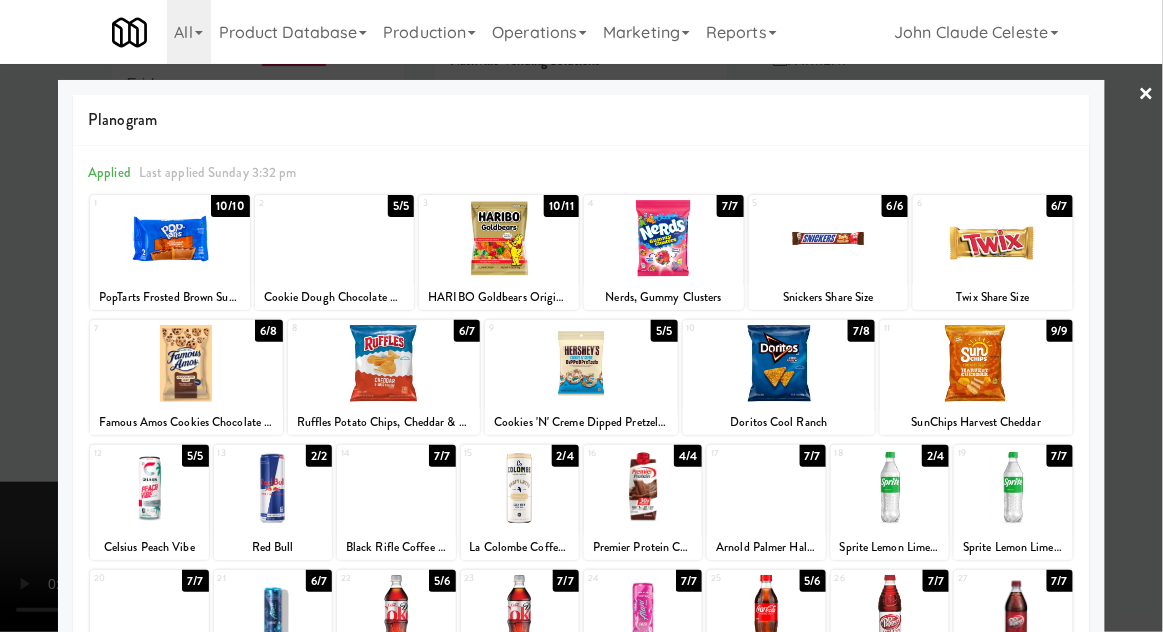 click at bounding box center [581, 316] 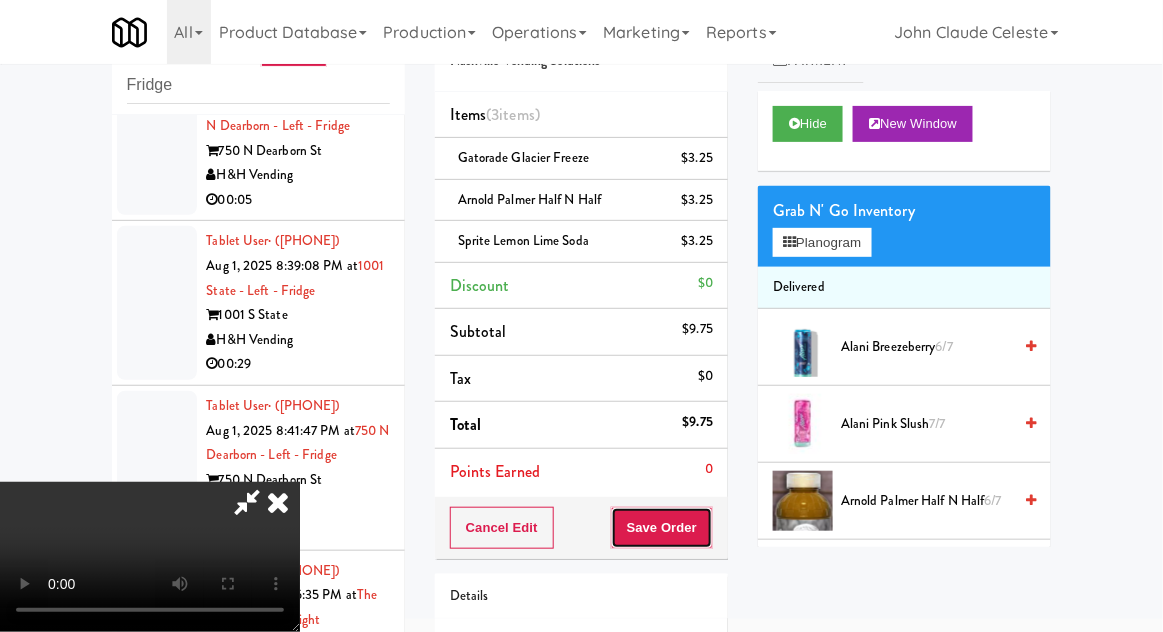 click on "Save Order" at bounding box center [662, 528] 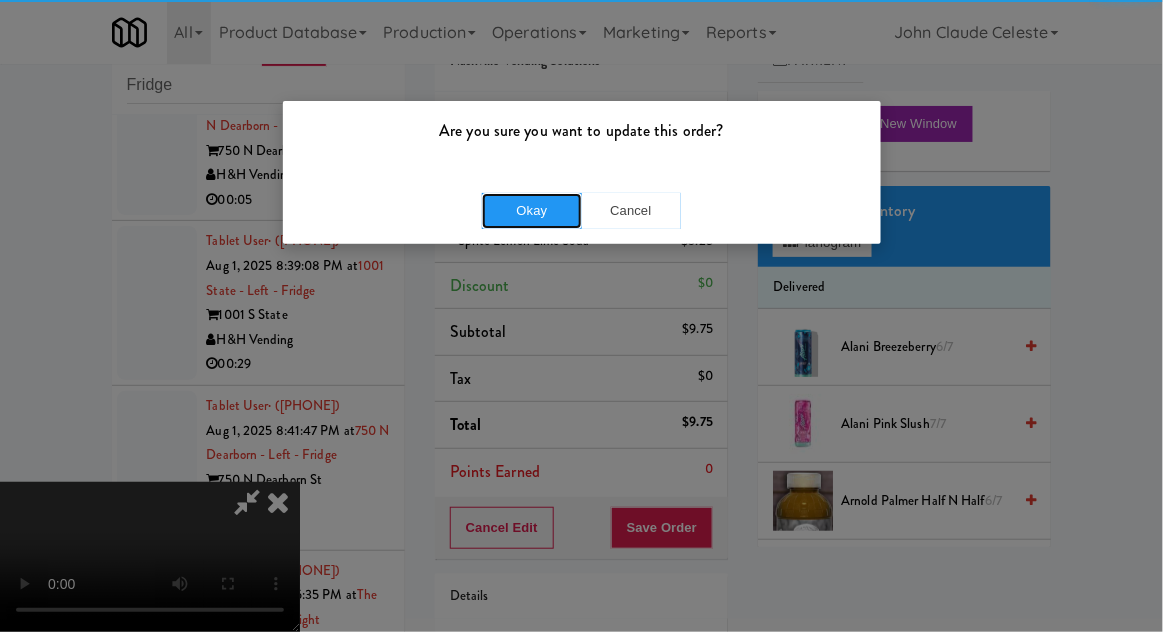 click on "Okay" at bounding box center [532, 211] 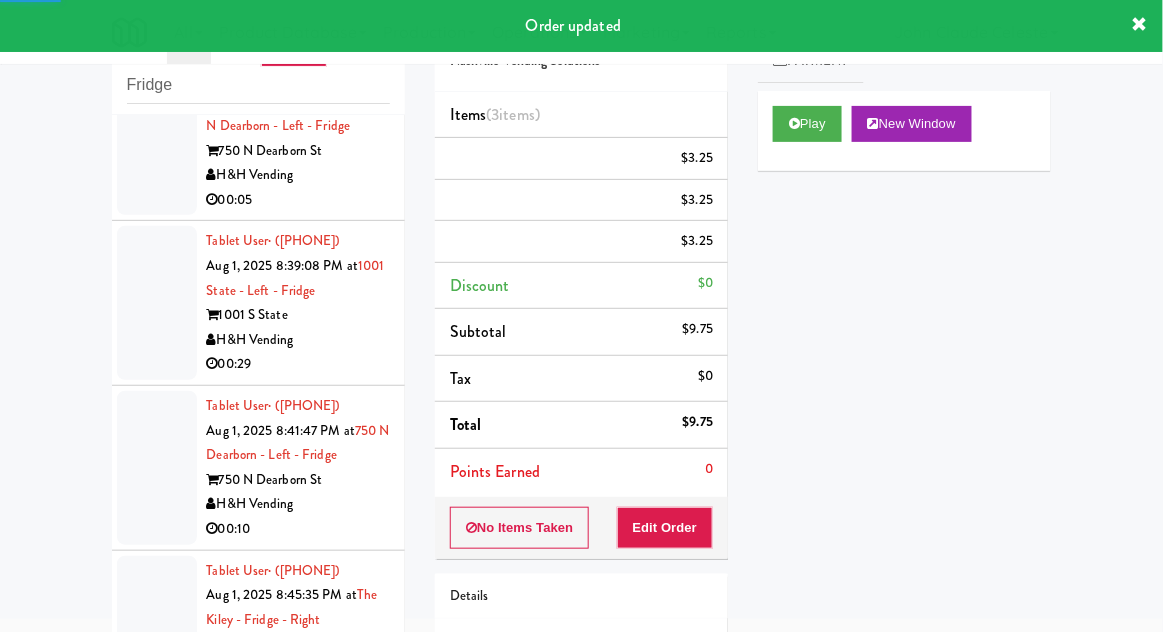 click at bounding box center (157, 139) 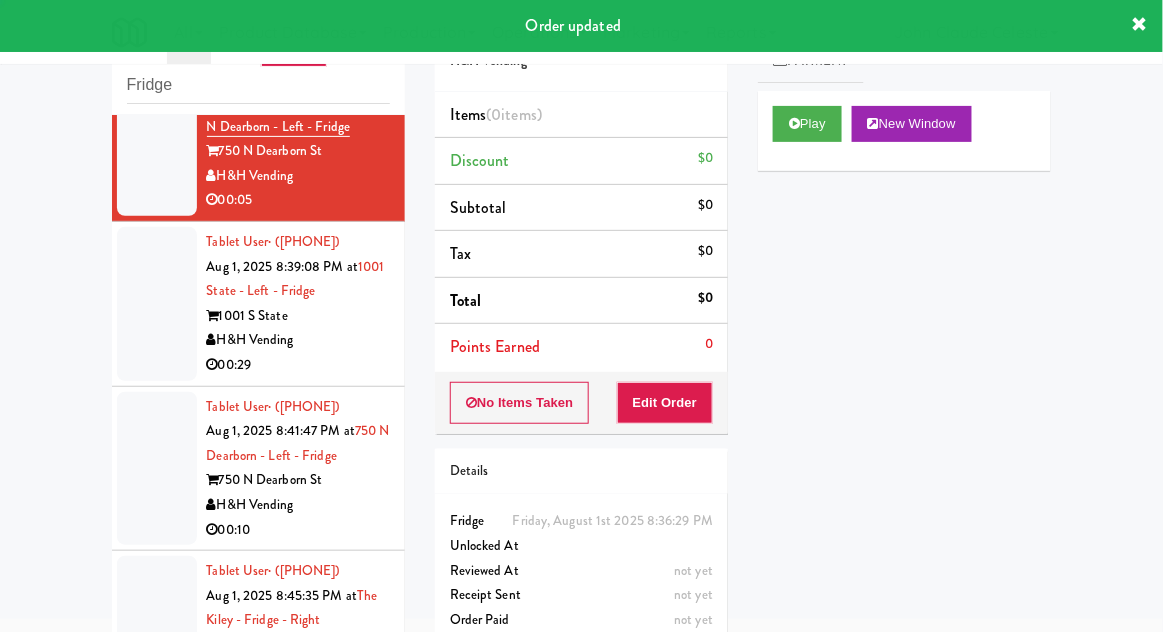 scroll, scrollTop: 8980, scrollLeft: 0, axis: vertical 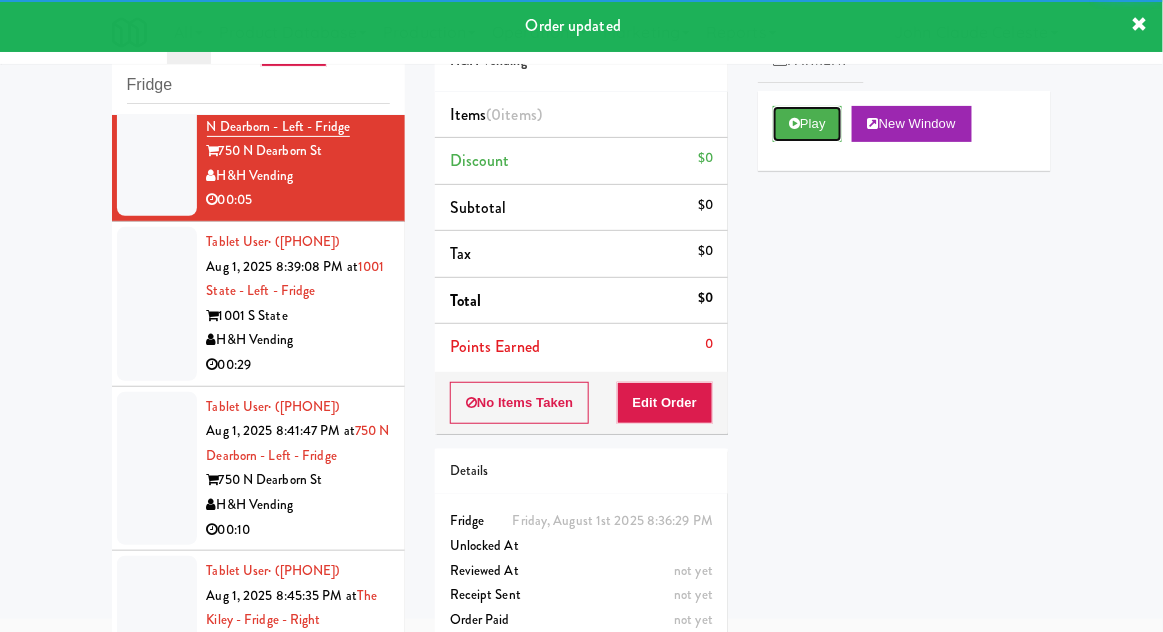 click at bounding box center [794, 123] 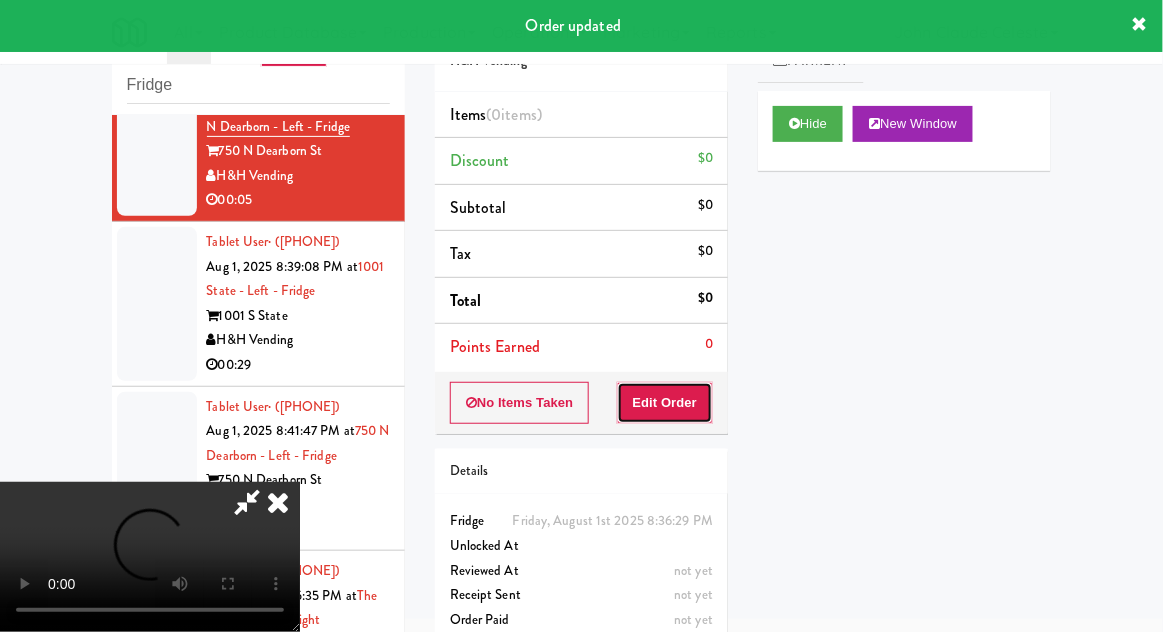 click on "Edit Order" at bounding box center [665, 403] 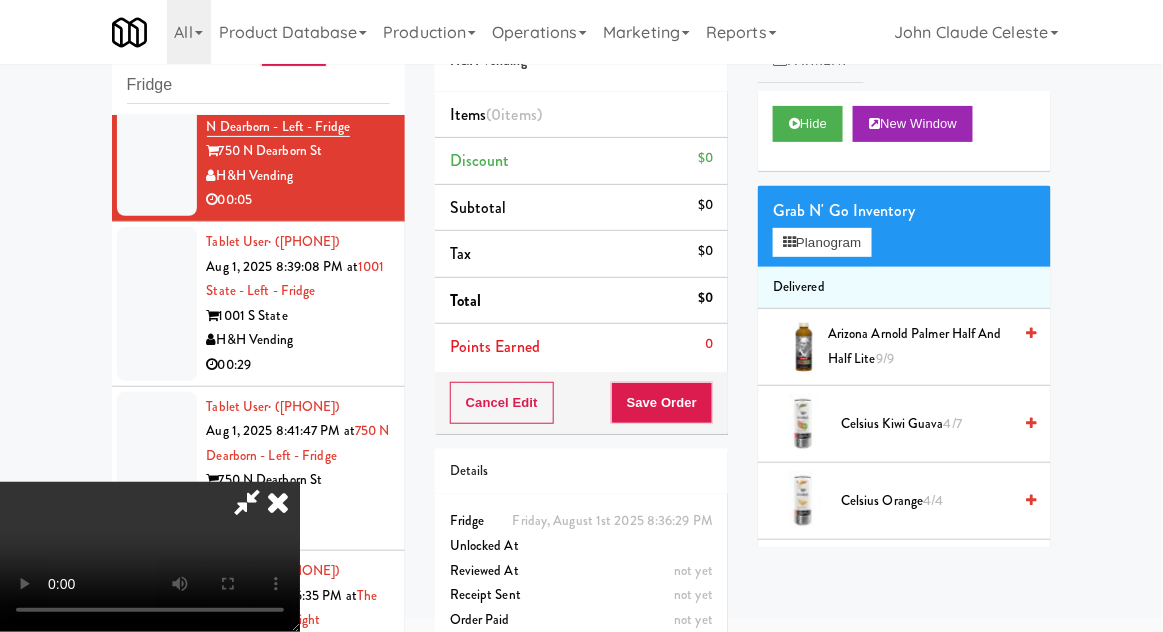 scroll, scrollTop: 73, scrollLeft: 0, axis: vertical 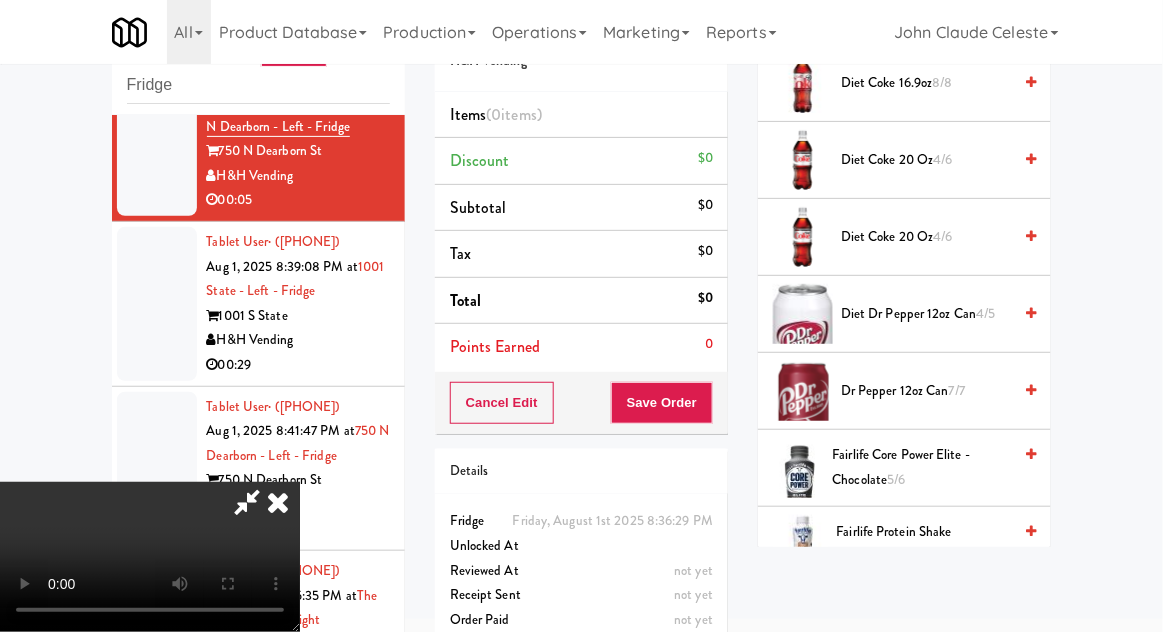 click on "Diet Dr Pepper 12oz can  4/5" at bounding box center (926, 314) 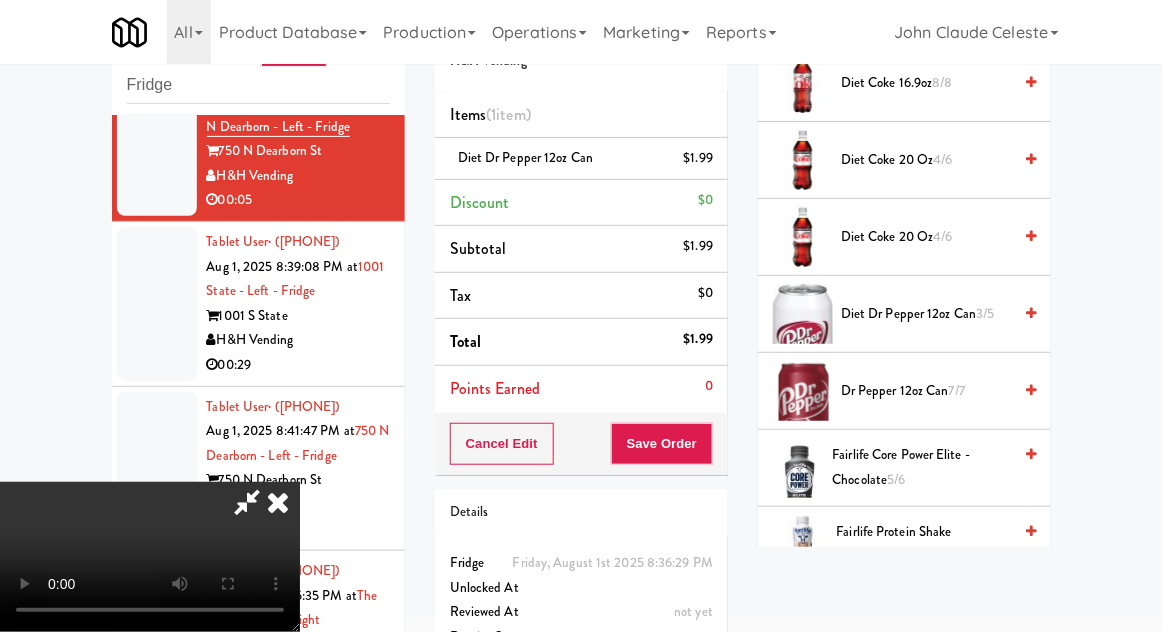 click on "Order # 312589 H&H Vending Items  (1  item ) Diet Dr Pepper 12oz can  $1.99 Discount  $0 Subtotal $1.99 Tax $0 Total $1.99 Points Earned  0 Cancel Edit Save Order Details Friday, August 1st 2025 8:36:29 PM Fridge Unlocked At not yet Reviewed At not yet Receipt Sent not yet Order Paid" at bounding box center [581, 349] 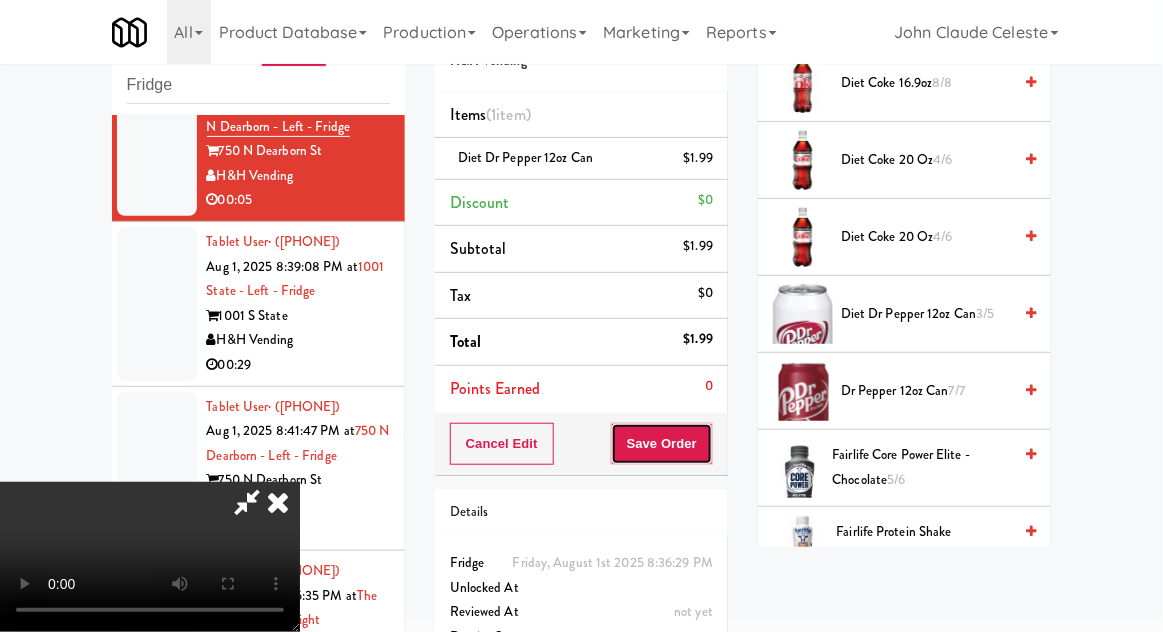 click on "Save Order" at bounding box center [662, 444] 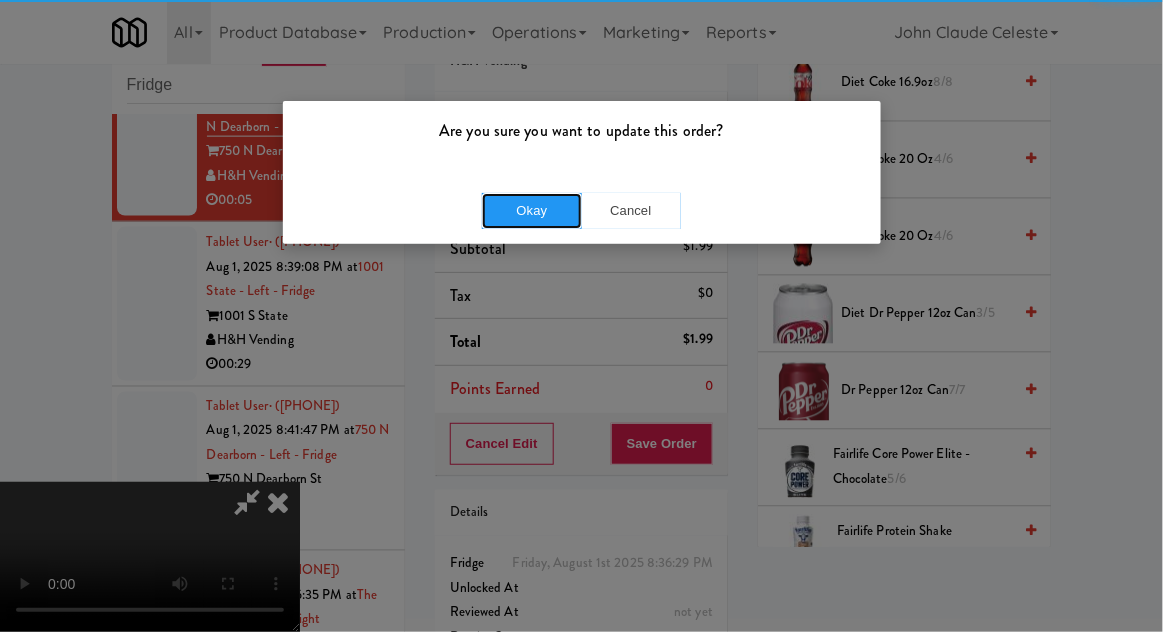 click on "Okay" at bounding box center (532, 211) 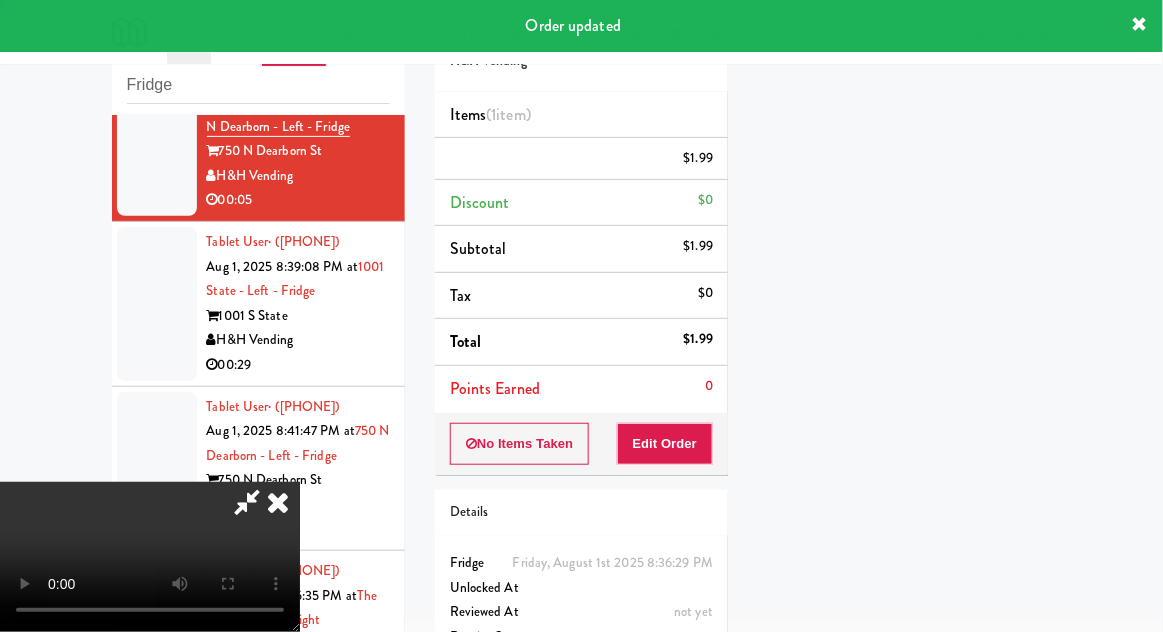 scroll, scrollTop: 197, scrollLeft: 0, axis: vertical 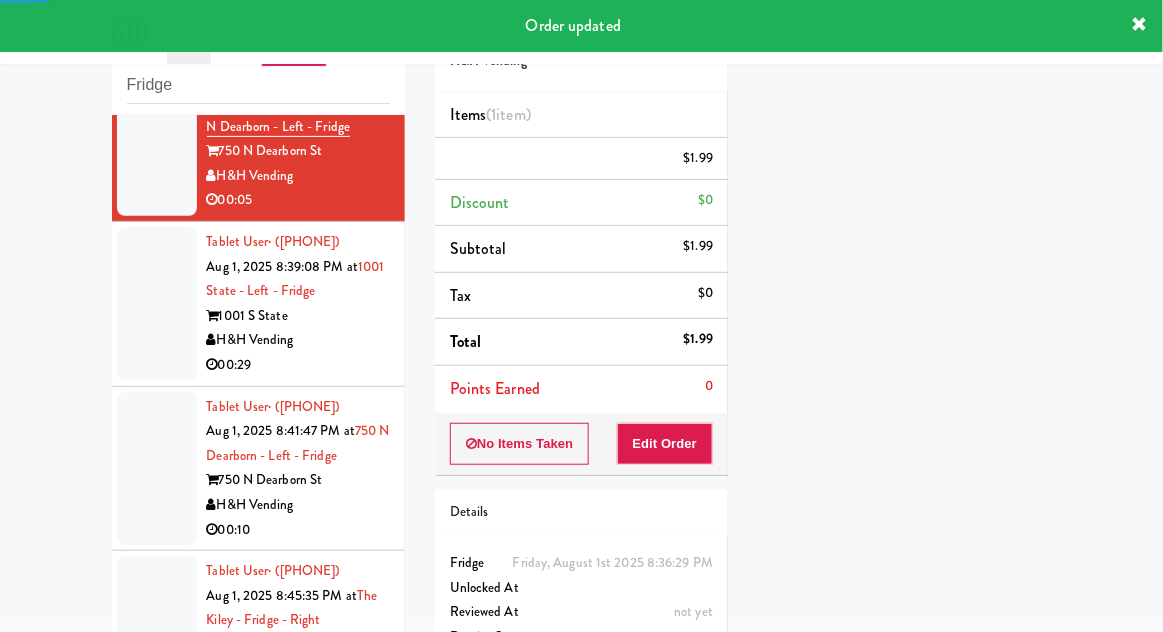 click at bounding box center (157, 469) 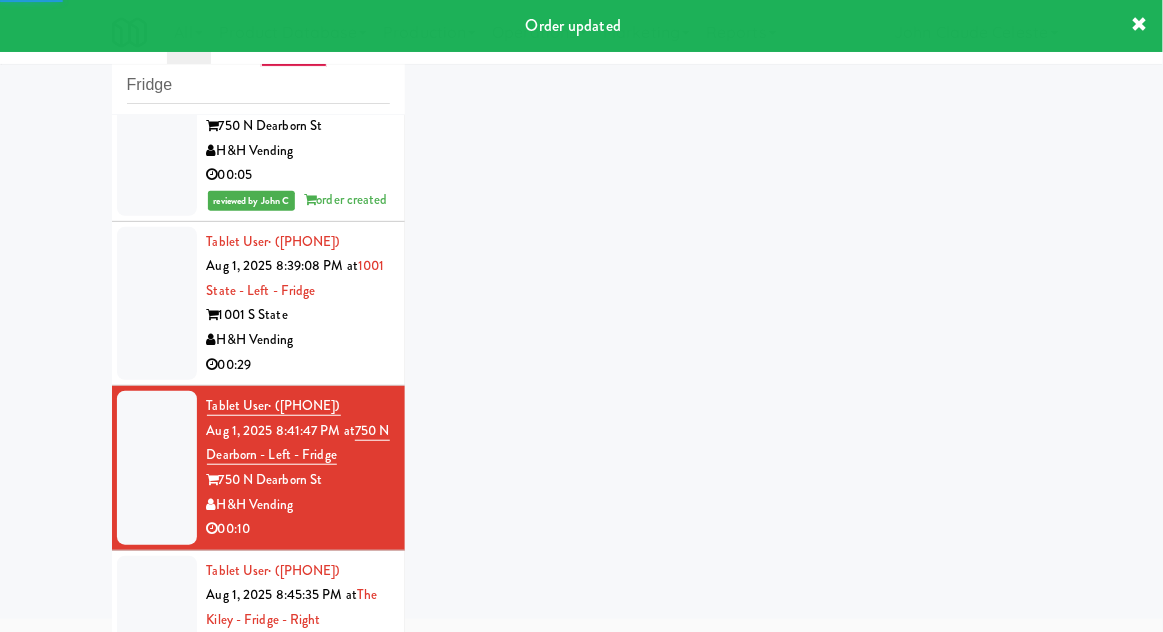 scroll, scrollTop: 9029, scrollLeft: 0, axis: vertical 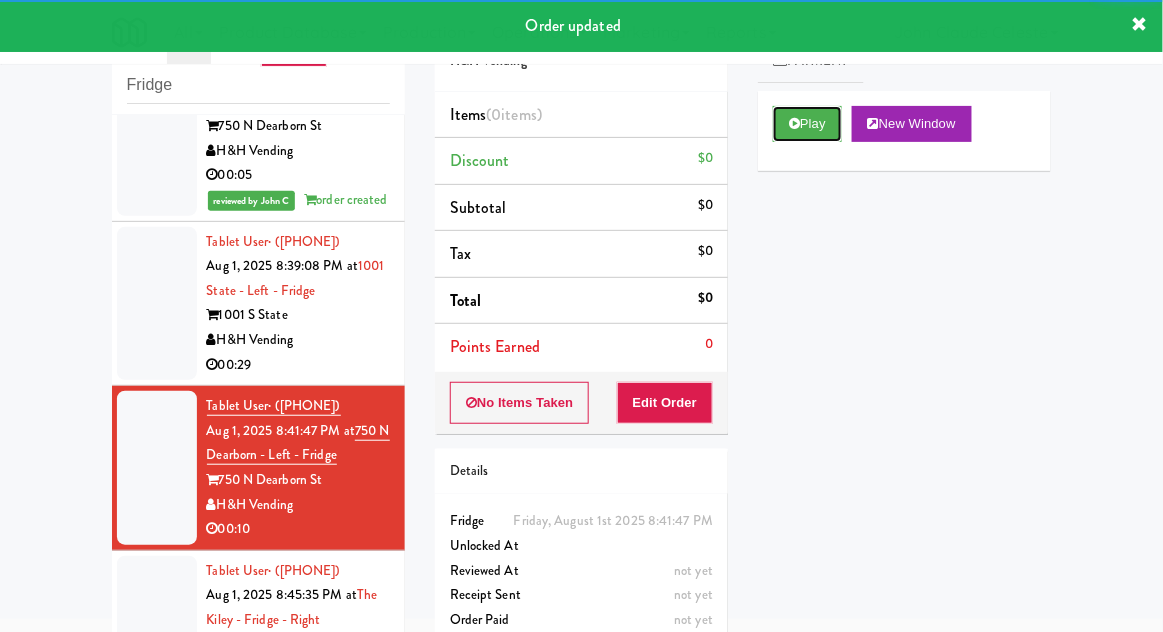 click on "Play" at bounding box center (807, 124) 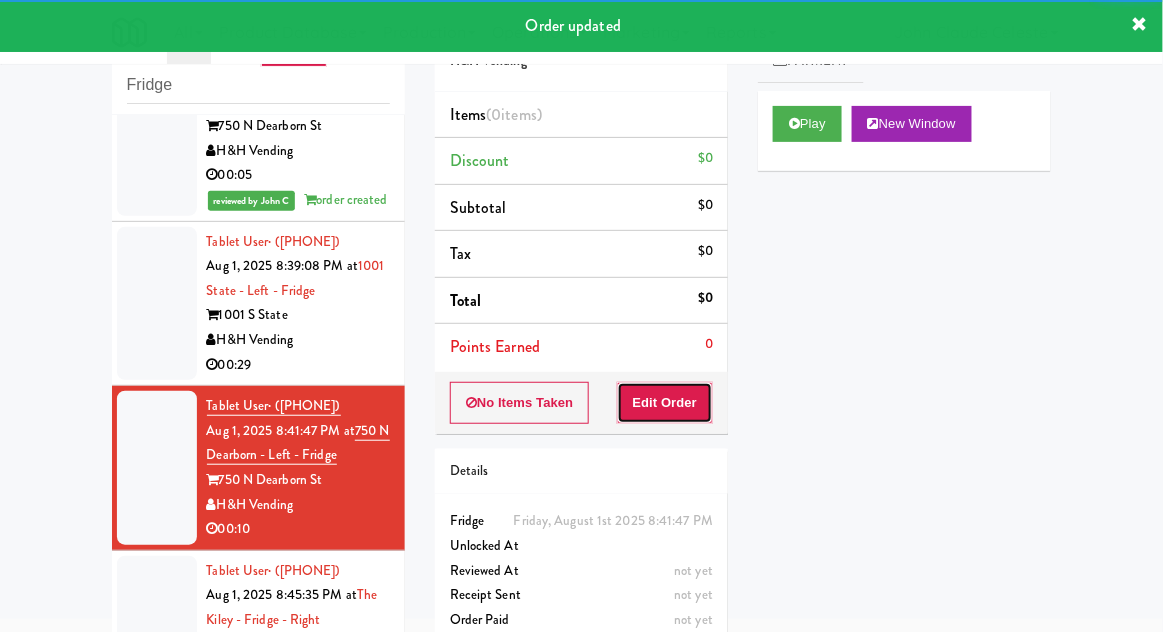 click on "Edit Order" at bounding box center (665, 403) 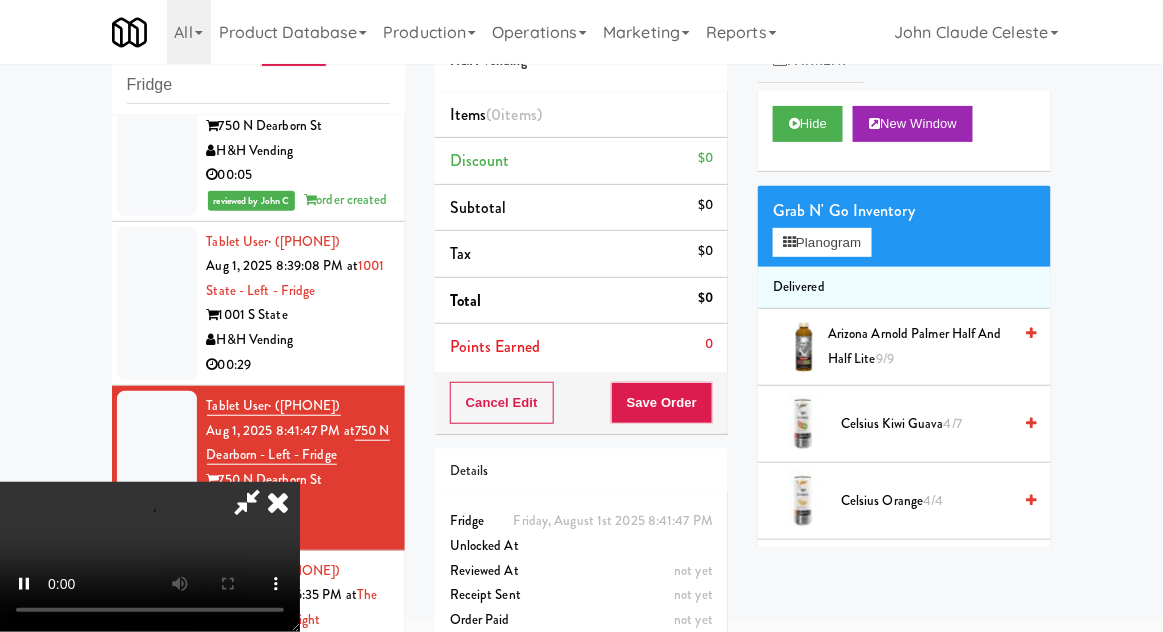 scroll, scrollTop: 73, scrollLeft: 0, axis: vertical 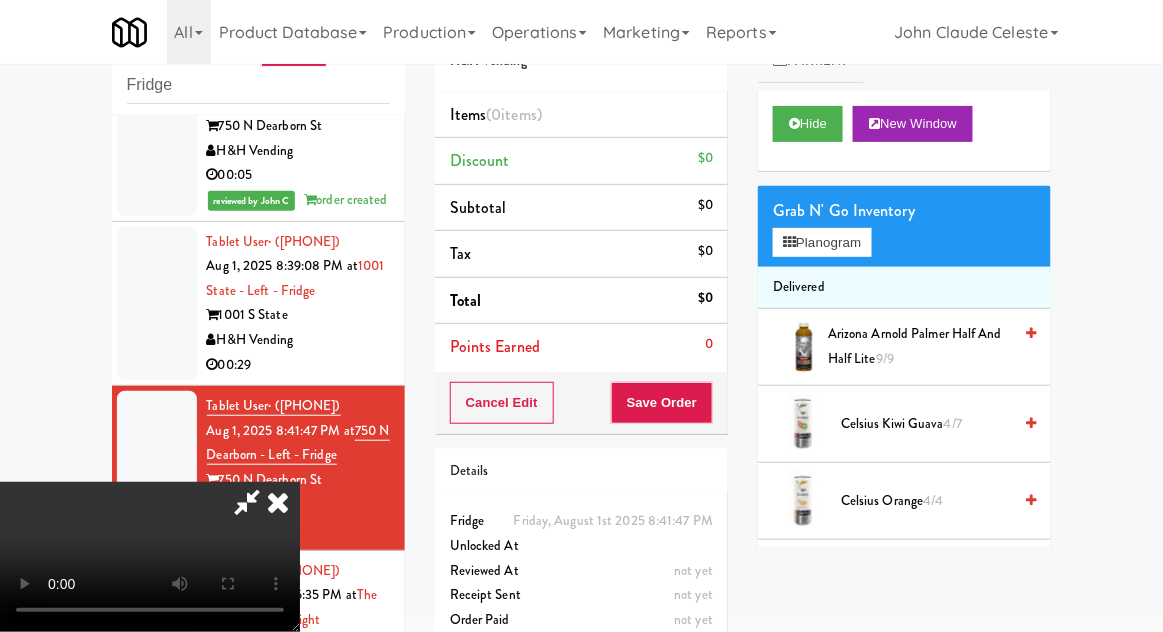 type 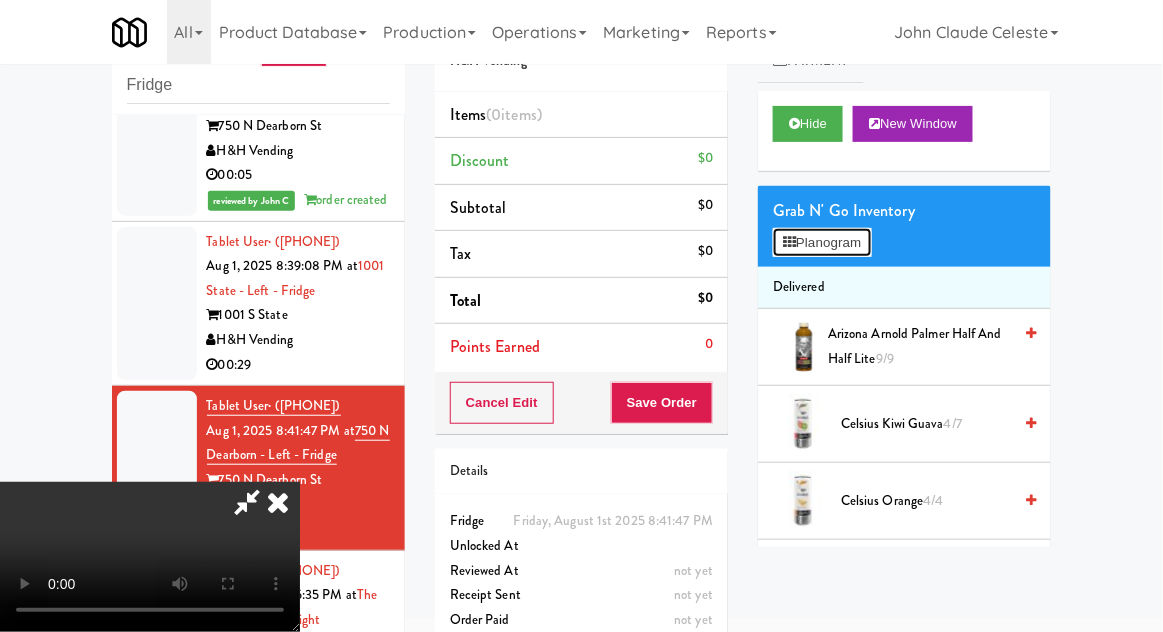 click on "Planogram" at bounding box center [822, 243] 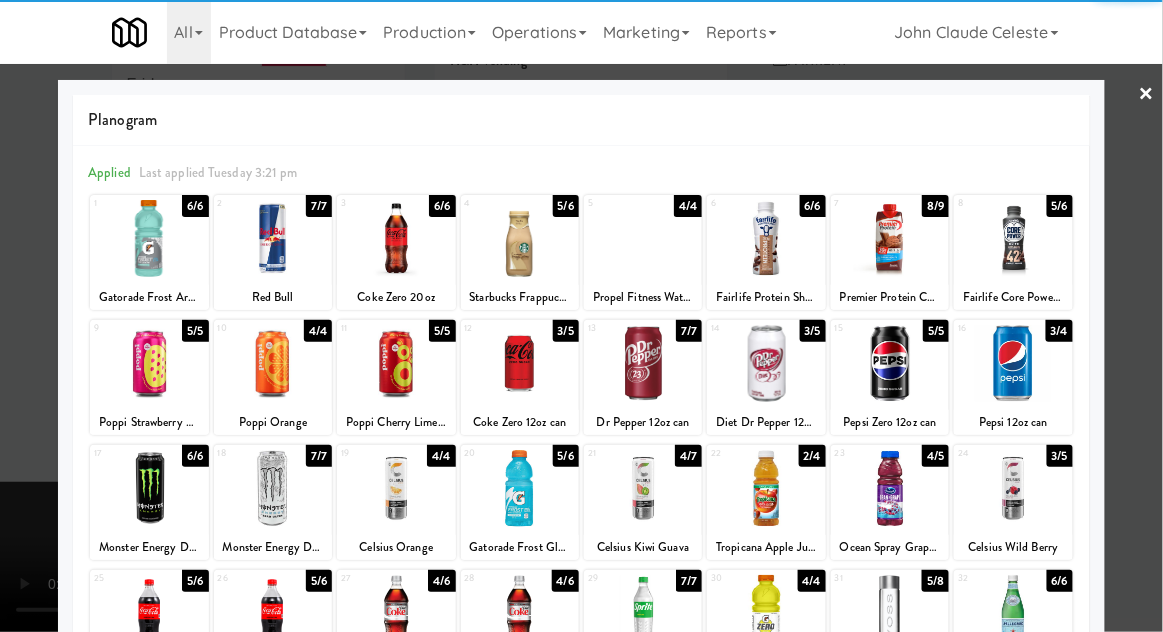 click at bounding box center [396, 613] 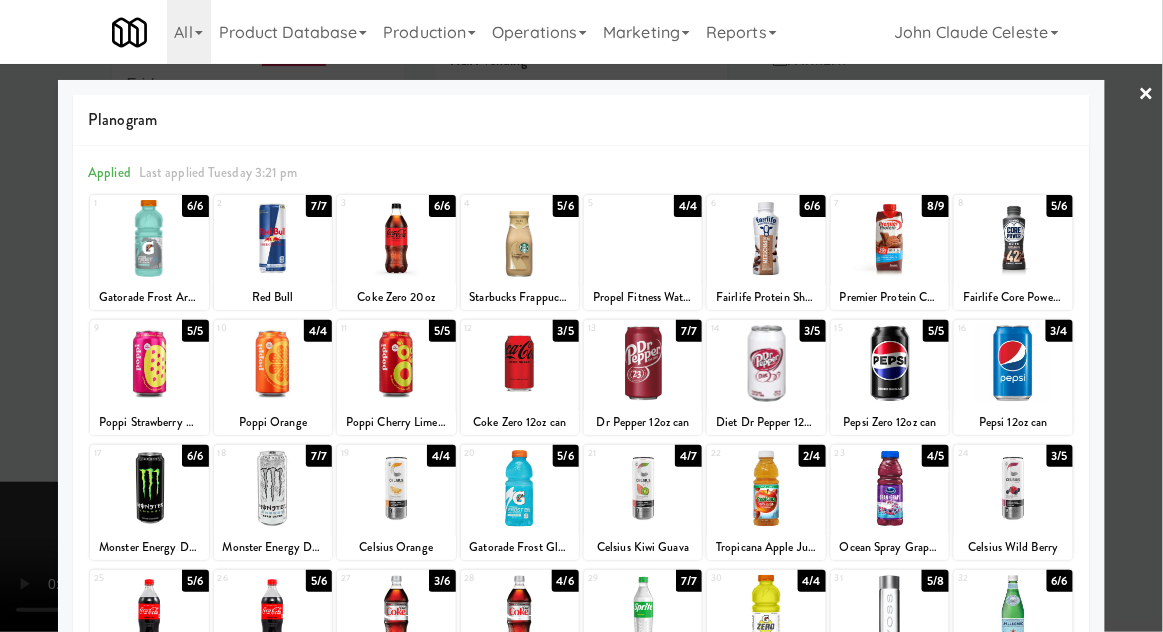 click at bounding box center [643, 238] 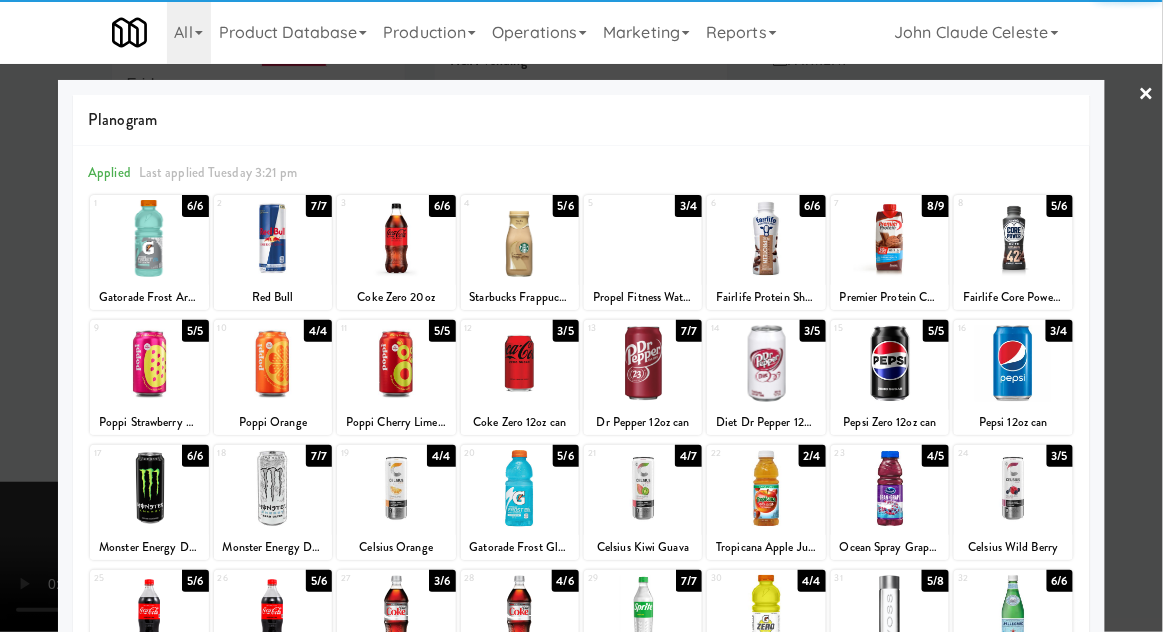 click at bounding box center [581, 316] 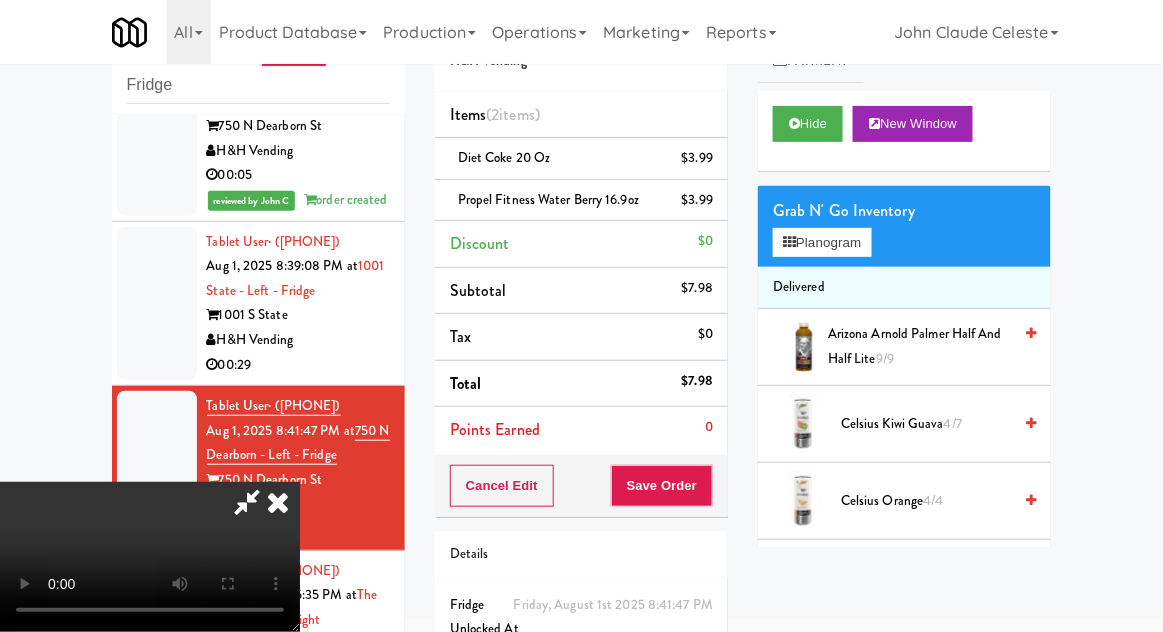 click on "Grab N' Go Inventory" at bounding box center [904, 211] 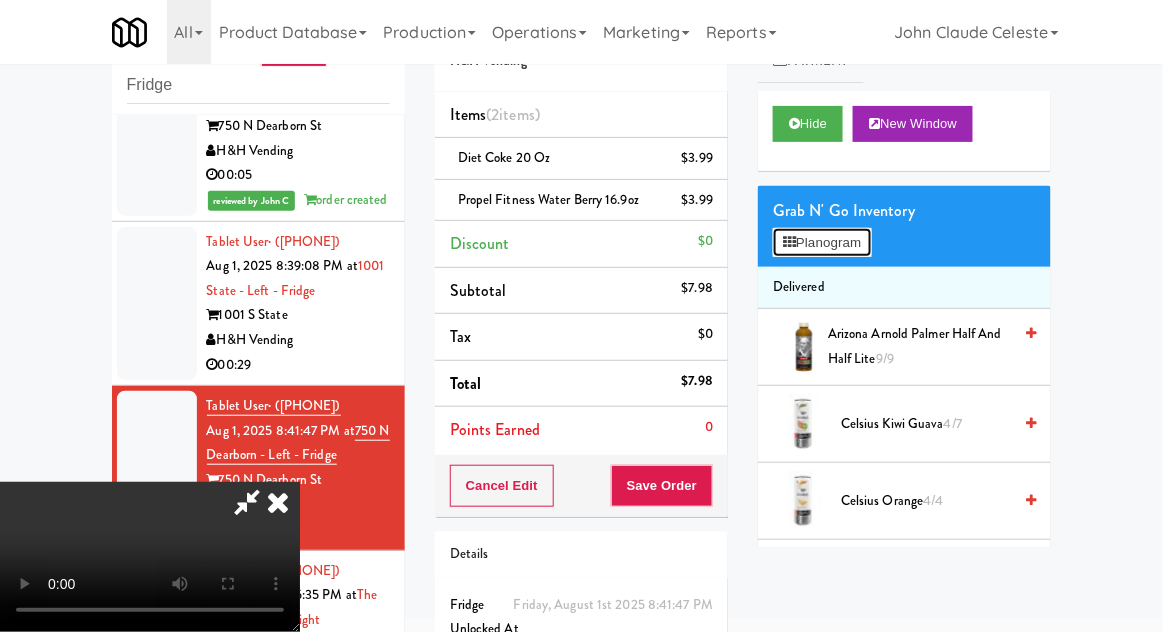 click on "Planogram" at bounding box center (822, 243) 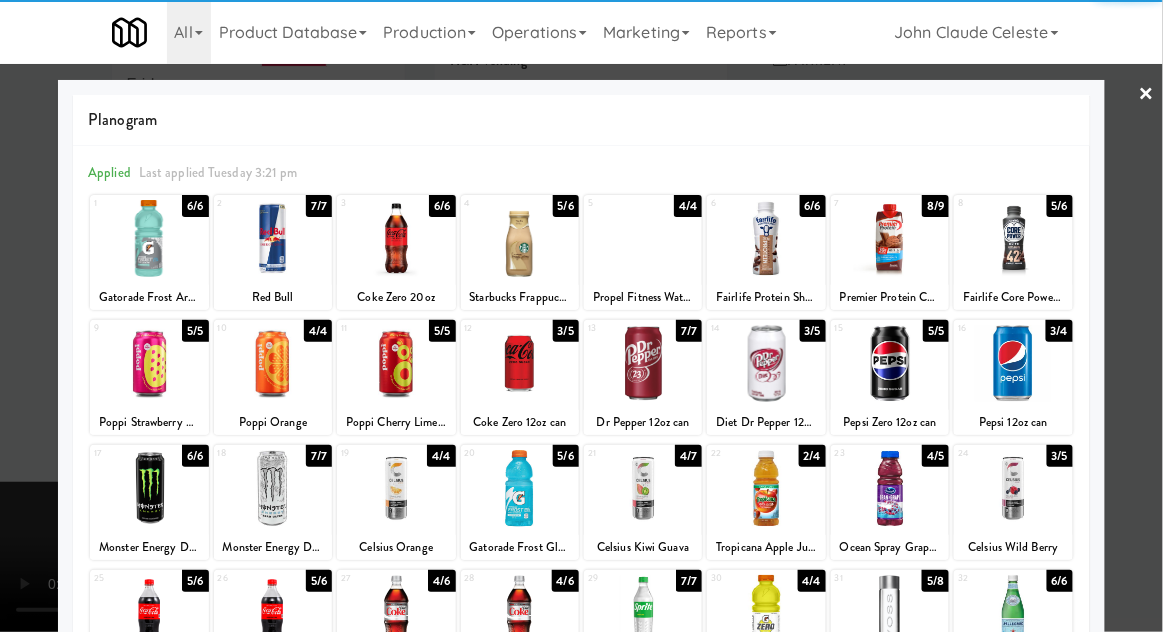 click at bounding box center (396, 238) 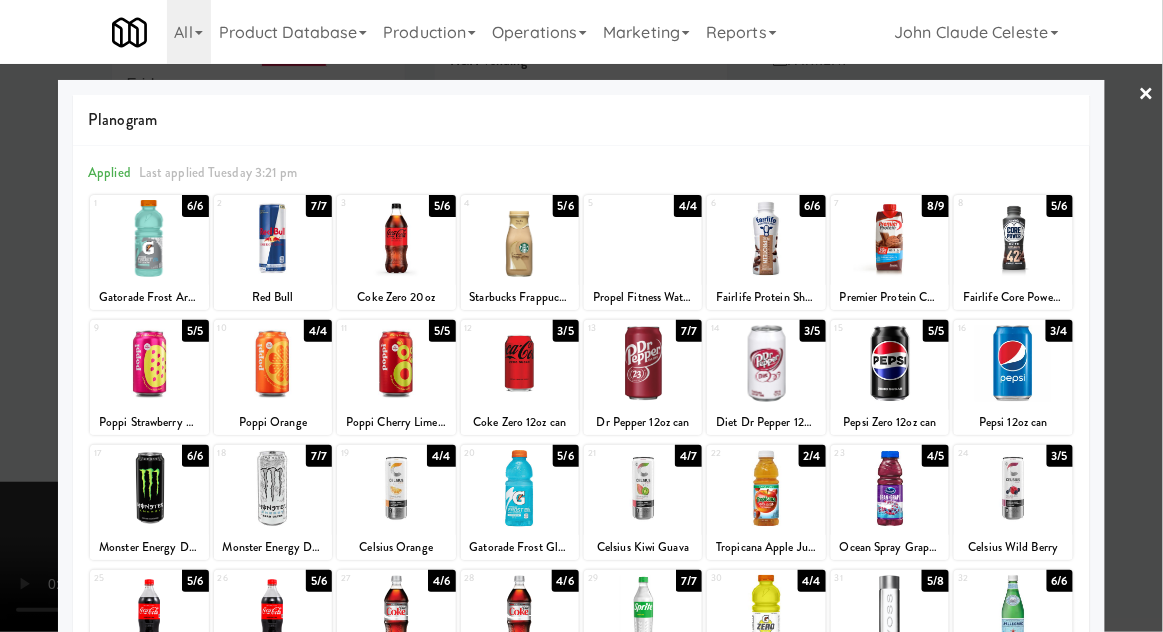 click at bounding box center (581, 316) 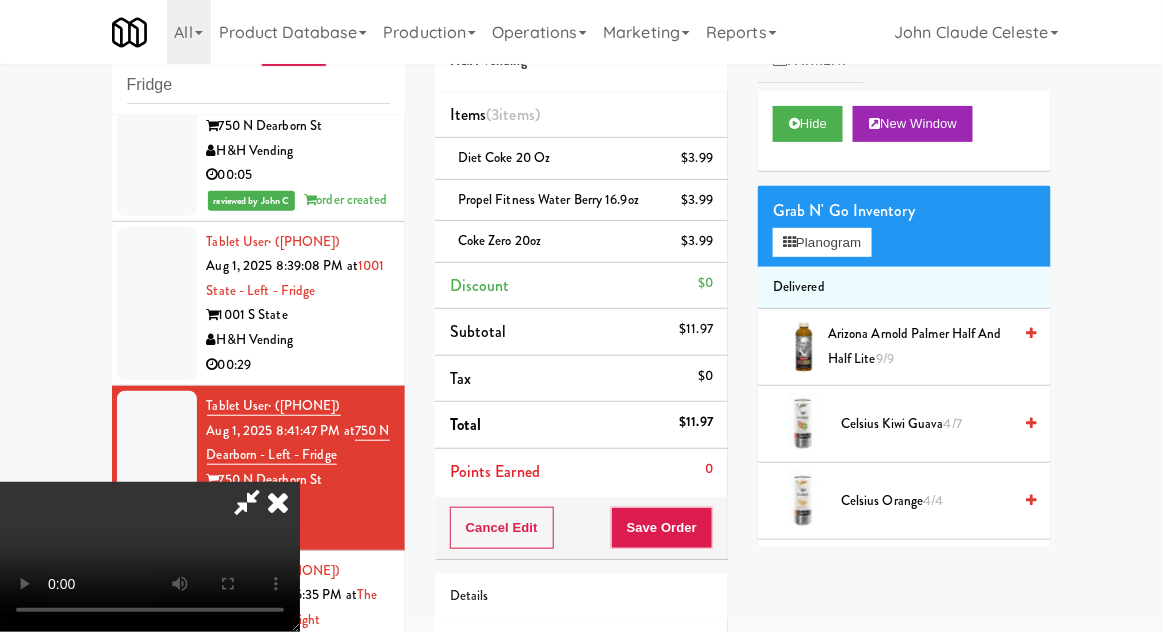 scroll, scrollTop: 133, scrollLeft: 0, axis: vertical 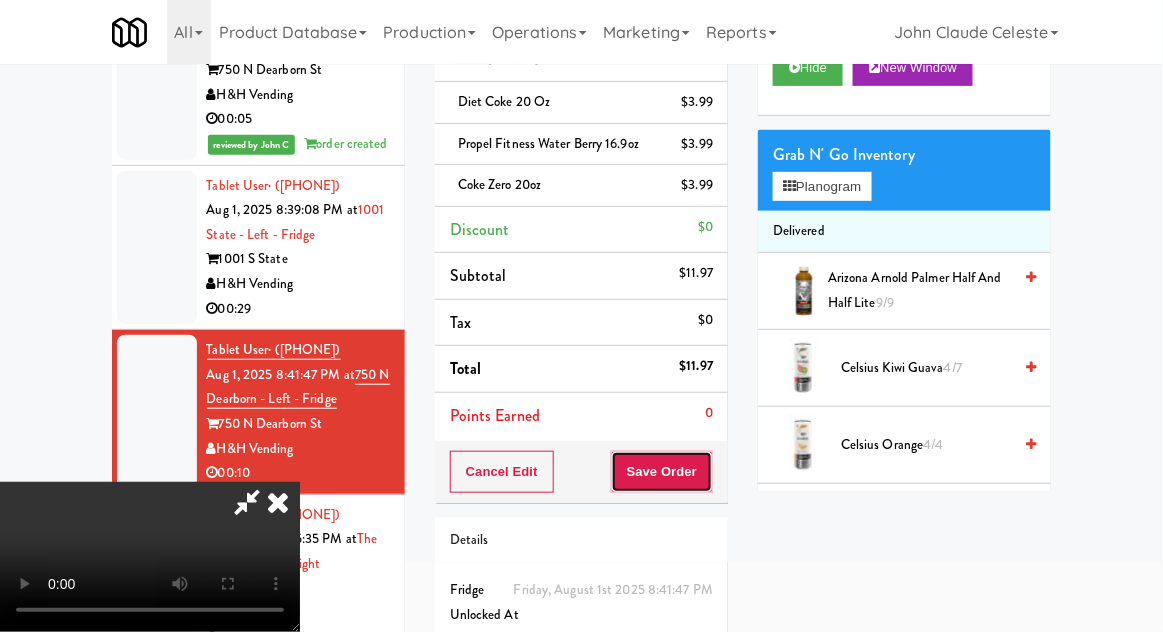 click on "Save Order" at bounding box center [662, 472] 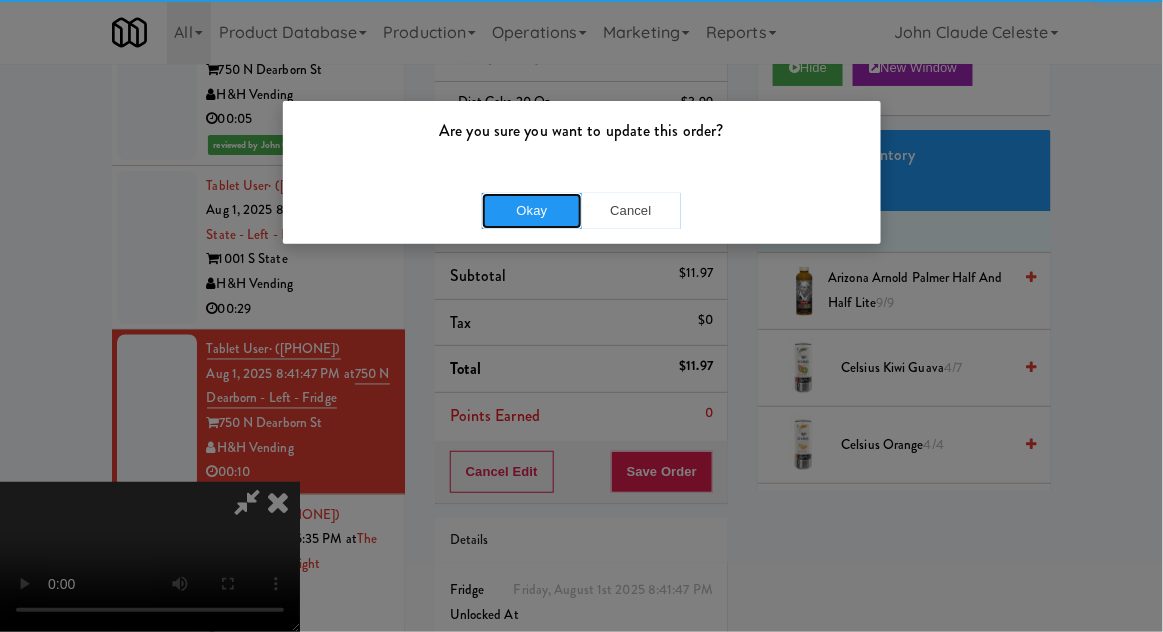 click on "Okay" at bounding box center (532, 211) 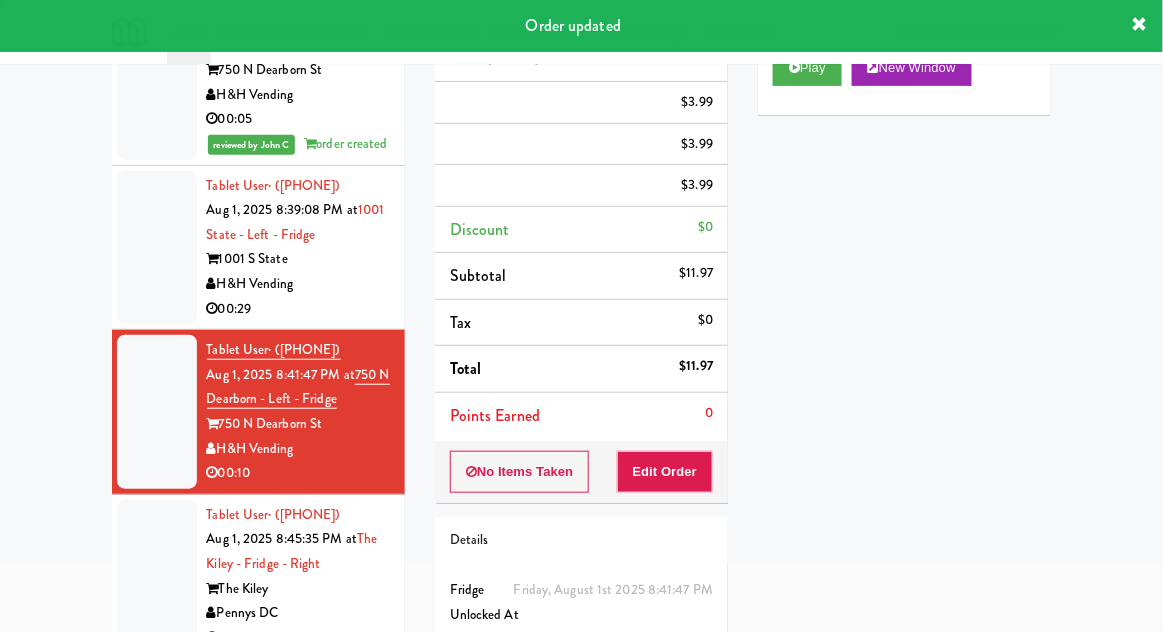 scroll, scrollTop: 0, scrollLeft: 0, axis: both 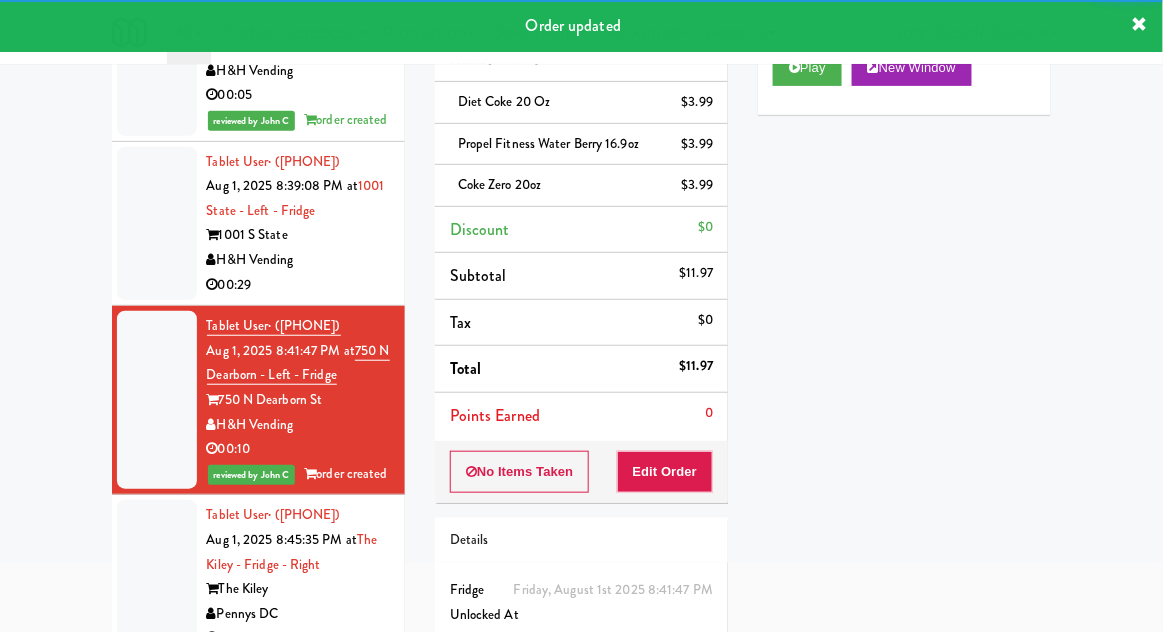 click at bounding box center [157, 577] 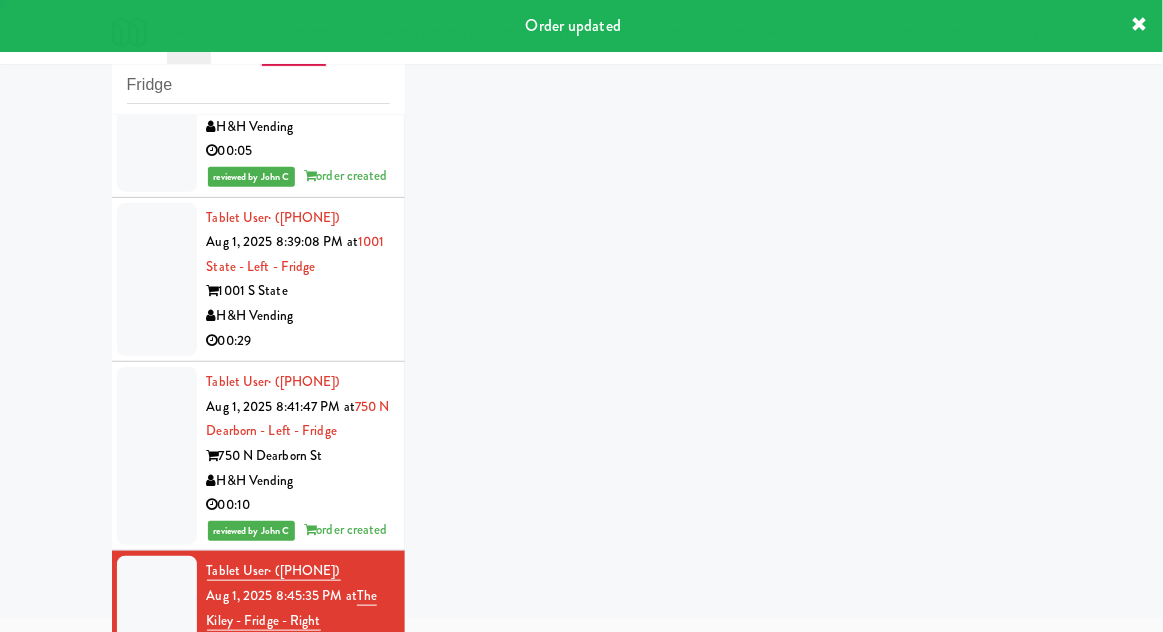scroll, scrollTop: 9078, scrollLeft: 0, axis: vertical 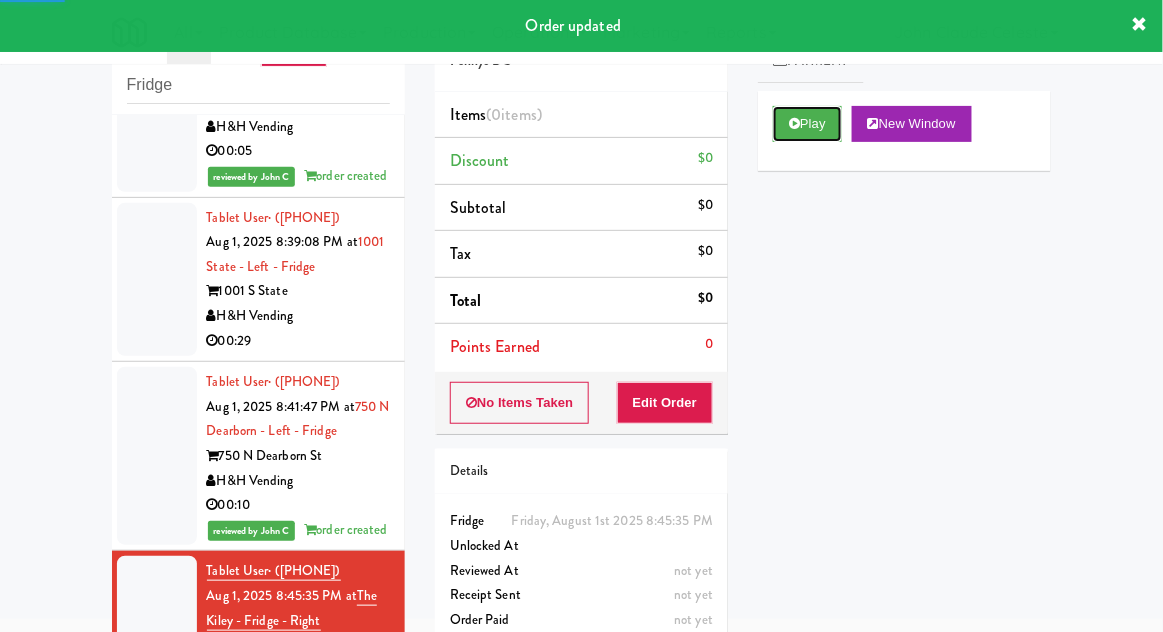 click on "Play" at bounding box center [807, 124] 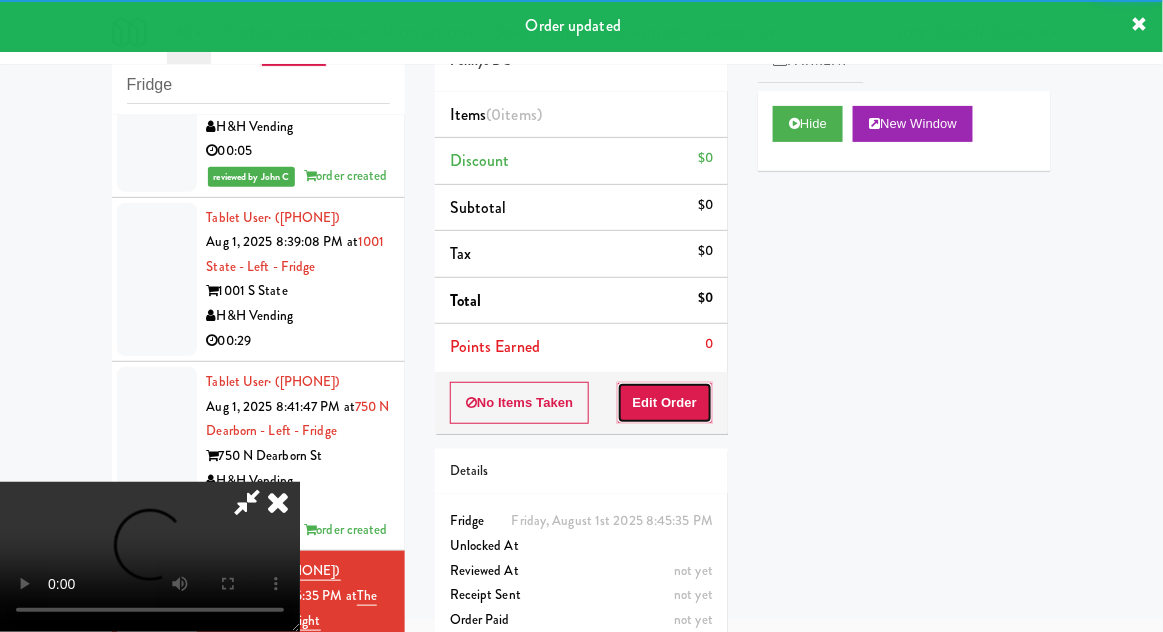 click on "Edit Order" at bounding box center [665, 403] 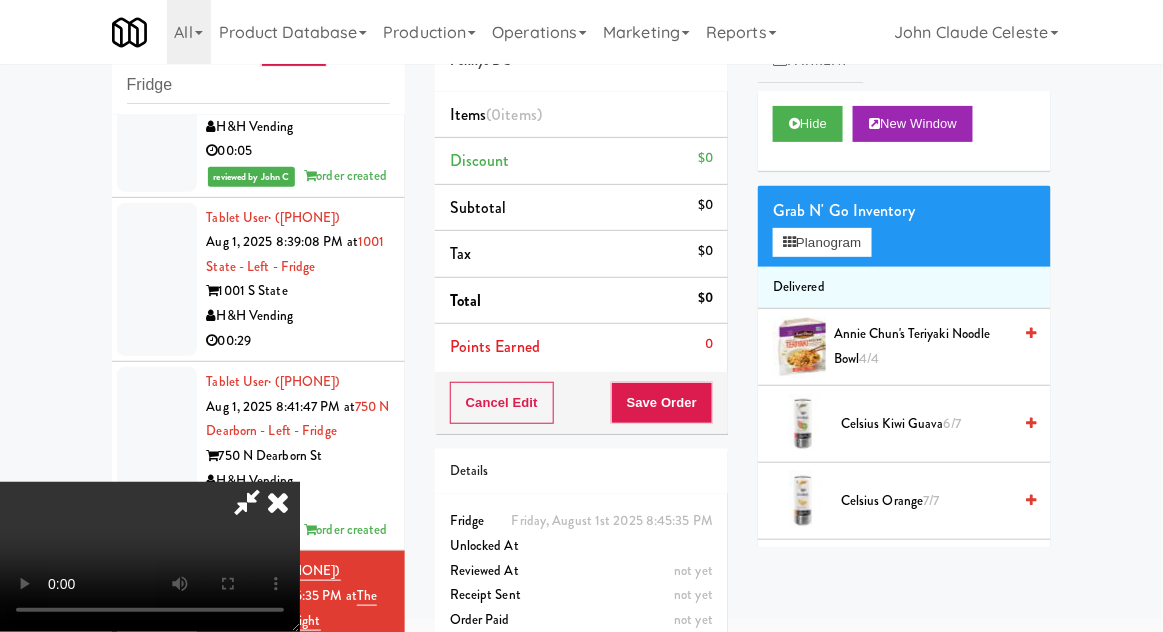 type 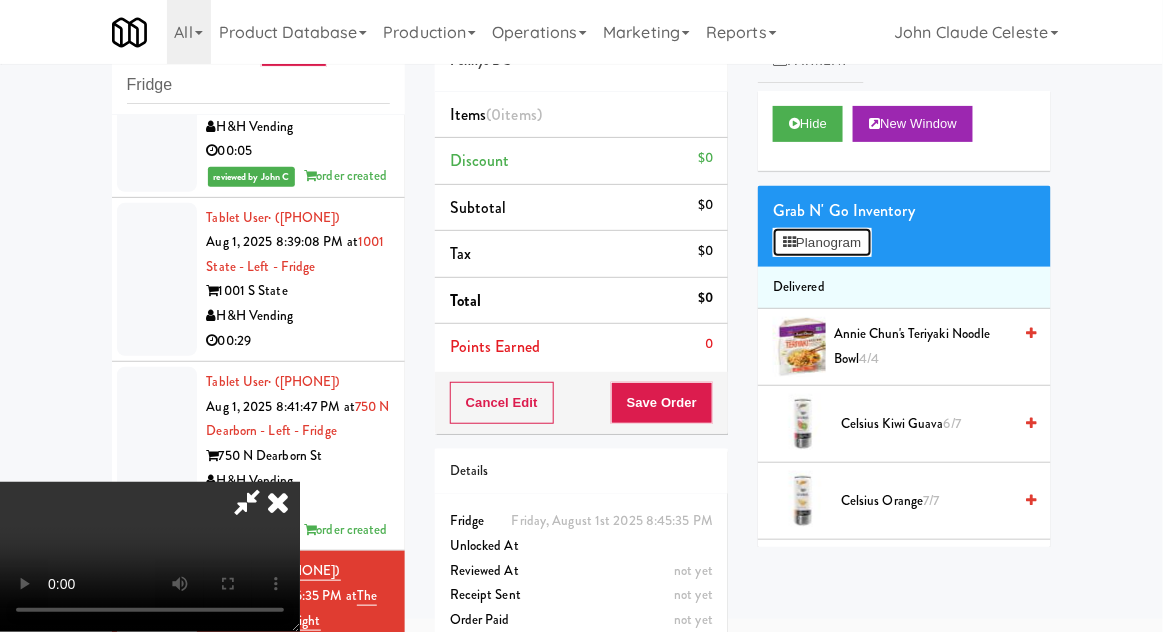 click on "Planogram" at bounding box center [822, 243] 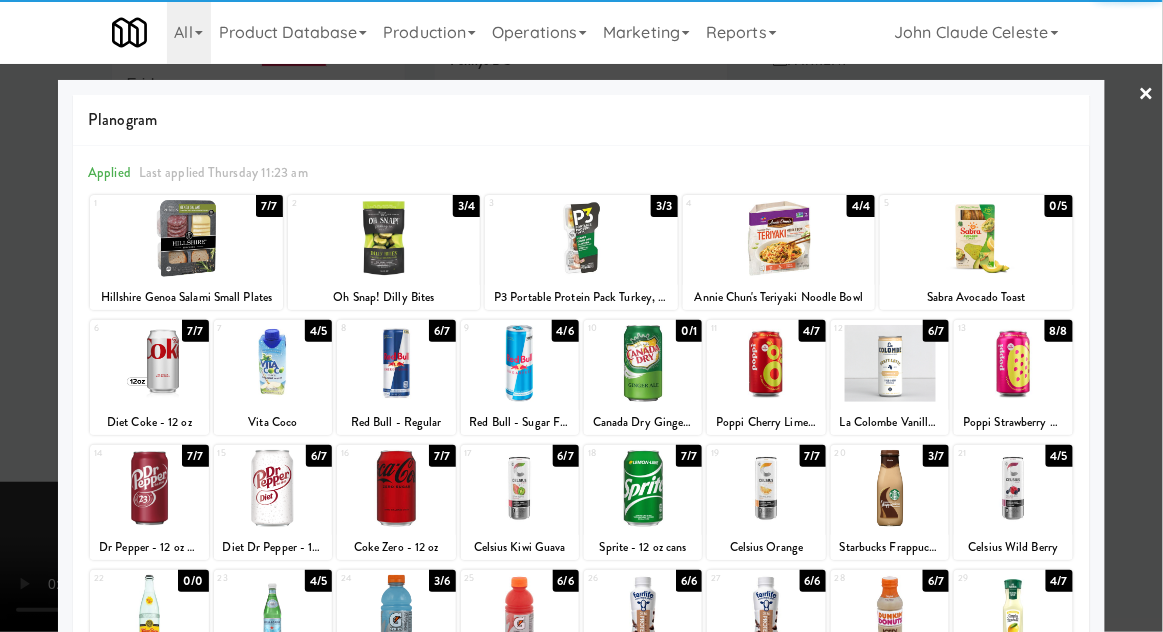 click at bounding box center [186, 238] 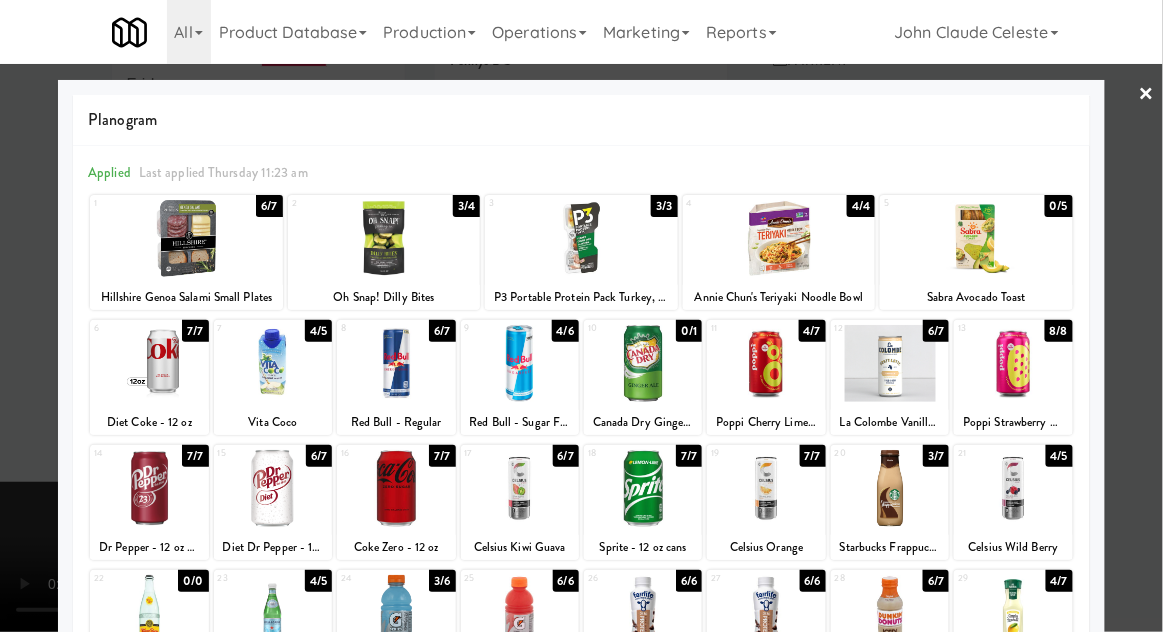 click at bounding box center [581, 316] 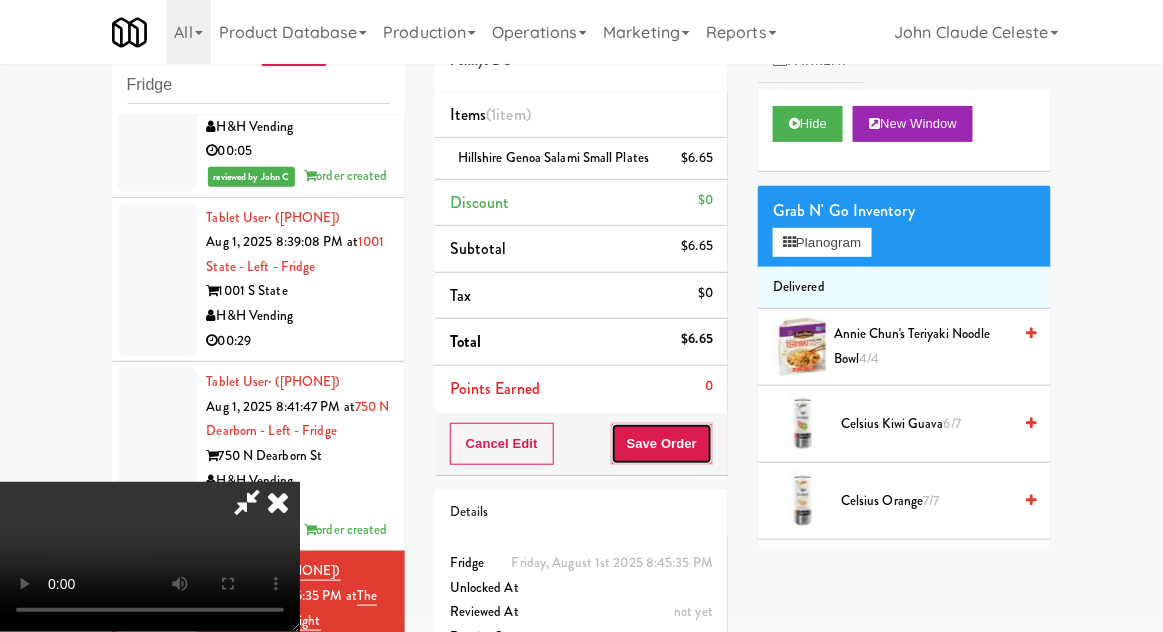 click on "Save Order" at bounding box center [662, 444] 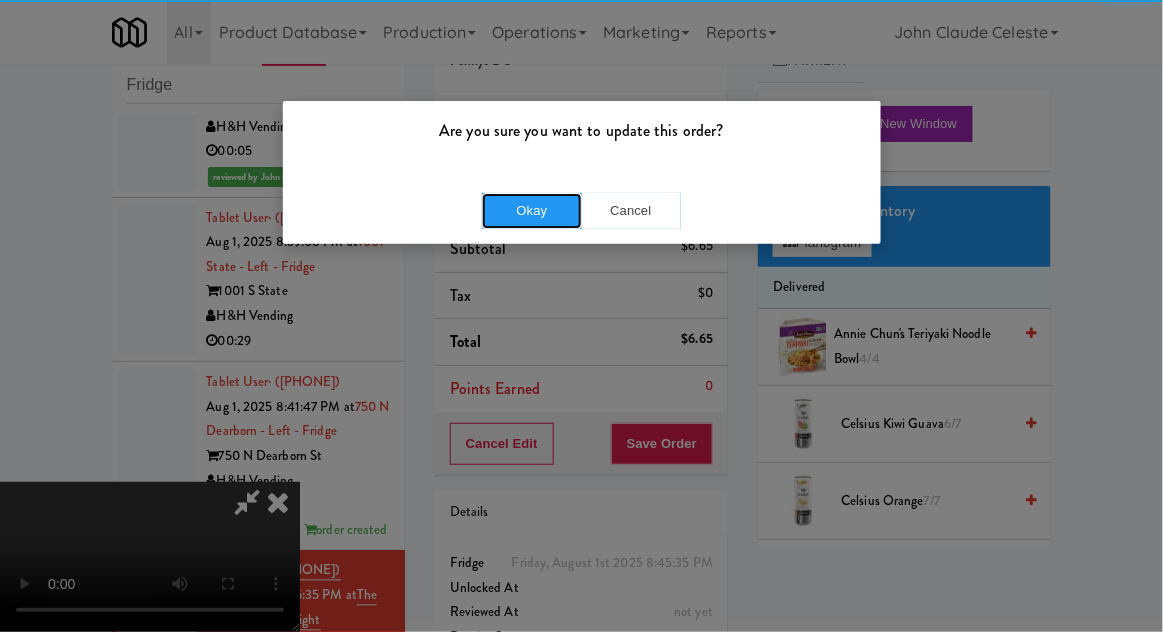 click on "Okay" at bounding box center (532, 211) 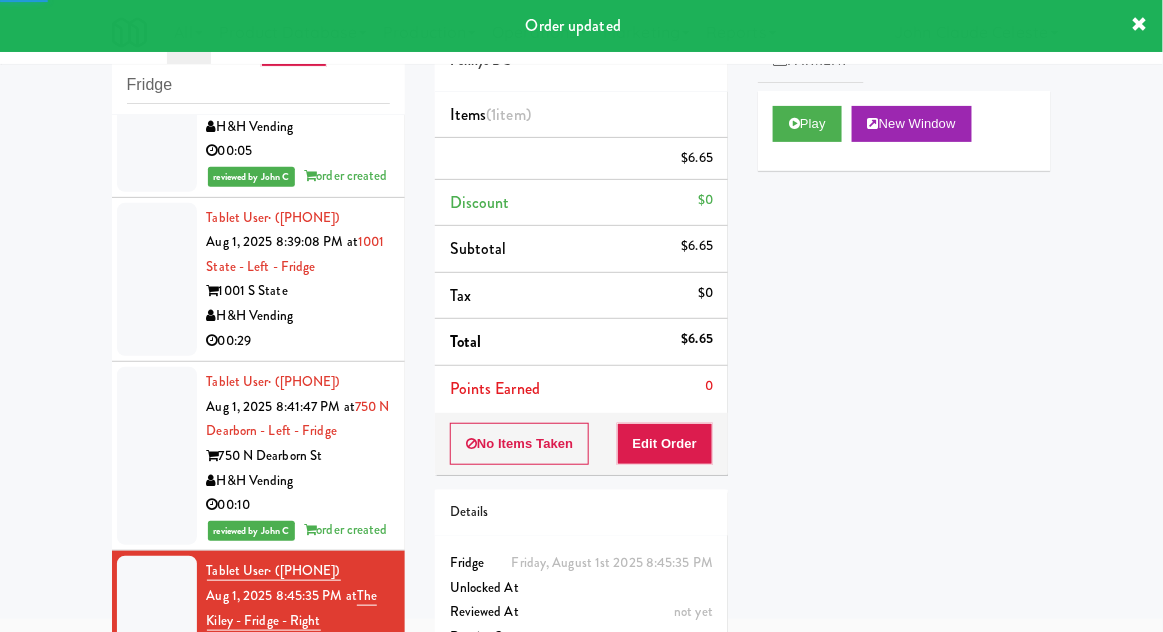 click at bounding box center [157, 280] 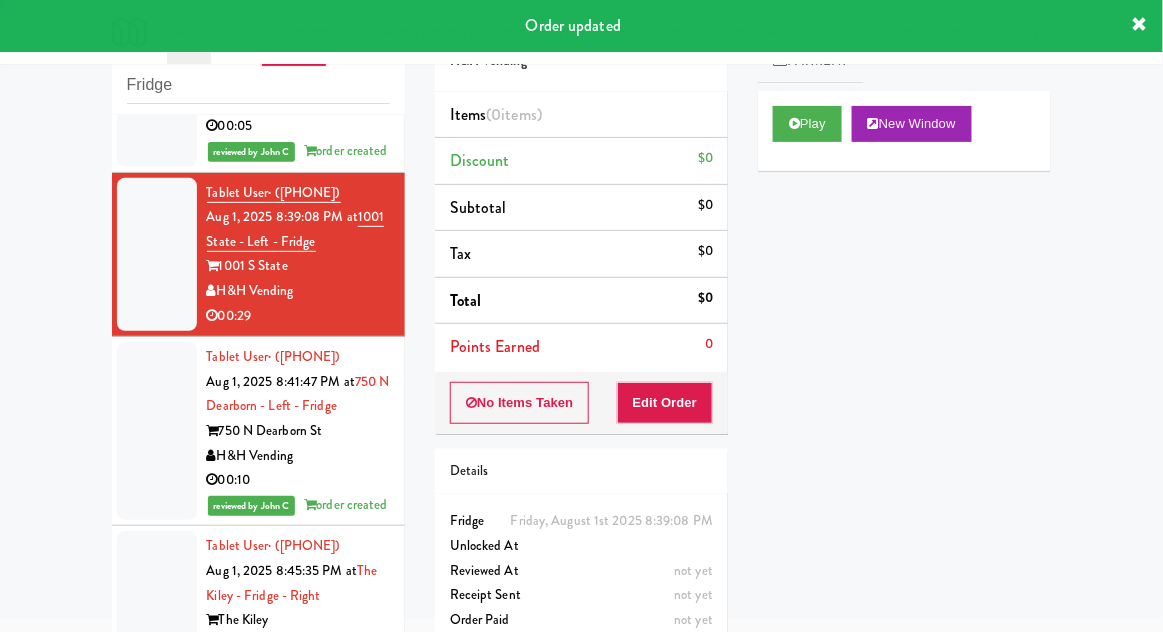 scroll, scrollTop: 9128, scrollLeft: 0, axis: vertical 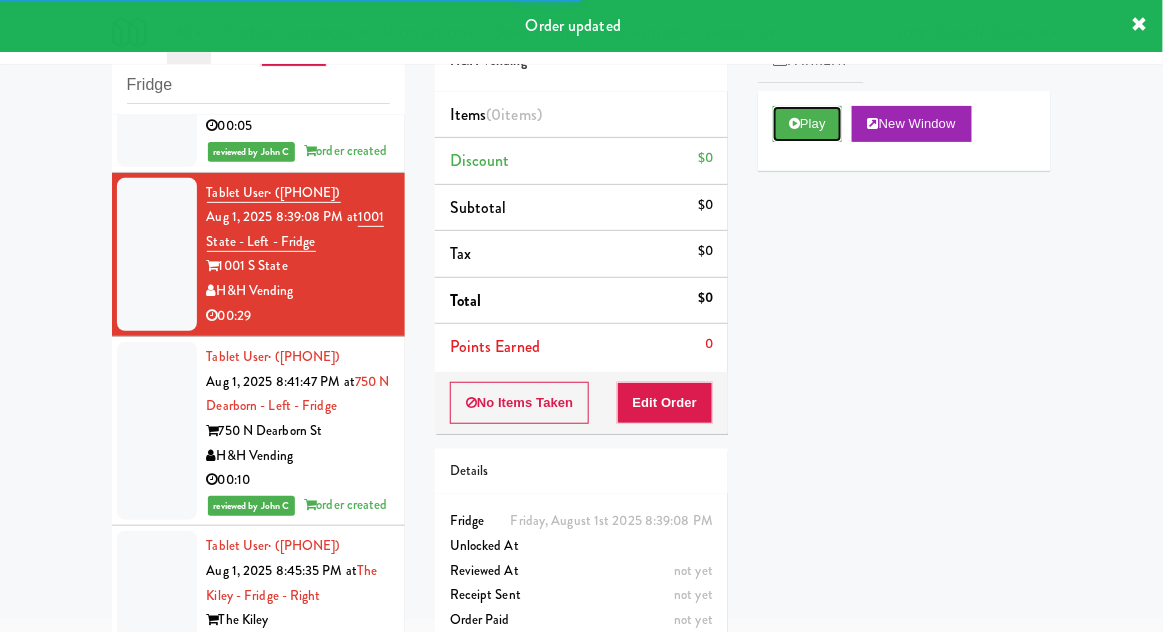 click on "Play" at bounding box center (807, 124) 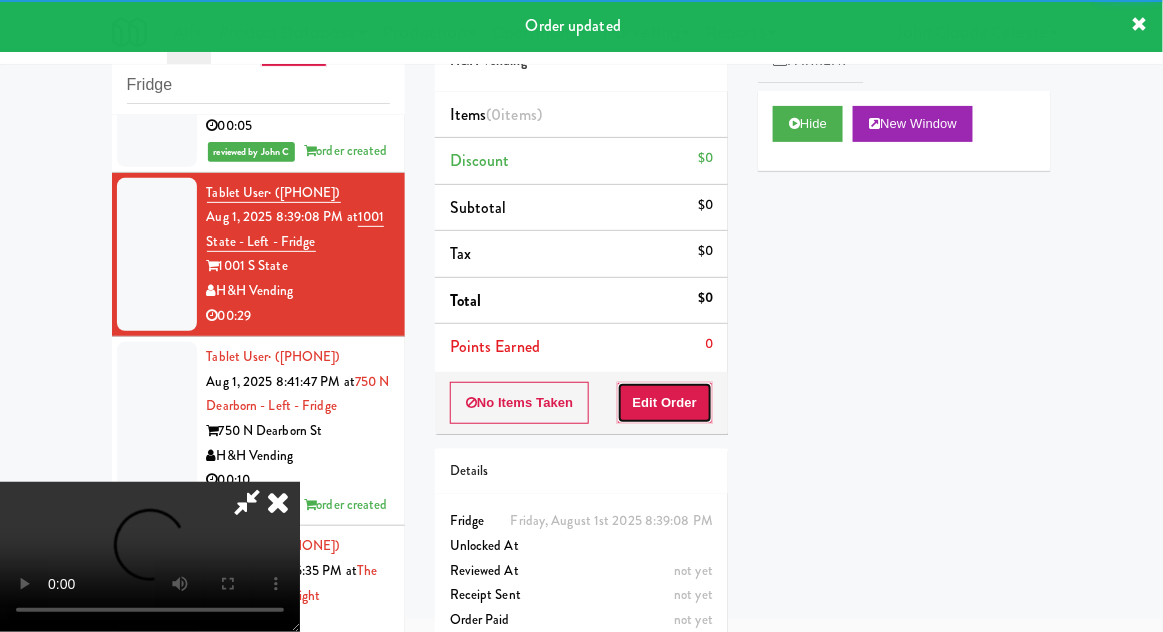 click on "Edit Order" at bounding box center (665, 403) 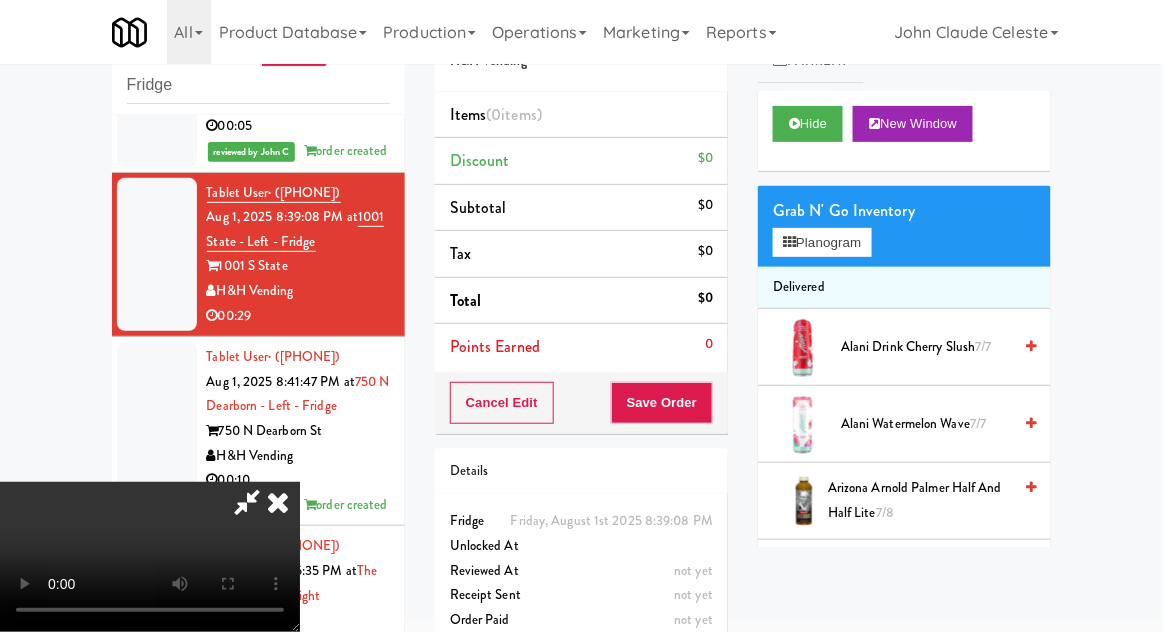 type 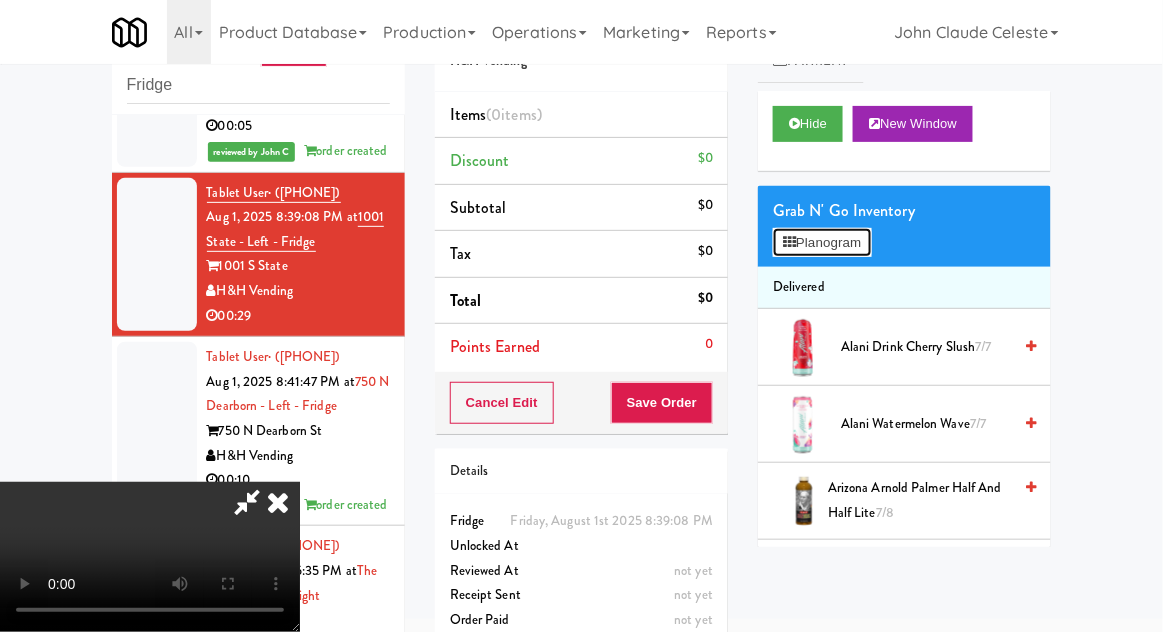 click on "Planogram" at bounding box center [822, 243] 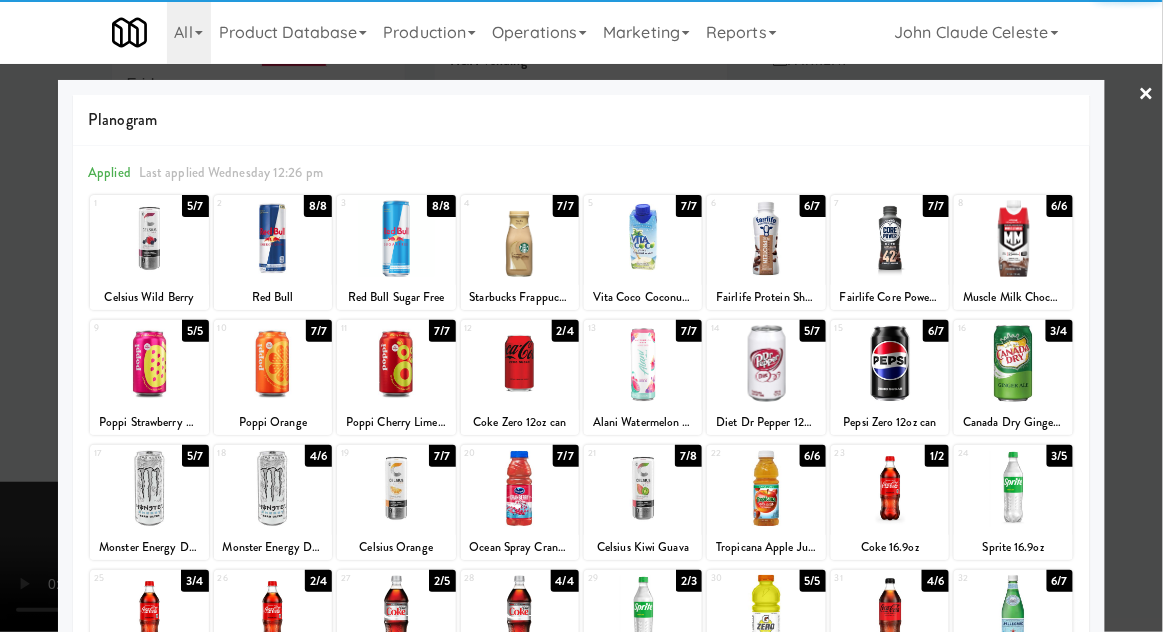 click at bounding box center [890, 613] 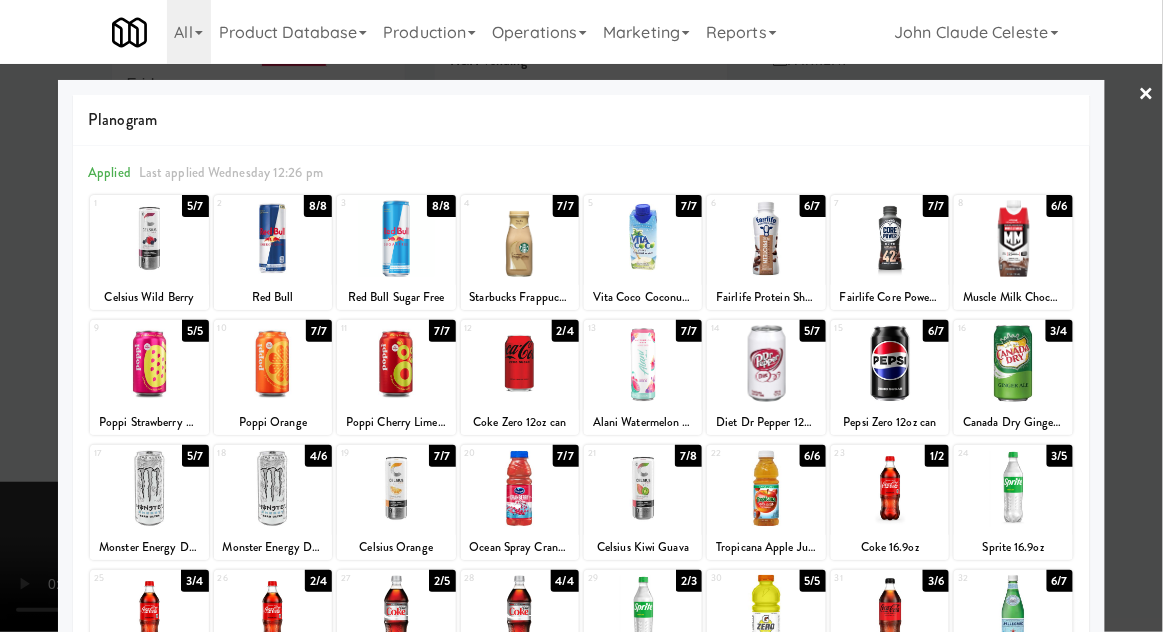 click at bounding box center (581, 316) 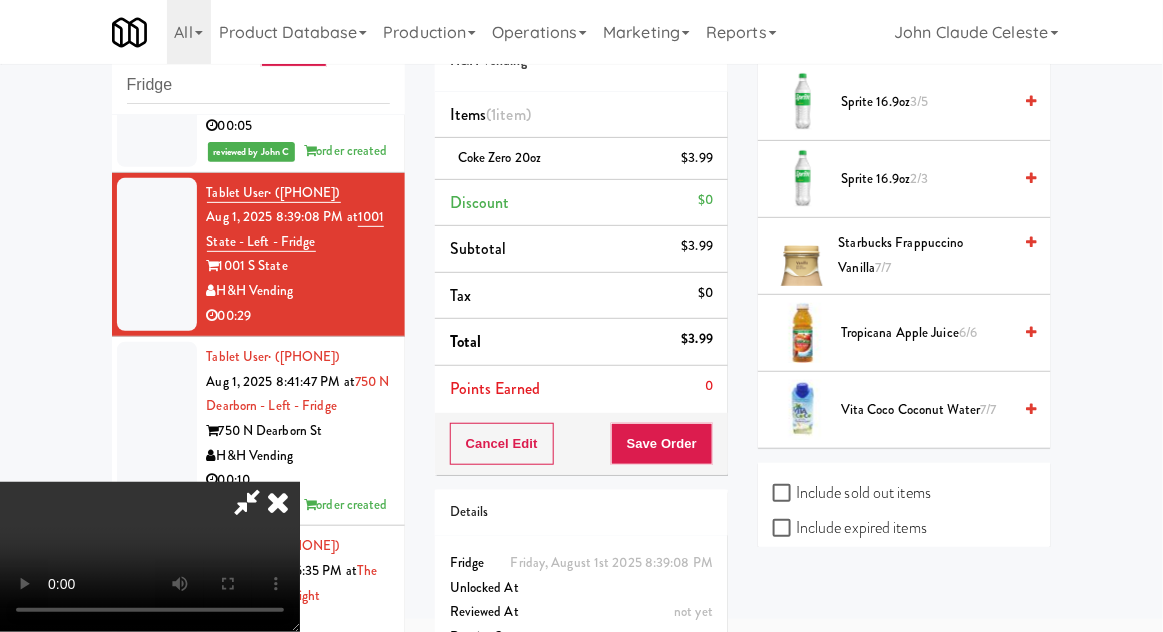 scroll, scrollTop: 2966, scrollLeft: 0, axis: vertical 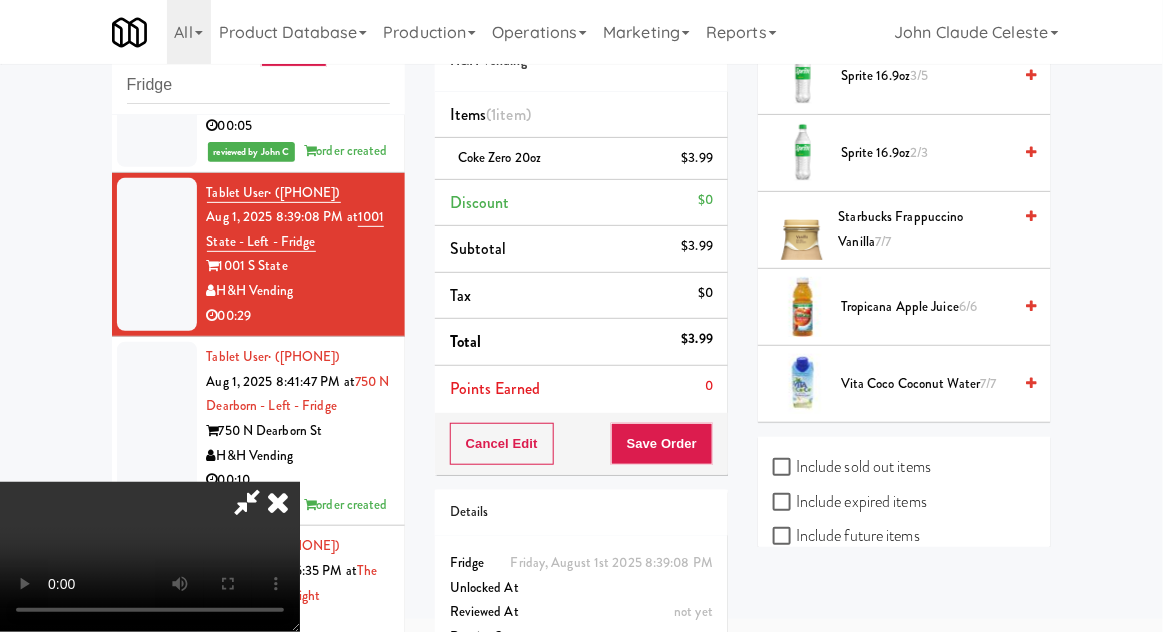 click on "Tropicana Apple Juice  6/6" at bounding box center [926, 307] 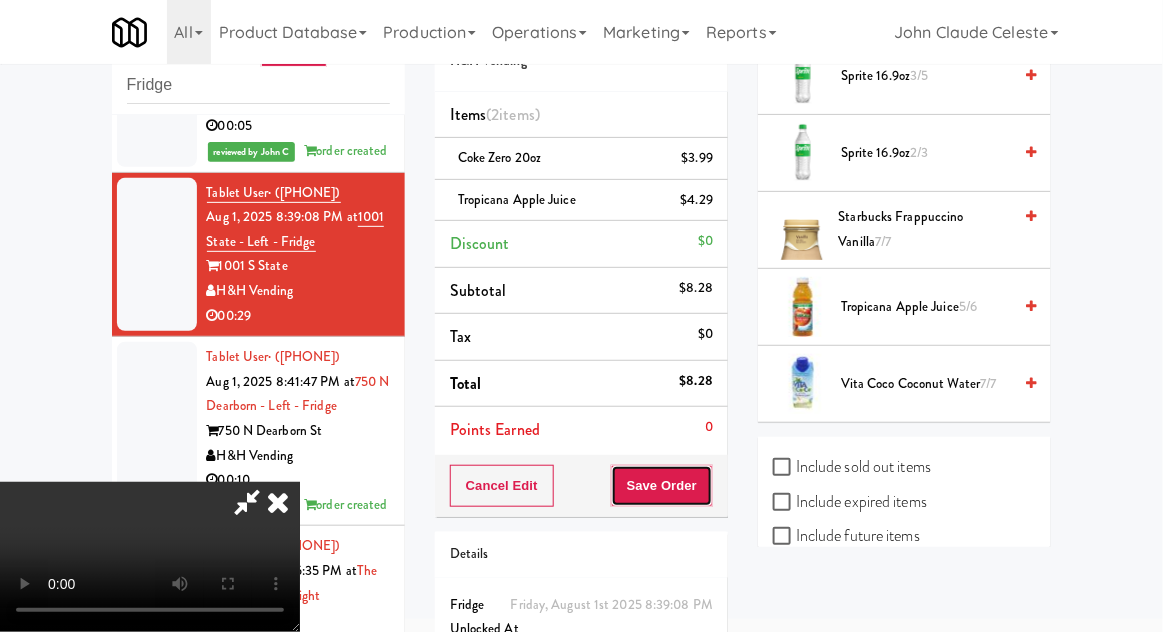 click on "Save Order" at bounding box center (662, 486) 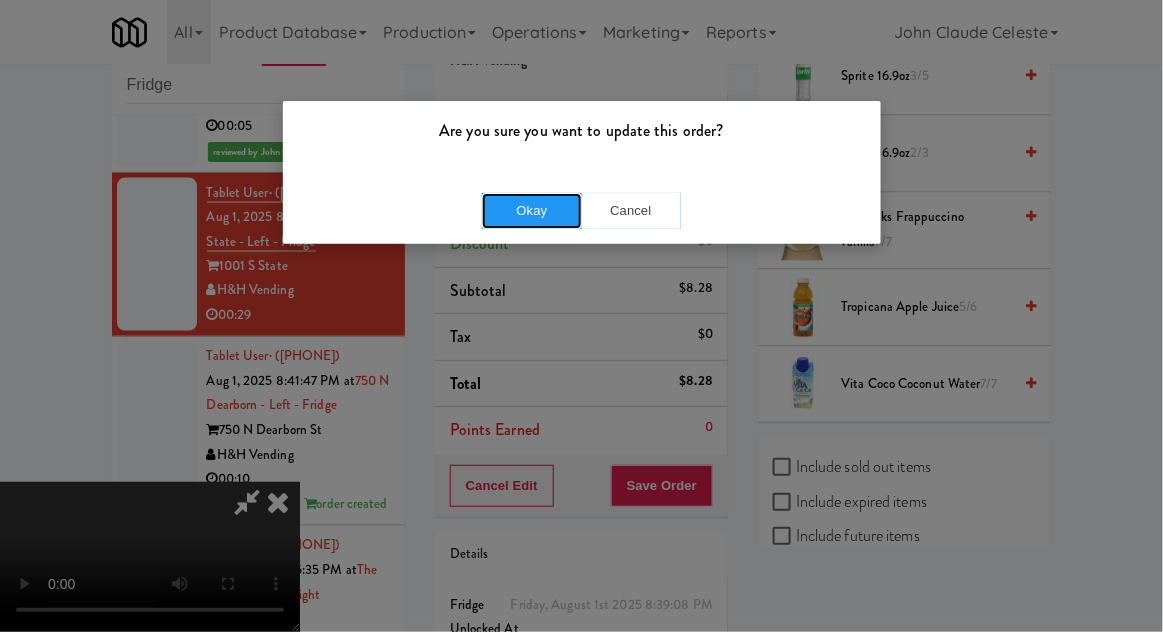 click on "Okay" at bounding box center [532, 211] 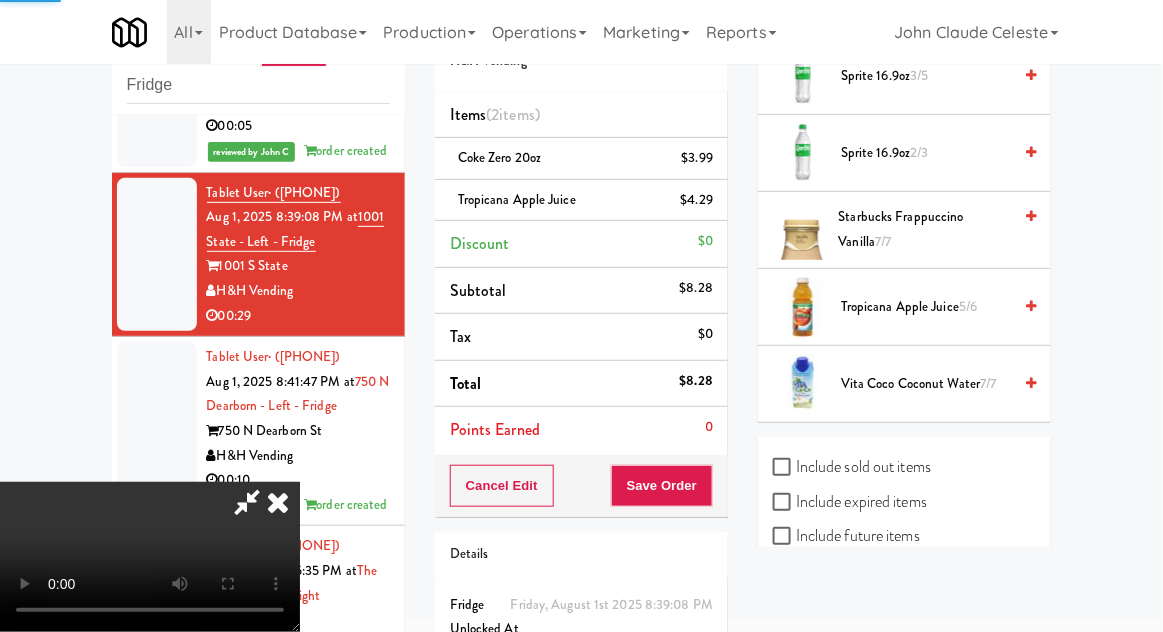 scroll, scrollTop: 197, scrollLeft: 0, axis: vertical 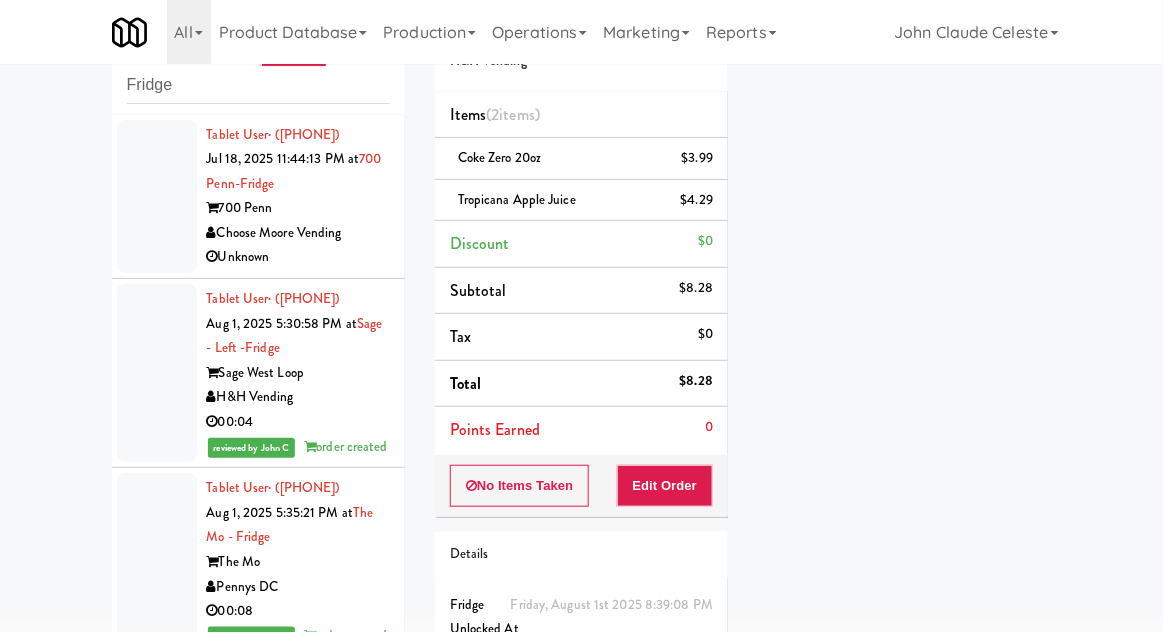 click at bounding box center (157, 373) 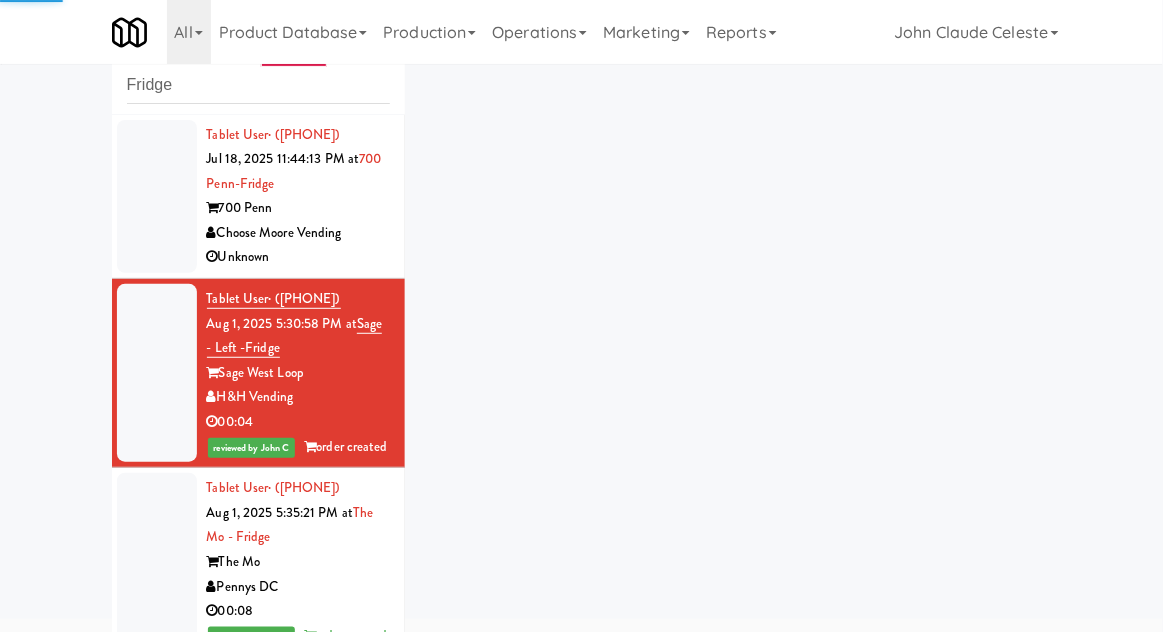 click at bounding box center [157, 562] 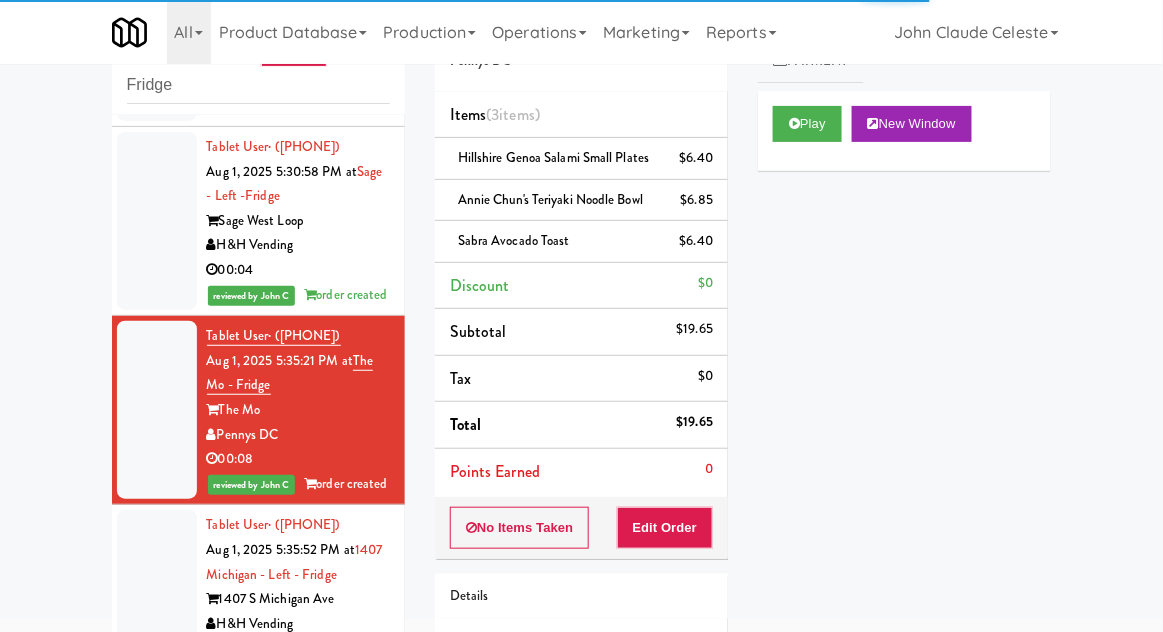 scroll, scrollTop: 0, scrollLeft: 0, axis: both 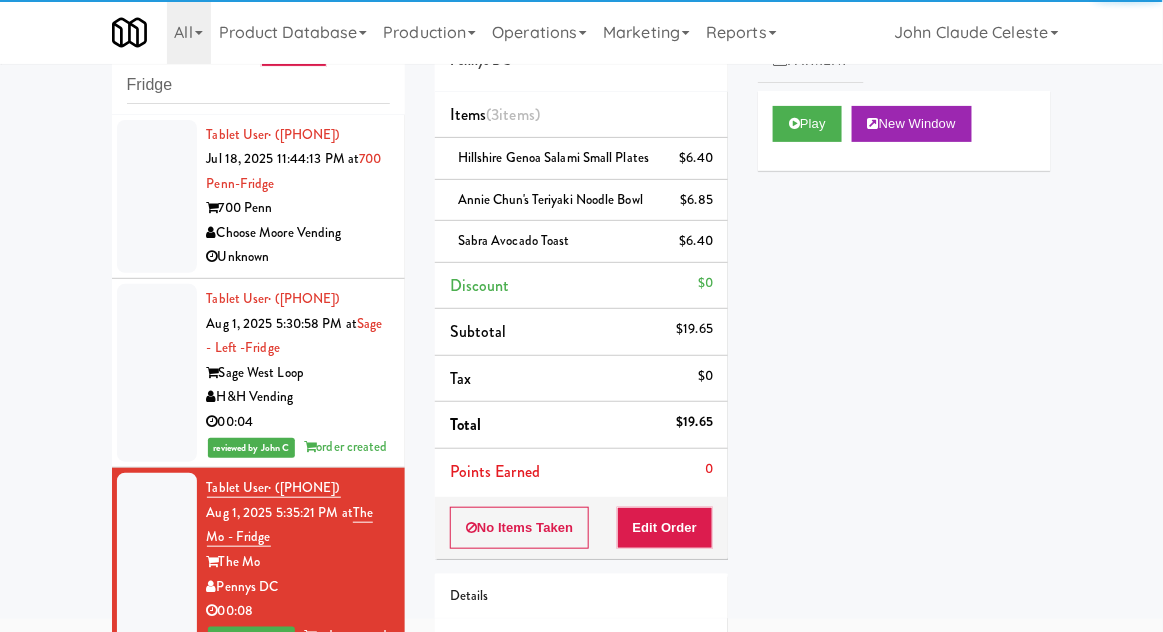 click at bounding box center (157, 373) 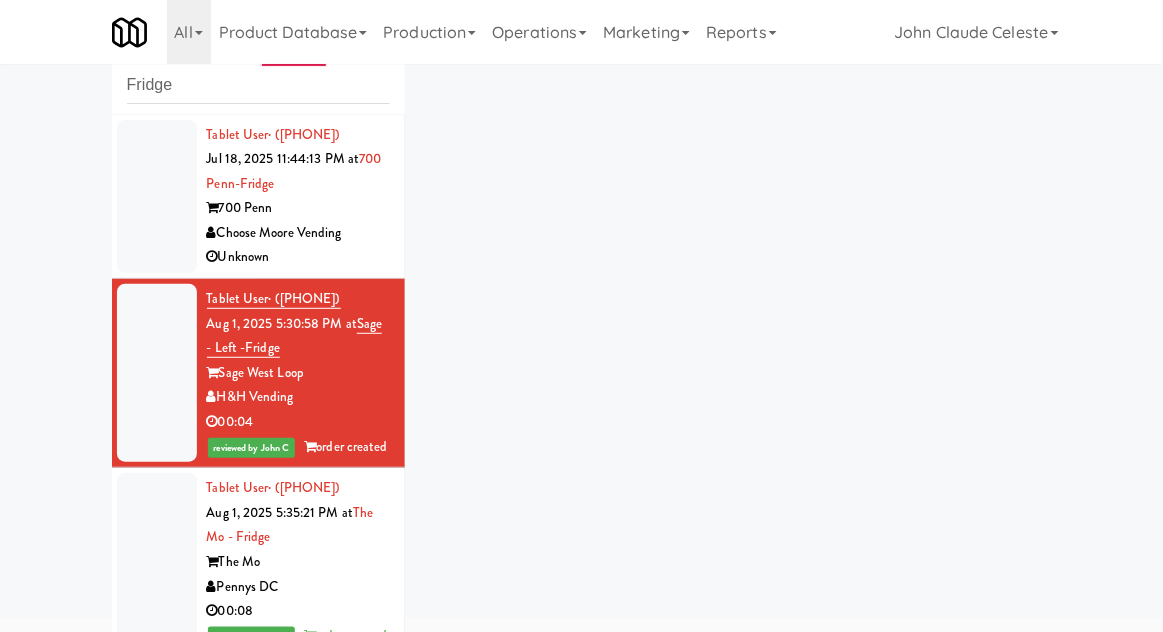 click at bounding box center (157, 562) 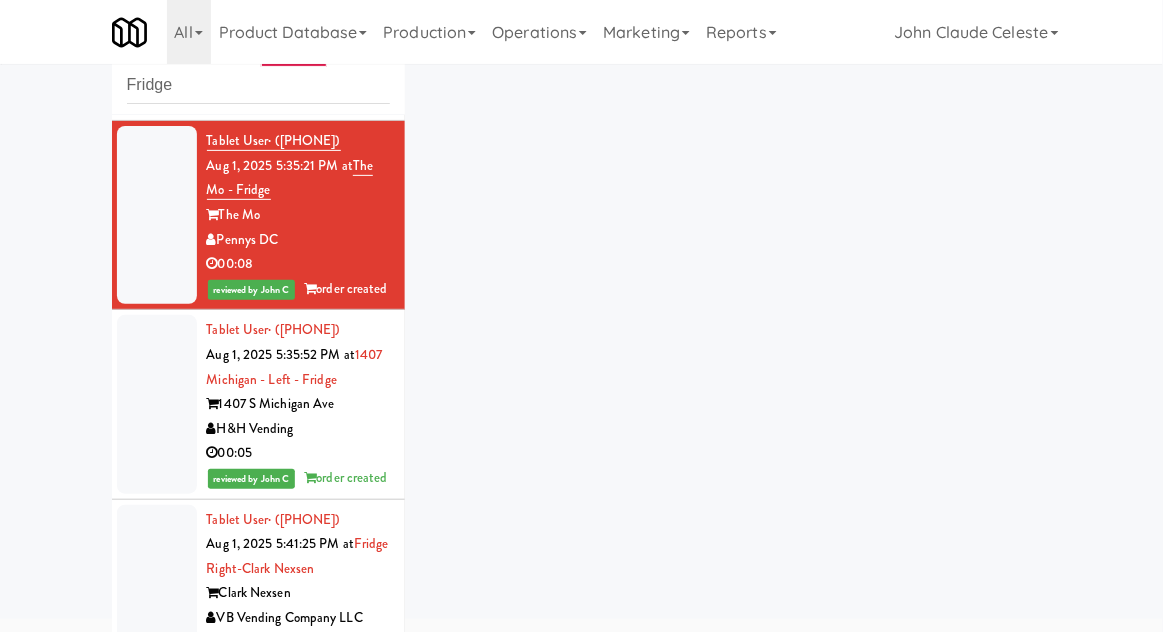 click at bounding box center [157, 404] 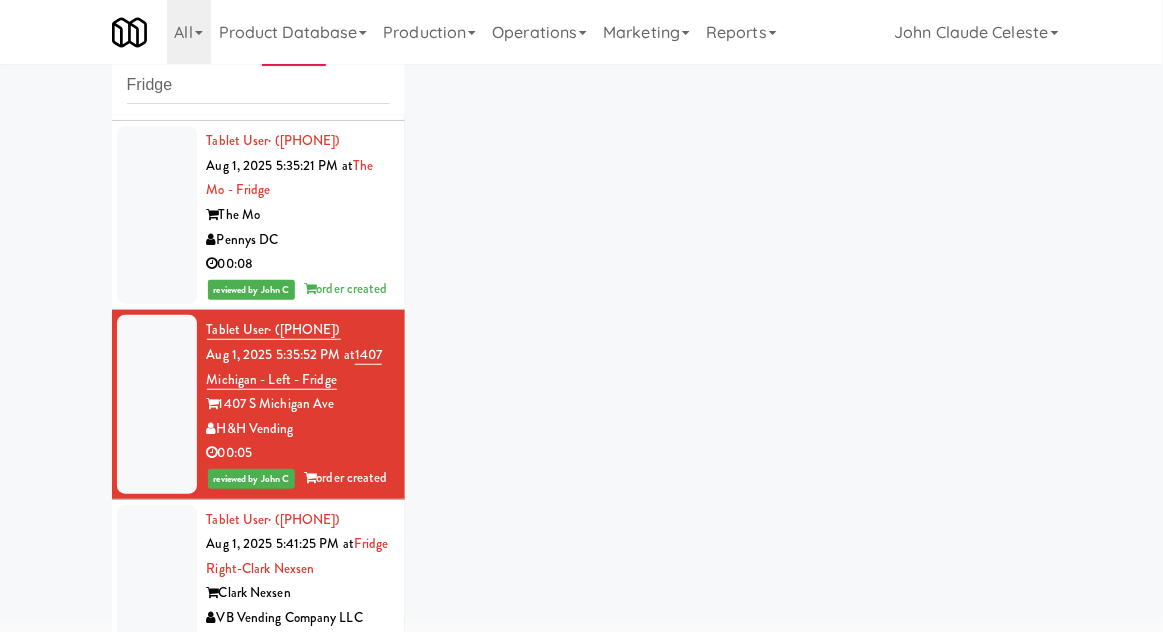click at bounding box center (157, 594) 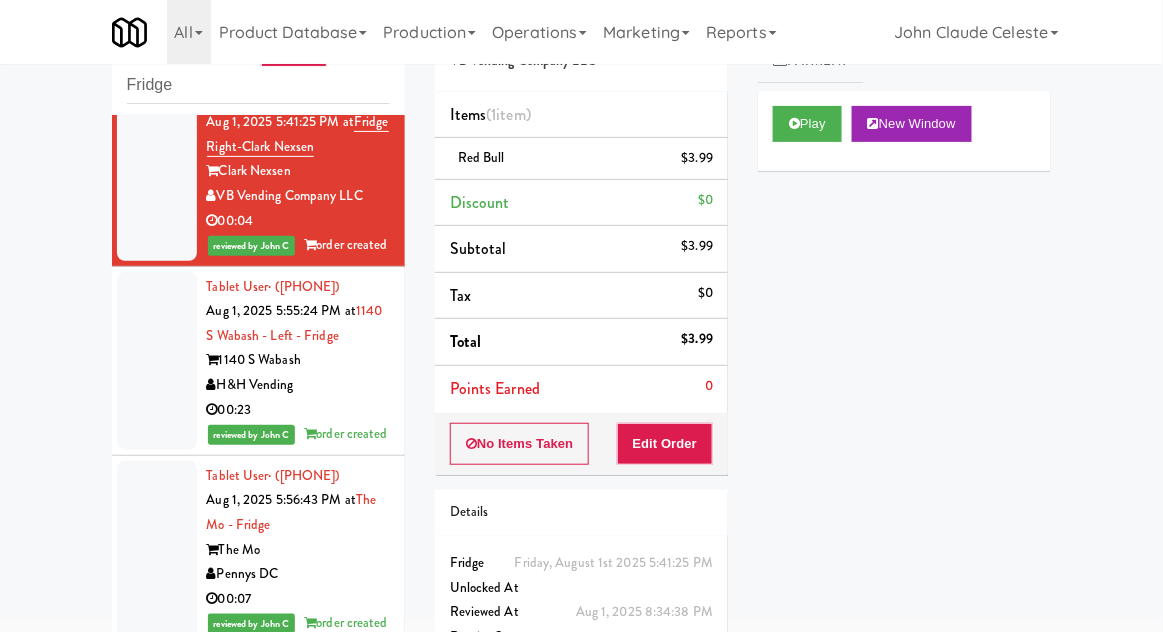 click at bounding box center (157, 361) 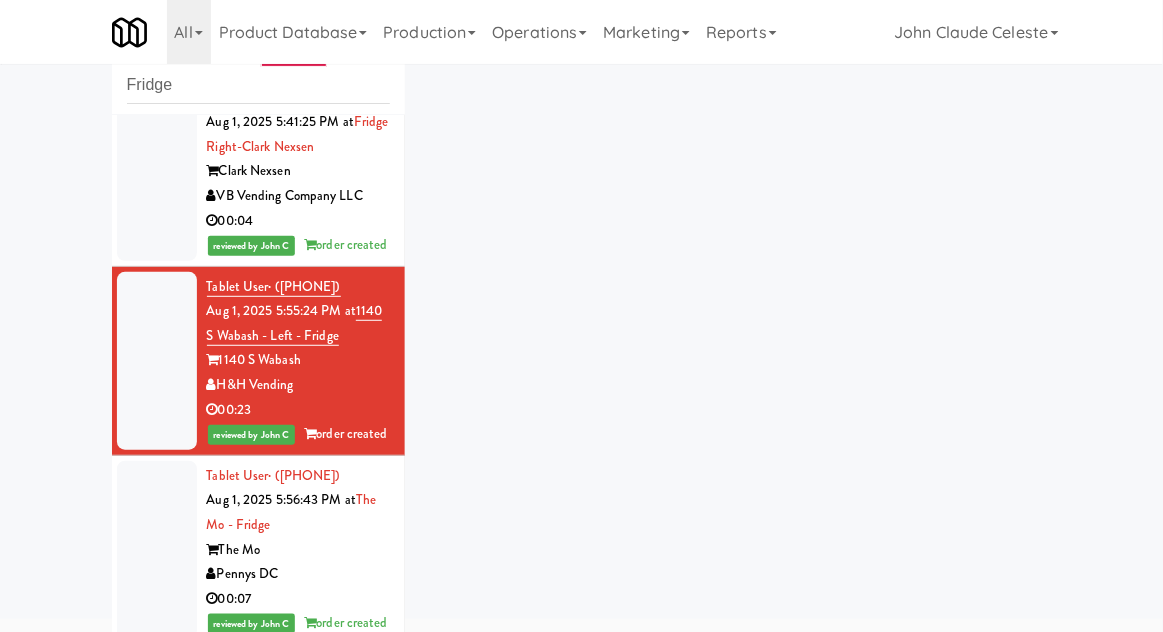 click at bounding box center [157, 550] 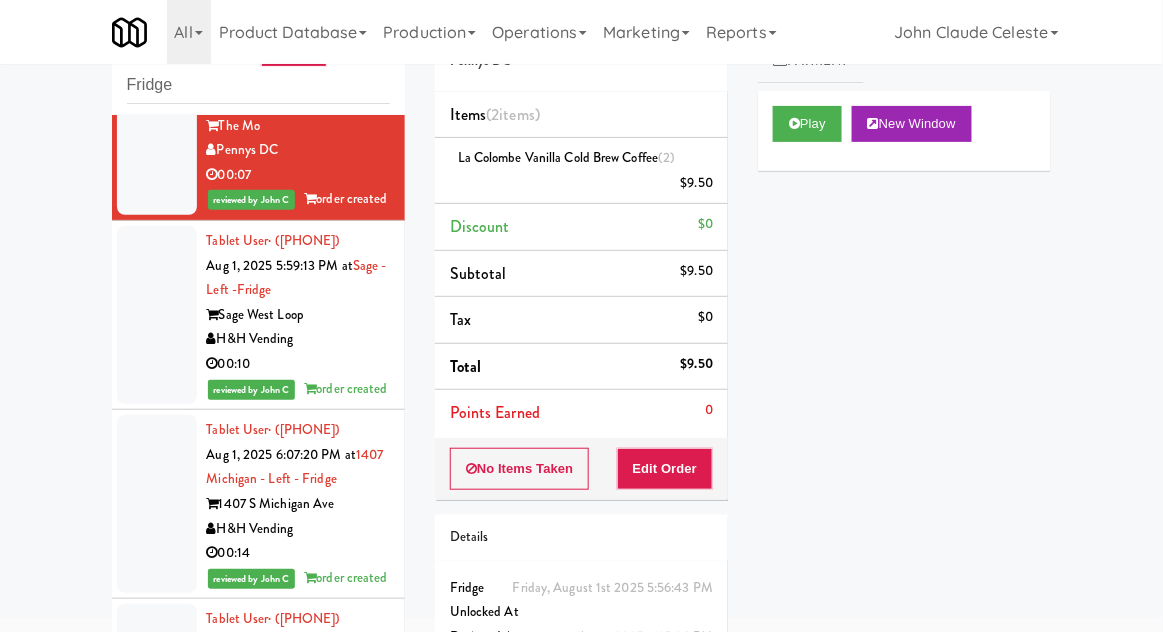 click at bounding box center (157, 315) 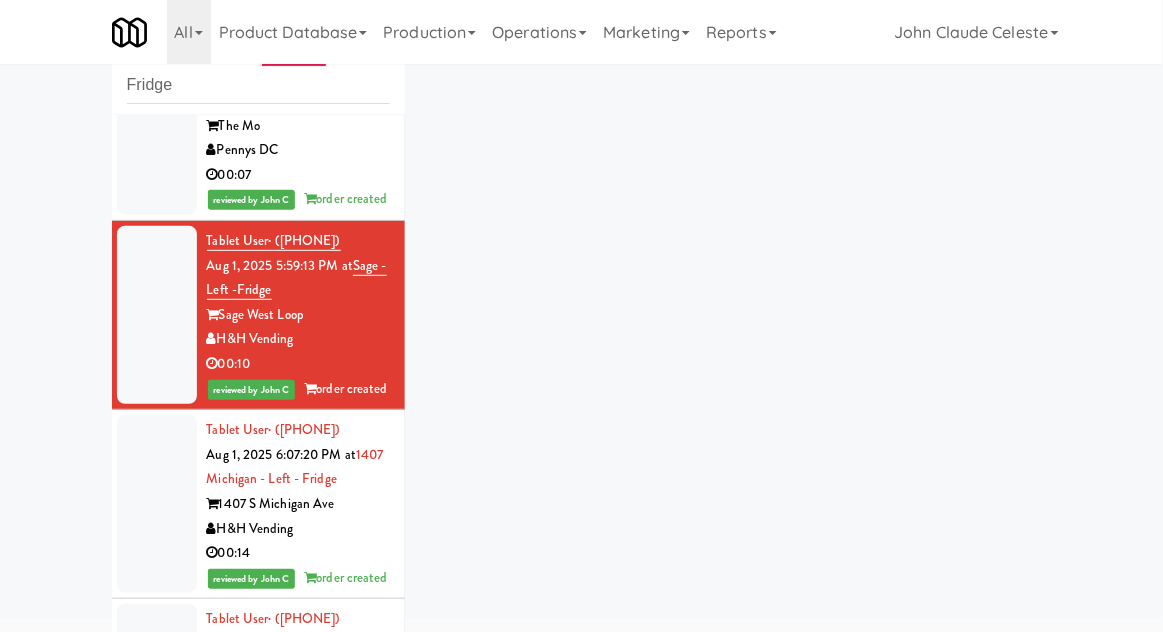 click at bounding box center (157, 504) 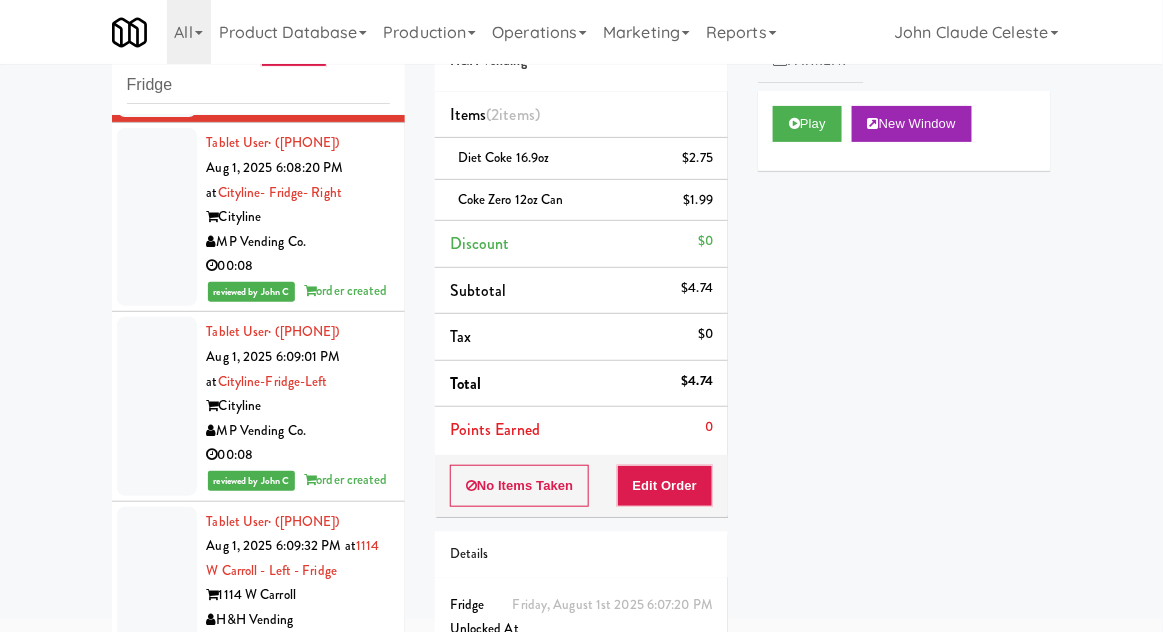 click at bounding box center (157, 217) 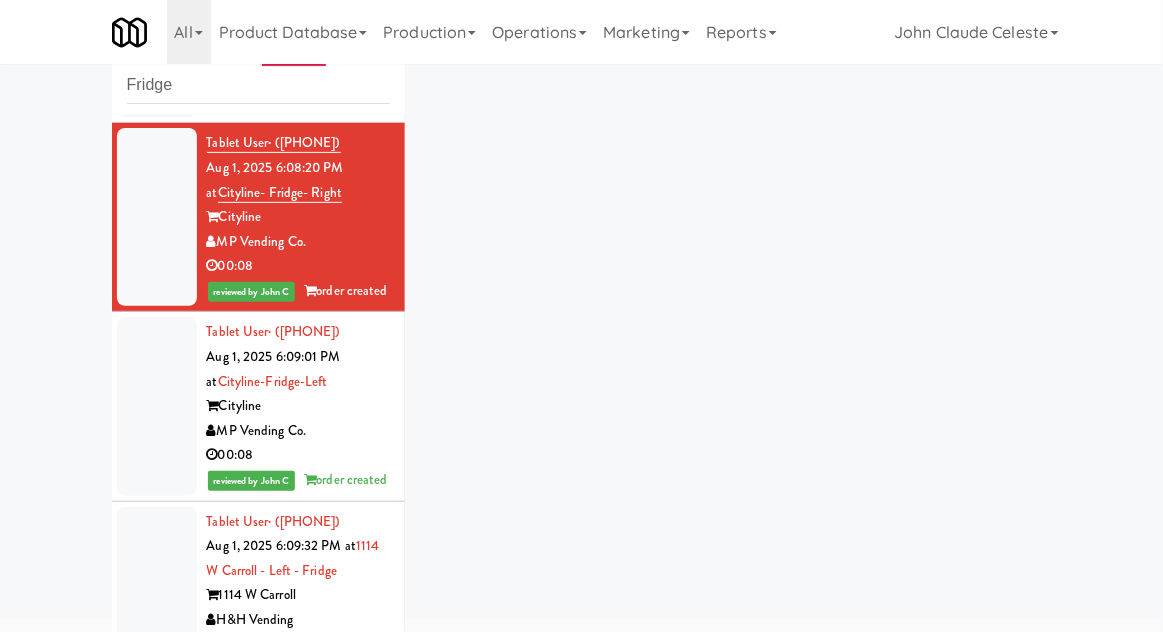click at bounding box center [157, 406] 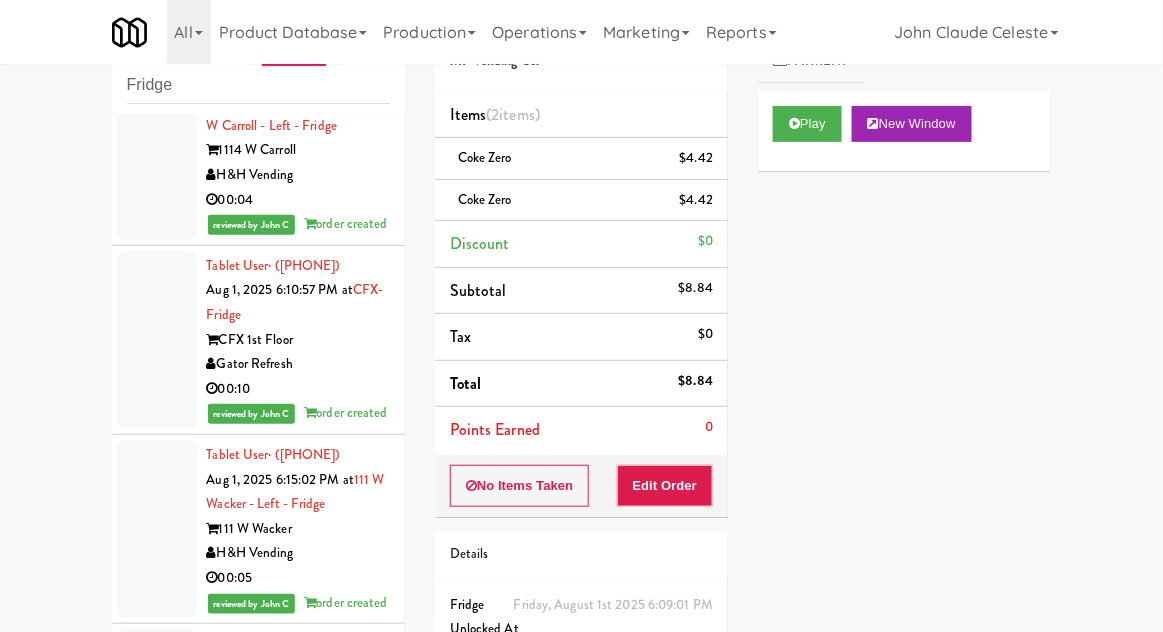 click at bounding box center [157, 151] 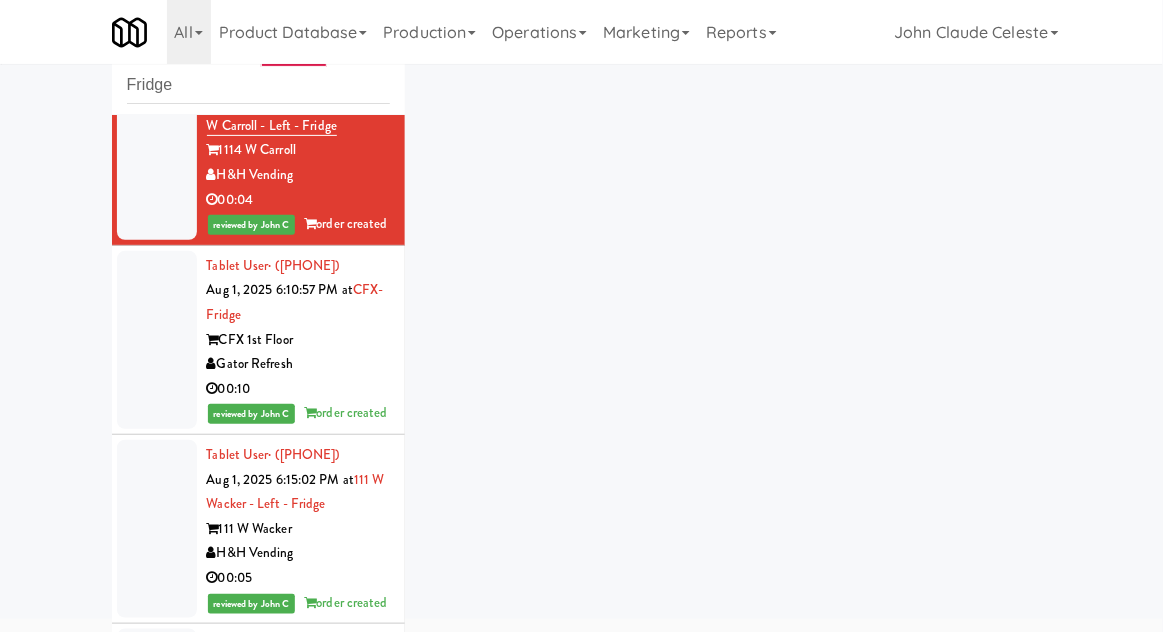 click at bounding box center [157, 340] 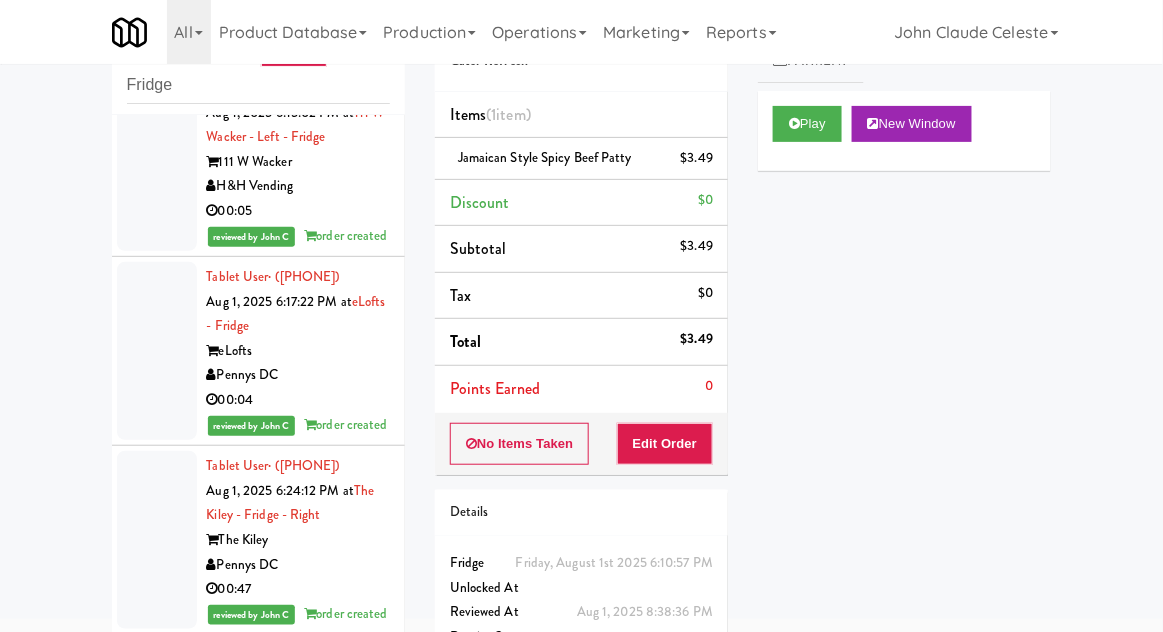 click at bounding box center [157, 162] 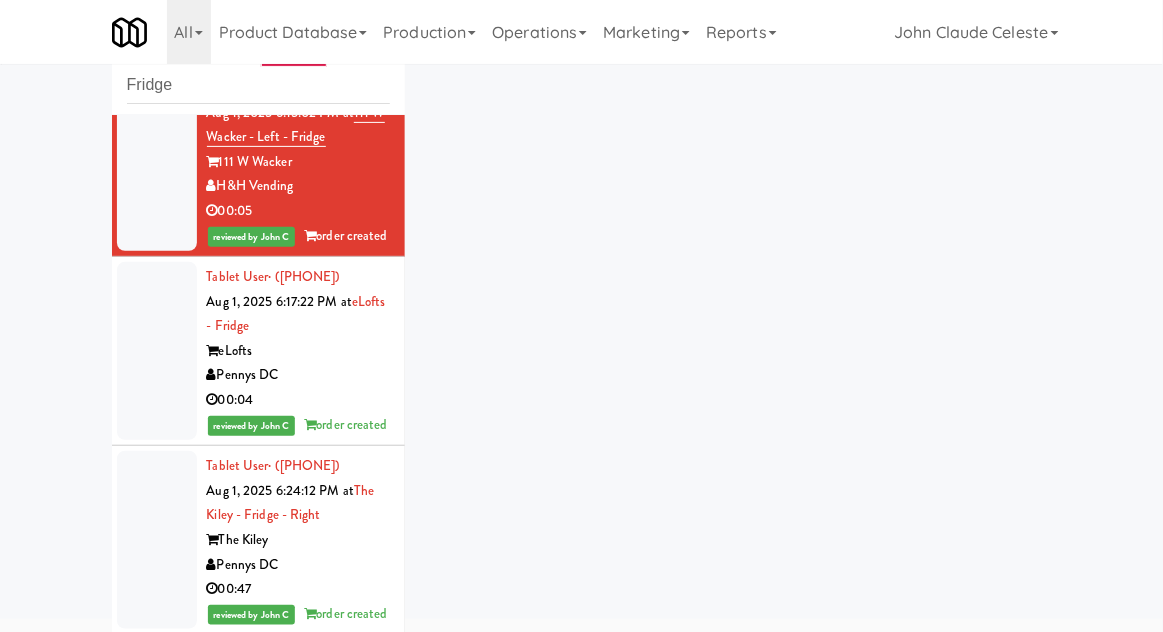 click at bounding box center [157, 351] 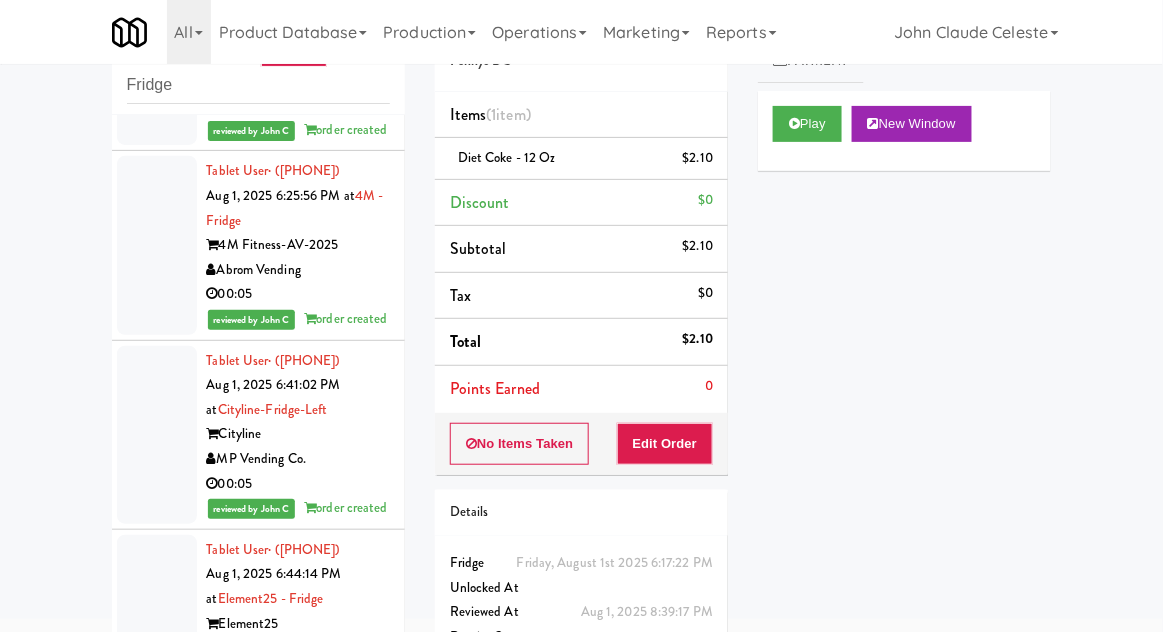 click at bounding box center (157, 56) 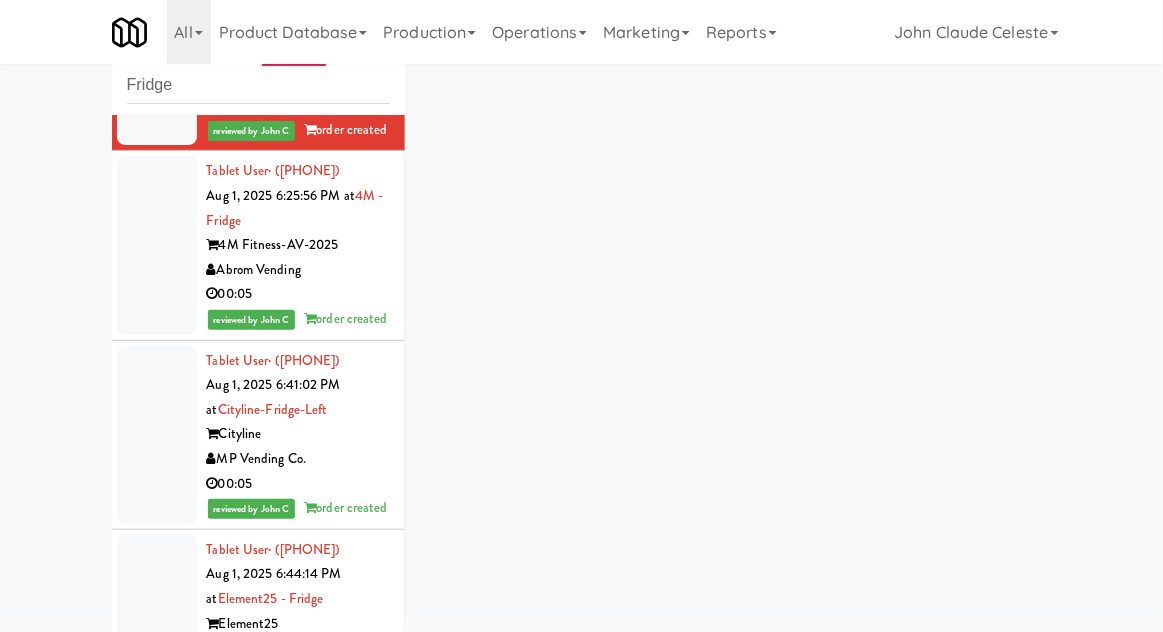 click at bounding box center [157, 245] 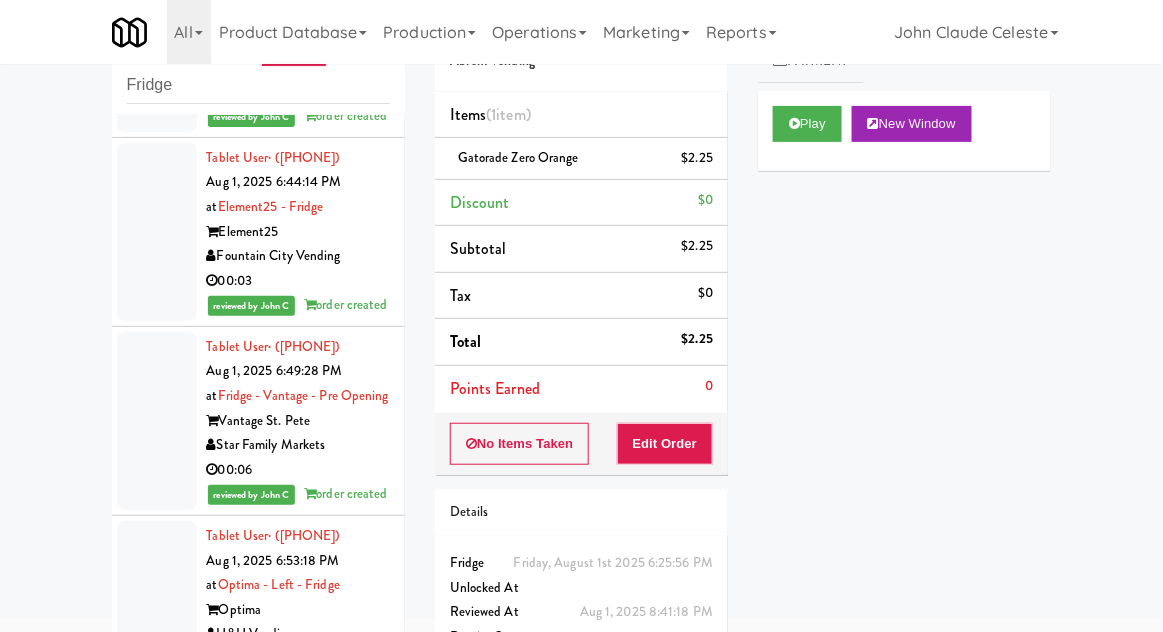 click at bounding box center [157, 43] 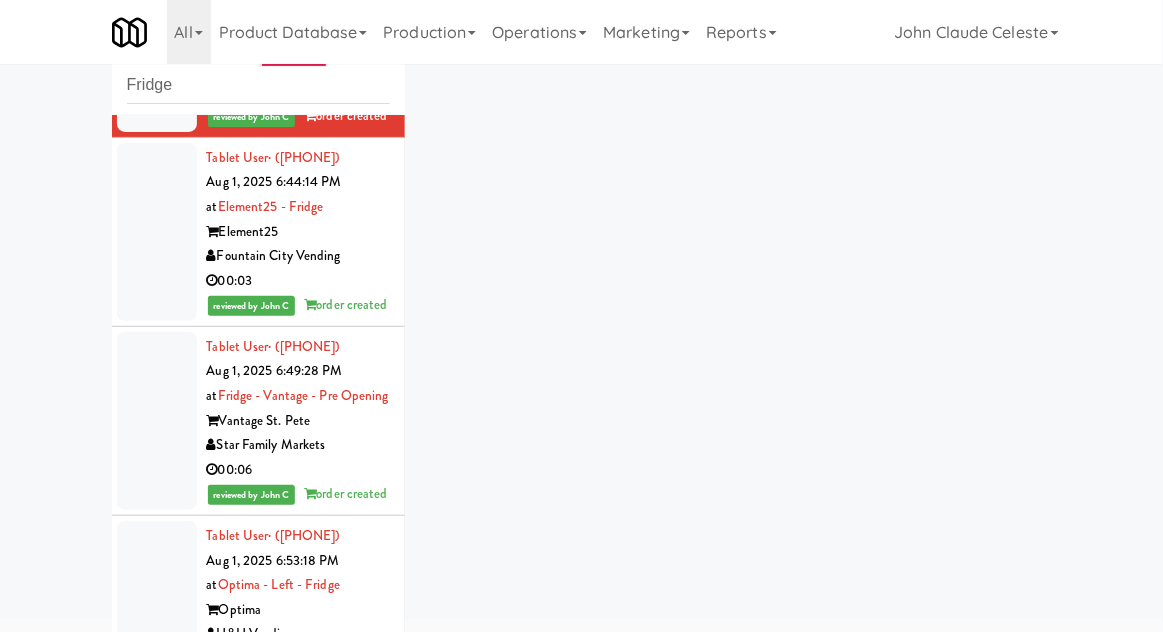 click at bounding box center (157, 232) 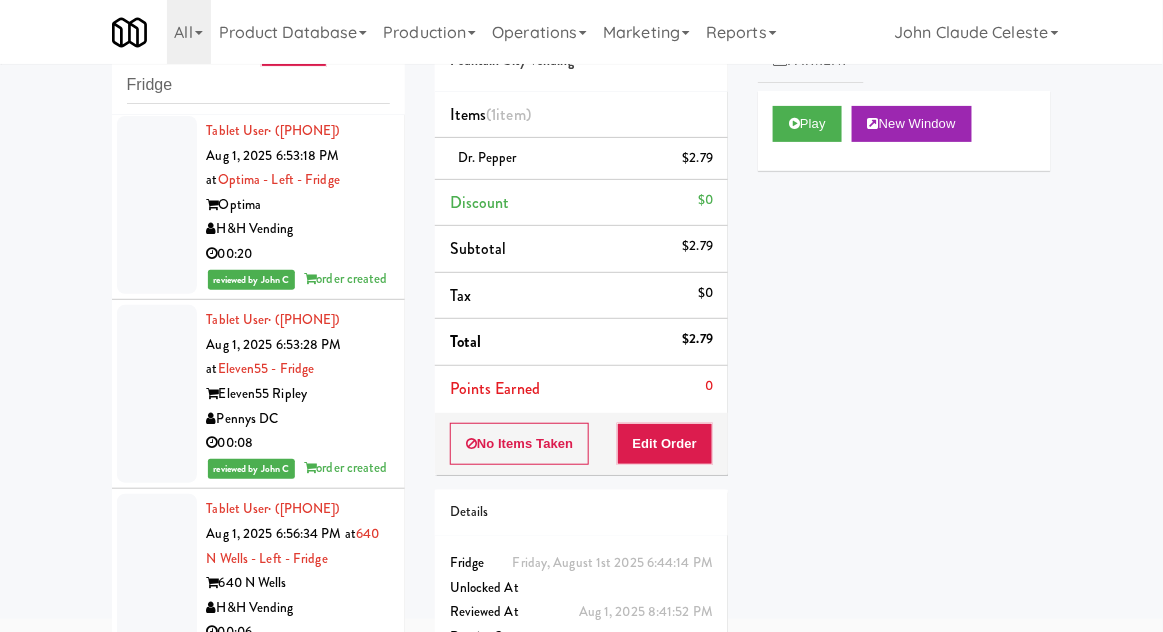 click at bounding box center [157, 16] 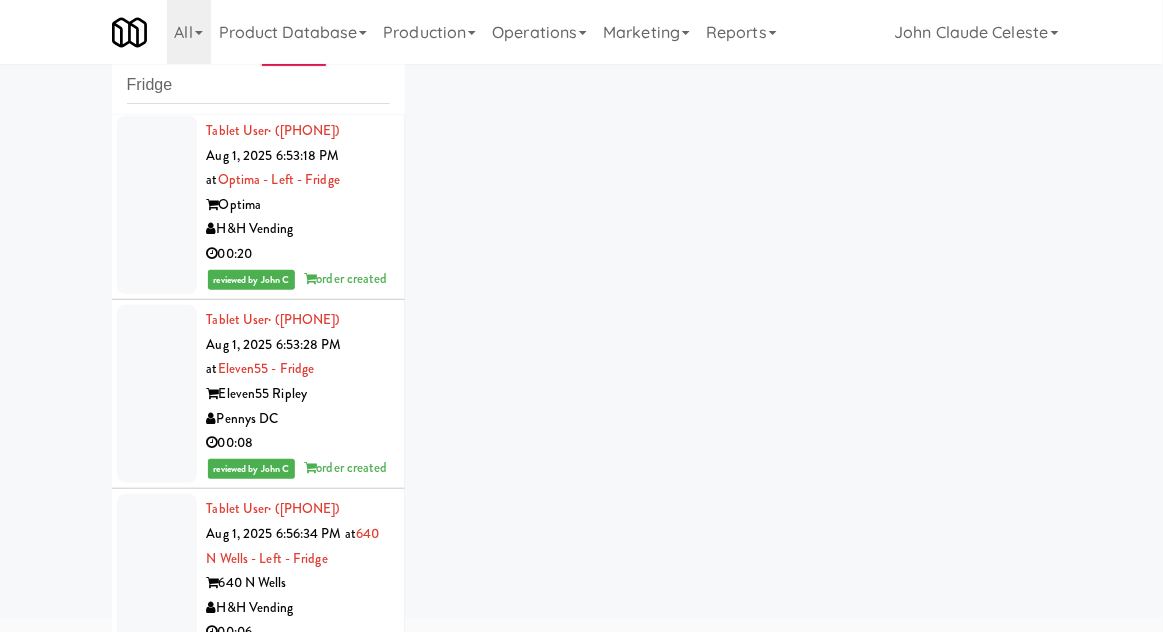 click at bounding box center [157, 205] 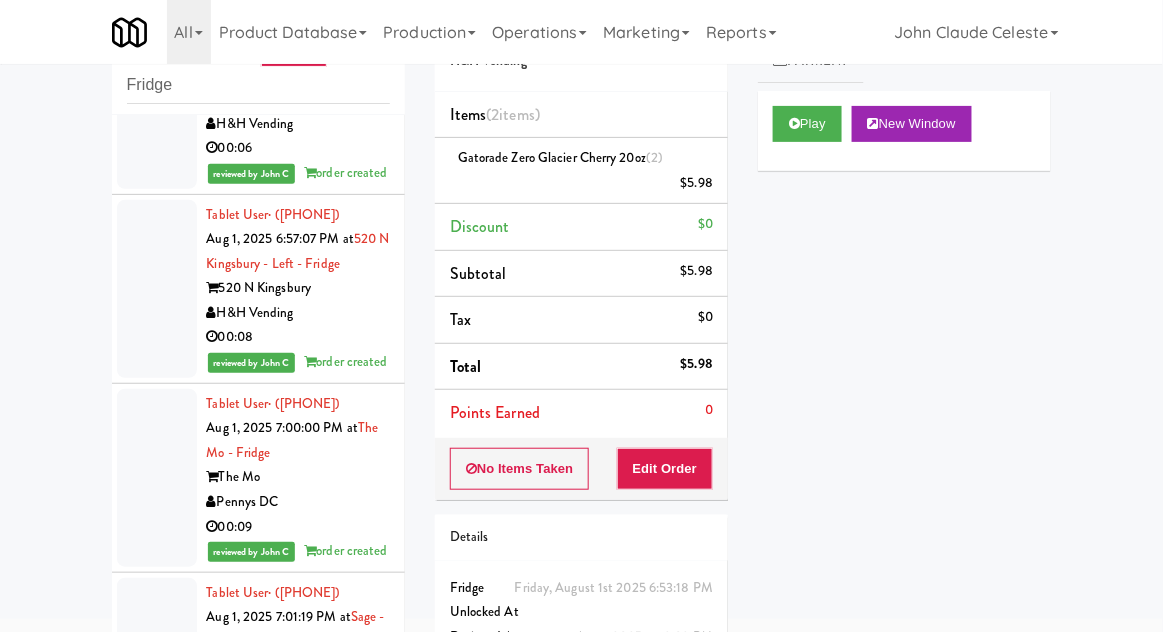 click at bounding box center (157, -90) 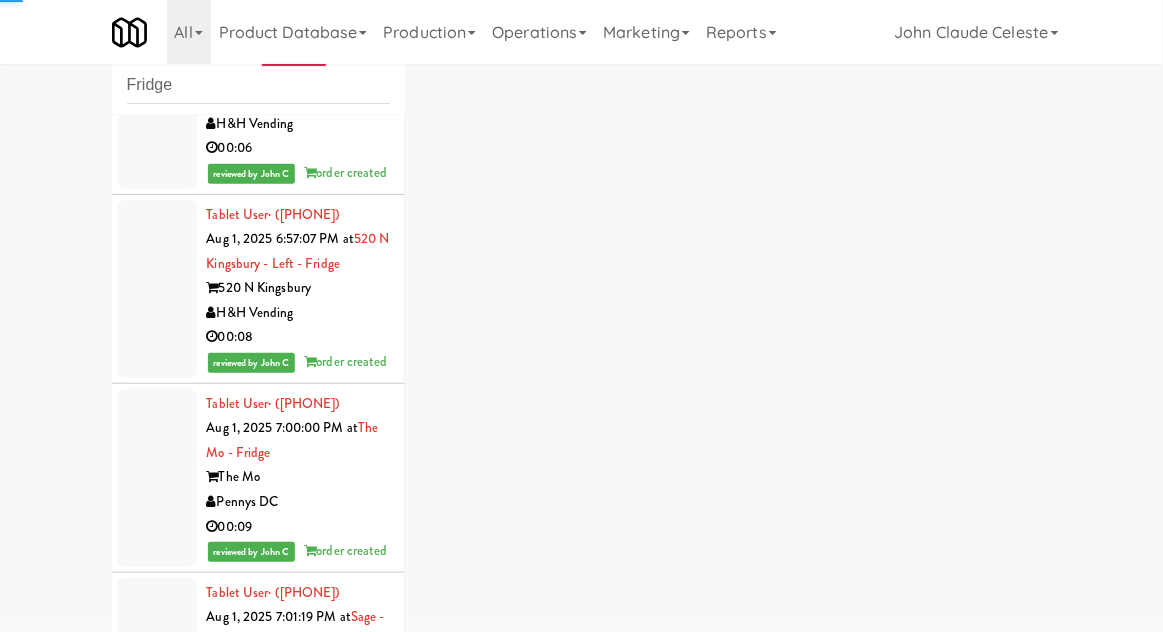 click at bounding box center [157, 99] 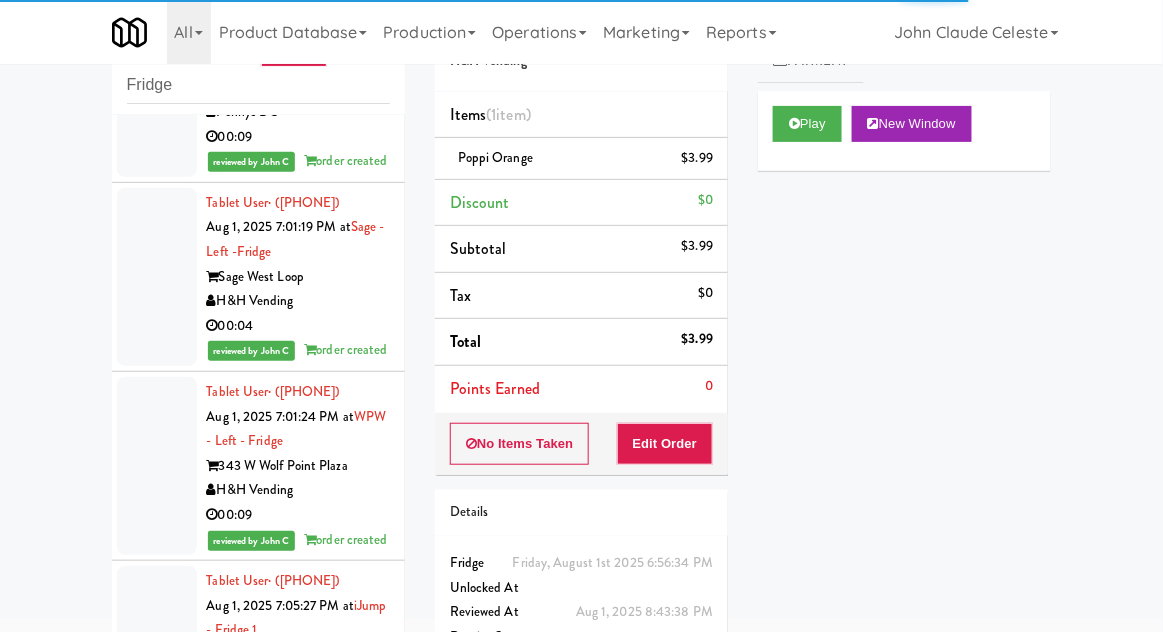 click at bounding box center [157, -101] 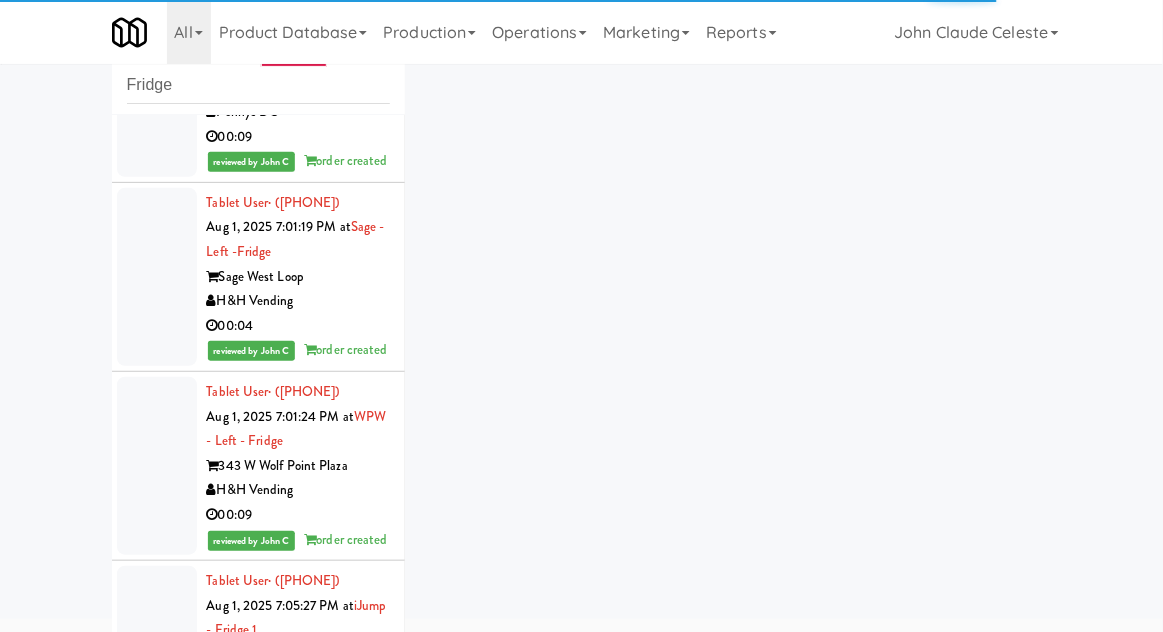 click at bounding box center (157, 88) 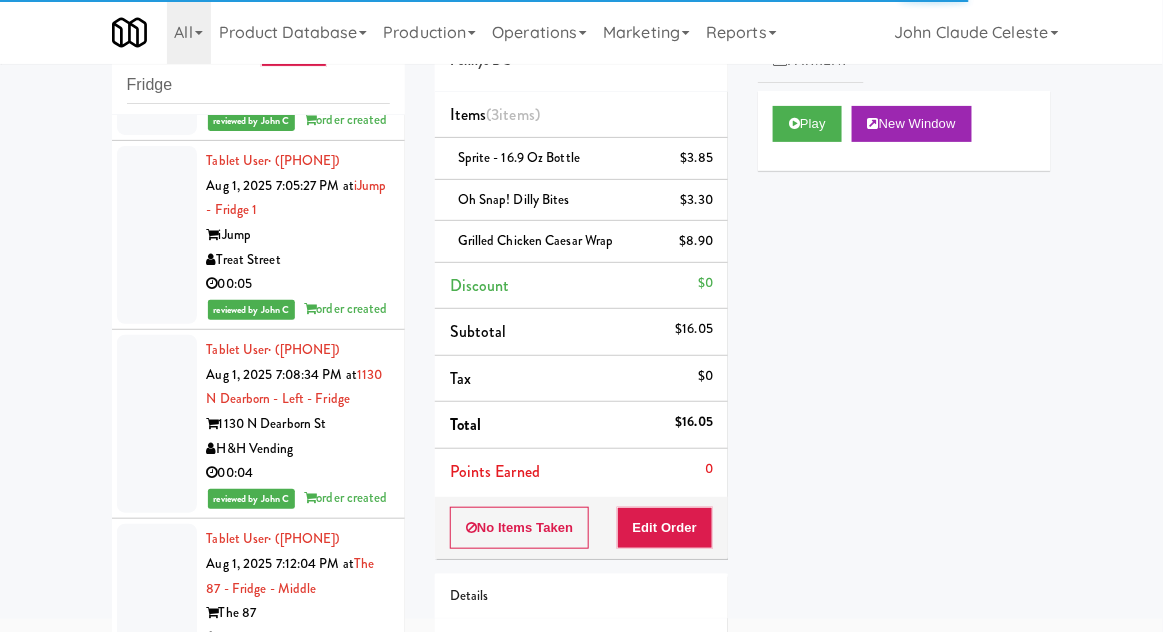 click at bounding box center (157, -143) 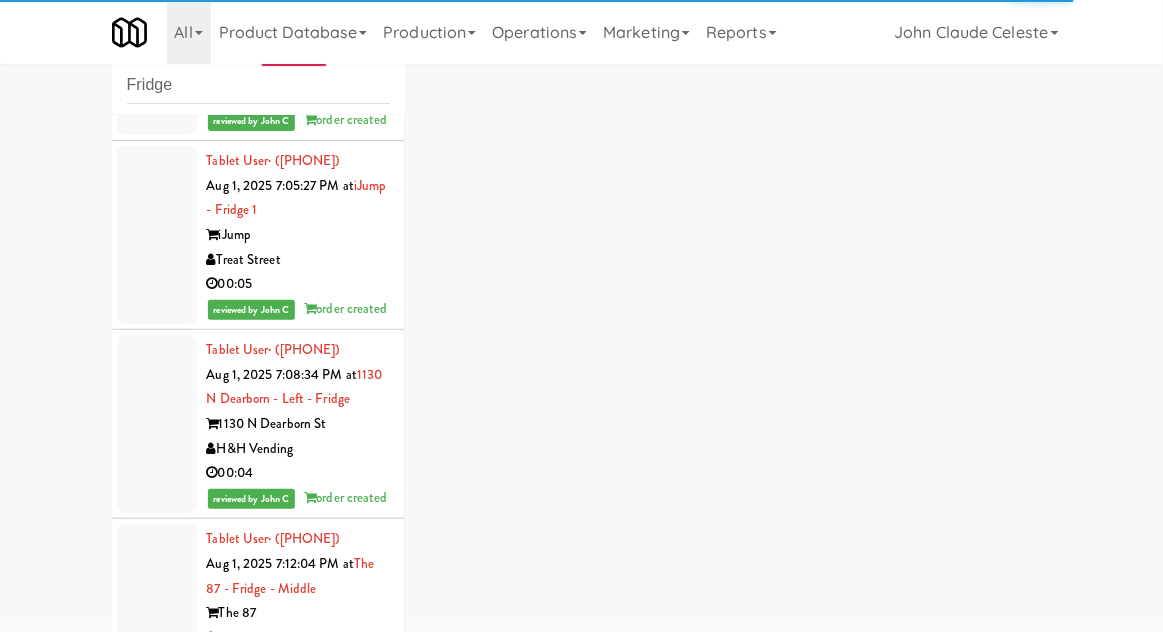 click at bounding box center (157, 46) 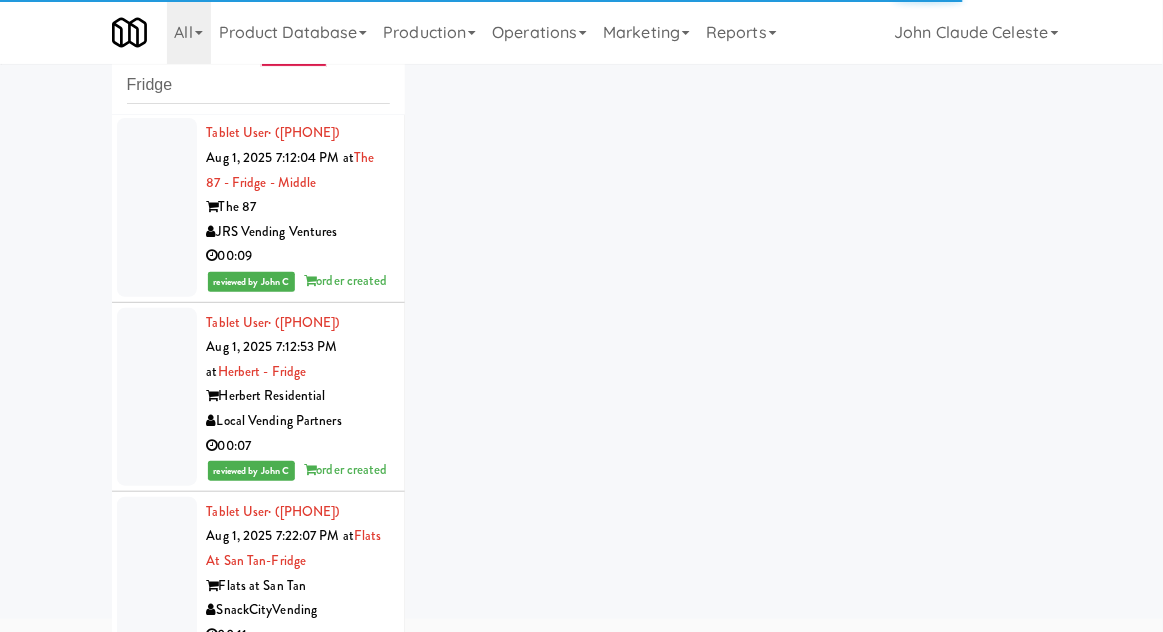 click at bounding box center [157, -171] 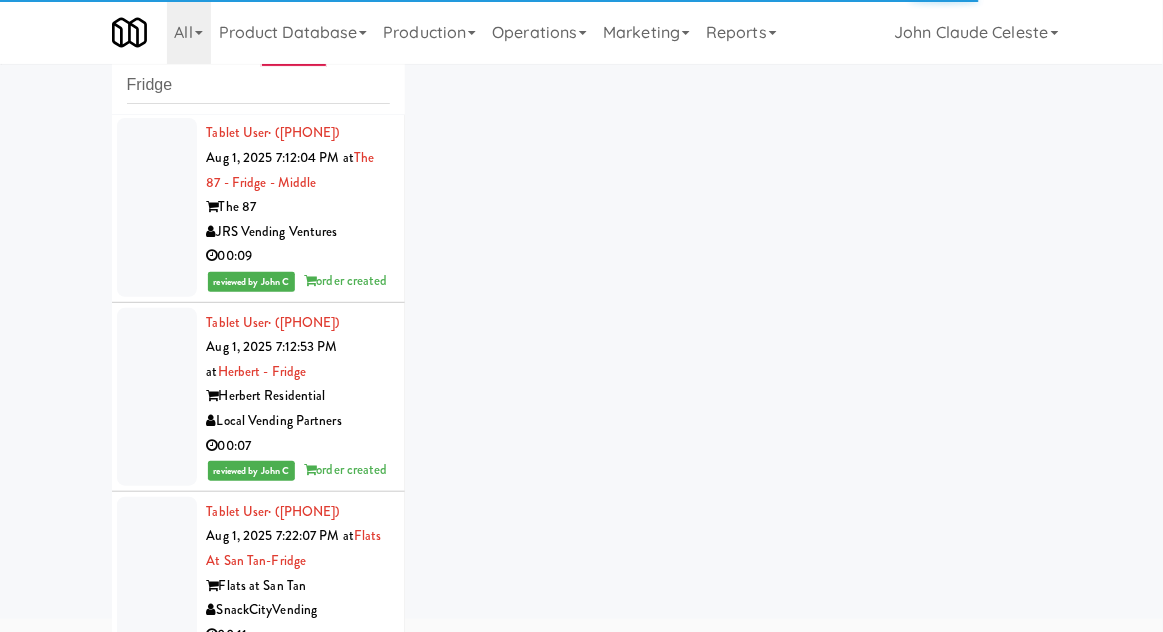 click at bounding box center [157, 18] 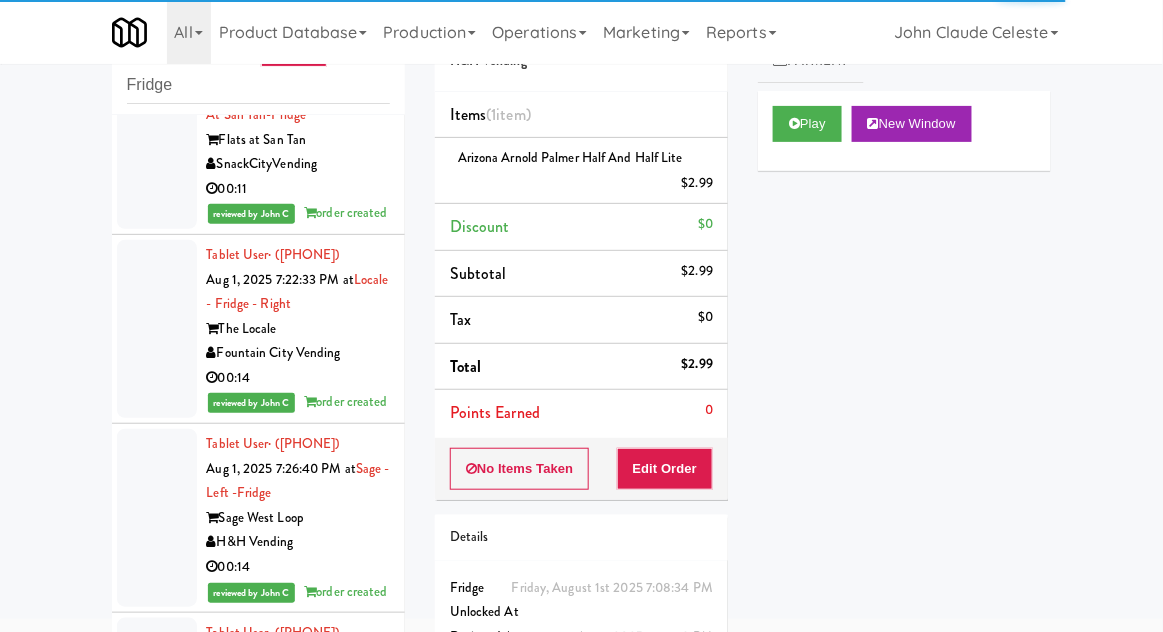 click at bounding box center (157, -239) 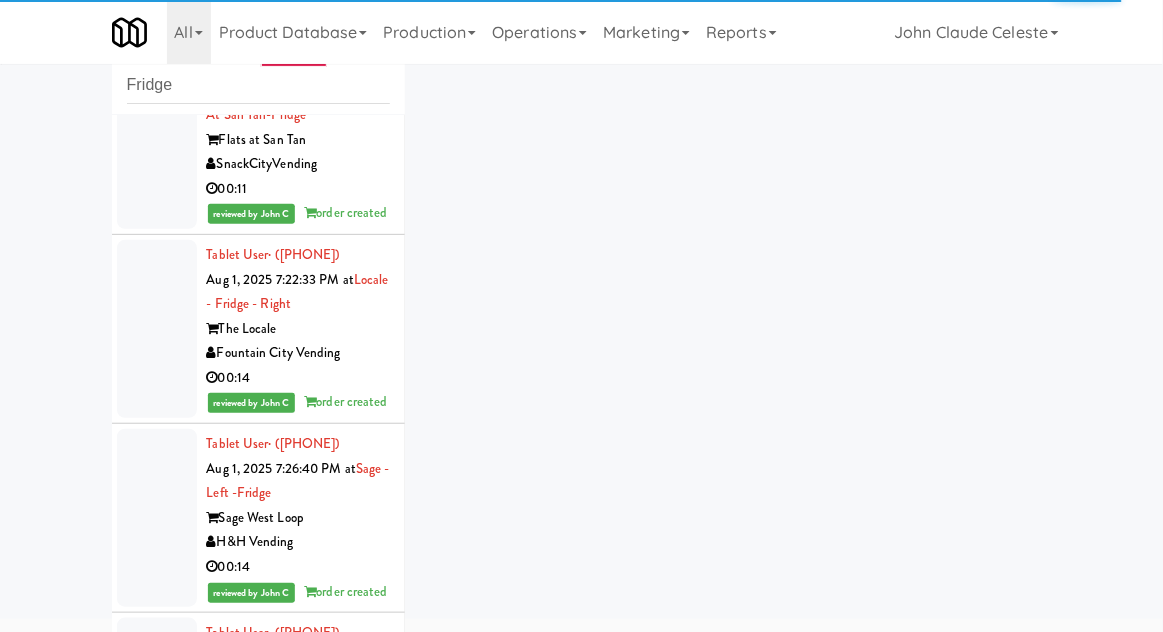 click at bounding box center (157, -49) 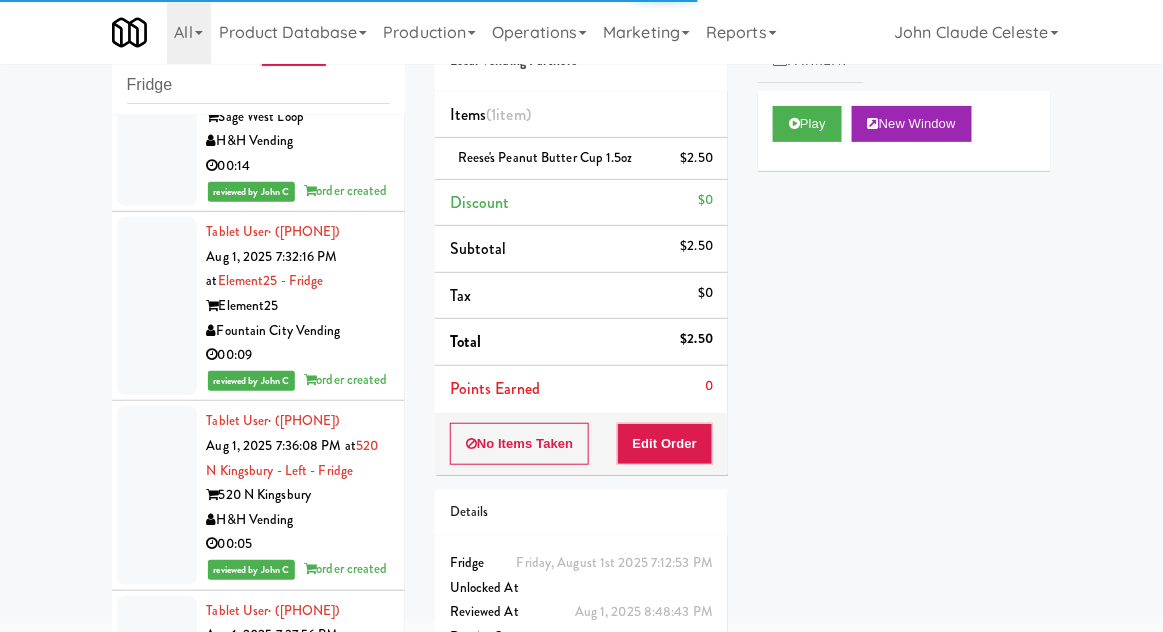 click at bounding box center (157, -261) 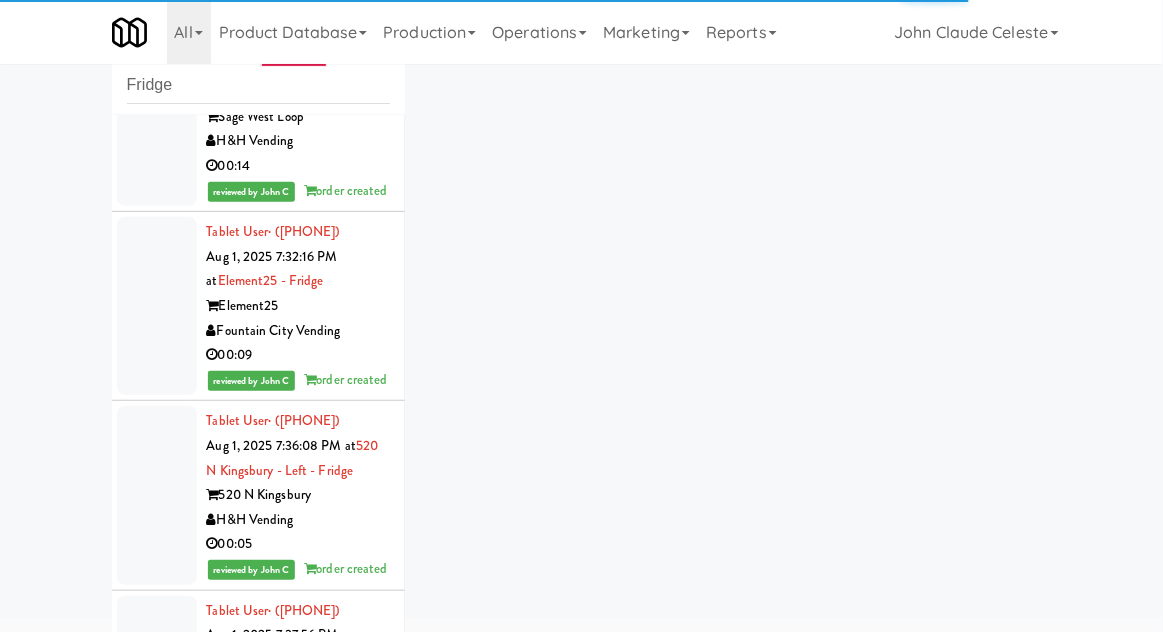 click at bounding box center (157, -72) 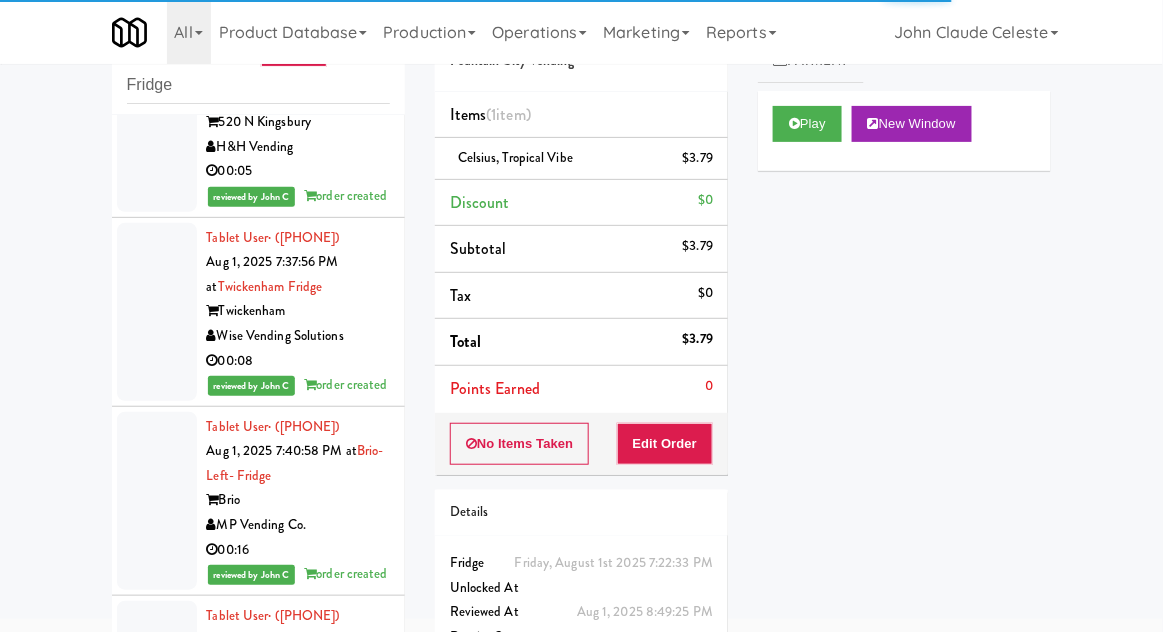 click at bounding box center [157, -256] 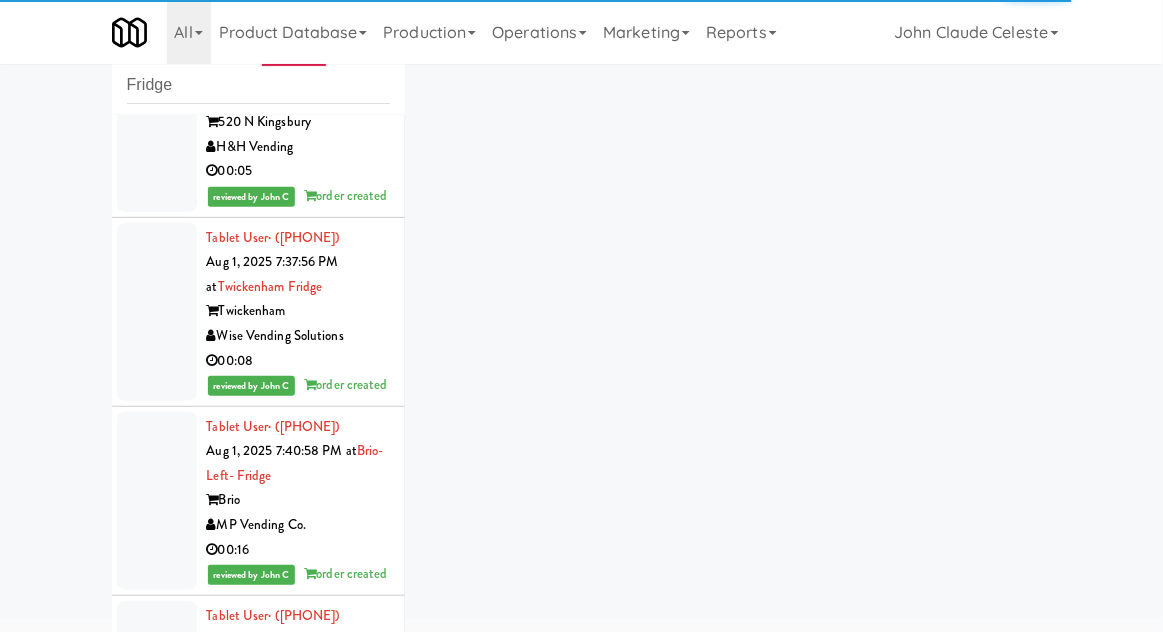click at bounding box center (157, -67) 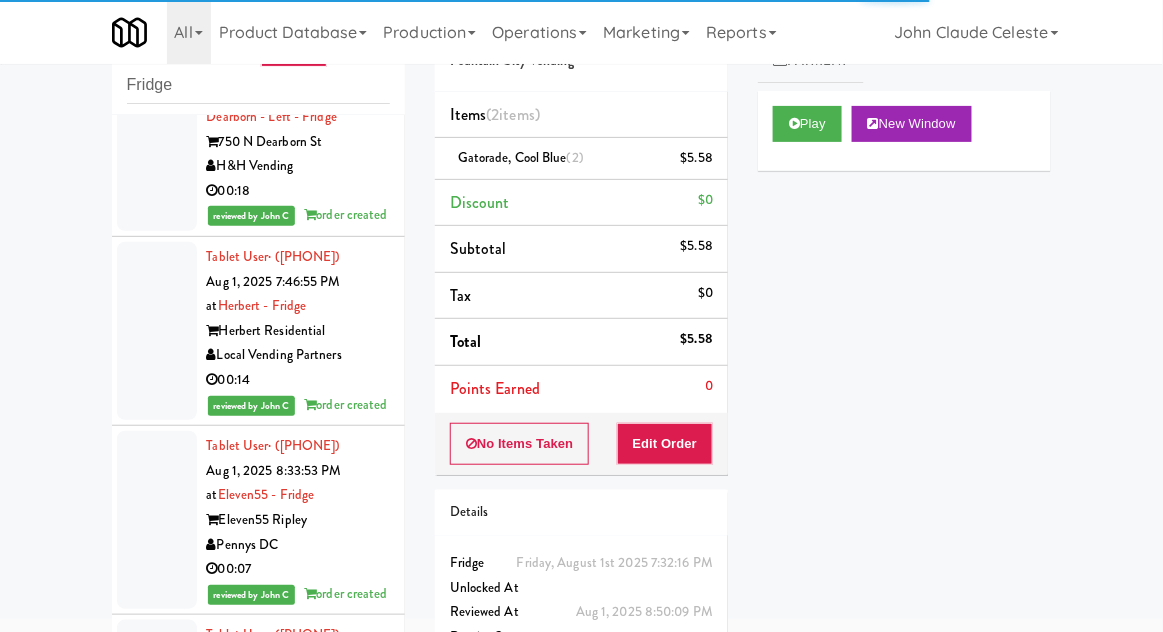 click at bounding box center [157, -426] 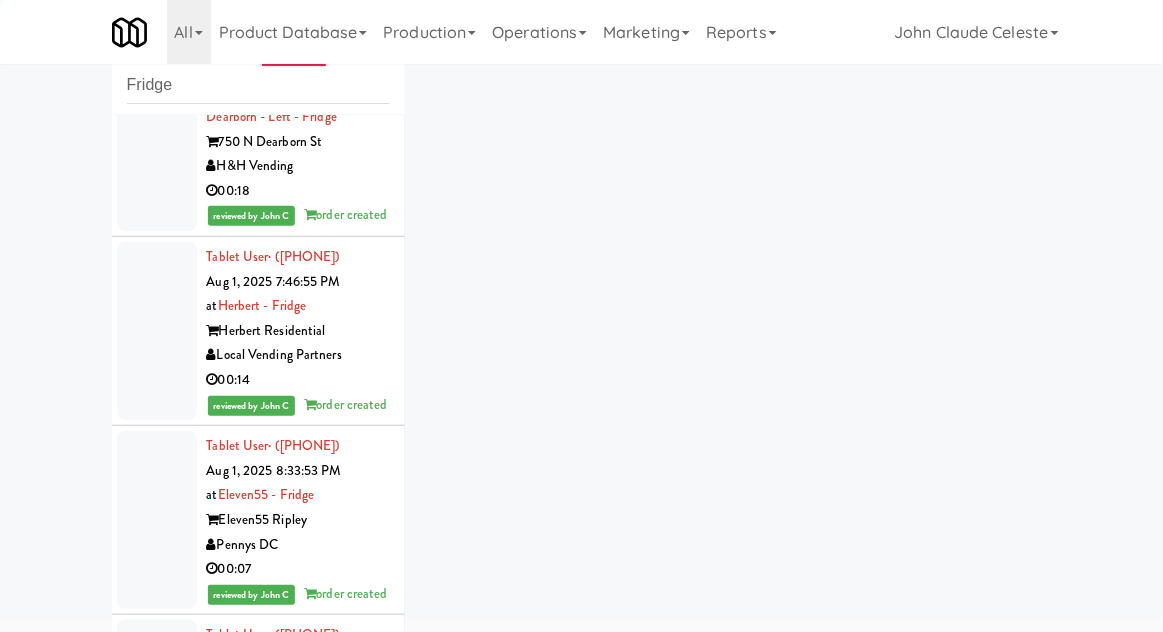 click at bounding box center [157, -236] 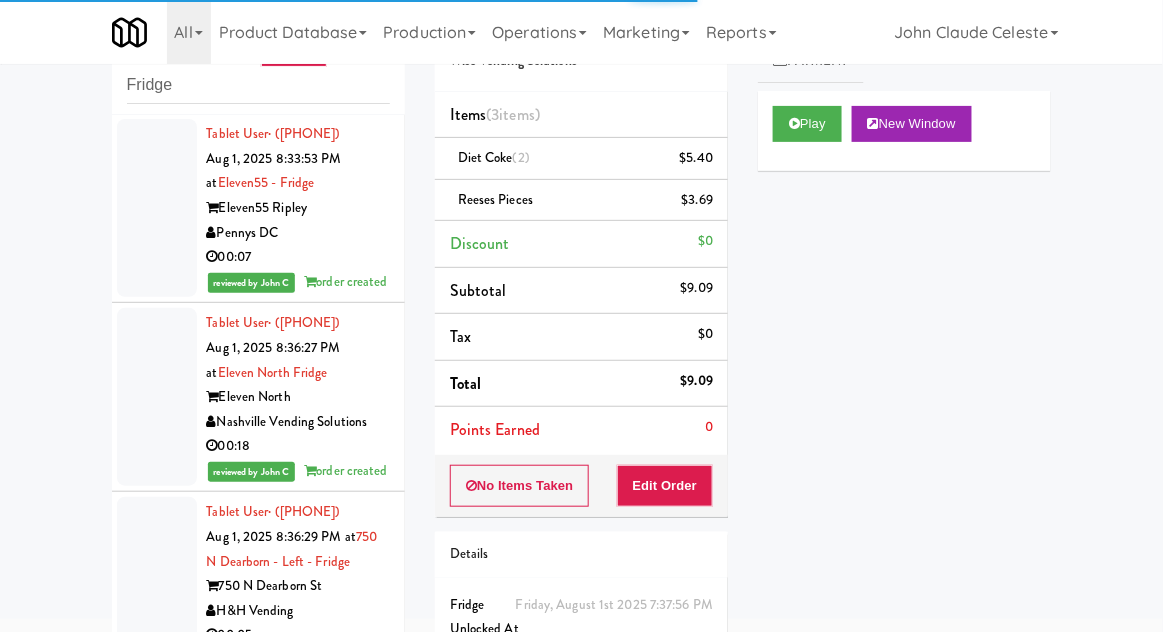 click at bounding box center [157, -359] 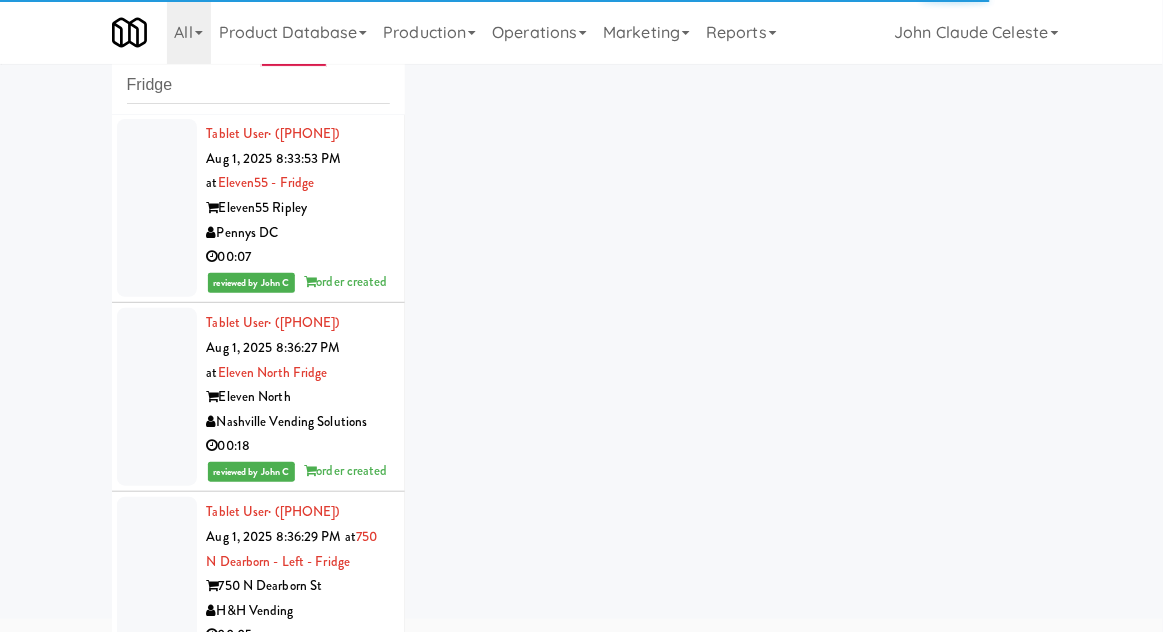 click at bounding box center [157, -170] 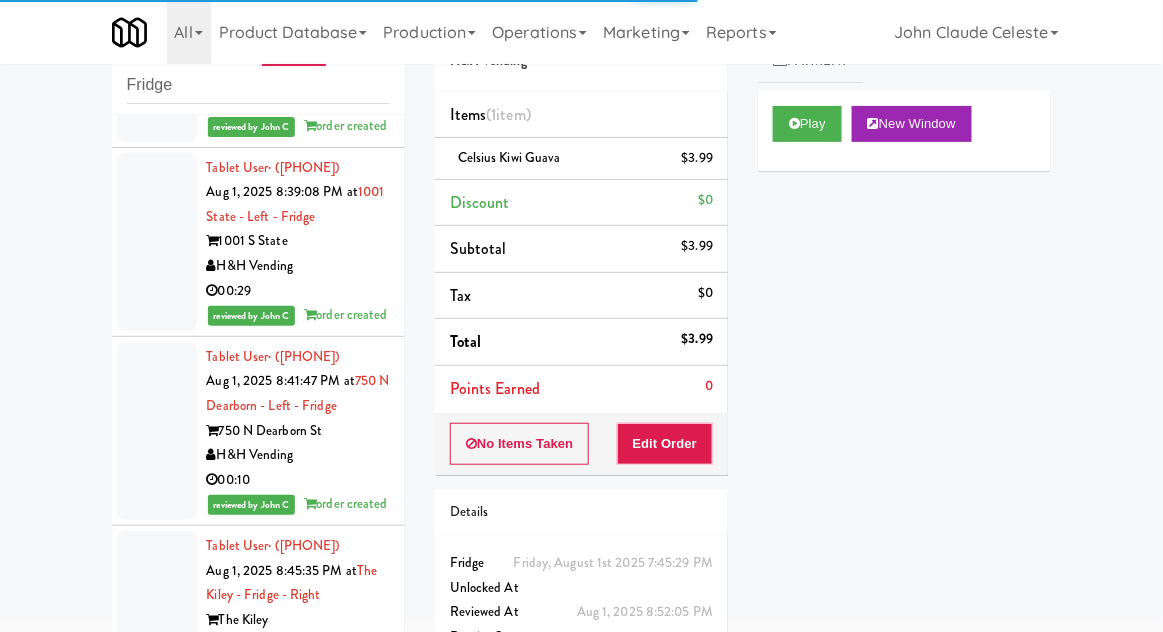 scroll, scrollTop: 8149, scrollLeft: 0, axis: vertical 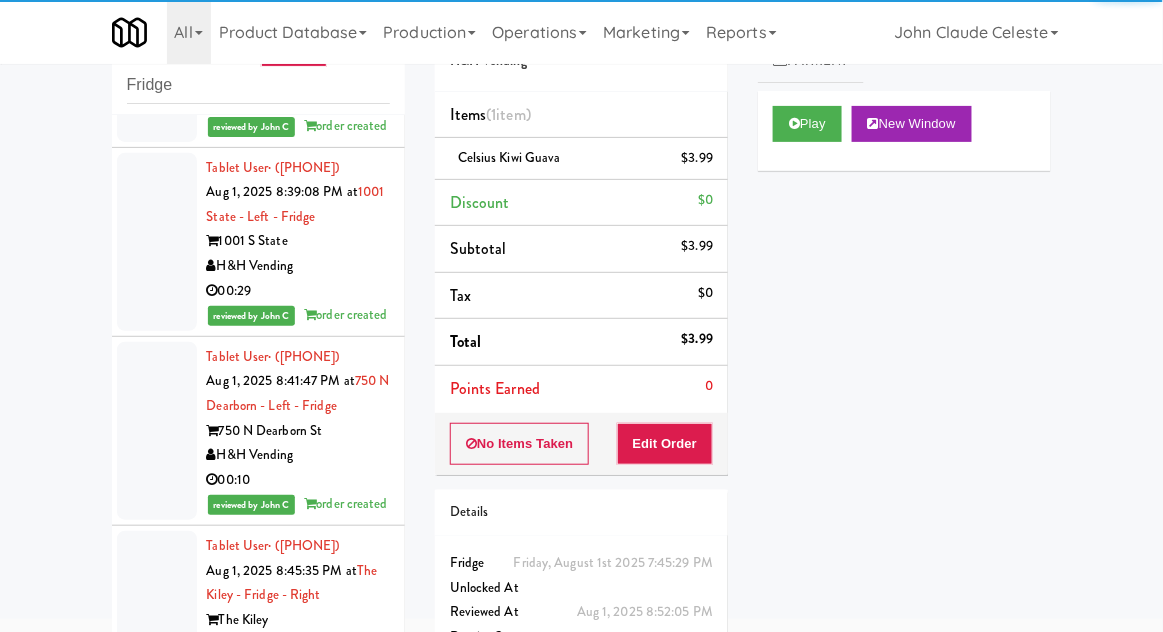click at bounding box center (157, -515) 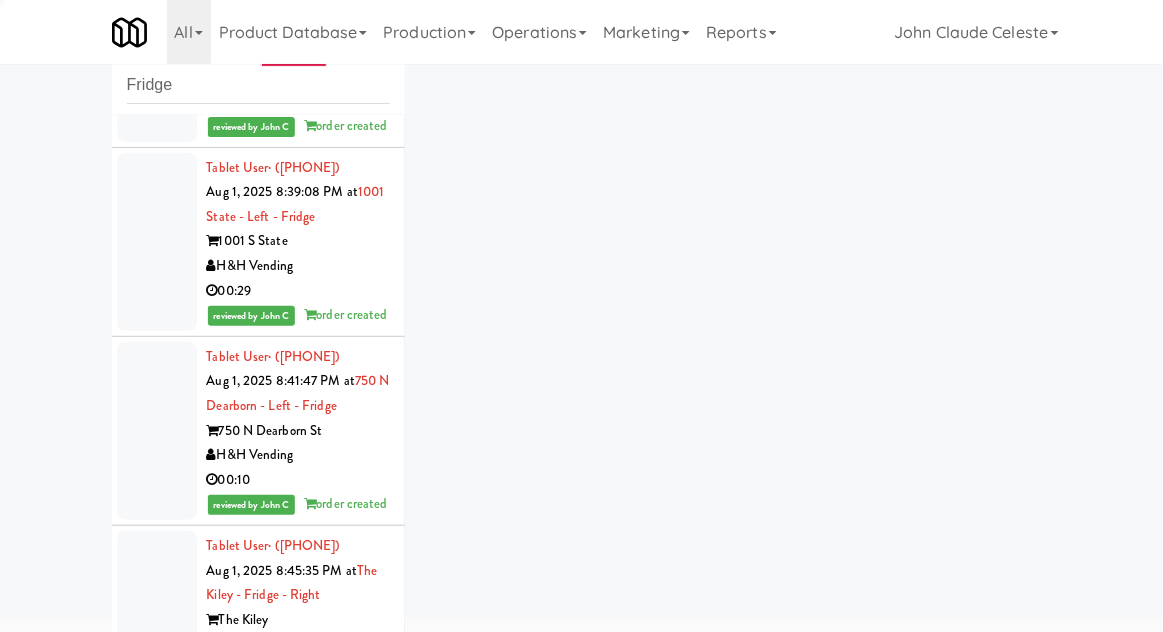 click at bounding box center [157, -326] 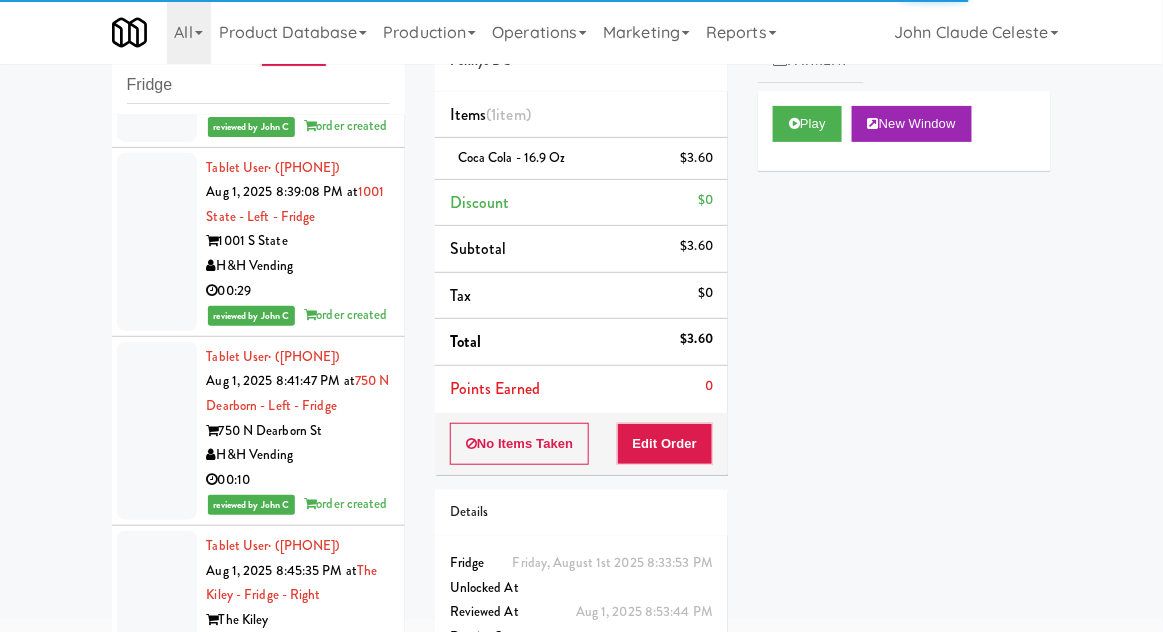 click at bounding box center (157, -137) 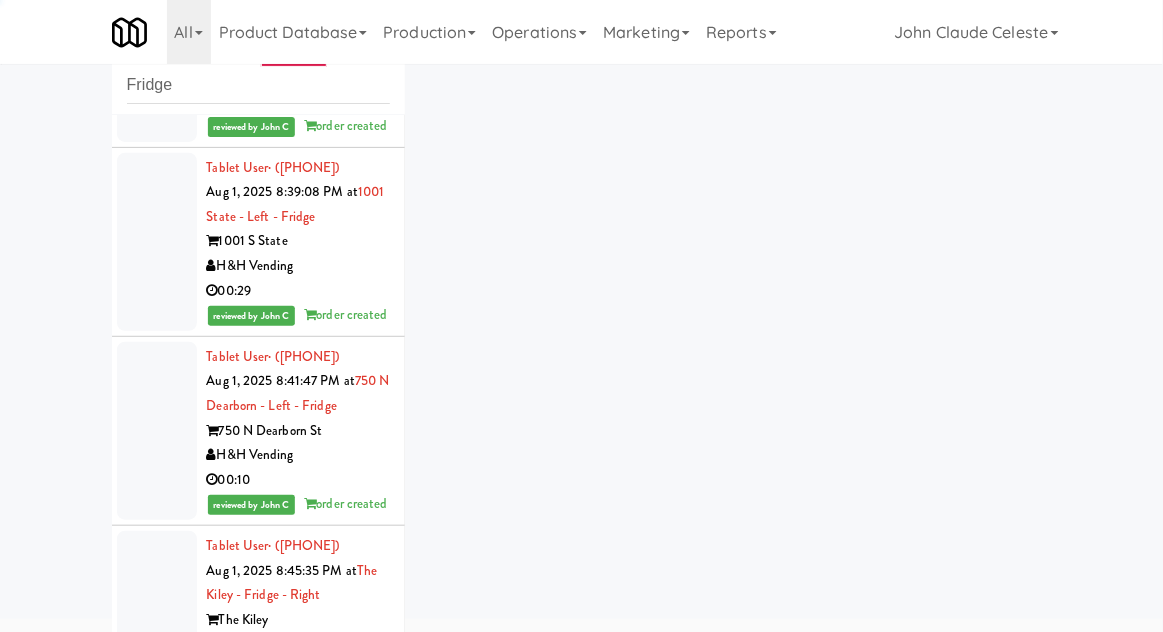 click at bounding box center [157, 52] 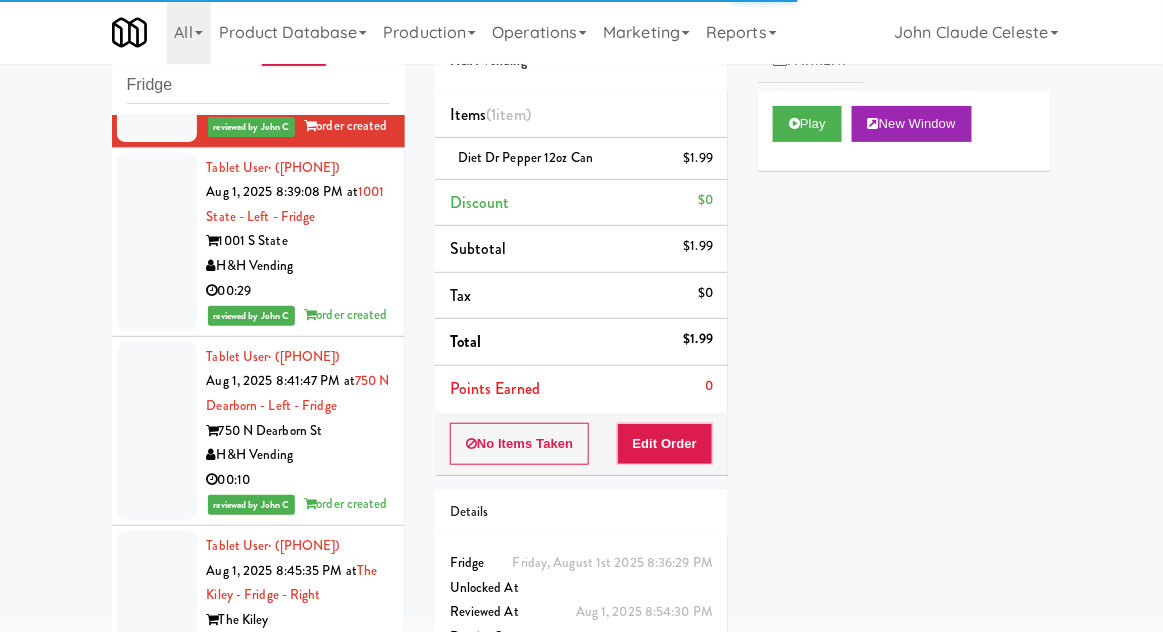 click at bounding box center [157, 242] 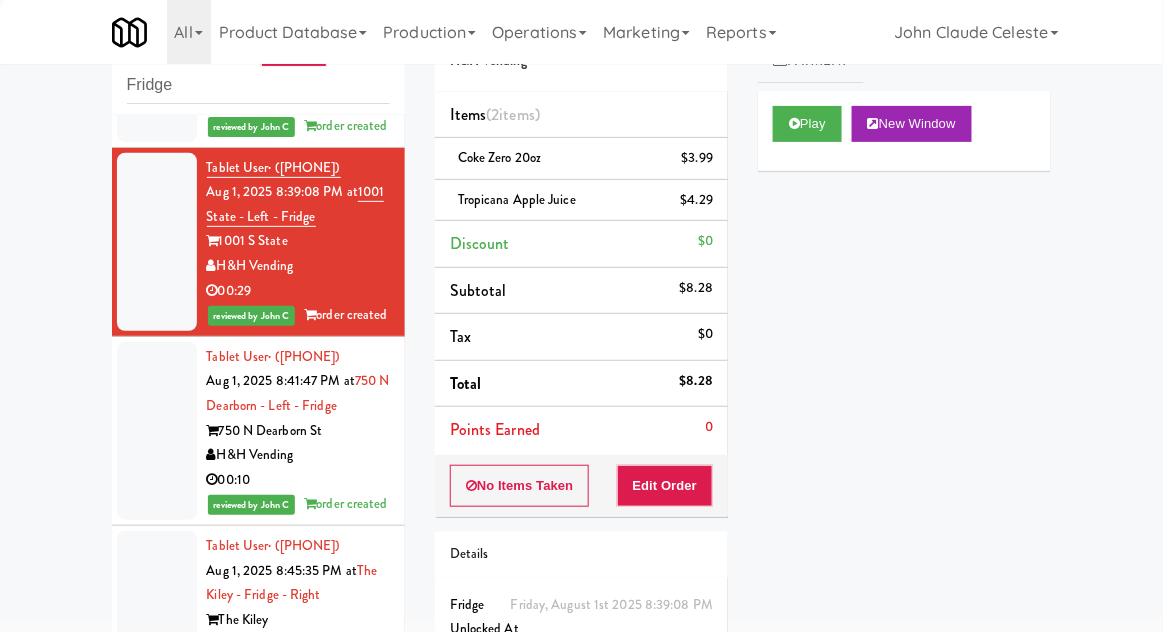 scroll, scrollTop: 9177, scrollLeft: 0, axis: vertical 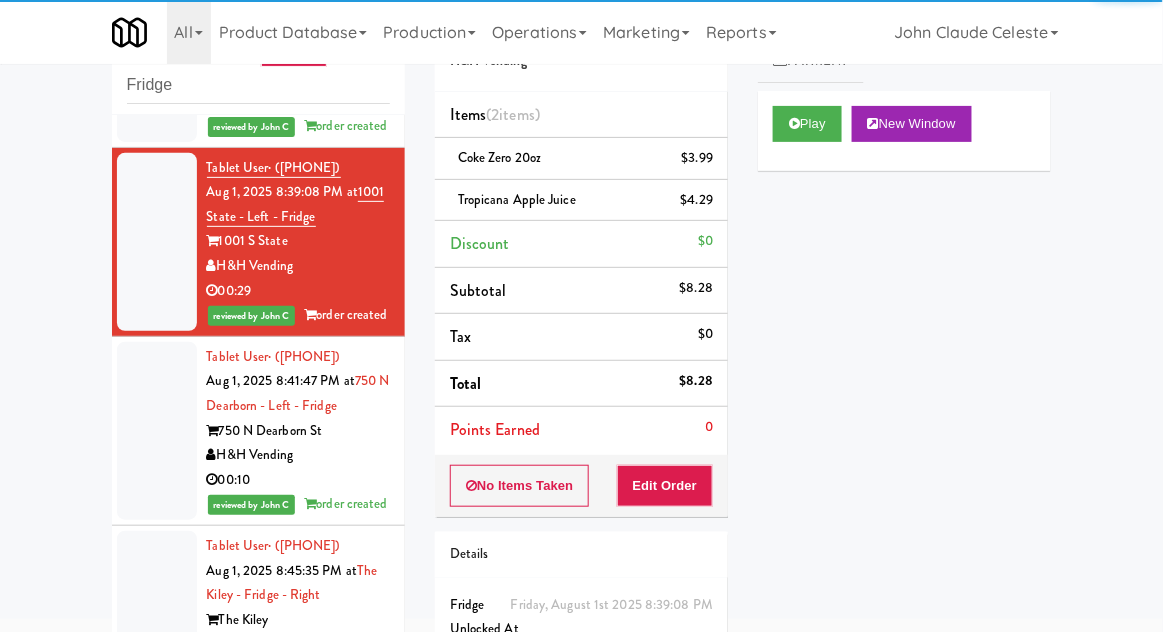 click at bounding box center (157, 431) 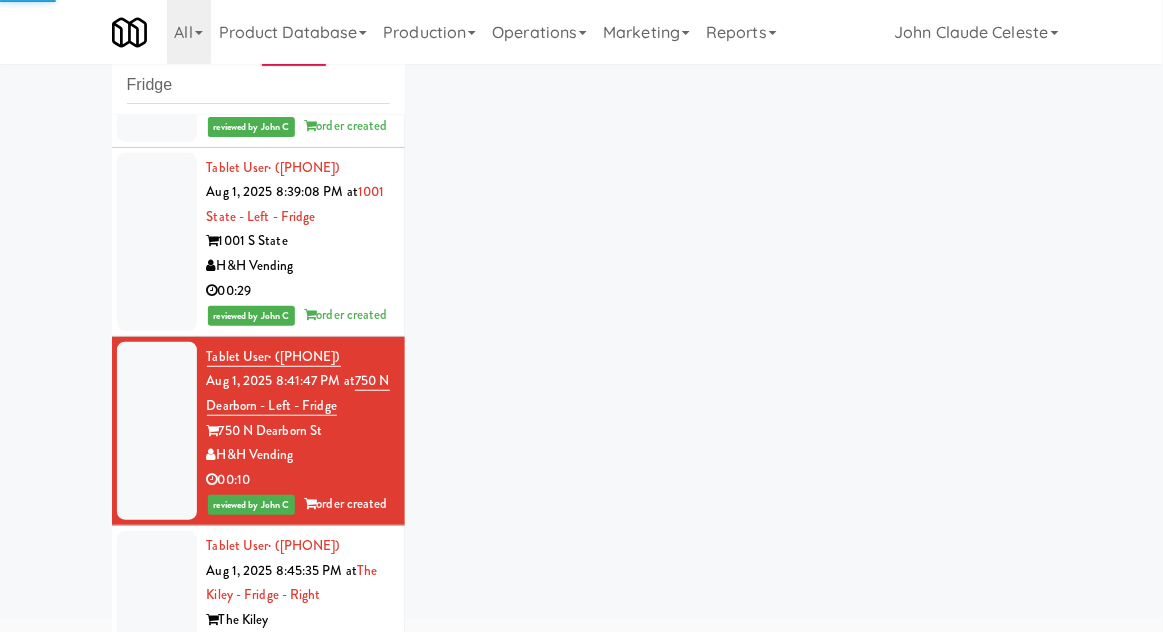 click at bounding box center [157, 620] 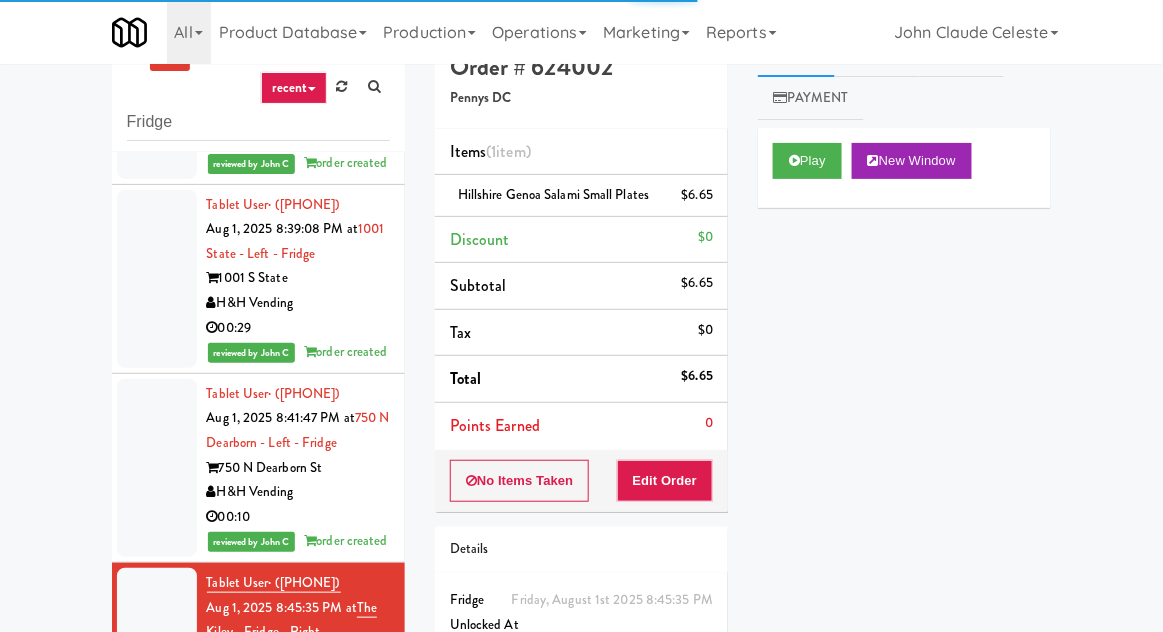 scroll, scrollTop: 0, scrollLeft: 0, axis: both 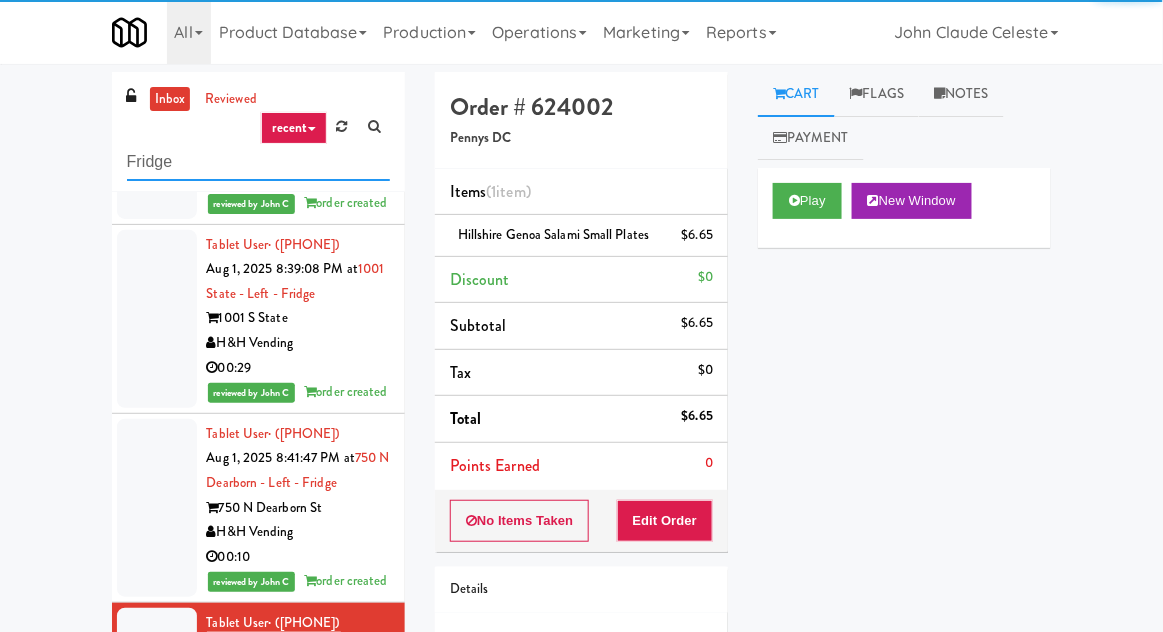 click on "Fridge" at bounding box center (258, 162) 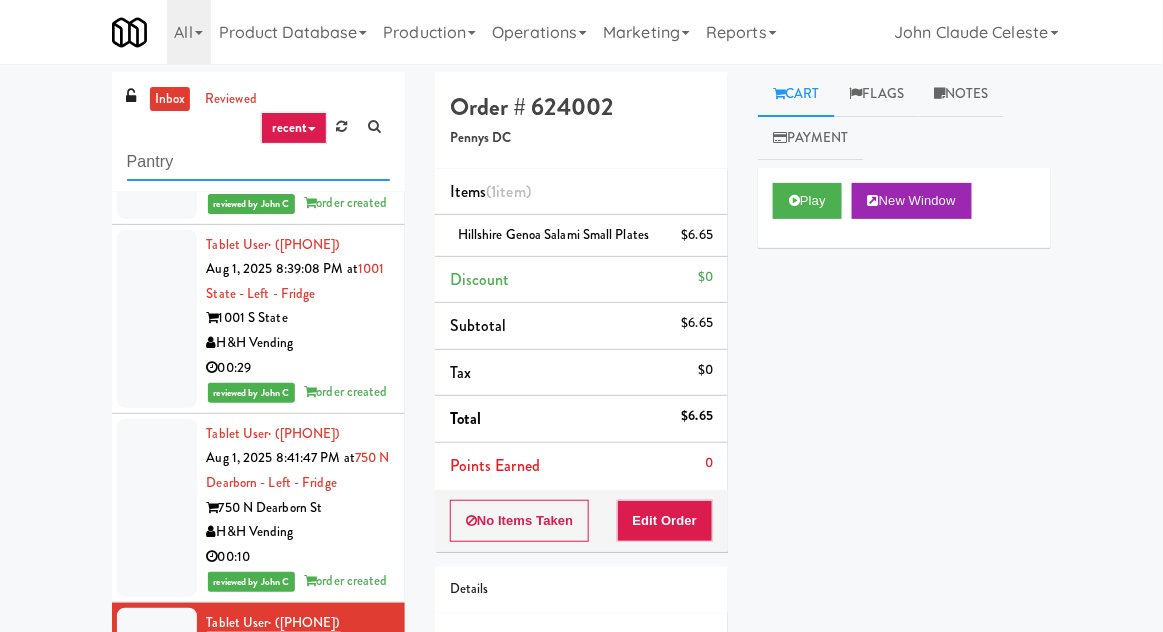 type on "Pantry" 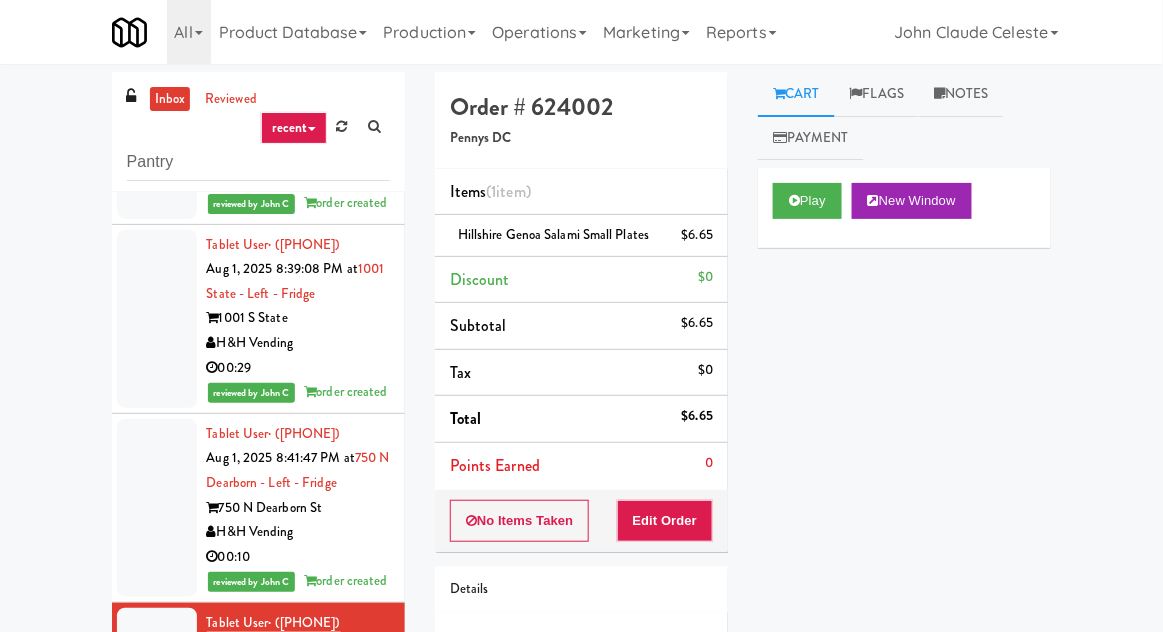 click on "inbox reviewed recent    all     unclear take     inventory issue     suspicious     failed     recent   Pantry Tablet User  · ([PHONE]) Jul 18, 2025 11:44:13 PM at  700 Penn-Fridge   700 Penn  Choose Moore Vending  Unknown     Tablet User  · ([PHONE]) Aug 1, 2025 5:30:58 PM at  Sage - Left -Fridge  Sage West Loop  H&H Vending  00:04 reviewed by John C  order created     Tablet User  · ([PHONE]) Aug 1, 2025 5:35:21 PM at  The Mo - Fridge  The Mo  Pennys DC  00:08 reviewed by John C  order created     Tablet User  · ([PHONE]) Aug 1, 2025 5:35:52 PM at  1407 Michigan - Left - Fridge  1407 S Michigan Ave  H&H Vending  00:05 reviewed by John C  order created     Tablet User  · ([PHONE]) Aug 1, 2025 5:41:25 PM at  Fridge Right-Clark Nexsen  Clark Nexsen  VB Vending Company LLC  00:04 reviewed by John C  order created     Tablet User  · ([PHONE]) Aug 1, 2025 5:55:24 PM at  1140 S Wabash - Left - Fridge  1140 S Wabash  H&H Vending  00:23 reviewed by John C     00:07" at bounding box center (581, 439) 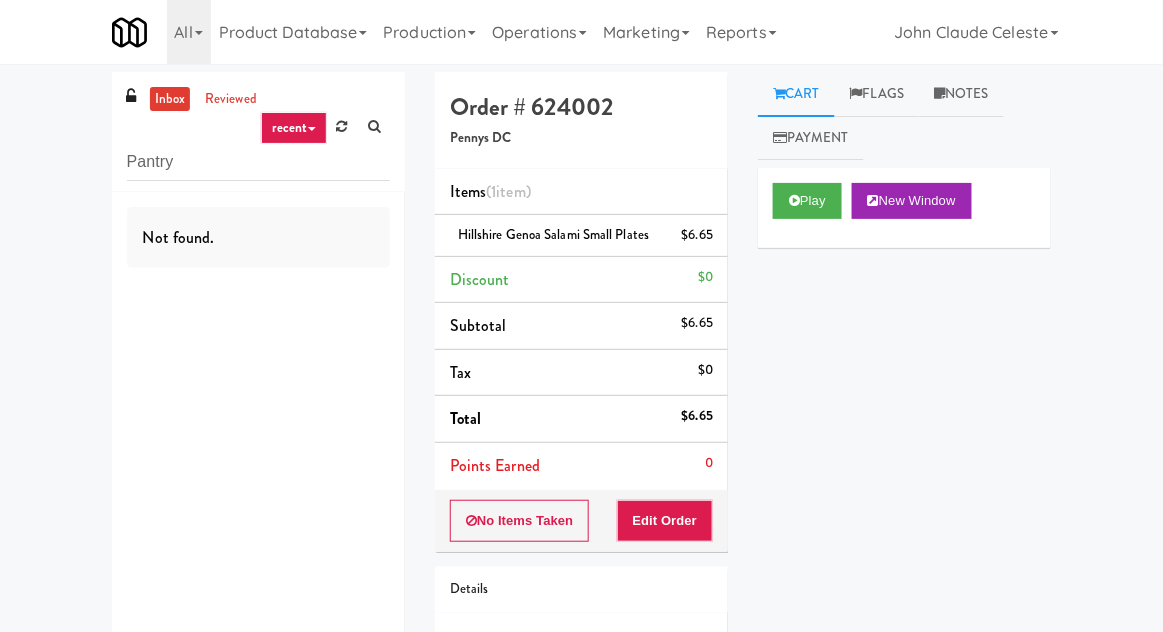 scroll, scrollTop: 0, scrollLeft: 0, axis: both 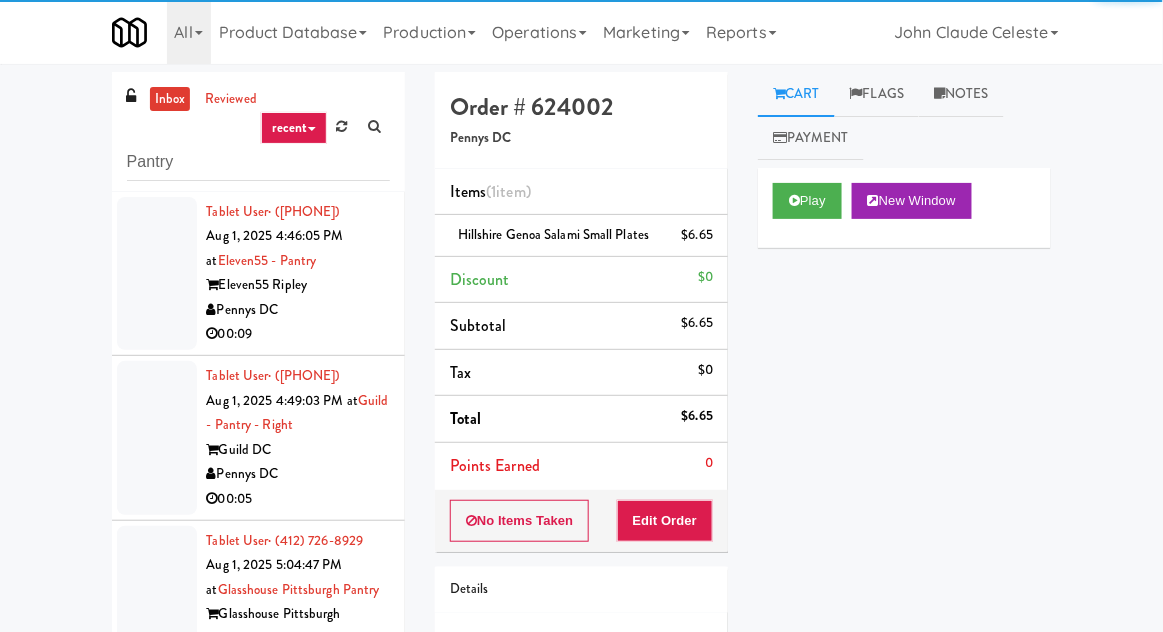 click at bounding box center [157, 274] 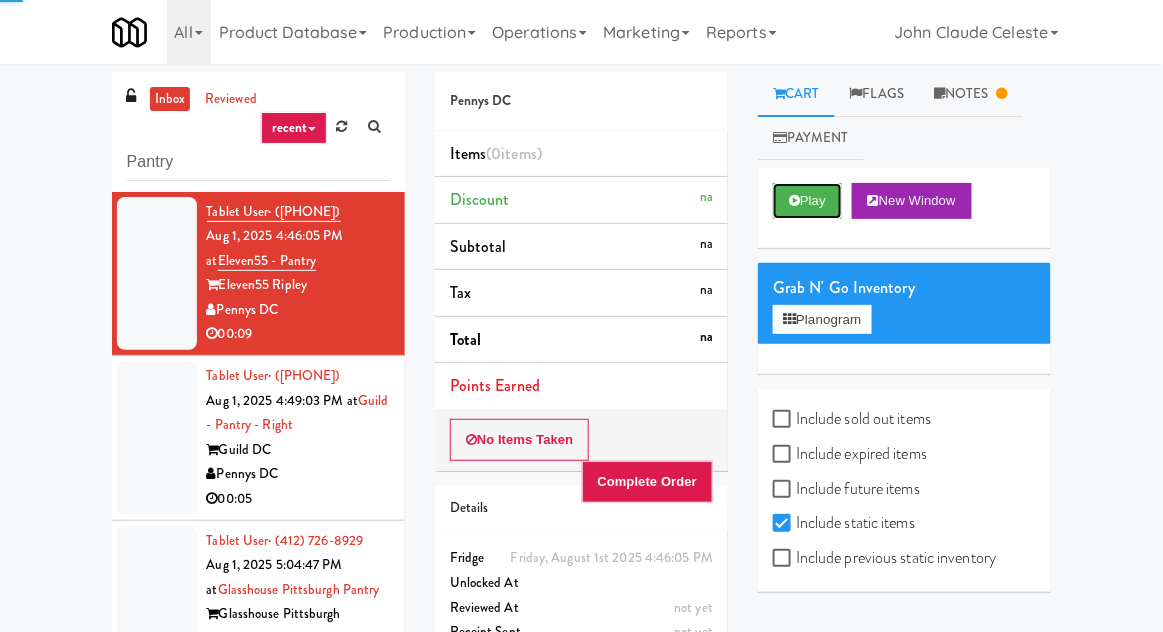 click on "Play" at bounding box center [807, 201] 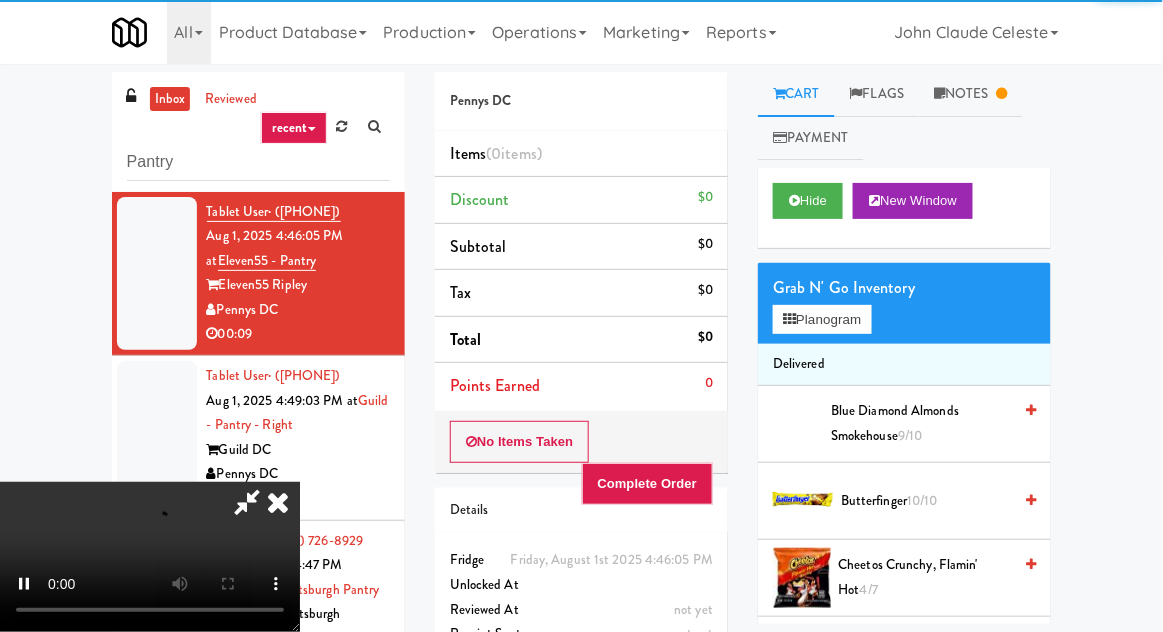 click at bounding box center (278, 502) 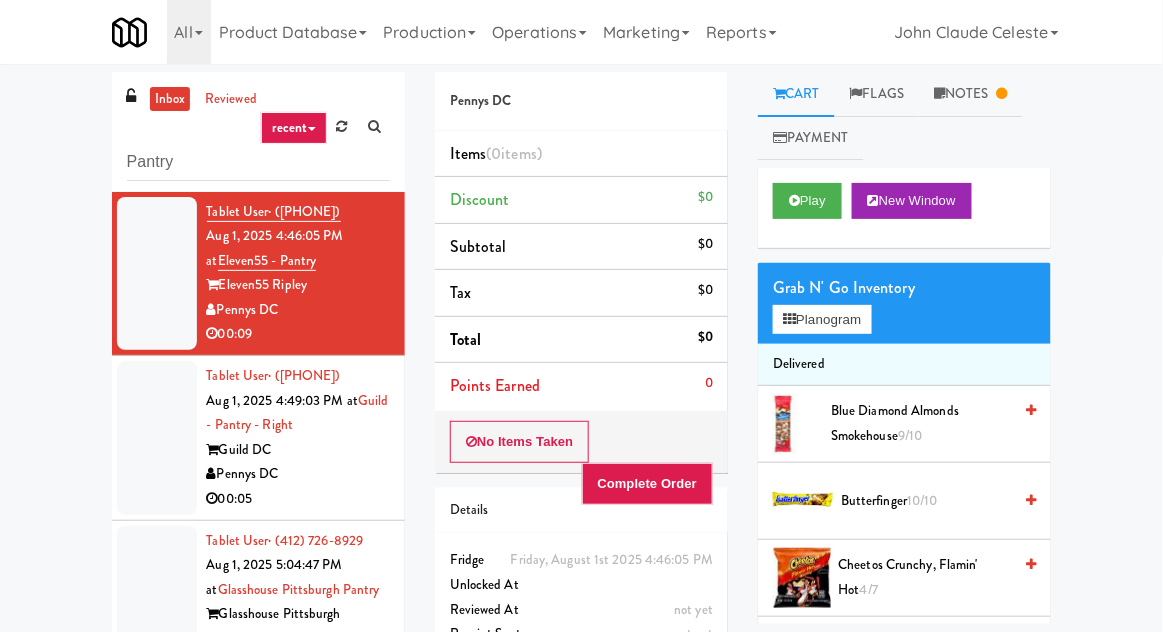 click on "Notes" at bounding box center [971, 94] 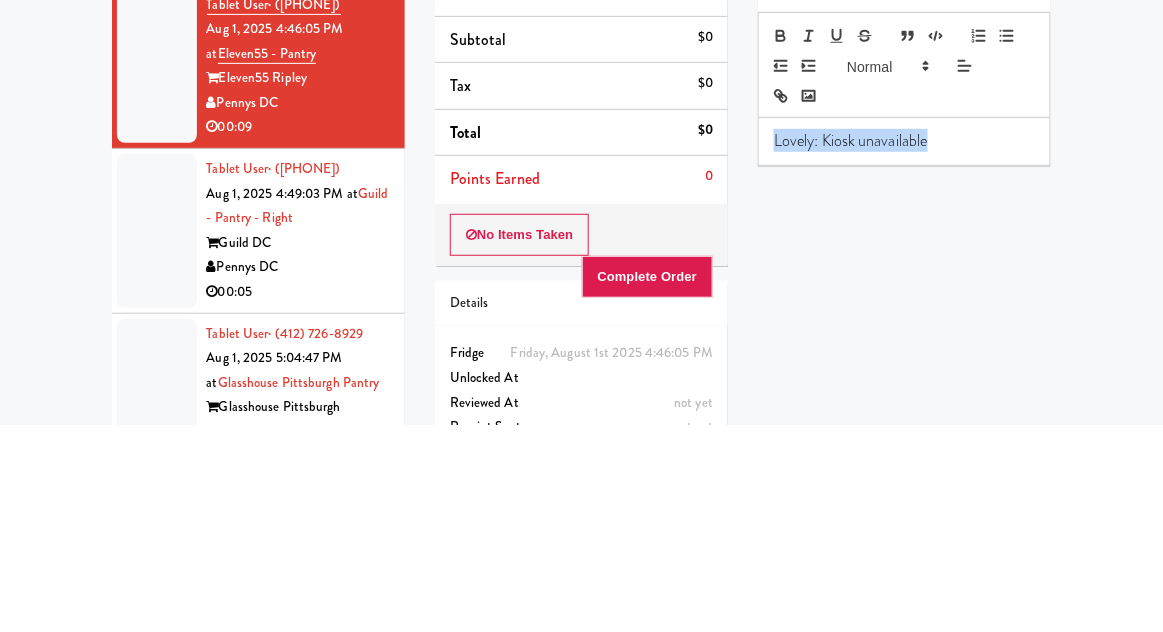 type 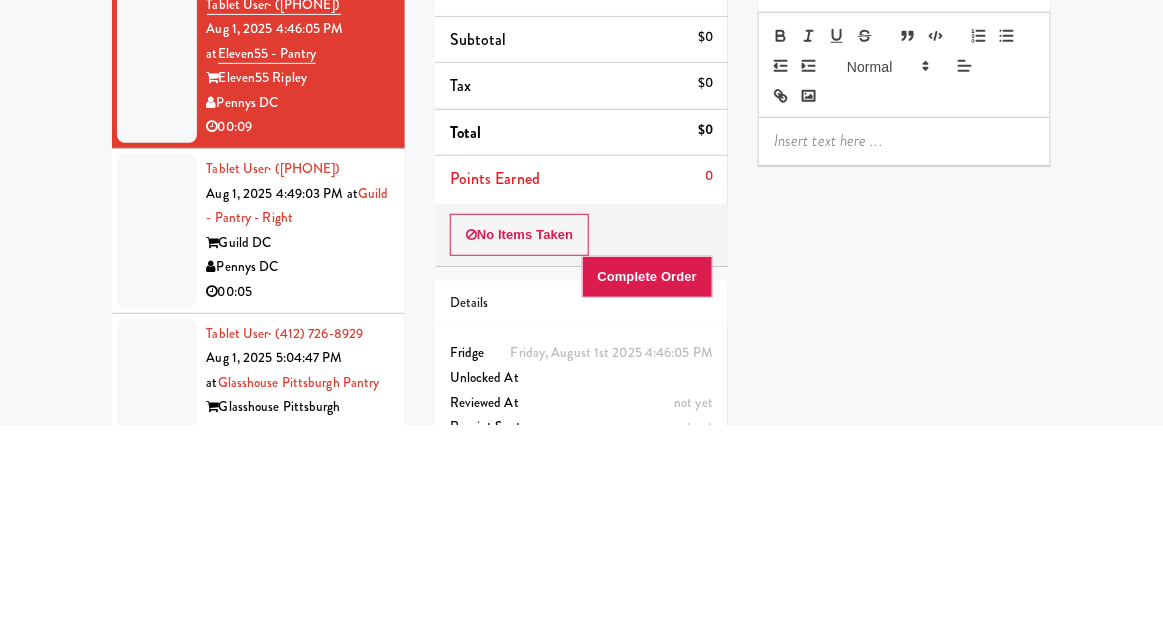 click on "Play  New Window Grab N' Go Inventory  Planogram Delivered  Blue Diamond Almonds Smokehouse  9/10 Butterfinger  10/10 Cheetos Crunchy, Flamin' Hot  4/7 Clif Bar Chocolate Chip  10/10 Crest 3D White  5/5 Doritos - Cool Ranch  7/7 Kettle Chips Backyard Barbeque  6/7 Kettle Chips Sea Salt and Vinegar  5/6 Kinder Bueno  7/10 Kirkland Movie Theater Butter Popcorn  10/10 KitKat  10/10 Lance Toast Chee Peanut Butter  10/10 M&M's Peanut Chocolate  4/4 Nature's Bakery Raspberry Fig Bar  10/10 Nerds Gummy Clusters  3/7 One Bar - Birthday Cake  9/10 ONE Bar, Chocolate Peanut Butter Cup  10/10 Oreo Original Cookie  9/10 Pop Tarts Strawberry  6/7 Quest Bar Chocolate Chip Cookie Dough  10/10 Quest Chips Chili Lime  3/3 Reese's Milk Chocolate Peanut Butter  8/10 RX Bar Chocolate Sea Salt  10/10 Seventh Generation Toilet Paper  3/3 Skittles Original  10/10 Snickers  8/11 Sour Patch Kids  9/10 Stacy's Pita Chips, Simply Naked  7/7 TAMPAX Pearl, Regular, Plastic Tampons, Unscented  4/4 5/5 Twix  8/10 Tylenol Extra Strength" at bounding box center (904, 543) 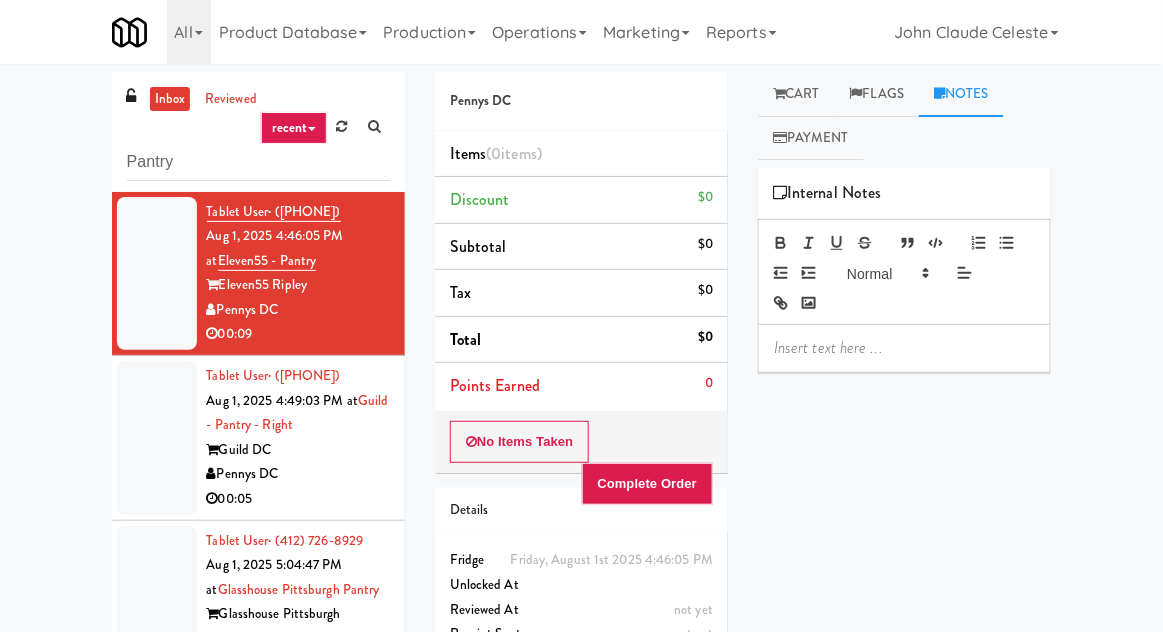 click at bounding box center [779, 93] 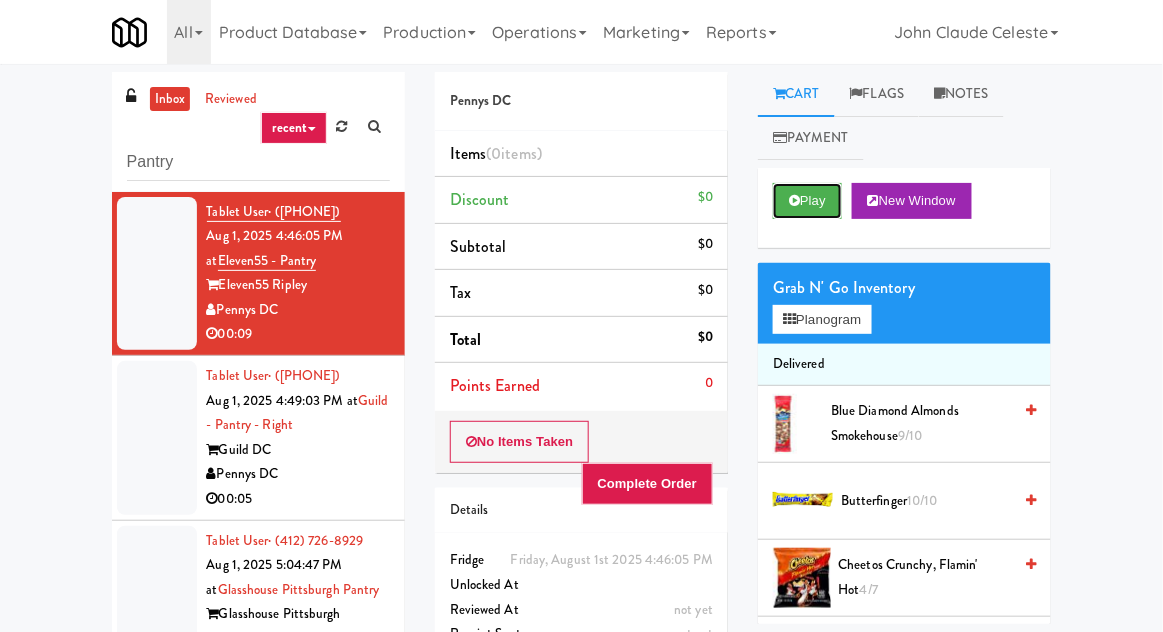 click on "Play" at bounding box center (807, 201) 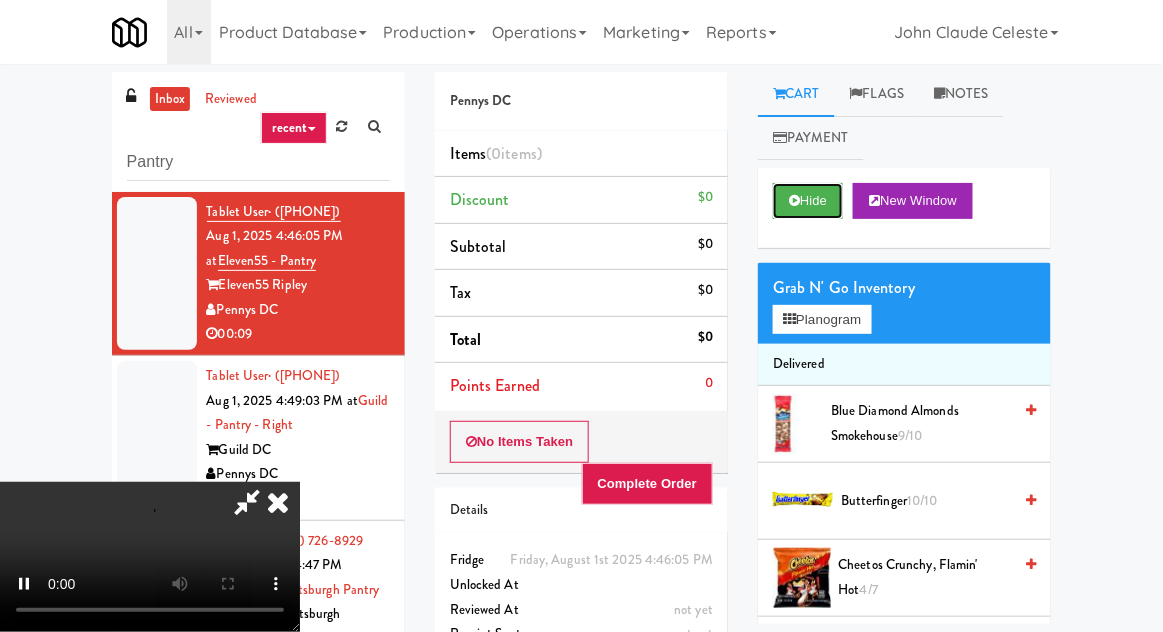 scroll, scrollTop: 73, scrollLeft: 0, axis: vertical 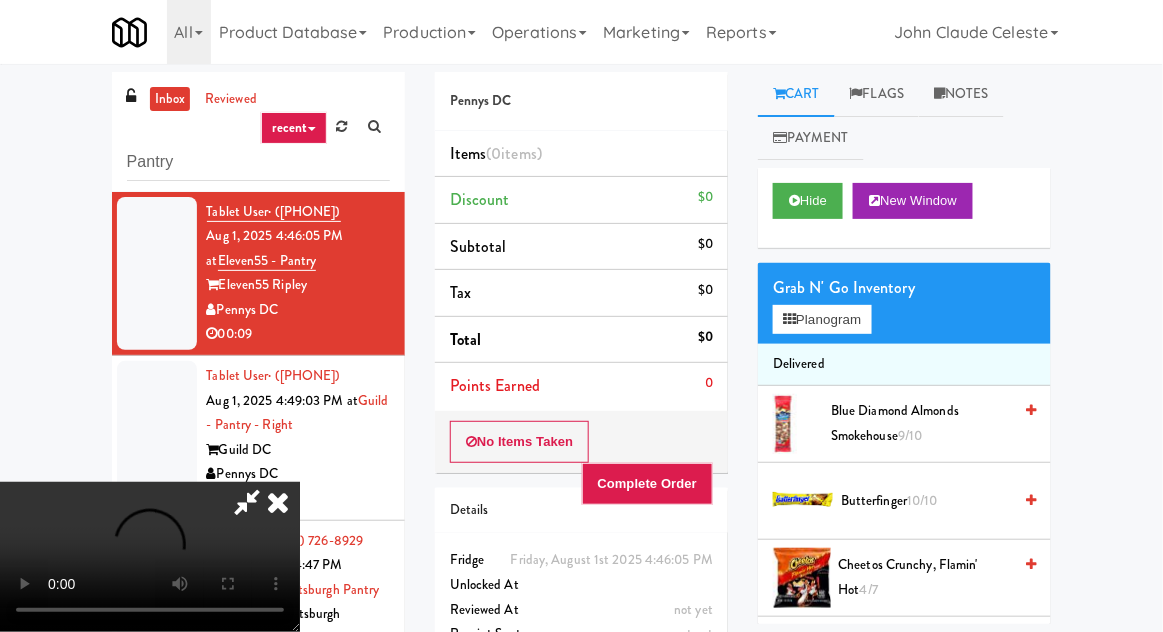 type 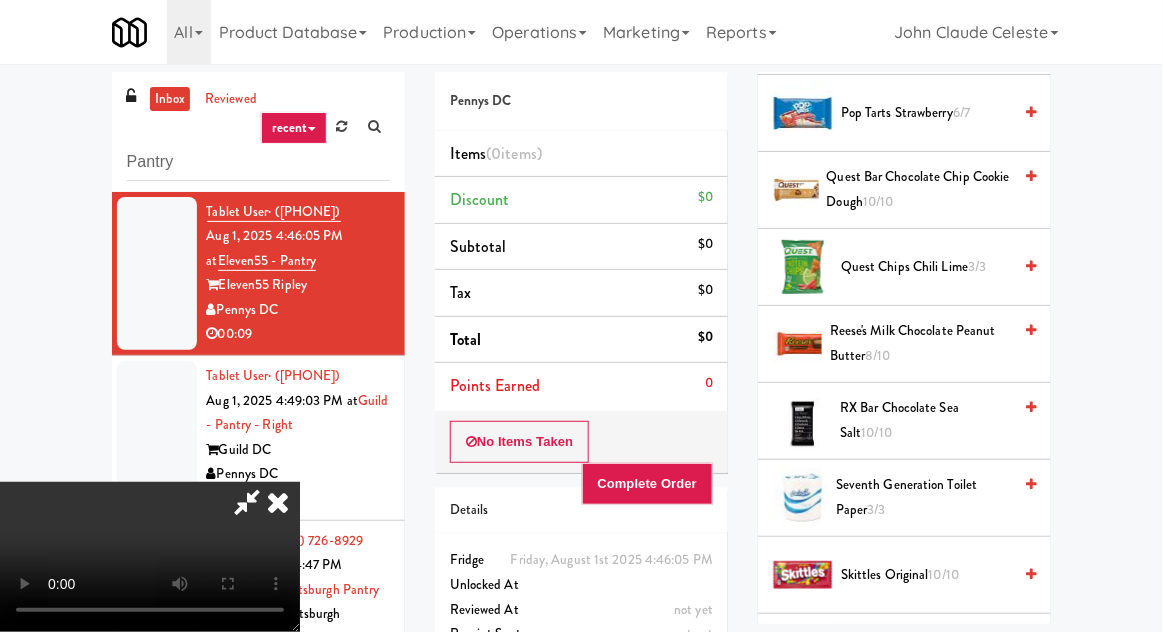 scroll, scrollTop: 1700, scrollLeft: 0, axis: vertical 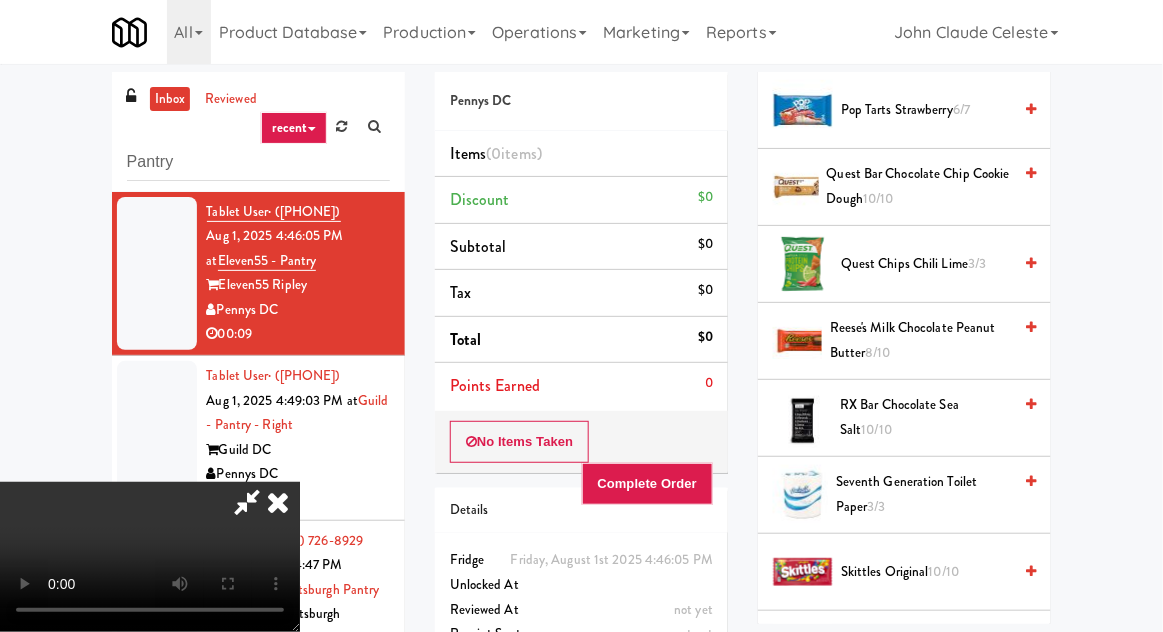 click on "Quest Chips Chili Lime  3/3" at bounding box center (926, 264) 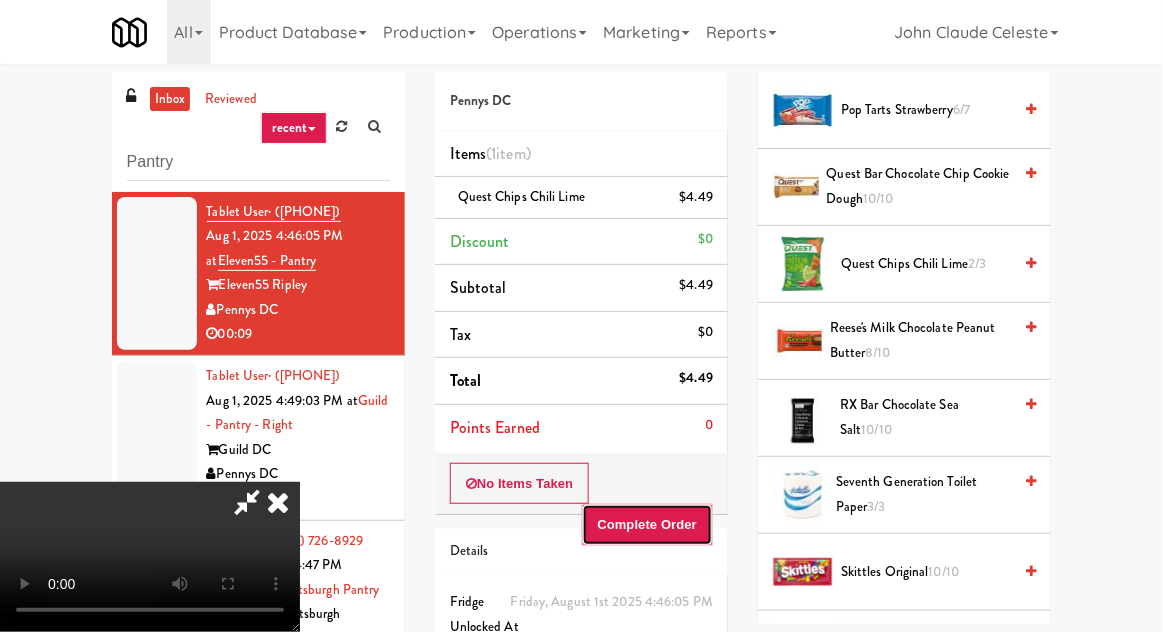 click on "Complete Order" at bounding box center [648, 525] 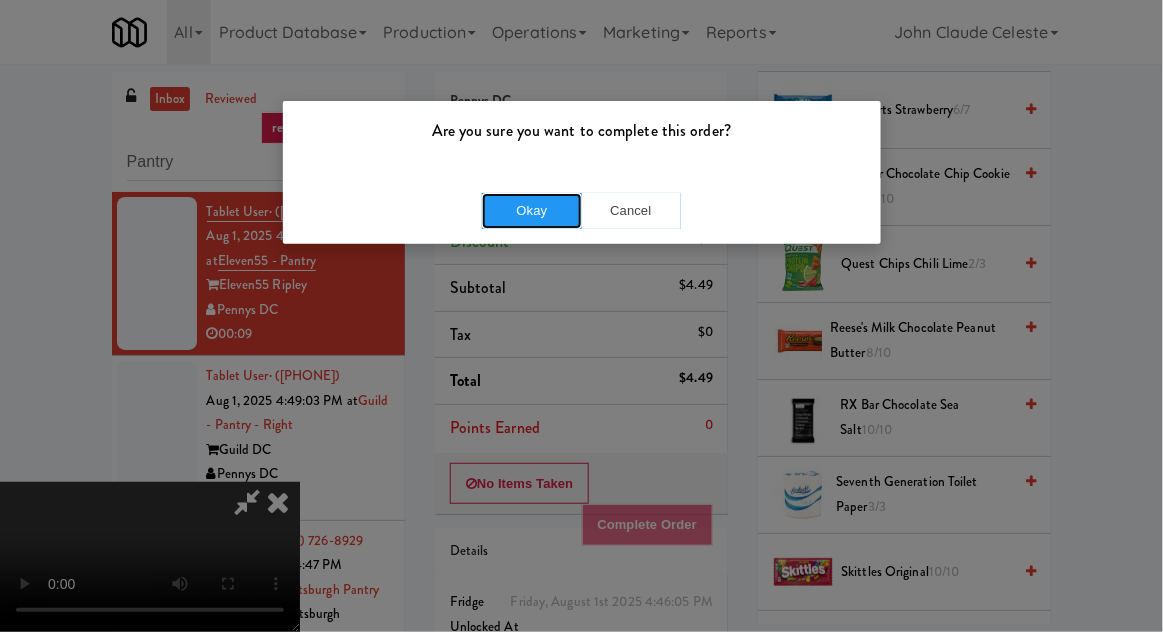 click on "Okay" at bounding box center (532, 211) 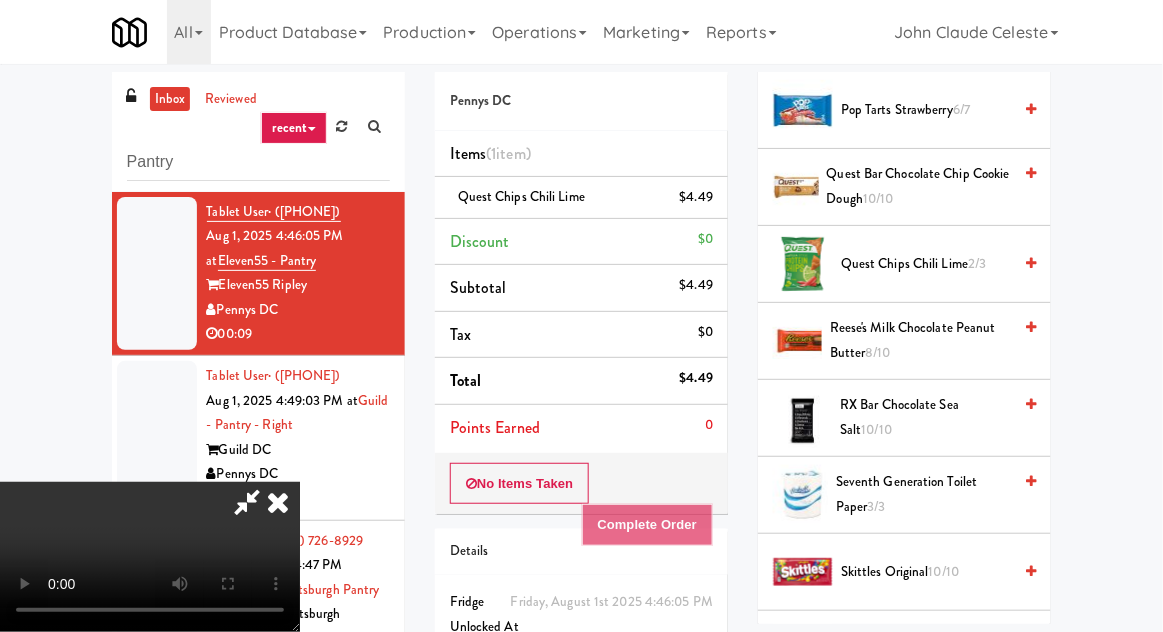 scroll, scrollTop: 0, scrollLeft: 0, axis: both 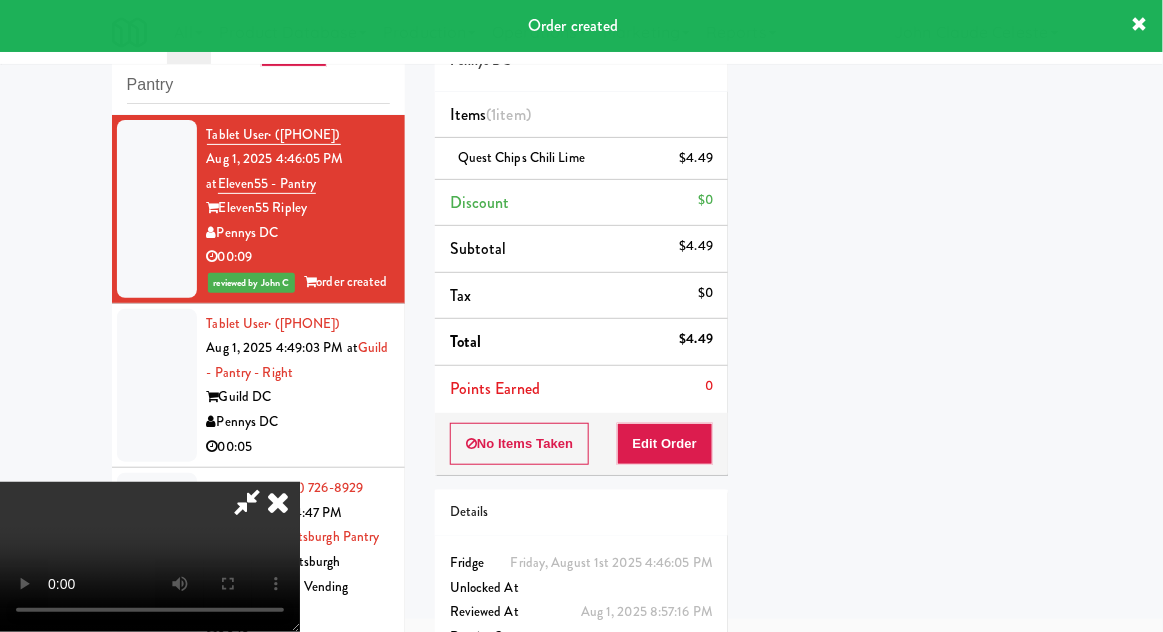 click at bounding box center (278, 502) 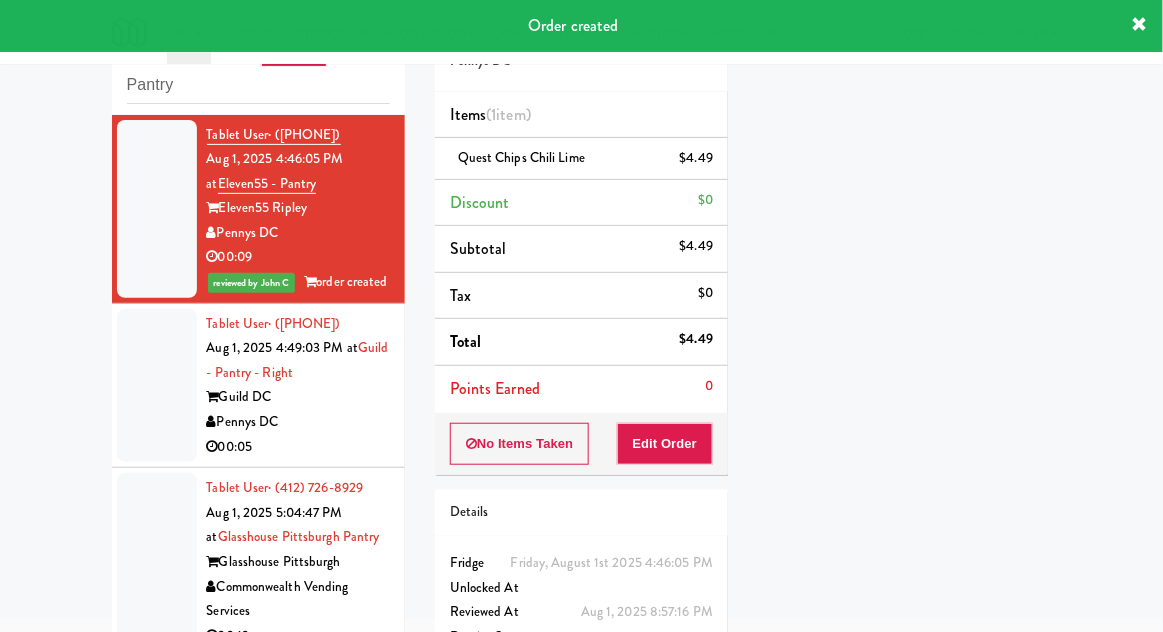 click at bounding box center [157, 386] 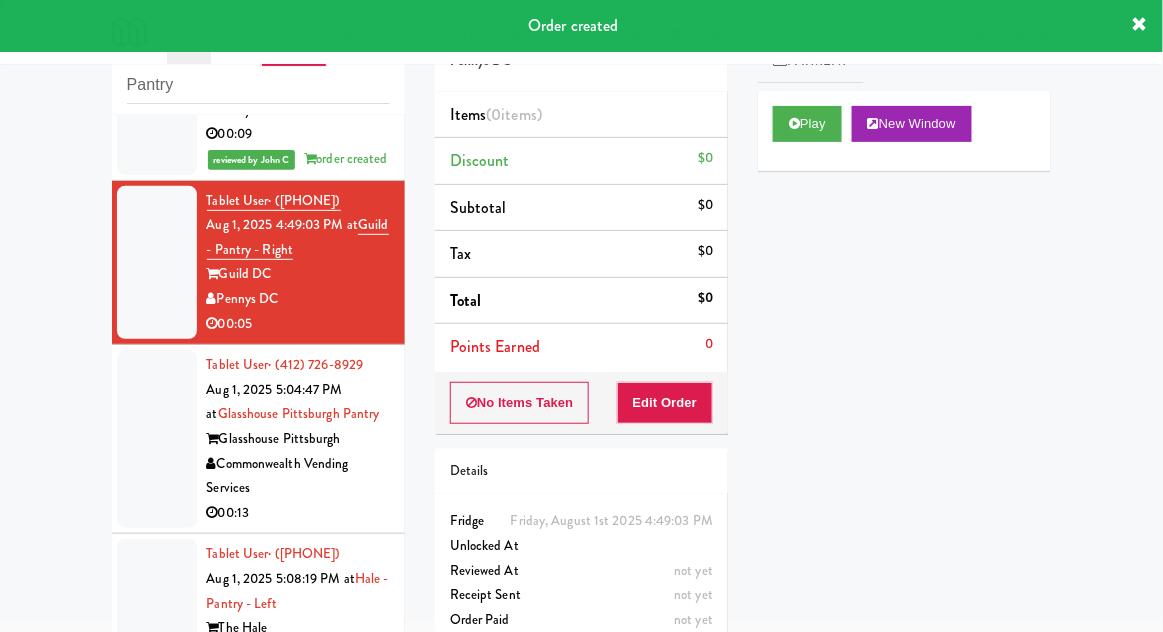 scroll, scrollTop: 167, scrollLeft: 0, axis: vertical 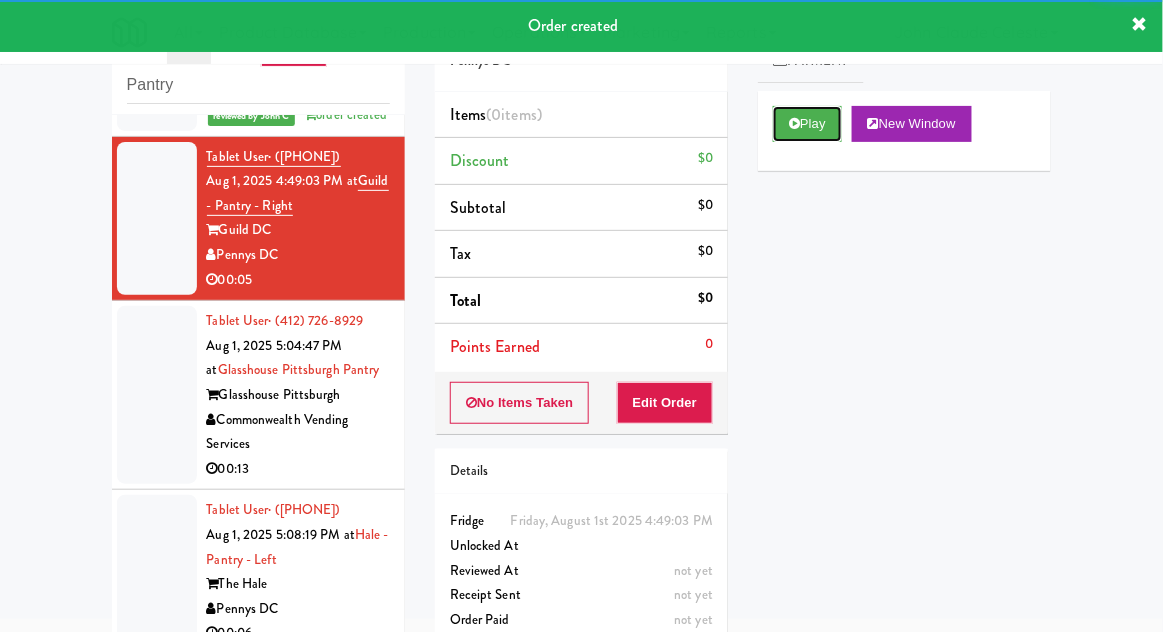 click on "Play" at bounding box center [807, 124] 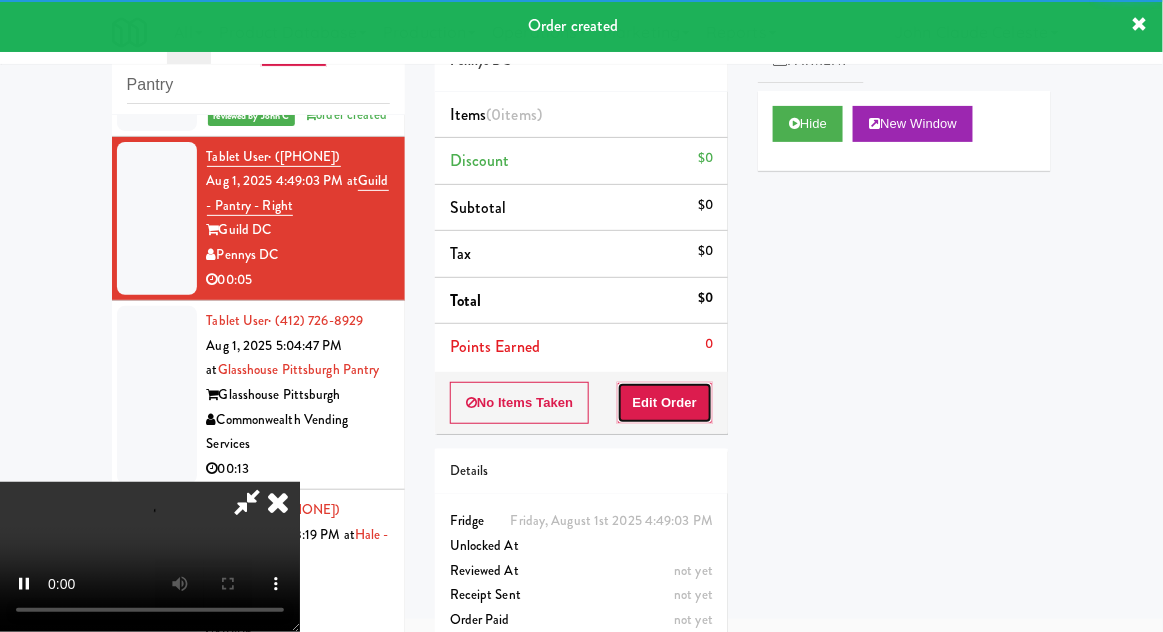click on "Edit Order" at bounding box center [665, 403] 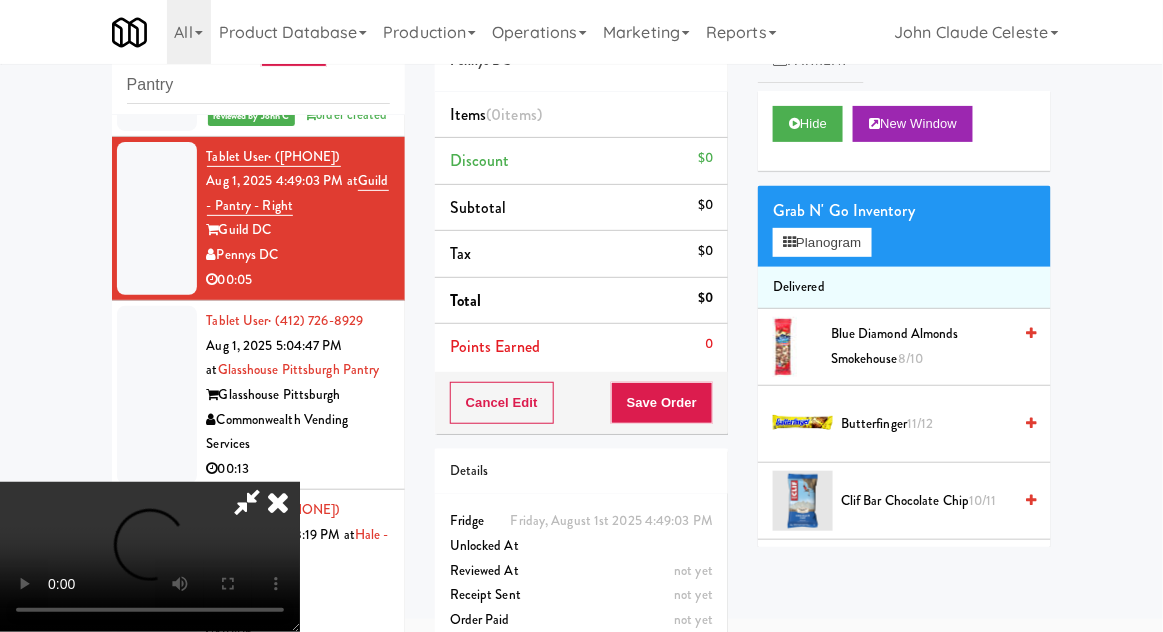 type 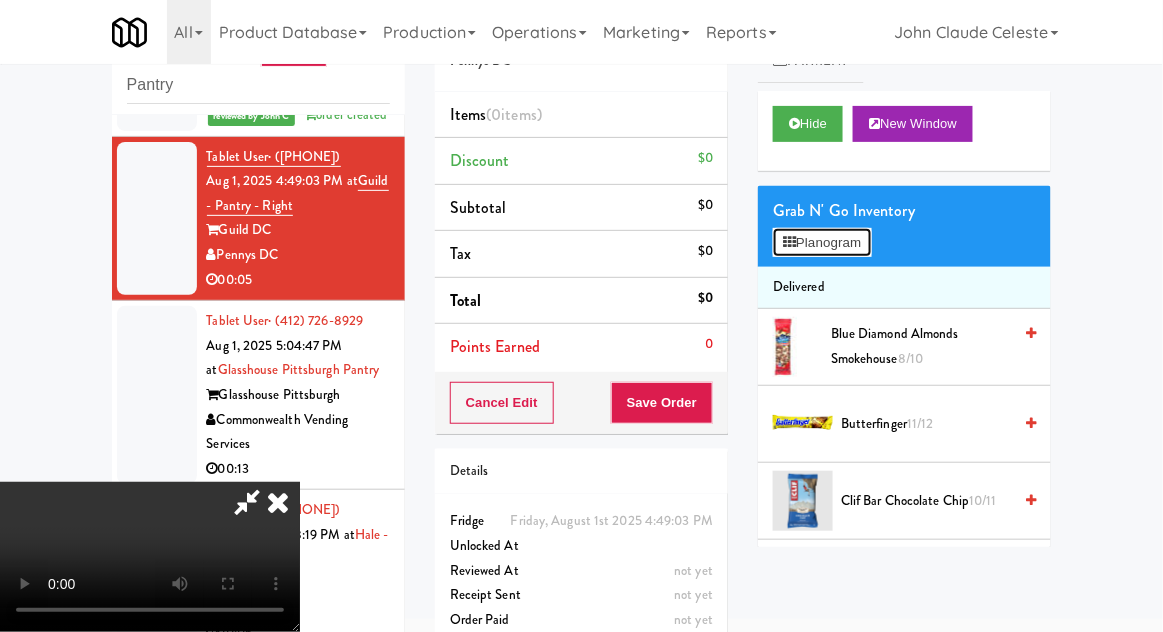 click on "Planogram" at bounding box center [822, 243] 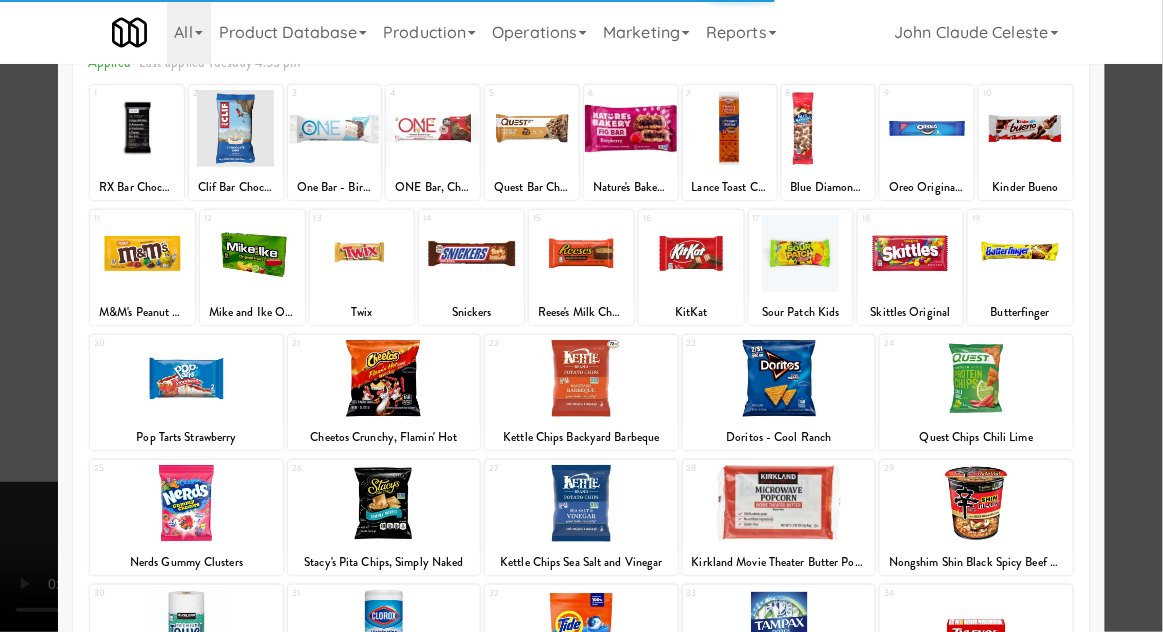 scroll, scrollTop: 253, scrollLeft: 0, axis: vertical 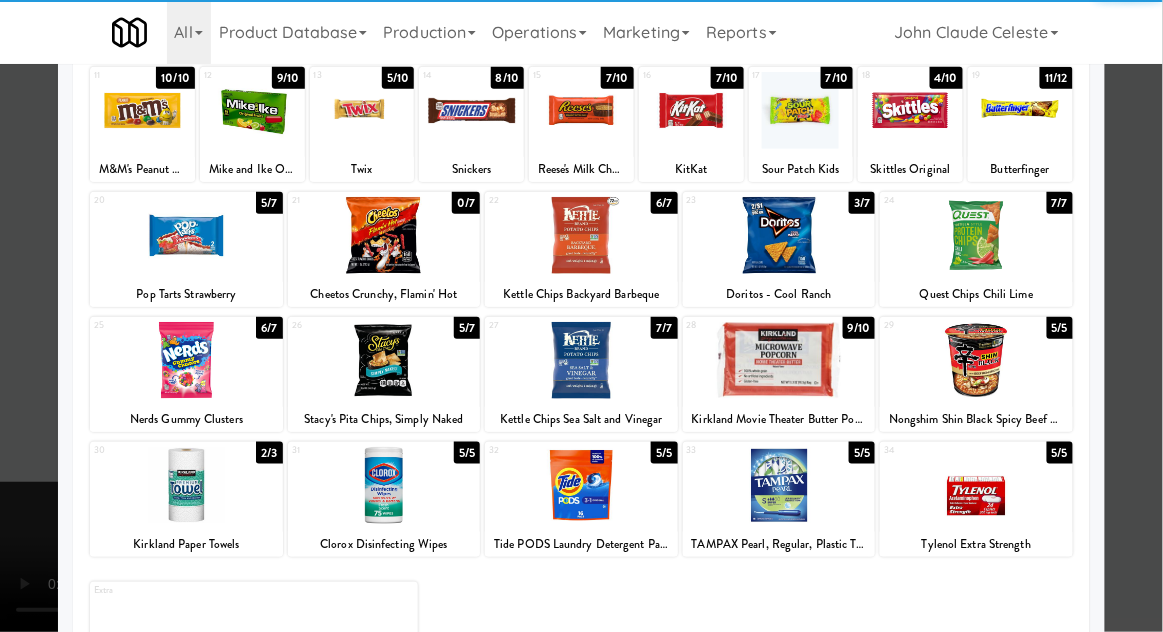 click at bounding box center [779, 485] 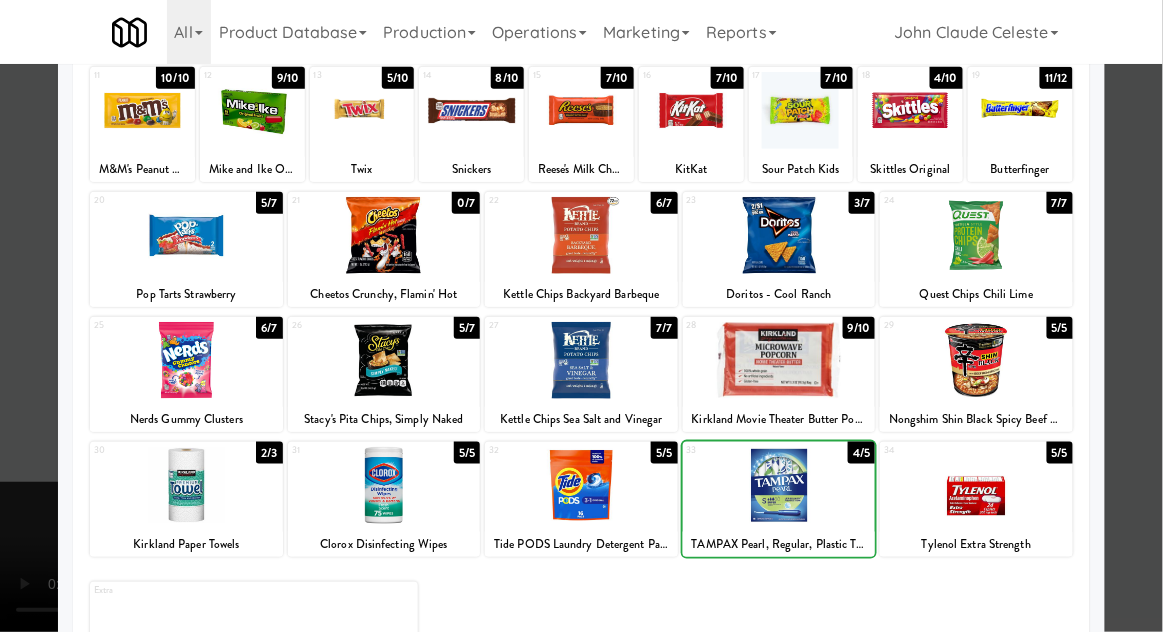 click at bounding box center [581, 316] 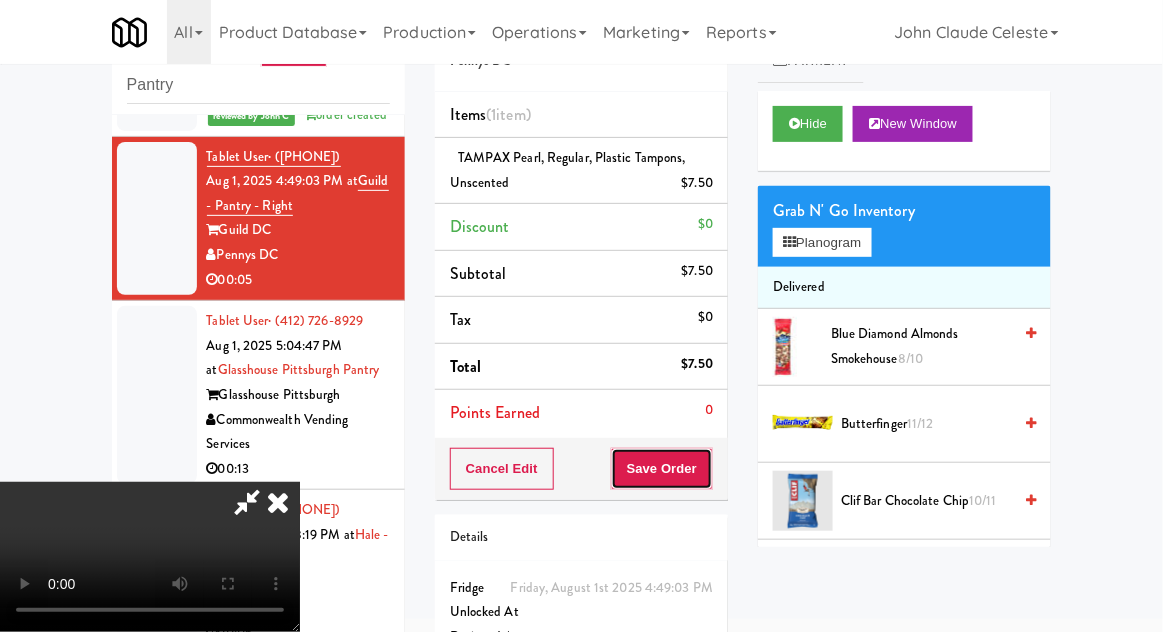 click on "Save Order" at bounding box center (662, 469) 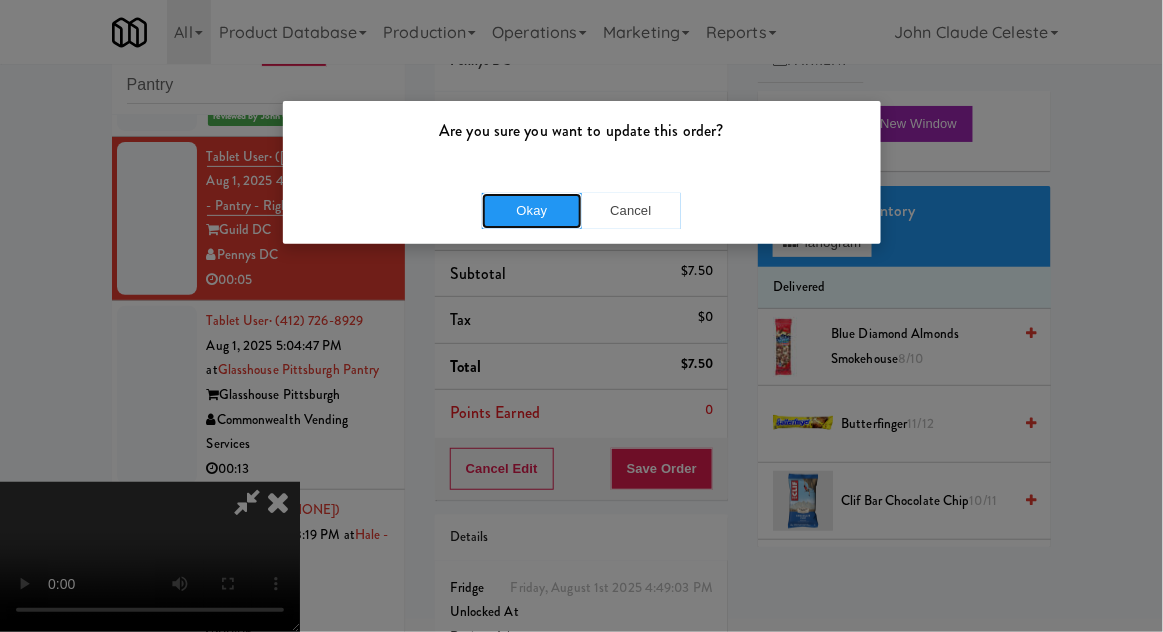 click on "Okay" at bounding box center (532, 211) 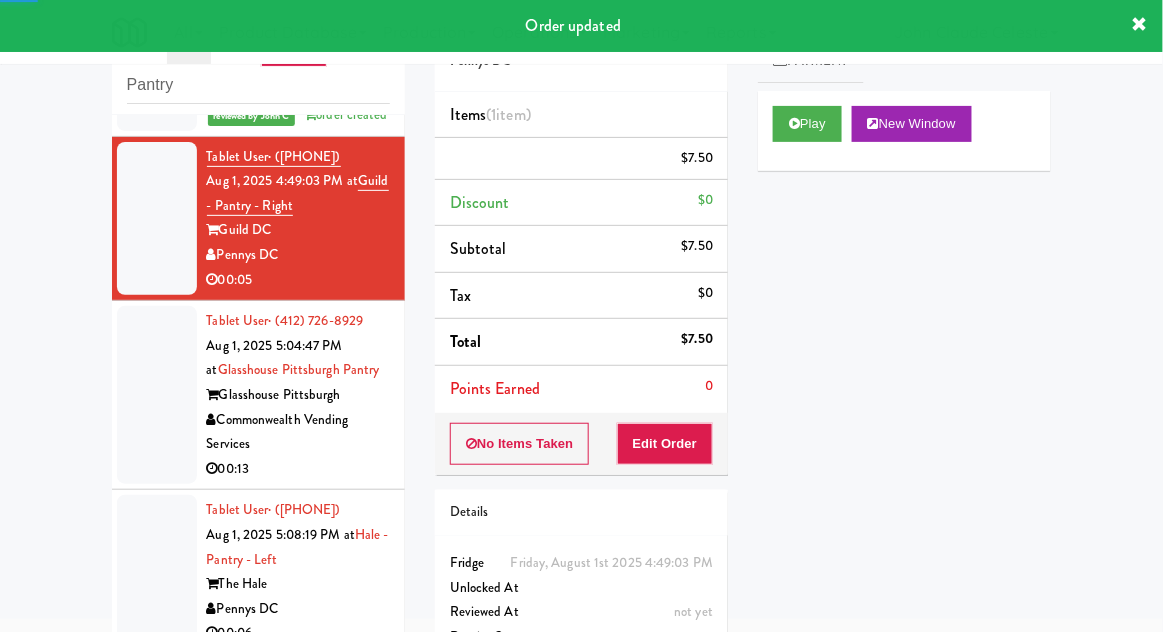 click at bounding box center (157, 395) 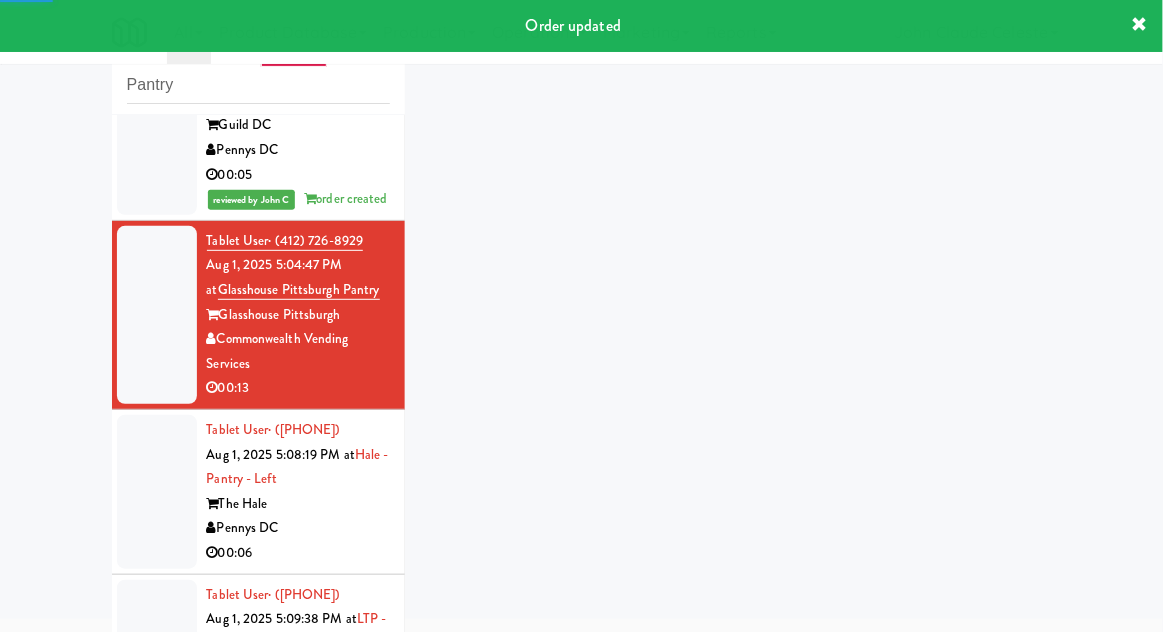 scroll, scrollTop: 374, scrollLeft: 0, axis: vertical 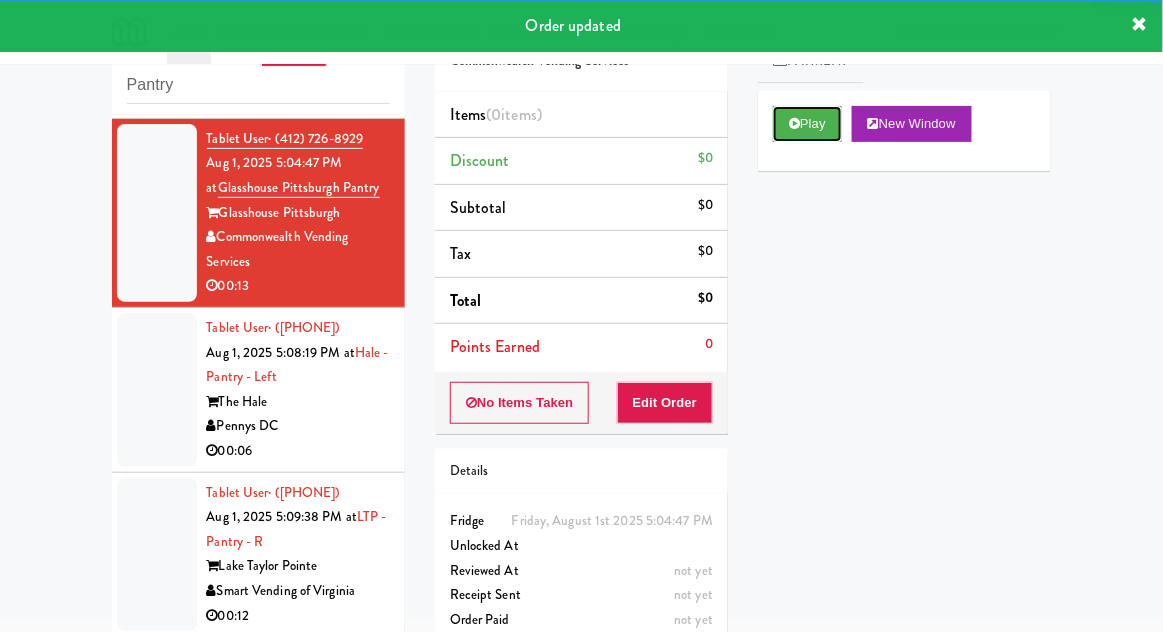 click on "Play" at bounding box center [807, 124] 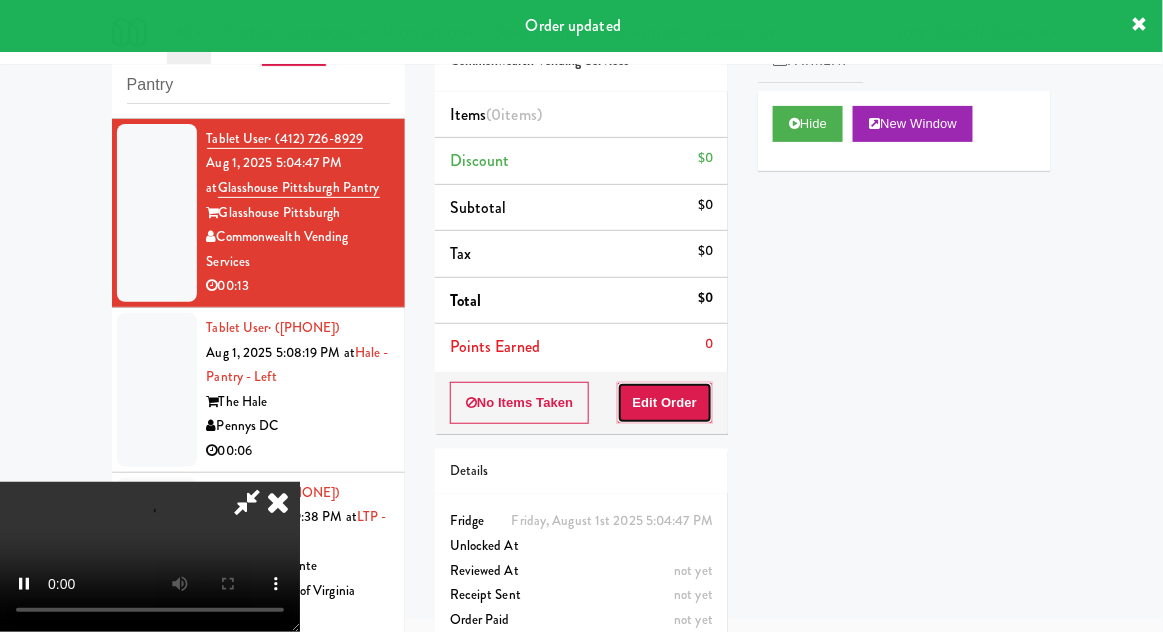 click on "Edit Order" at bounding box center (665, 403) 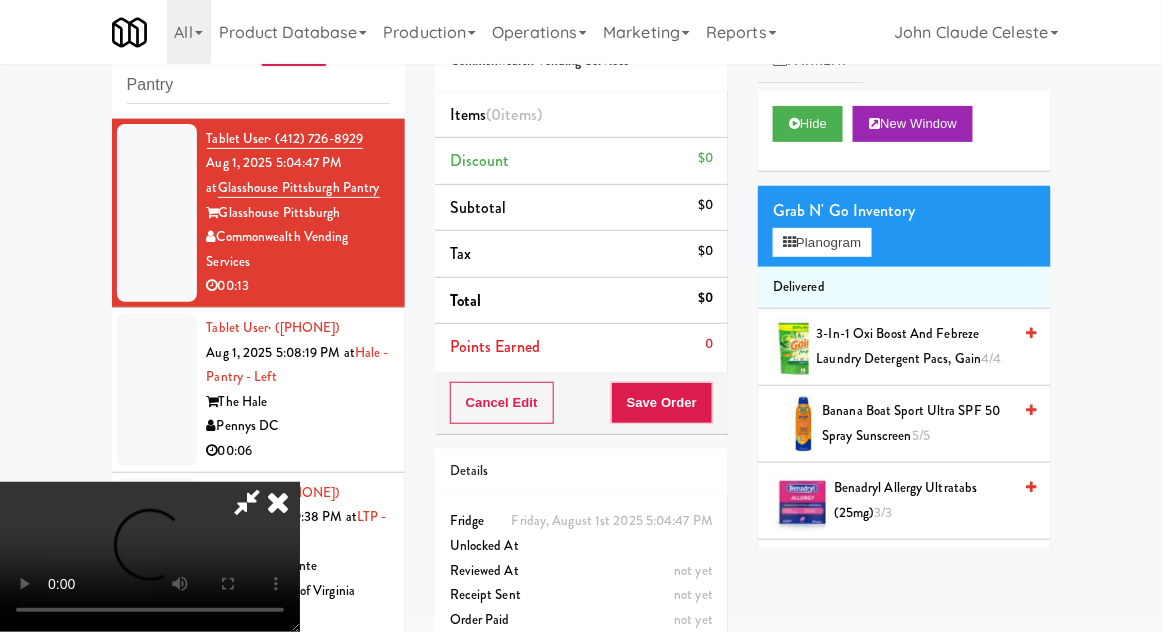 scroll, scrollTop: 73, scrollLeft: 0, axis: vertical 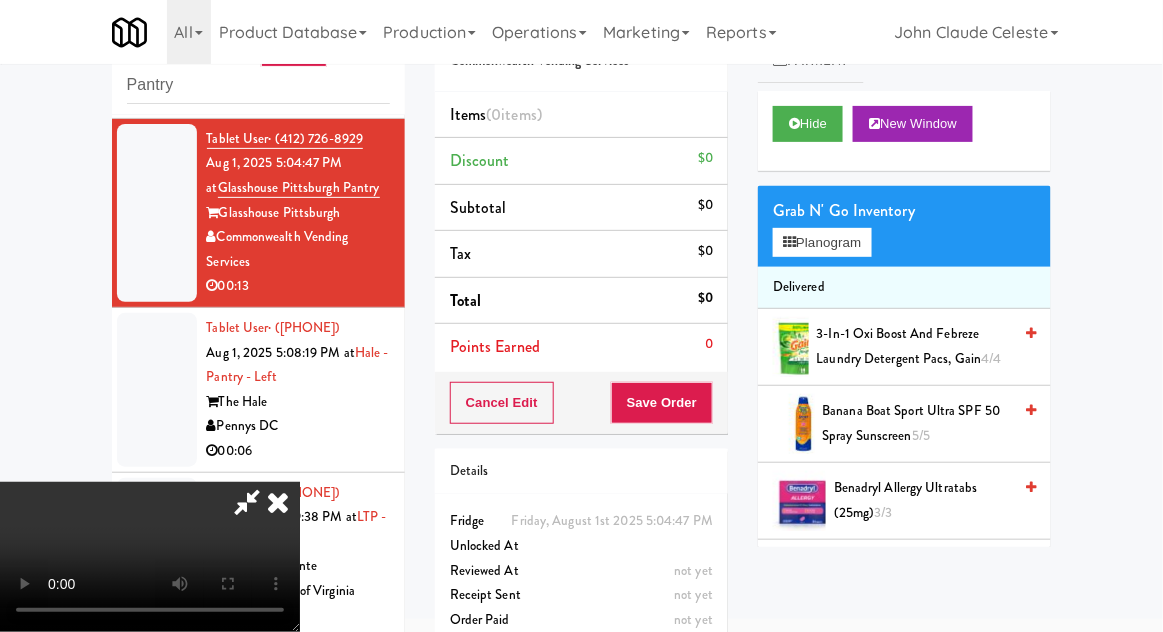 type 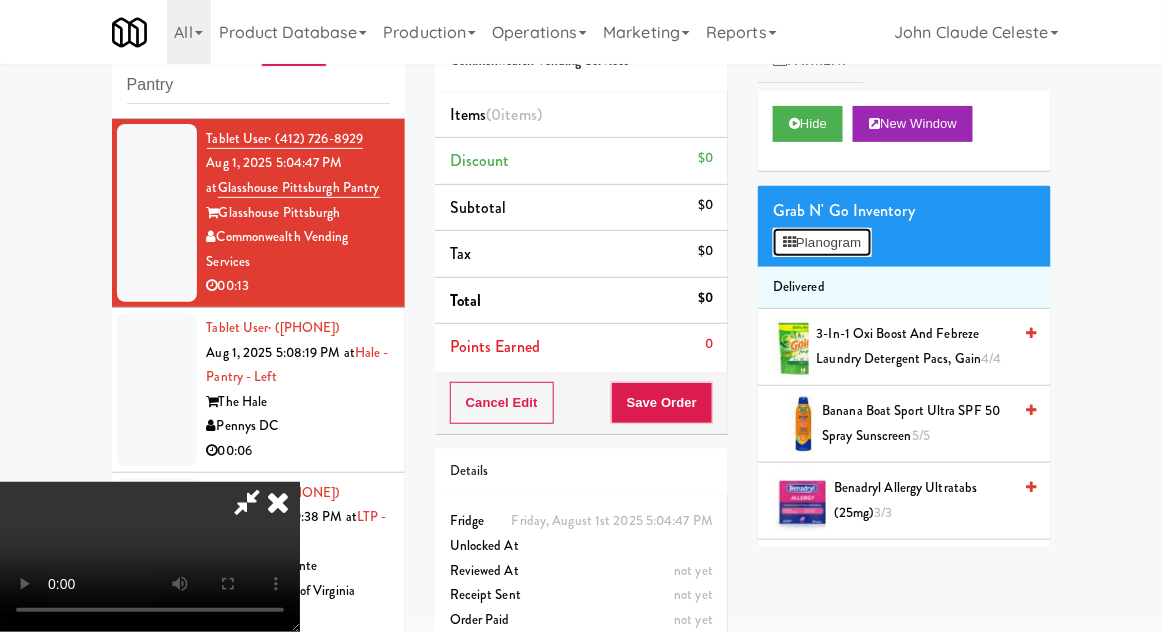 click on "Planogram" at bounding box center (822, 243) 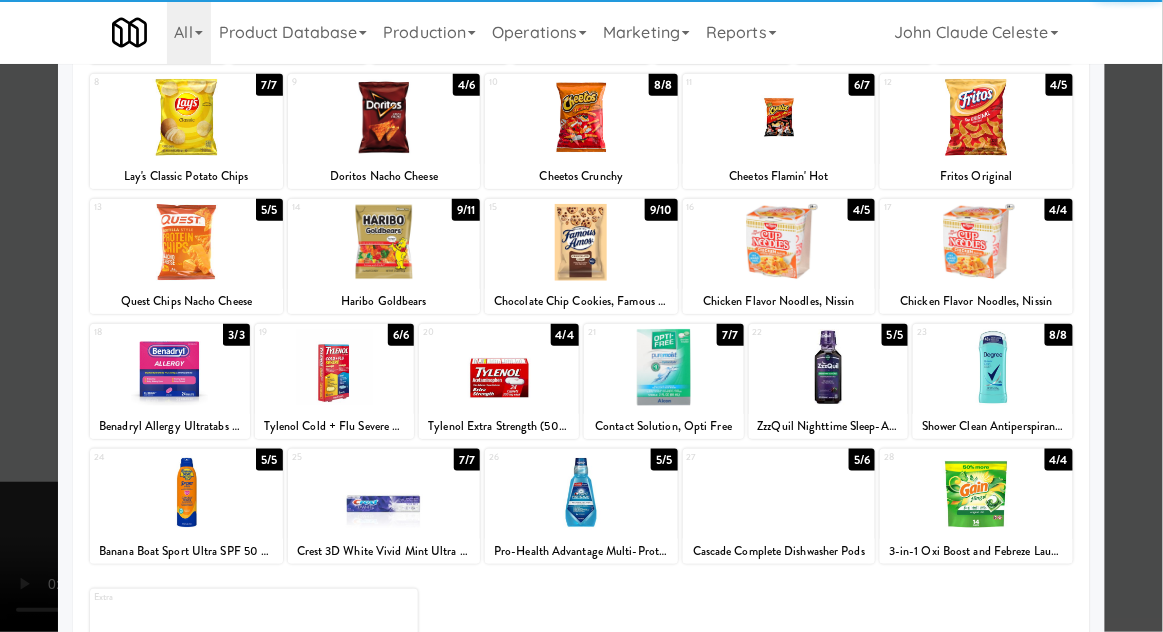 scroll, scrollTop: 251, scrollLeft: 0, axis: vertical 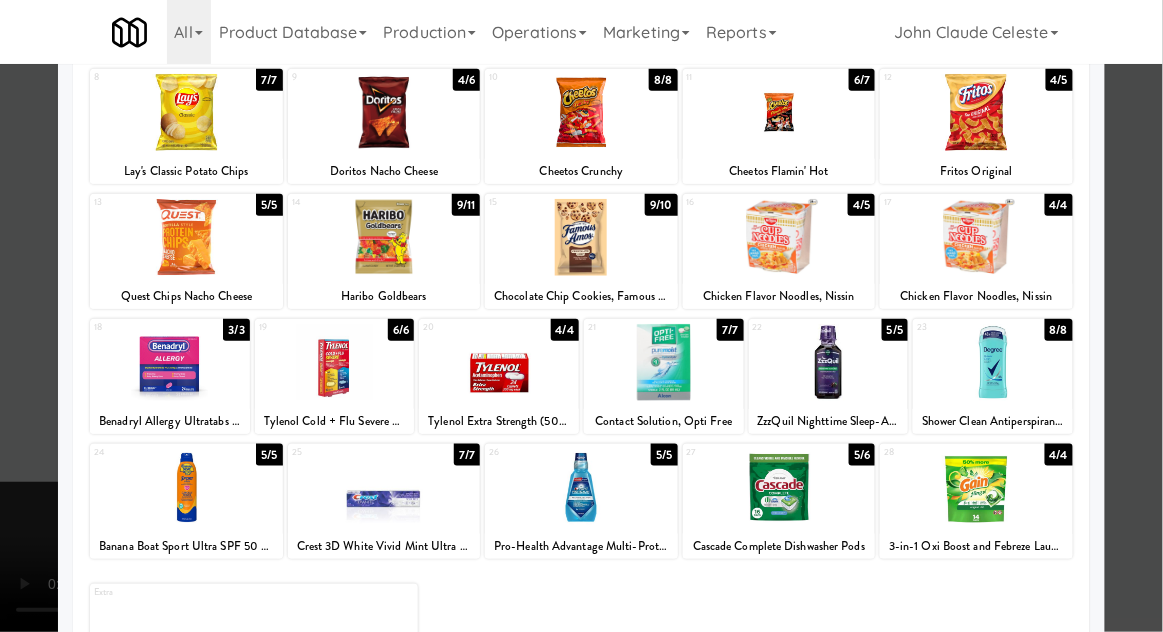 click at bounding box center [993, 362] 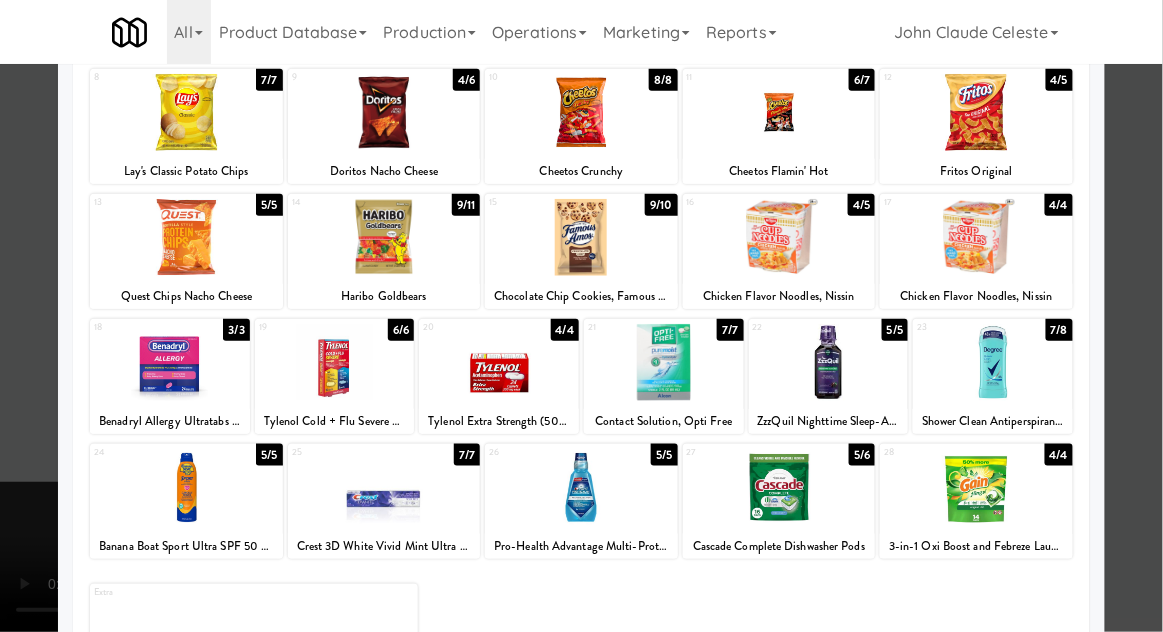 click at bounding box center [581, 316] 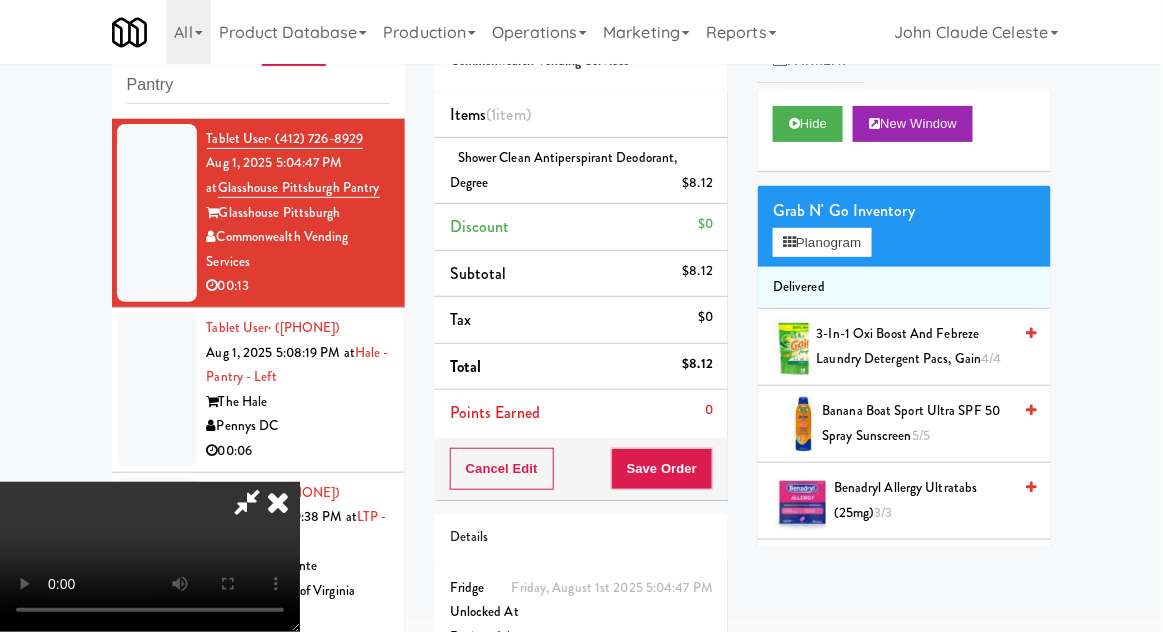 scroll, scrollTop: 73, scrollLeft: 0, axis: vertical 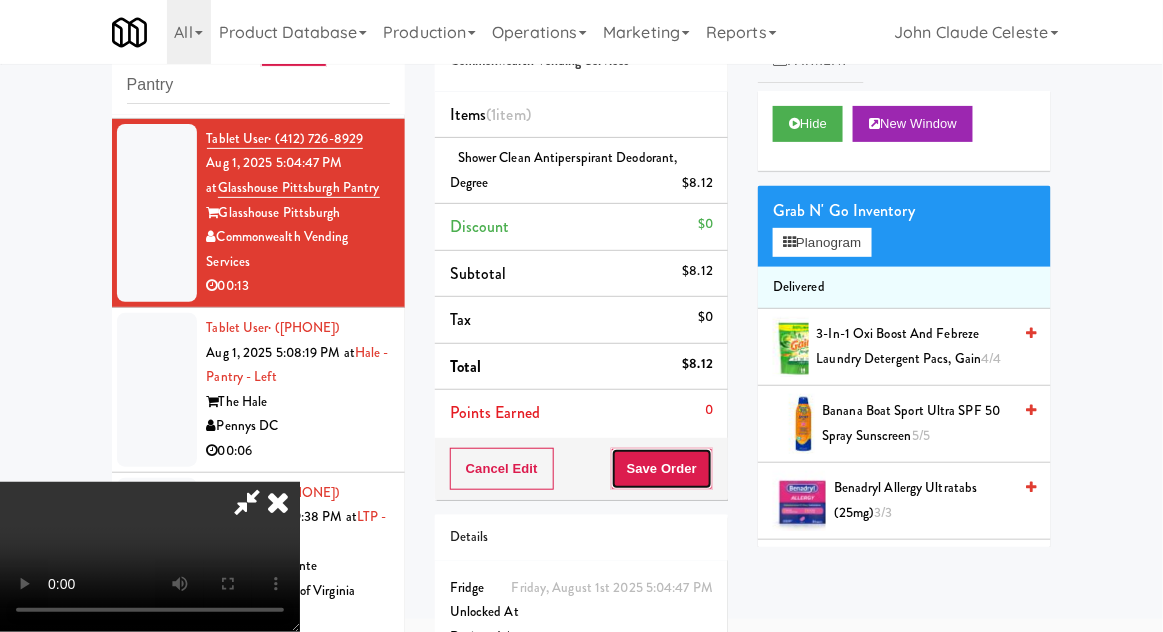 click on "Save Order" at bounding box center [662, 469] 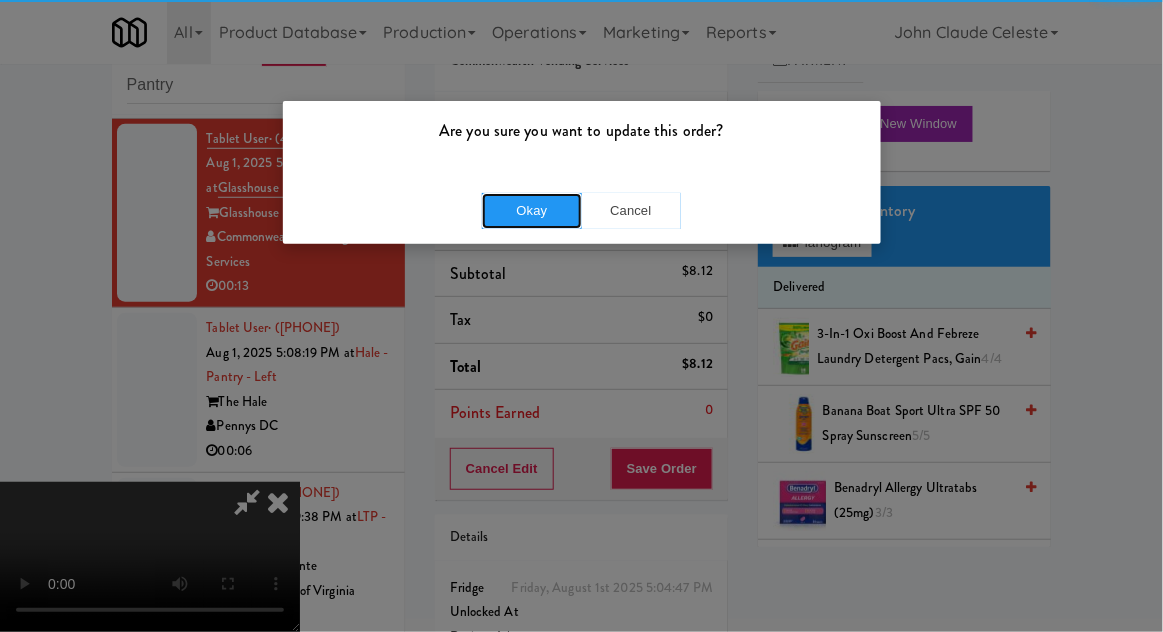 click on "Okay" at bounding box center (532, 211) 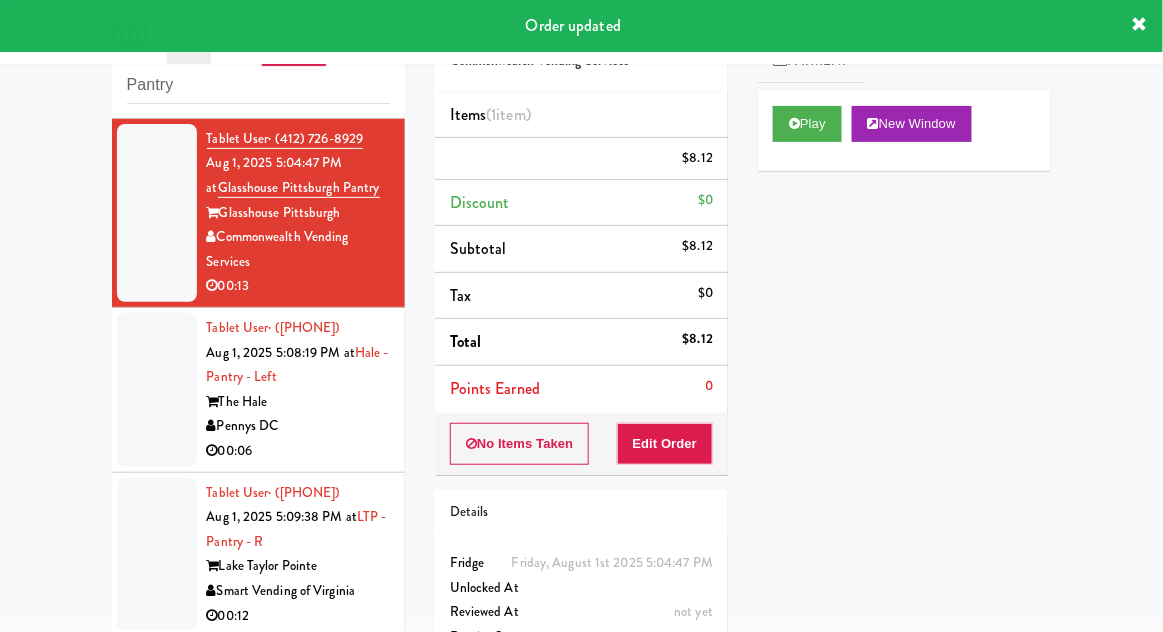 scroll, scrollTop: 0, scrollLeft: 0, axis: both 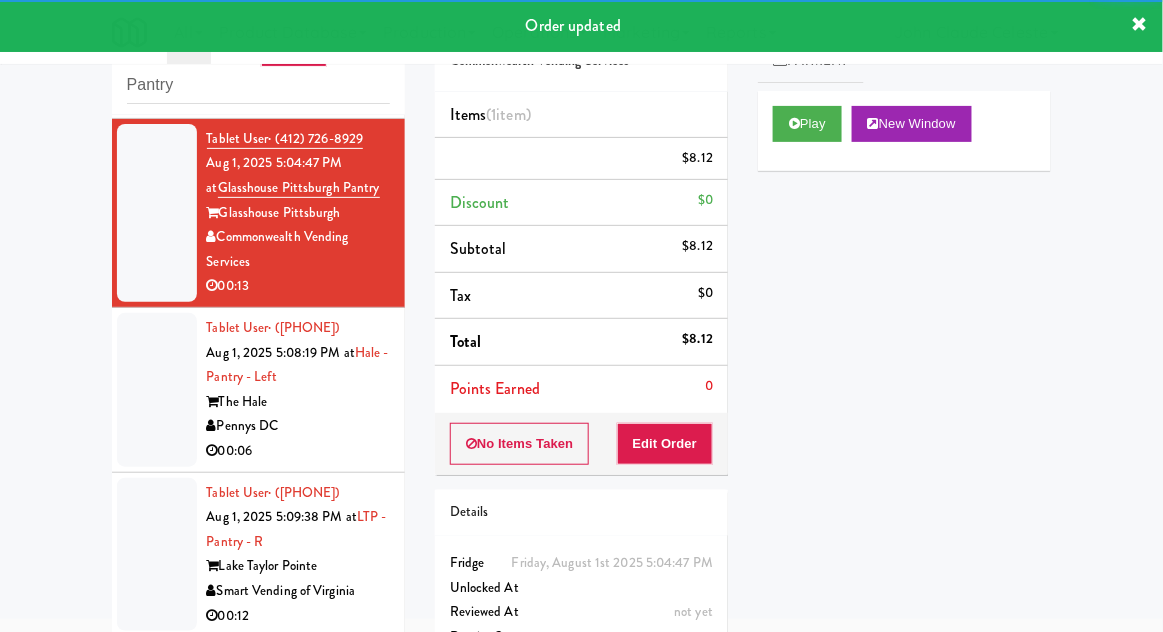 click at bounding box center [157, 390] 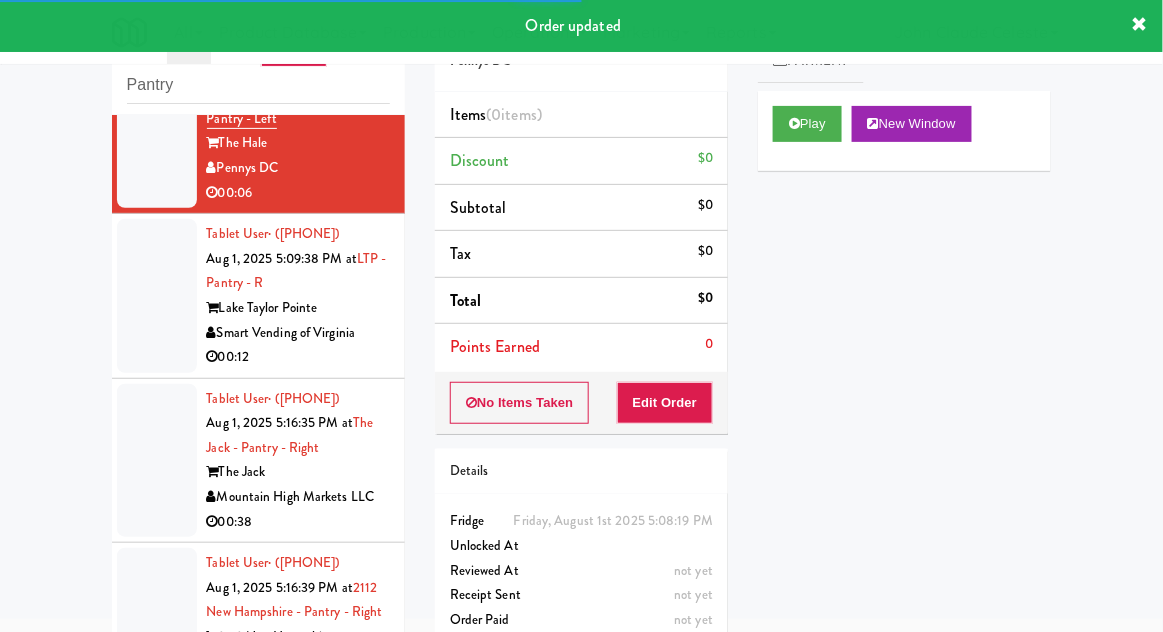 scroll, scrollTop: 658, scrollLeft: 0, axis: vertical 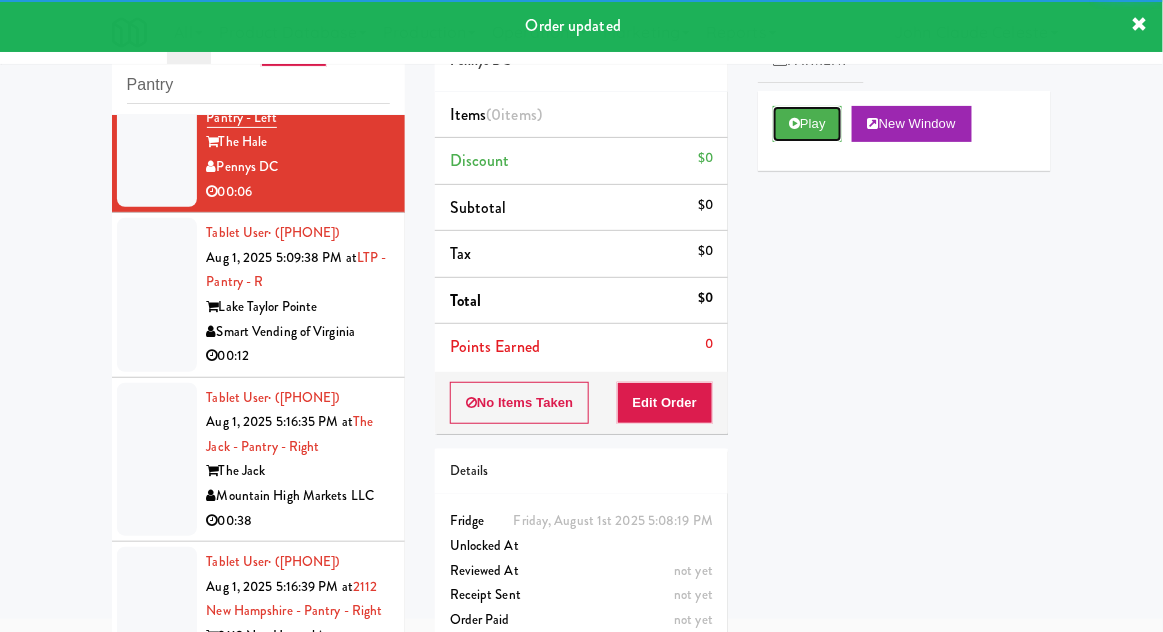 click on "Play" at bounding box center (807, 124) 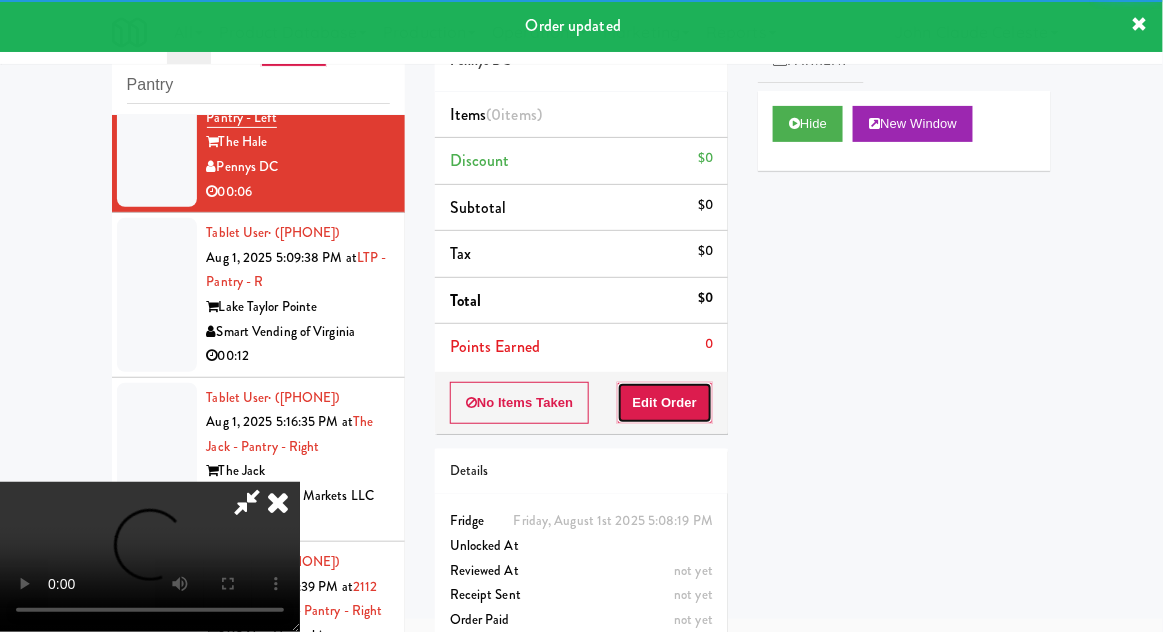 click on "Edit Order" at bounding box center [665, 403] 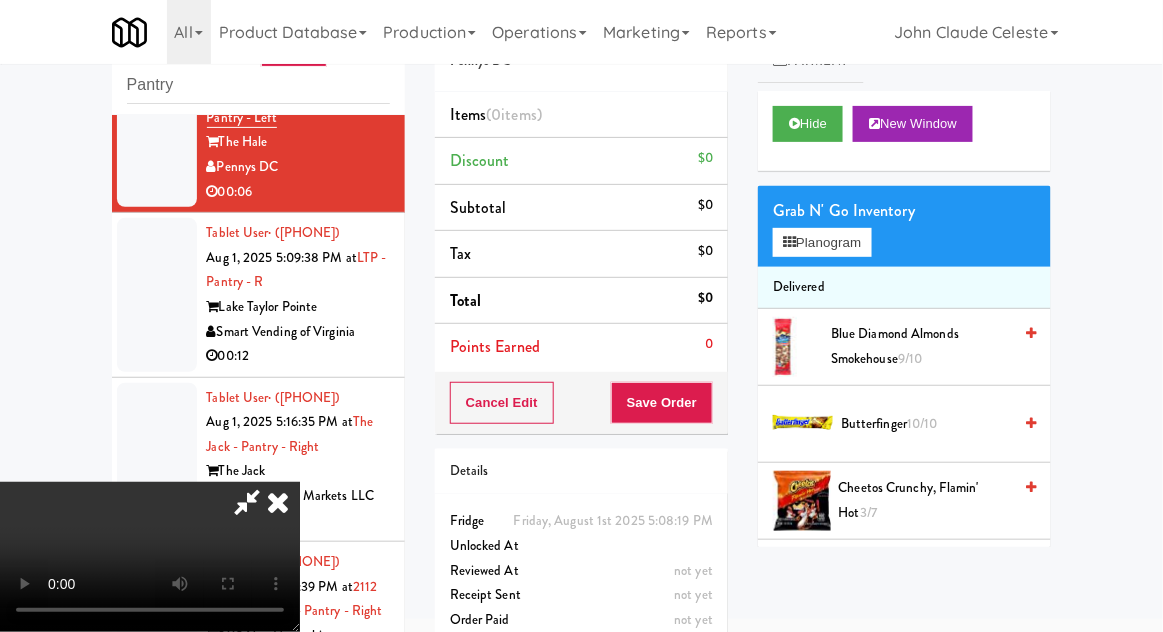 type 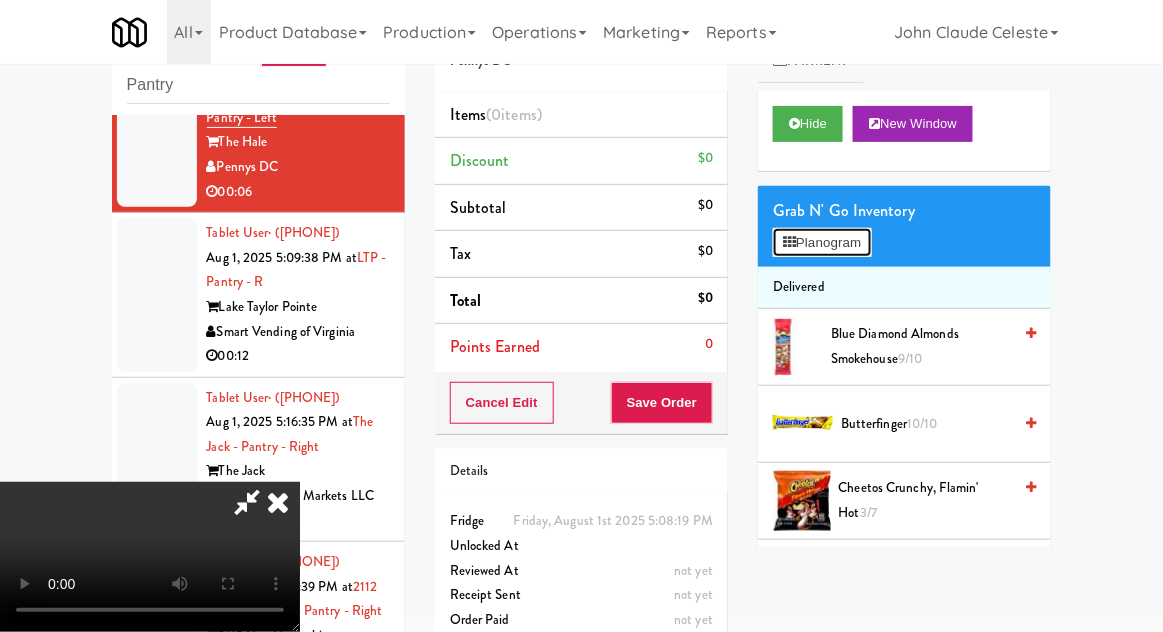 click on "Planogram" at bounding box center (822, 243) 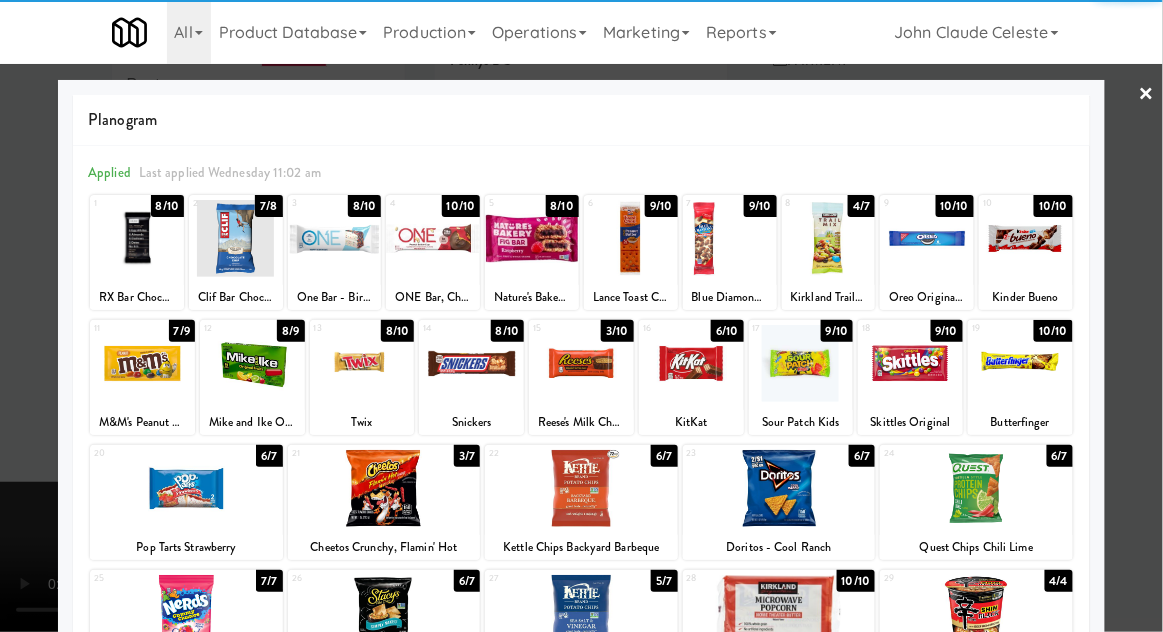 click at bounding box center [362, 363] 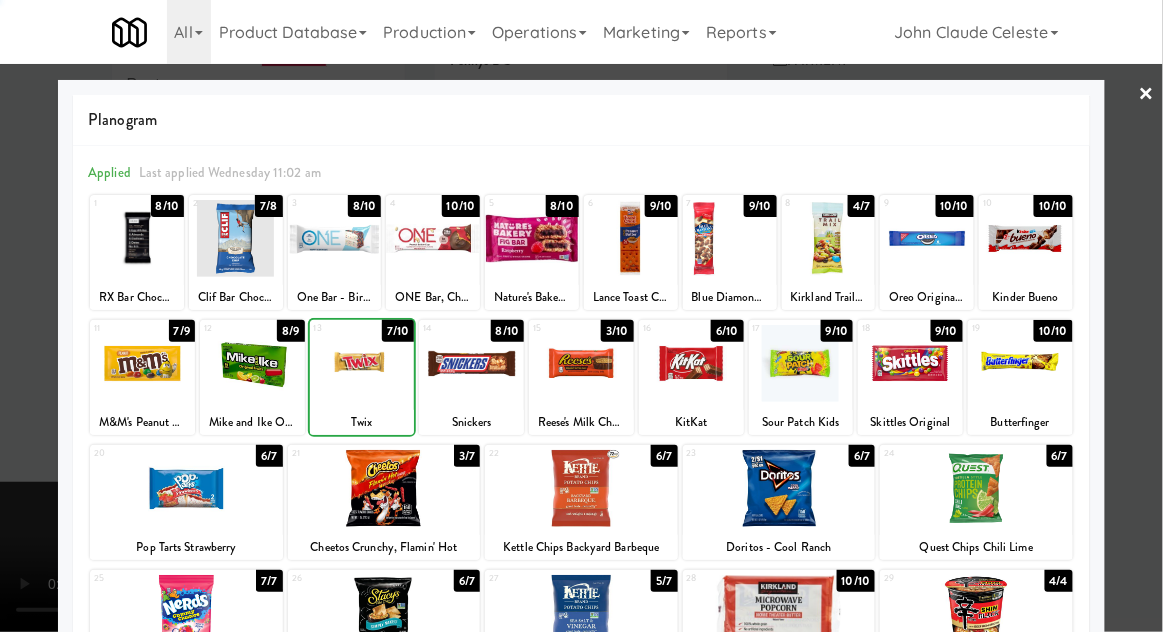 click at bounding box center (362, 363) 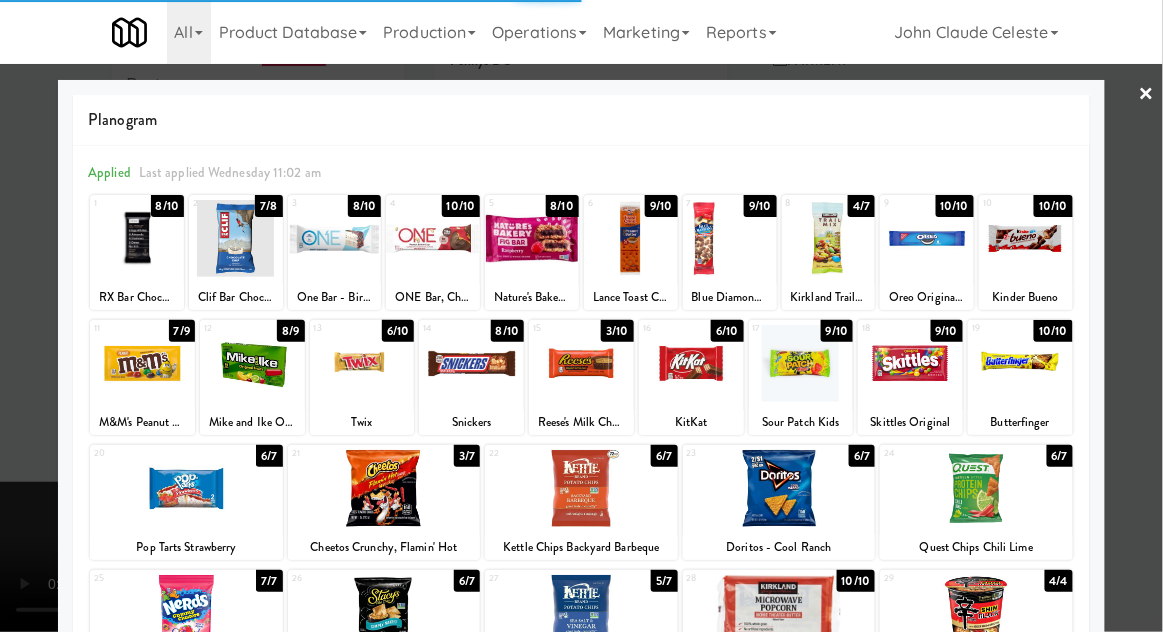 click at bounding box center [581, 316] 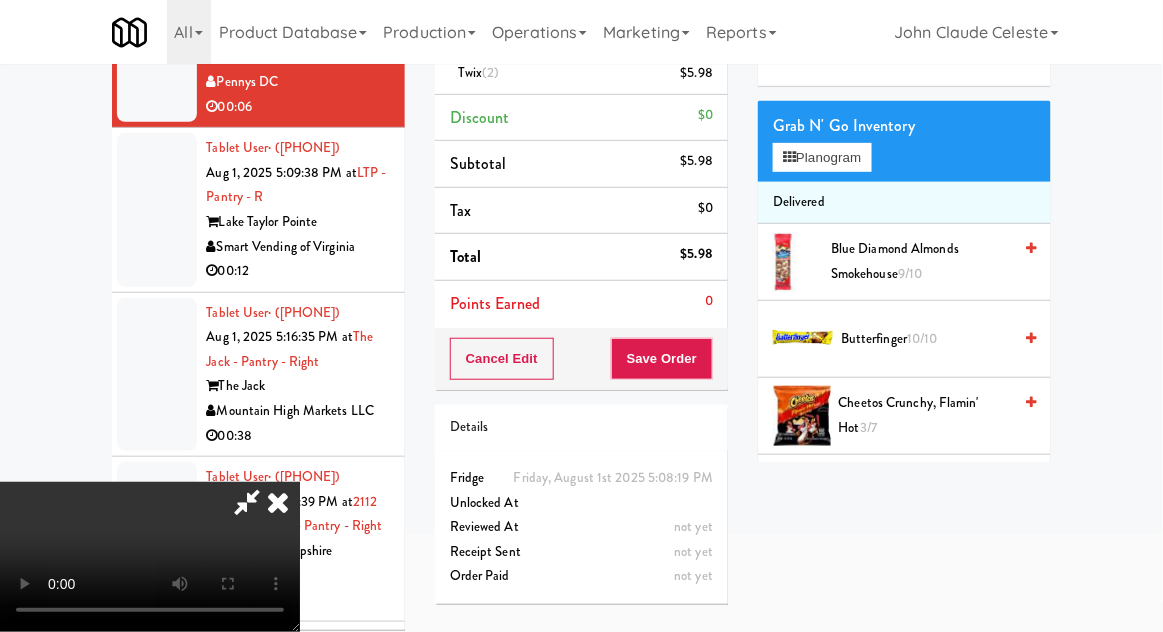 scroll, scrollTop: 164, scrollLeft: 0, axis: vertical 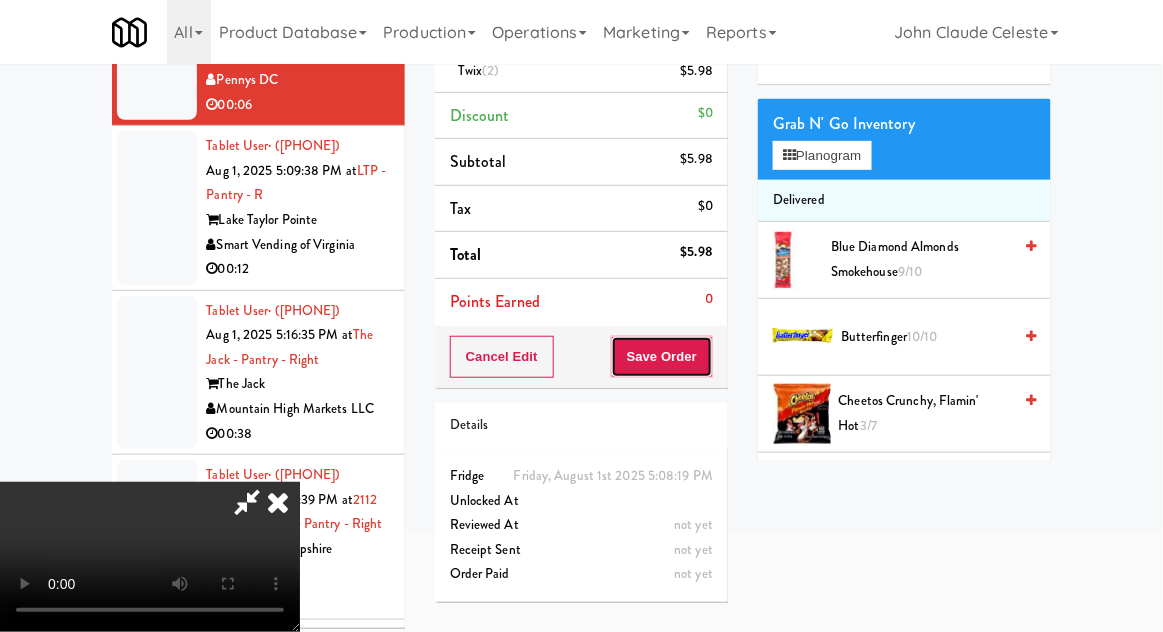 click on "Save Order" at bounding box center [662, 357] 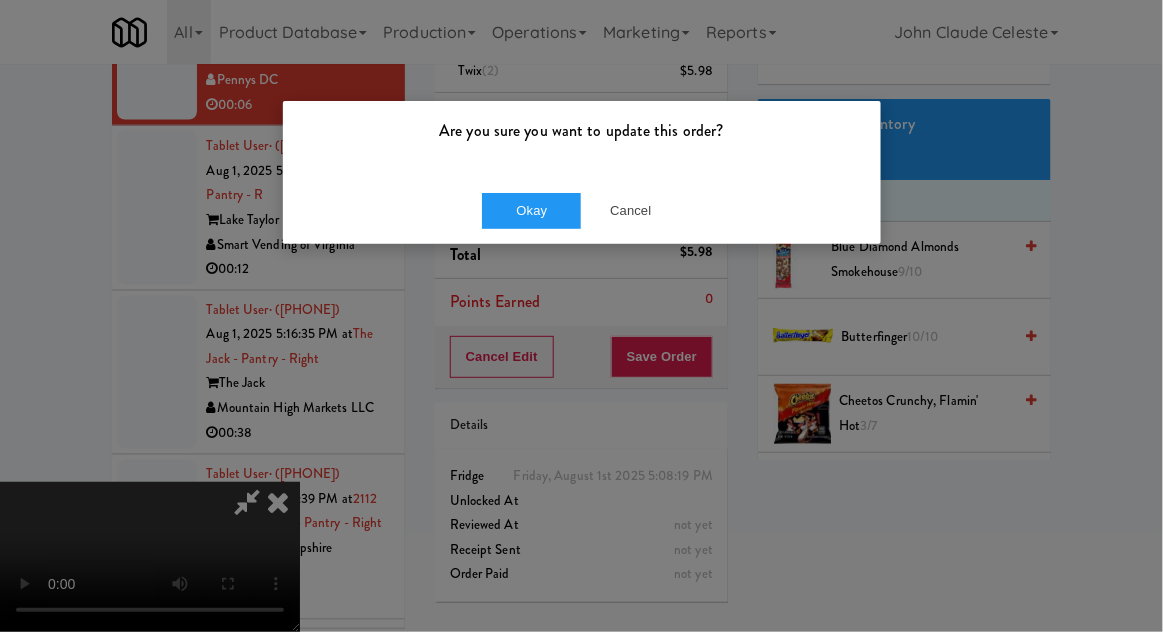 click on "Are you sure you want to update this order?" at bounding box center (582, 139) 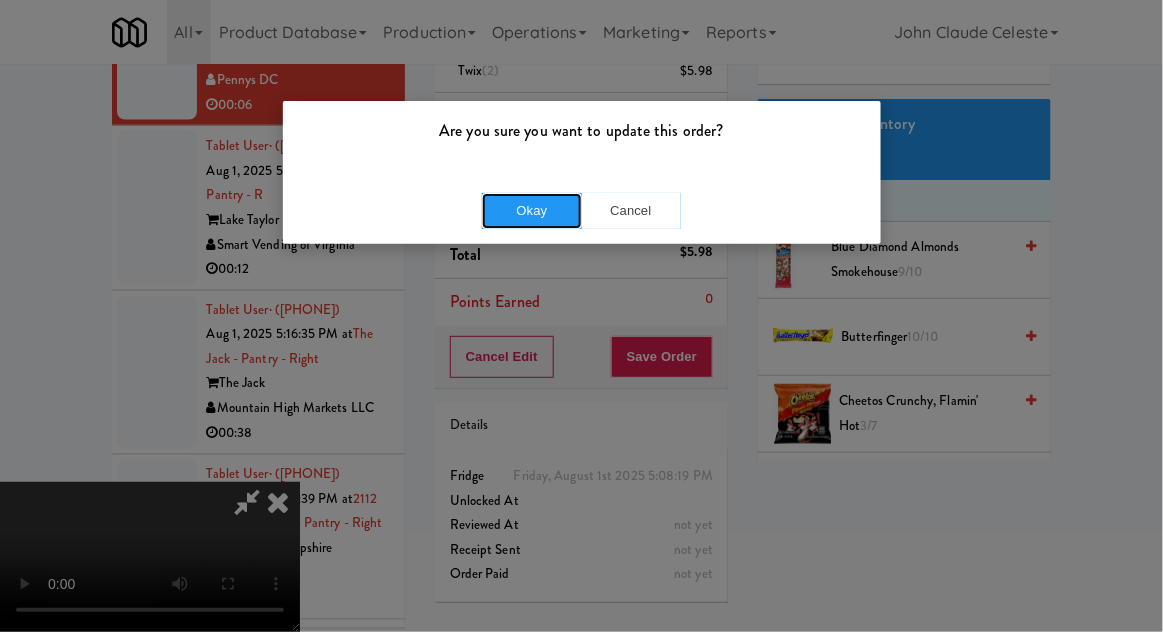 click on "Okay" at bounding box center (532, 211) 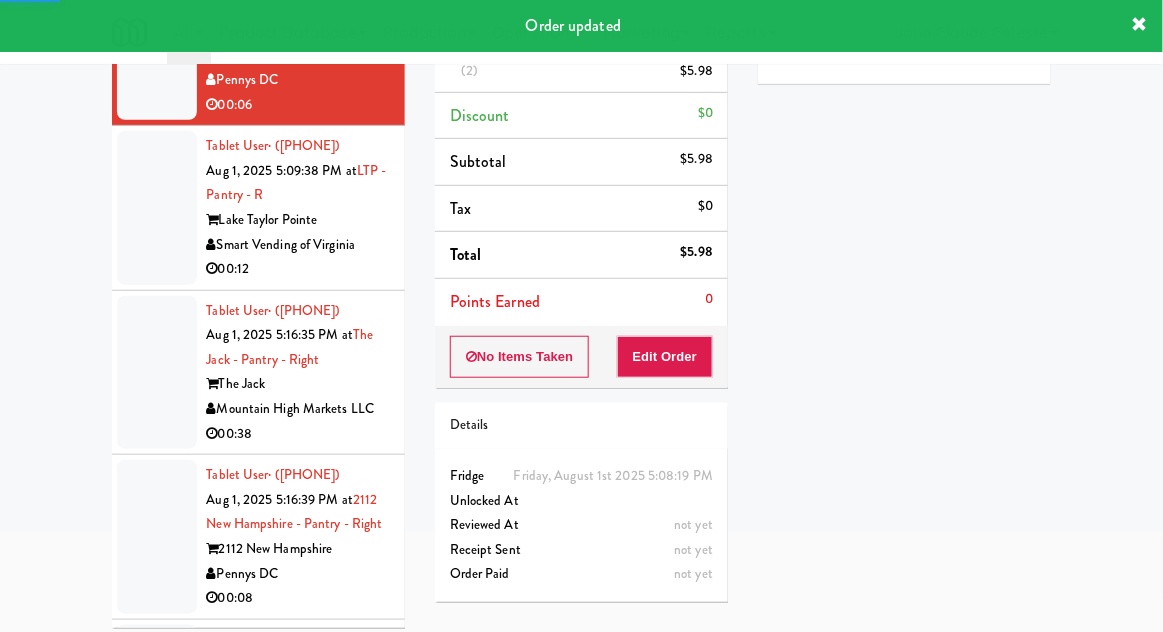 click at bounding box center (157, 208) 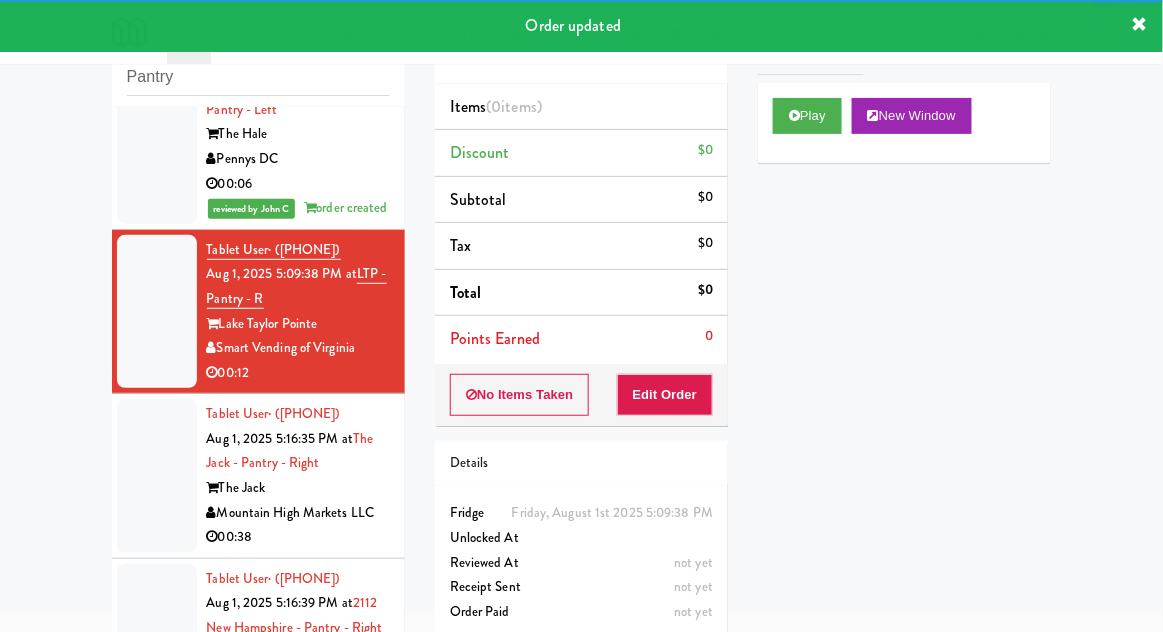 scroll, scrollTop: 0, scrollLeft: 0, axis: both 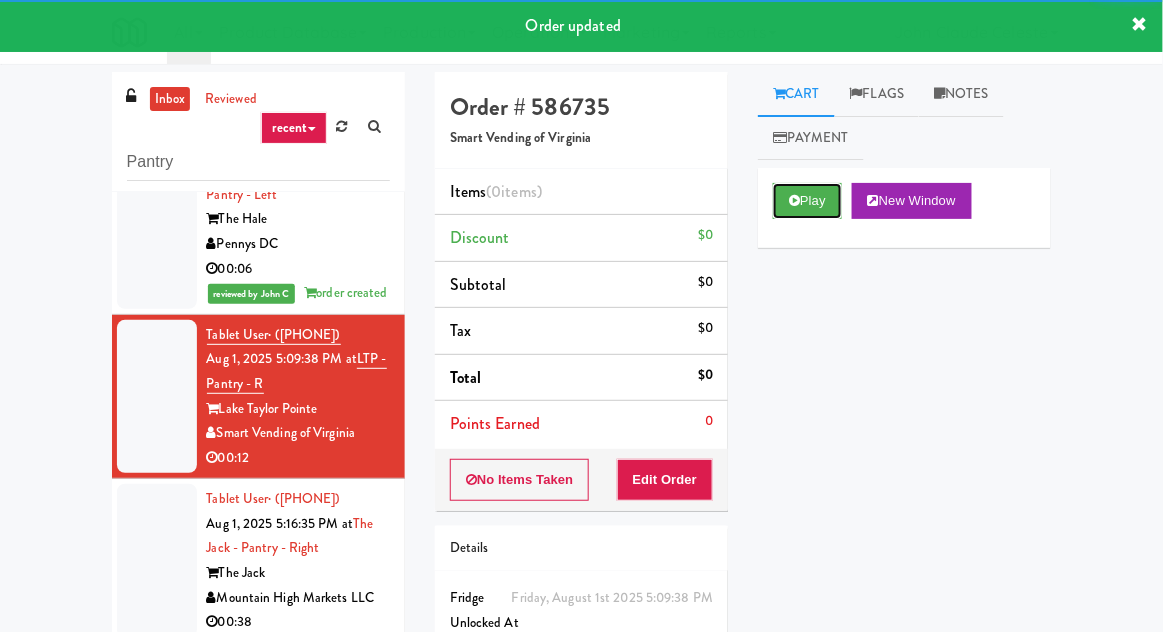 click at bounding box center (794, 200) 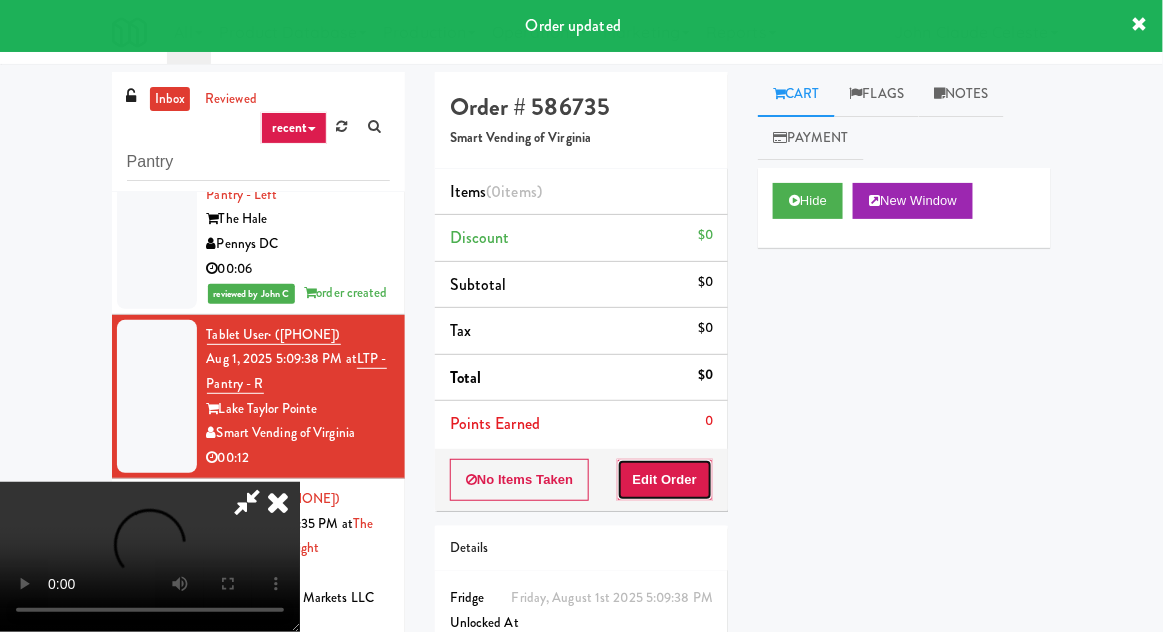 click on "Edit Order" at bounding box center [665, 480] 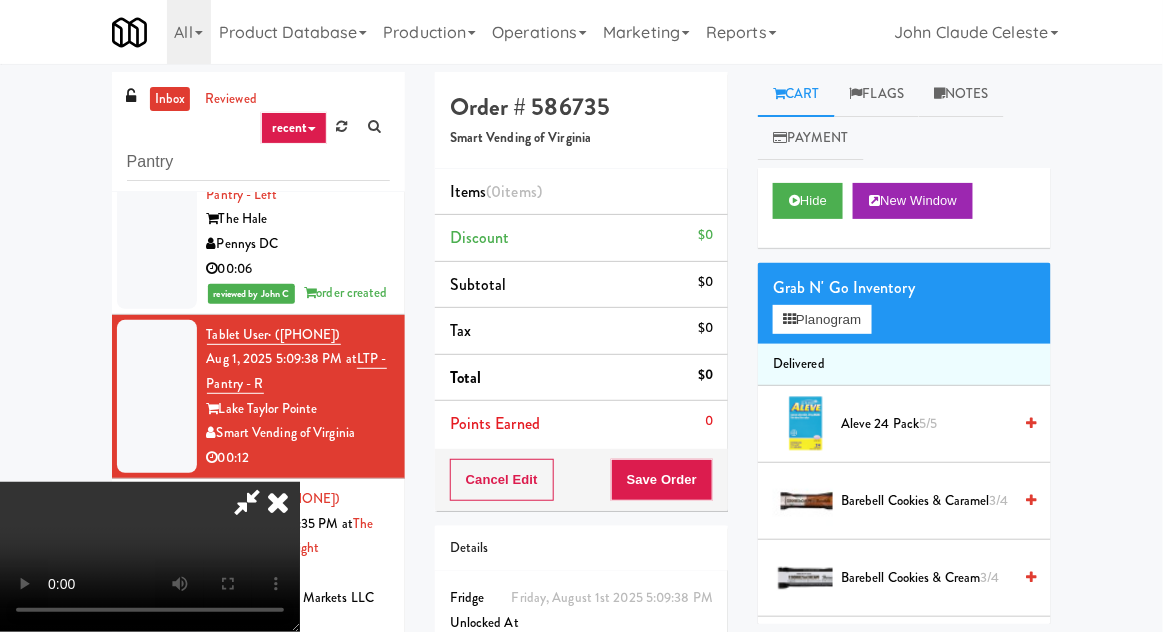 type 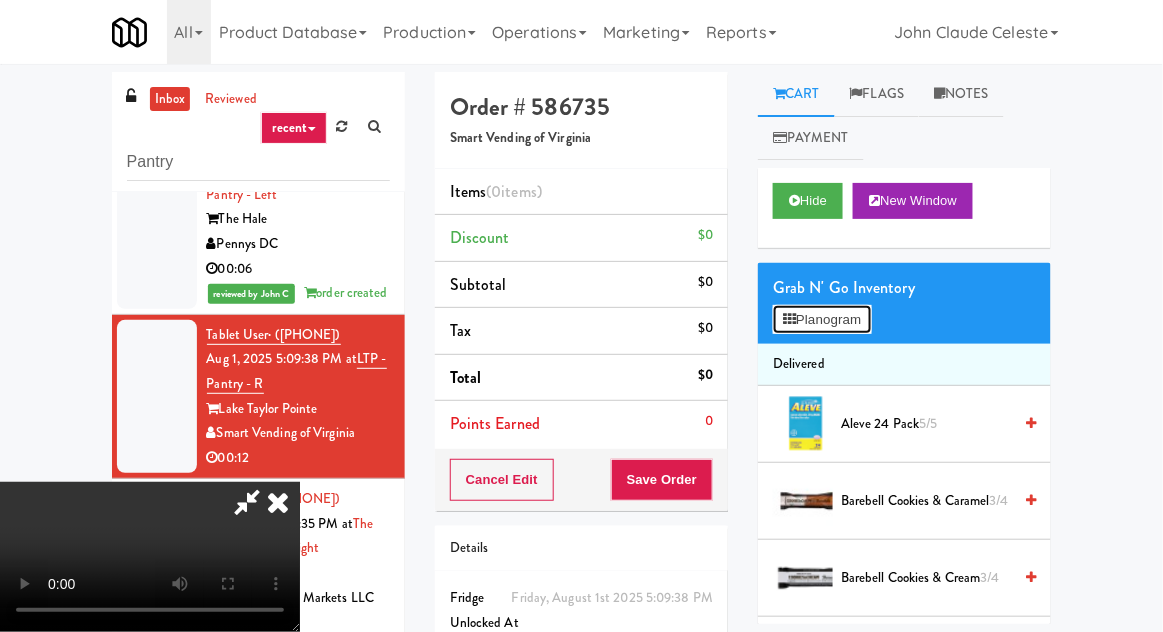 click on "Planogram" at bounding box center (822, 320) 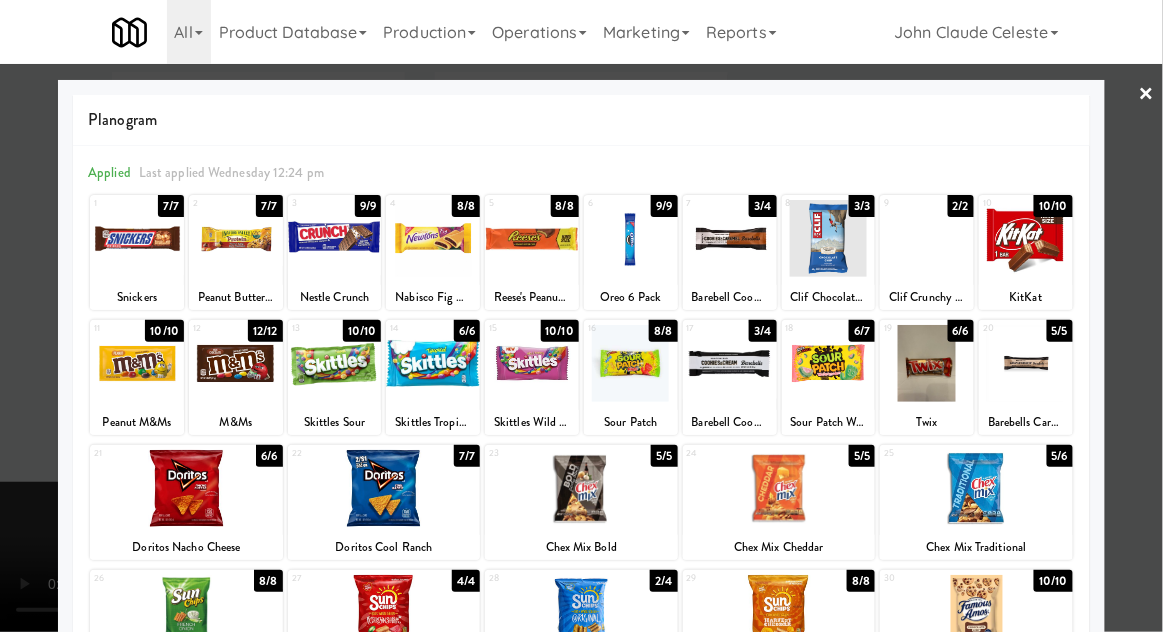 click at bounding box center (581, 488) 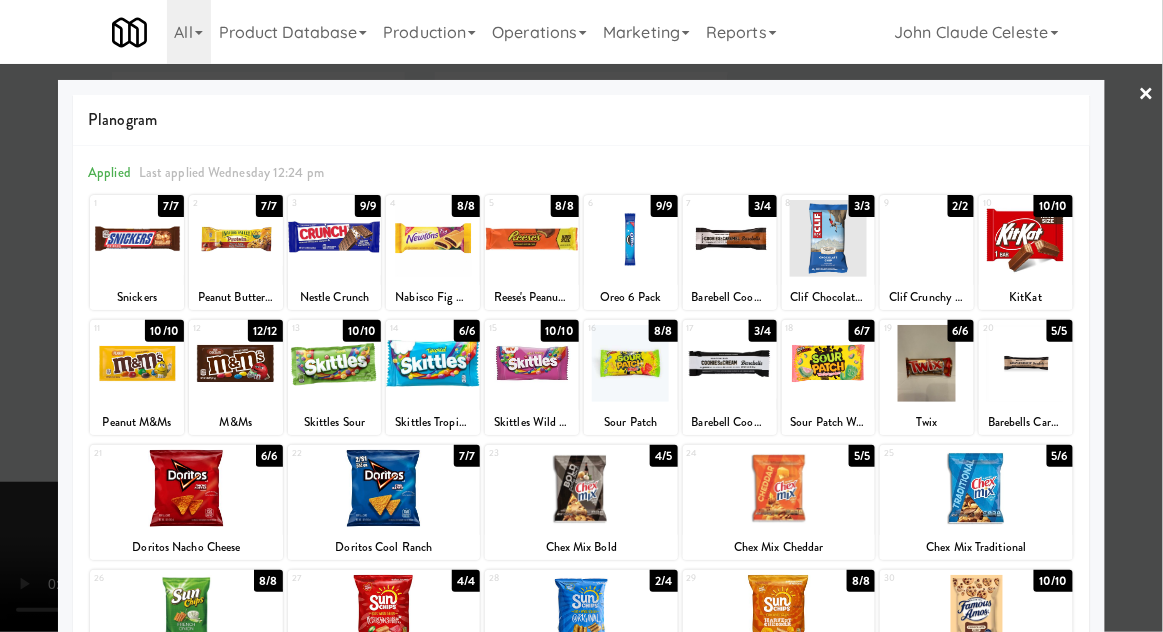 click at bounding box center (581, 316) 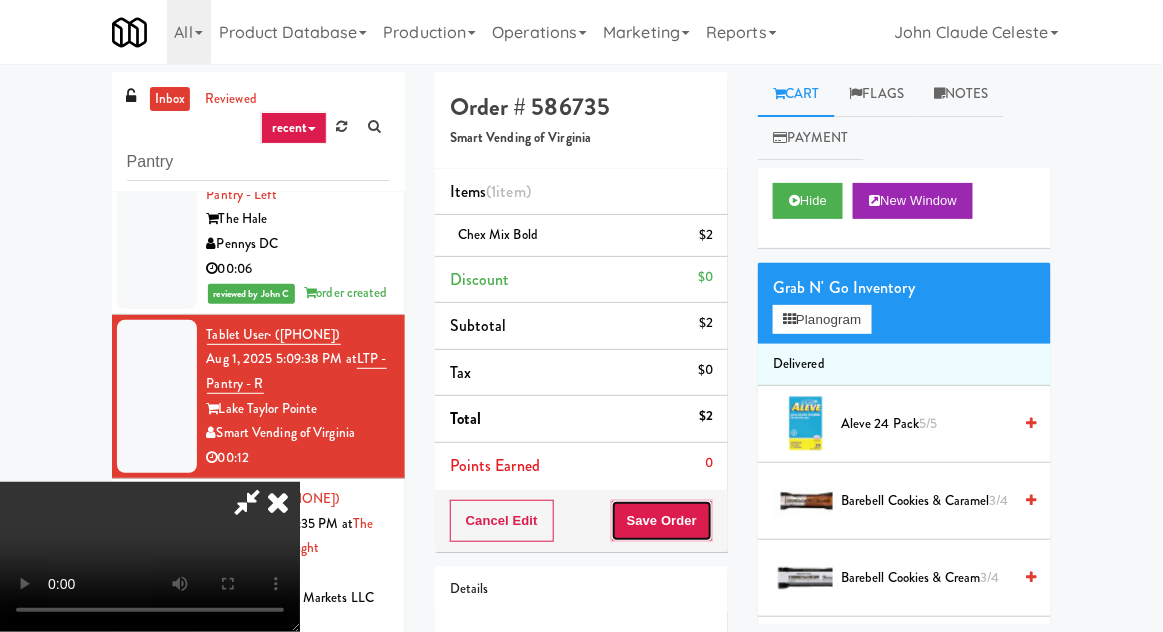 click on "Save Order" at bounding box center (662, 521) 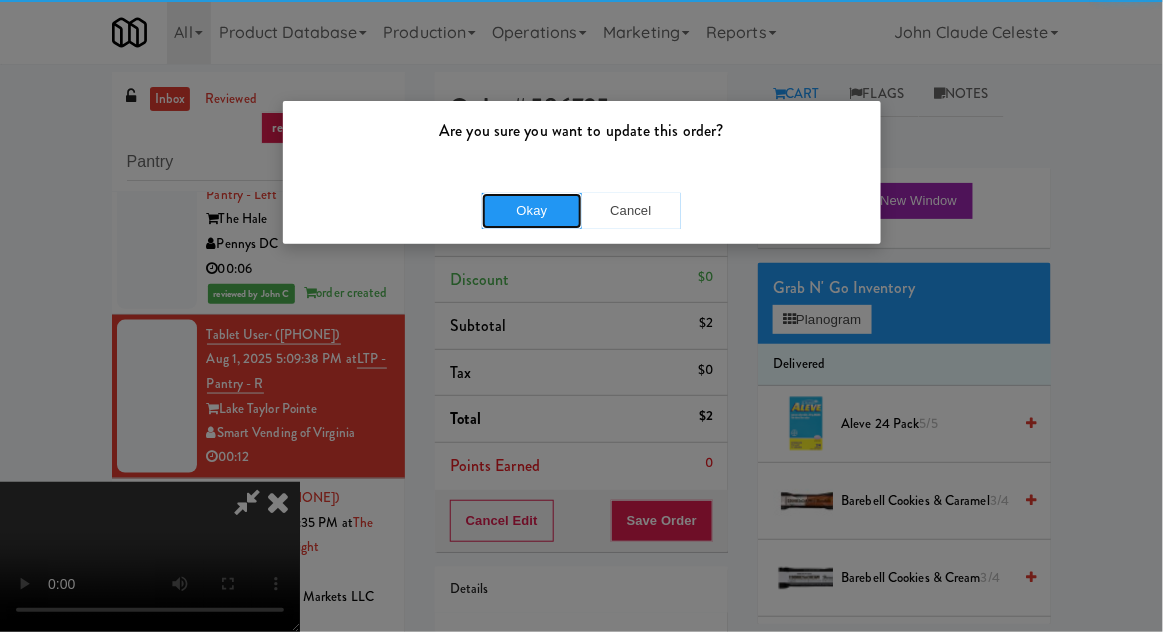 click on "Okay" at bounding box center (532, 211) 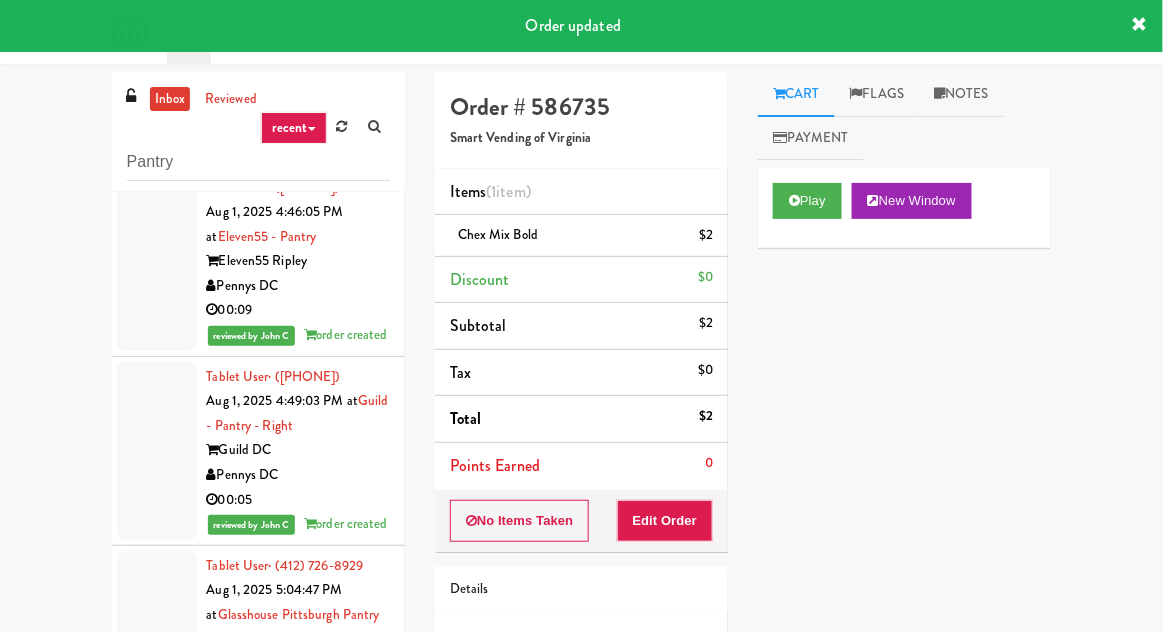 scroll, scrollTop: 0, scrollLeft: 0, axis: both 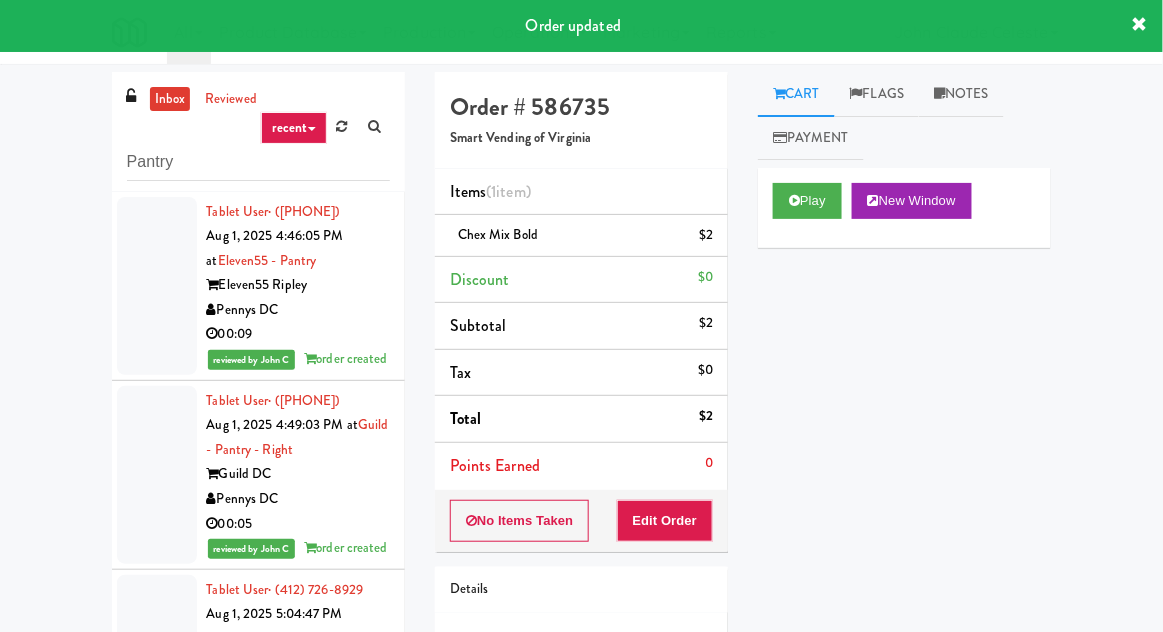 click at bounding box center [157, 286] 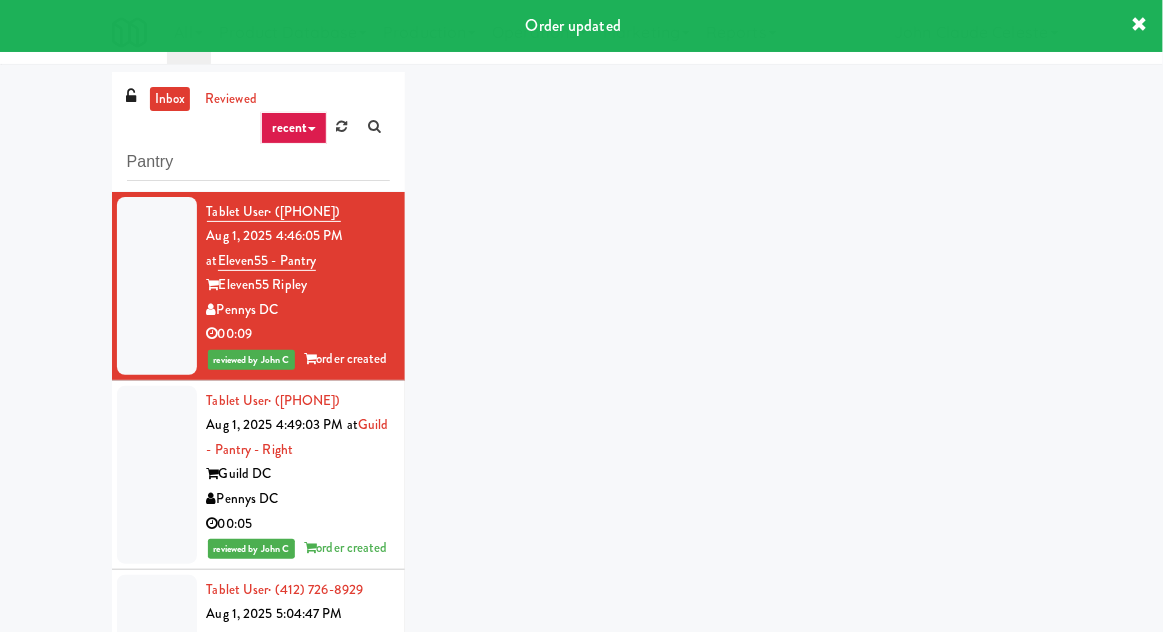 click at bounding box center [157, 475] 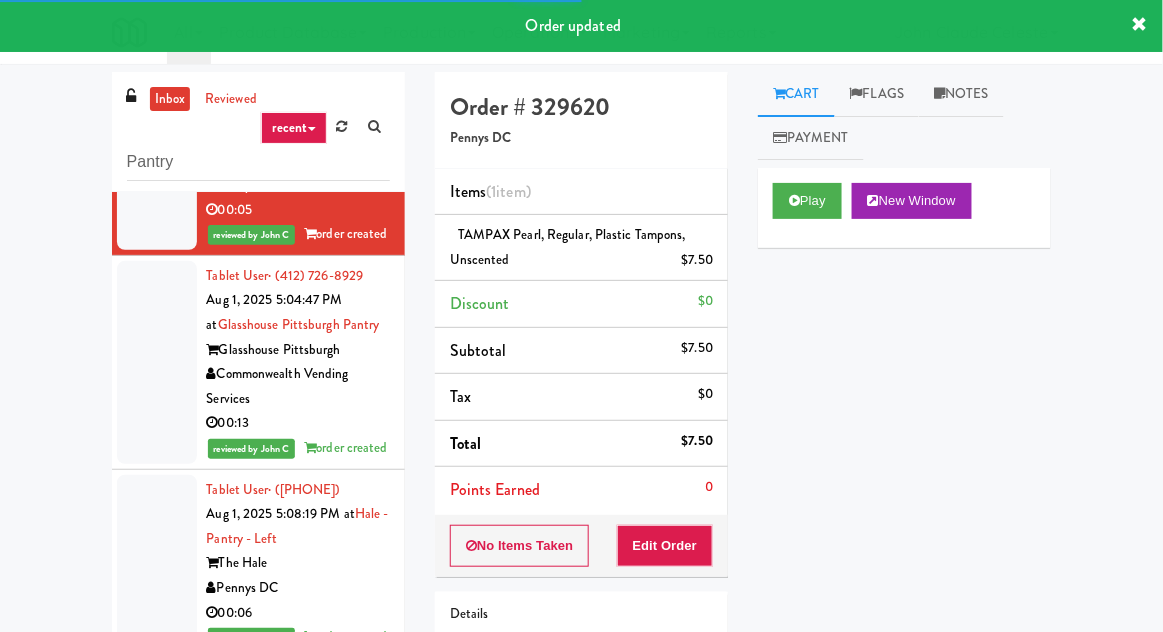 click at bounding box center [157, 362] 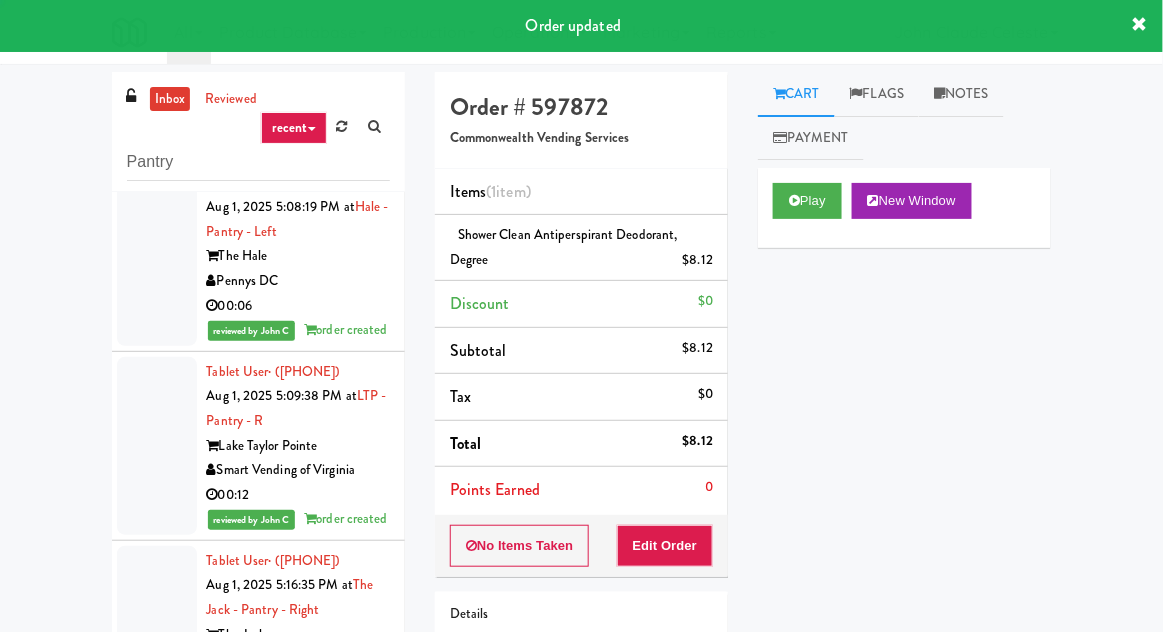 click at bounding box center (157, 257) 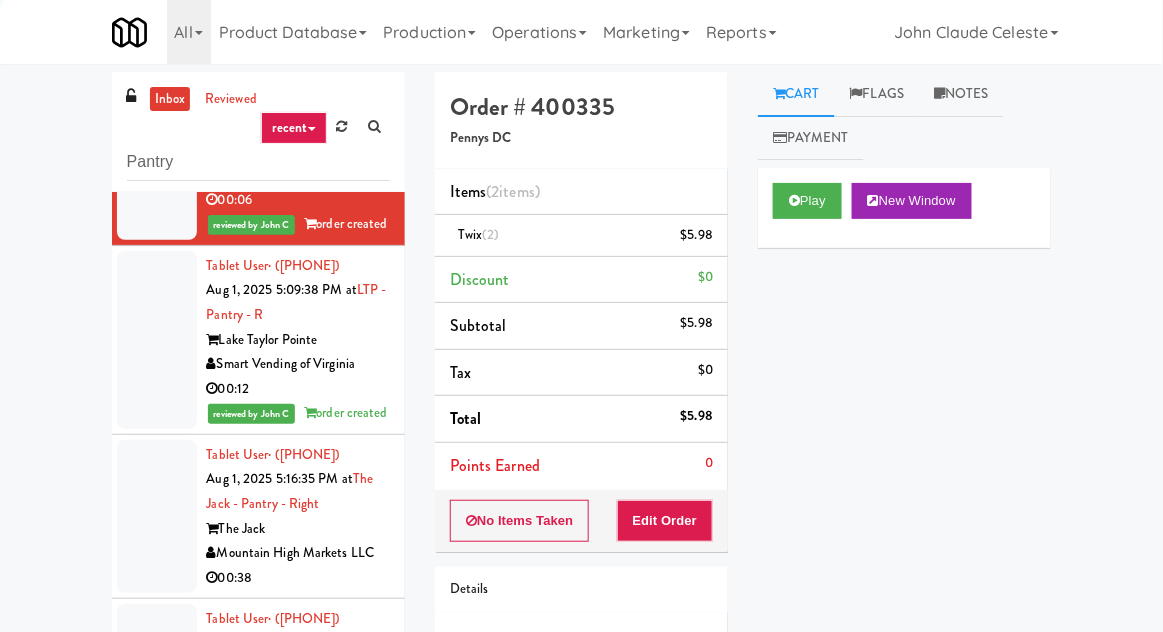 scroll, scrollTop: 740, scrollLeft: 0, axis: vertical 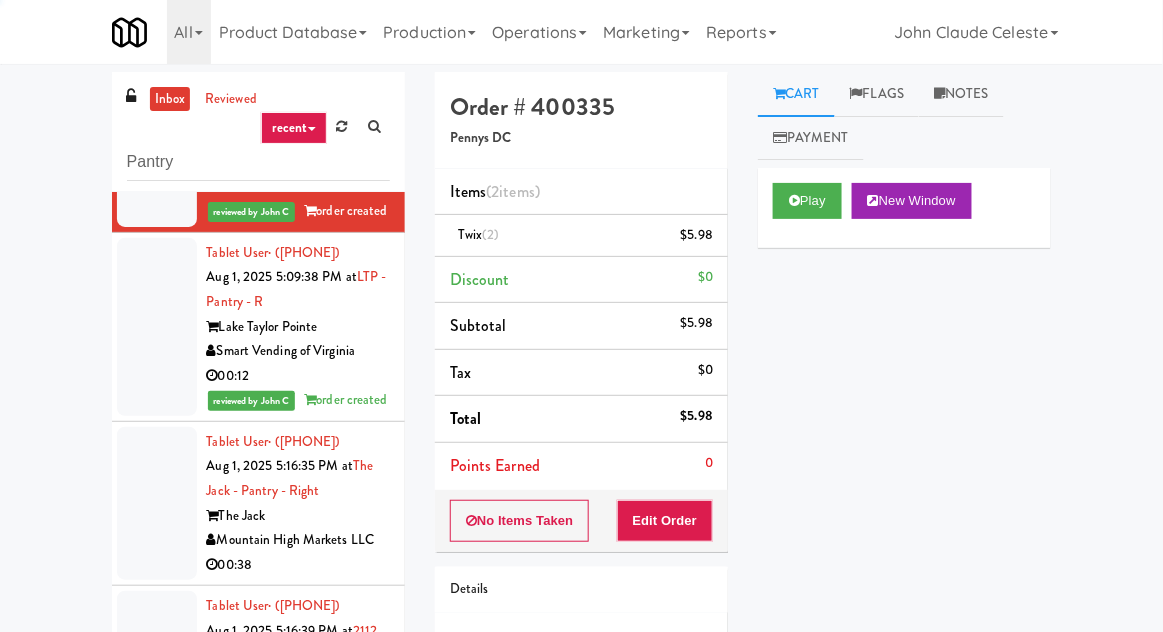 click at bounding box center (157, 327) 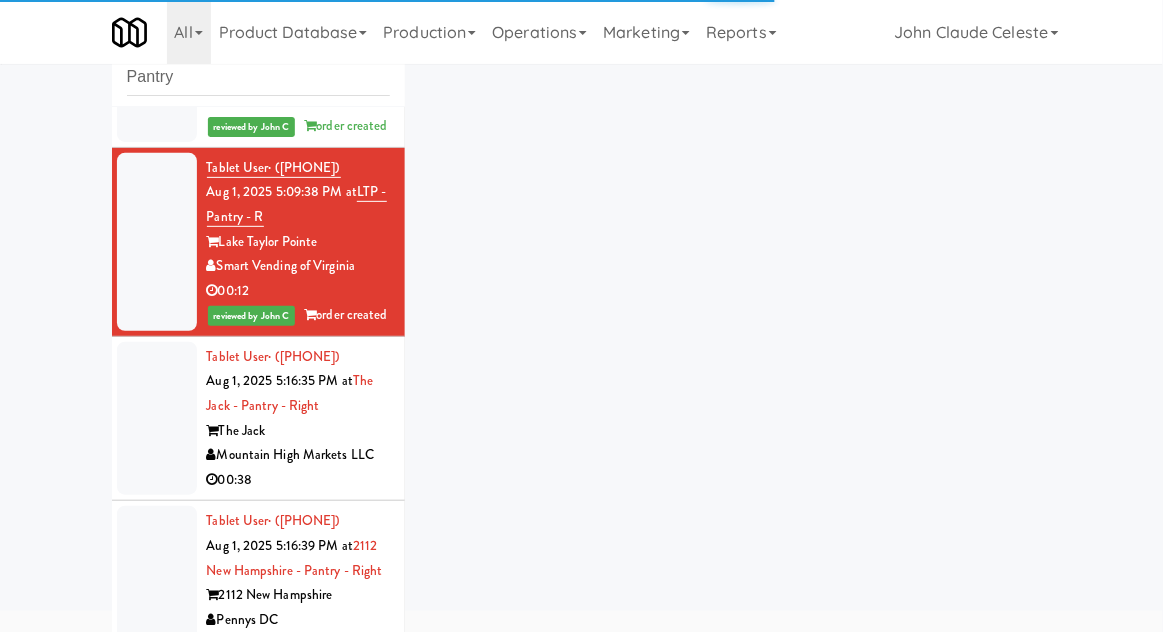 scroll, scrollTop: 106, scrollLeft: 0, axis: vertical 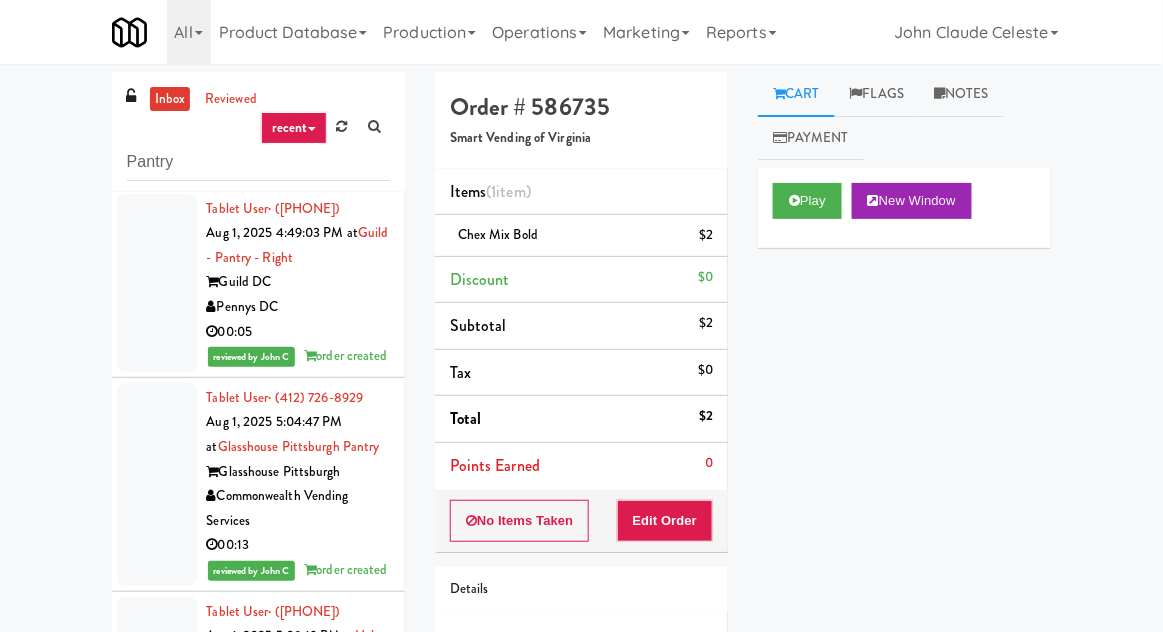 click on "inbox" at bounding box center [170, 99] 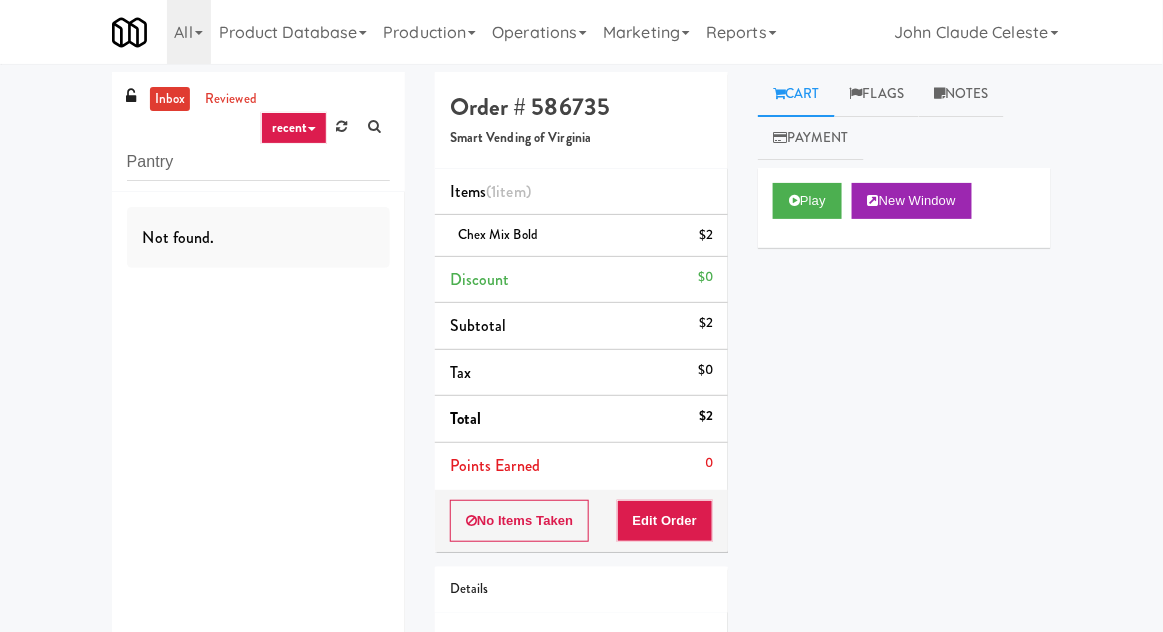 scroll, scrollTop: 0, scrollLeft: 0, axis: both 